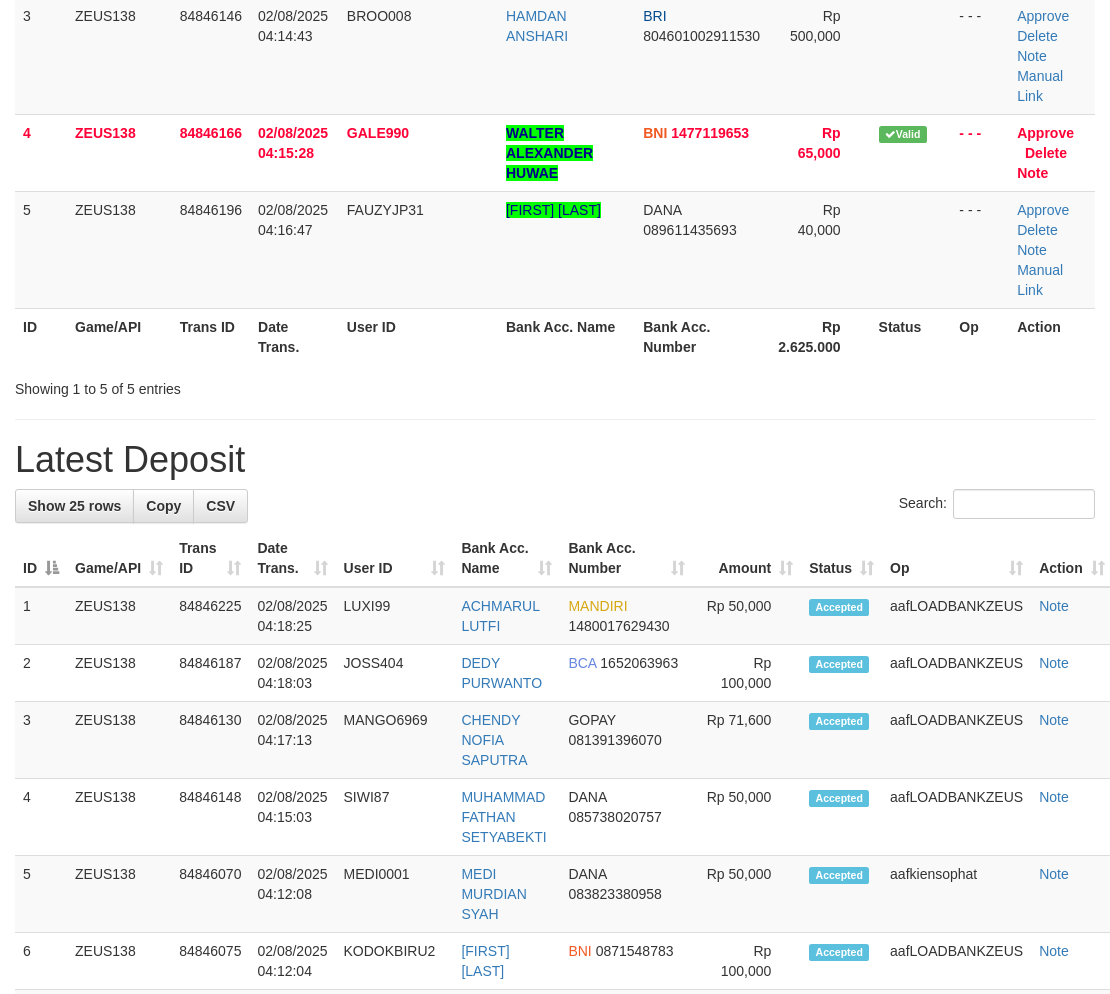 scroll, scrollTop: 233, scrollLeft: 0, axis: vertical 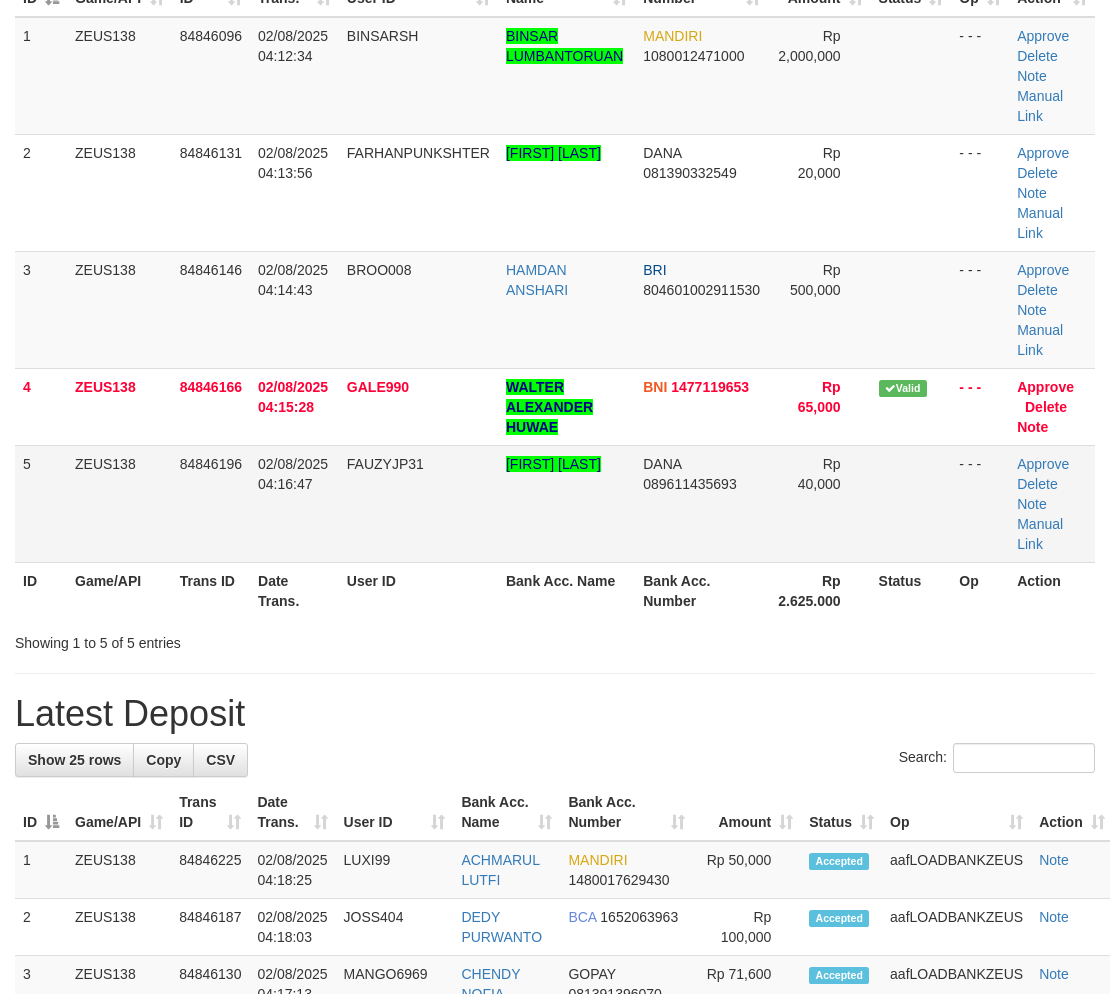 click on "Rp 40,000" at bounding box center [819, 503] 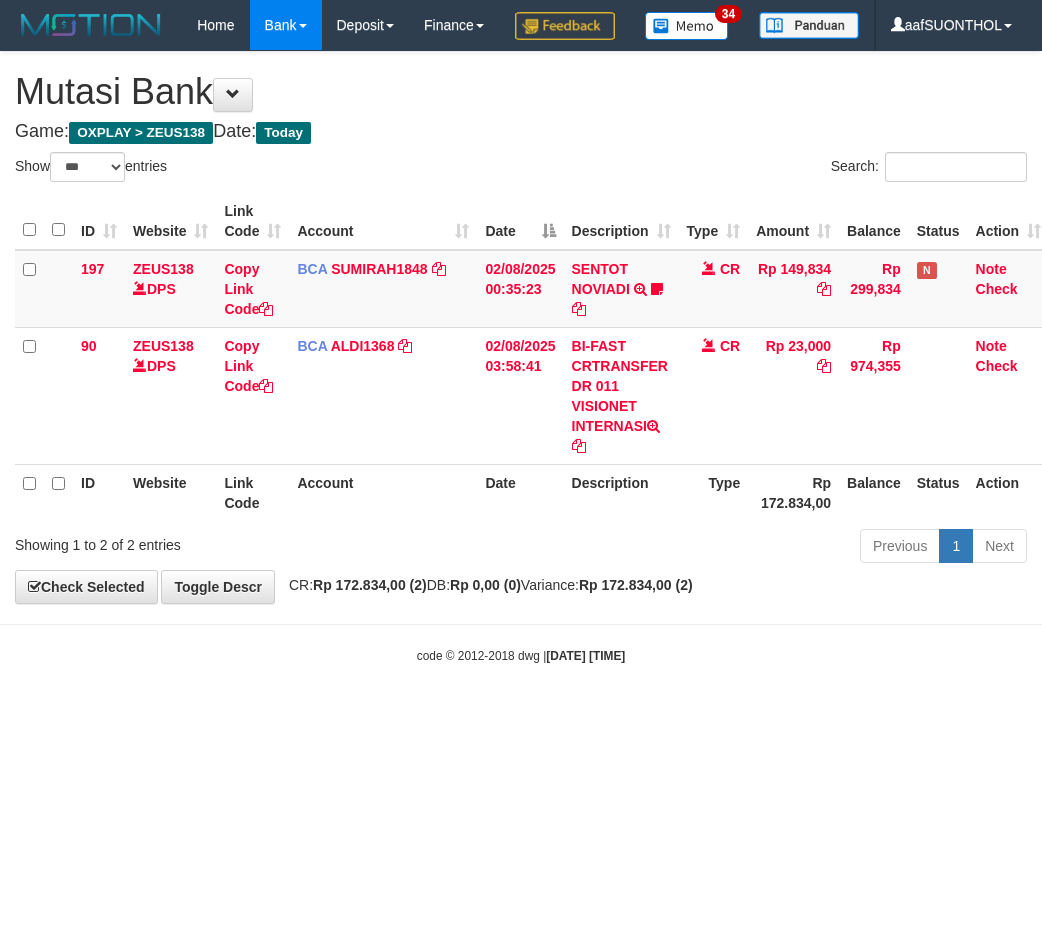 select on "***" 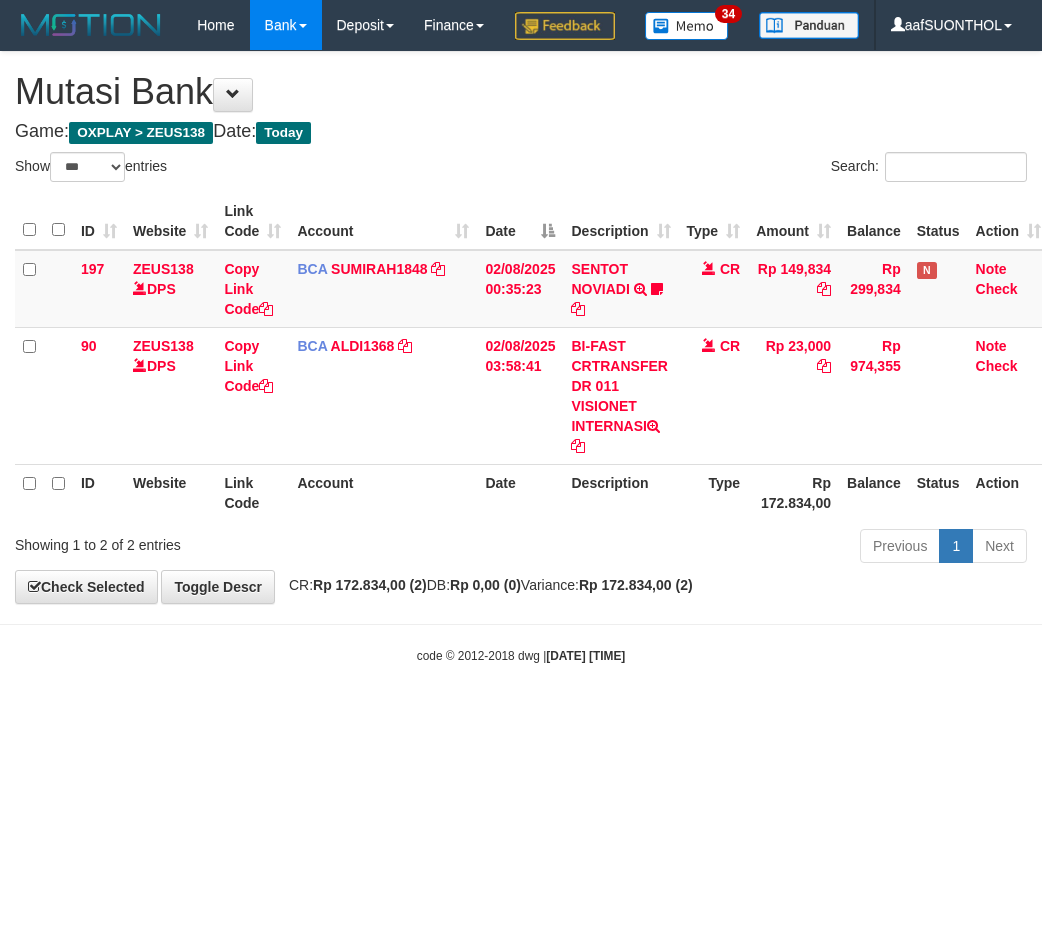 scroll, scrollTop: 0, scrollLeft: 0, axis: both 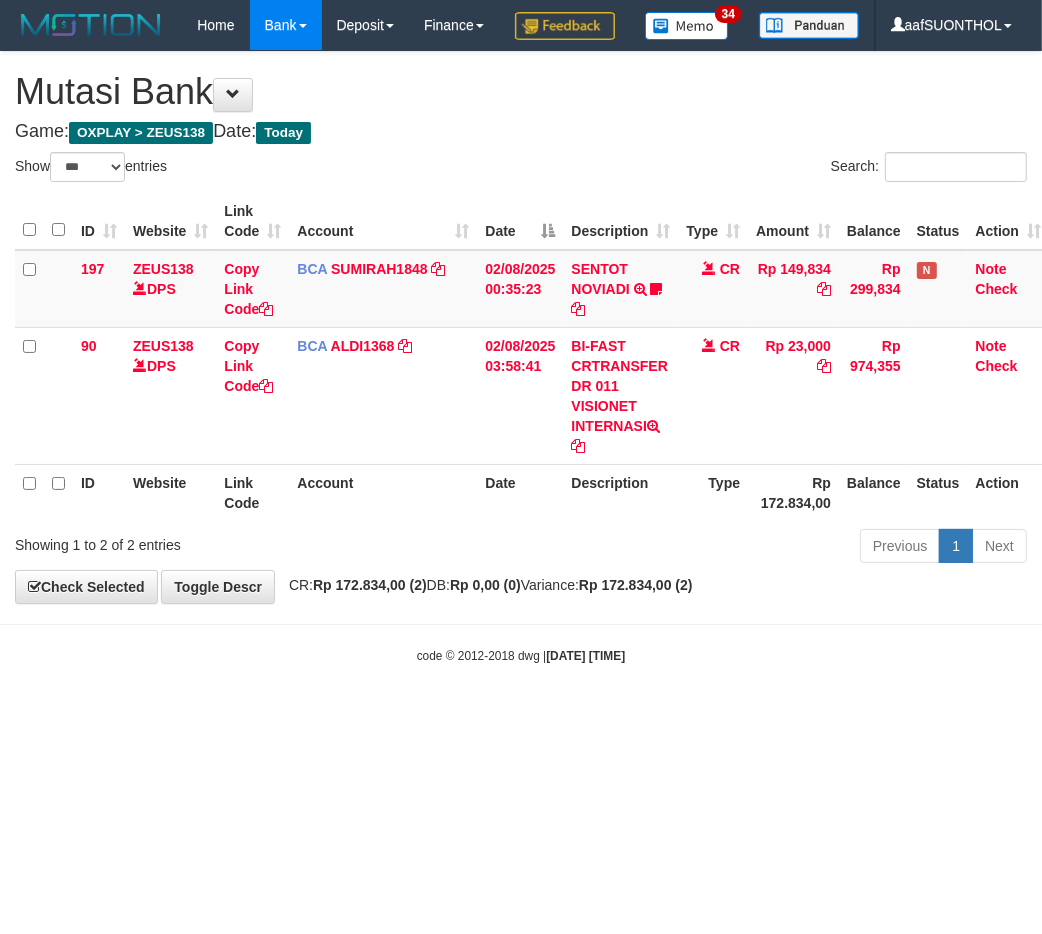 drag, startPoint x: 700, startPoint y: 775, endPoint x: 665, endPoint y: 764, distance: 36.687874 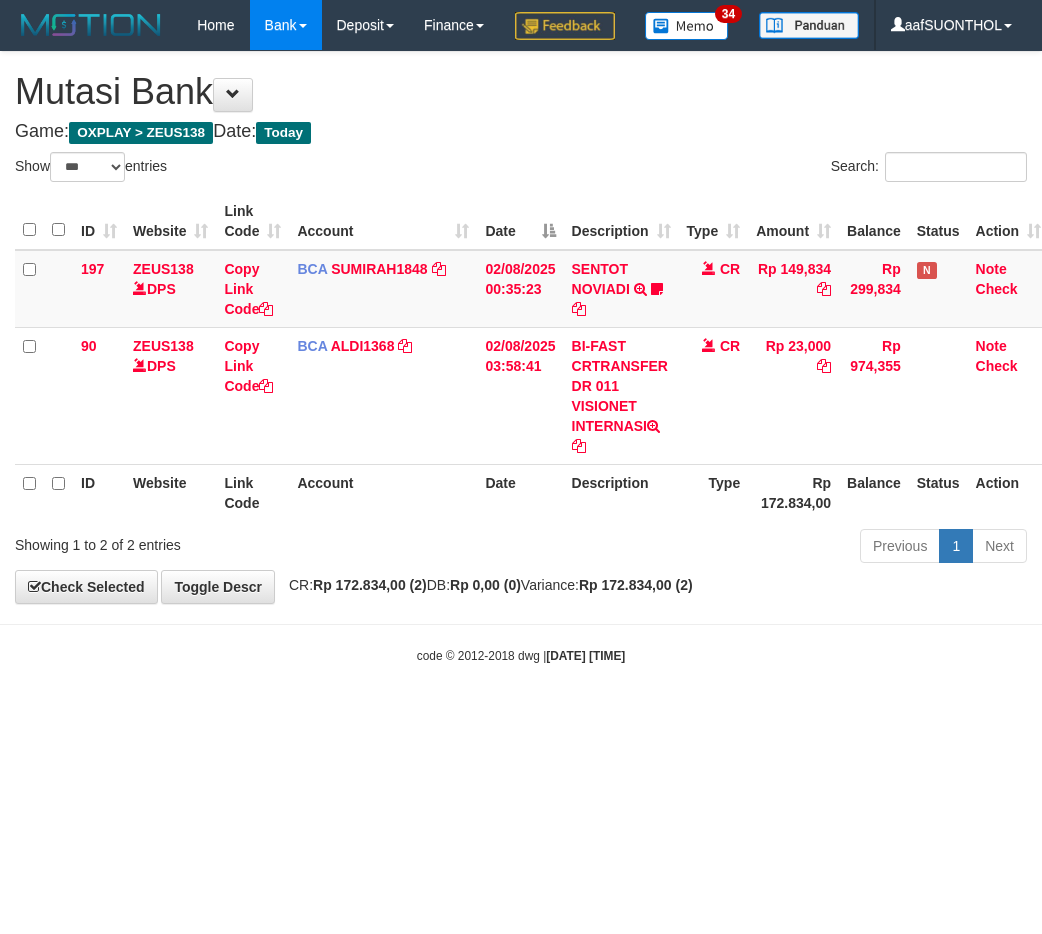 select on "***" 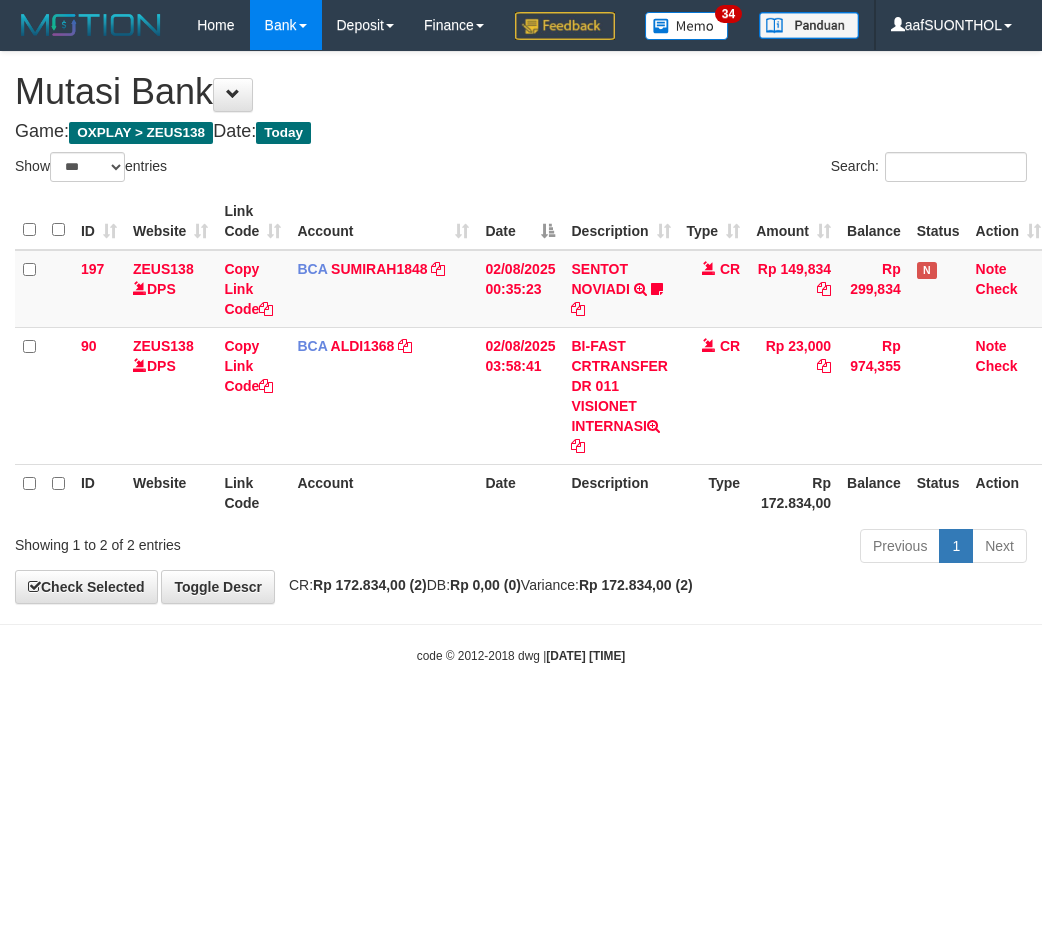 scroll, scrollTop: 0, scrollLeft: 0, axis: both 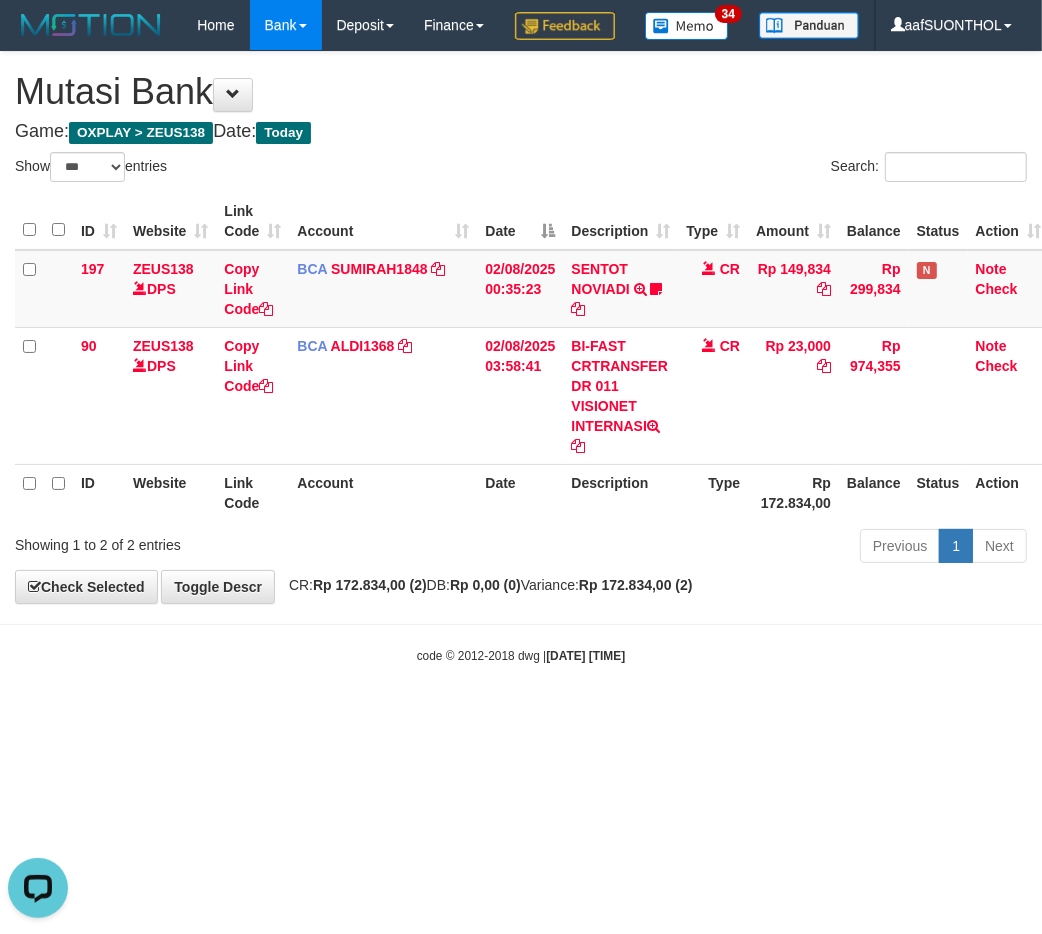 click on "Toggle navigation
Home
Bank
Account List
Load
By Website
Group
[OXPLAY]													ZEUS138
By Load Group (DPS)
Sync" at bounding box center (521, 357) 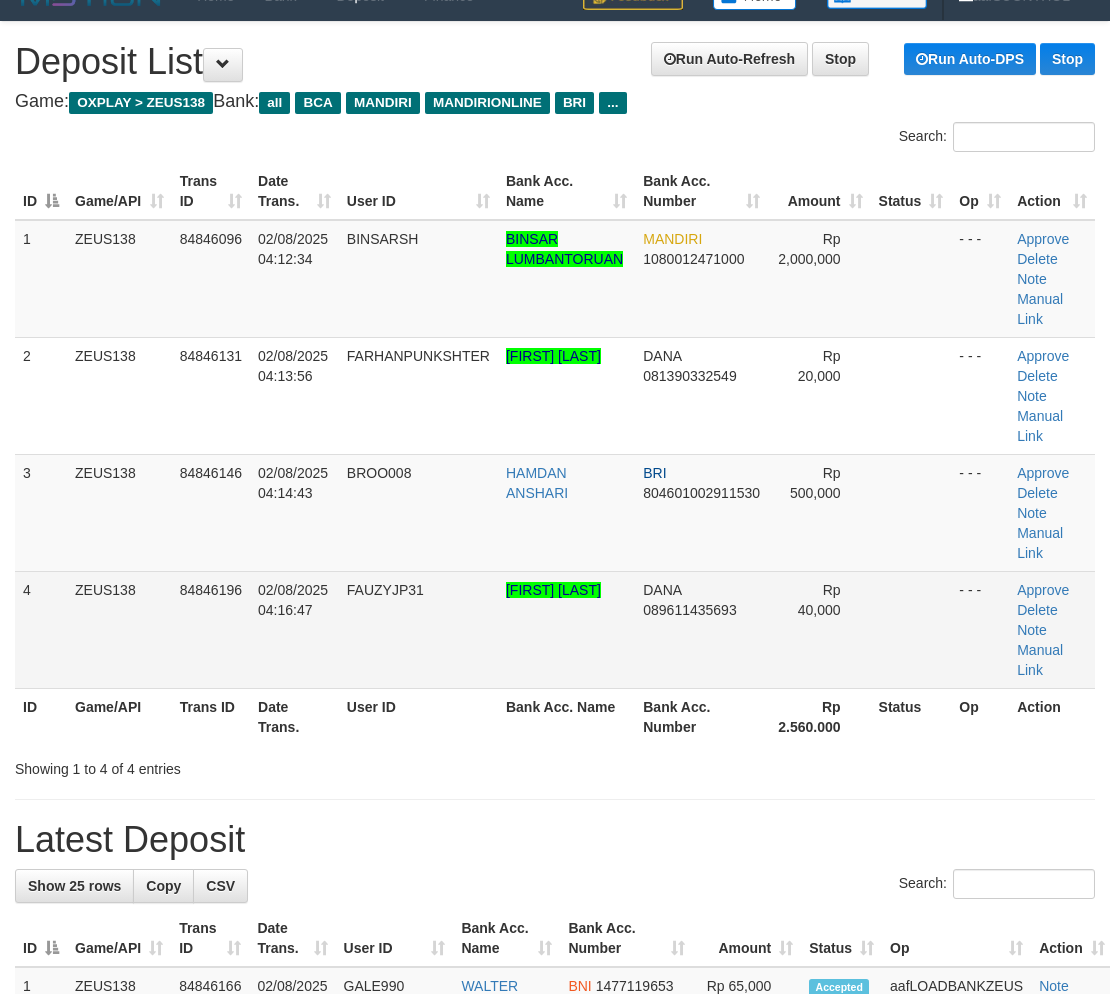 scroll, scrollTop: 0, scrollLeft: 0, axis: both 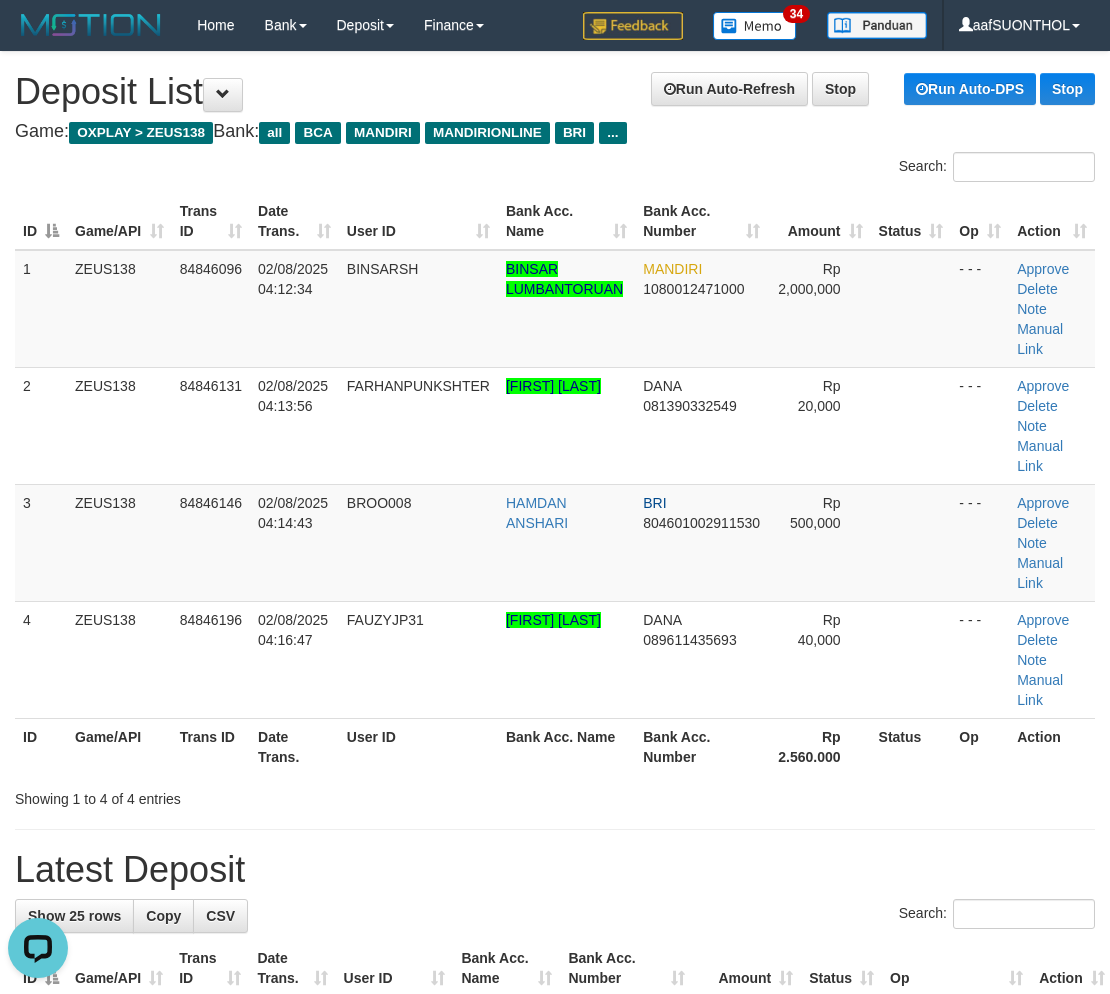 click on "**********" at bounding box center [555, 1374] 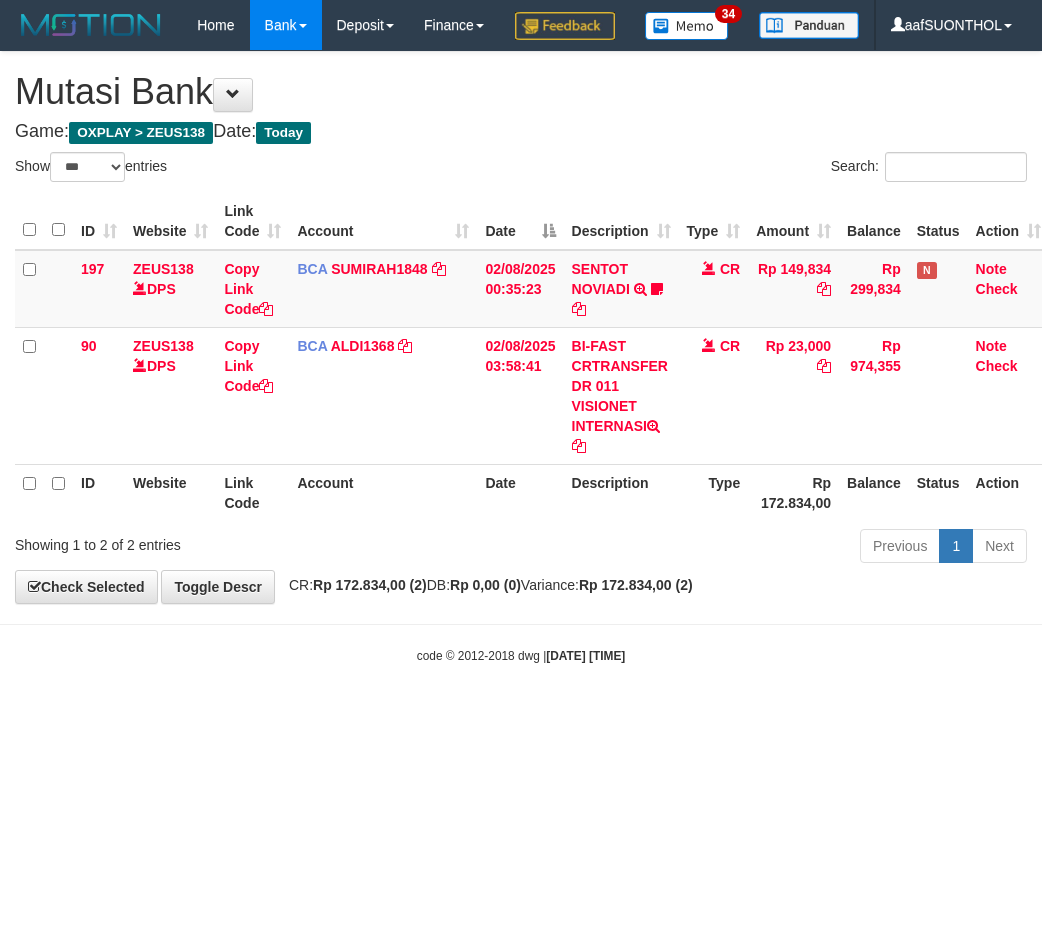 select on "***" 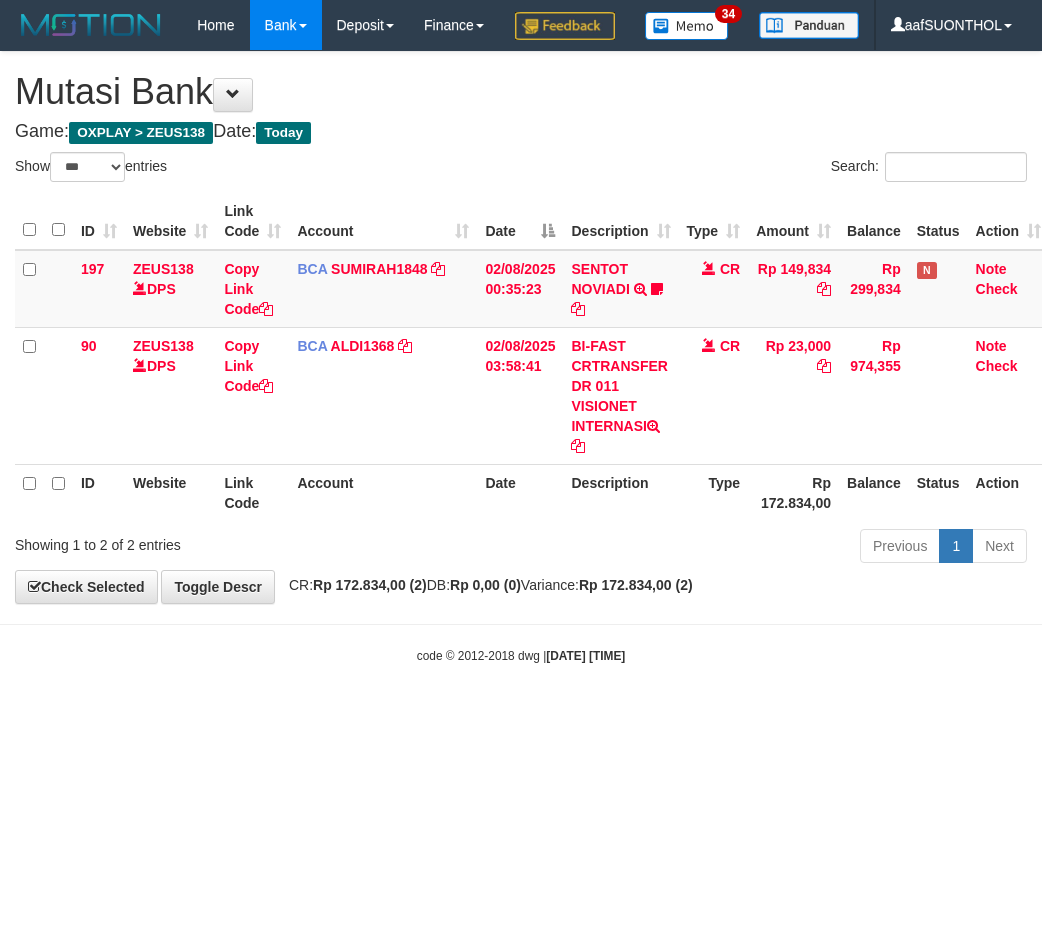 scroll, scrollTop: 0, scrollLeft: 0, axis: both 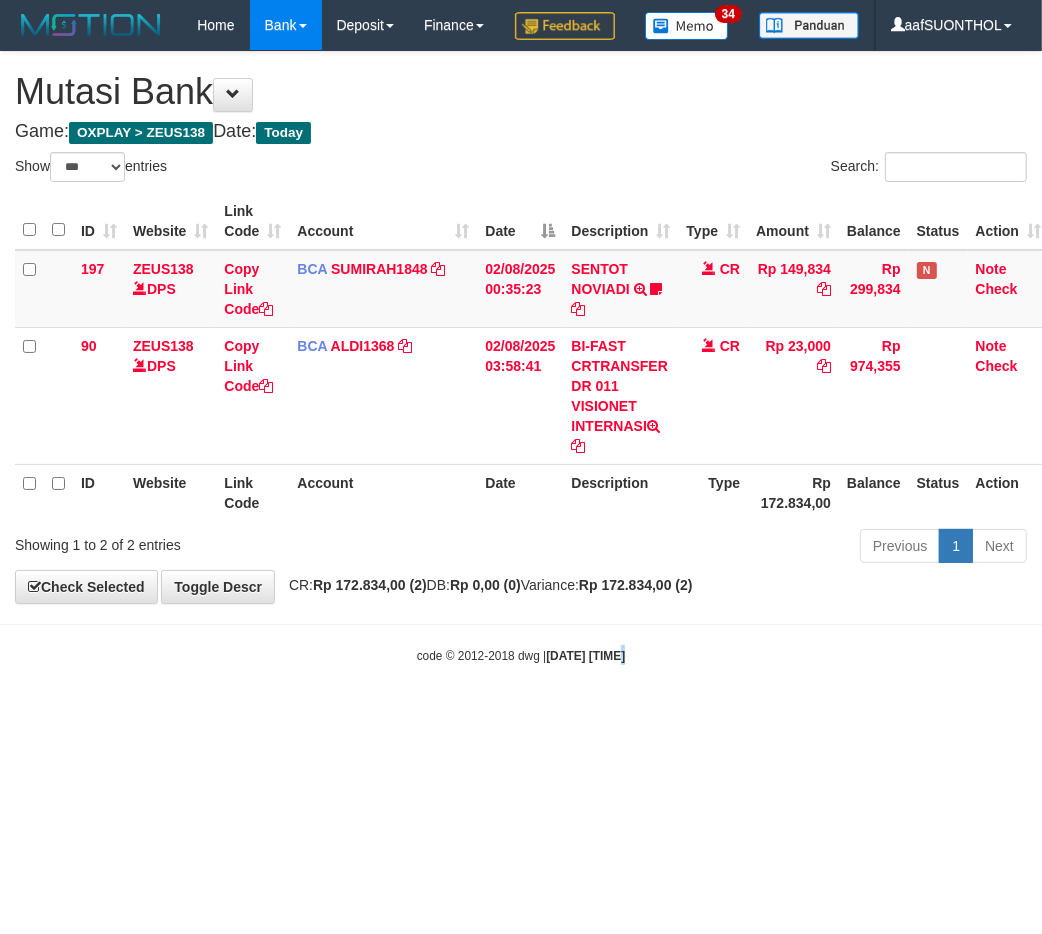 drag, startPoint x: 606, startPoint y: 770, endPoint x: 626, endPoint y: 787, distance: 26.24881 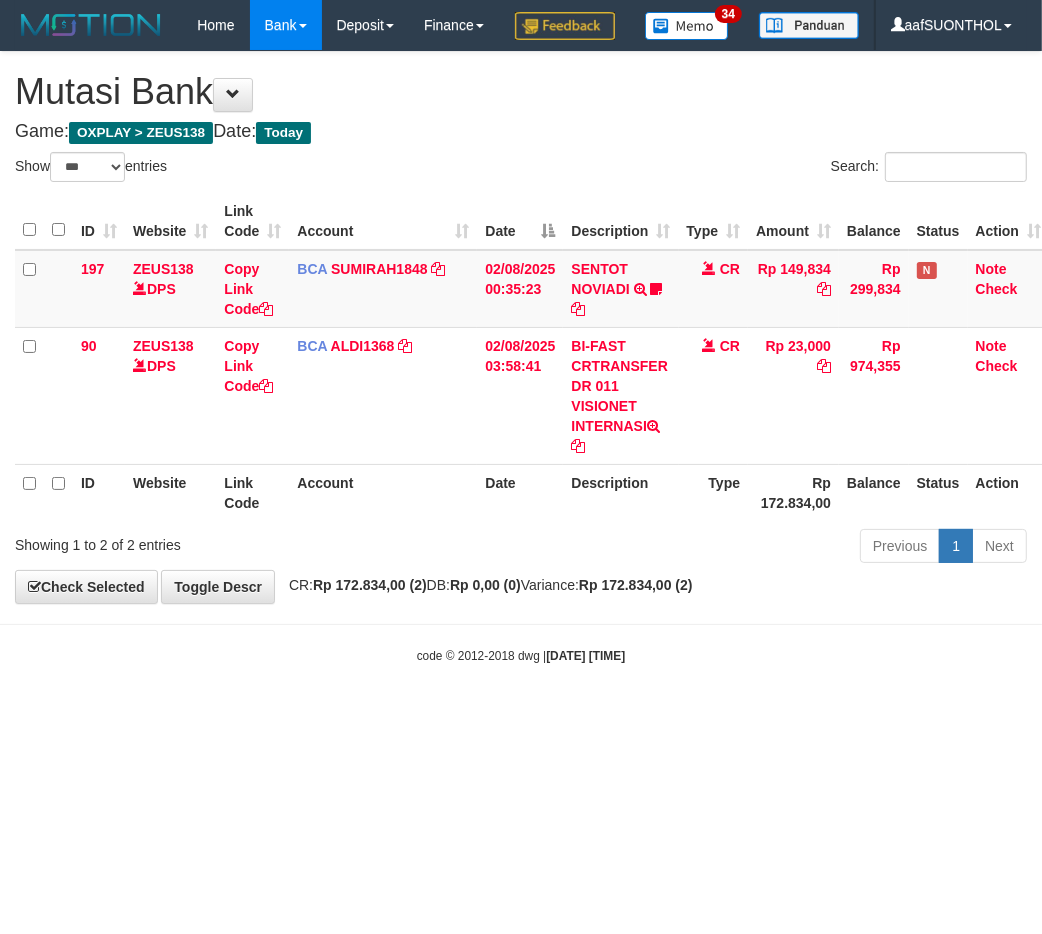 click on "Toggle navigation
Home
Bank
Account List
Load
By Website
Group
[OXPLAY]													ZEUS138
By Load Group (DPS)" at bounding box center (521, 357) 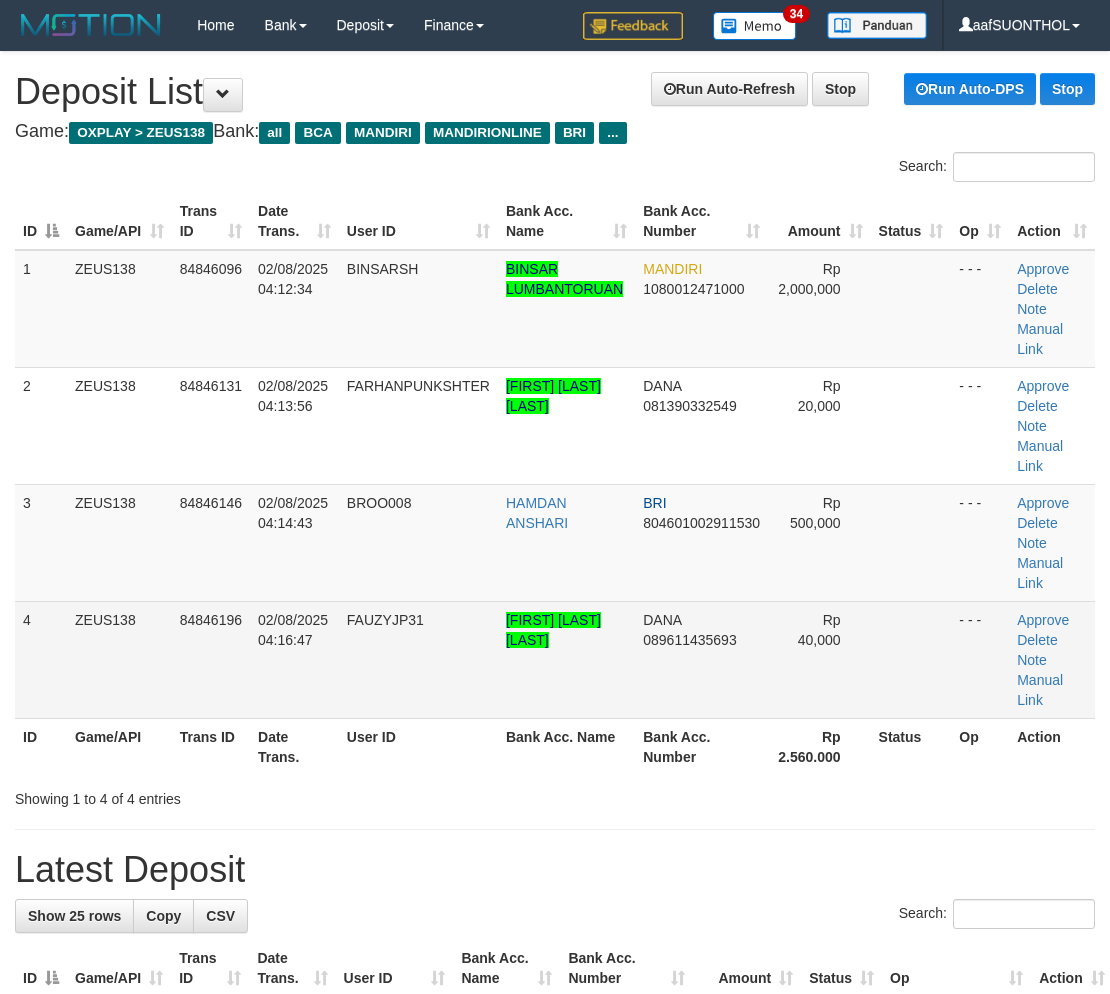 scroll, scrollTop: 0, scrollLeft: 0, axis: both 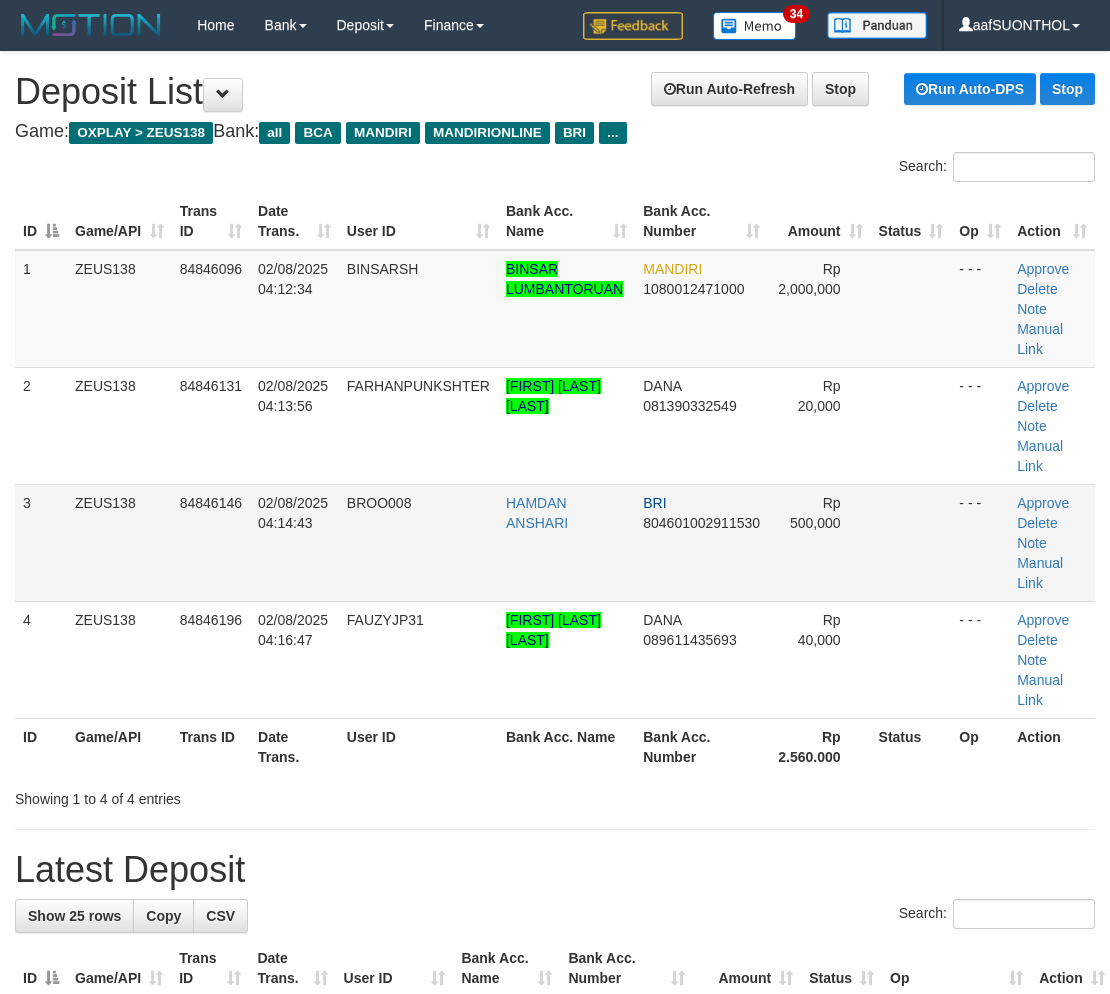 click at bounding box center [911, 542] 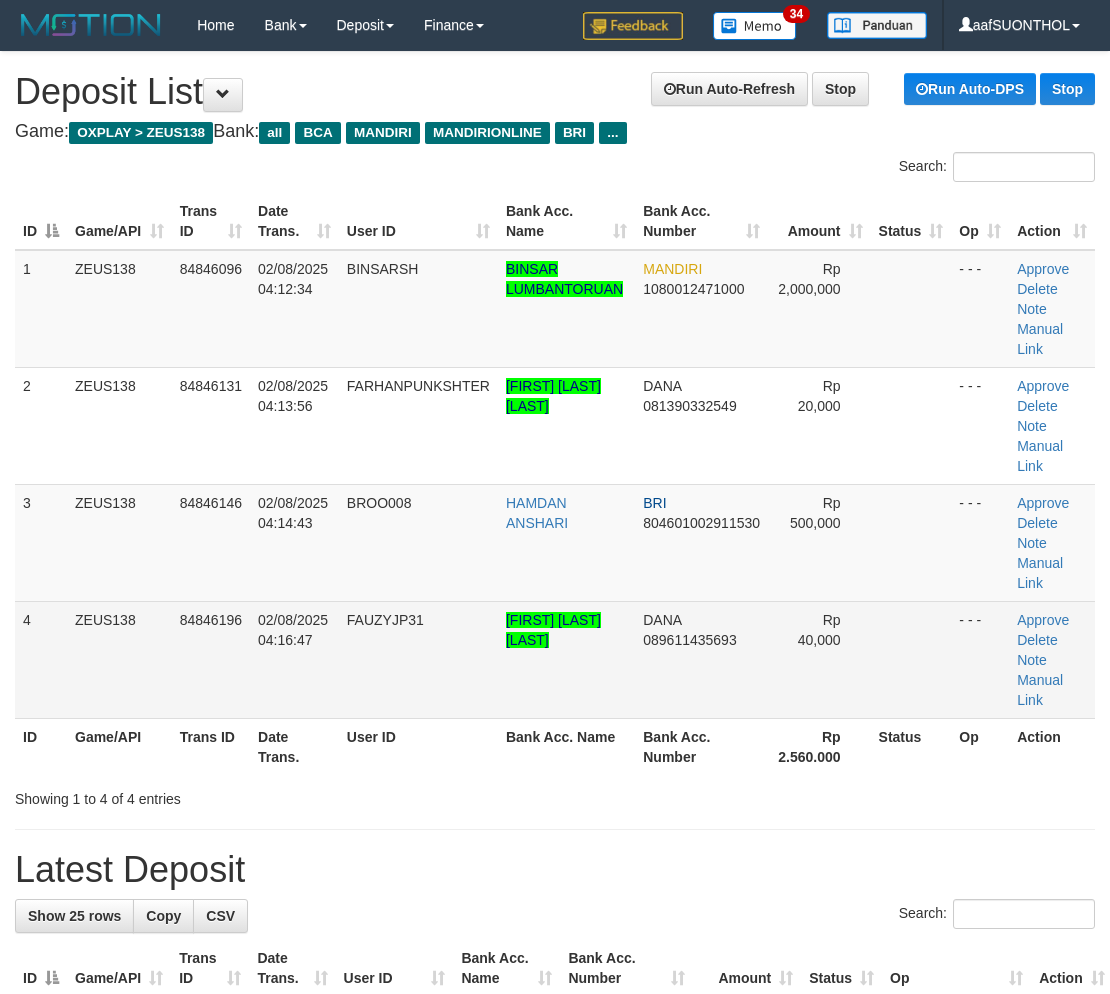 drag, startPoint x: 907, startPoint y: 614, endPoint x: 923, endPoint y: 648, distance: 37.576588 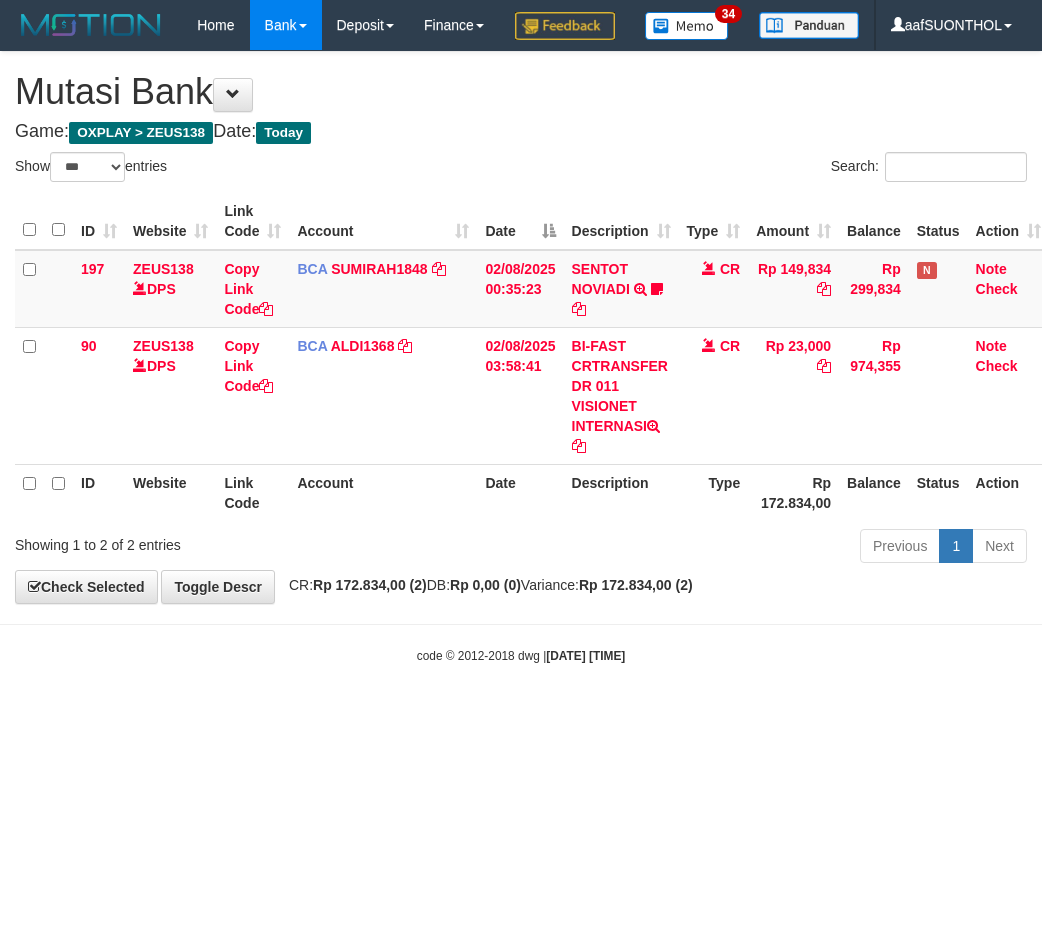 select on "***" 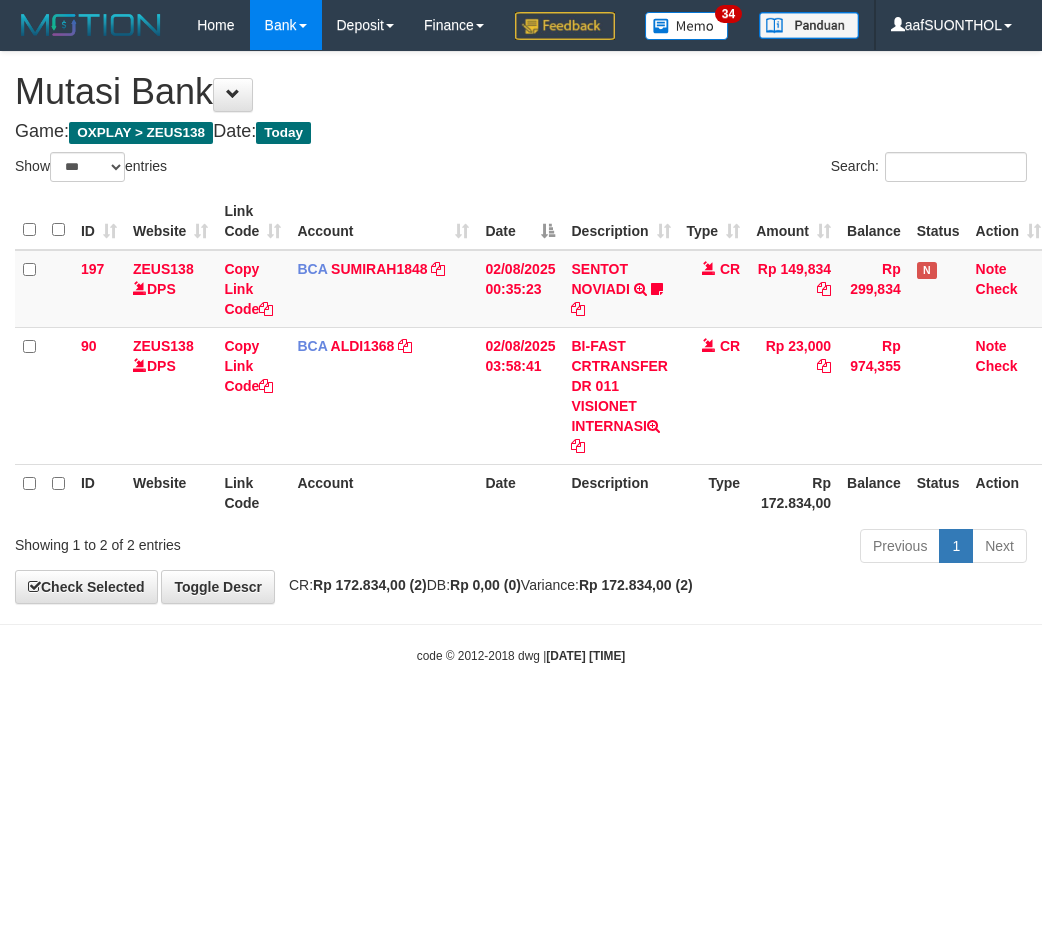 scroll, scrollTop: 0, scrollLeft: 0, axis: both 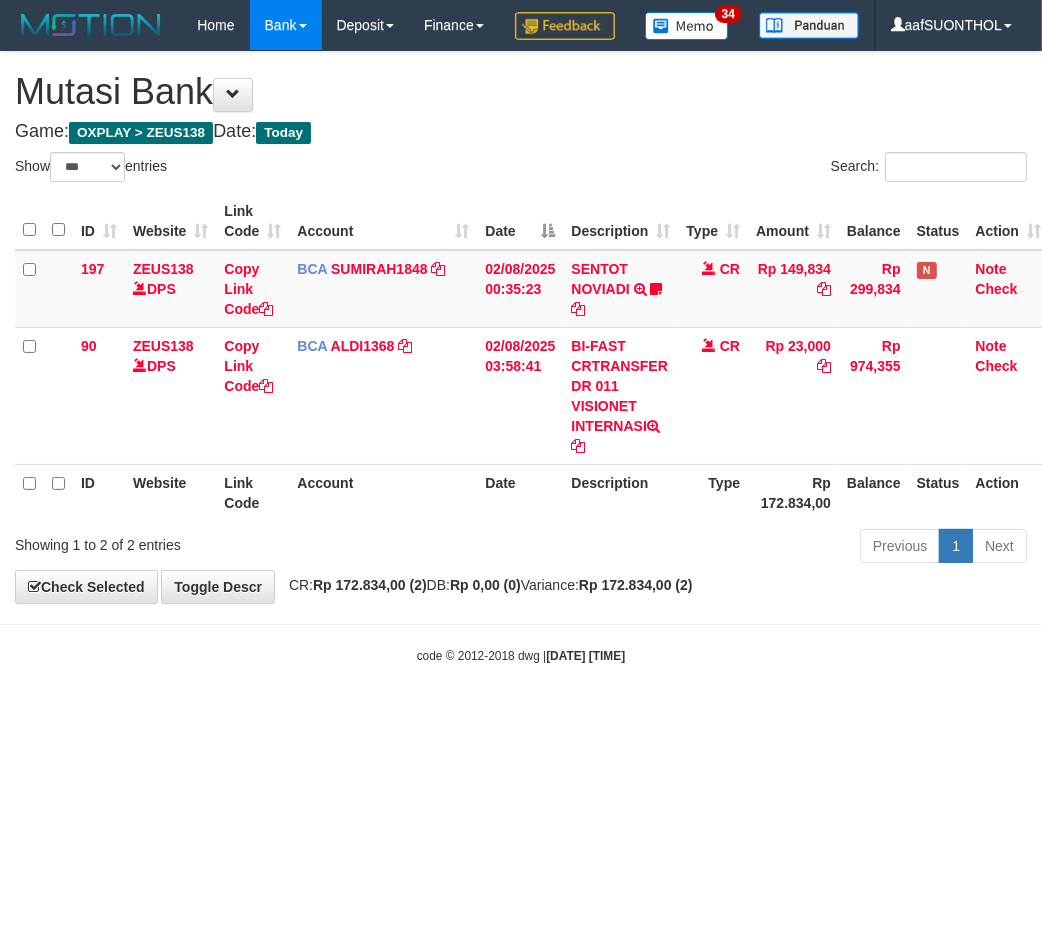 click on "Toggle navigation
Home
Bank
Account List
Load
By Website
Group
[OXPLAY]													ZEUS138
By Load Group (DPS)" at bounding box center (521, 357) 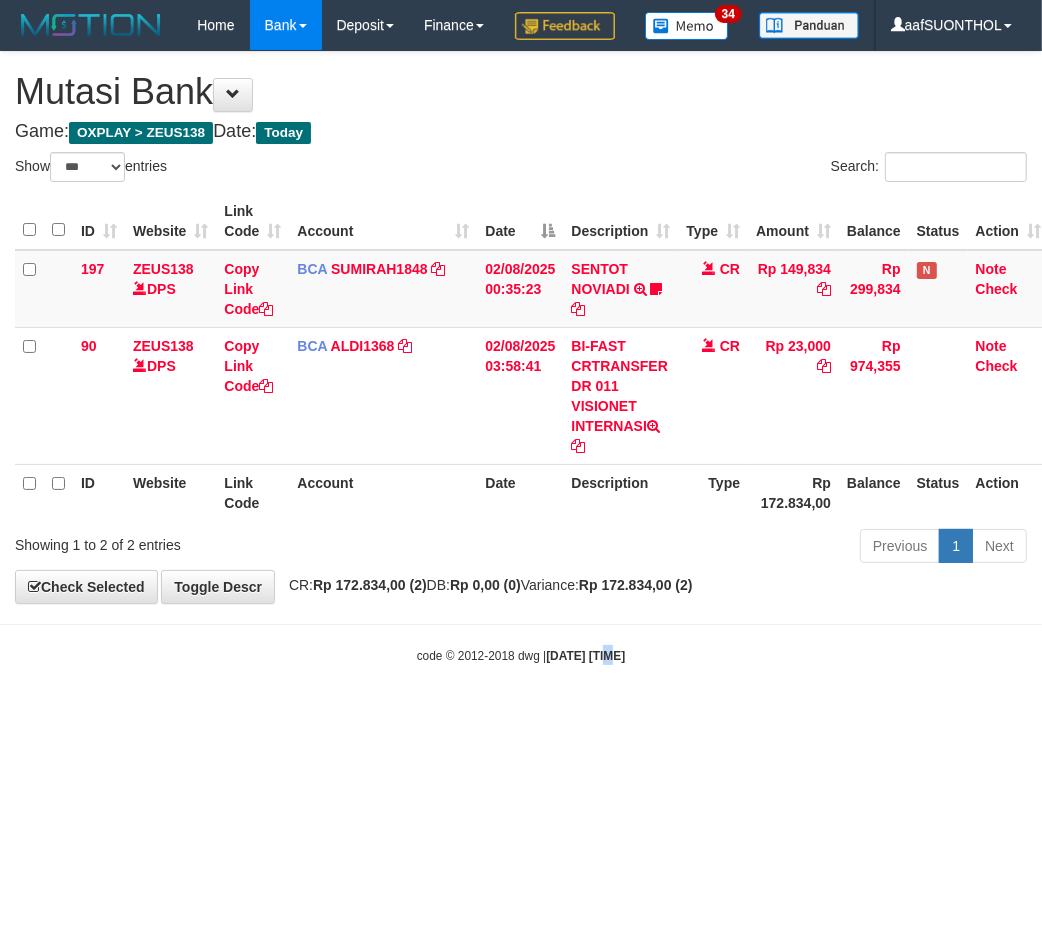 drag, startPoint x: 596, startPoint y: 762, endPoint x: 592, endPoint y: 750, distance: 12.649111 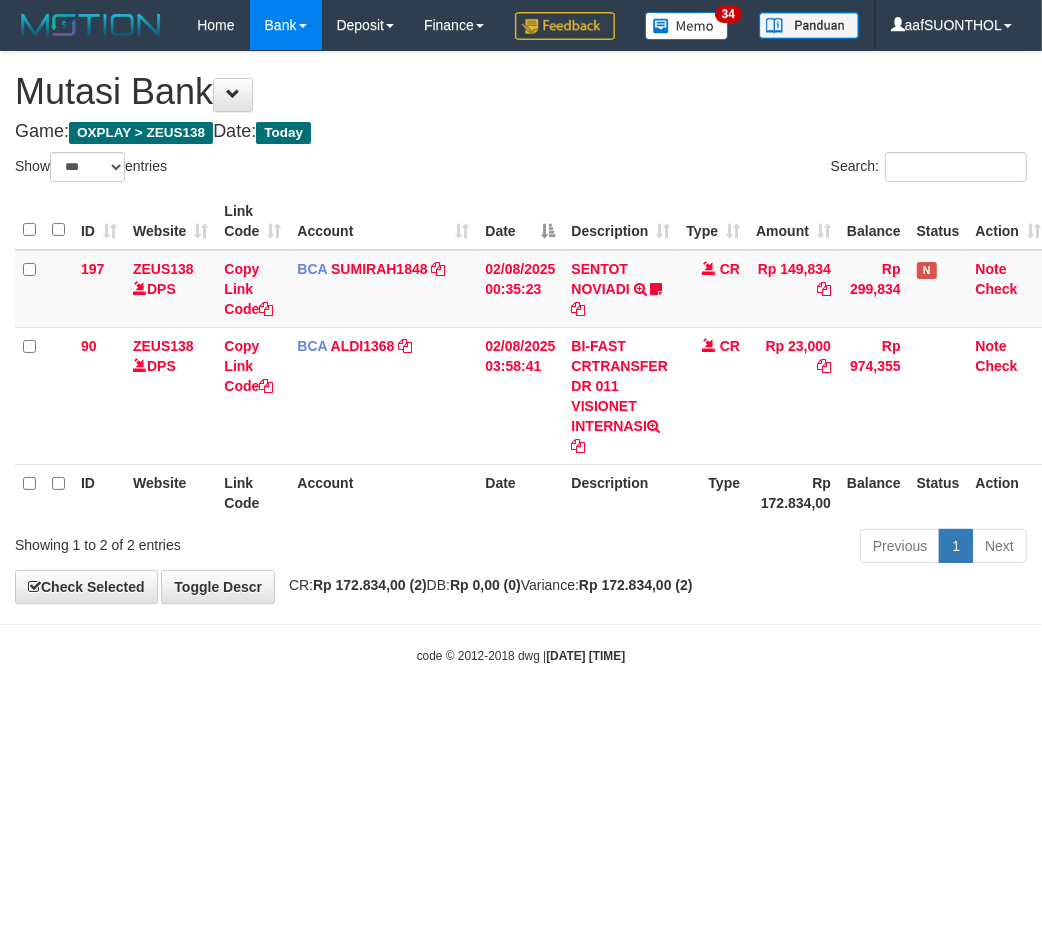 drag, startPoint x: 608, startPoint y: 760, endPoint x: 595, endPoint y: 751, distance: 15.811388 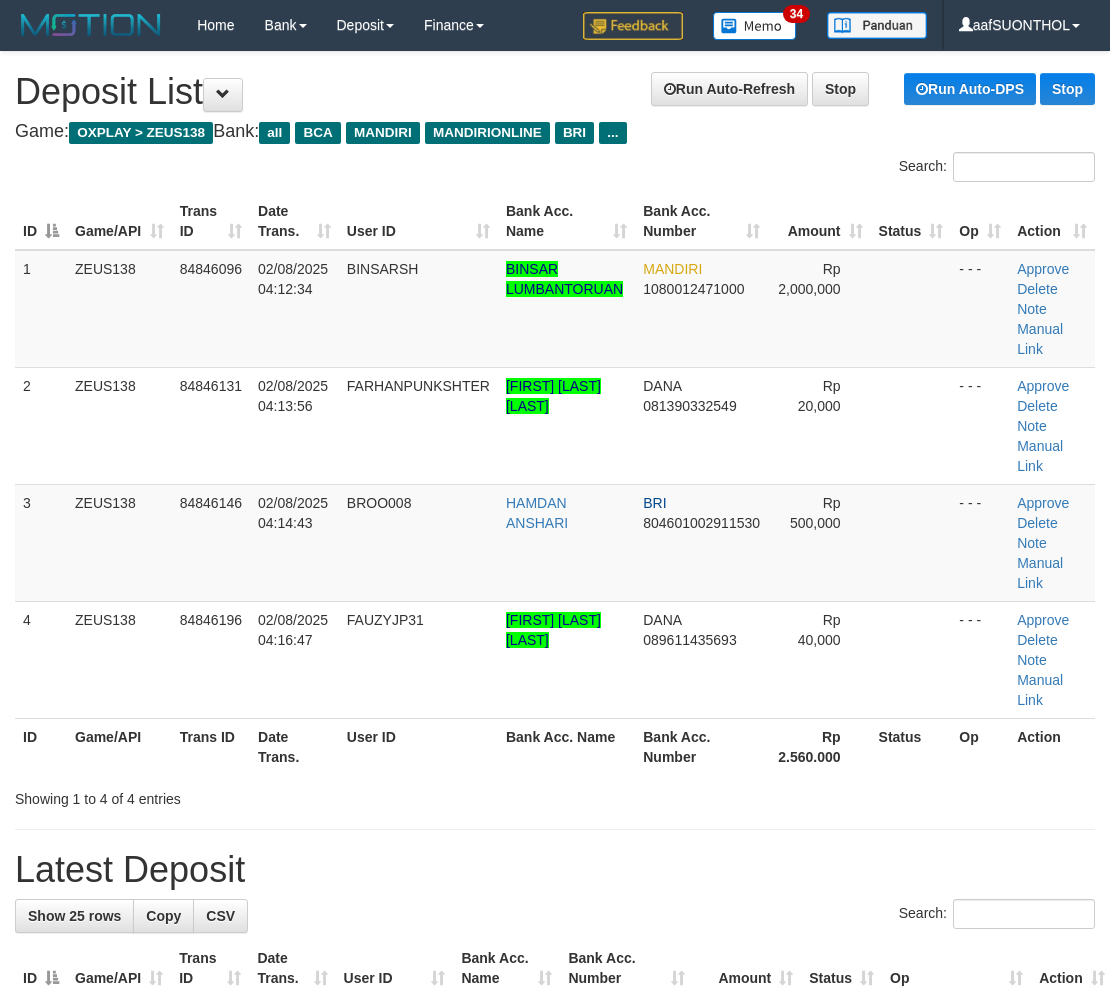 scroll, scrollTop: 0, scrollLeft: 0, axis: both 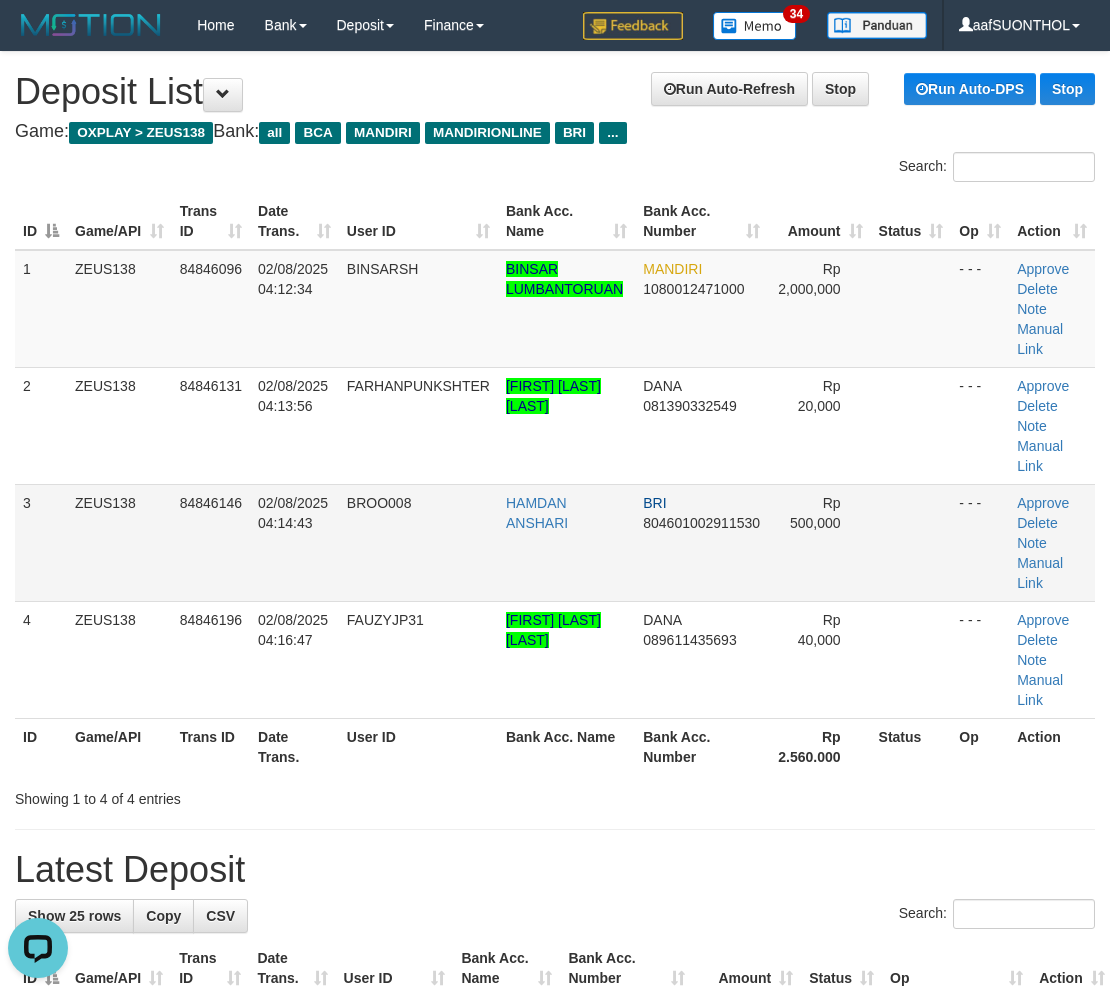 click on "Rp 500,000" at bounding box center (819, 542) 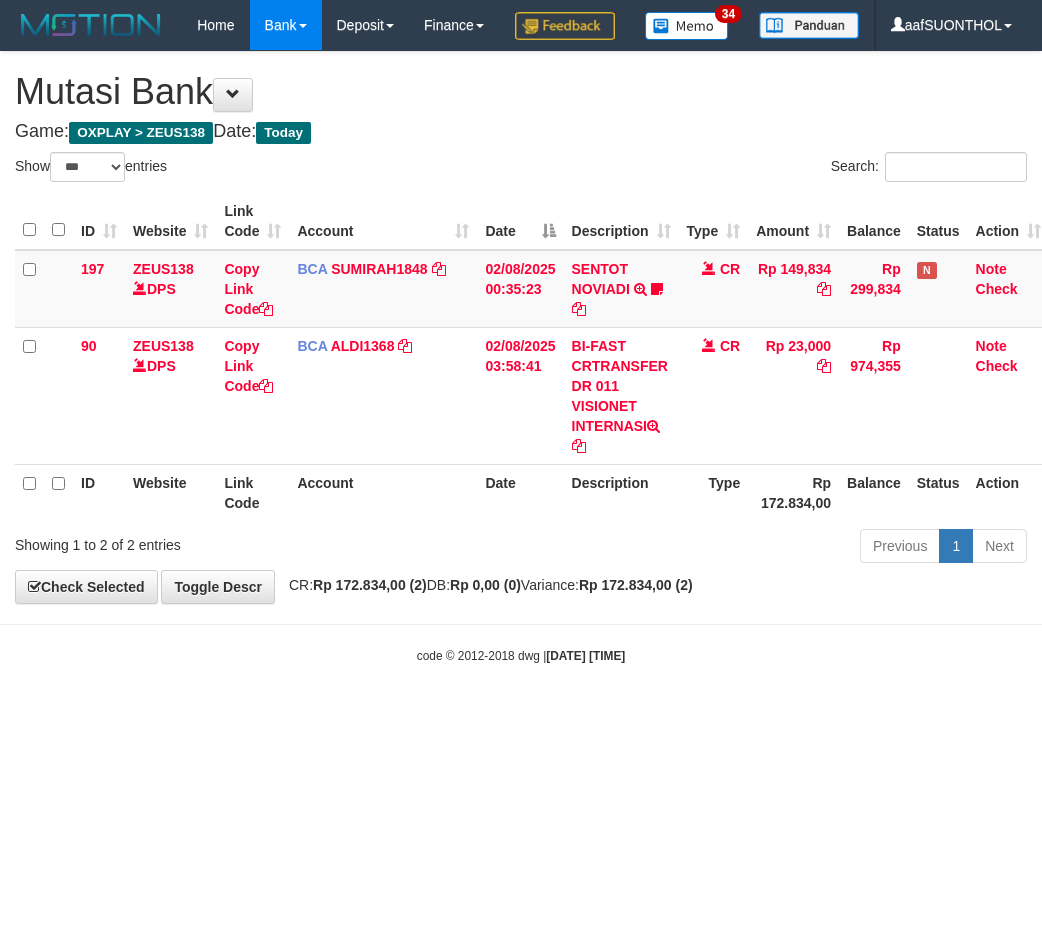 select on "***" 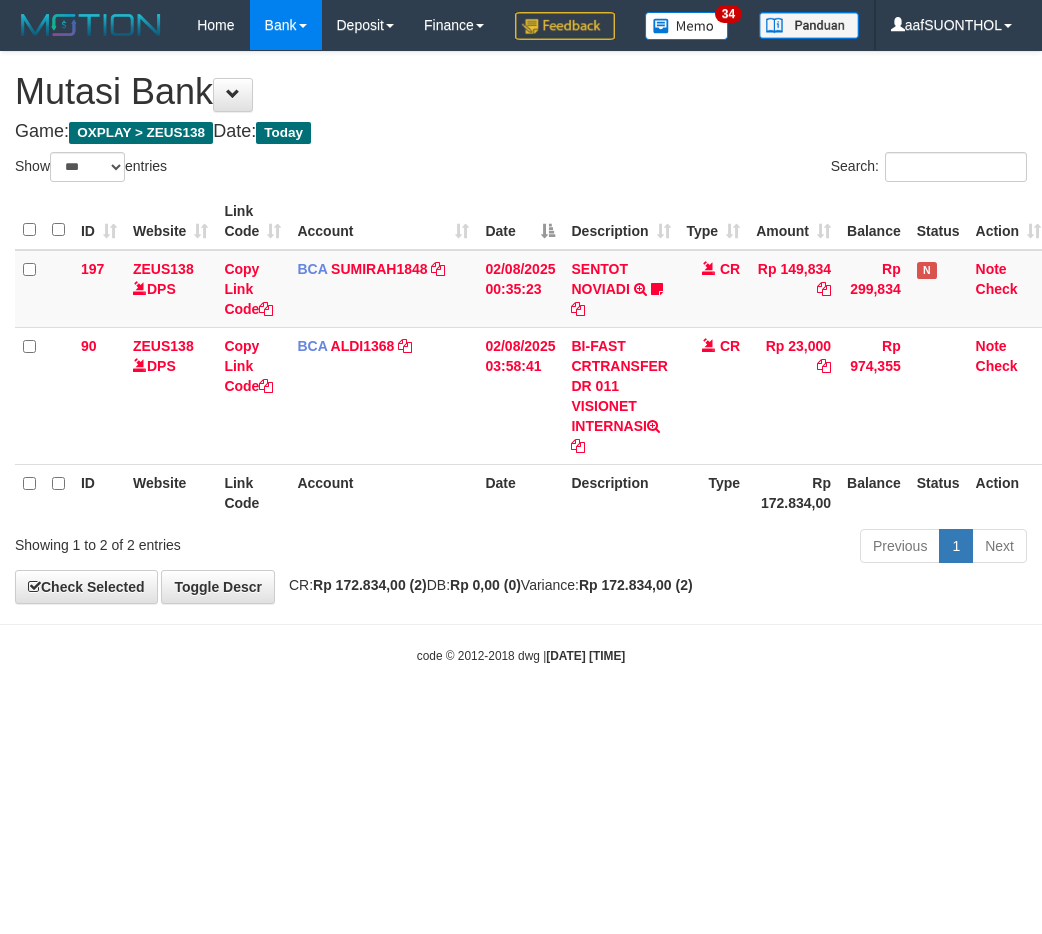 scroll, scrollTop: 0, scrollLeft: 0, axis: both 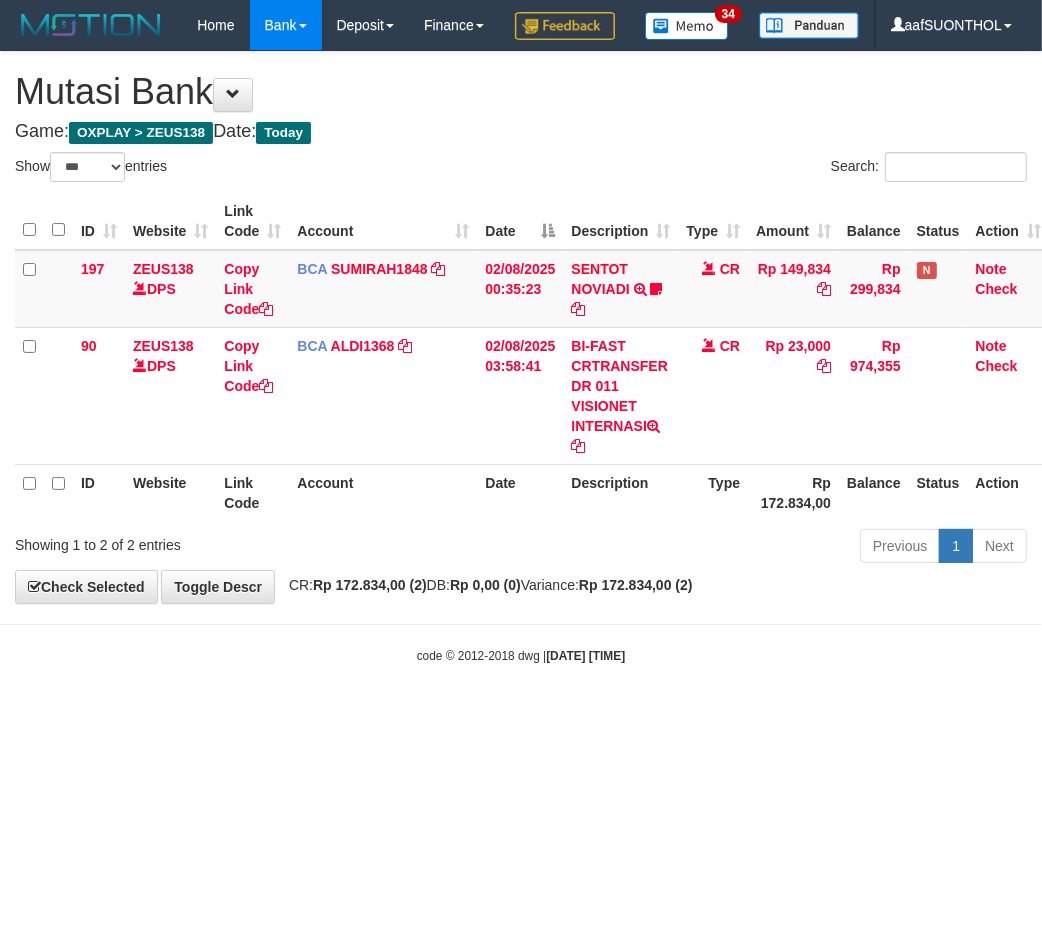 click on "Toggle navigation
Home
Bank
Account List
Load
By Website
Group
[OXPLAY]													ZEUS138
By Load Group (DPS)" at bounding box center [521, 357] 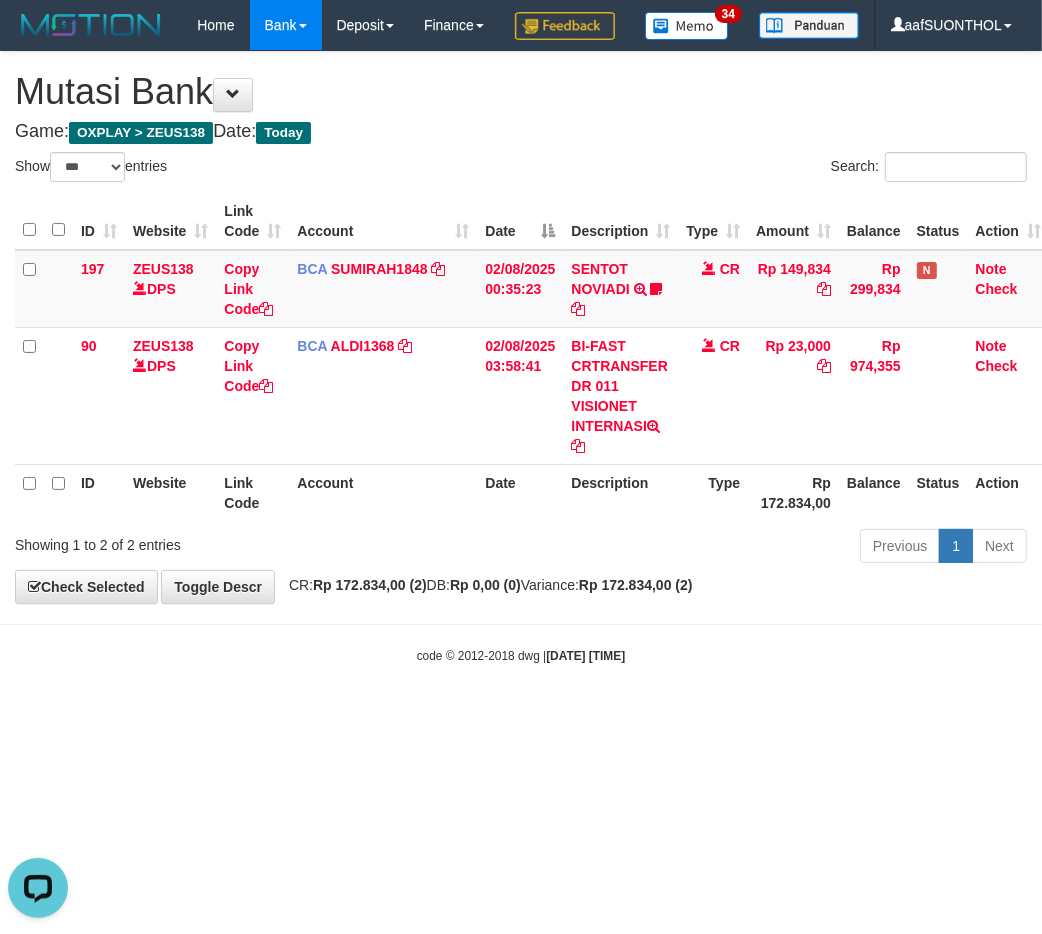 drag, startPoint x: 716, startPoint y: 725, endPoint x: 702, endPoint y: 726, distance: 14.035668 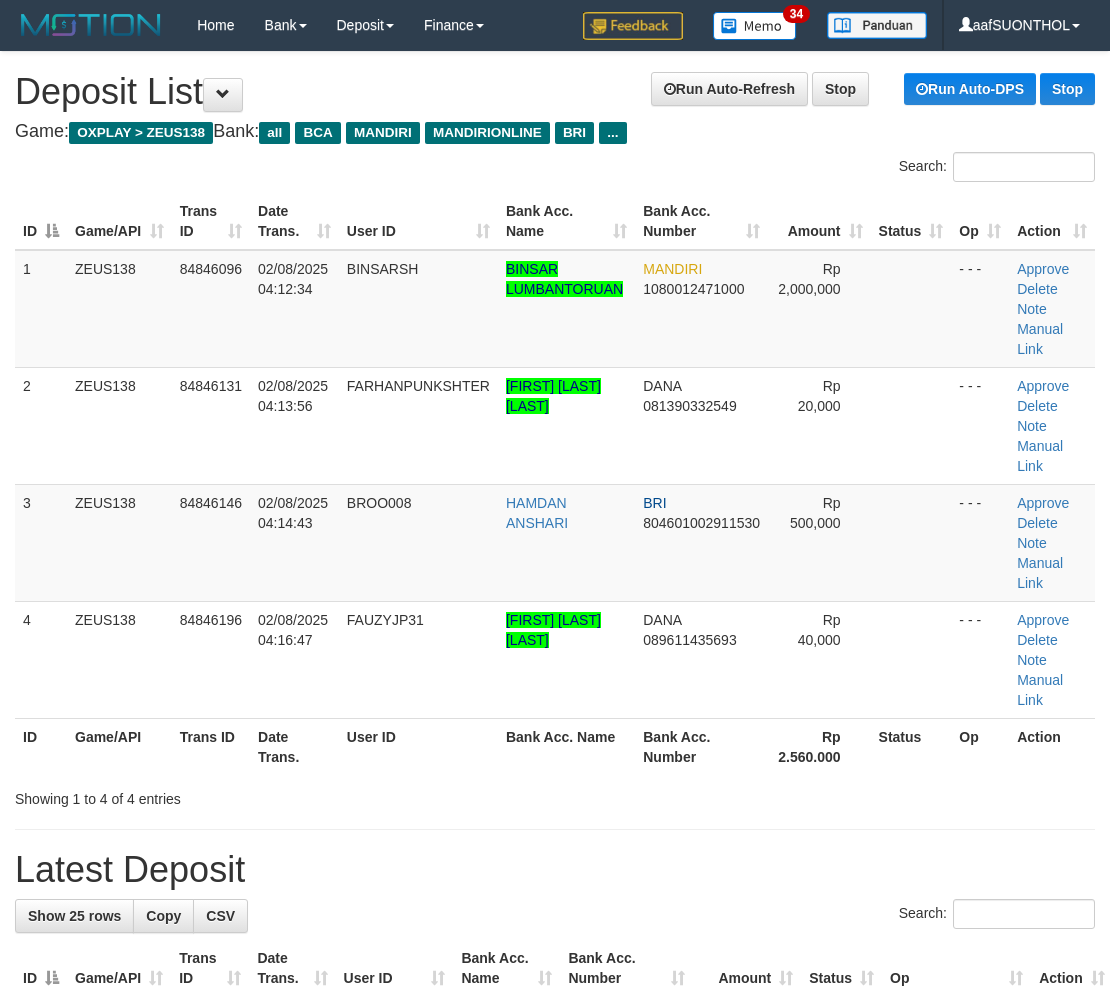scroll, scrollTop: 0, scrollLeft: 0, axis: both 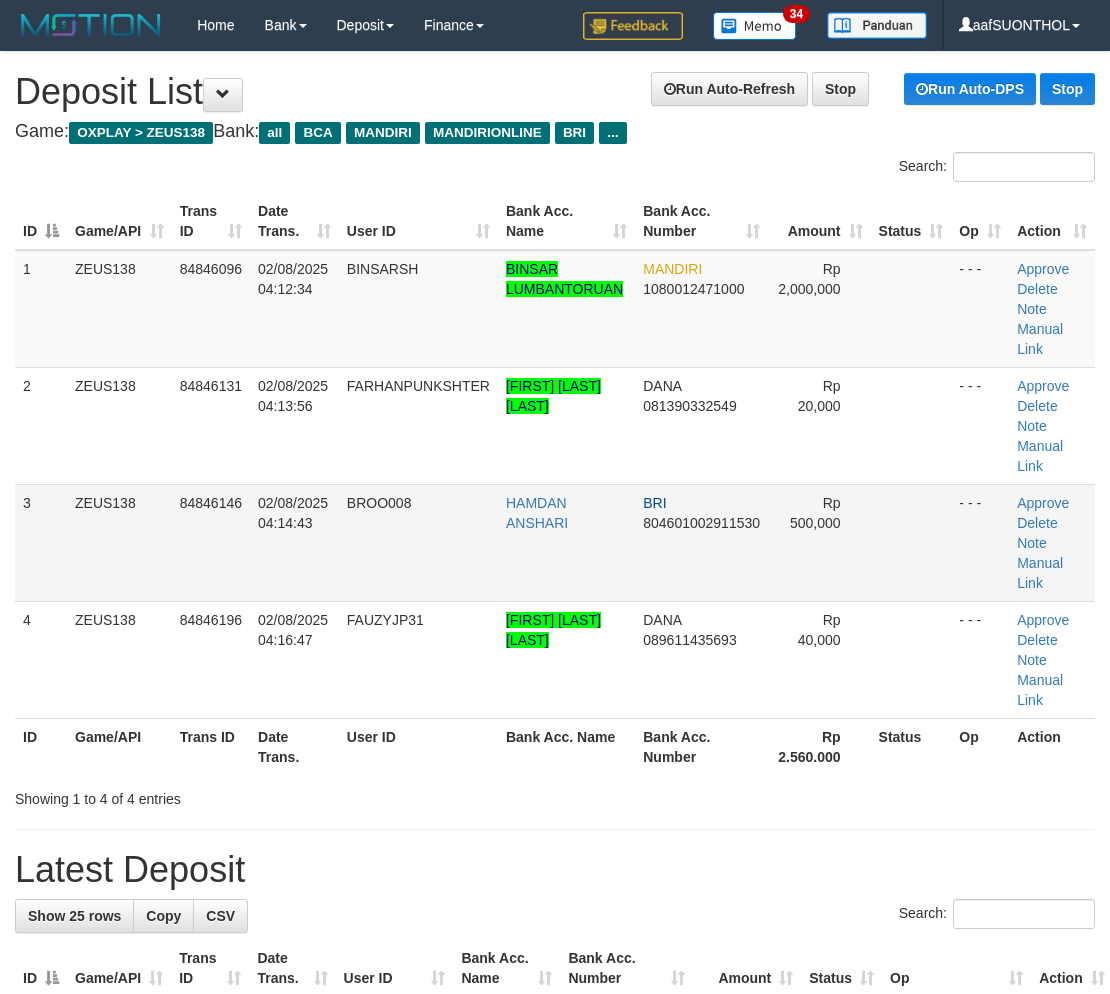 click on "3
ZEUS138
84846146
[DATE] [TIME]
BROO008
[FIRST] [LAST]
BRI
804601002911530
Rp 500,000
- - -
Approve
Delete
Note
Manual Link" at bounding box center (555, 542) 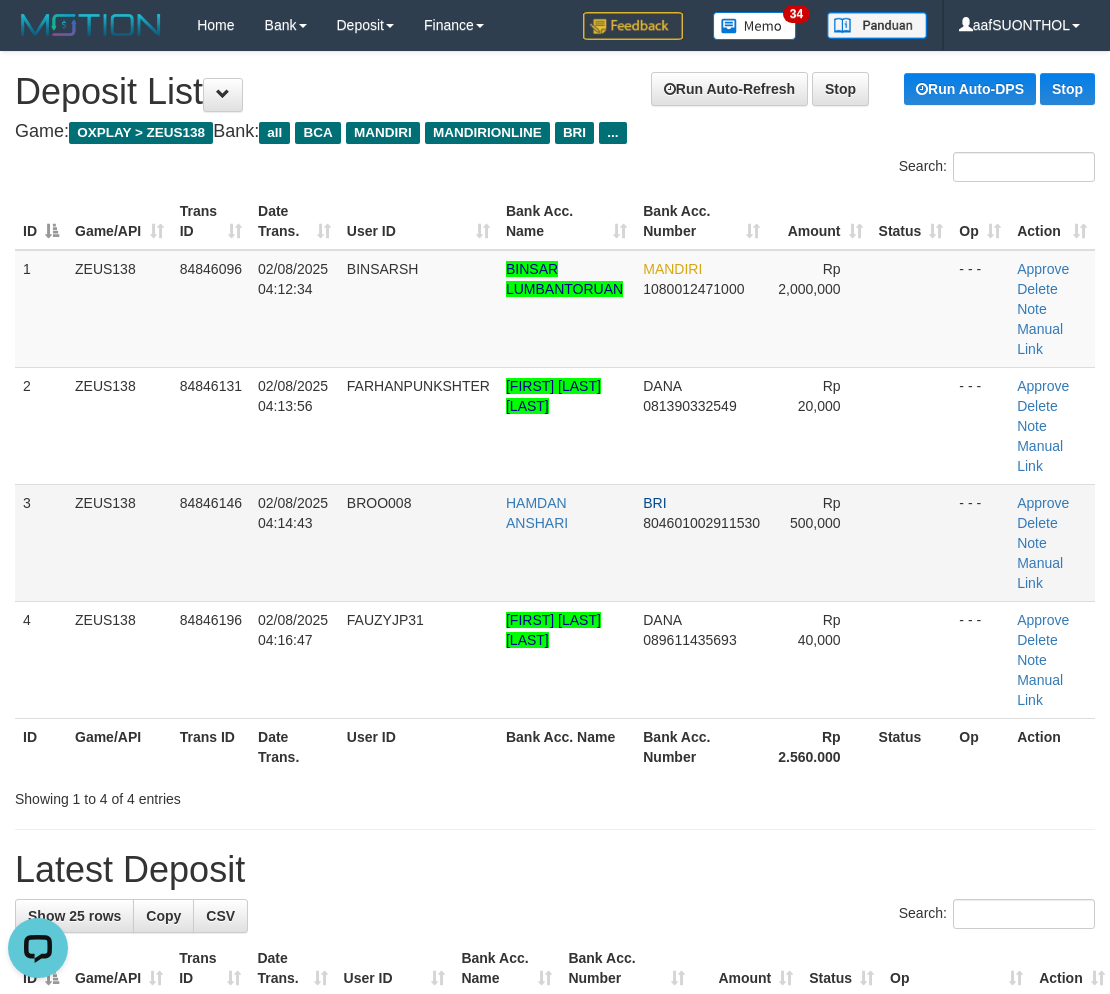 scroll, scrollTop: 0, scrollLeft: 0, axis: both 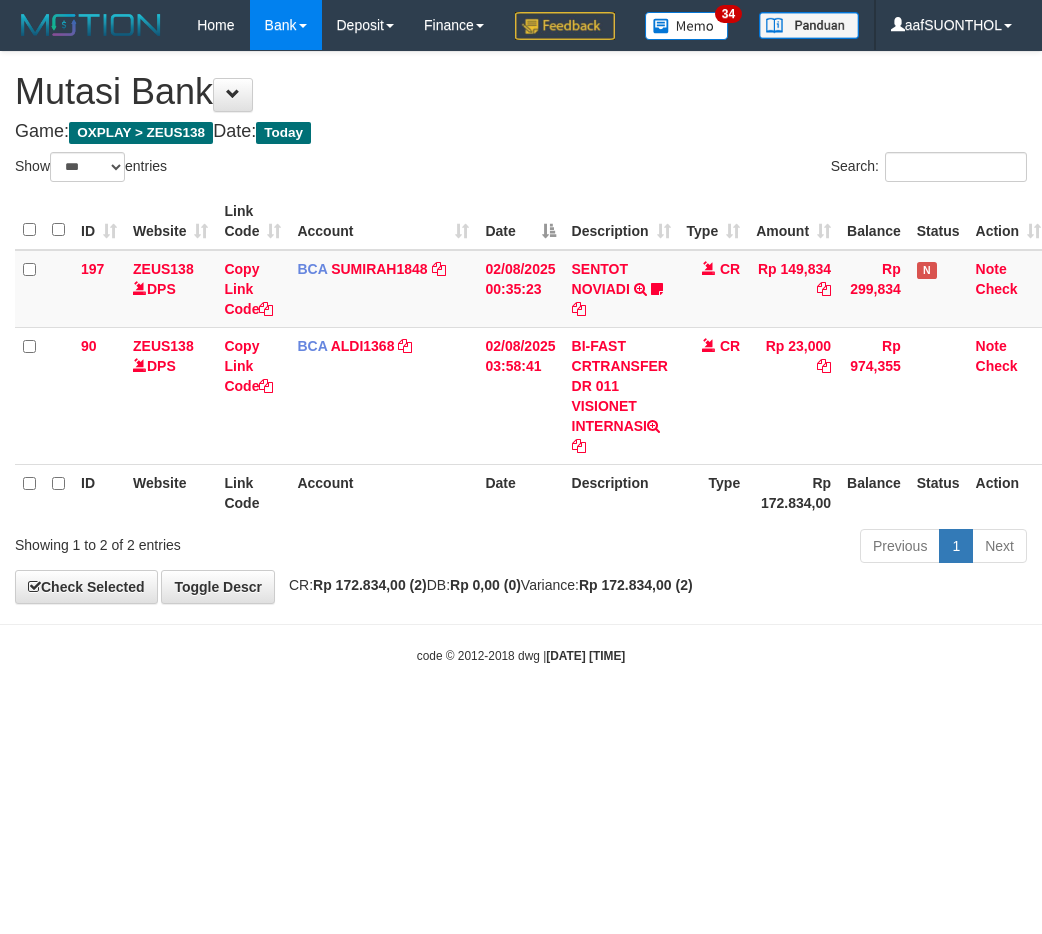 select on "***" 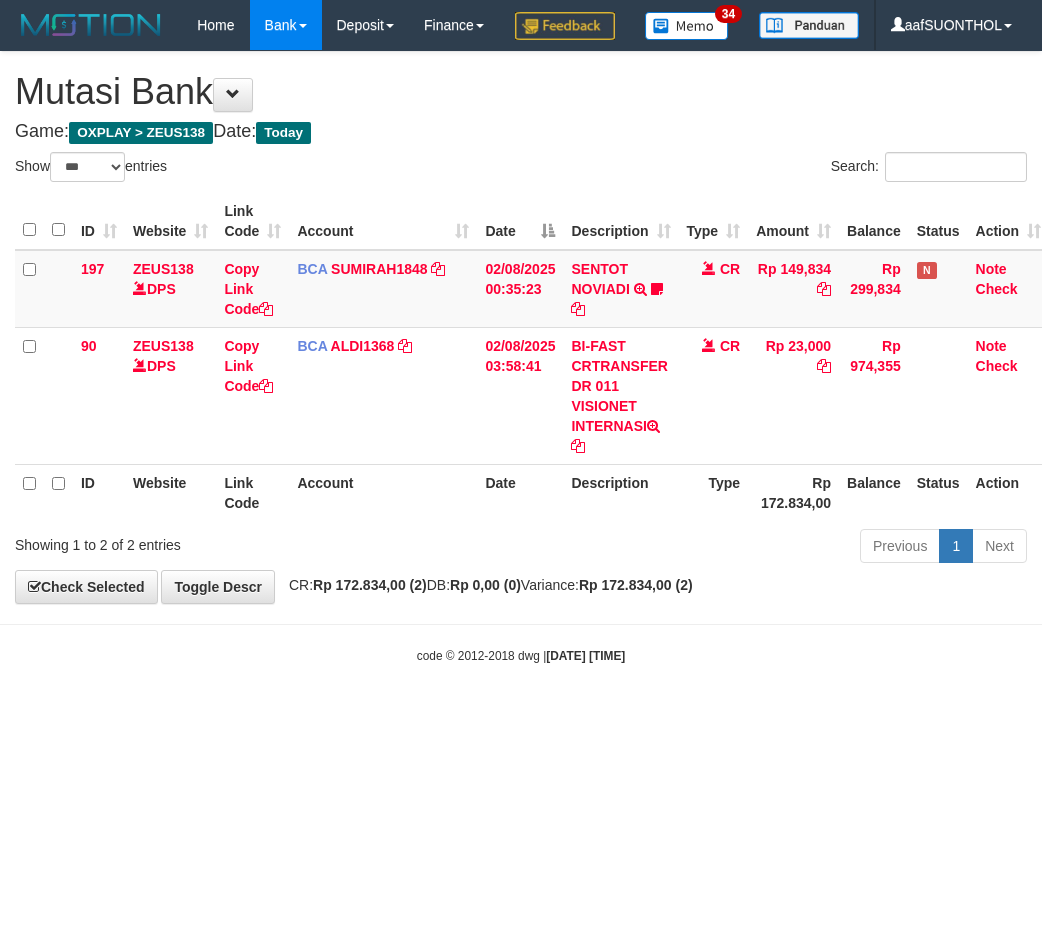 scroll, scrollTop: 0, scrollLeft: 0, axis: both 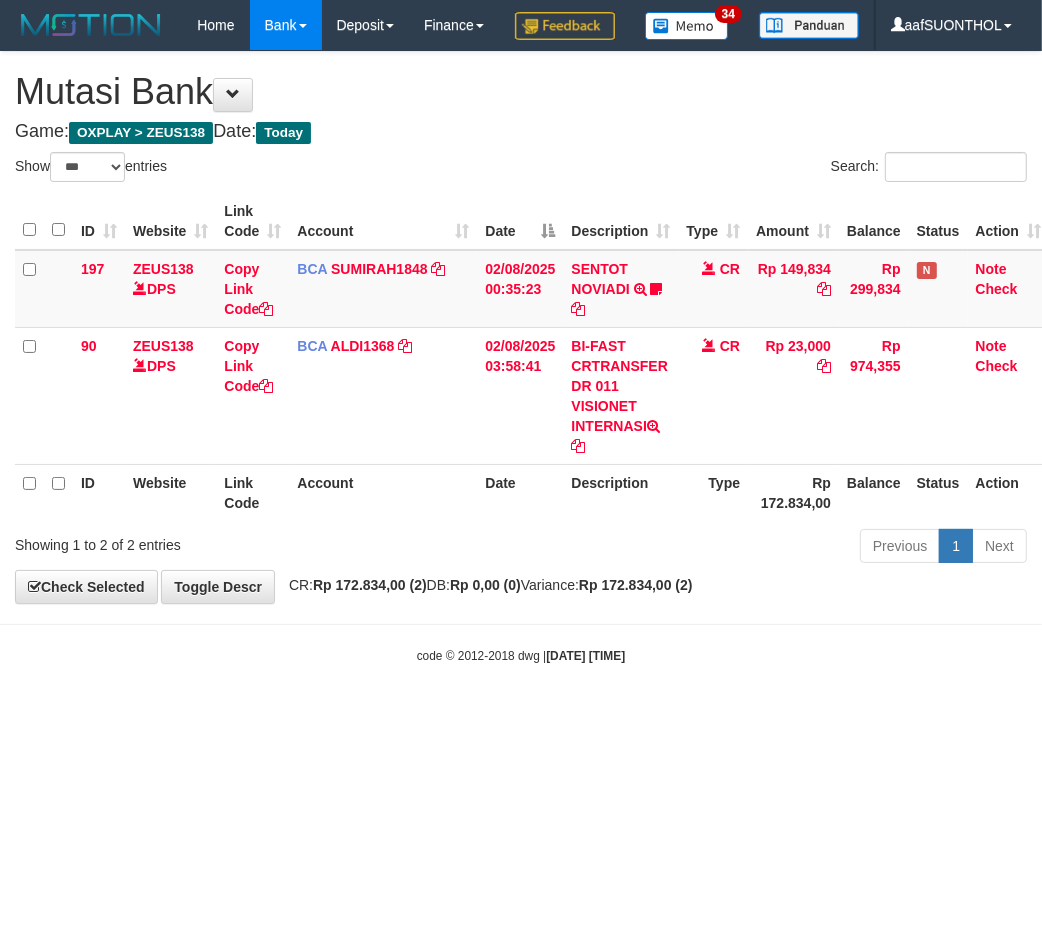 click on "Toggle navigation
Home
Bank
Account List
Load
By Website
Group
[OXPLAY]													ZEUS138
By Load Group (DPS)" at bounding box center [521, 357] 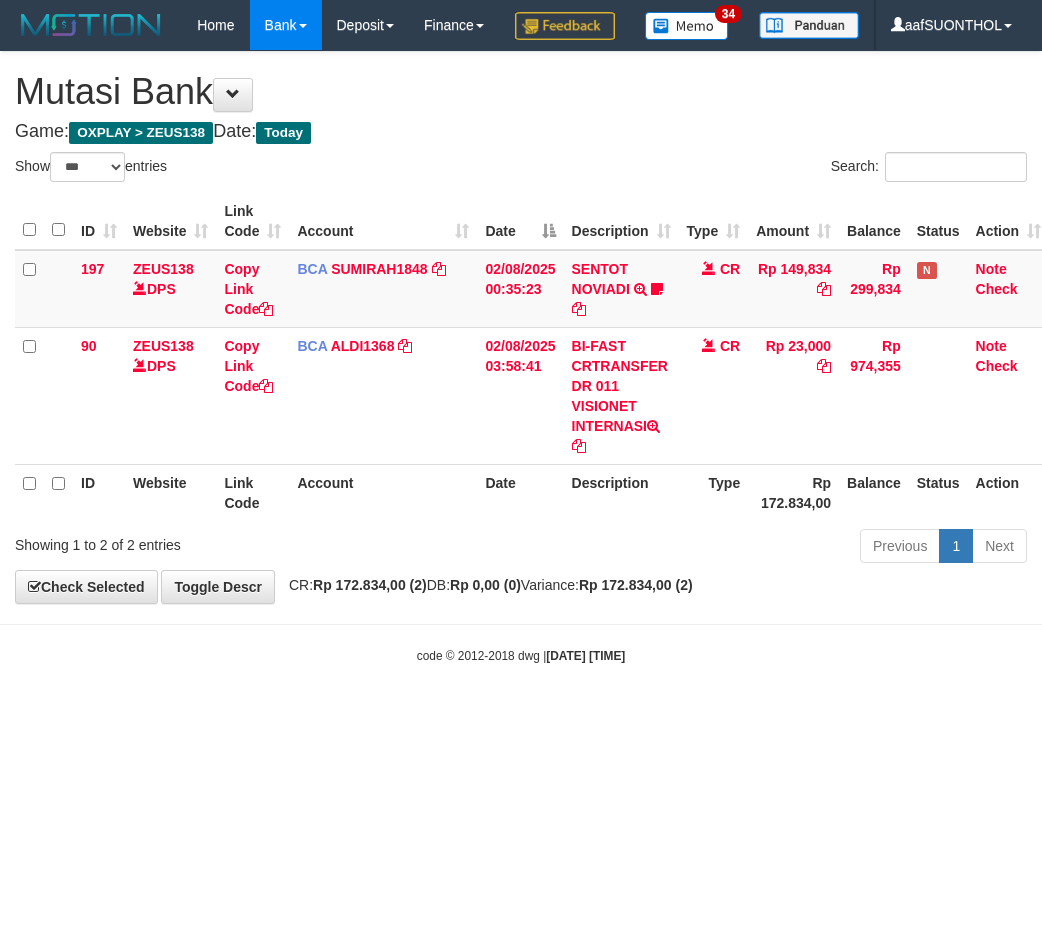 select on "***" 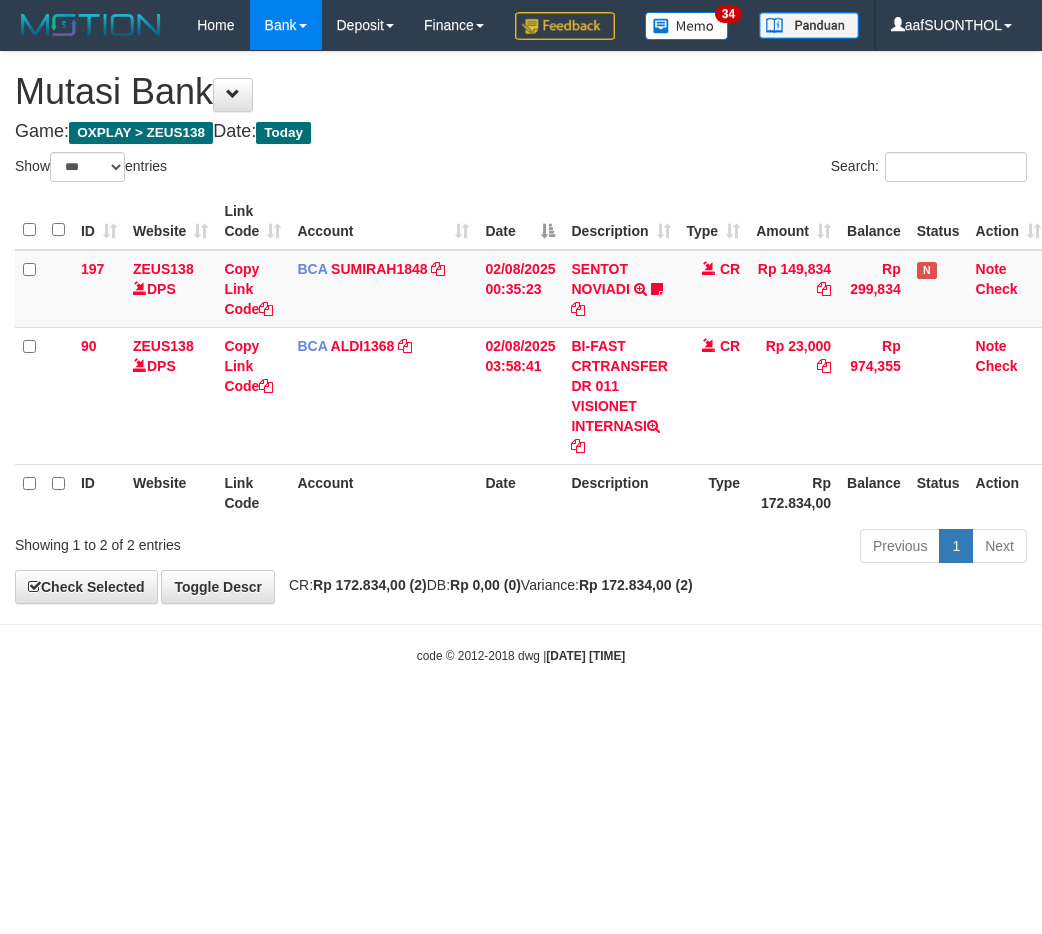 scroll, scrollTop: 0, scrollLeft: 0, axis: both 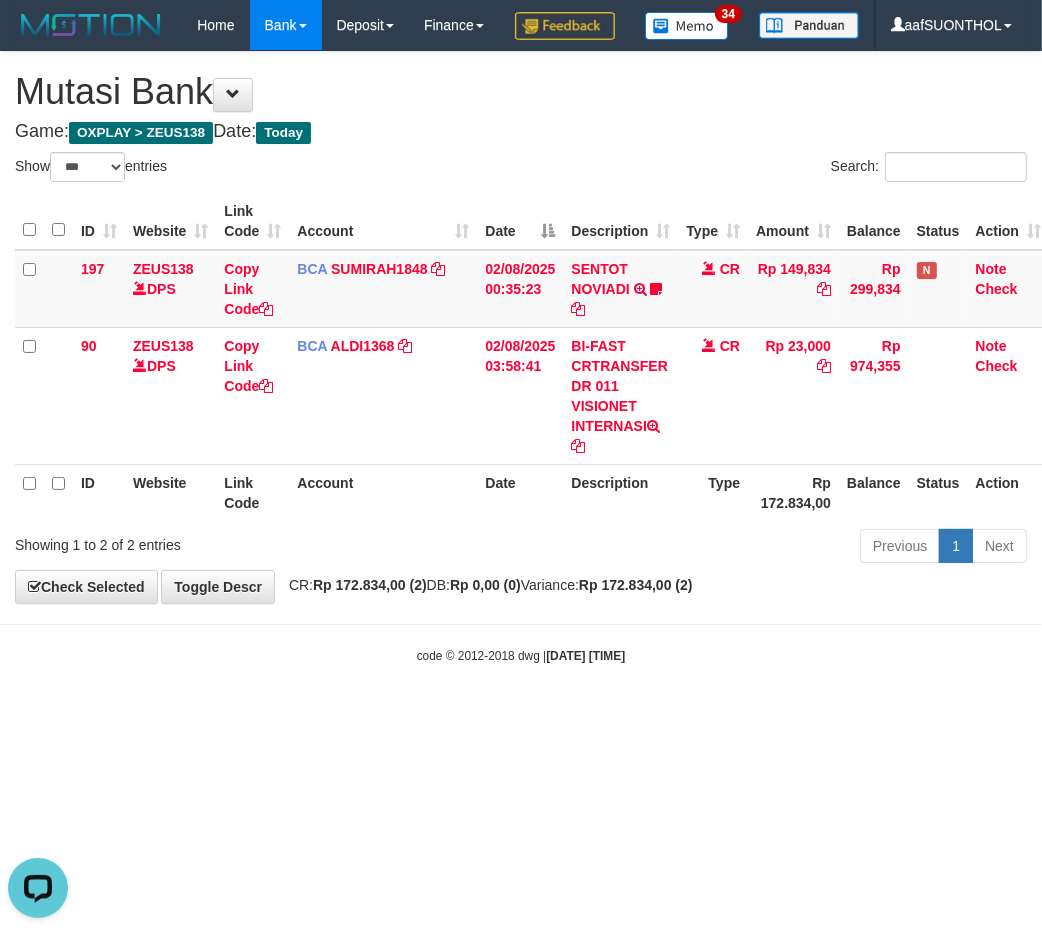 drag, startPoint x: 365, startPoint y: 854, endPoint x: 354, endPoint y: 841, distance: 17.029387 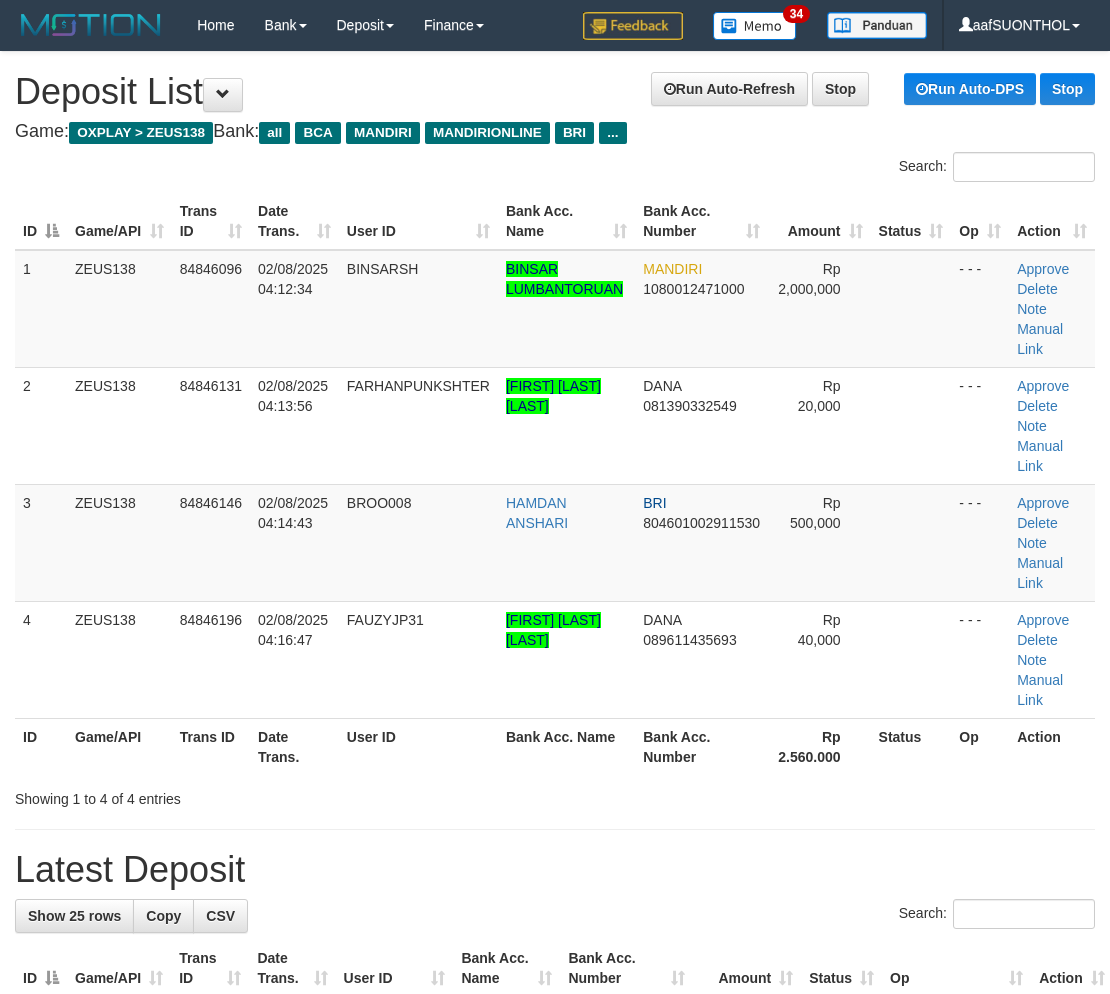 scroll, scrollTop: 0, scrollLeft: 0, axis: both 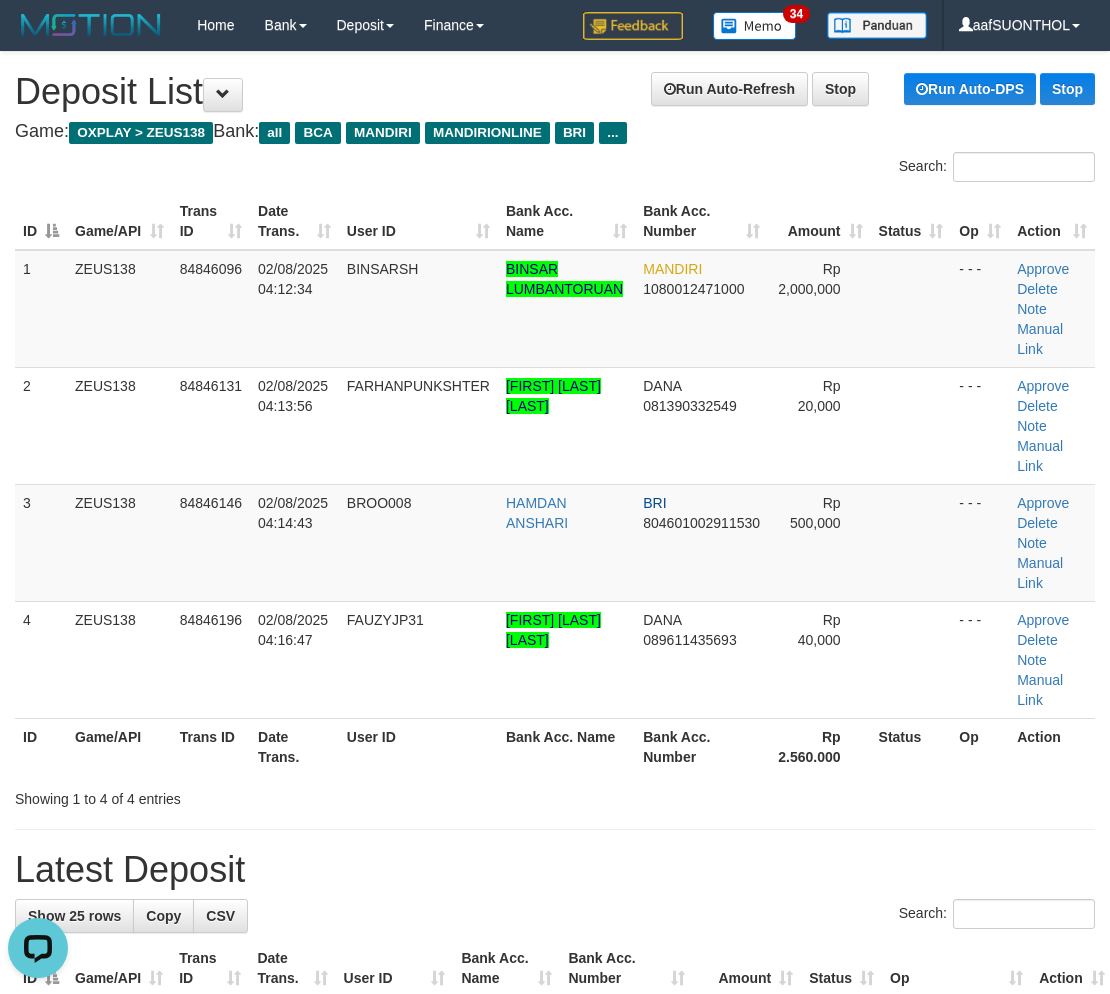 click on "**********" at bounding box center (555, 1384) 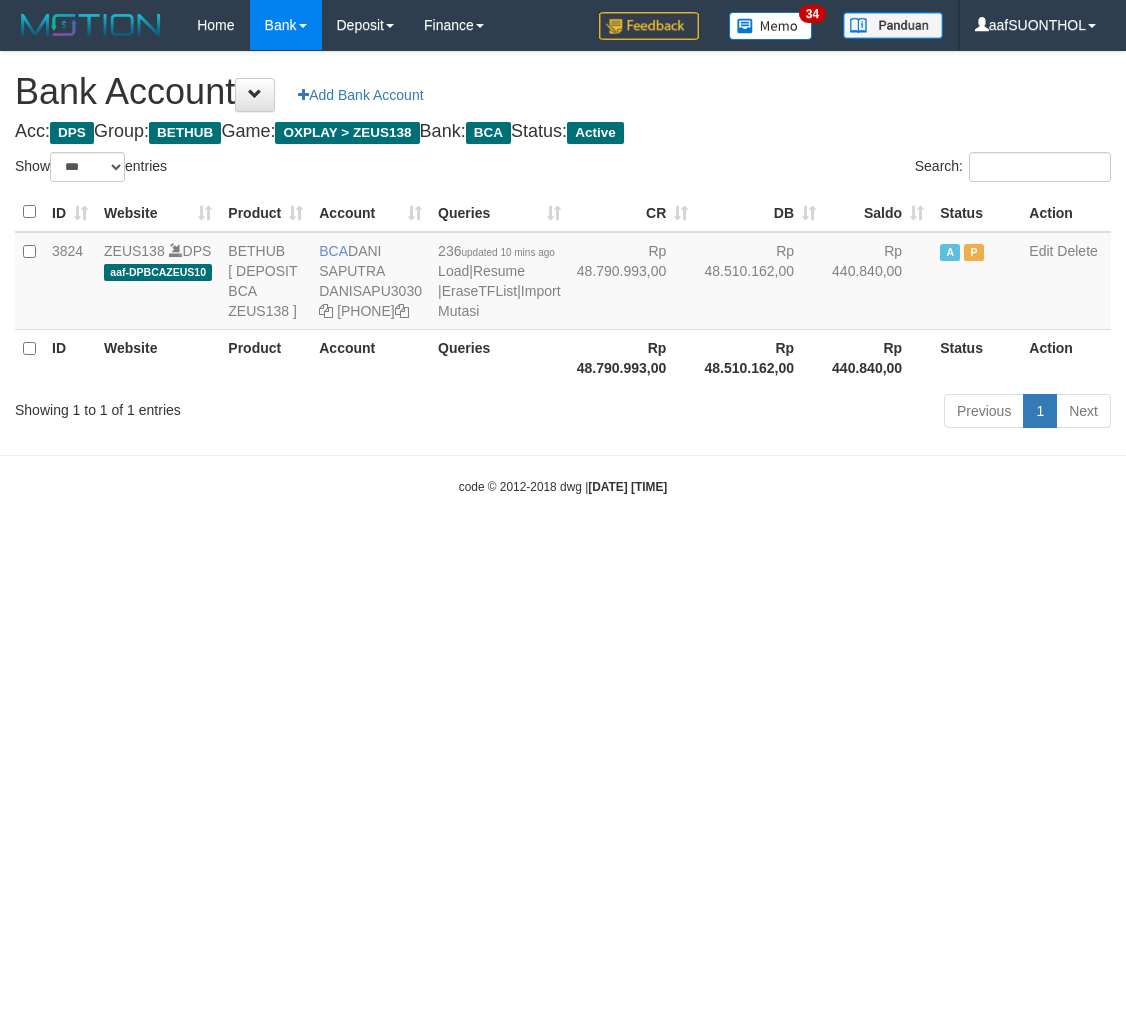 select on "***" 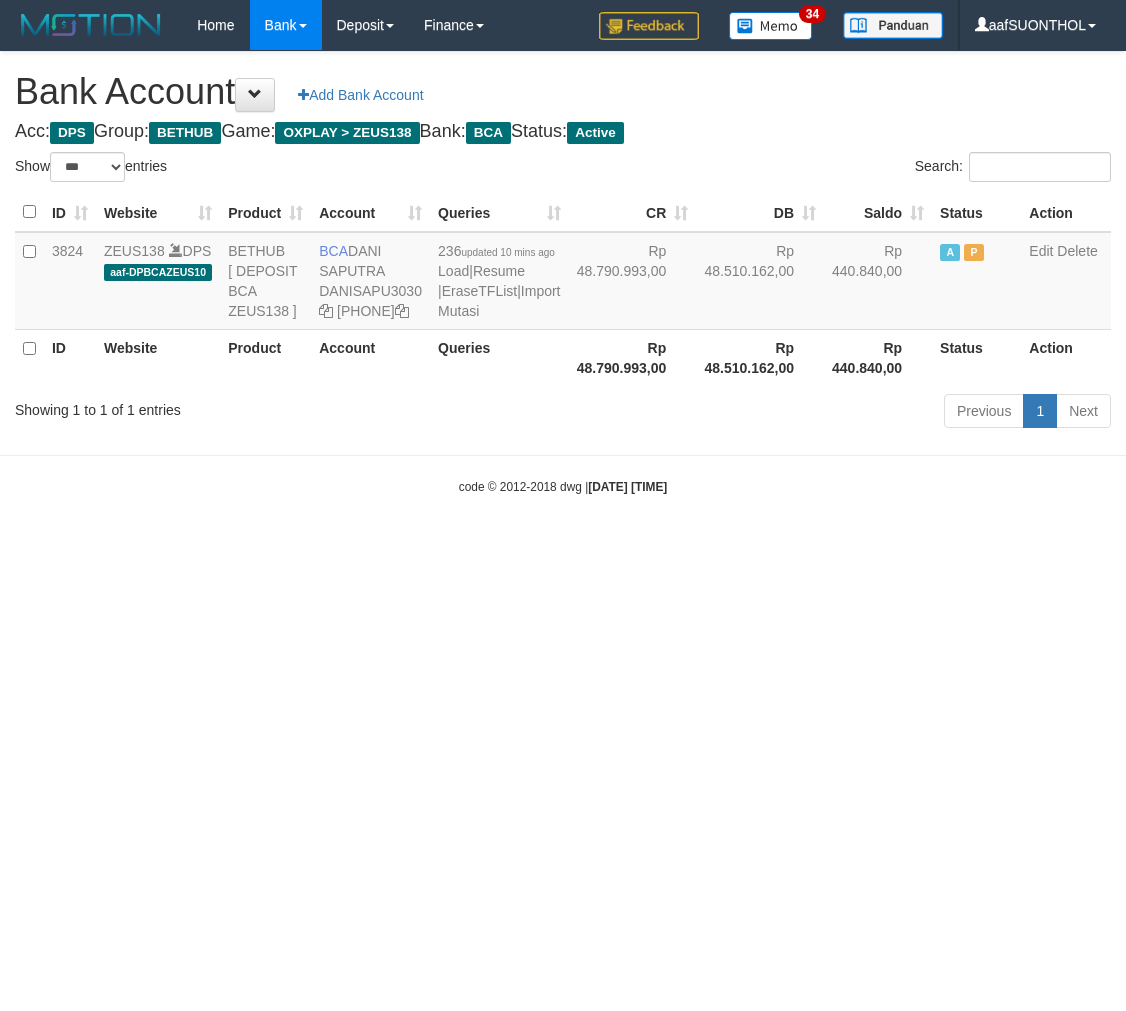 scroll, scrollTop: 0, scrollLeft: 0, axis: both 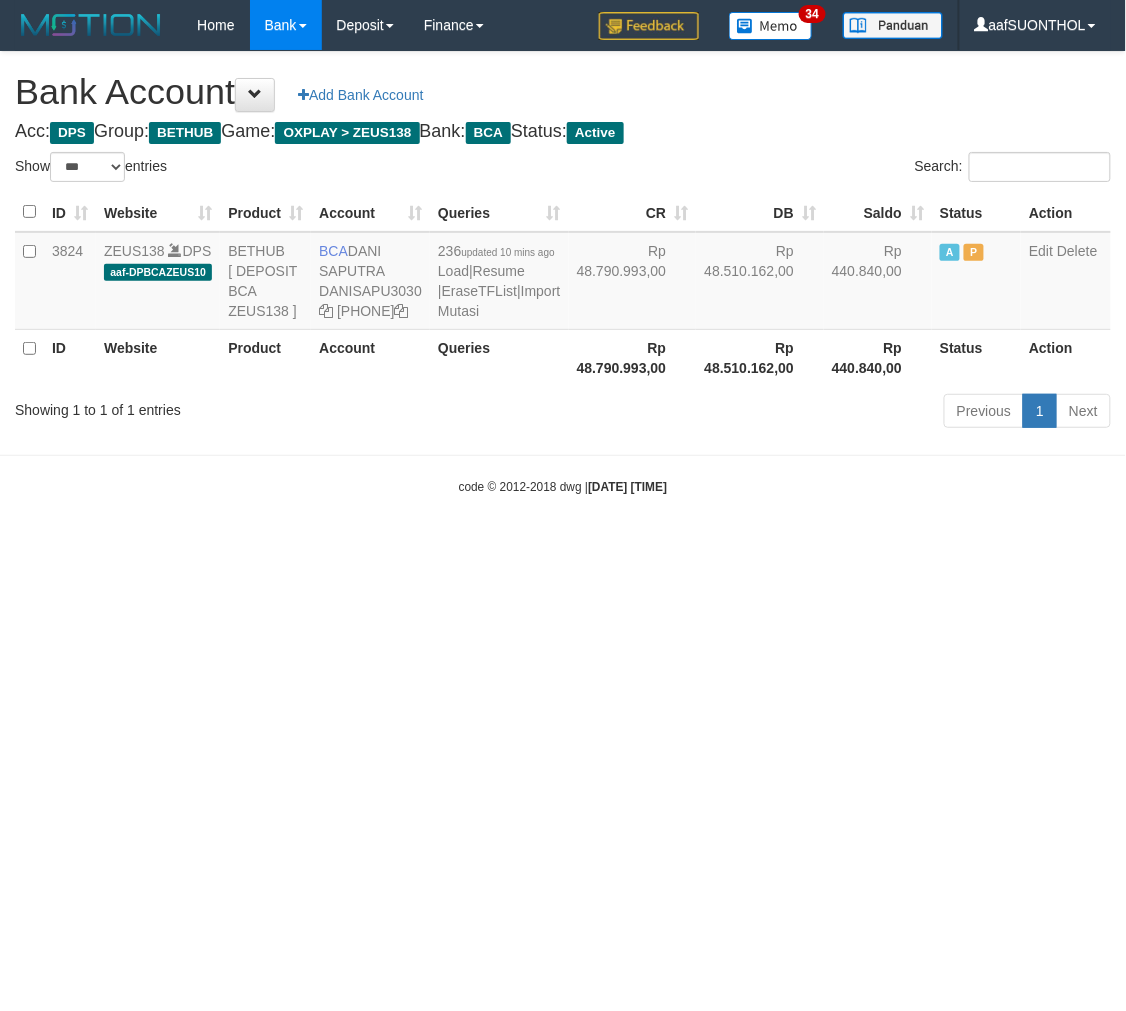 click on "Toggle navigation
Home
Bank
Account List
Load
By Website
Group
[OXPLAY]													ZEUS138
By Load Group (DPS)
Sync" at bounding box center (563, 273) 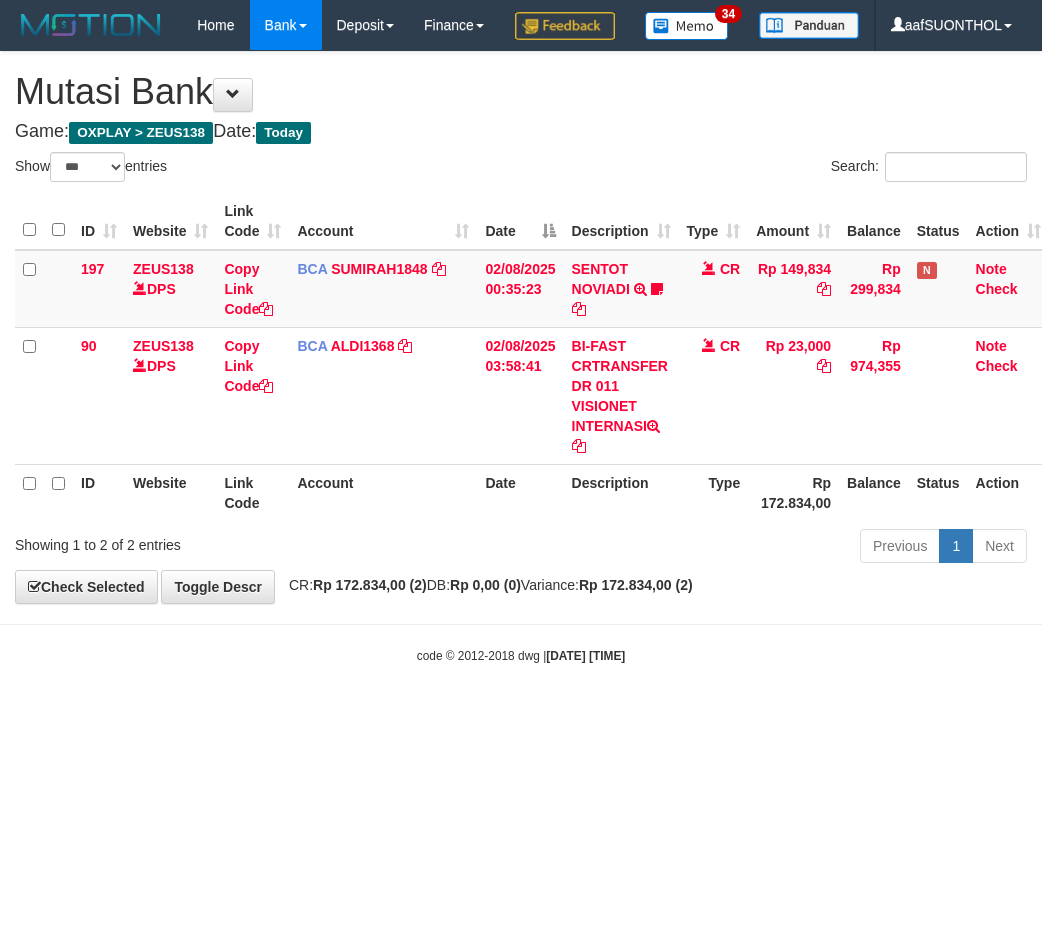 select on "***" 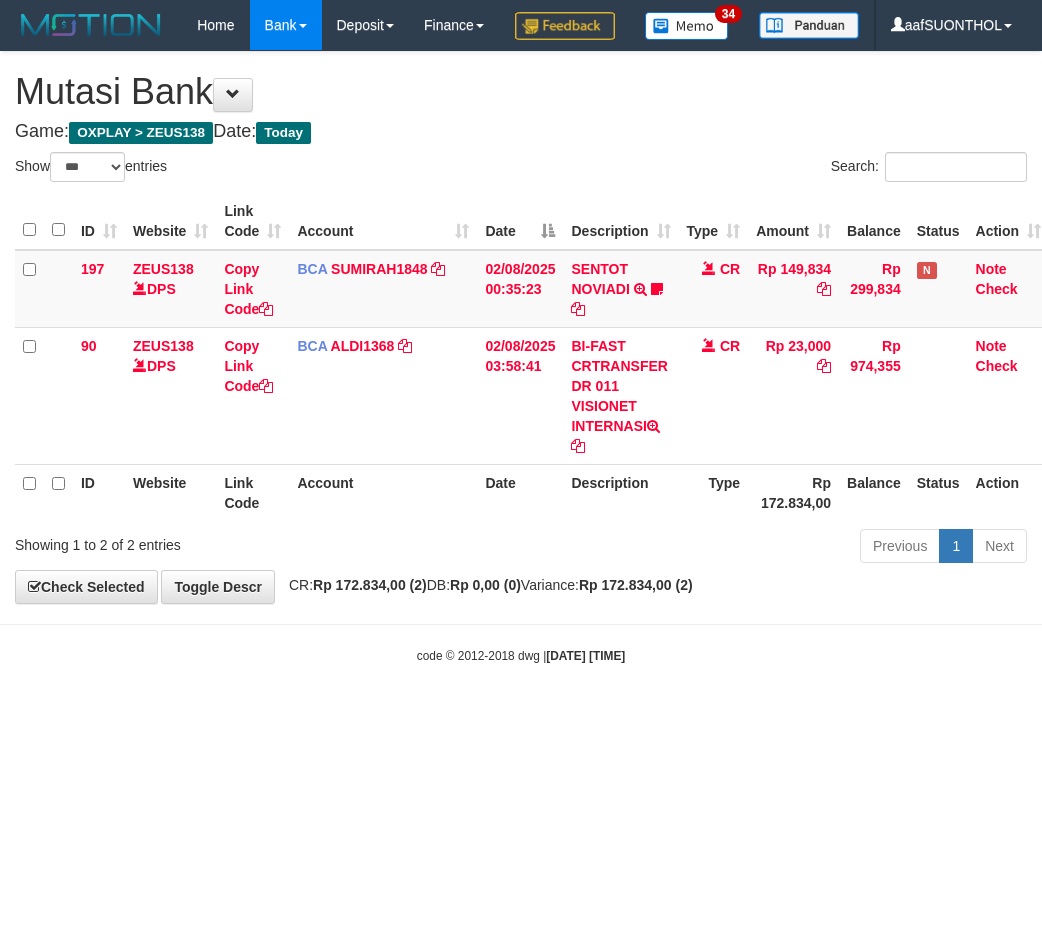 scroll, scrollTop: 0, scrollLeft: 0, axis: both 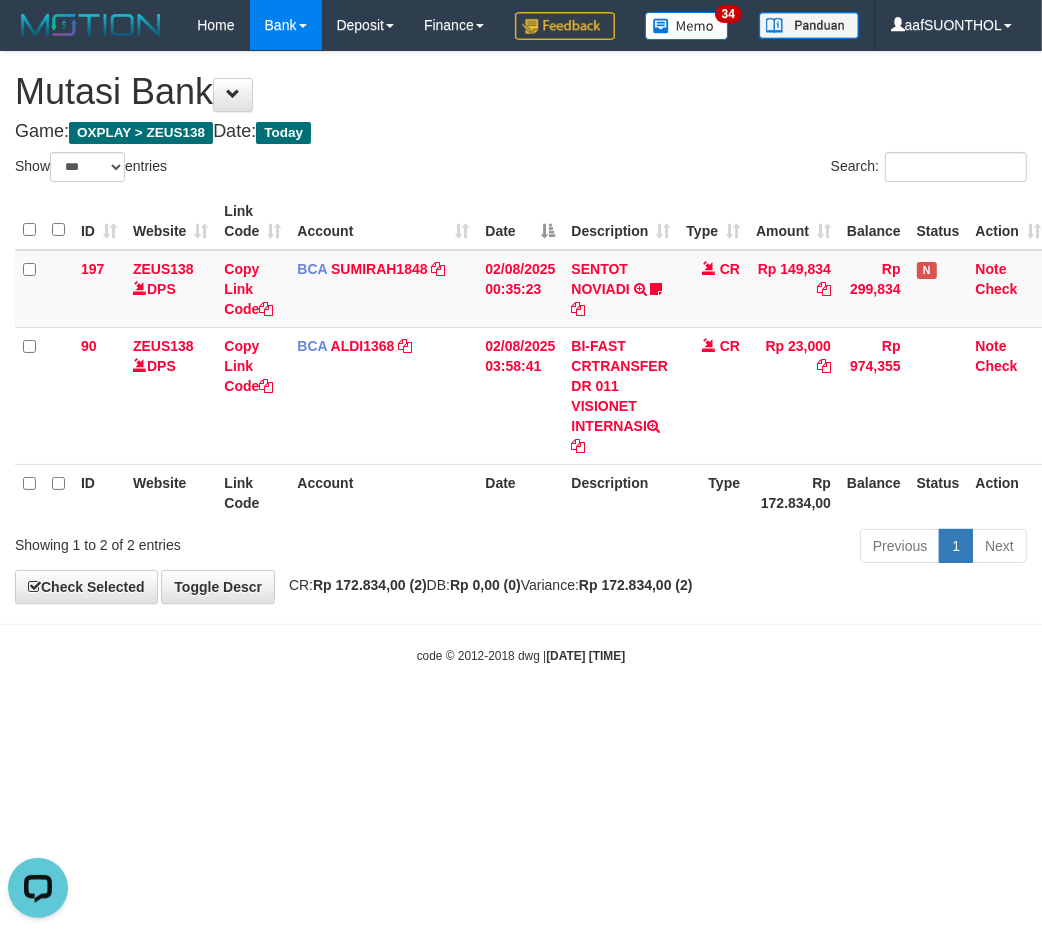 drag, startPoint x: 330, startPoint y: 720, endPoint x: 316, endPoint y: 717, distance: 14.3178215 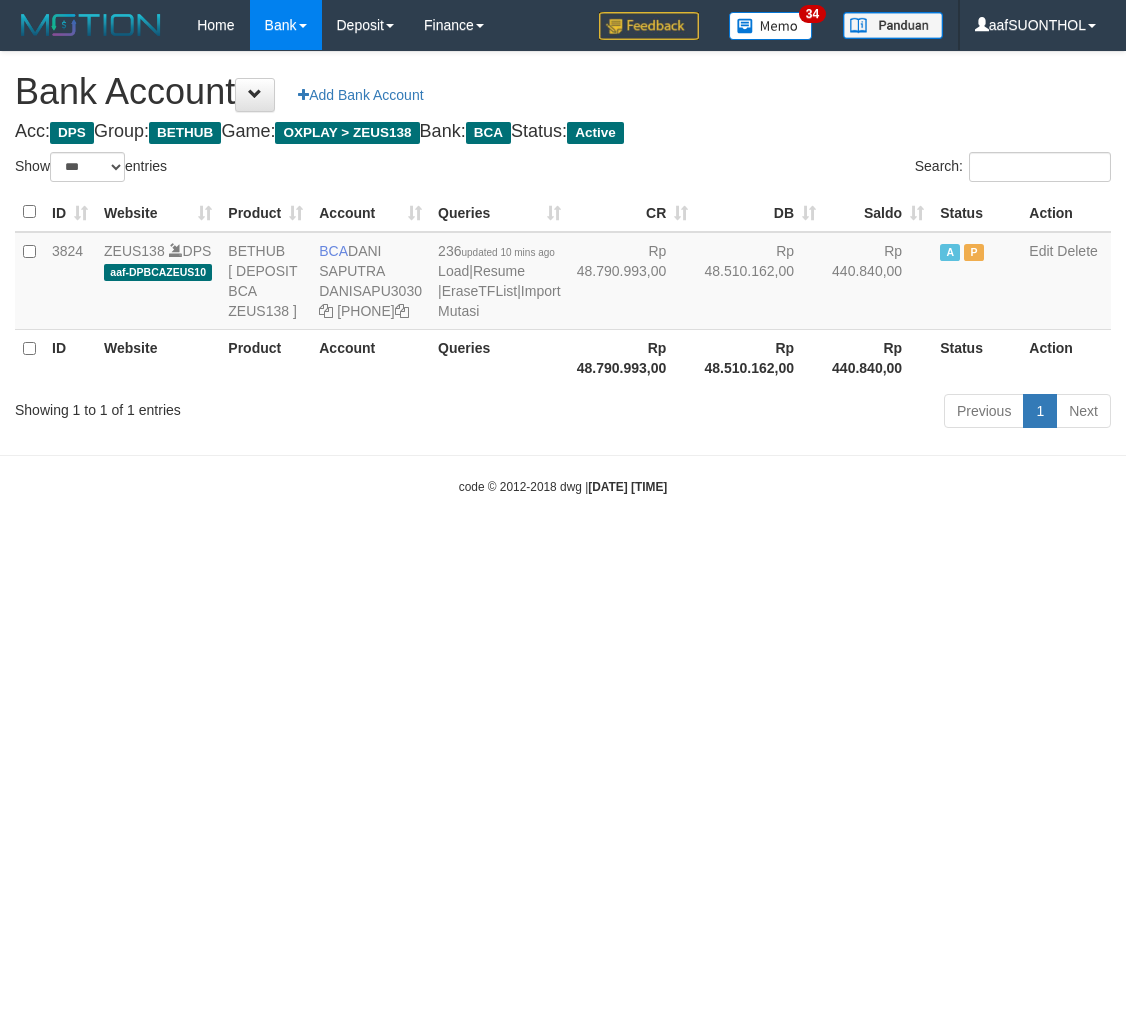 select on "***" 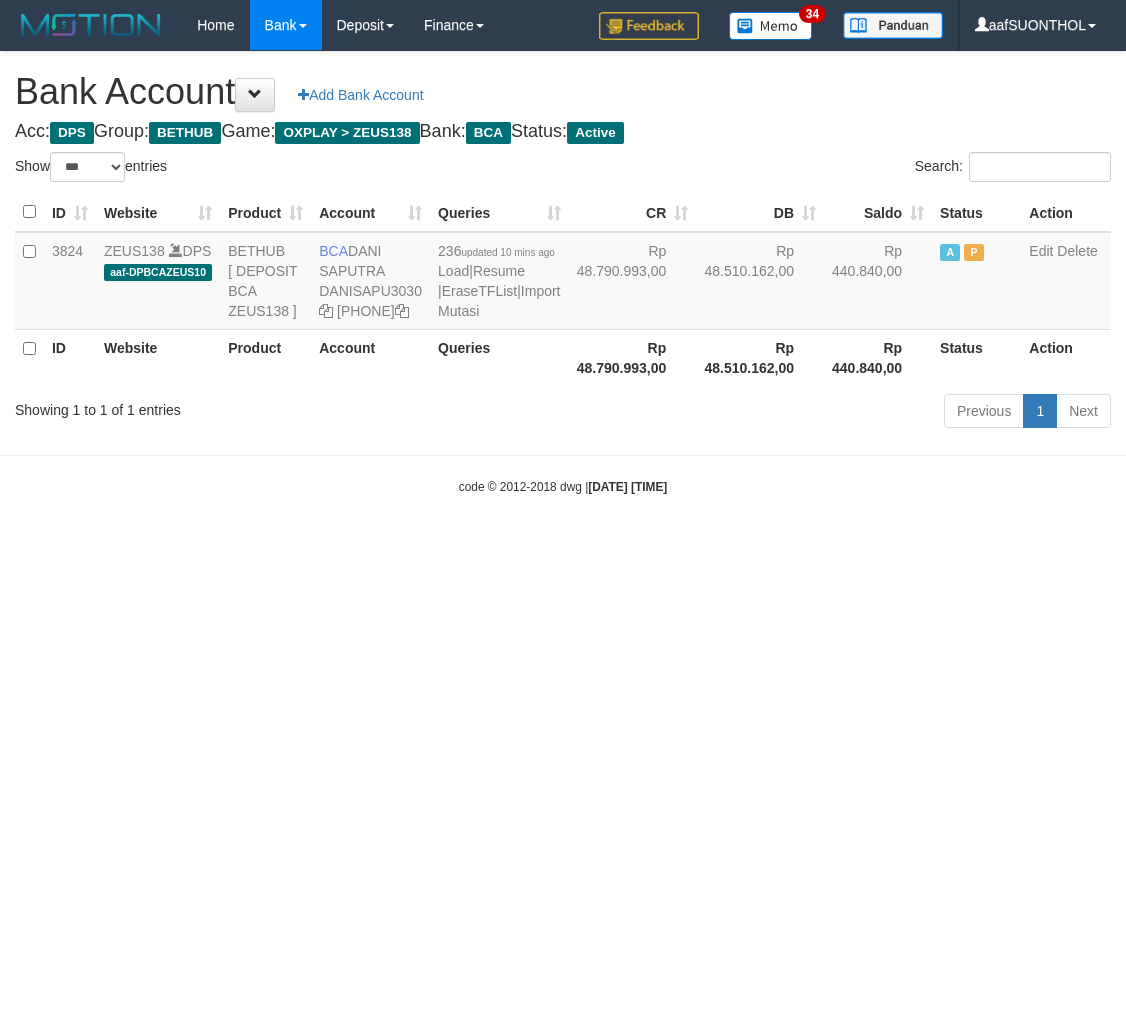 scroll, scrollTop: 0, scrollLeft: 0, axis: both 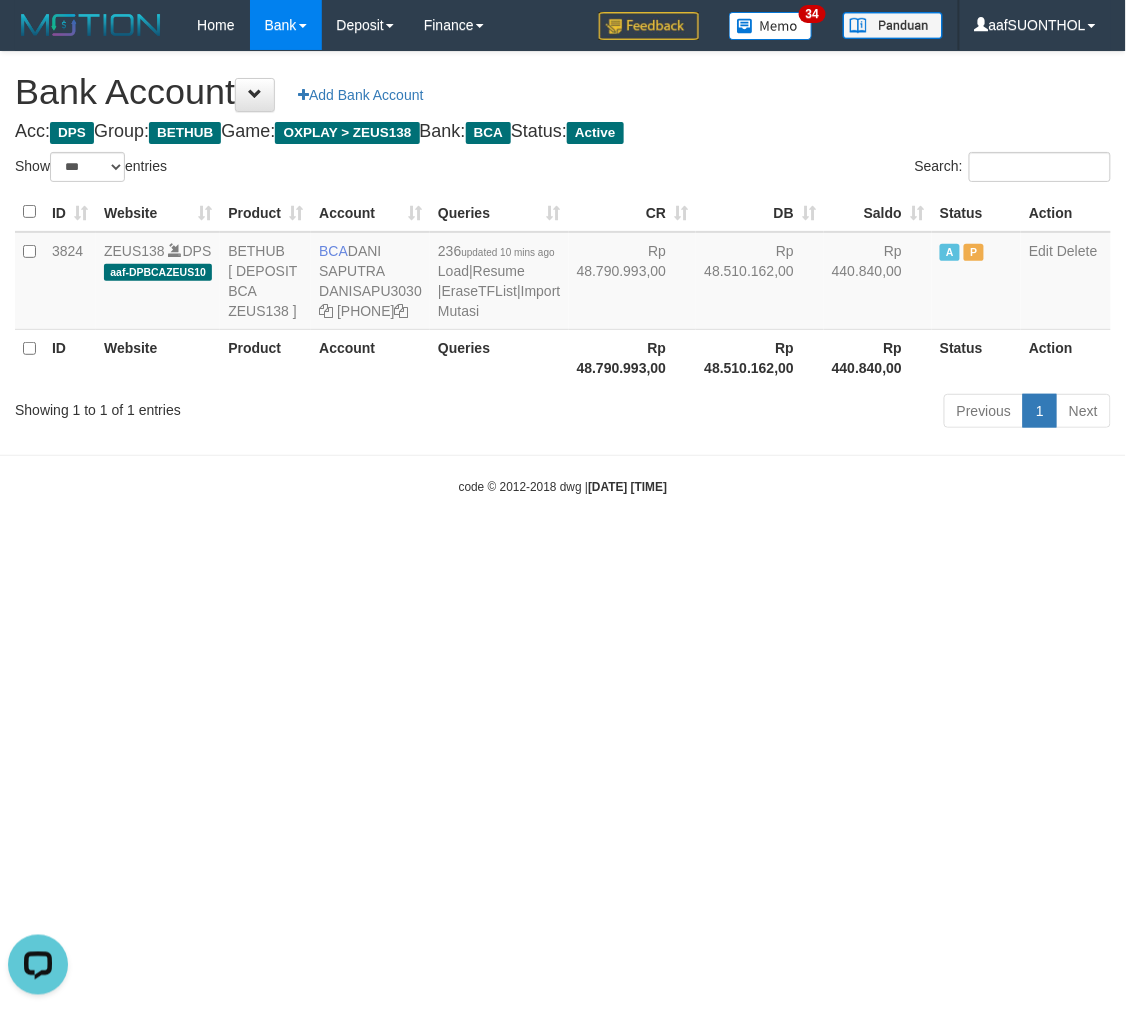 drag, startPoint x: 833, startPoint y: 574, endPoint x: 814, endPoint y: 562, distance: 22.472204 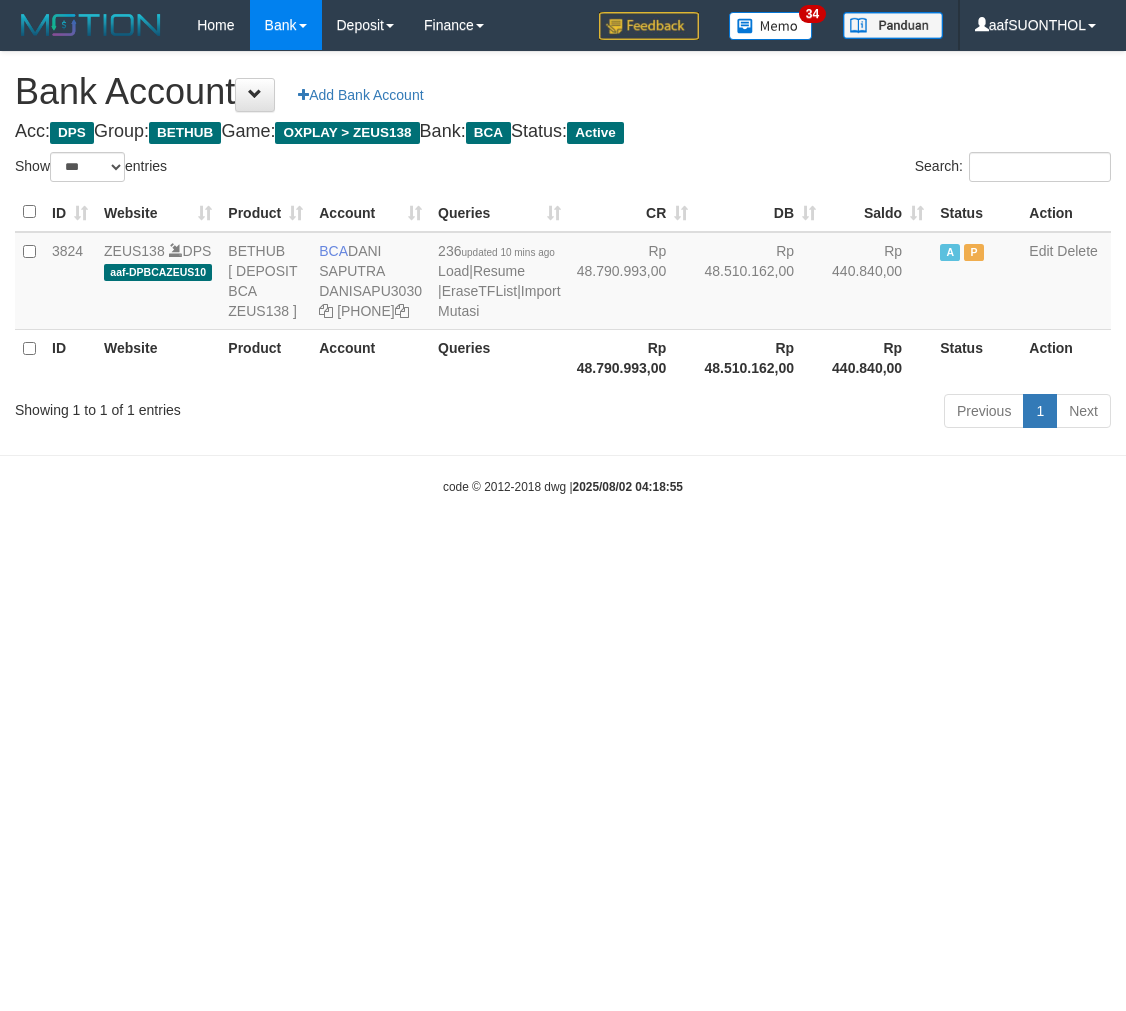 select on "***" 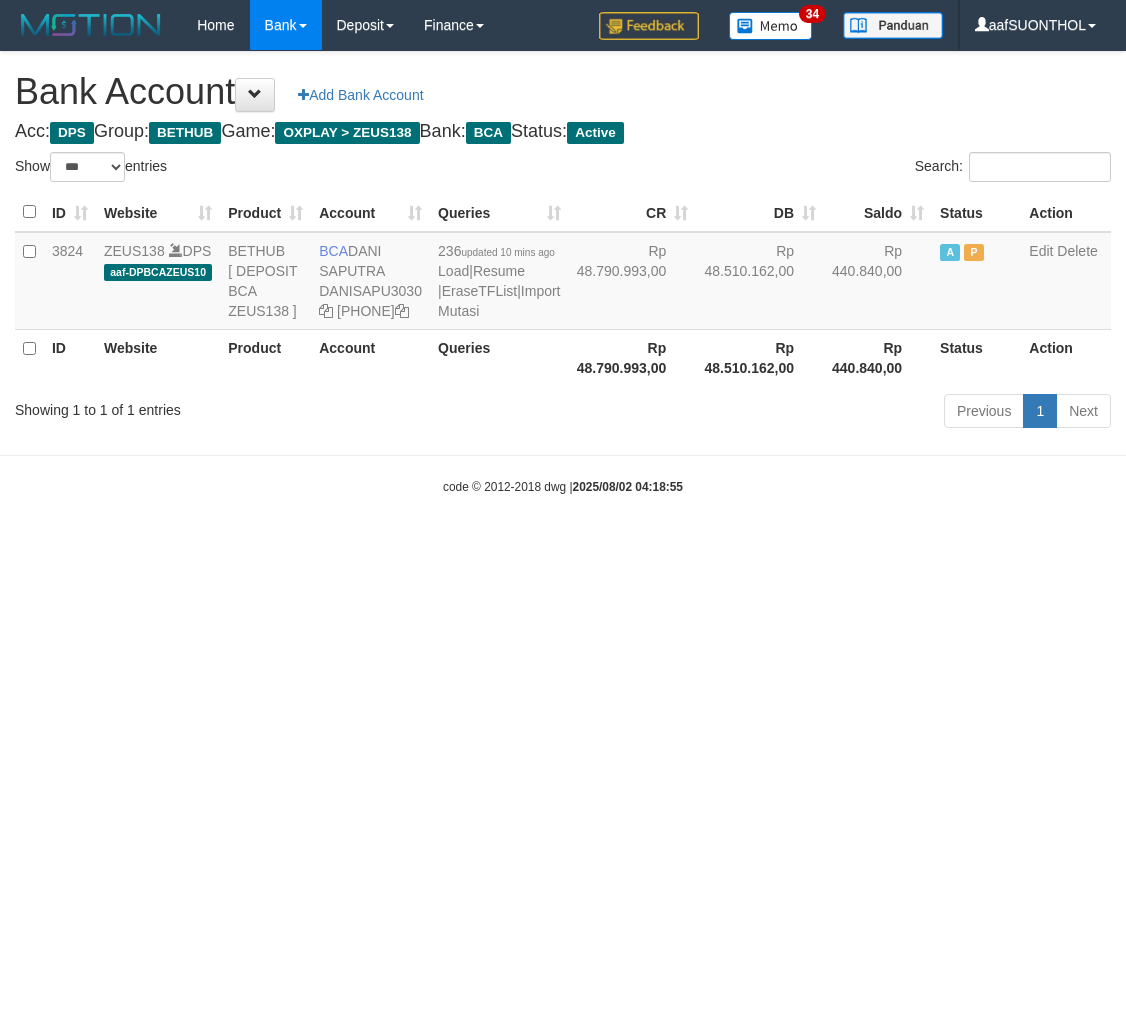 scroll, scrollTop: 0, scrollLeft: 0, axis: both 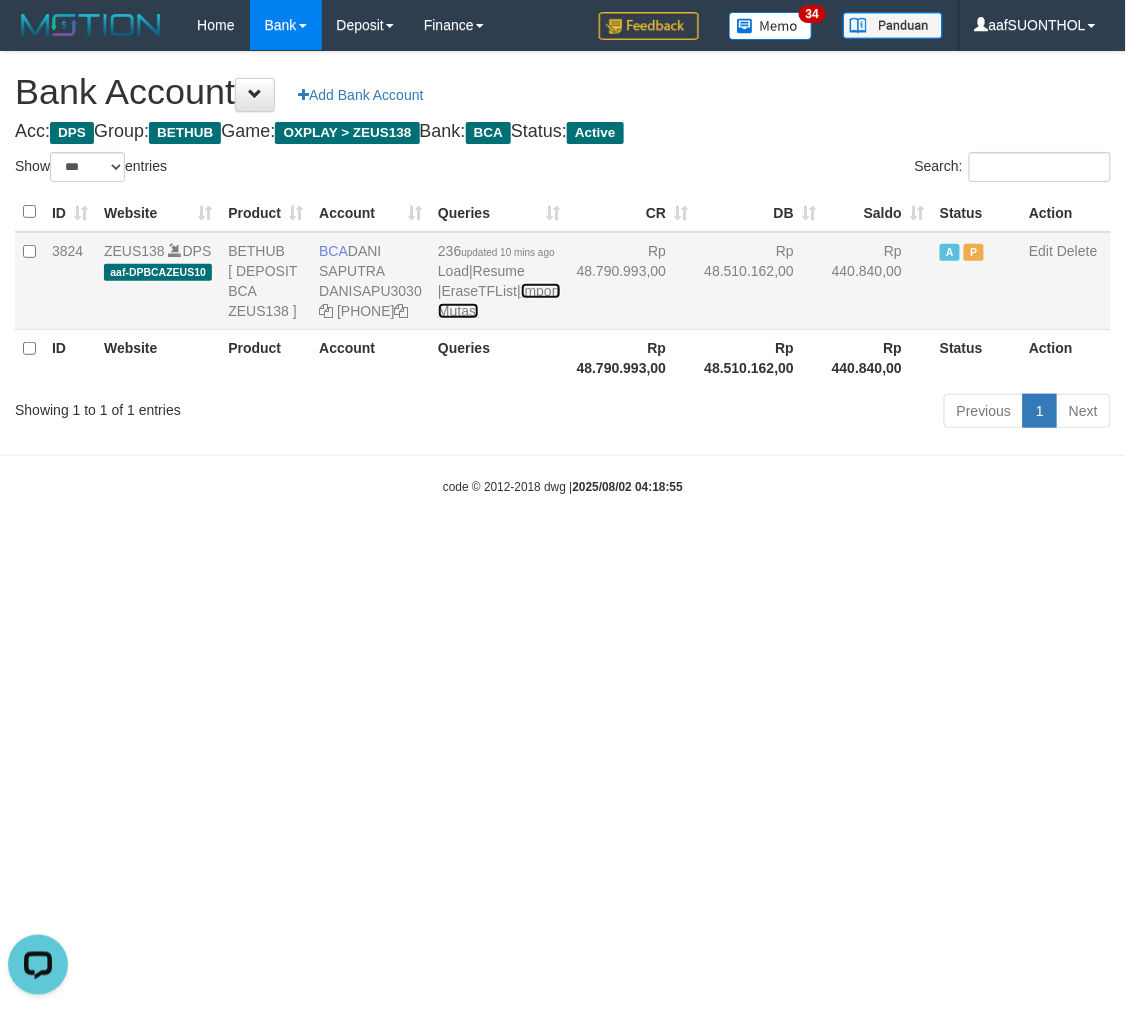 click on "Import Mutasi" at bounding box center [499, 301] 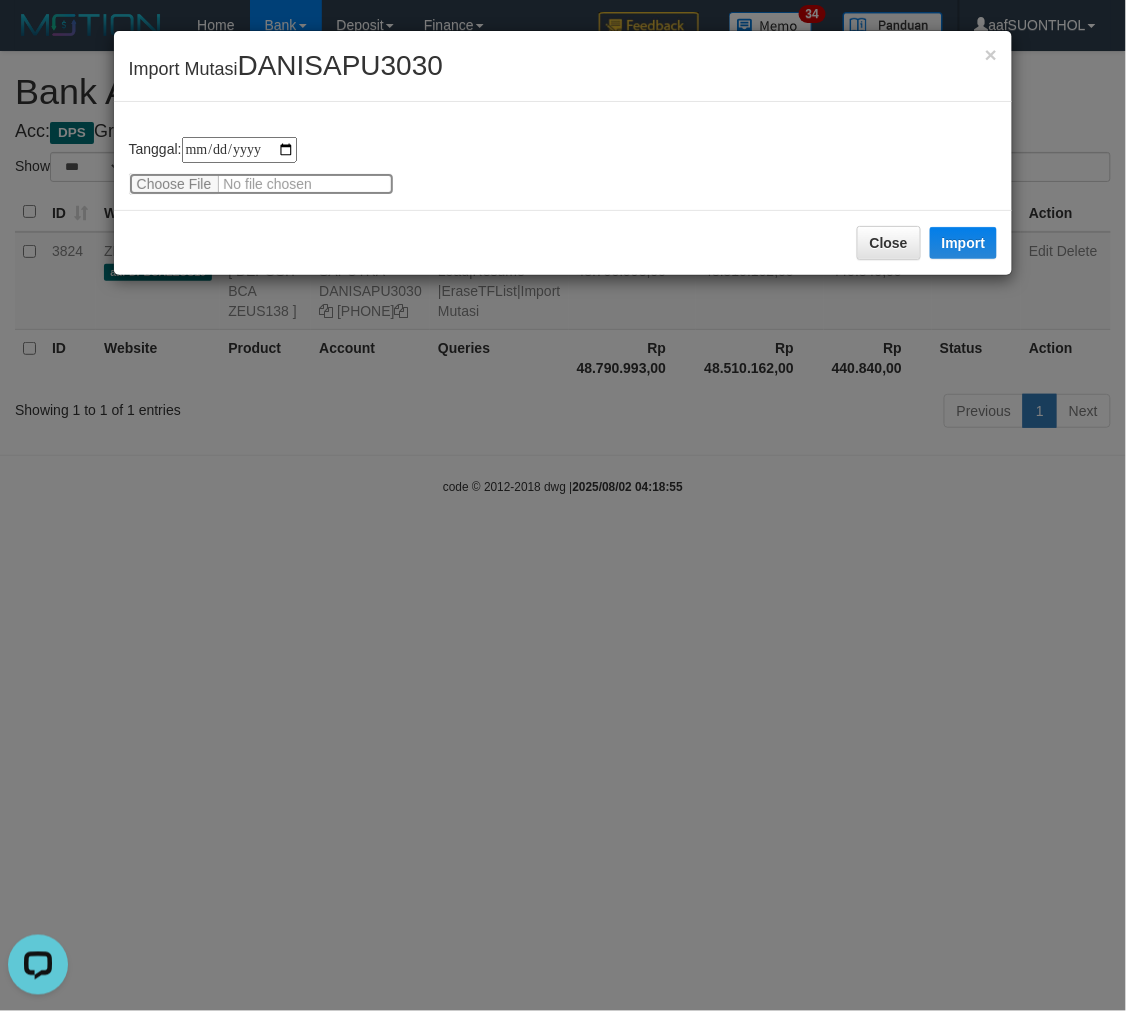 click at bounding box center (261, 184) 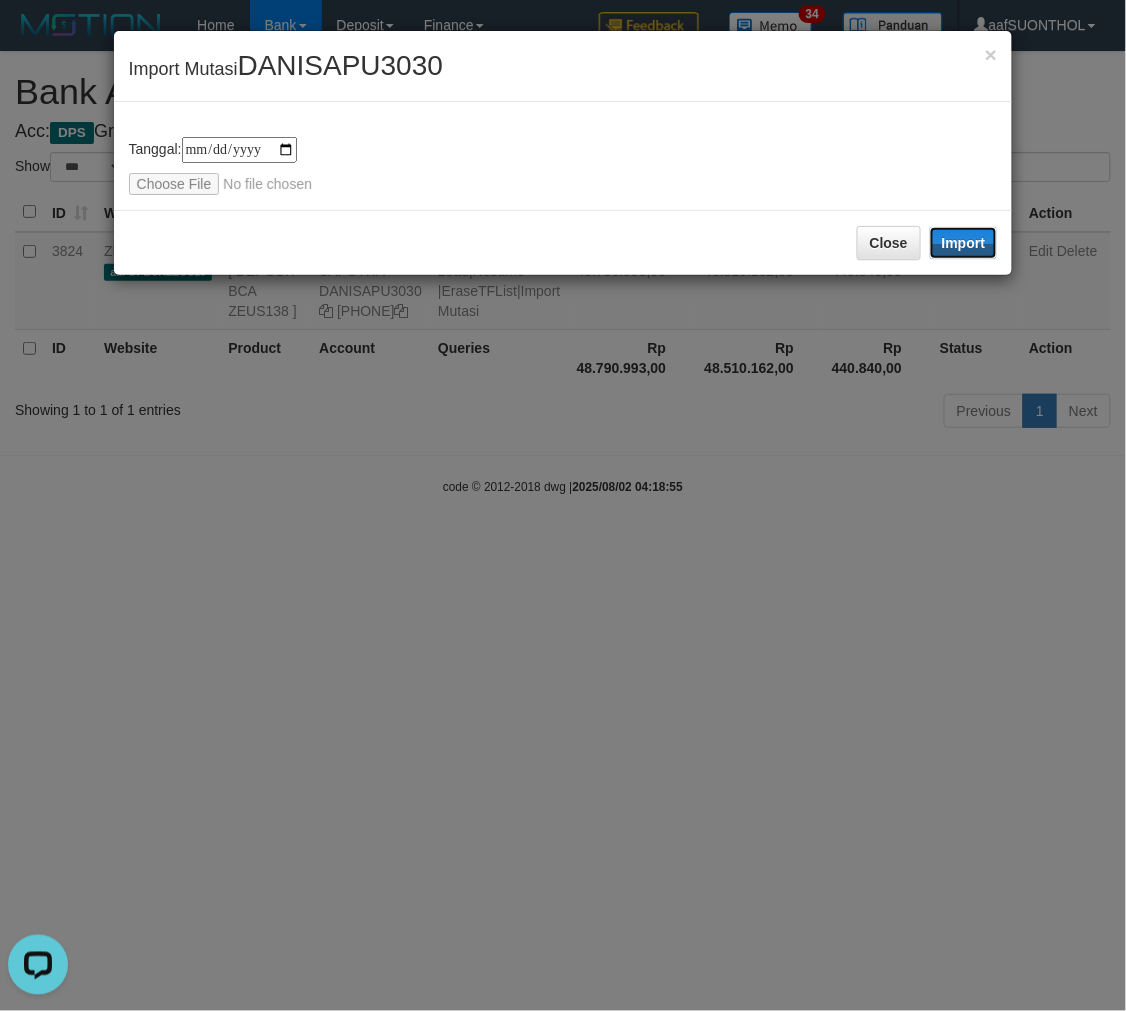 click on "Import" at bounding box center [964, 243] 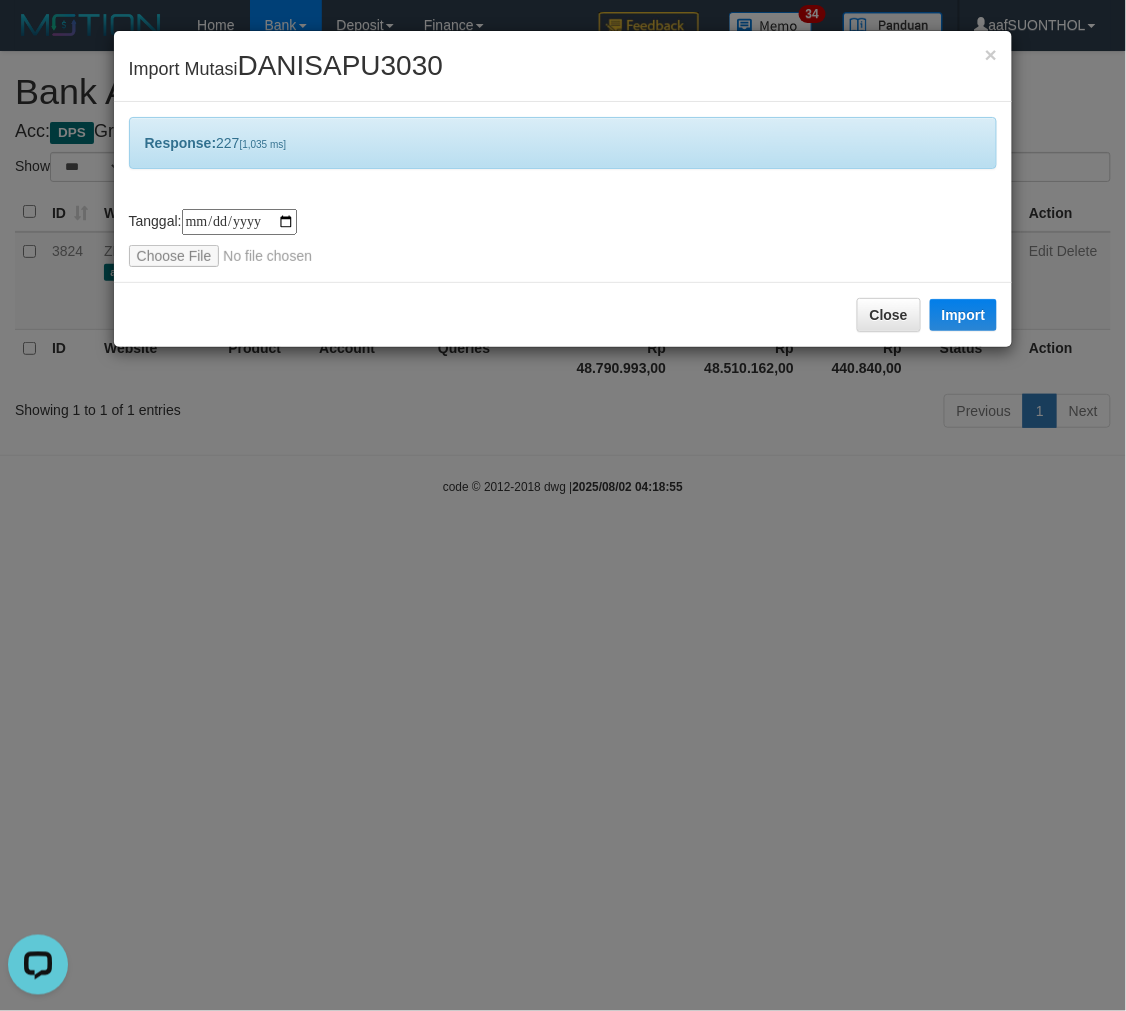 drag, startPoint x: 632, startPoint y: 557, endPoint x: 614, endPoint y: 553, distance: 18.439089 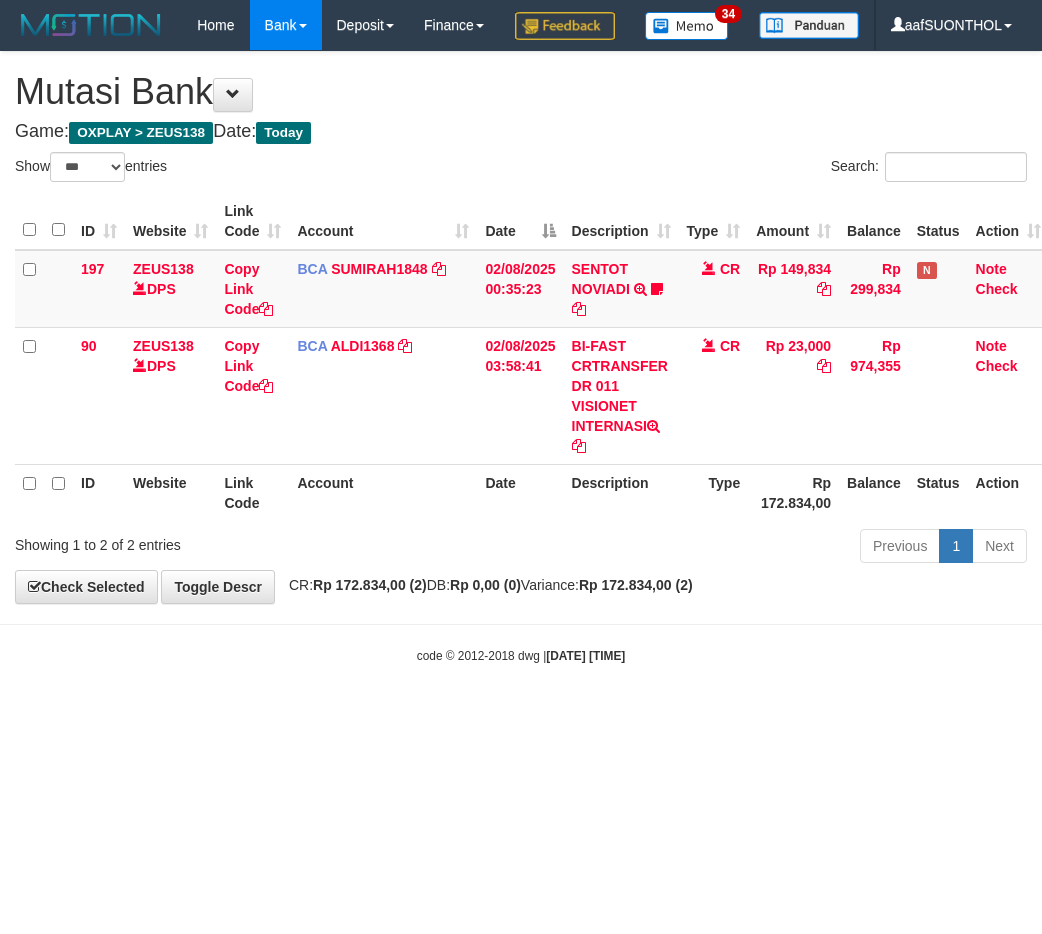 select on "***" 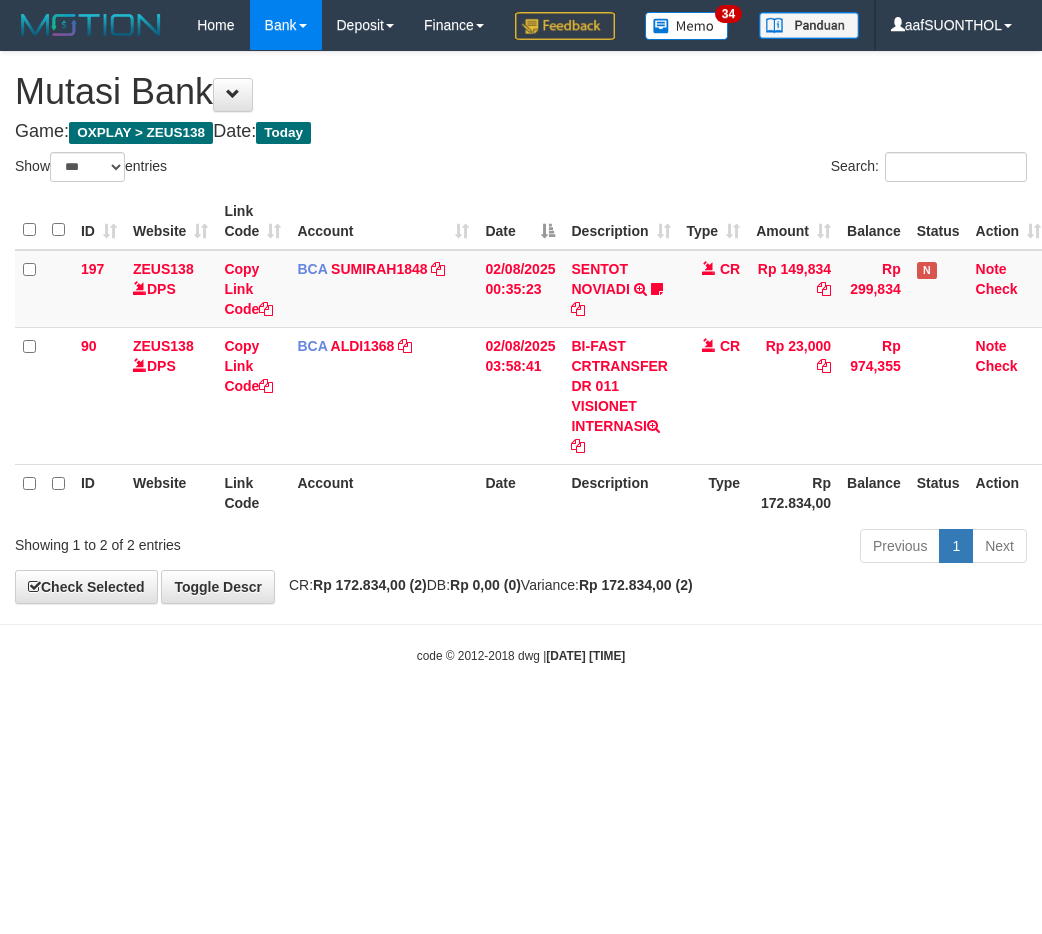 scroll, scrollTop: 0, scrollLeft: 0, axis: both 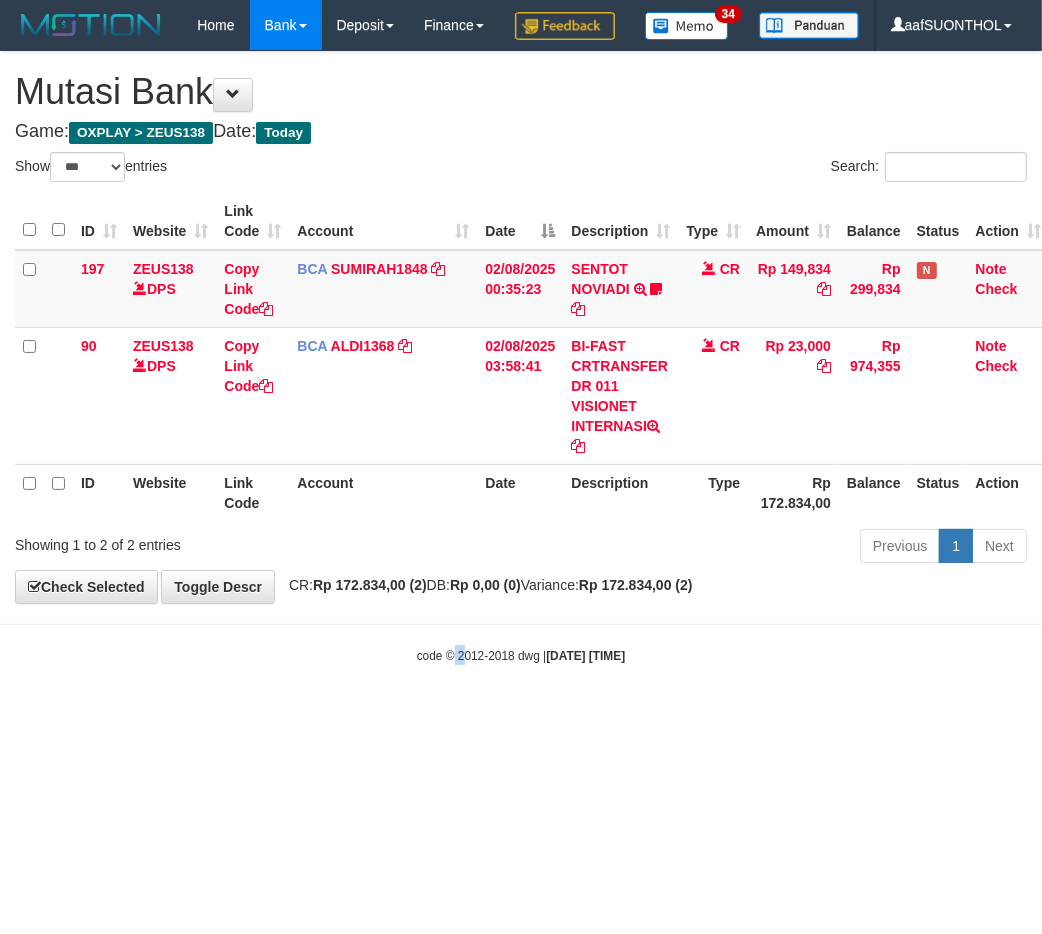 drag, startPoint x: 446, startPoint y: 778, endPoint x: 431, endPoint y: 774, distance: 15.524175 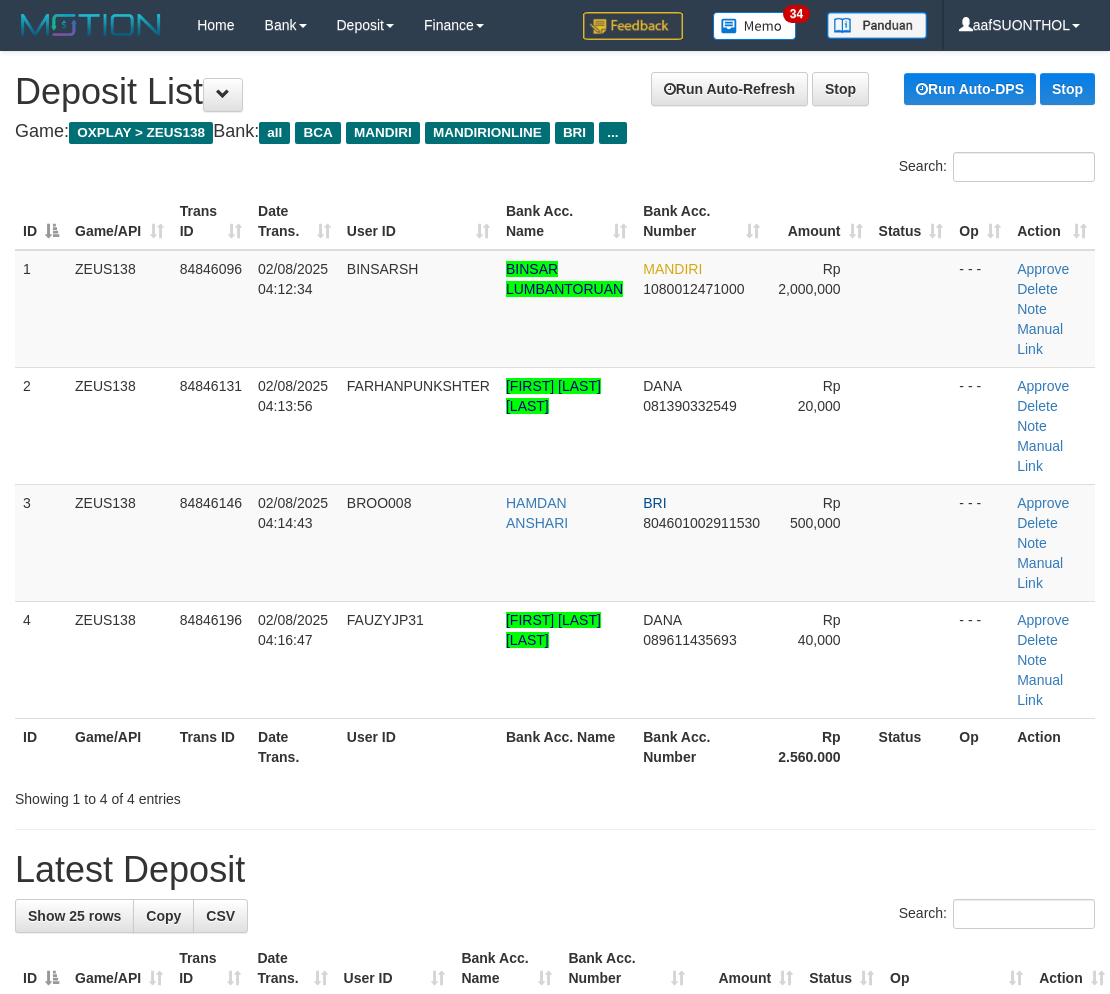 scroll, scrollTop: 0, scrollLeft: 0, axis: both 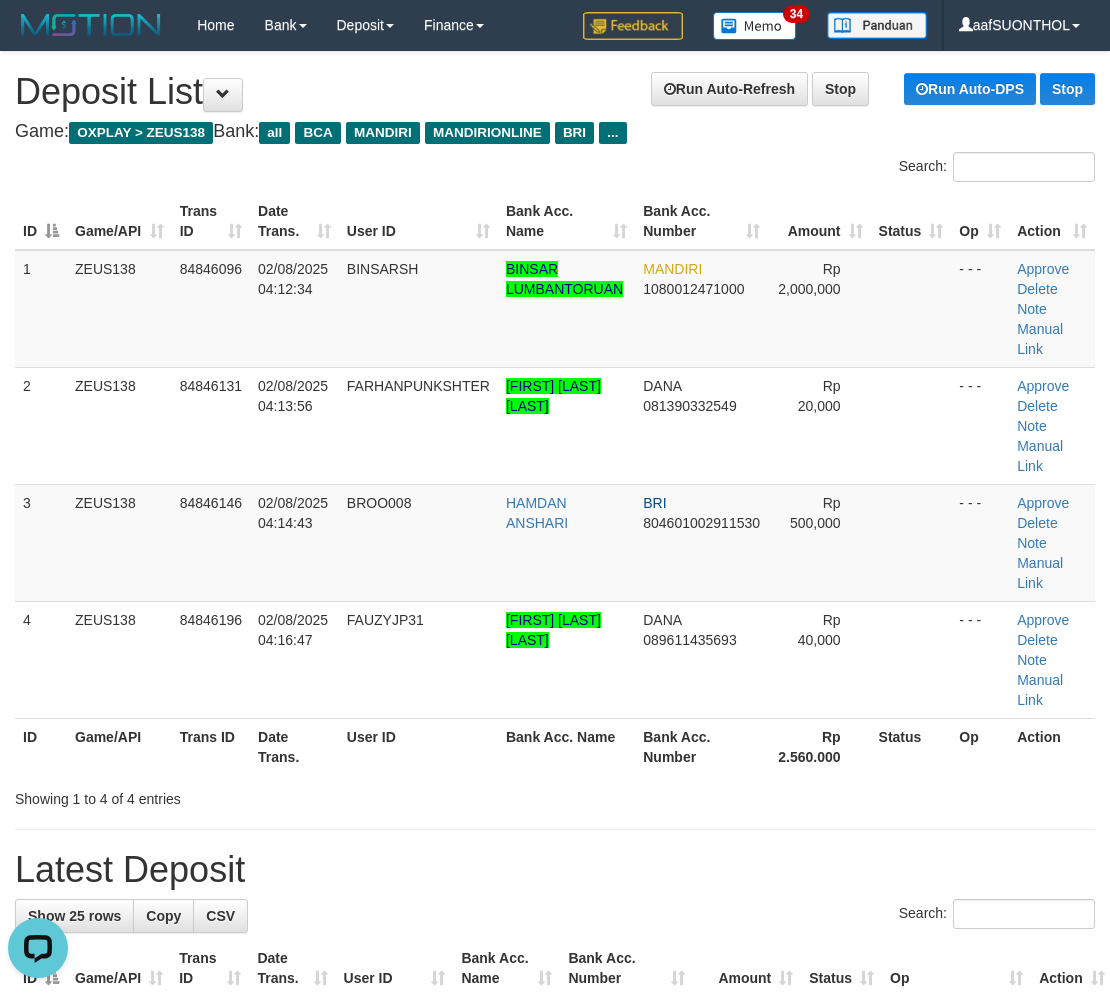 click on "Latest Deposit" at bounding box center (555, 870) 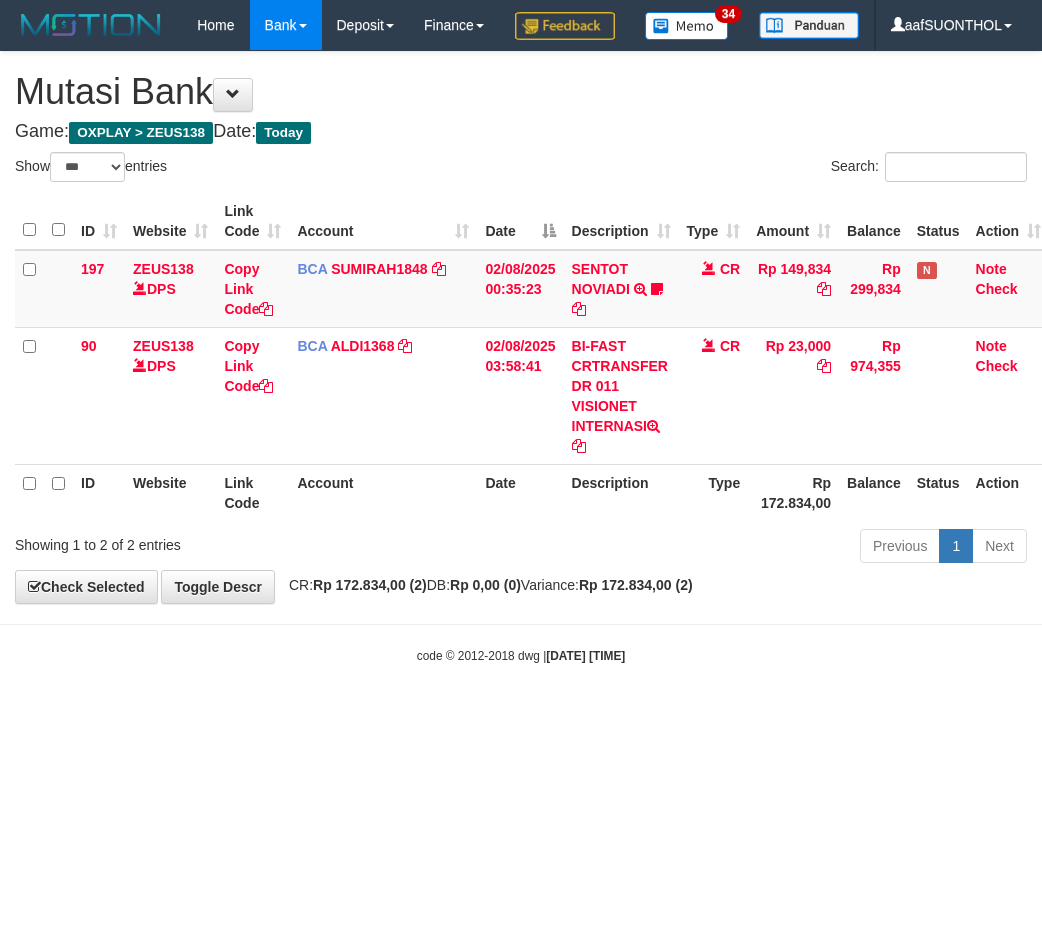 select on "***" 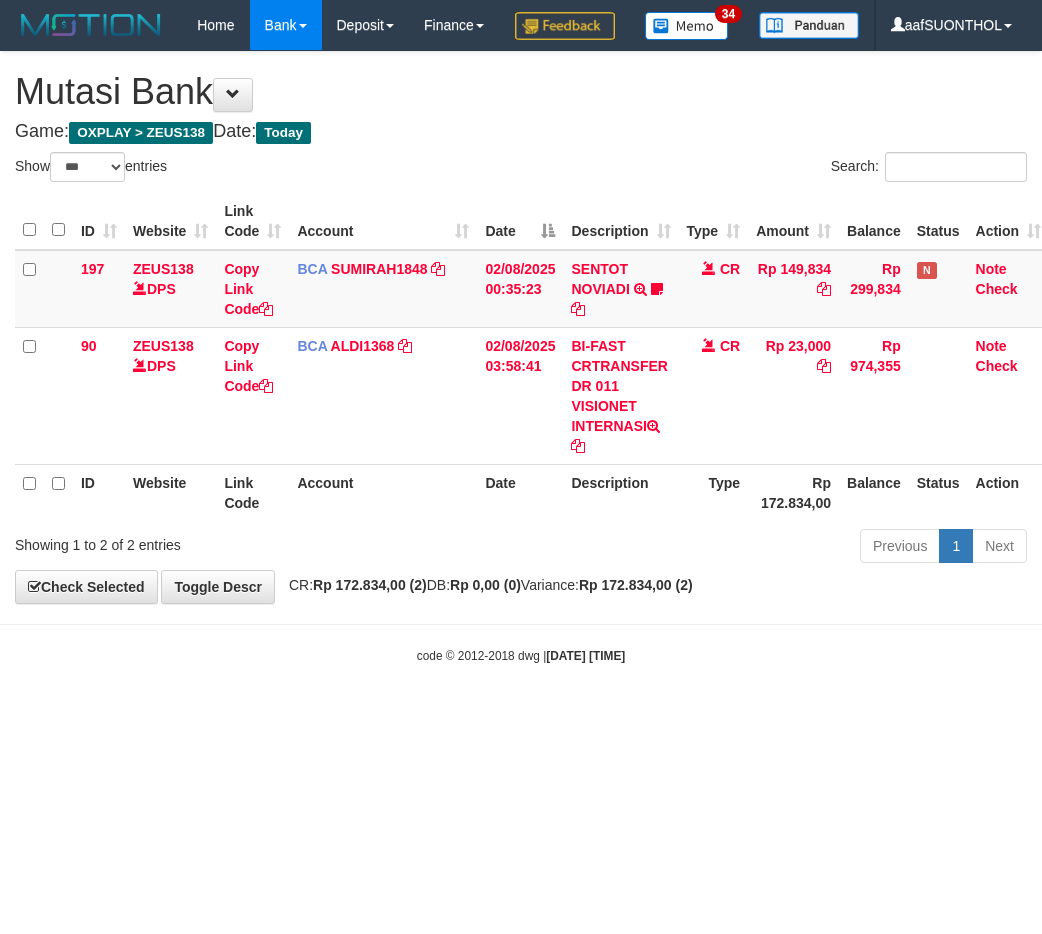 scroll, scrollTop: 0, scrollLeft: 0, axis: both 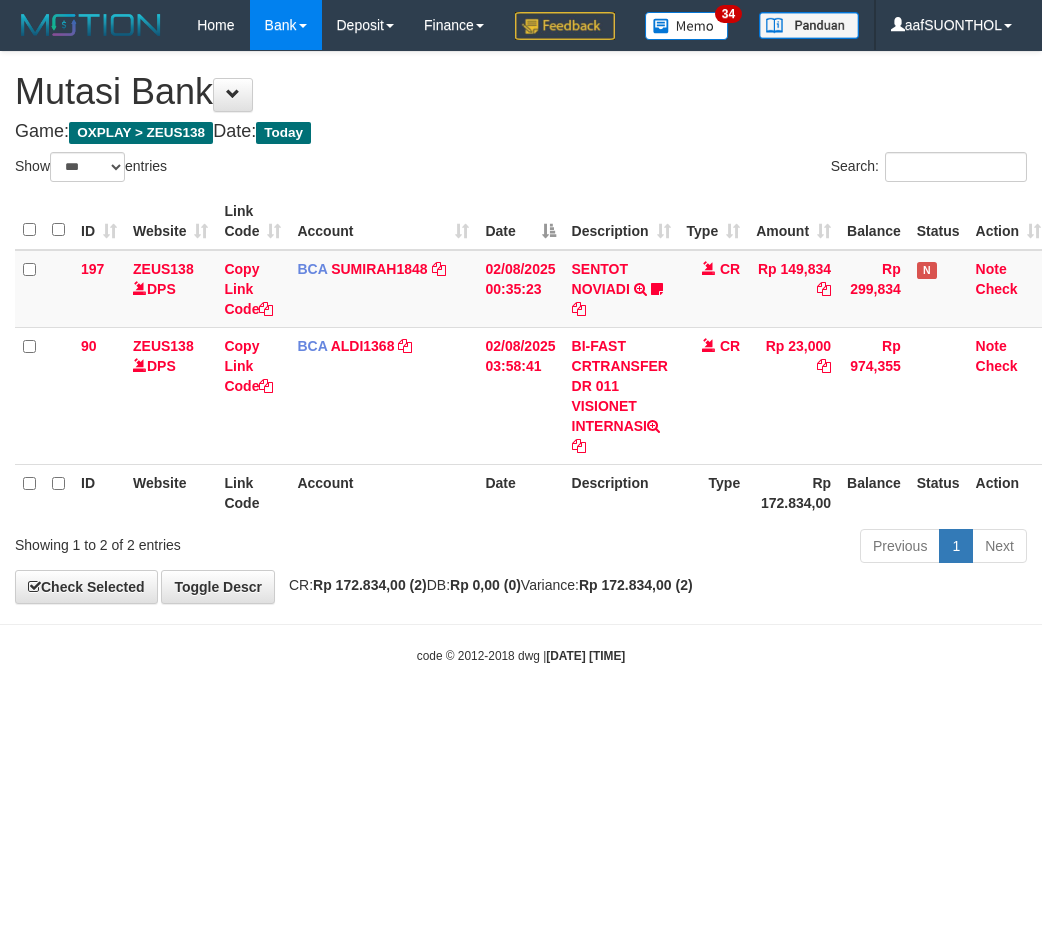 select on "***" 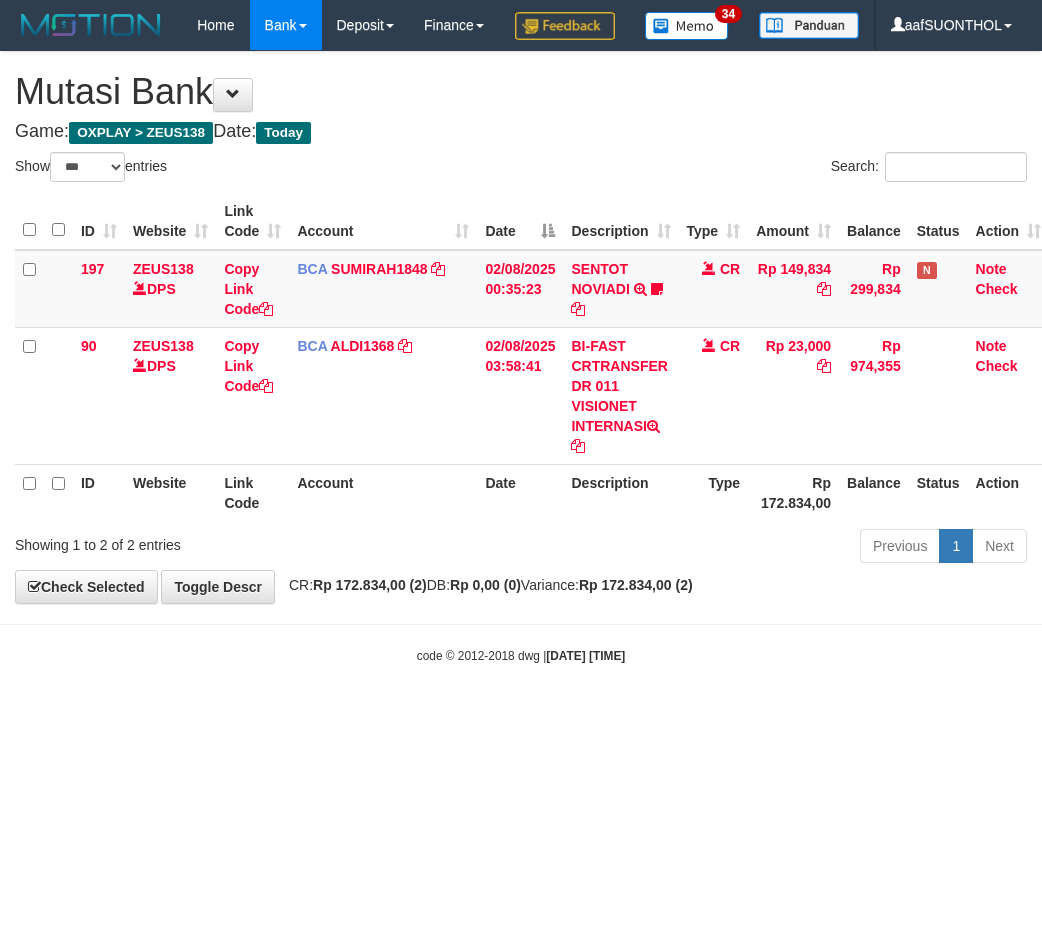 scroll, scrollTop: 0, scrollLeft: 0, axis: both 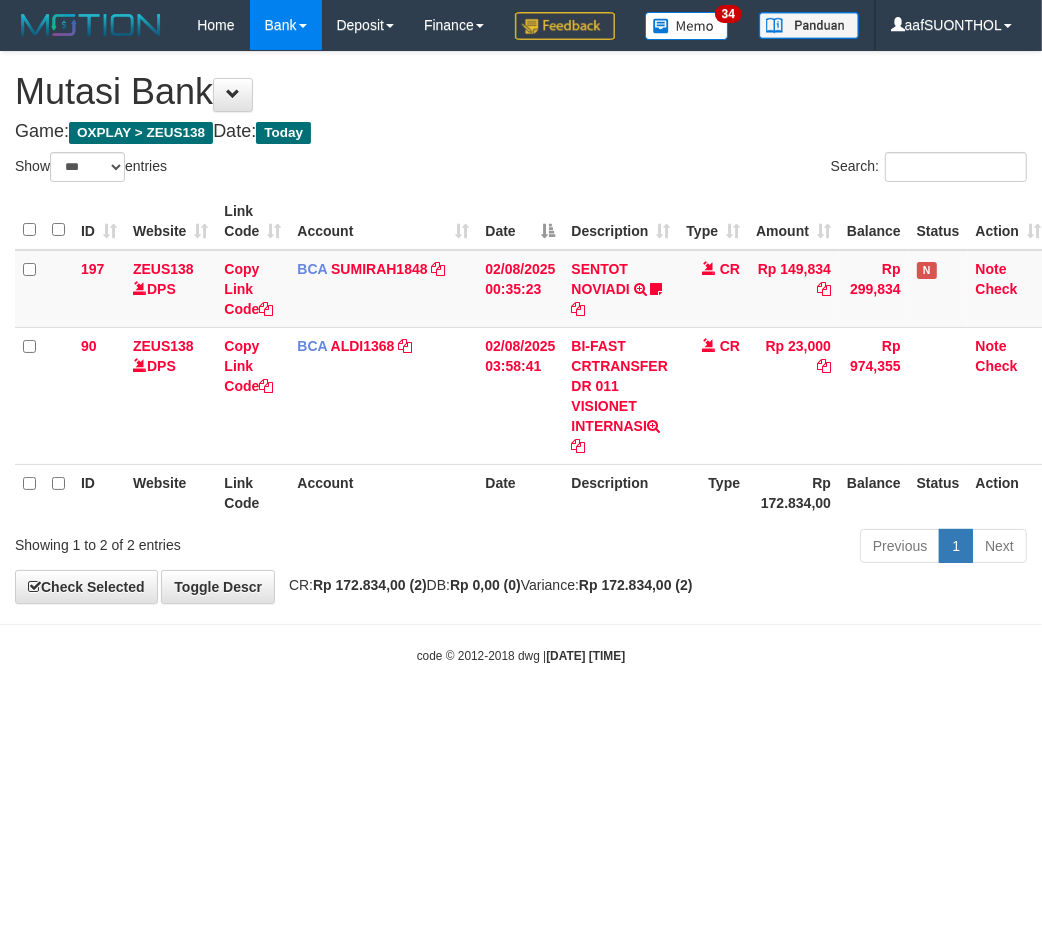 drag, startPoint x: 417, startPoint y: 771, endPoint x: 427, endPoint y: 775, distance: 10.770329 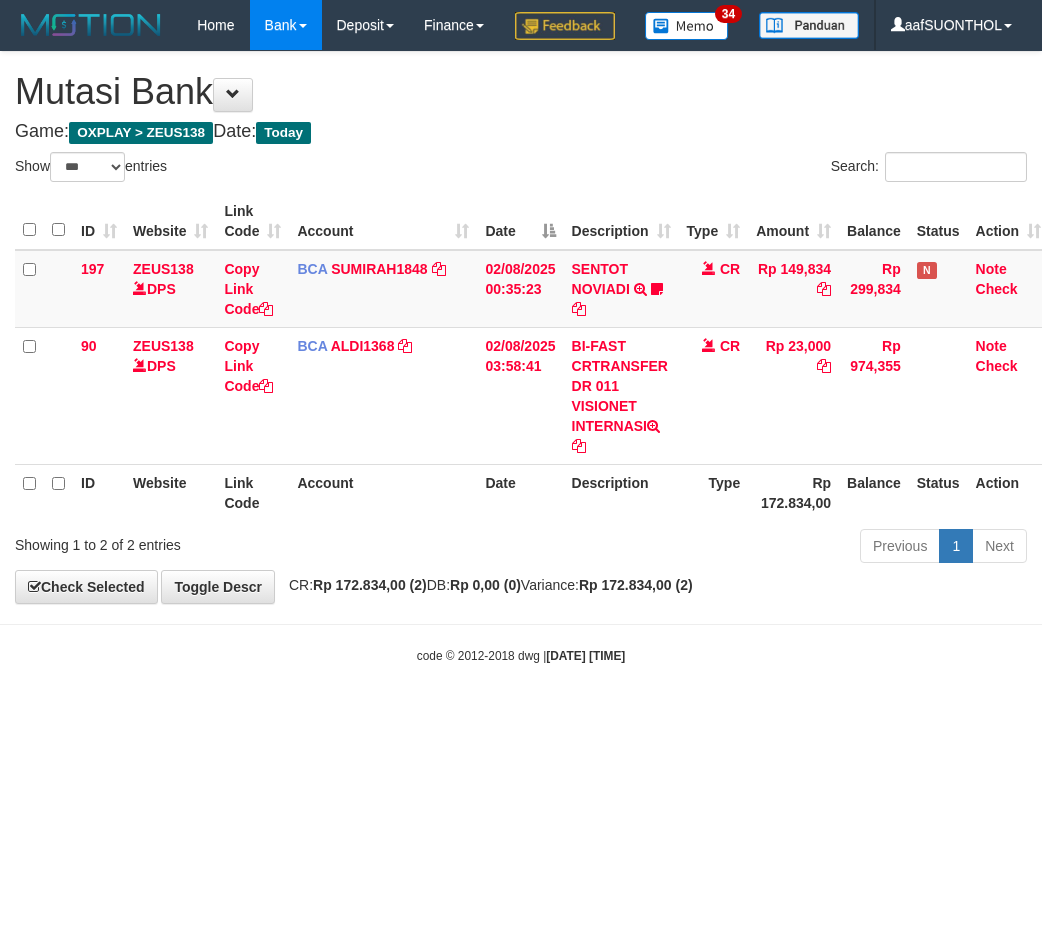 select on "***" 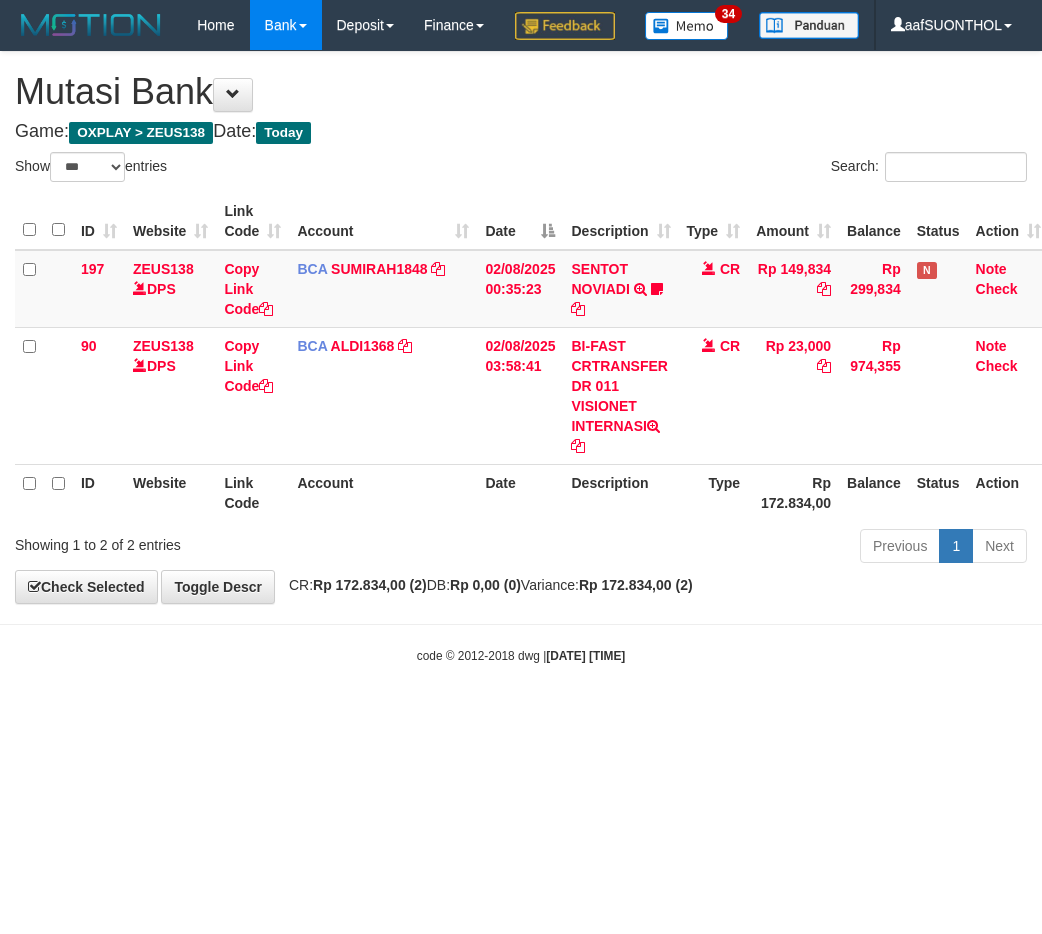 click on "Toggle navigation
Home
Bank
Account List
Load
By Website
Group
[OXPLAY]													ZEUS138
By Load Group (DPS)" at bounding box center [521, 357] 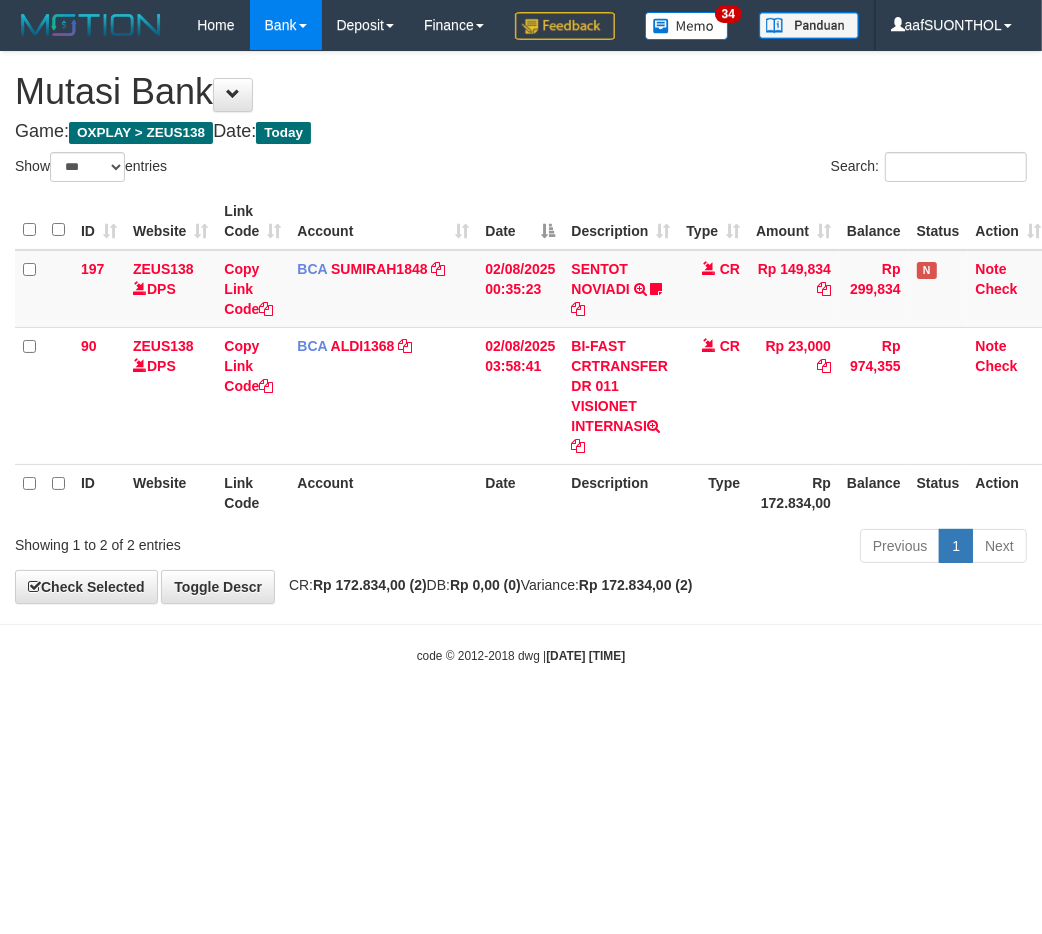 drag, startPoint x: 385, startPoint y: 733, endPoint x: 403, endPoint y: 726, distance: 19.313208 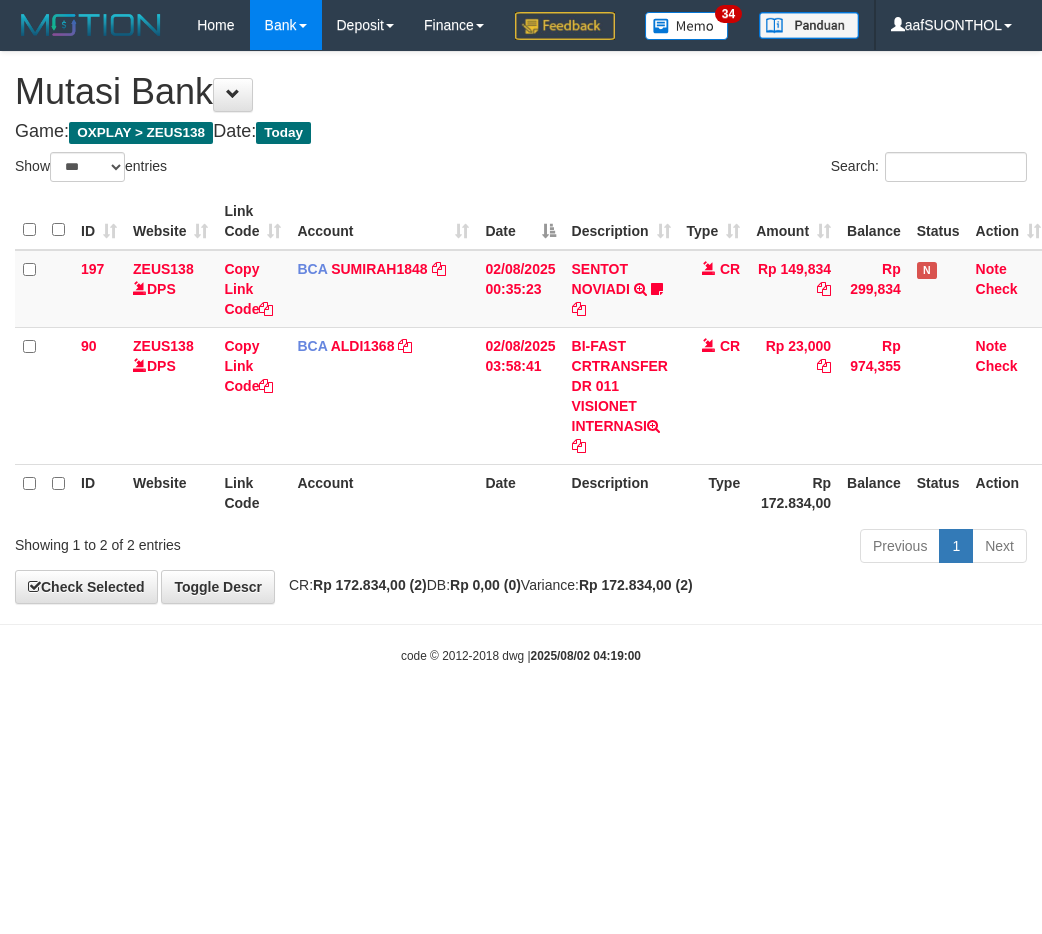 select on "***" 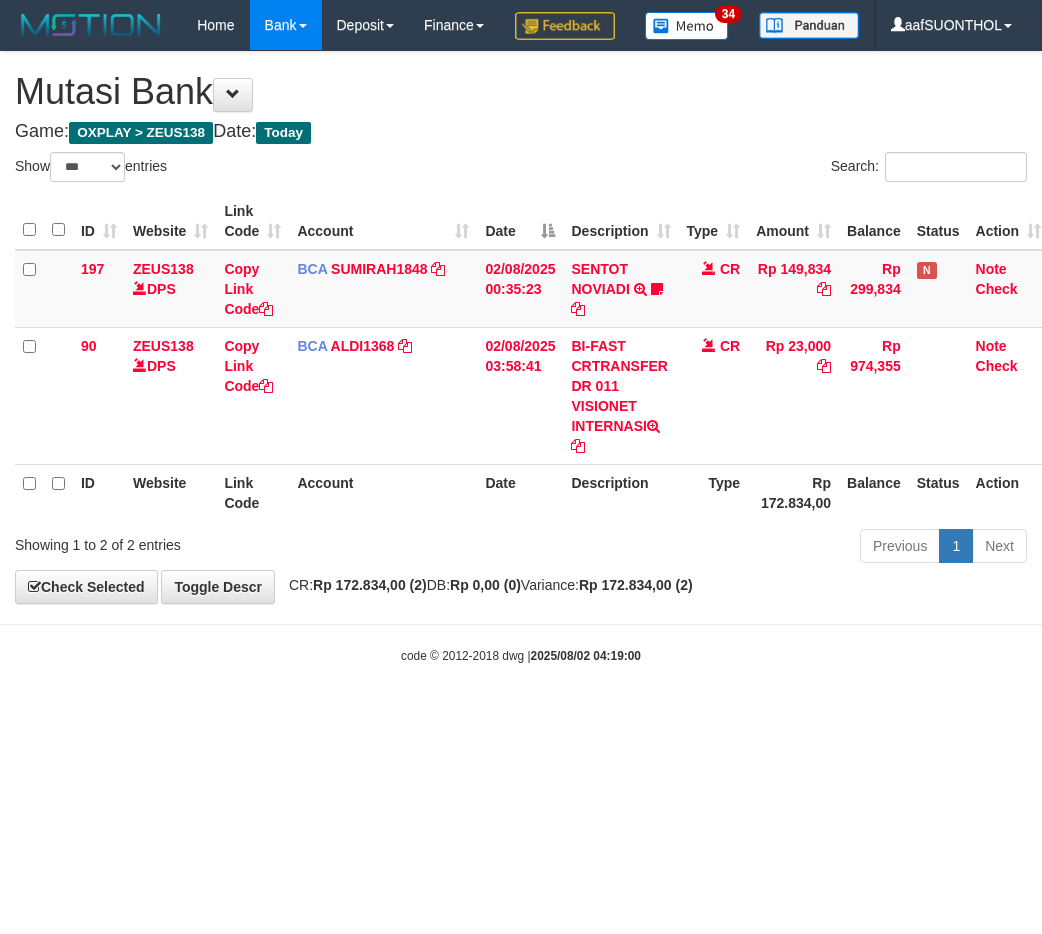 scroll, scrollTop: 0, scrollLeft: 0, axis: both 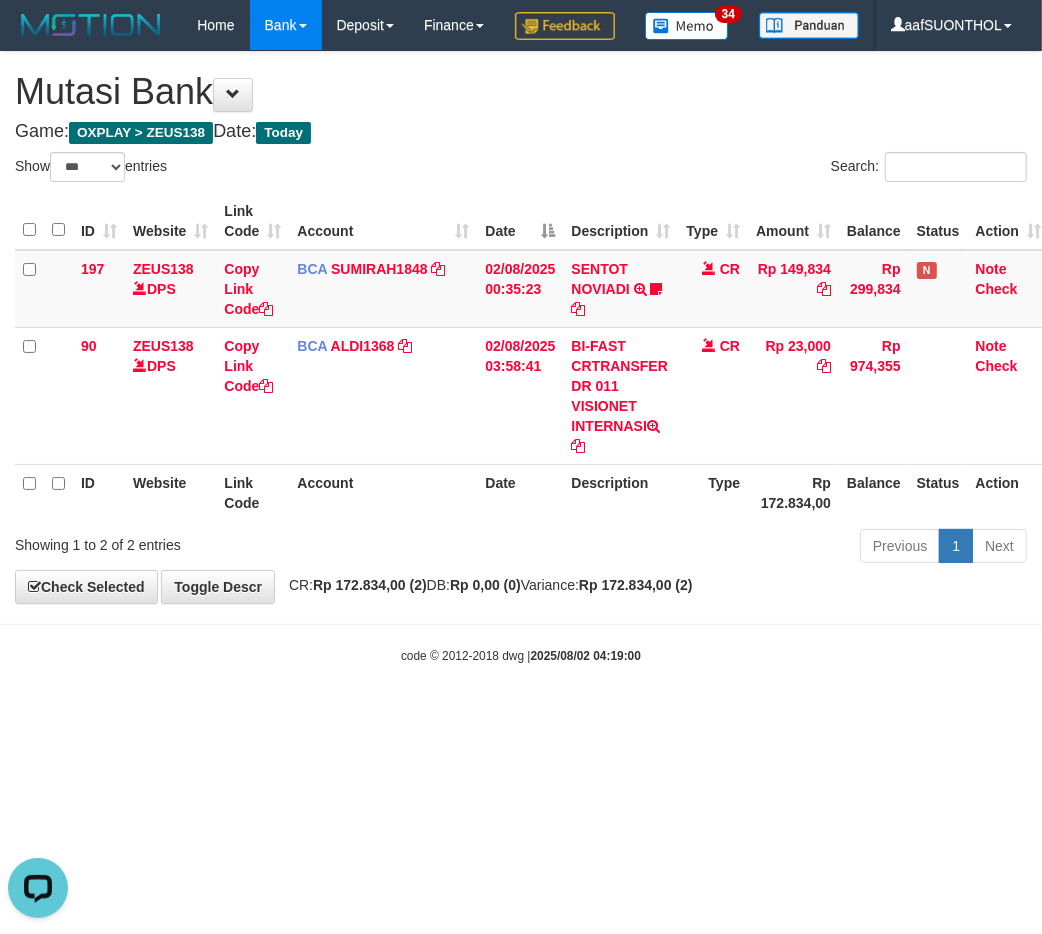 click on "Toggle navigation
Home
Bank
Account List
Load
By Website
Group
[OXPLAY]													ZEUS138
By Load Group (DPS)
Sync" at bounding box center (521, 357) 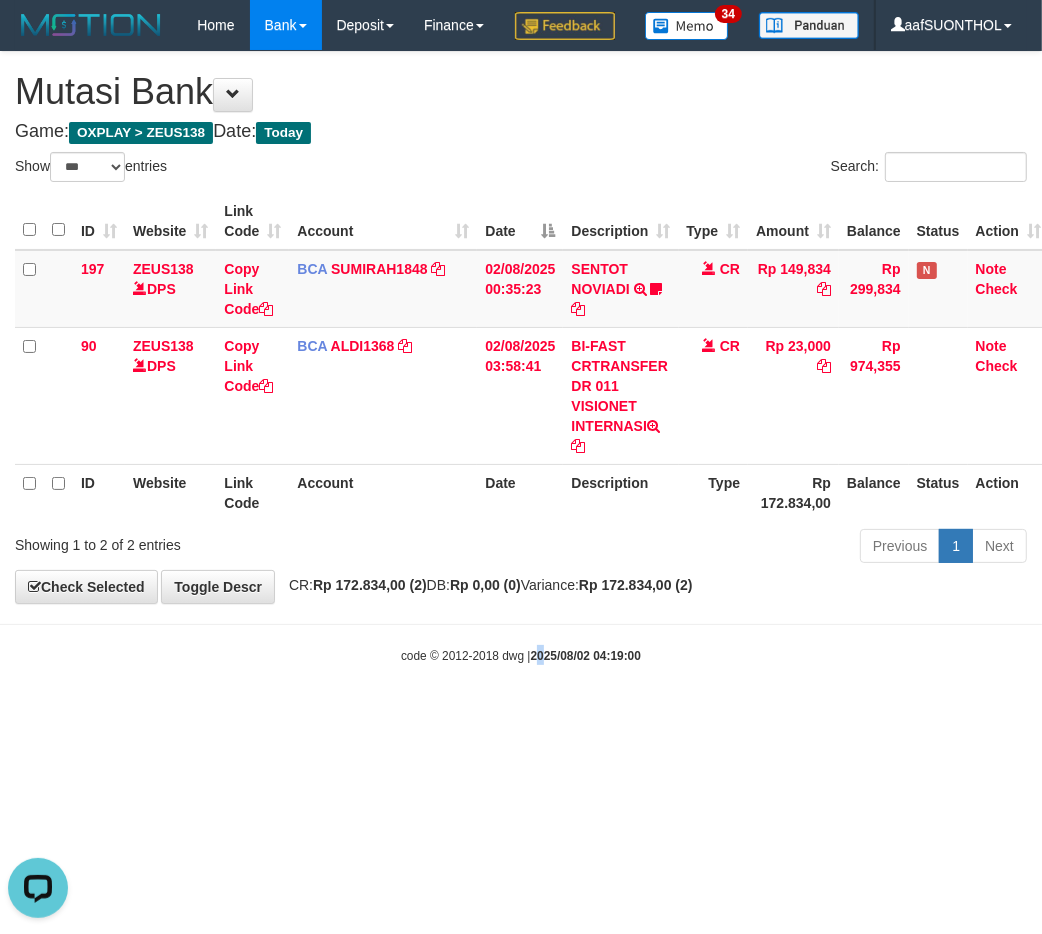 drag, startPoint x: 544, startPoint y: 858, endPoint x: 535, endPoint y: 848, distance: 13.453624 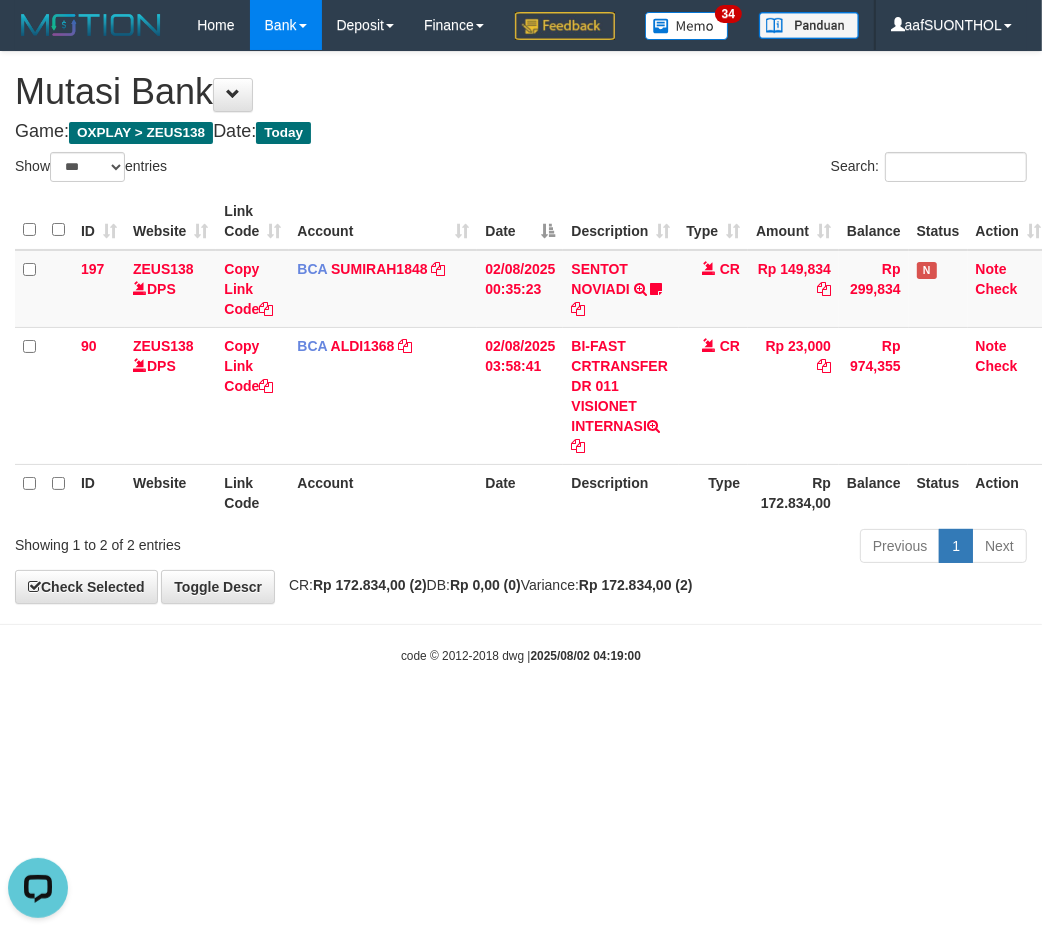 click on "Toggle navigation
Home
Bank
Account List
Load
By Website
Group
[OXPLAY]													ZEUS138
By Load Group (DPS)
Sync" at bounding box center [521, 357] 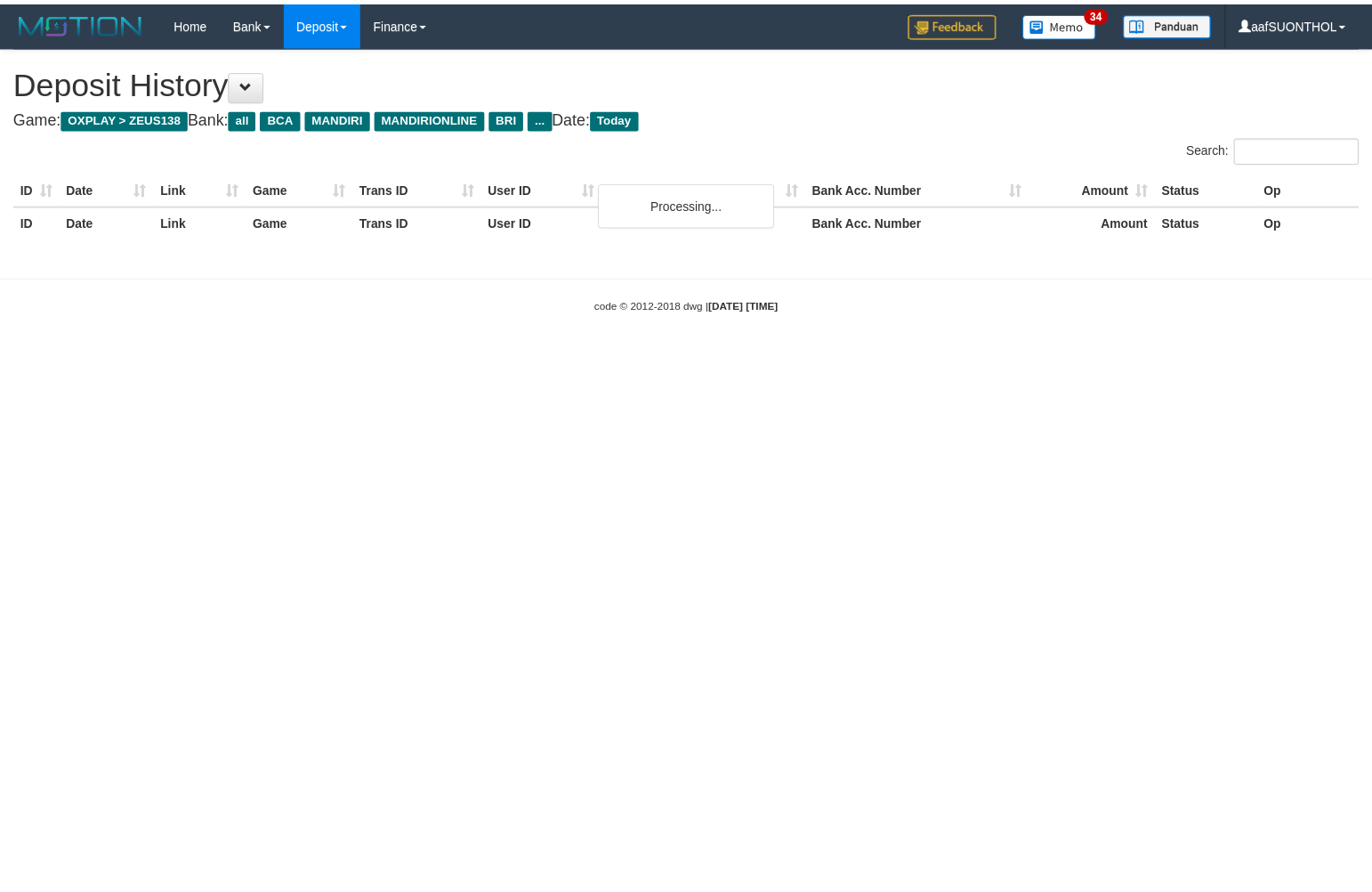 scroll, scrollTop: 0, scrollLeft: 0, axis: both 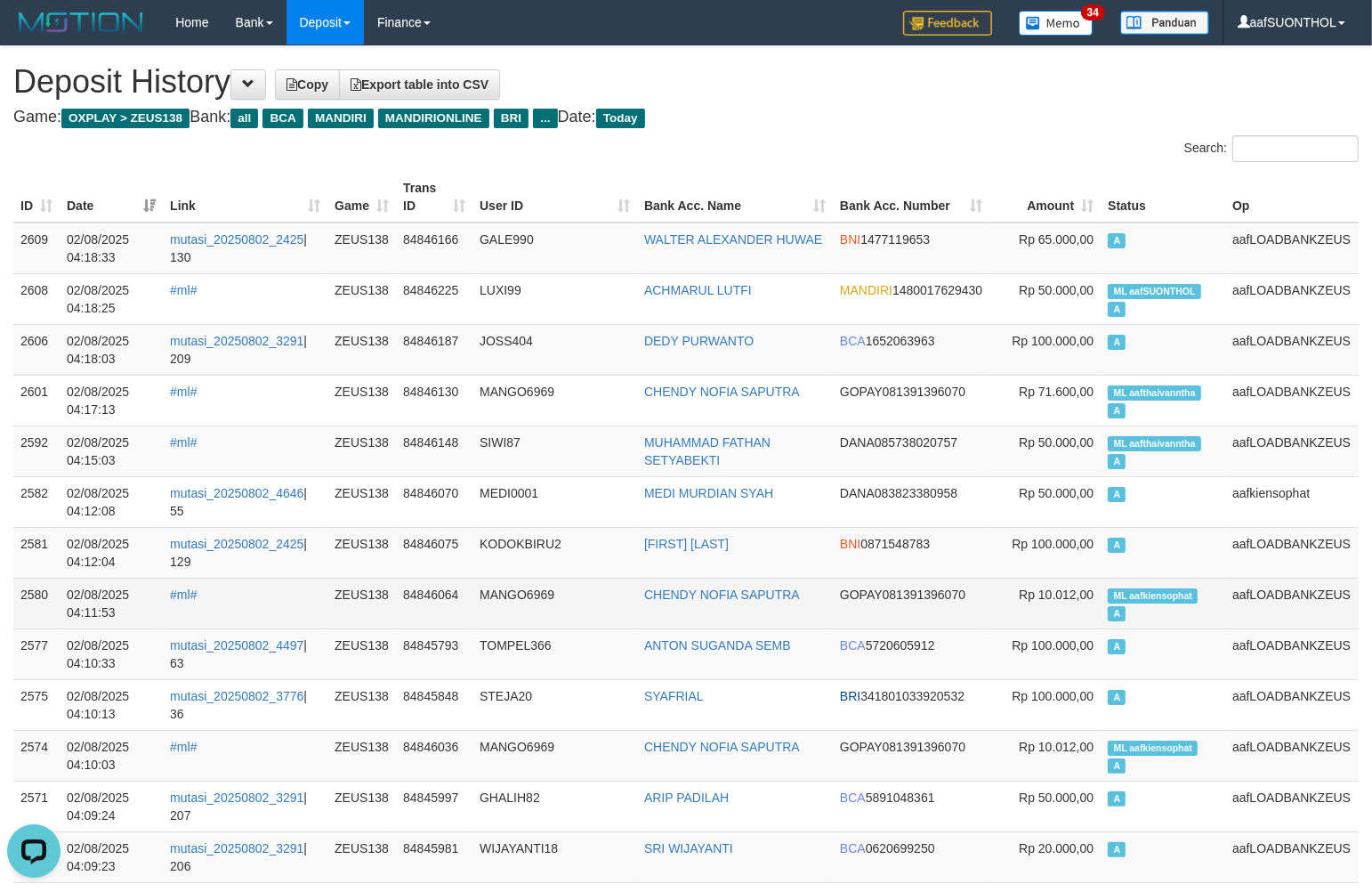 click on "MANGO6969" at bounding box center [554, 603] 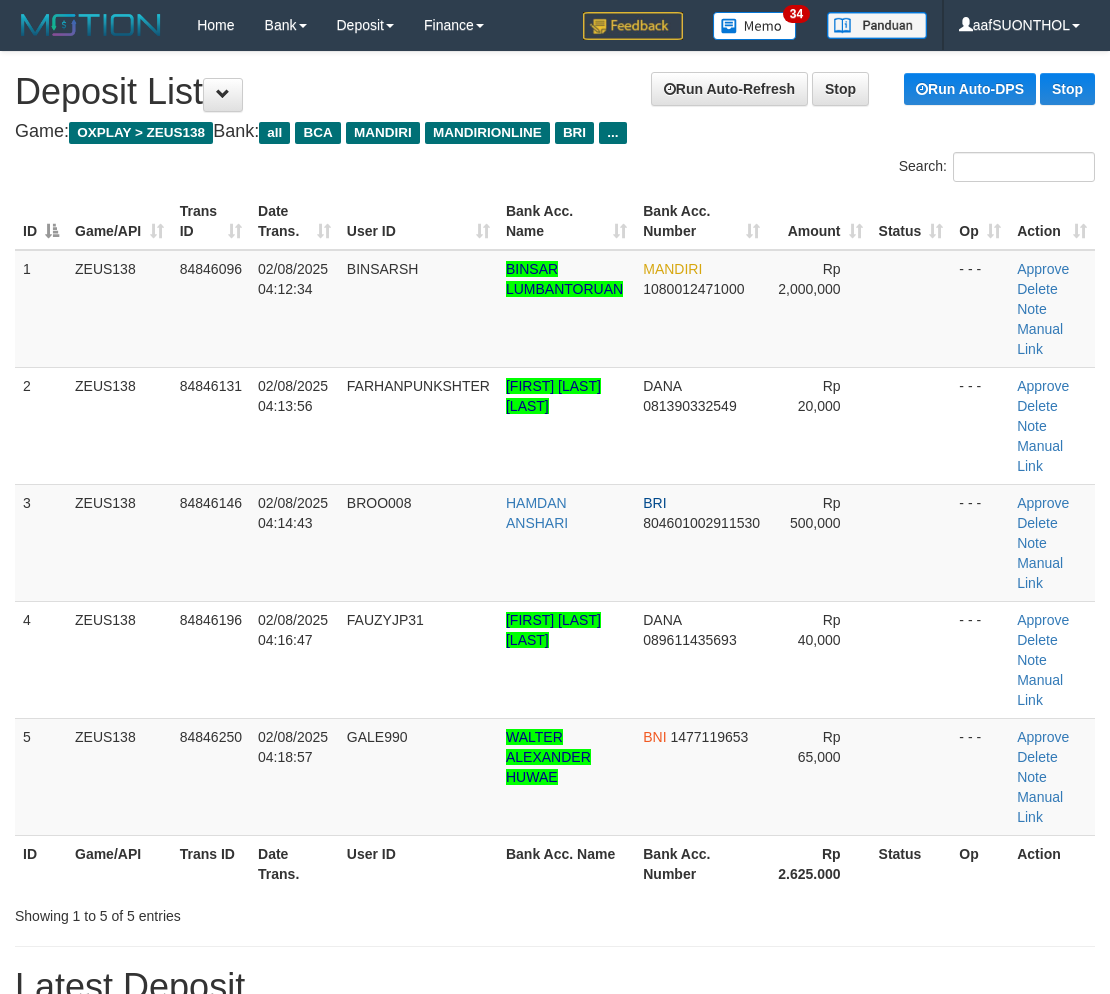 scroll, scrollTop: 0, scrollLeft: 0, axis: both 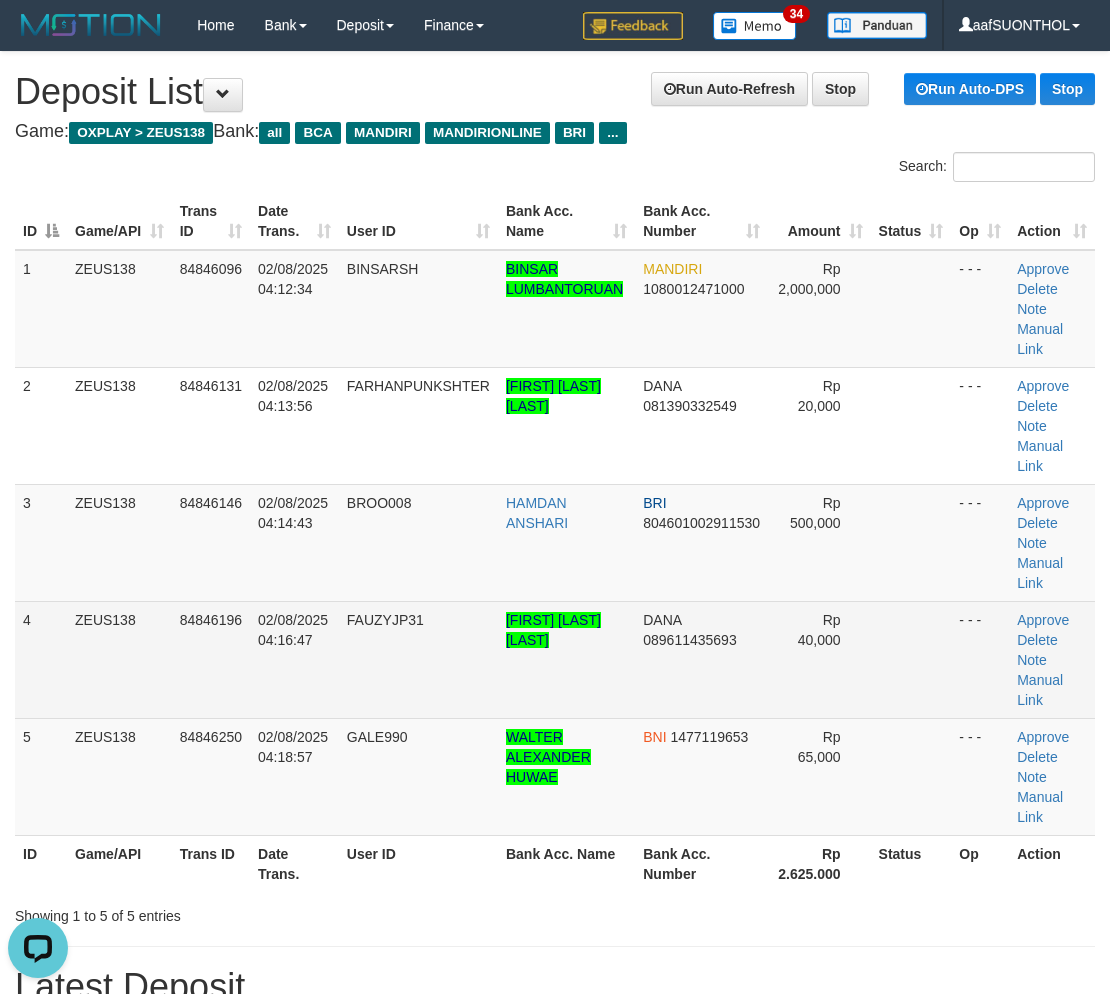 click at bounding box center (911, 659) 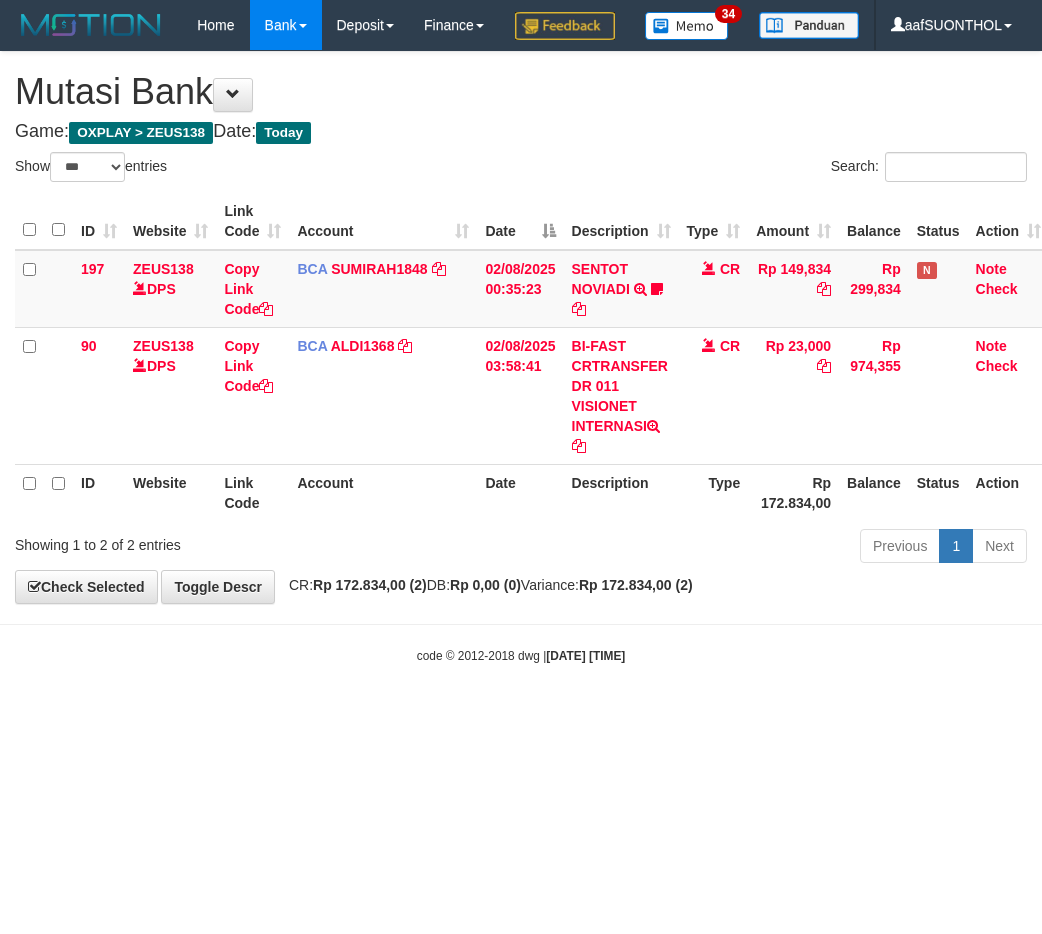 select on "***" 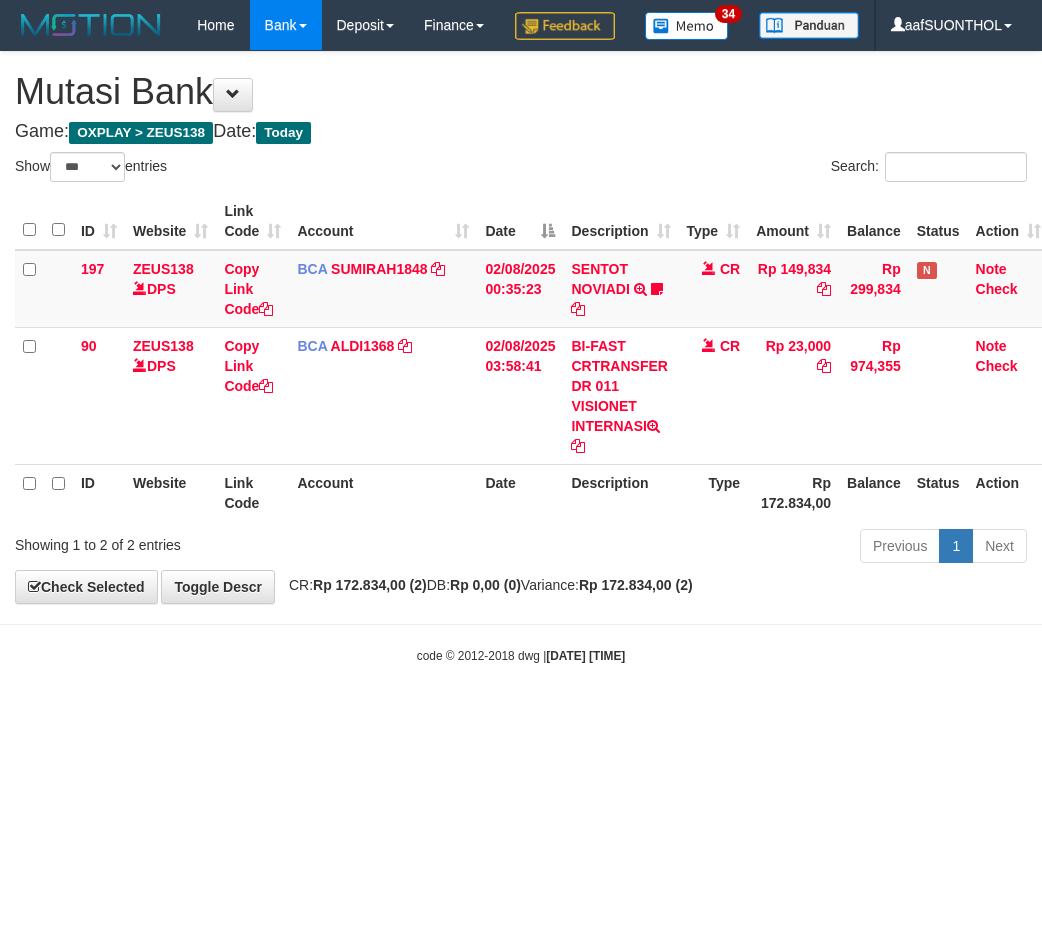 scroll, scrollTop: 0, scrollLeft: 0, axis: both 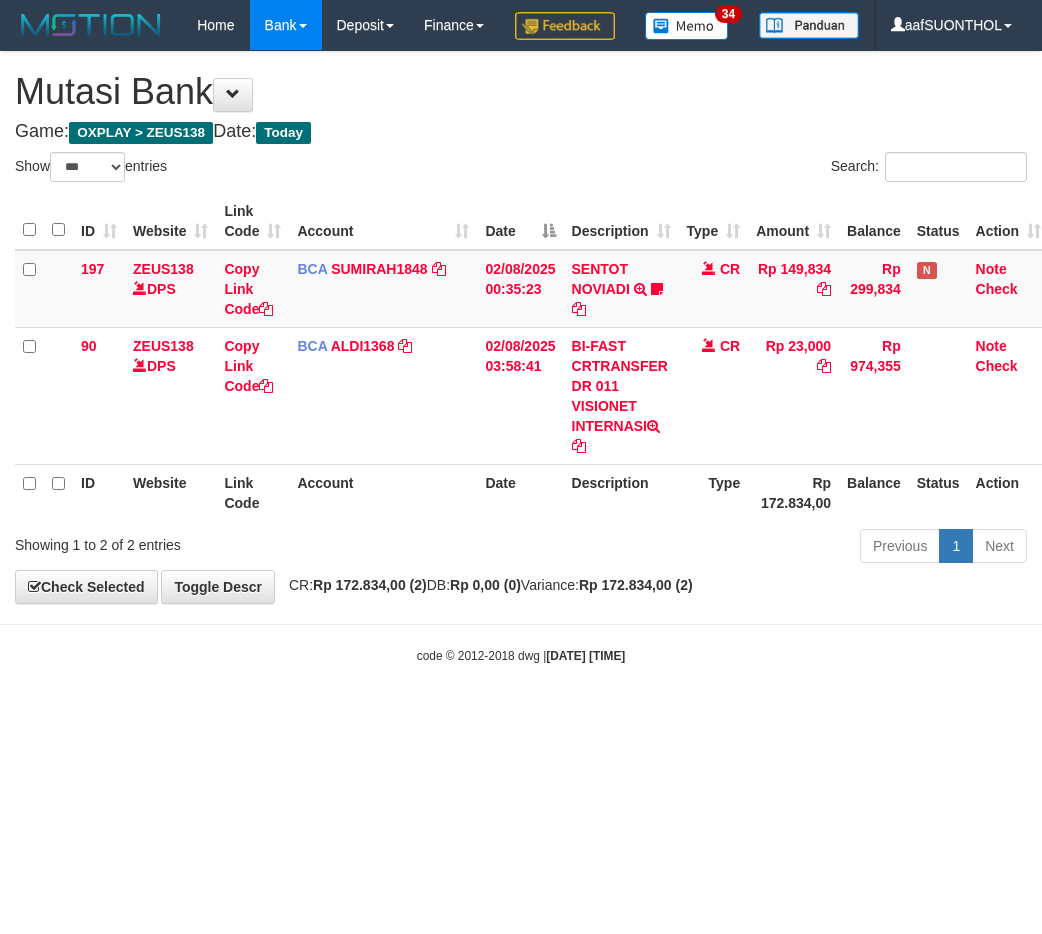 select on "***" 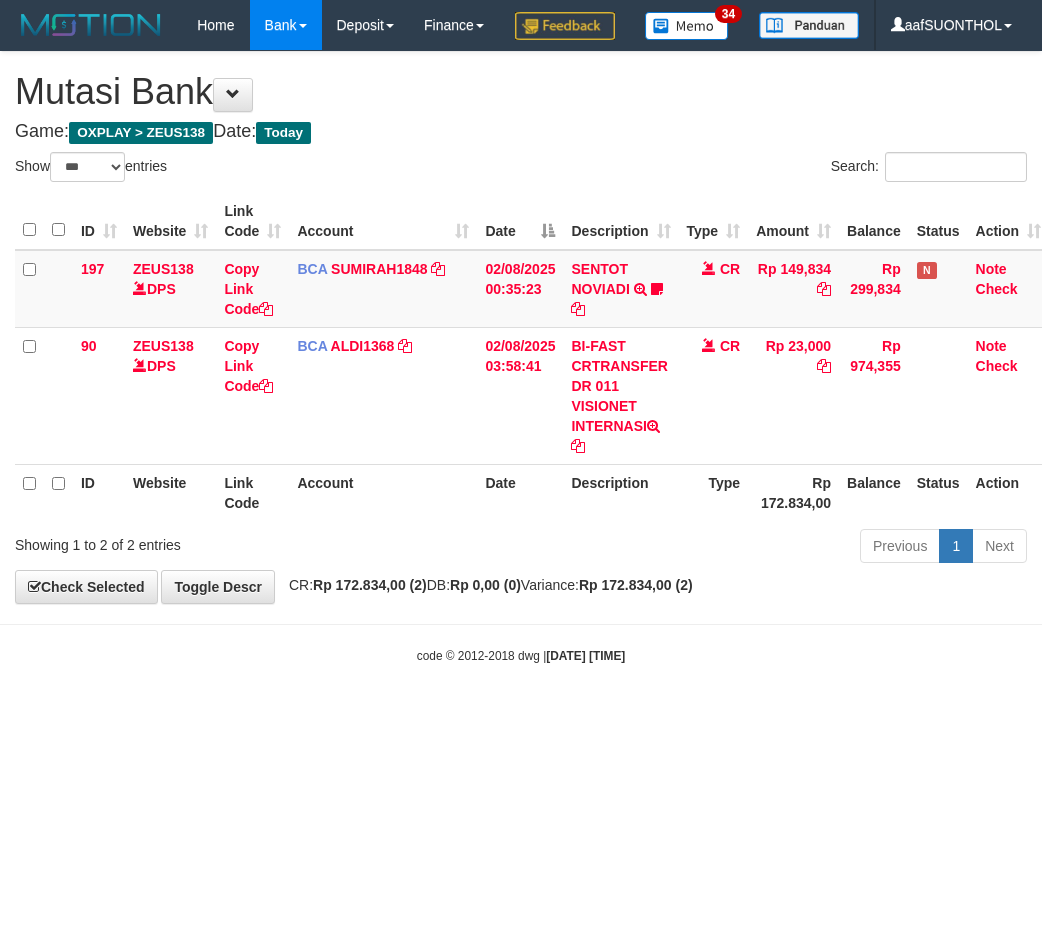 scroll, scrollTop: 0, scrollLeft: 0, axis: both 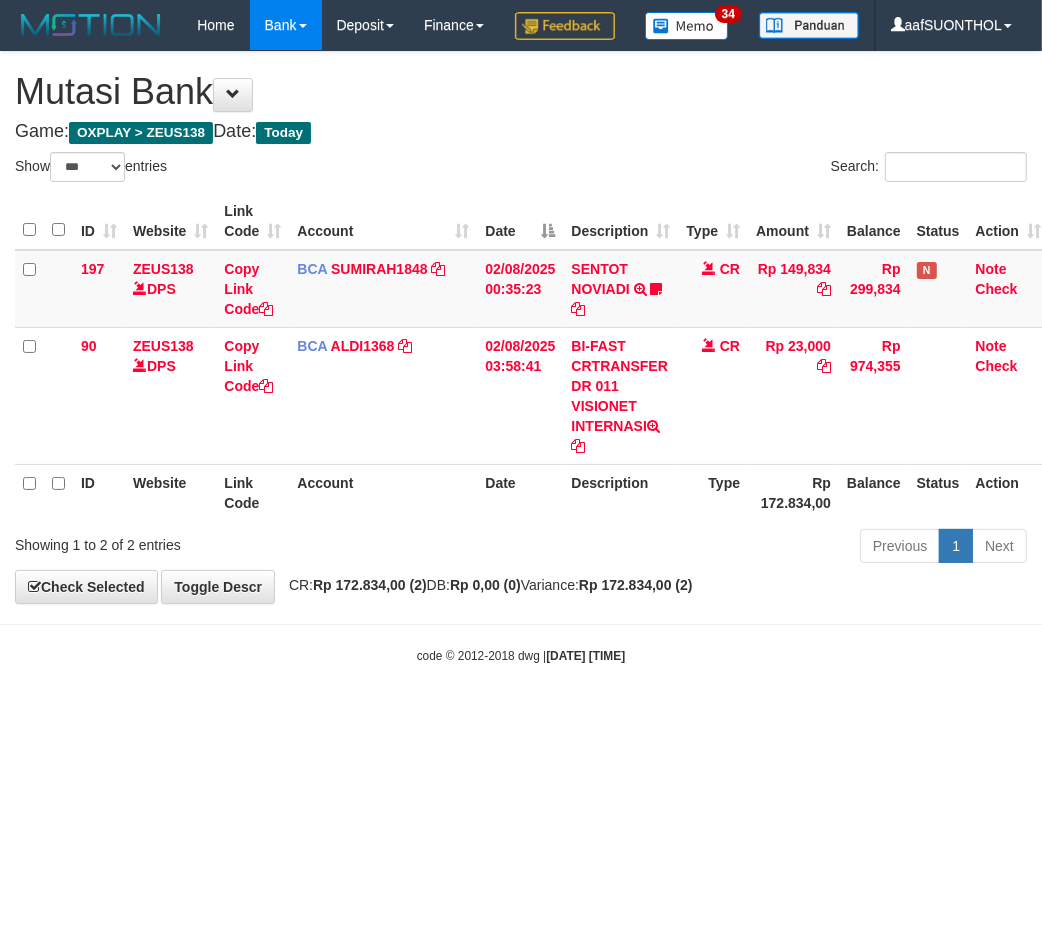 click on "Show  ** ** ** ***  entries Search:
ID Website Link Code Account Date Description Type Amount Balance Status Action
197
ZEUS138    DPS
Copy Link Code
BCA
SUMIRAH1848
DPS
SUMIRAH
mutasi_[DATE]_[NUMBER] | 197
mutasi_[DATE]_[NUMBER] | 197
[DATE] [TIME]
SENTOT NOVIADI            TRSF E-BANKING CR 0208/FTSCY/WS95271
149834.00SENTOT NOVIADI    Seno2023
CR
Rp 149,834
Rp 299,834
N
Note
Check
90
ZEUS138    DPS
Copy Link Code
BCA
ALDI1368
ALDI" at bounding box center (521, 361) 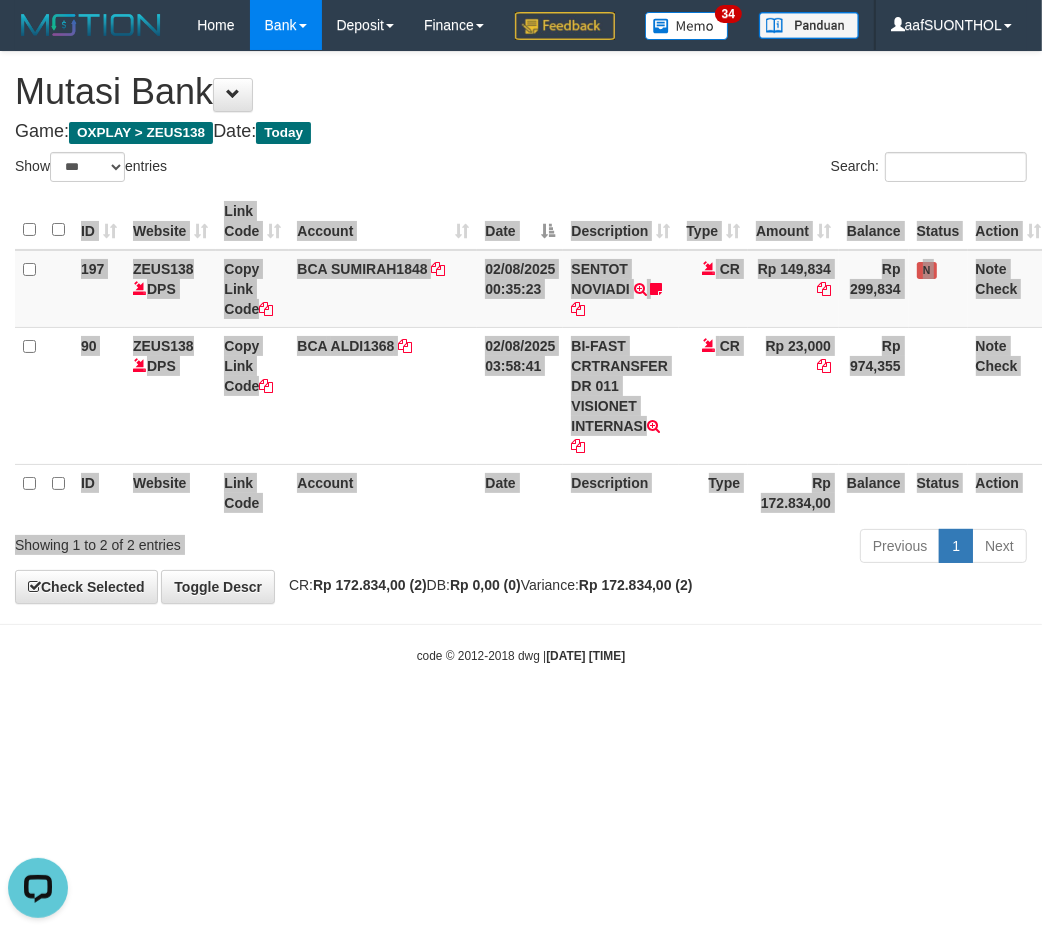 scroll, scrollTop: 0, scrollLeft: 0, axis: both 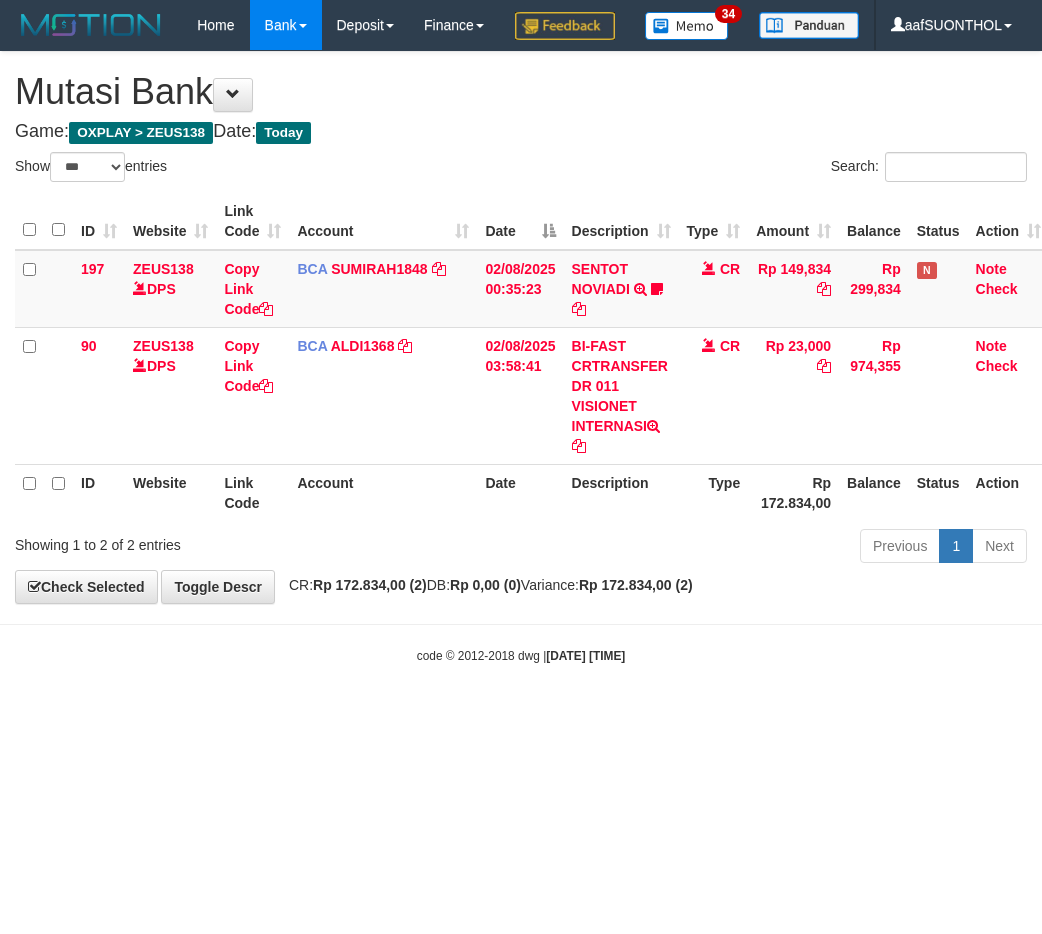 select on "***" 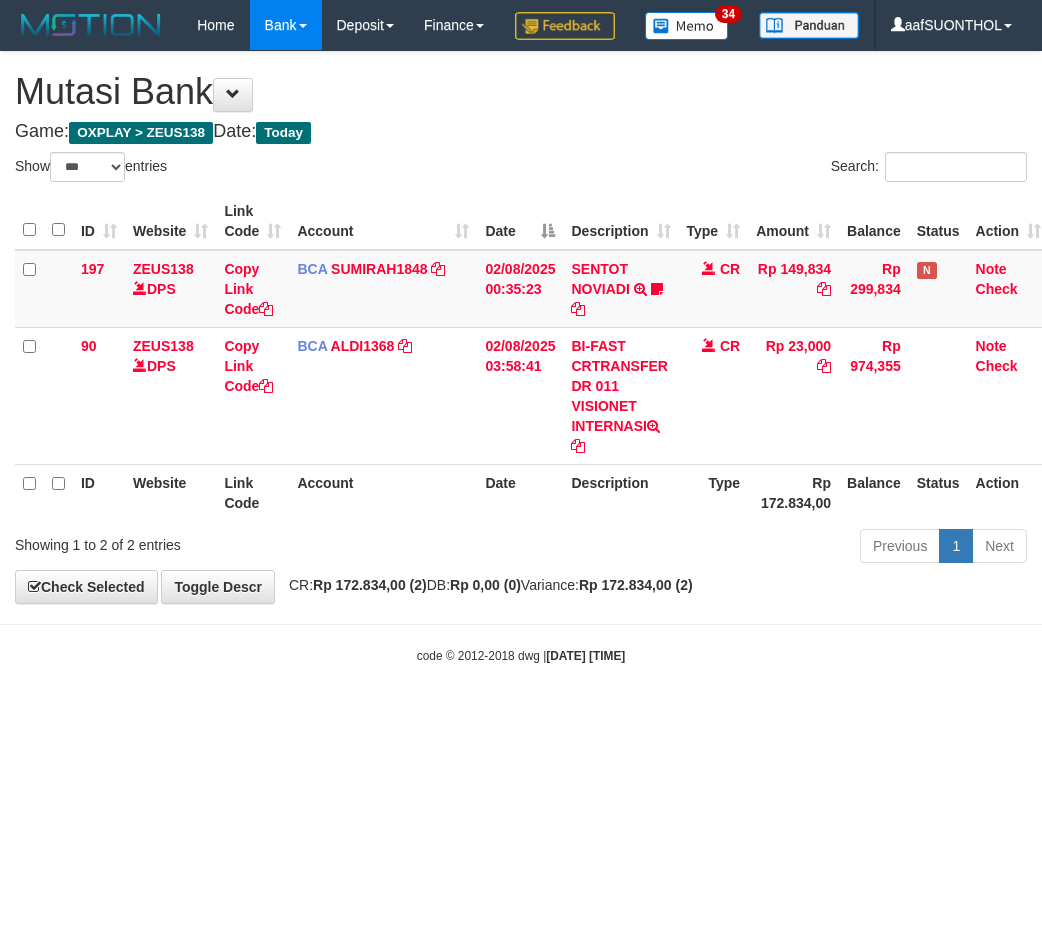 scroll, scrollTop: 0, scrollLeft: 0, axis: both 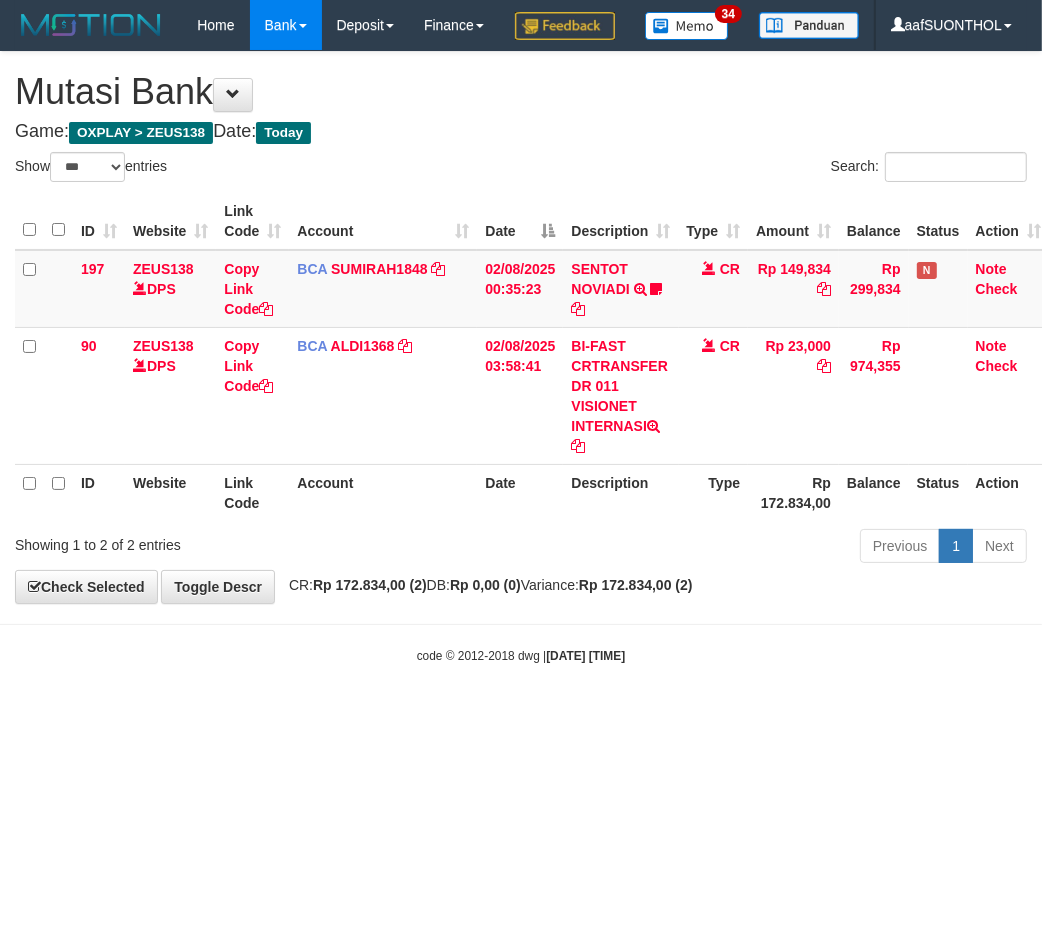 click on "Toggle navigation
Home
Bank
Account List
Load
By Website
Group
[OXPLAY]													ZEUS138
By Load Group (DPS)" at bounding box center [521, 357] 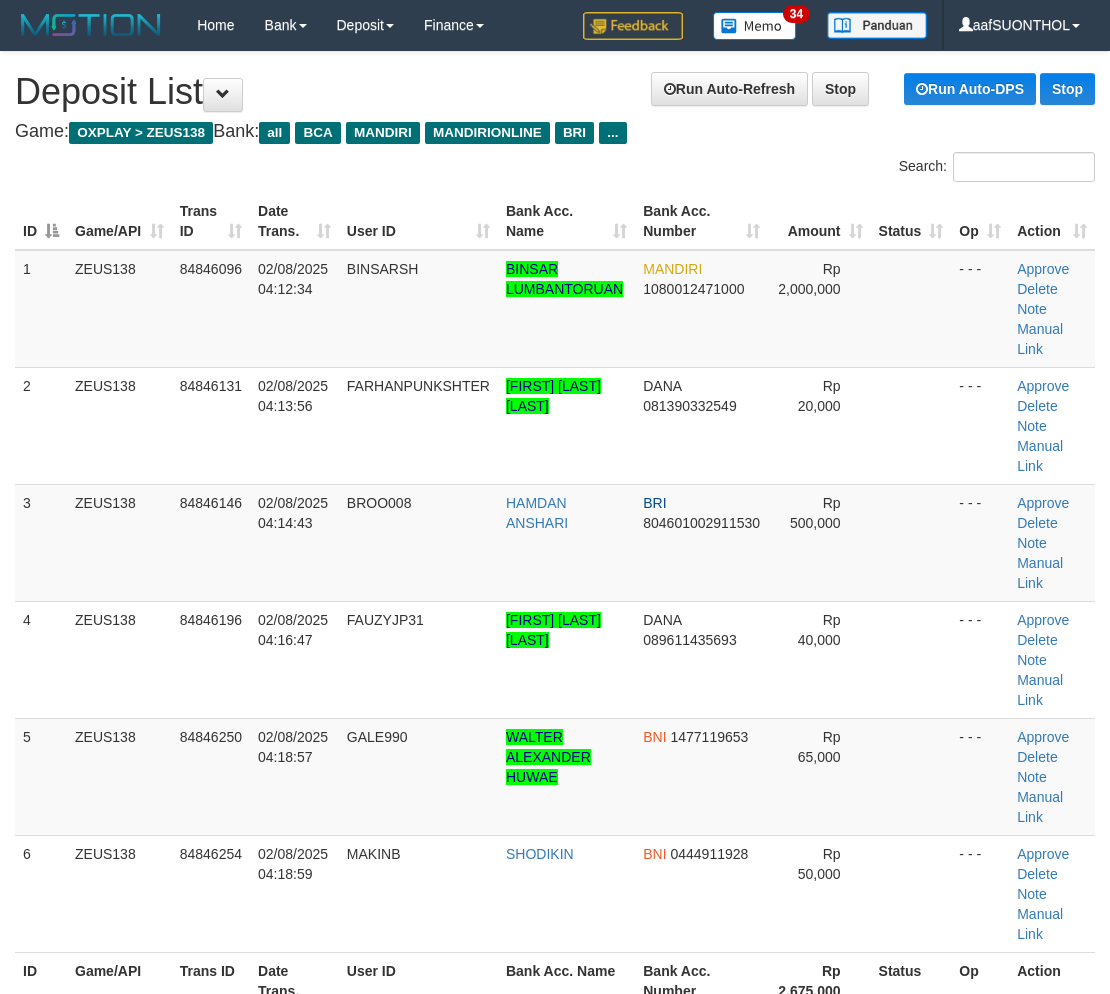 scroll, scrollTop: 0, scrollLeft: 0, axis: both 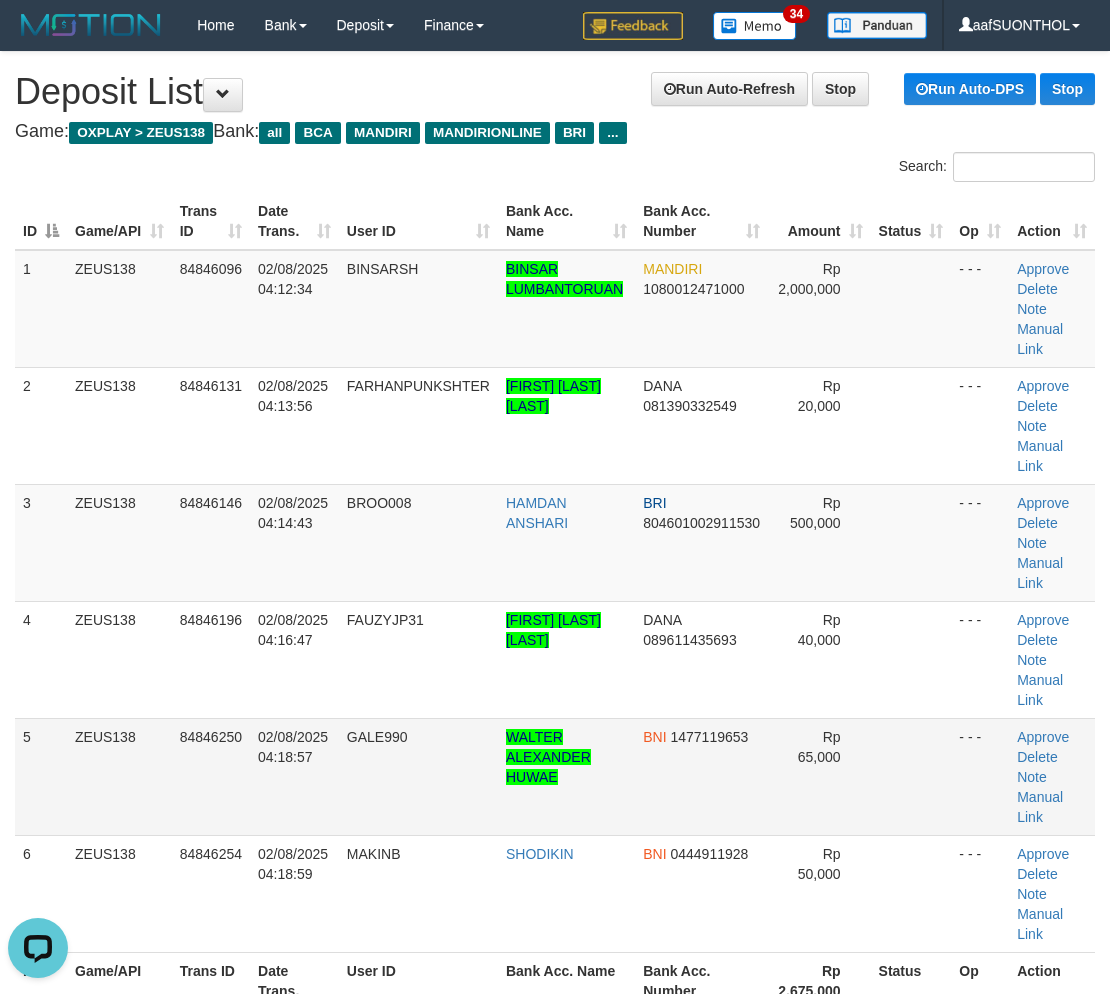 drag, startPoint x: 897, startPoint y: 755, endPoint x: 910, endPoint y: 766, distance: 17.029387 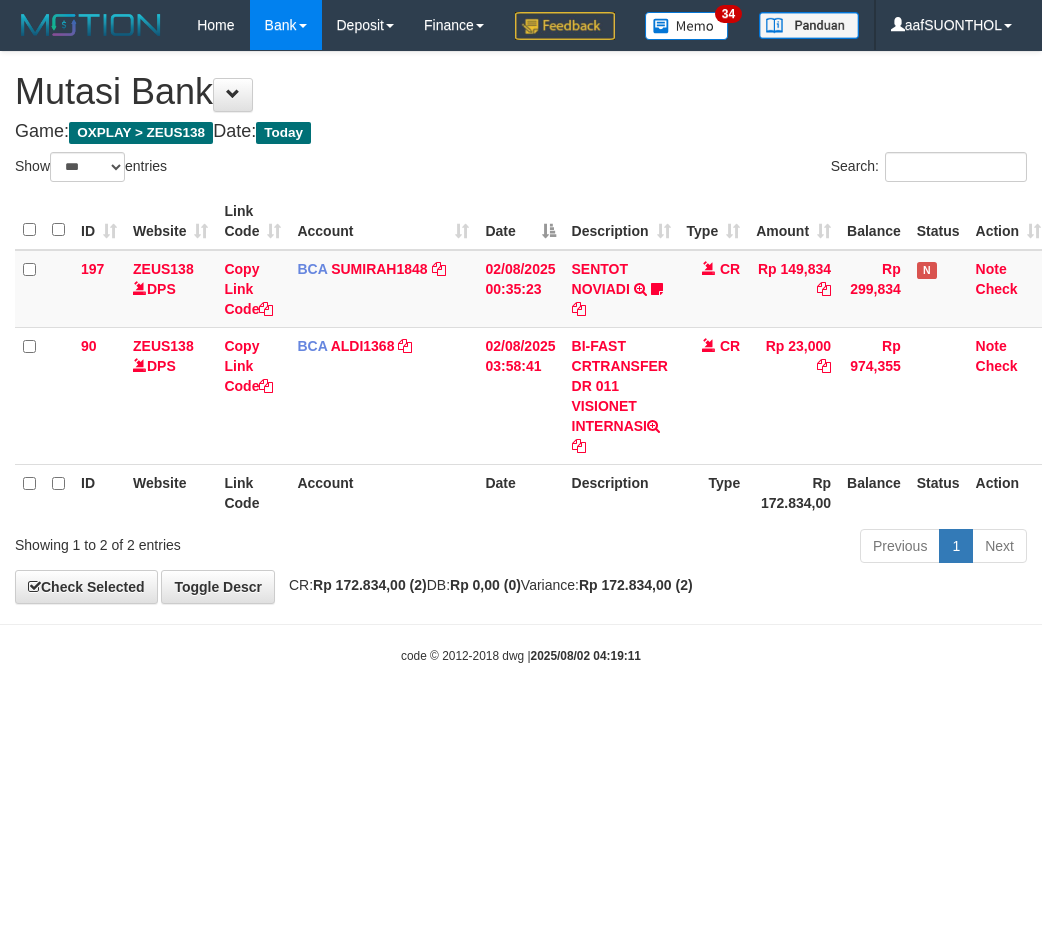 select on "***" 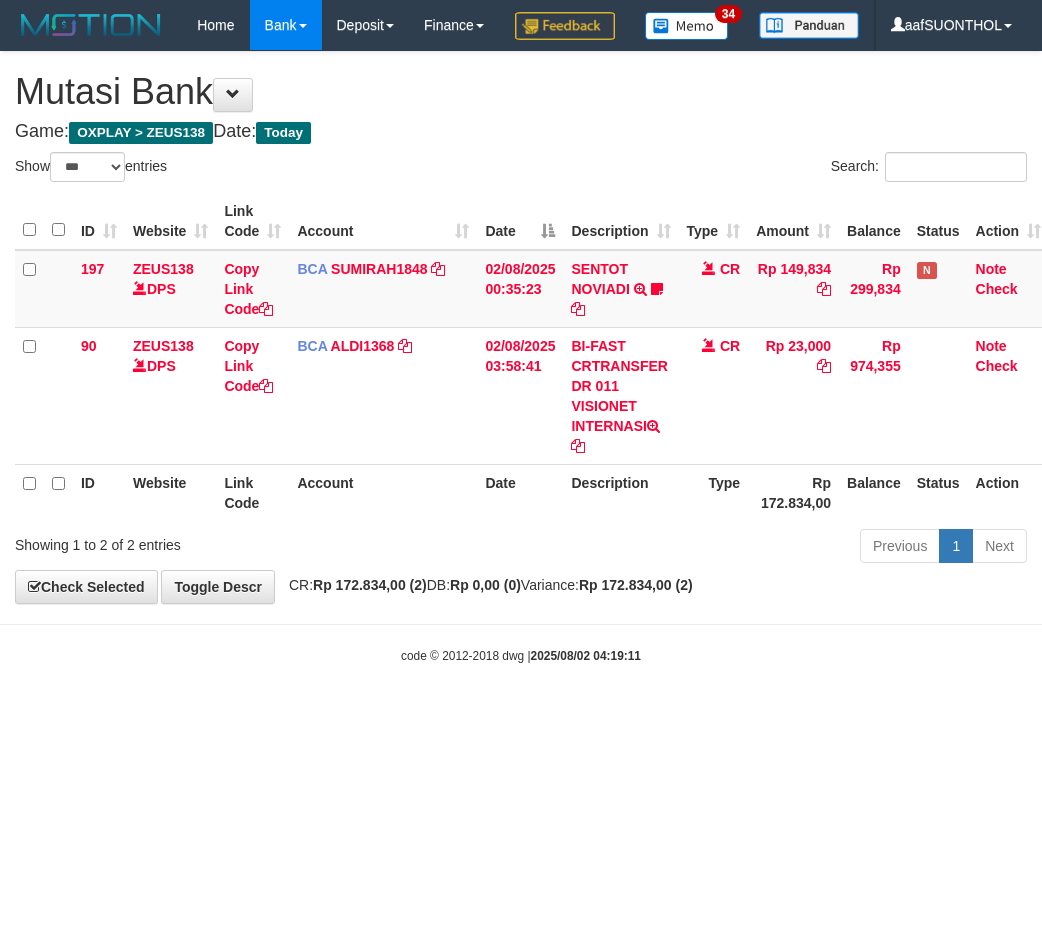 scroll, scrollTop: 0, scrollLeft: 0, axis: both 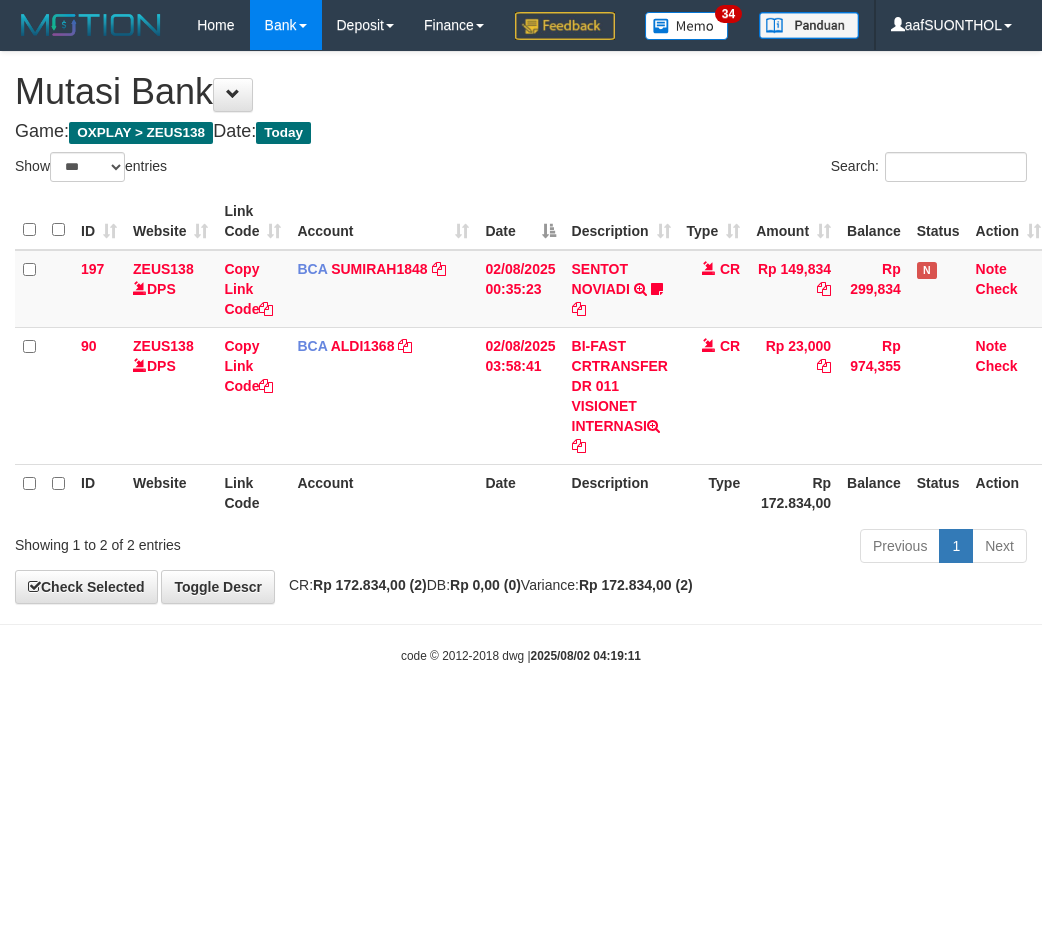 select on "***" 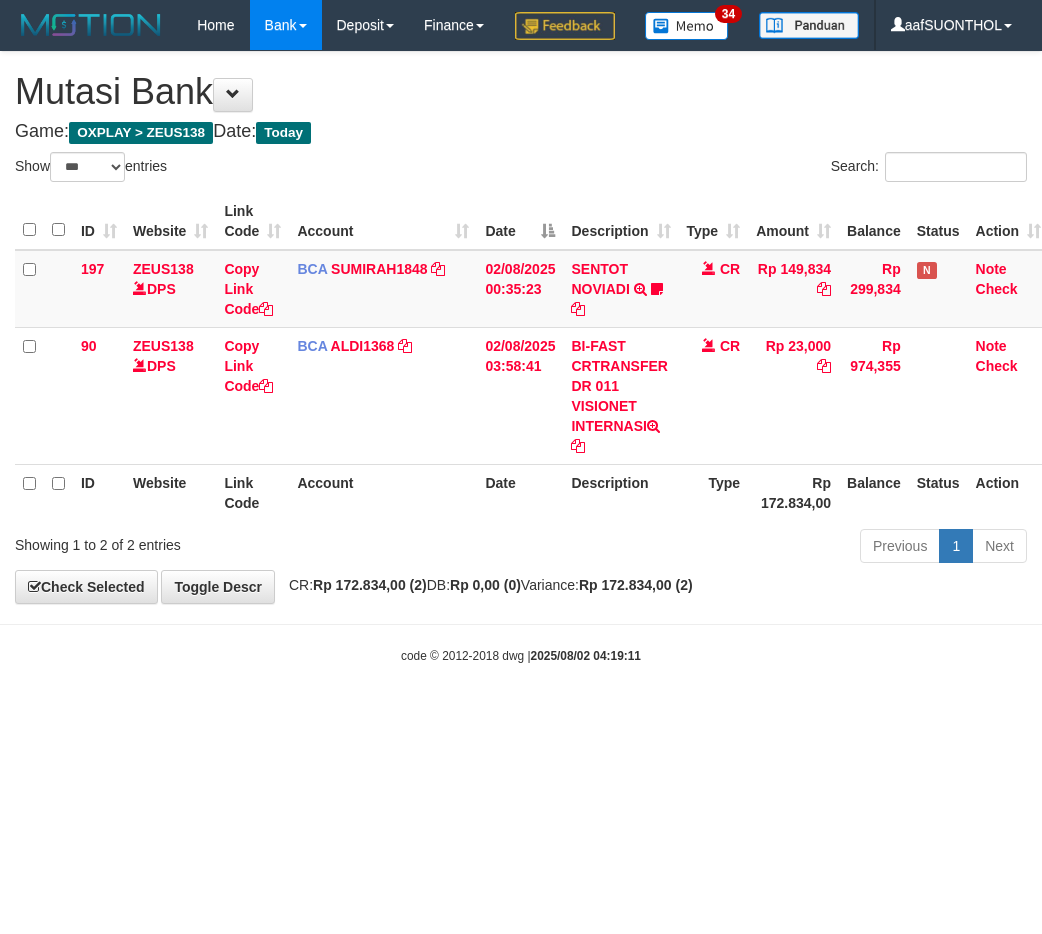 scroll, scrollTop: 0, scrollLeft: 0, axis: both 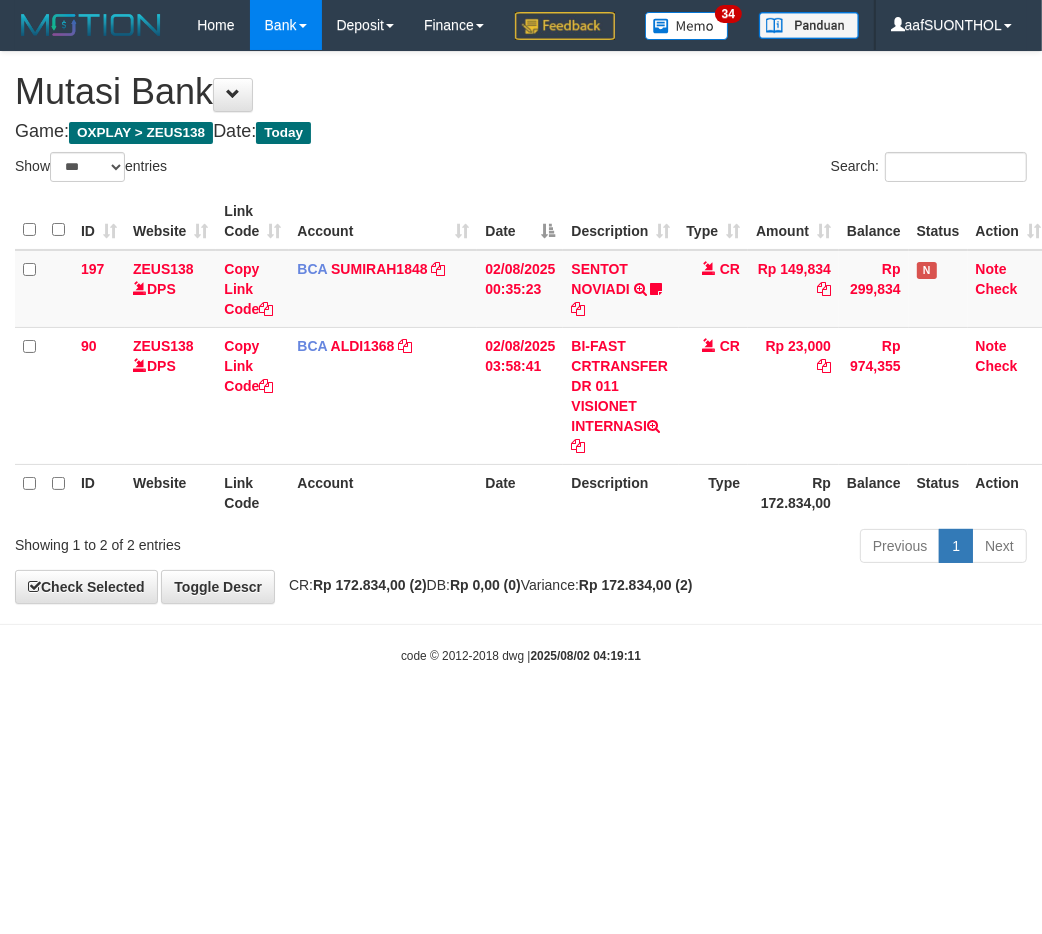 click on "Toggle navigation
Home
Bank
Account List
Load
By Website
Group
[OXPLAY]													ZEUS138
By Load Group (DPS)" at bounding box center [521, 357] 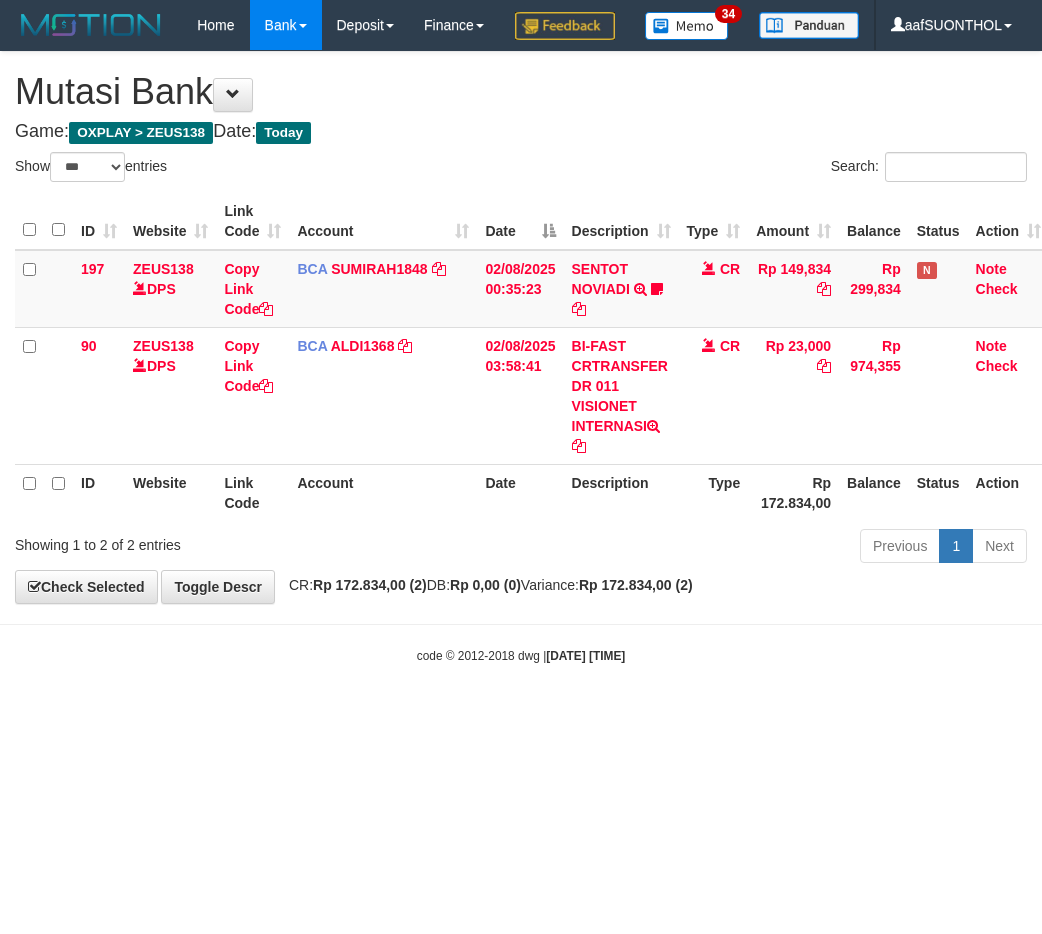 select on "***" 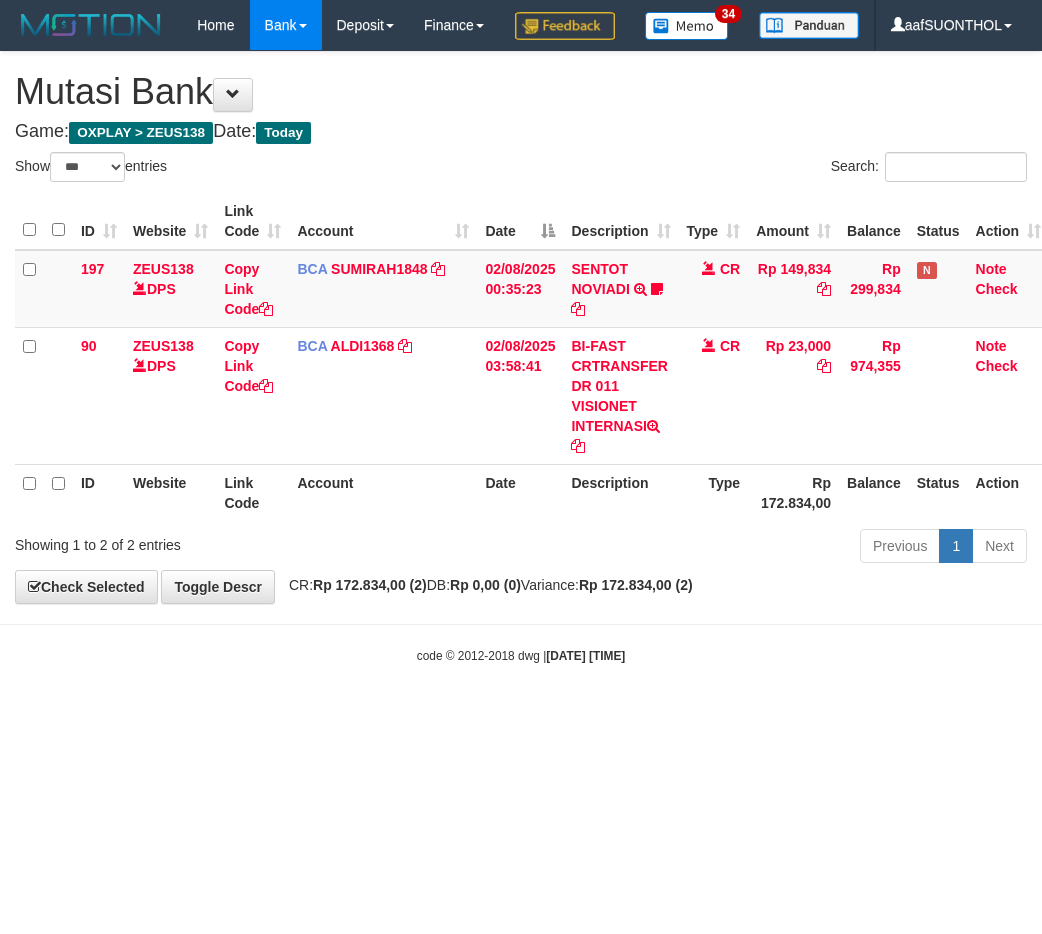 scroll, scrollTop: 0, scrollLeft: 0, axis: both 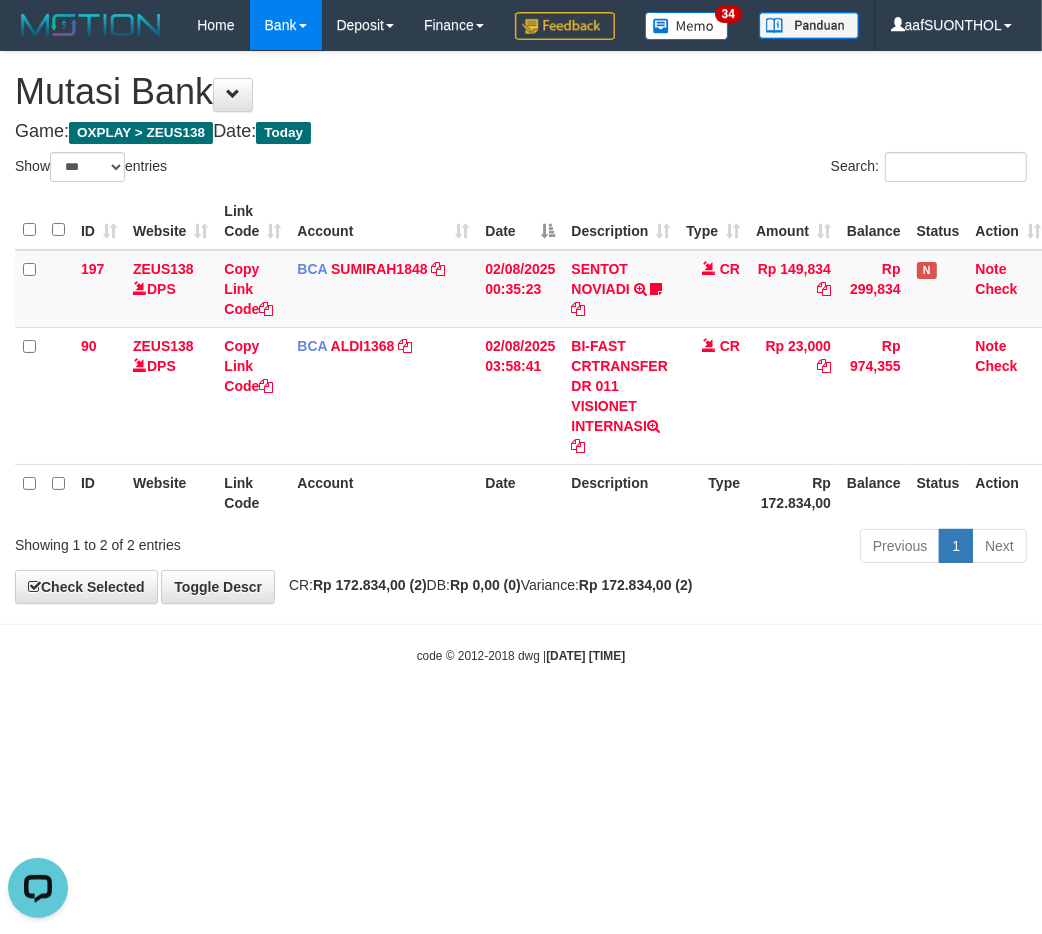 click on "Toggle navigation
Home
Bank
Account List
Load
By Website
Group
[OXPLAY]													ZEUS138
By Load Group (DPS)
Sync" at bounding box center (521, 357) 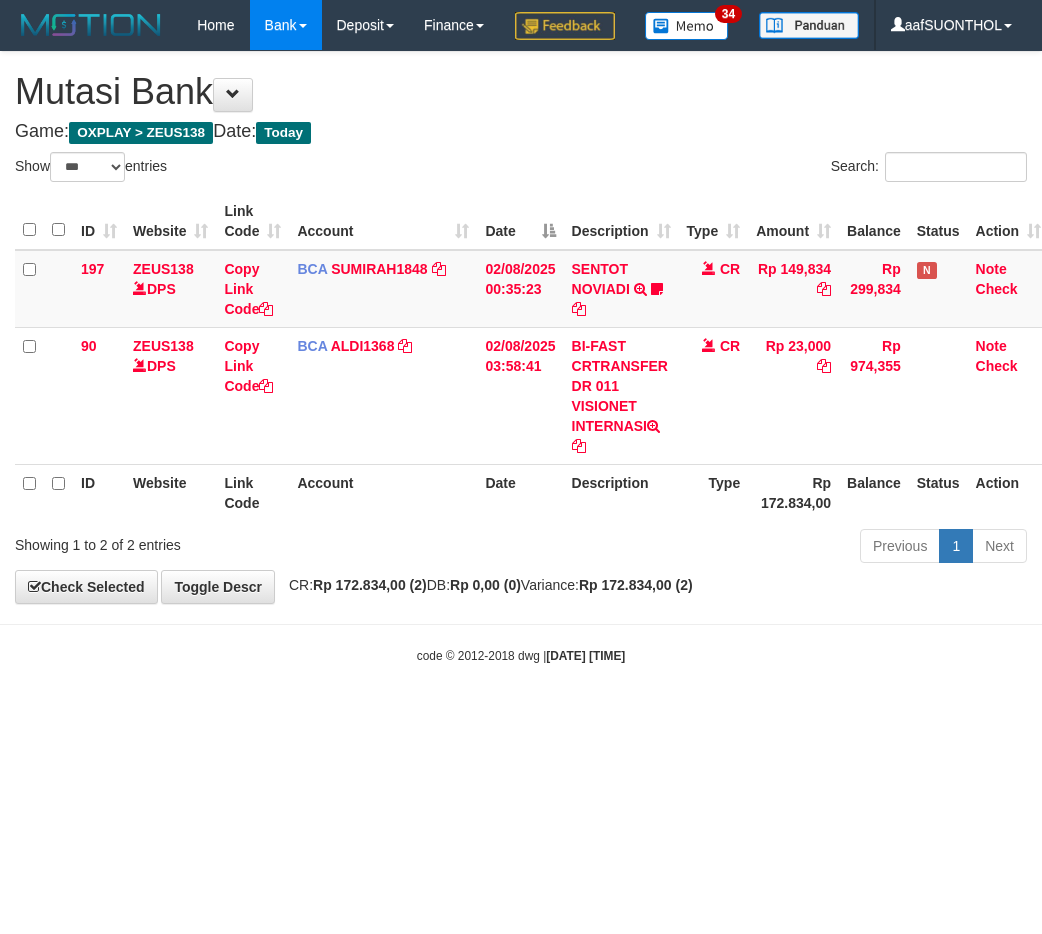 select on "***" 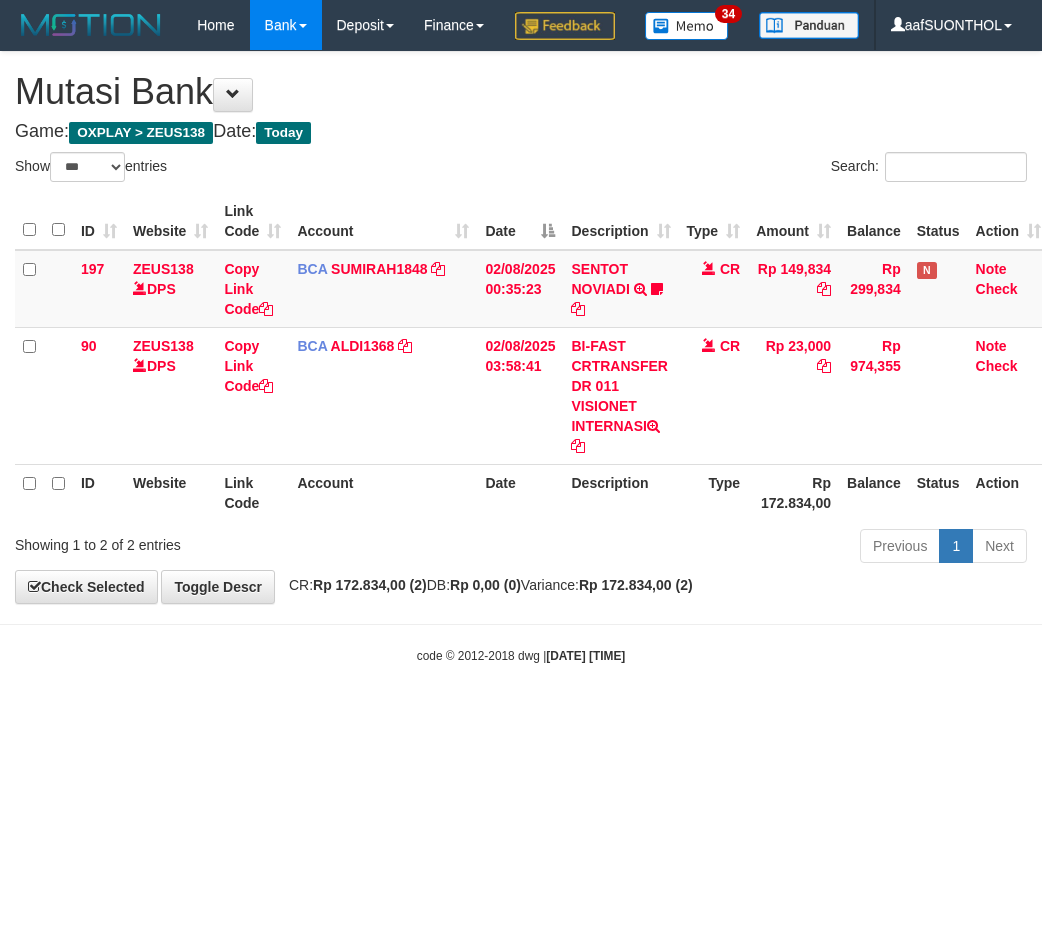 scroll, scrollTop: 0, scrollLeft: 0, axis: both 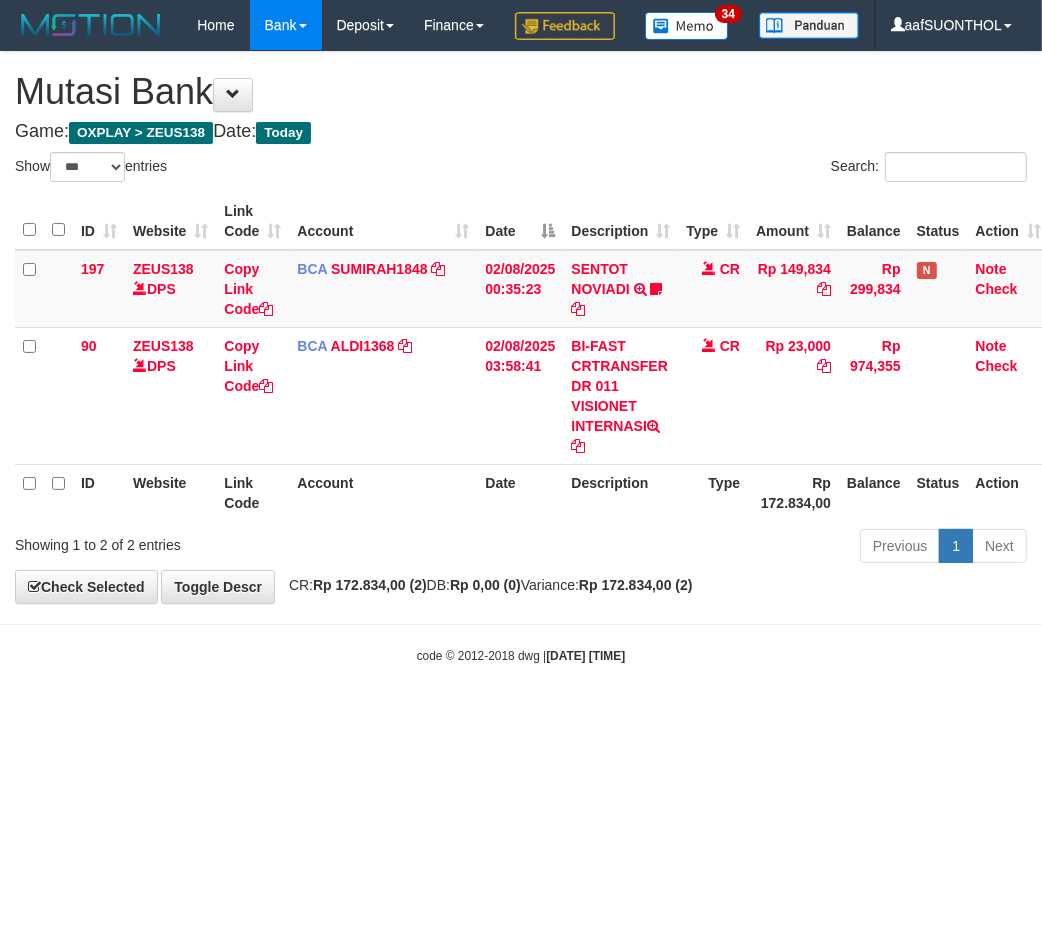 click on "Toggle navigation
Home
Bank
Account List
Load
By Website
Group
[OXPLAY]													ZEUS138
By Load Group (DPS)
Sync" at bounding box center [521, 357] 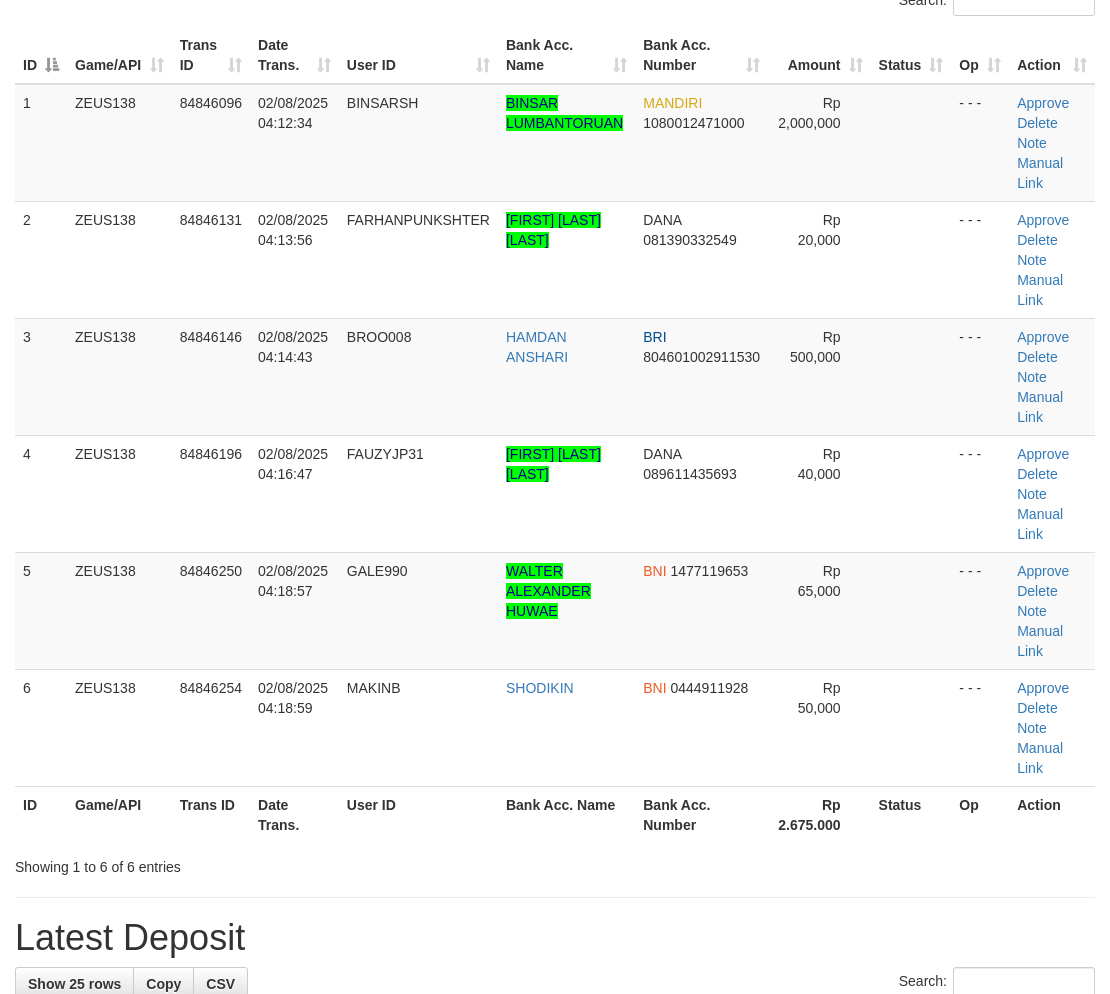 scroll, scrollTop: 222, scrollLeft: 0, axis: vertical 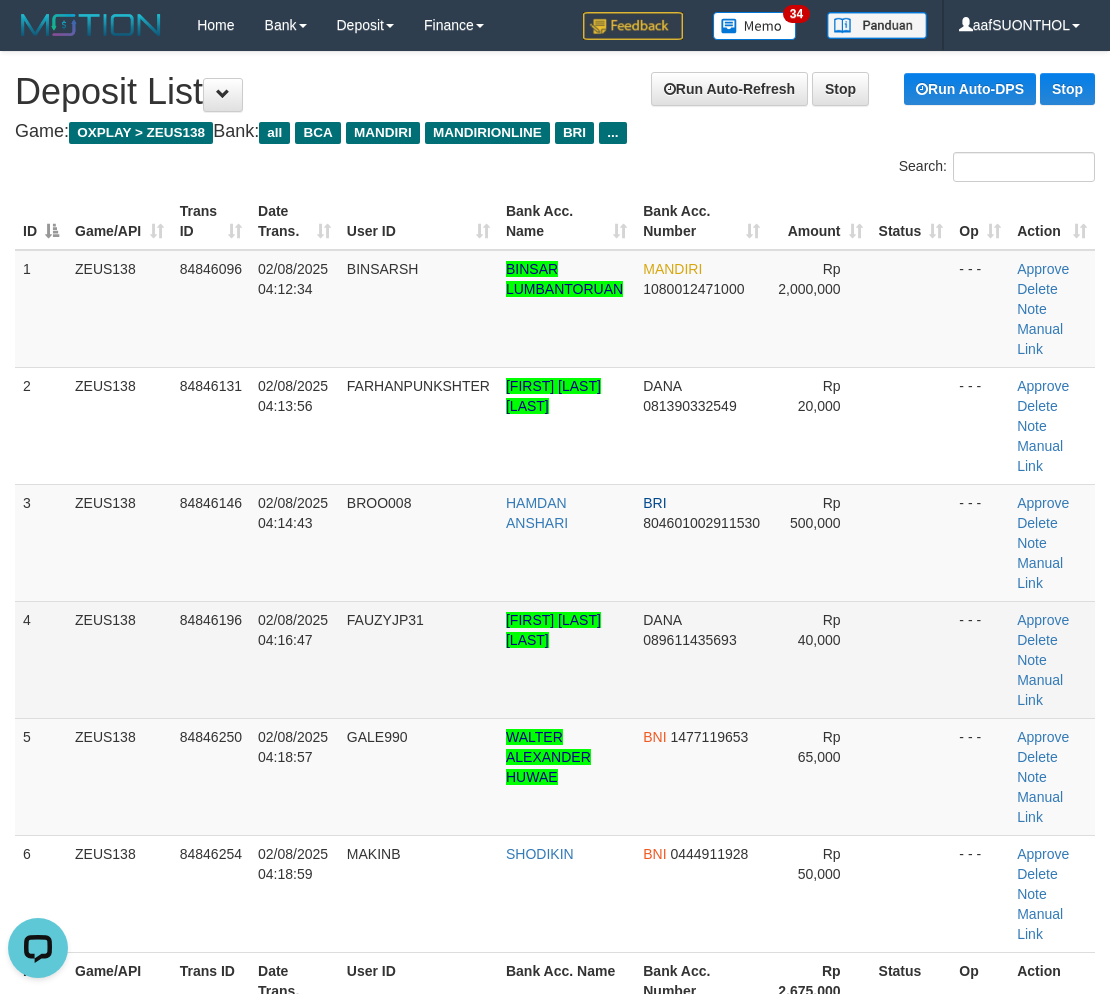 drag, startPoint x: 926, startPoint y: 621, endPoint x: 908, endPoint y: 621, distance: 18 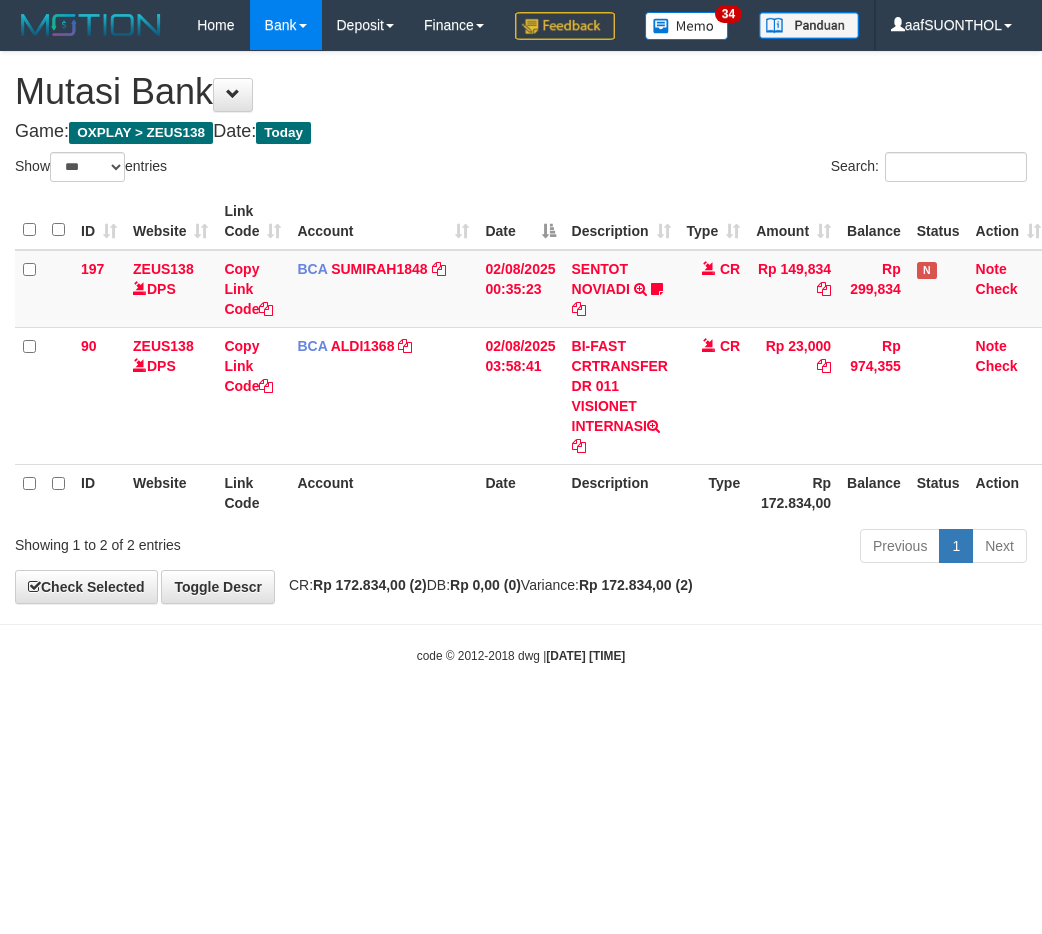 select on "***" 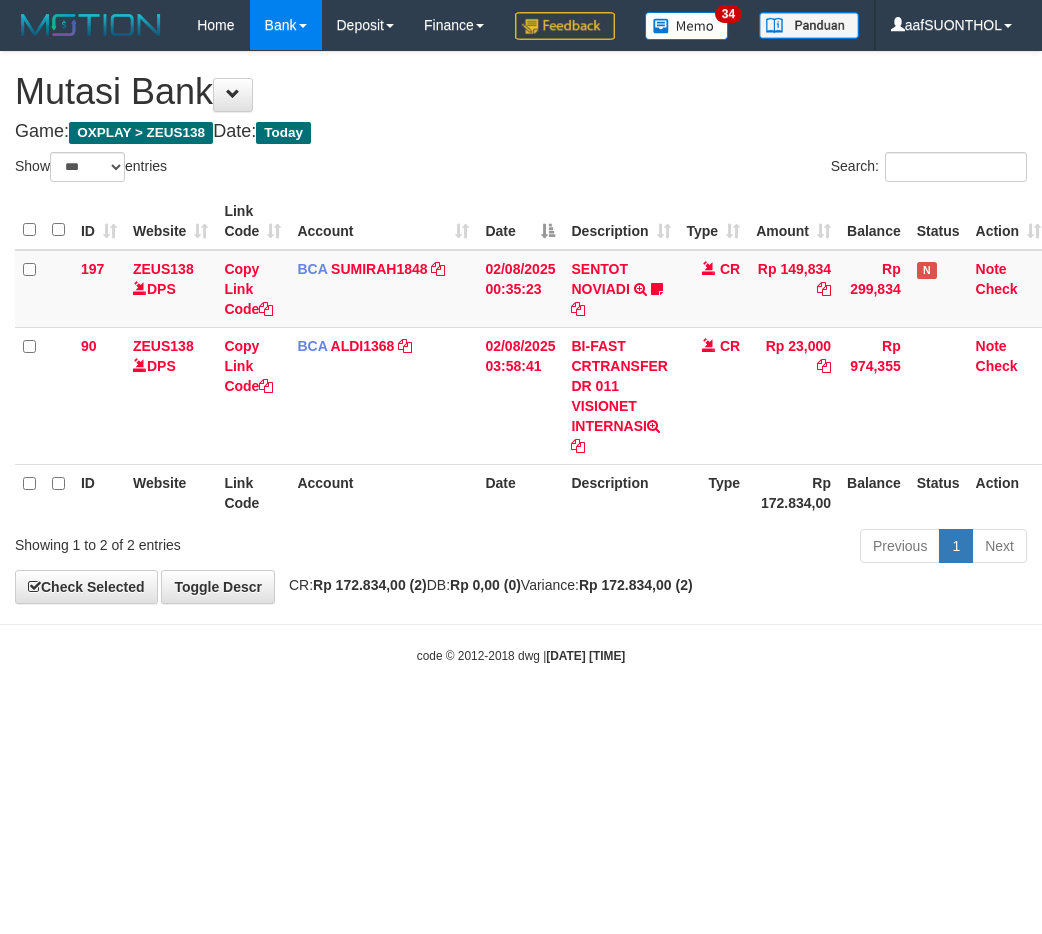 scroll, scrollTop: 0, scrollLeft: 0, axis: both 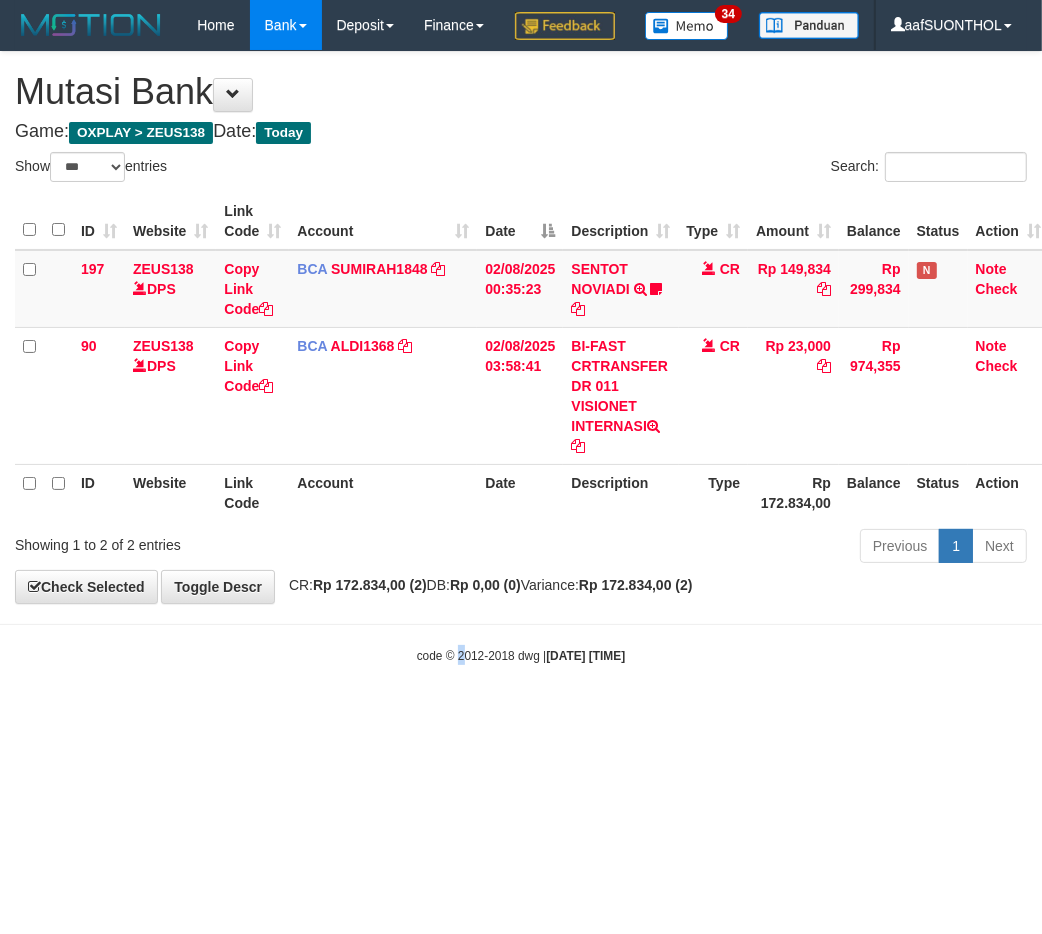 drag, startPoint x: 445, startPoint y: 806, endPoint x: 468, endPoint y: 824, distance: 29.206163 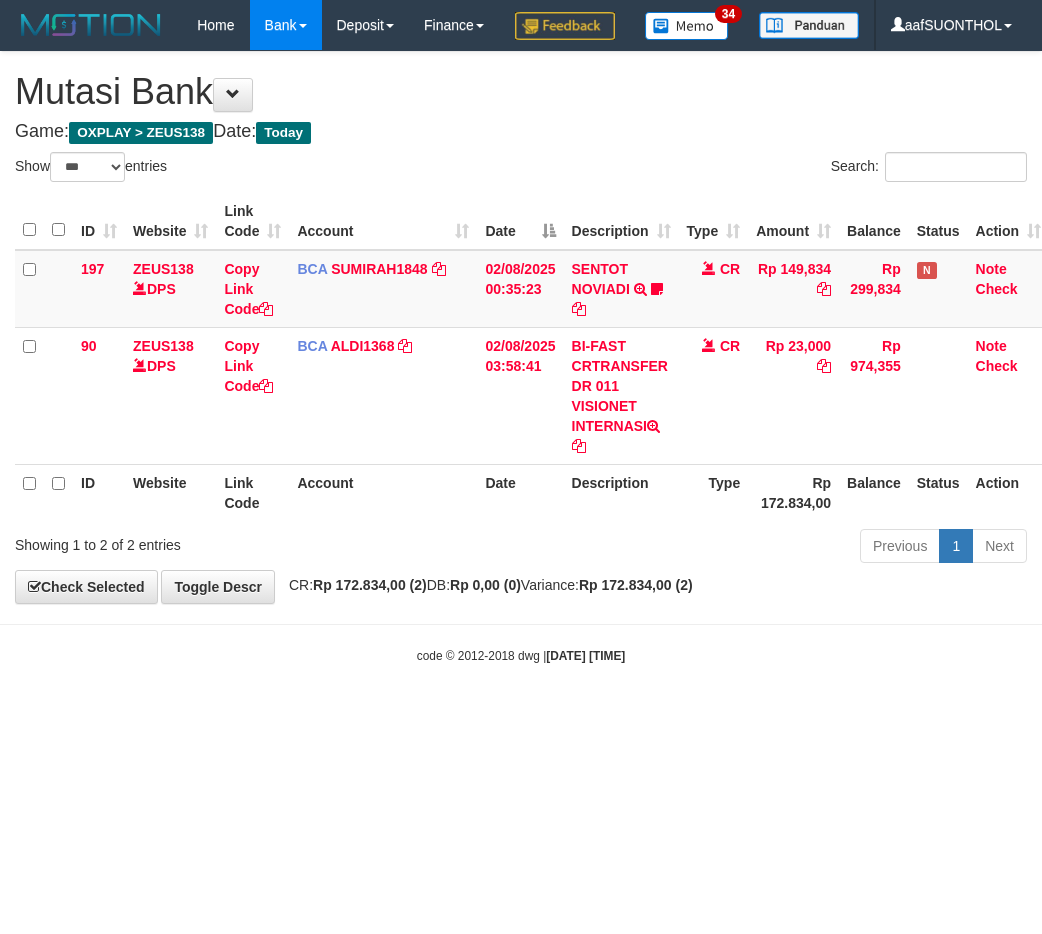 select on "***" 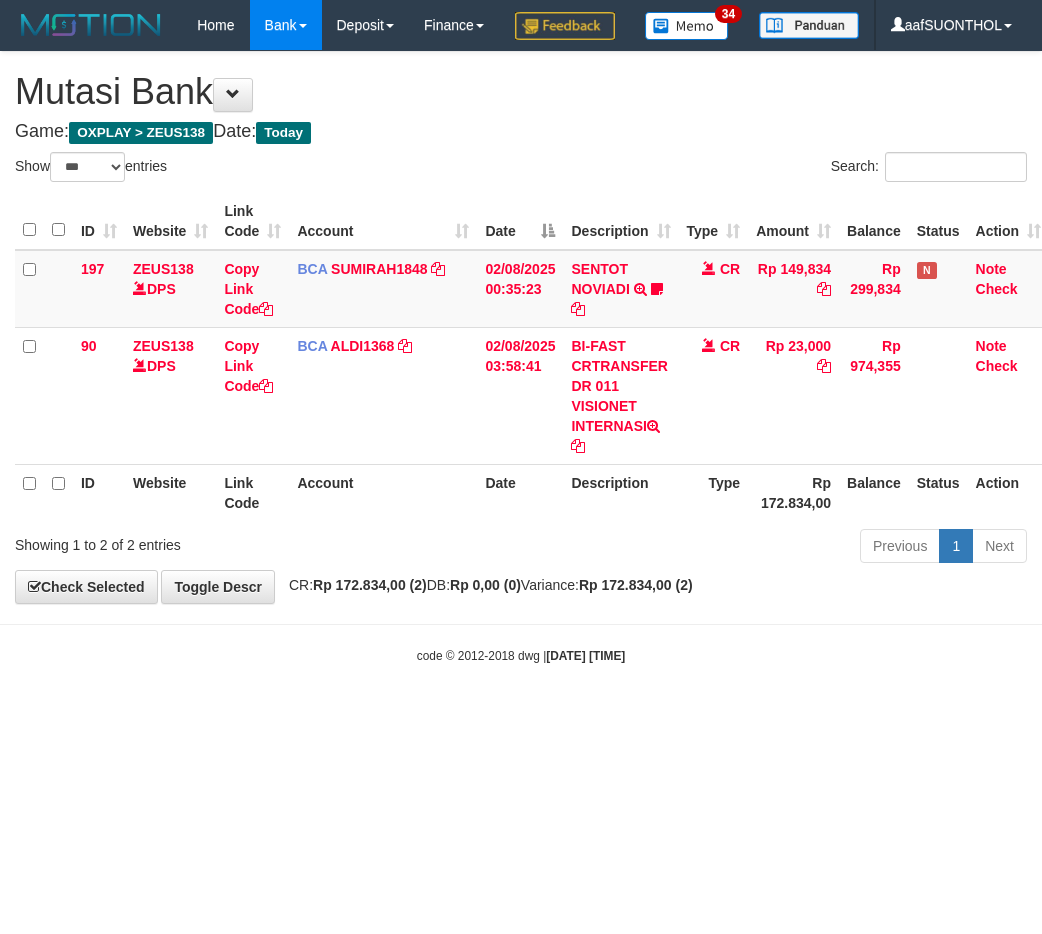 scroll, scrollTop: 0, scrollLeft: 0, axis: both 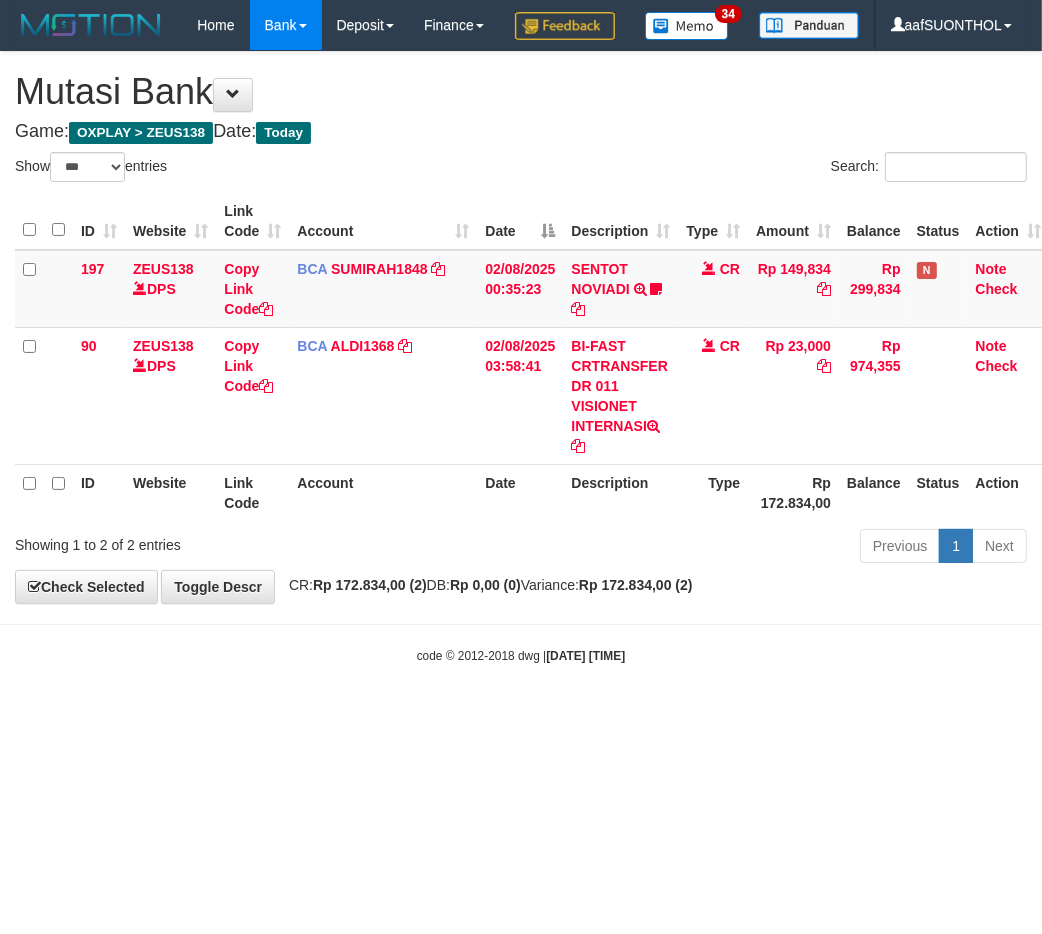 drag, startPoint x: 378, startPoint y: 777, endPoint x: 366, endPoint y: 784, distance: 13.892444 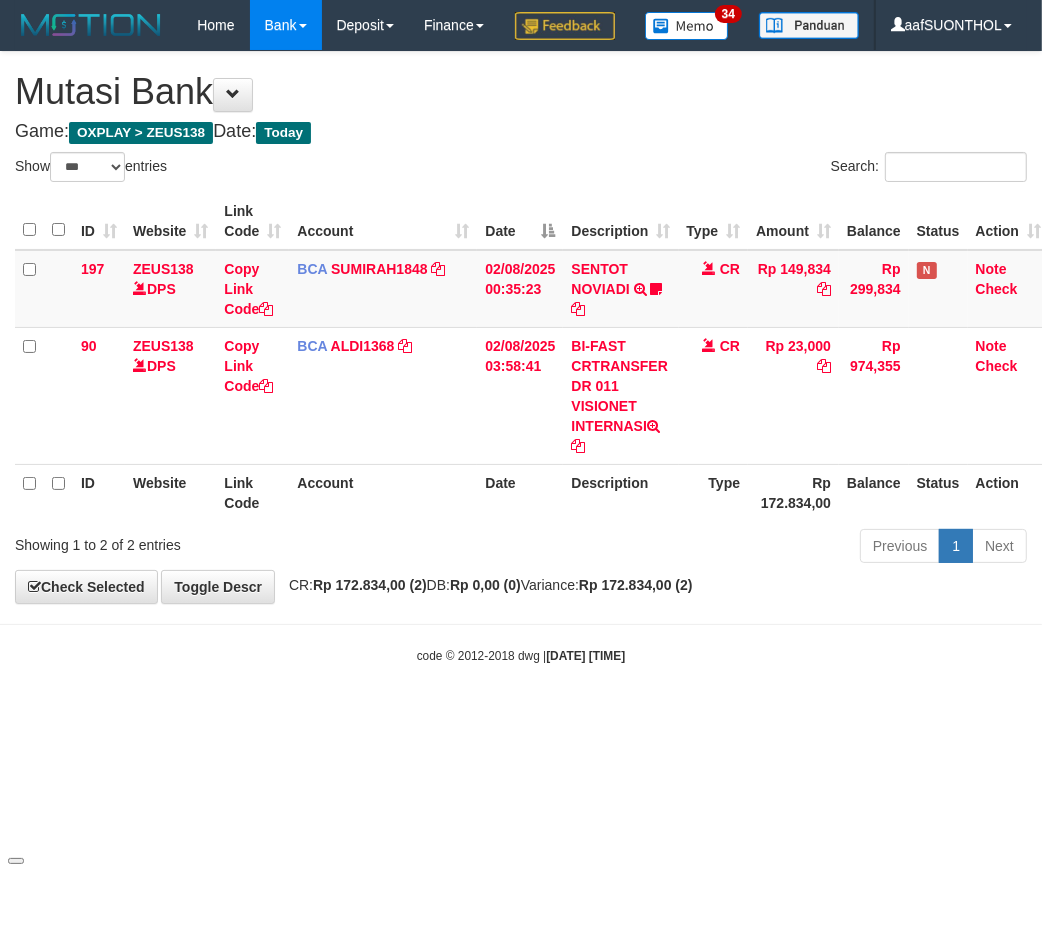drag, startPoint x: 371, startPoint y: 810, endPoint x: 326, endPoint y: 788, distance: 50.08992 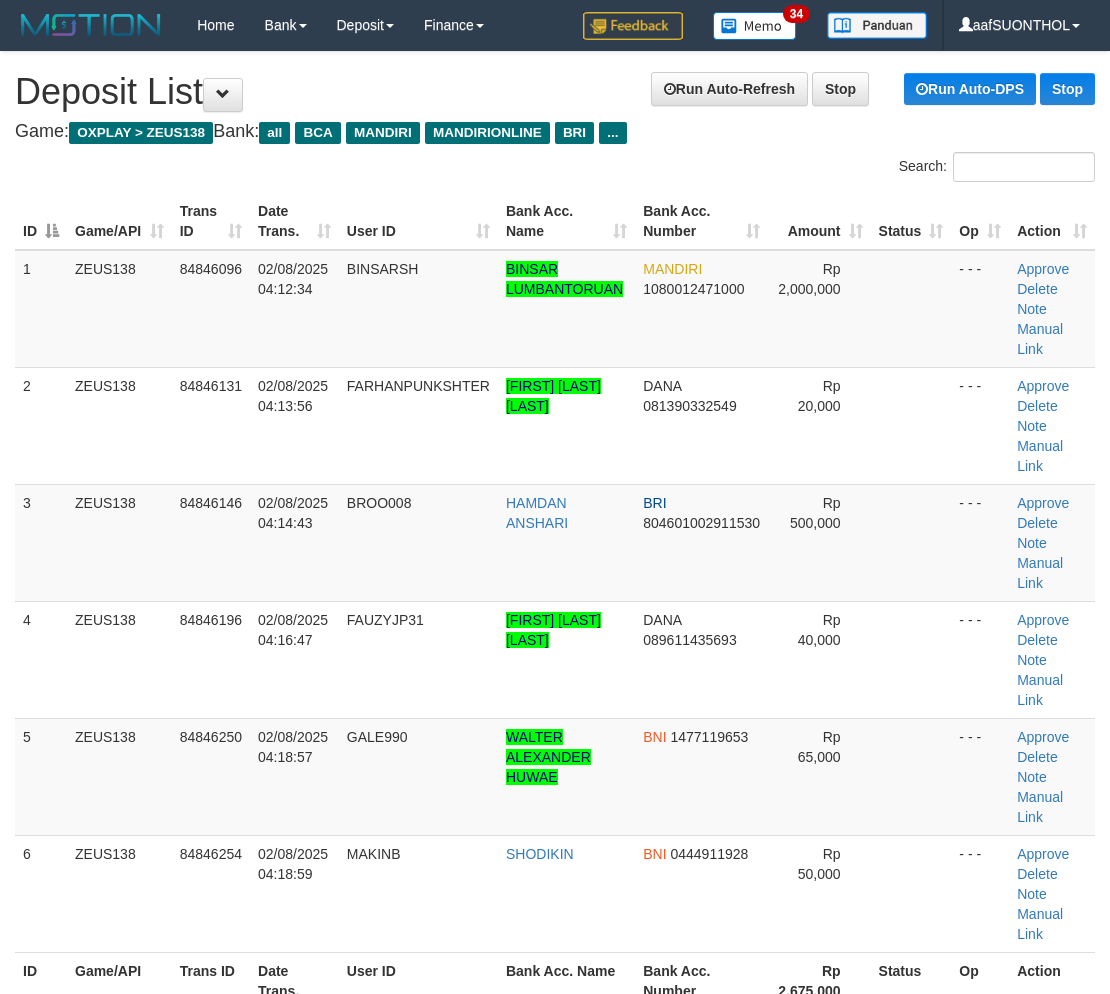 scroll, scrollTop: 0, scrollLeft: 0, axis: both 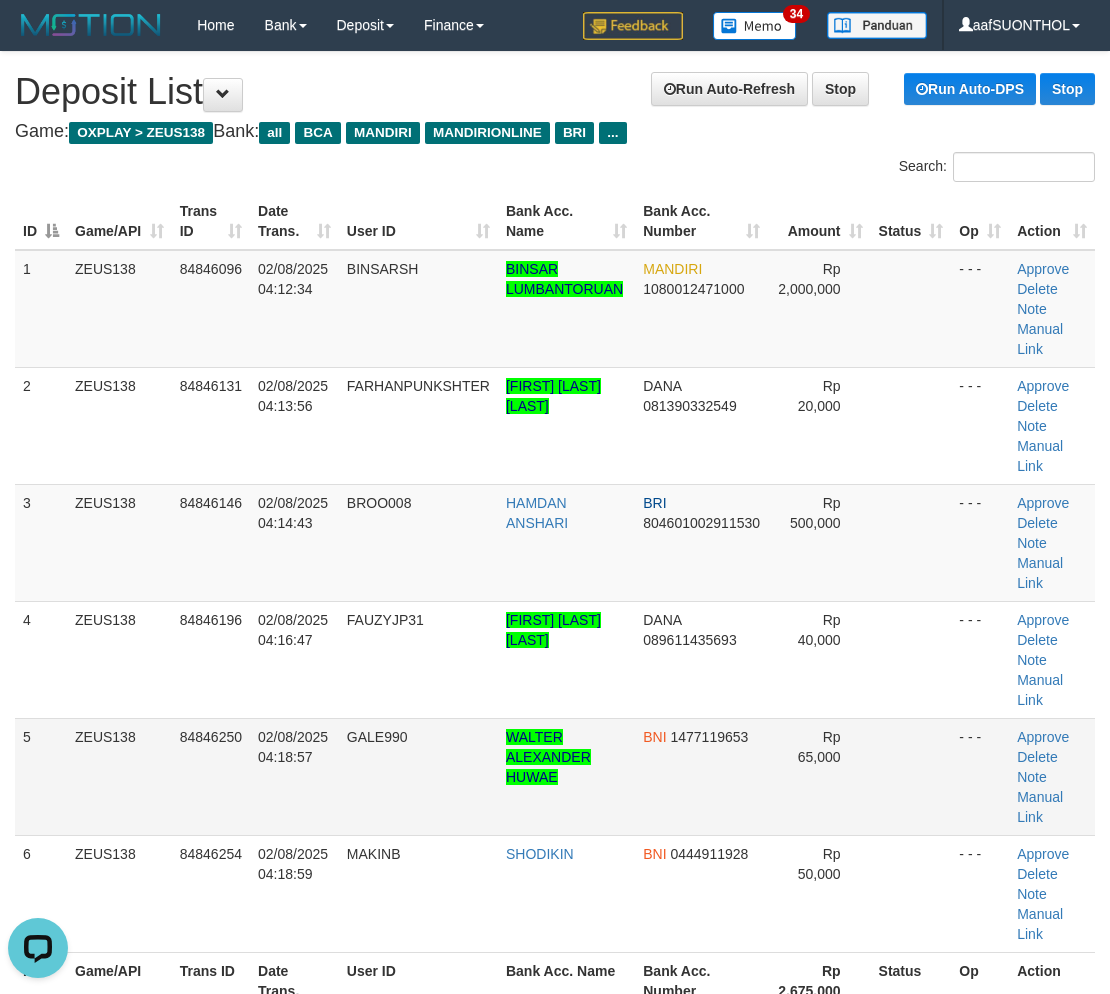 click at bounding box center (911, 776) 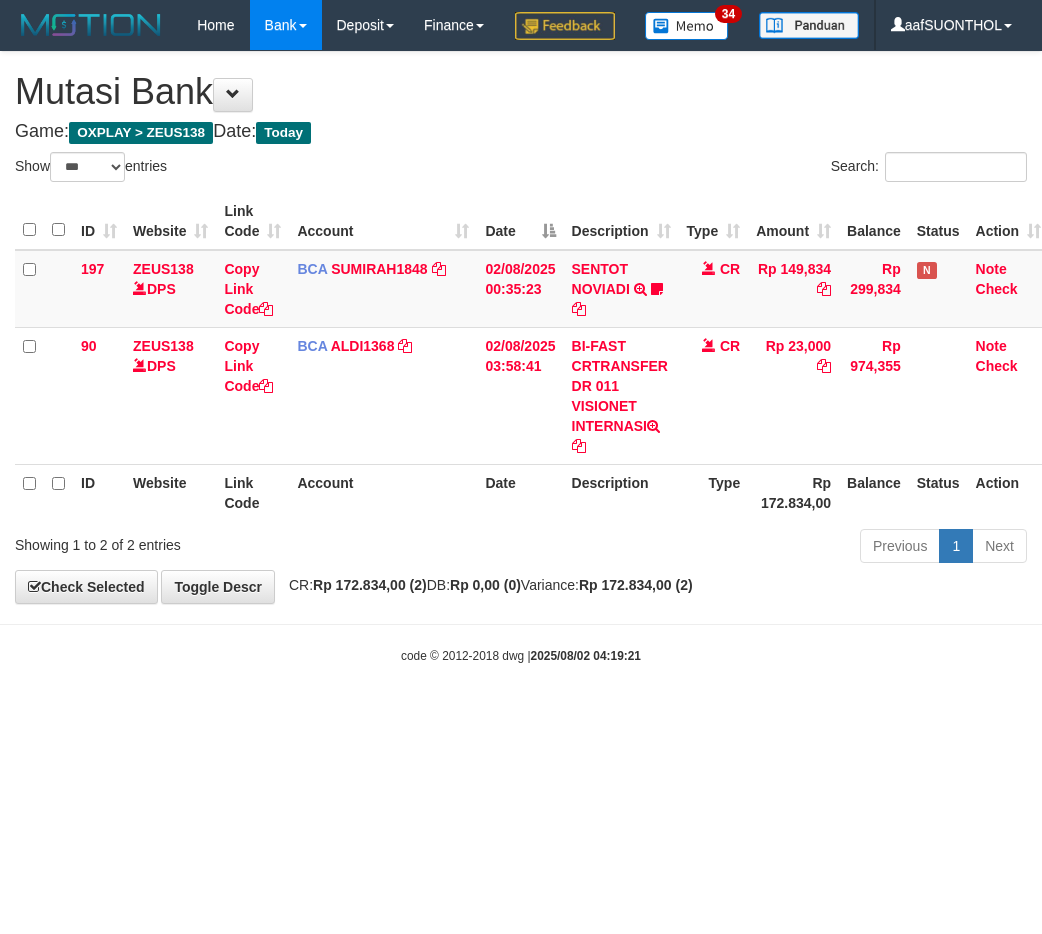 select on "***" 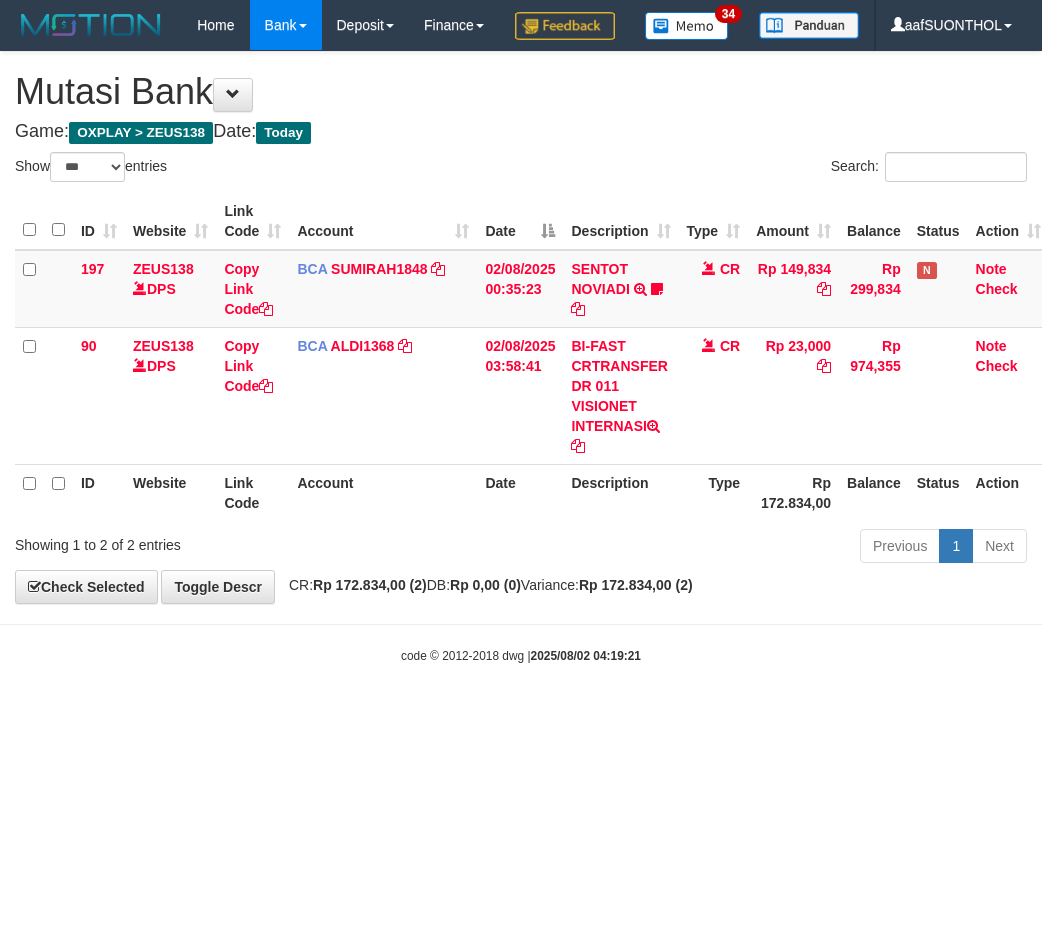 scroll, scrollTop: 0, scrollLeft: 0, axis: both 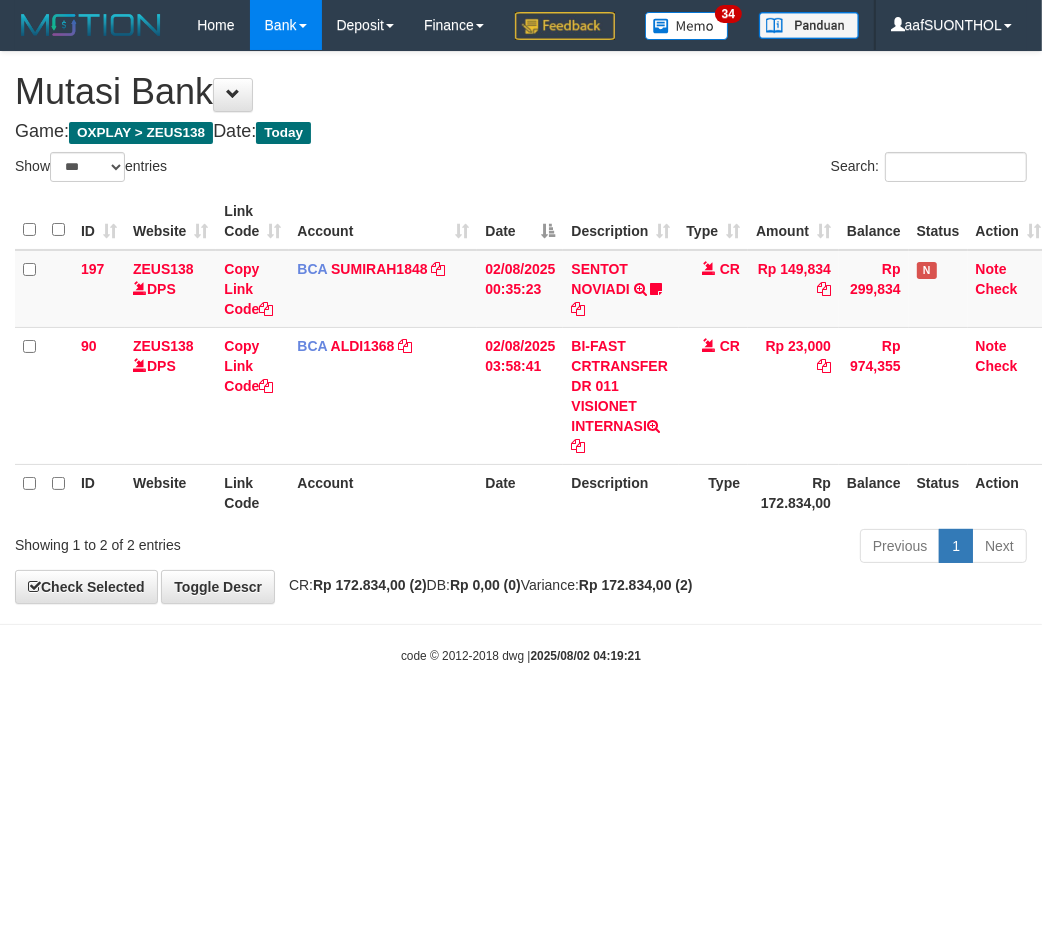 click on "Toggle navigation
Home
Bank
Account List
Load
By Website
Group
[OXPLAY]													ZEUS138
By Load Group (DPS)
Sync" at bounding box center (521, 357) 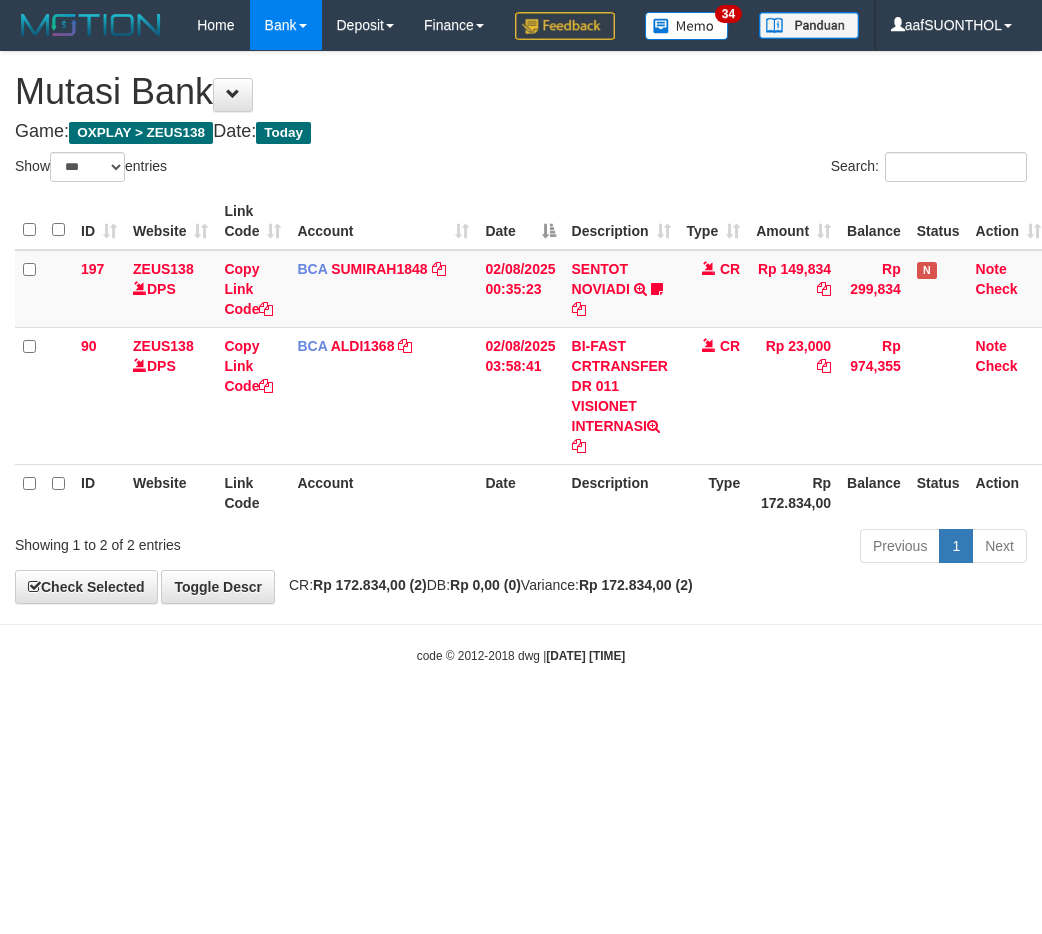 select on "***" 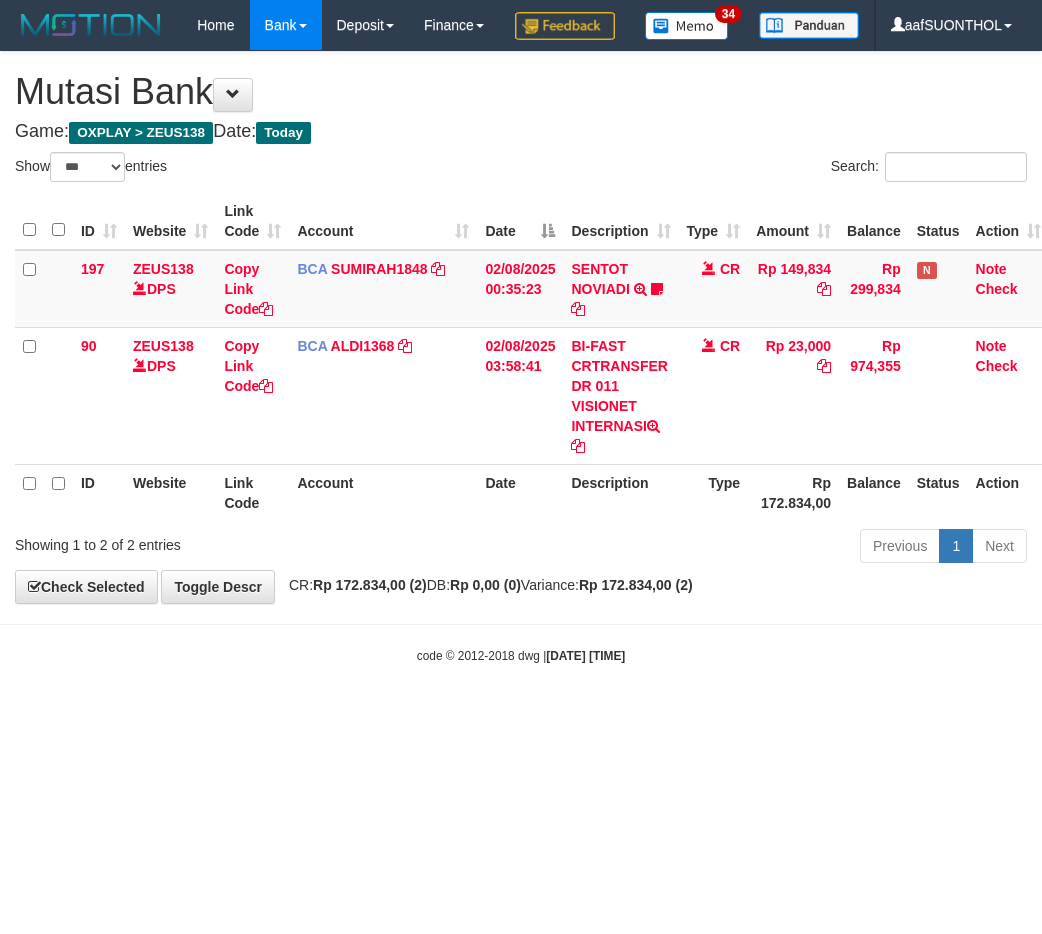 scroll, scrollTop: 0, scrollLeft: 0, axis: both 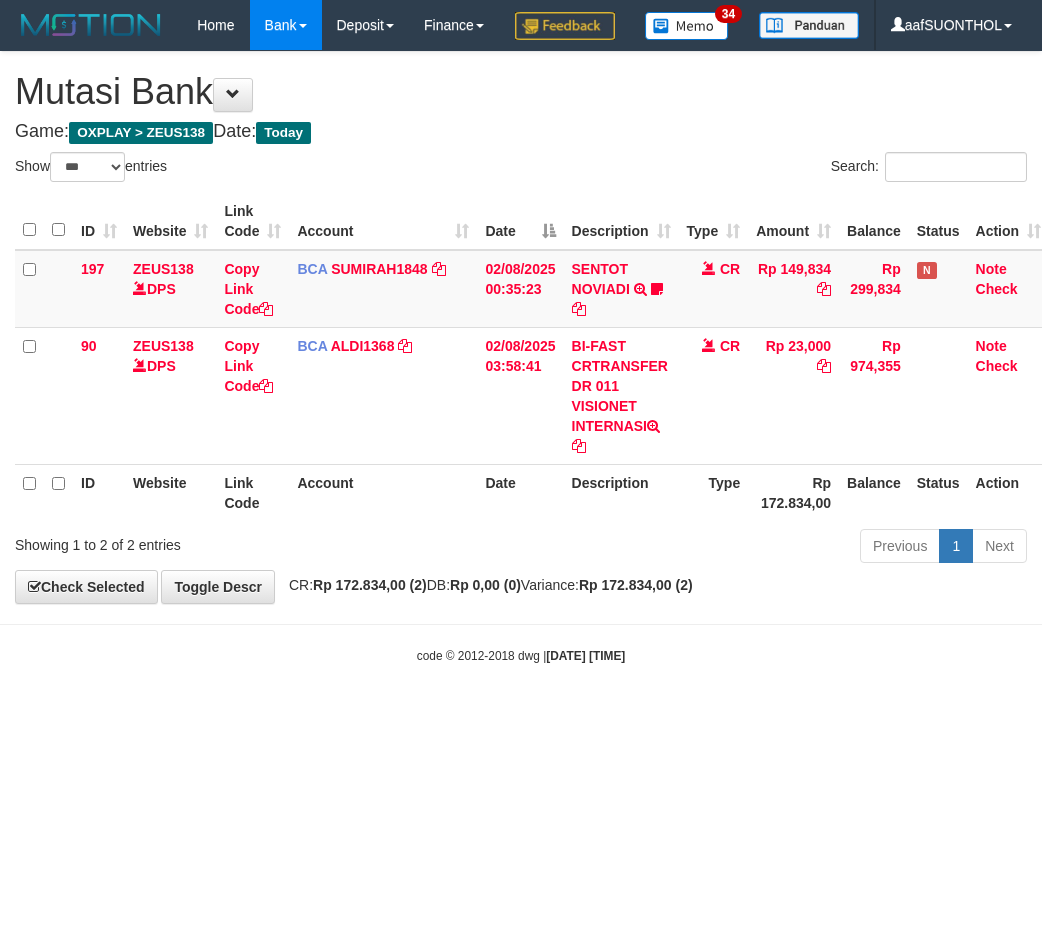 select on "***" 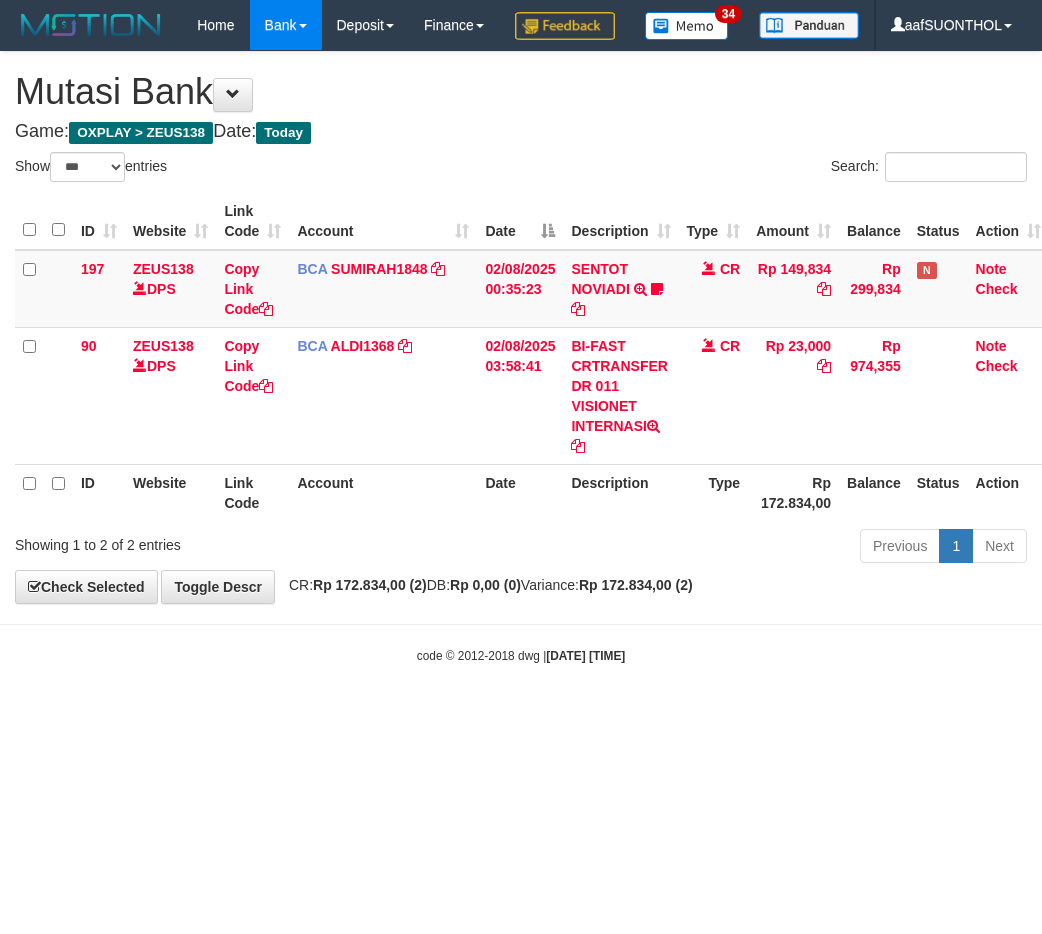 scroll, scrollTop: 0, scrollLeft: 0, axis: both 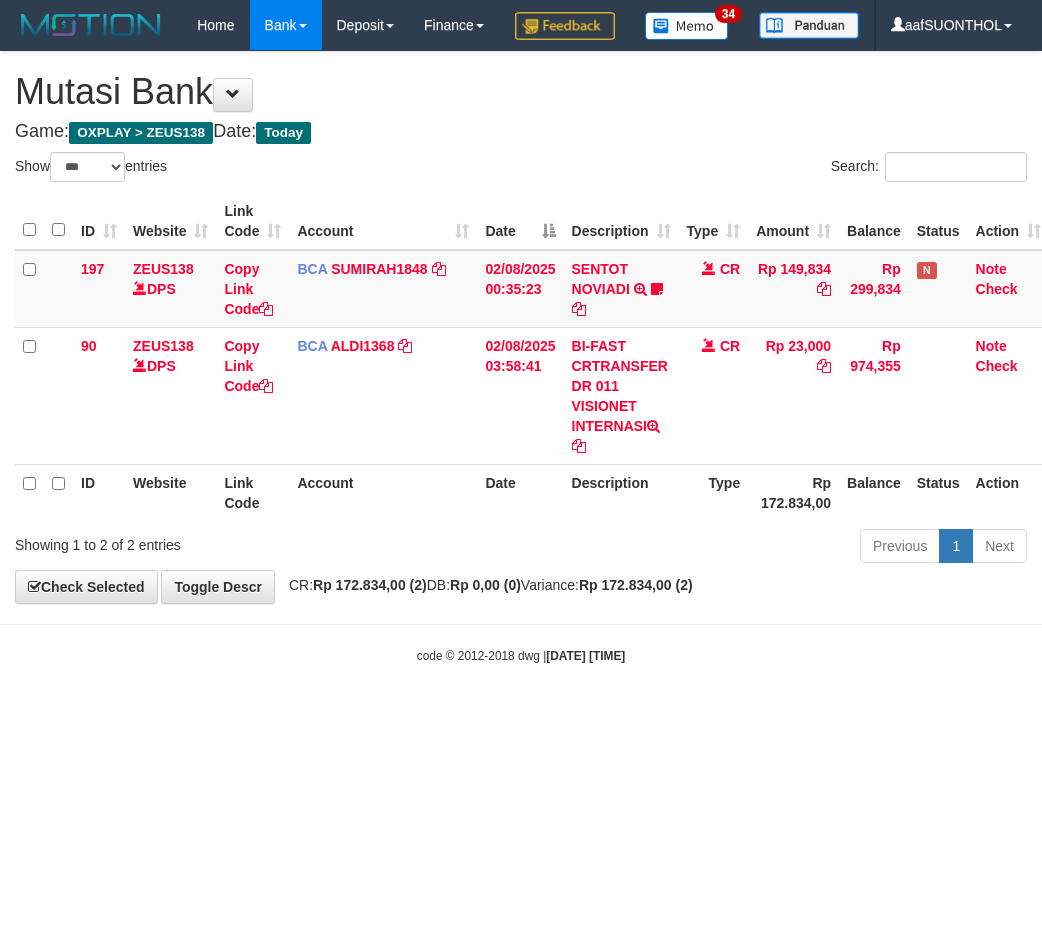 select on "***" 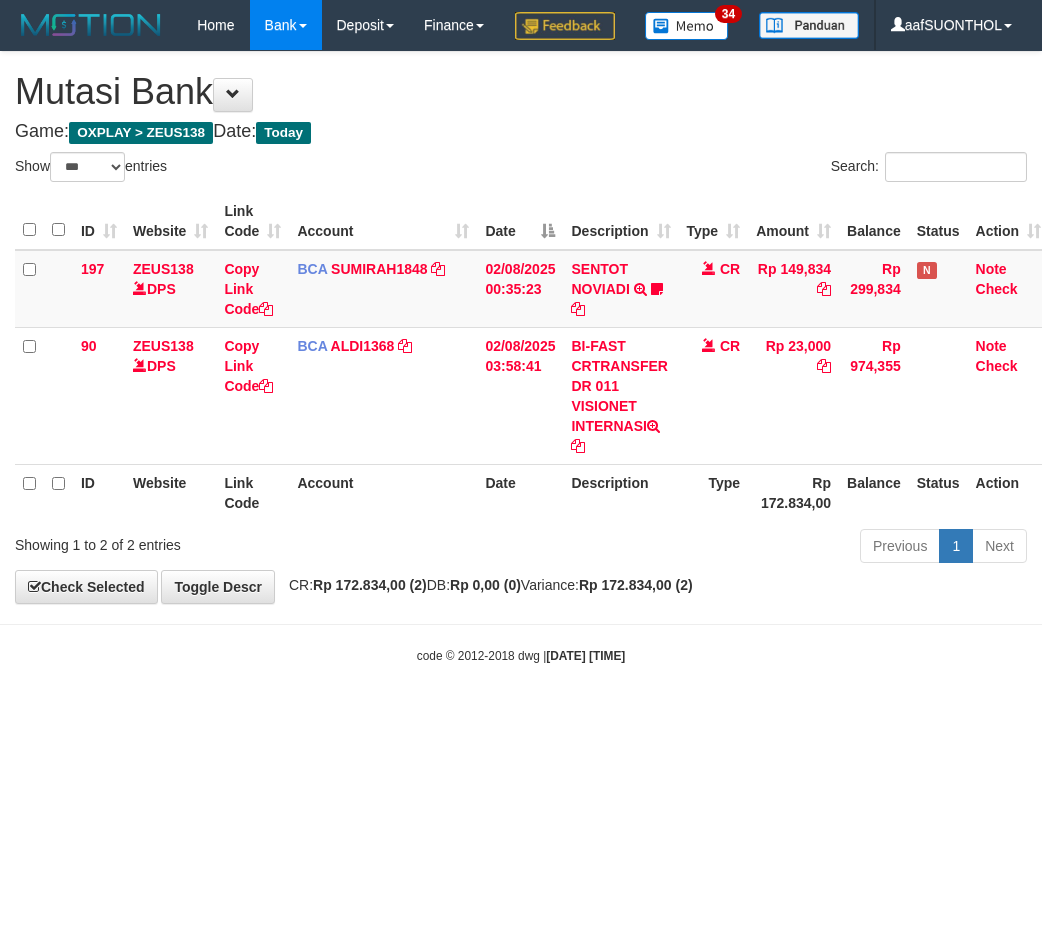 scroll, scrollTop: 0, scrollLeft: 0, axis: both 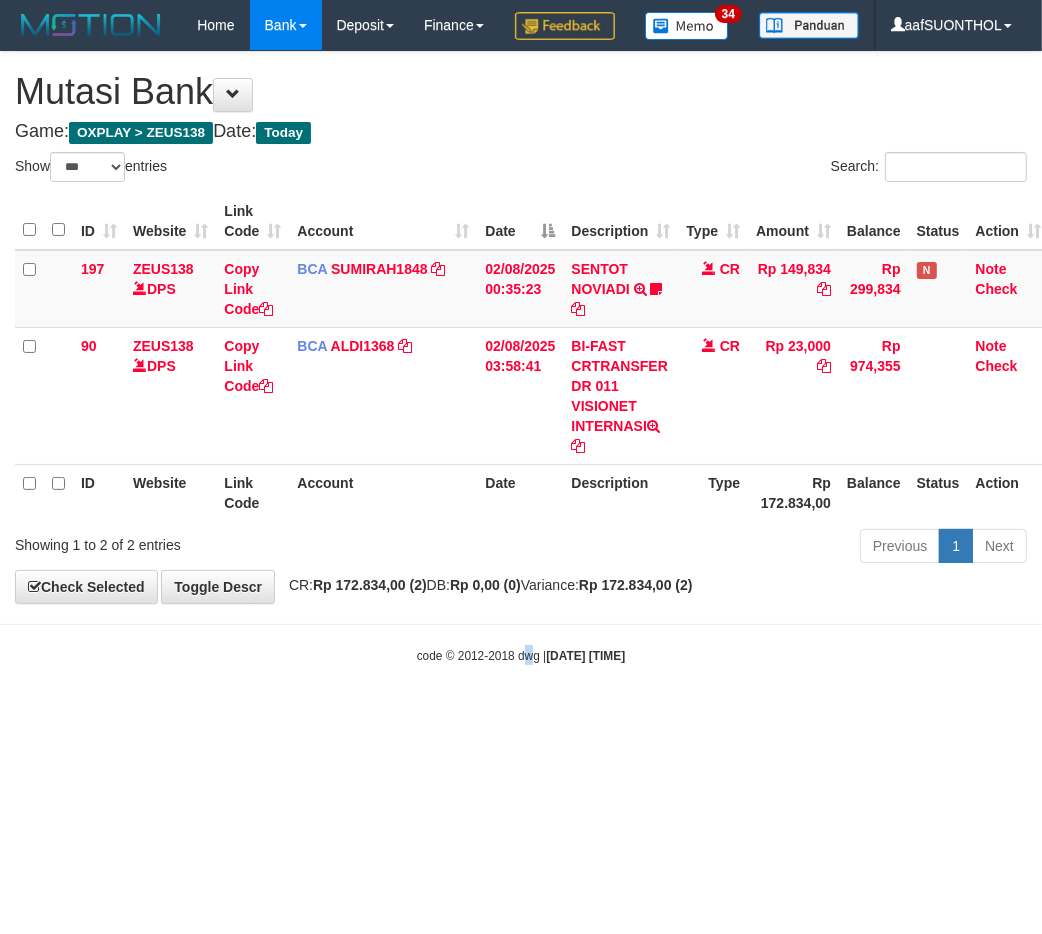 drag, startPoint x: 512, startPoint y: 796, endPoint x: 495, endPoint y: 786, distance: 19.723083 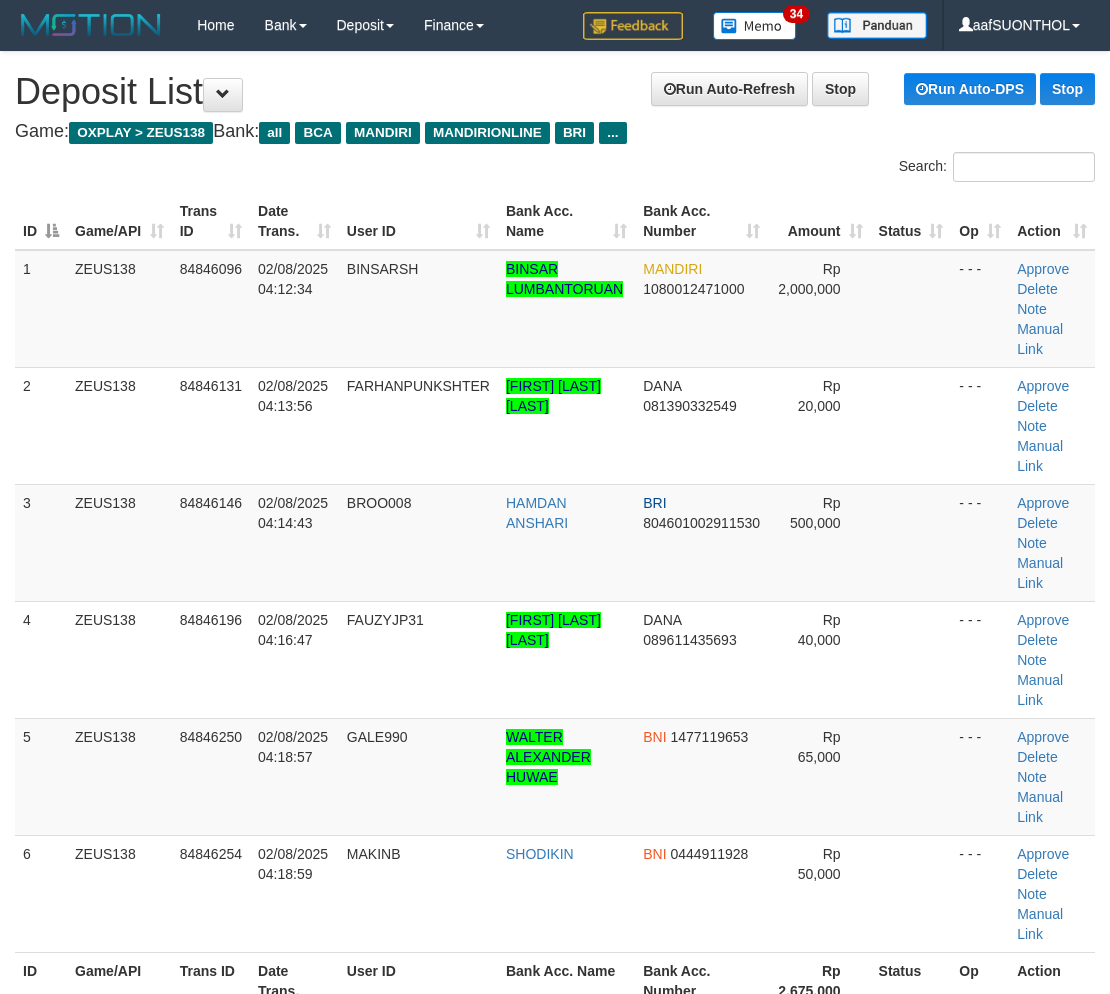 scroll, scrollTop: 0, scrollLeft: 0, axis: both 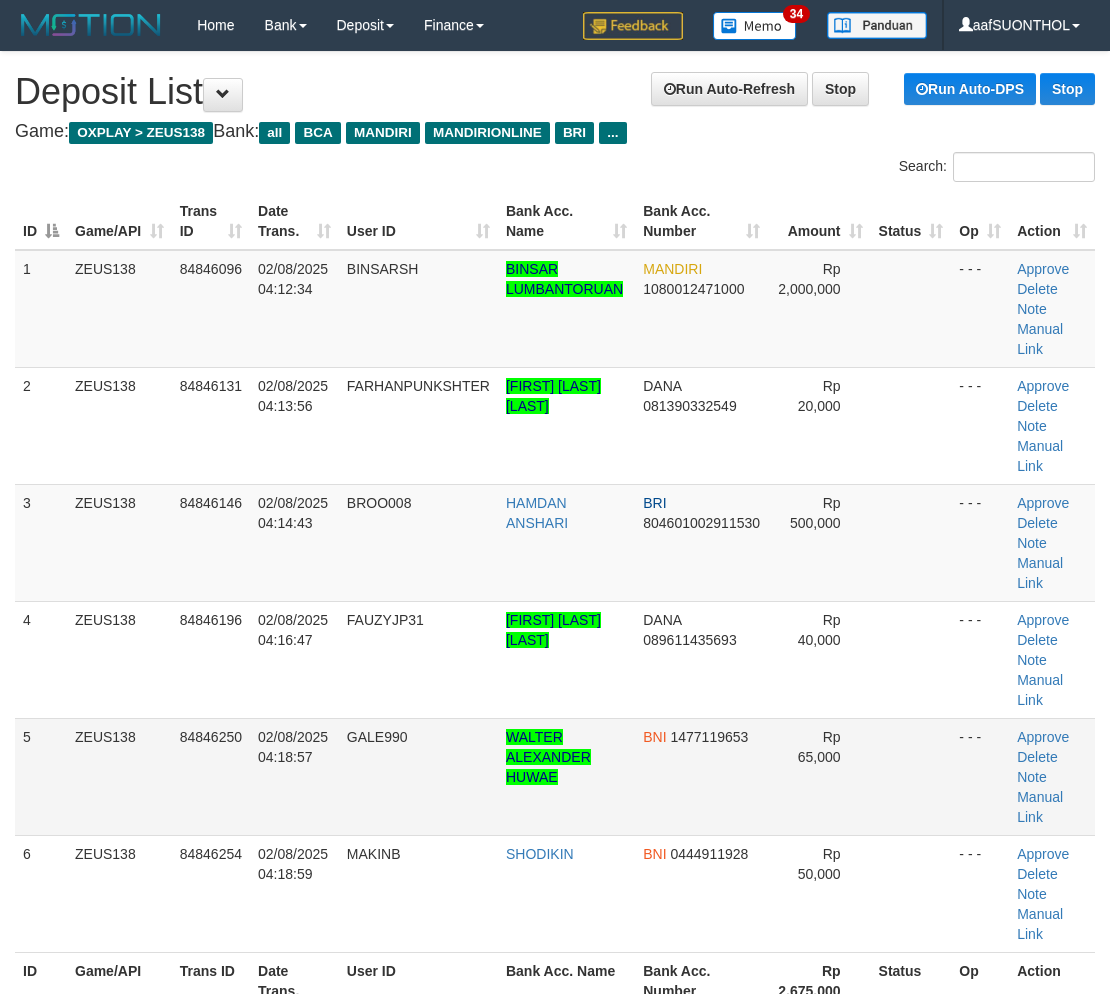 click on "- - -" at bounding box center (980, 776) 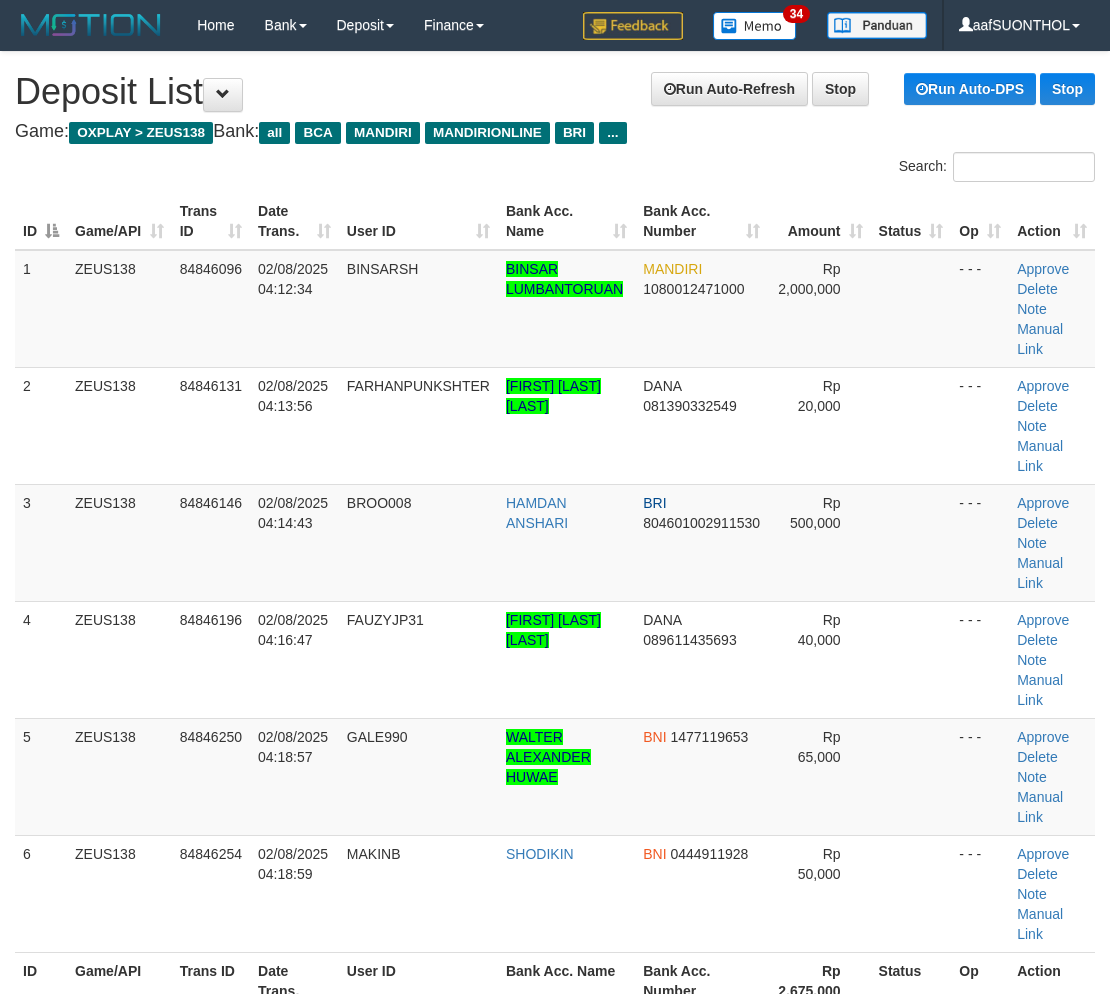 drag, startPoint x: 921, startPoint y: 800, endPoint x: 1124, endPoint y: 814, distance: 203.4822 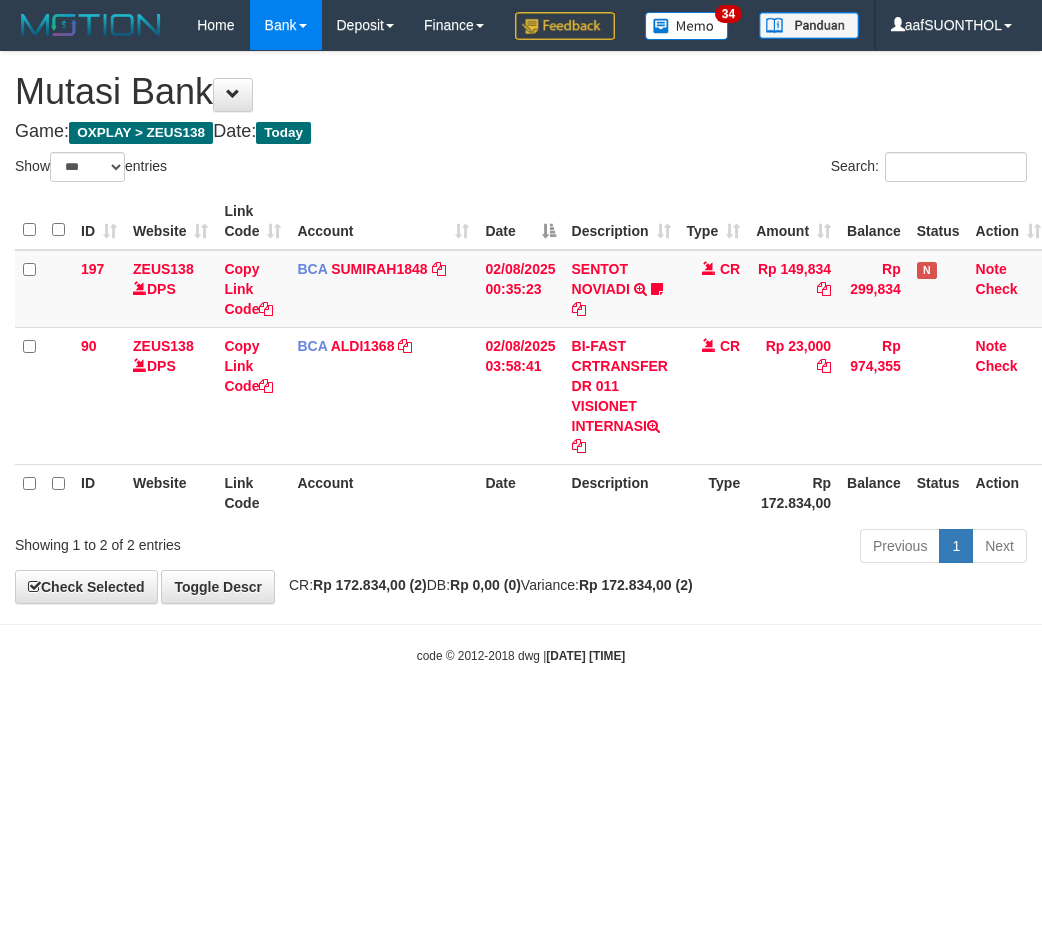 select on "***" 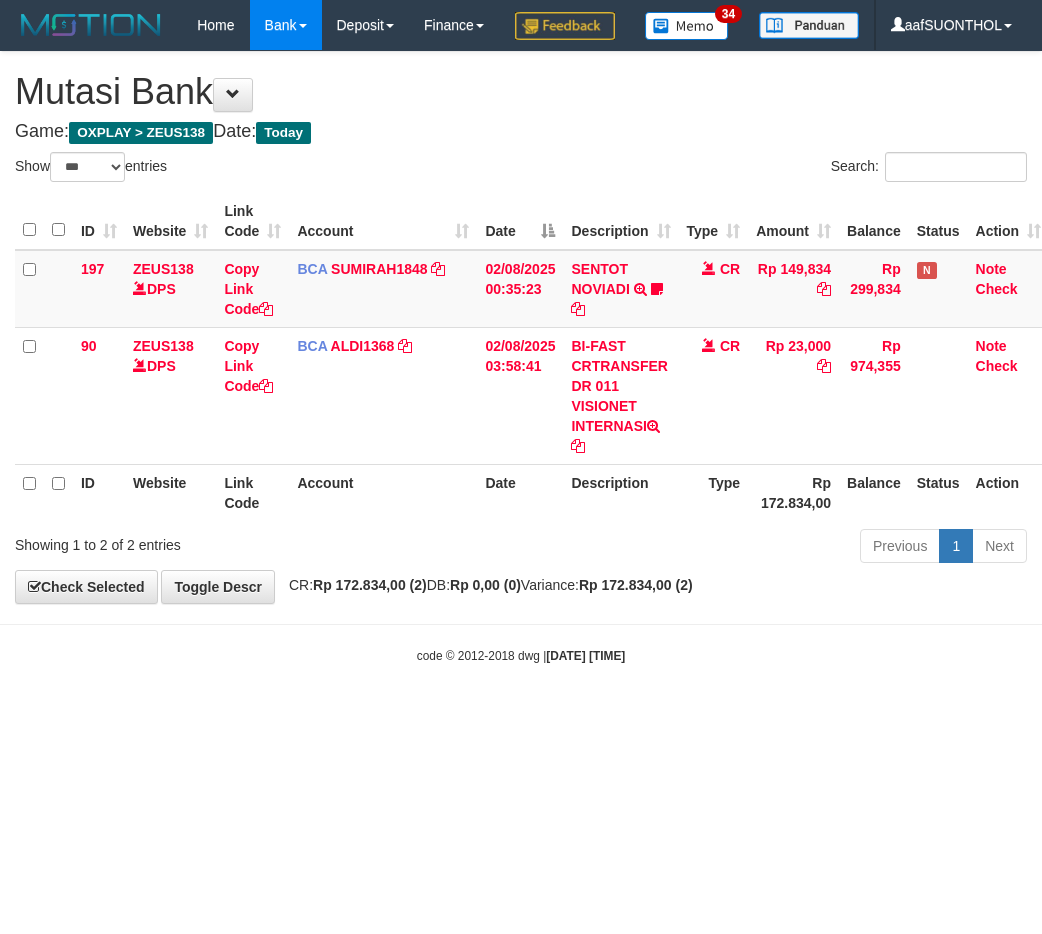 scroll, scrollTop: 0, scrollLeft: 0, axis: both 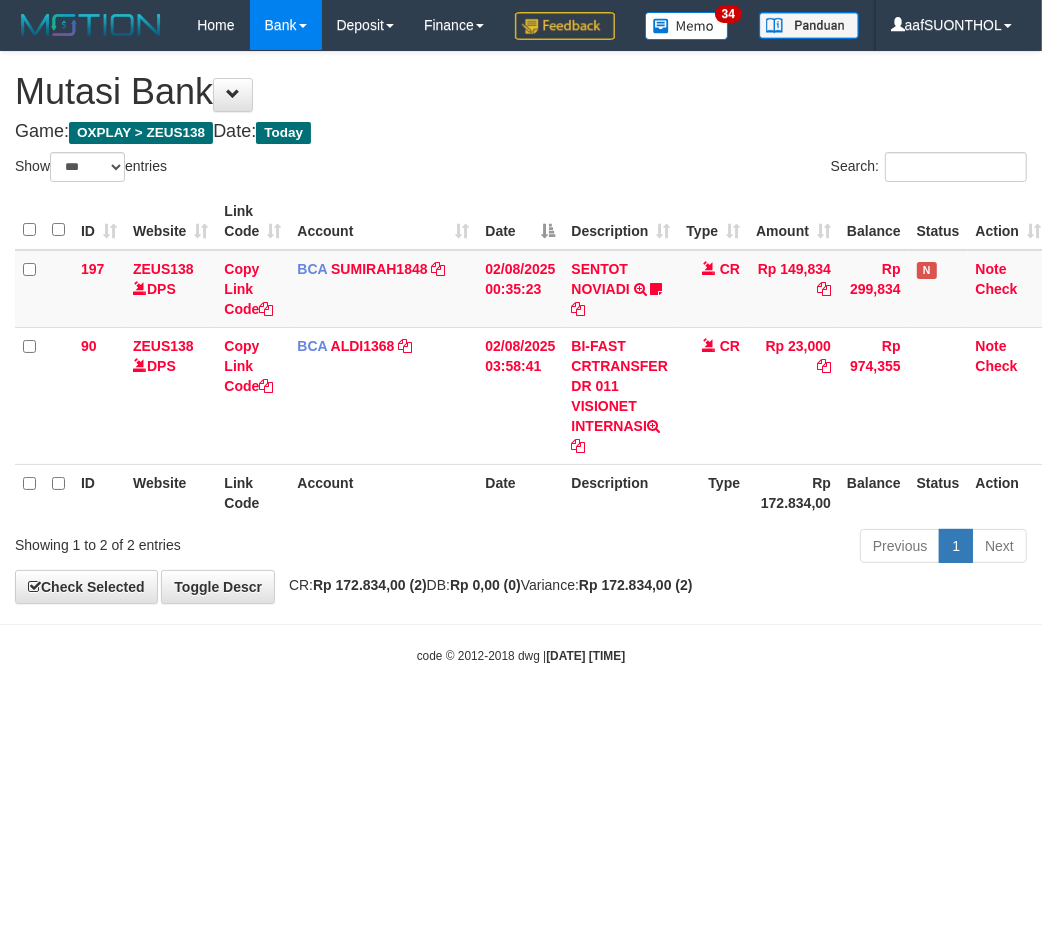 click on "Toggle navigation
Home
Bank
Account List
Load
By Website
Group
[OXPLAY]													ZEUS138
By Load Group (DPS)
Sync" at bounding box center [521, 357] 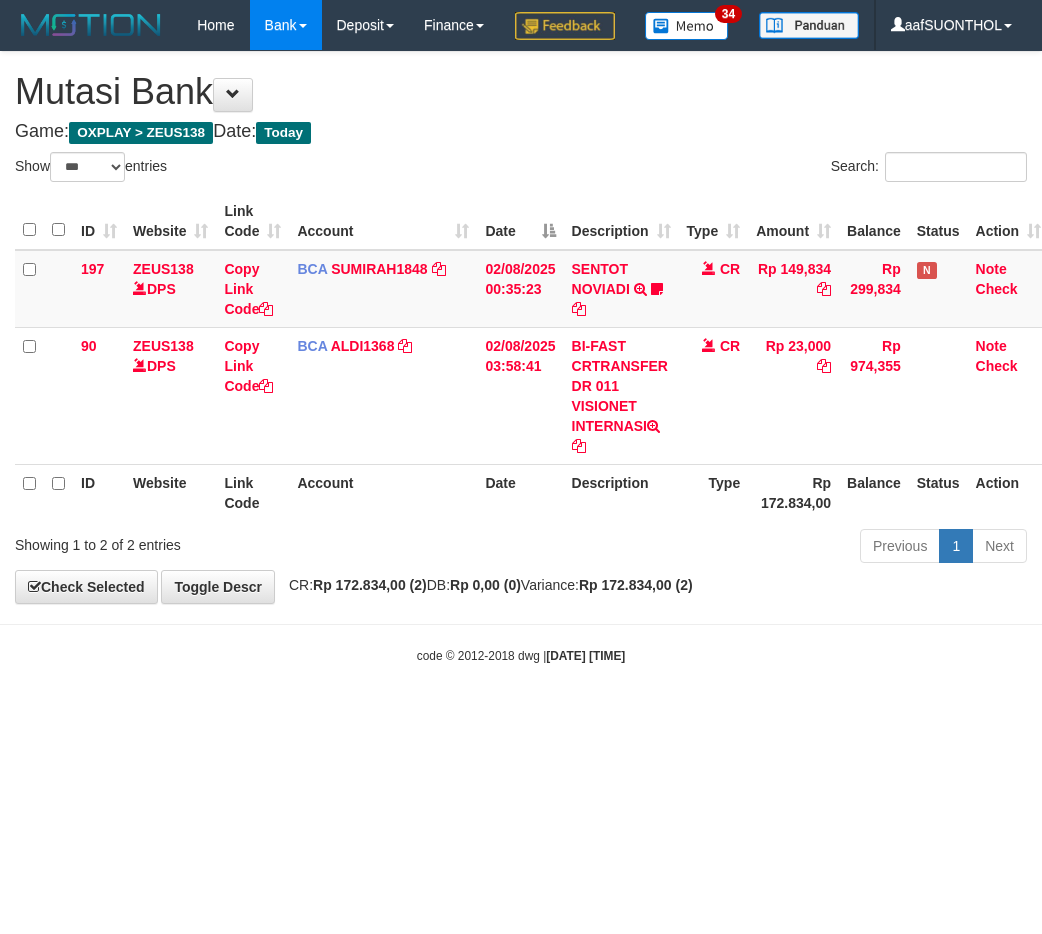 select on "***" 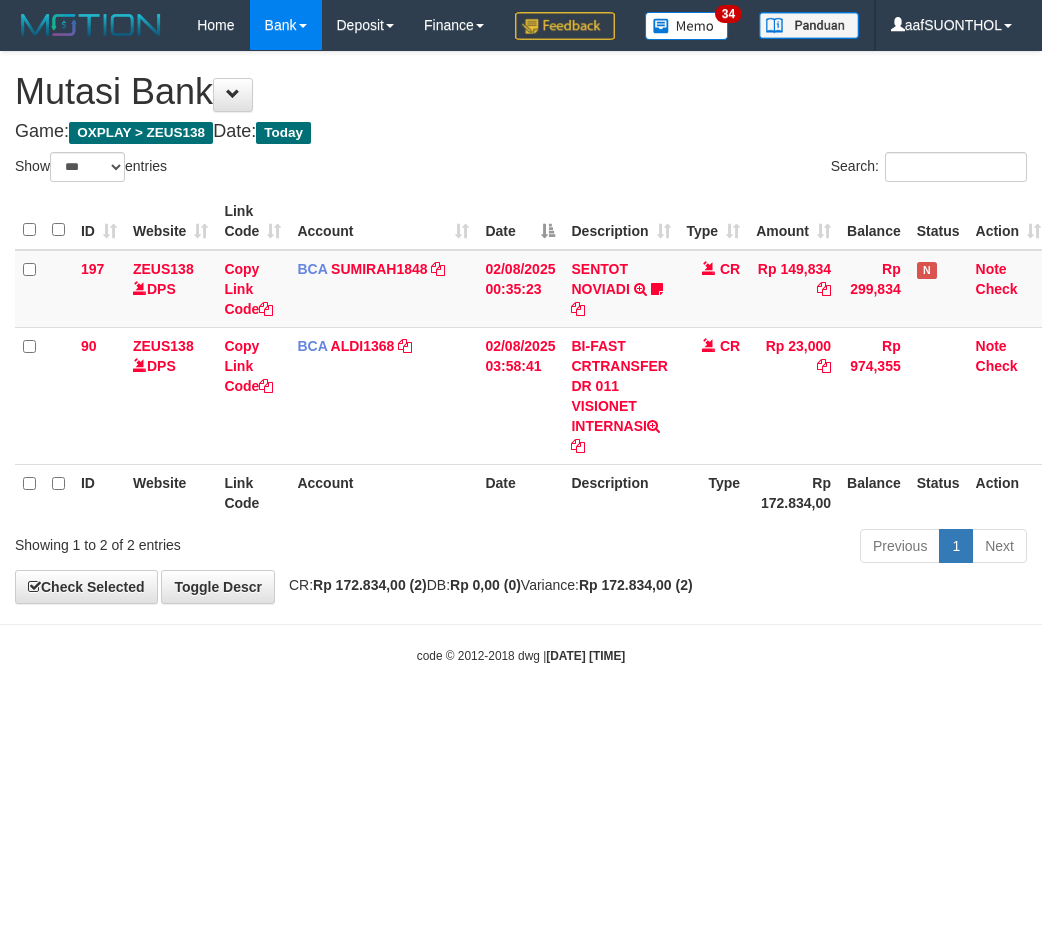 scroll, scrollTop: 0, scrollLeft: 0, axis: both 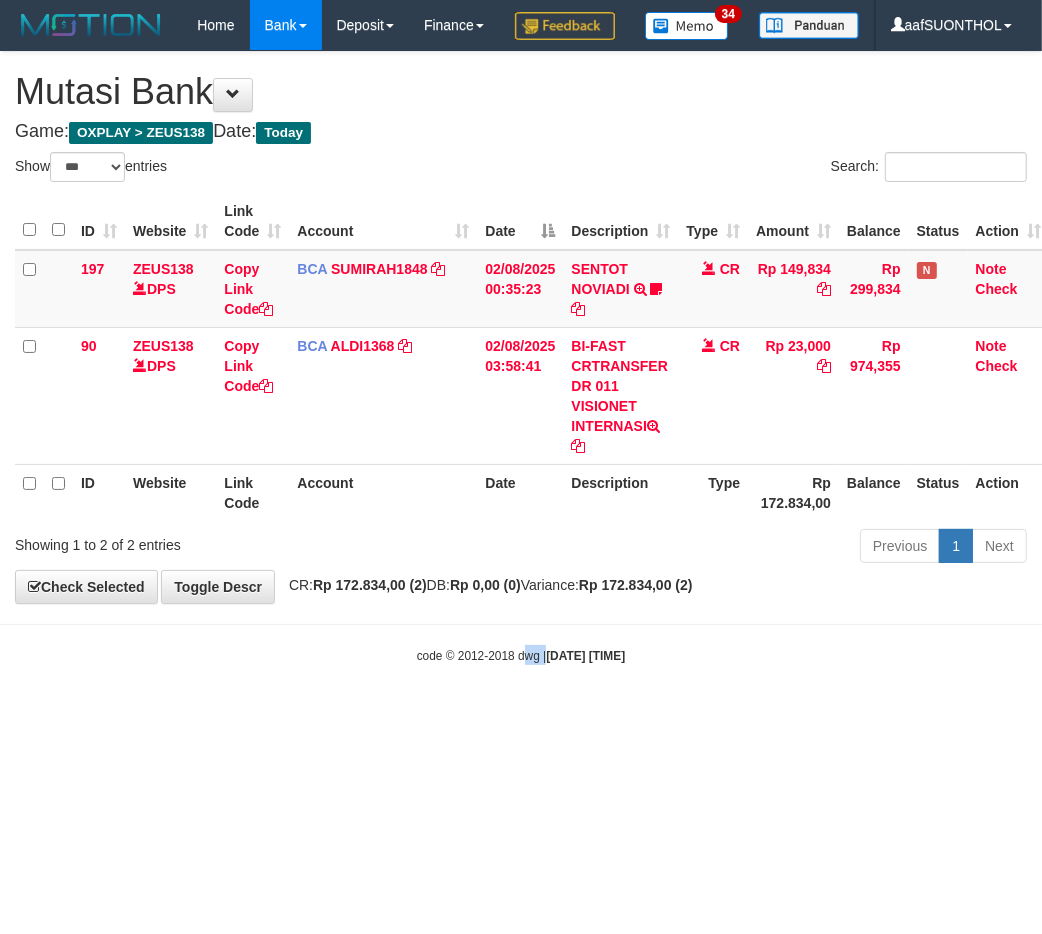 drag, startPoint x: 527, startPoint y: 820, endPoint x: 484, endPoint y: 818, distance: 43.046486 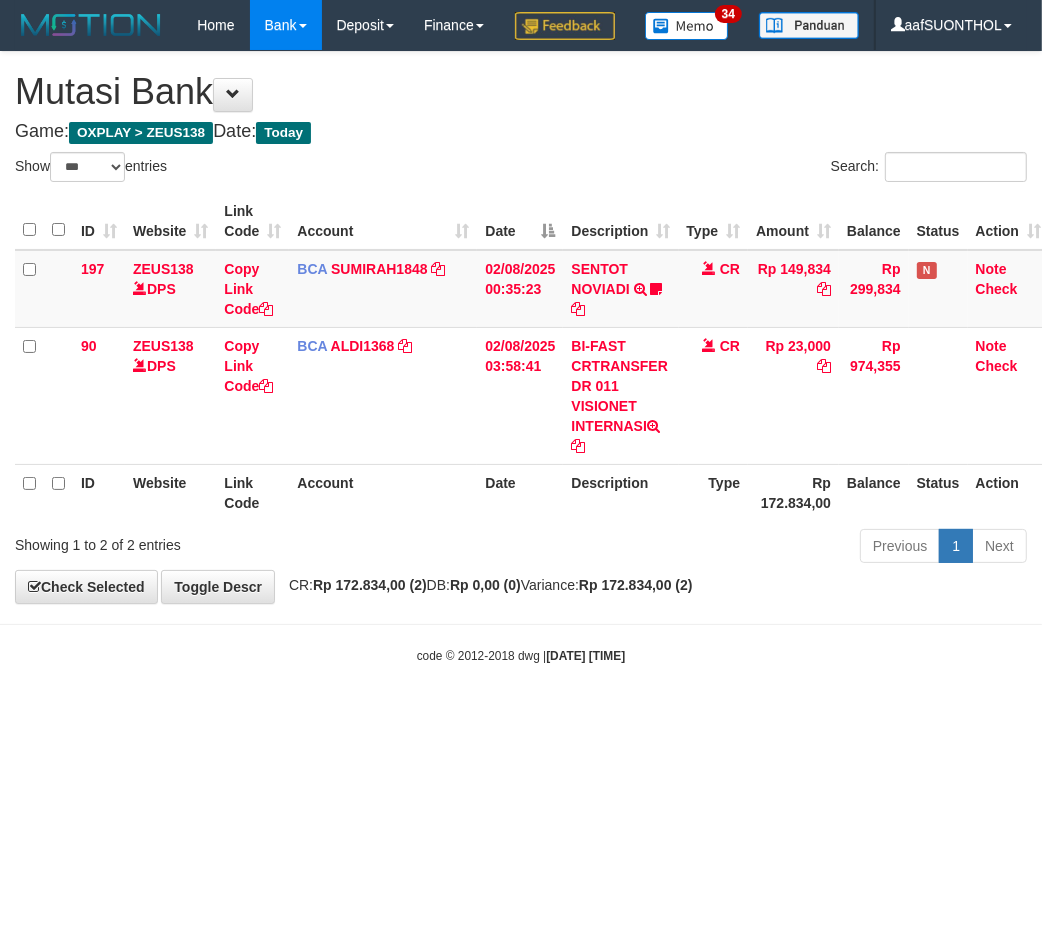 click on "Toggle navigation
Home
Bank
Account List
Load
By Website
Group
[OXPLAY]													ZEUS138
By Load Group (DPS)
Sync" at bounding box center [521, 357] 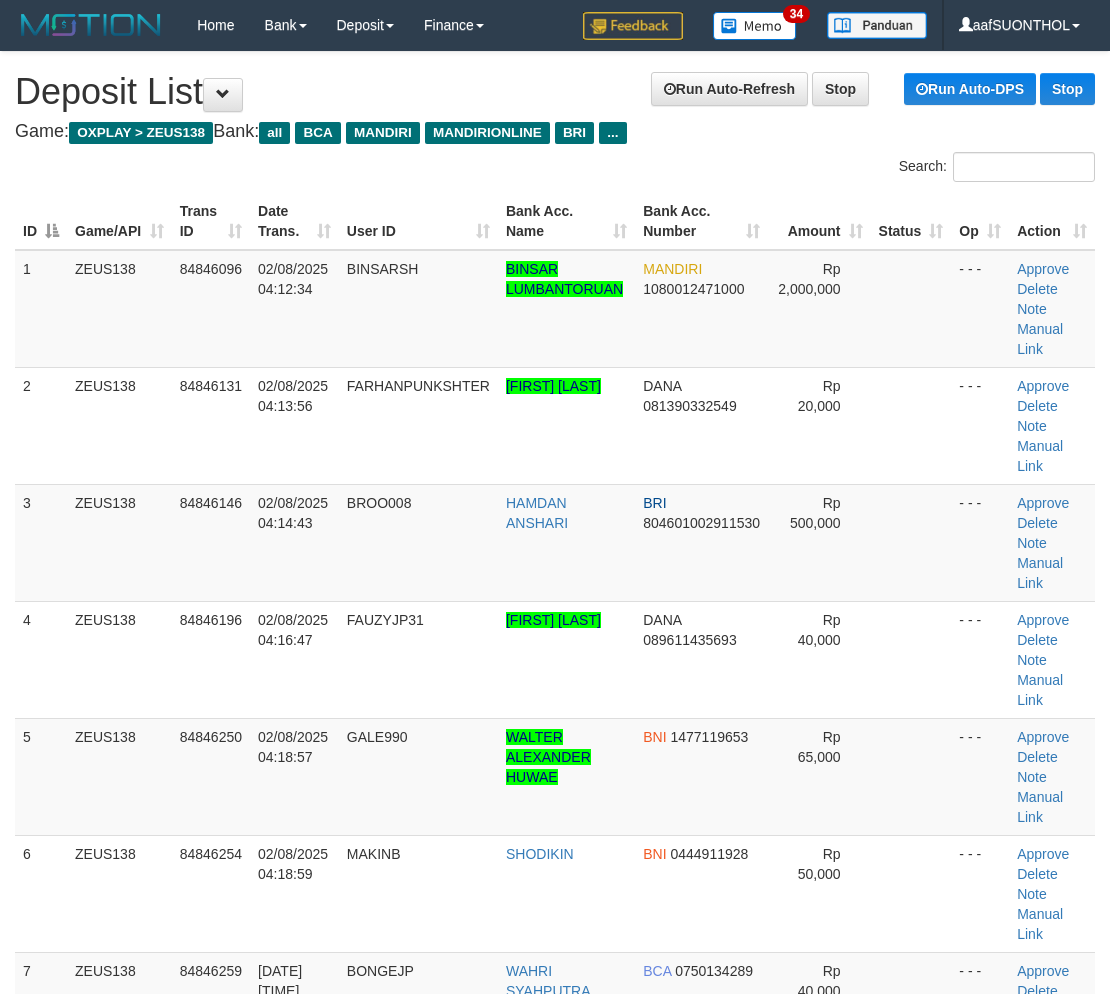 scroll, scrollTop: 0, scrollLeft: 0, axis: both 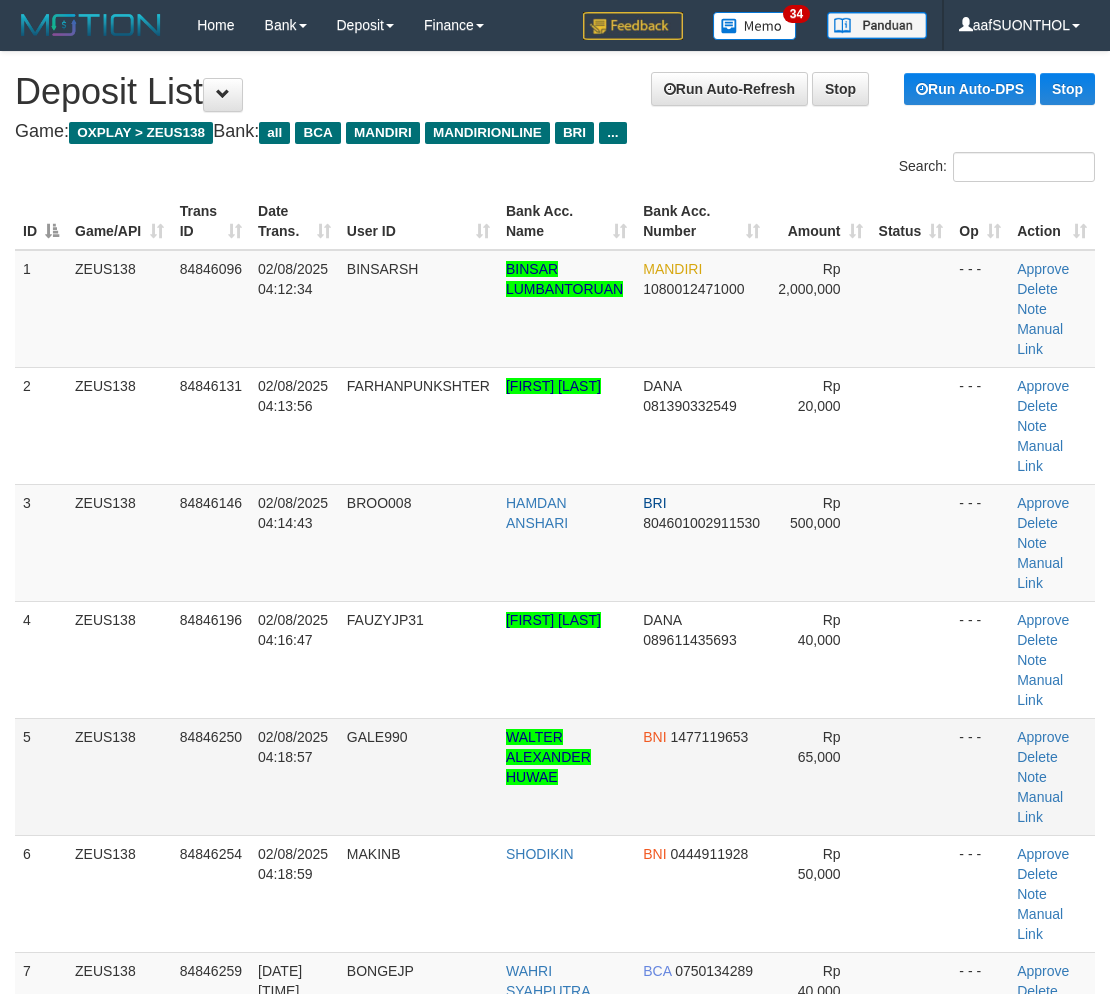 drag, startPoint x: 1000, startPoint y: 781, endPoint x: 978, endPoint y: 788, distance: 23.086792 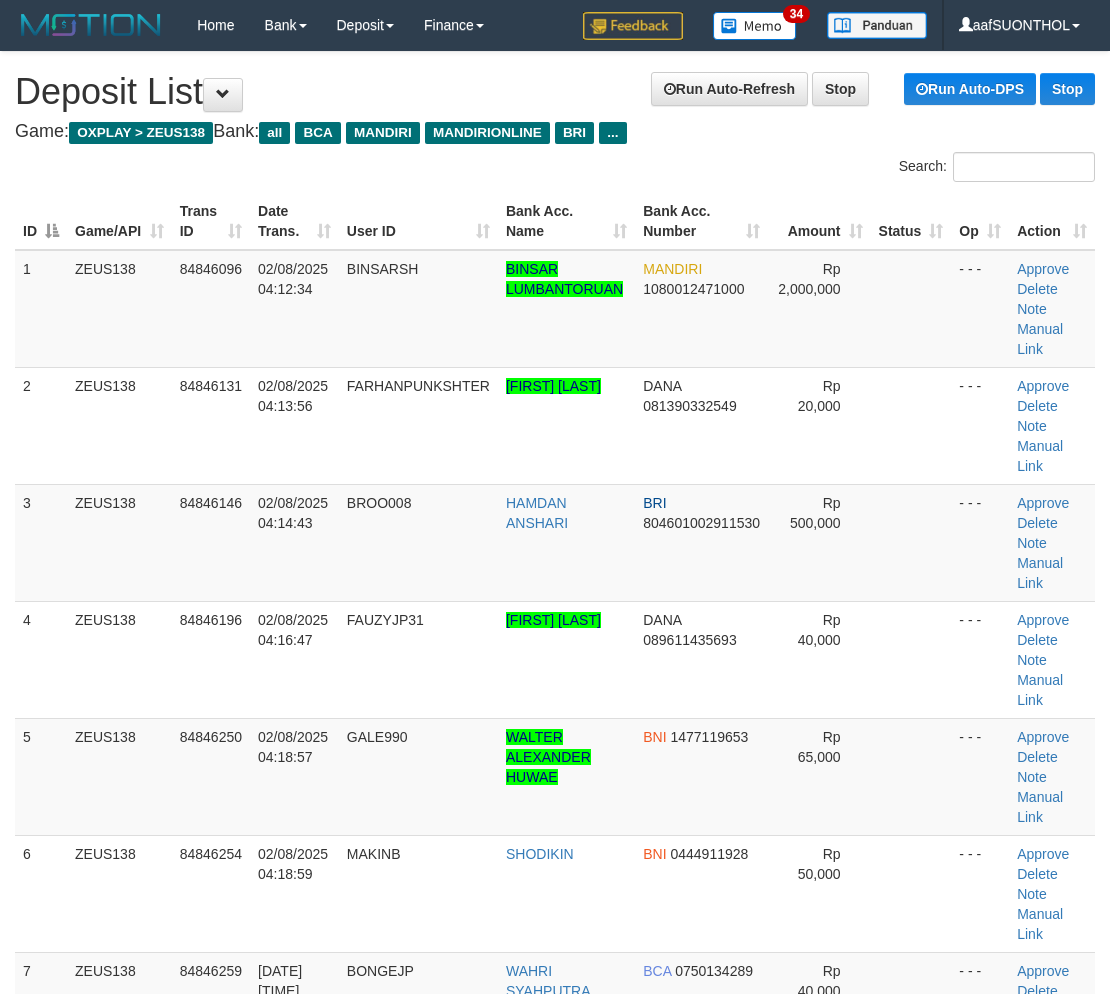 drag, startPoint x: 950, startPoint y: 804, endPoint x: 1122, endPoint y: 793, distance: 172.35138 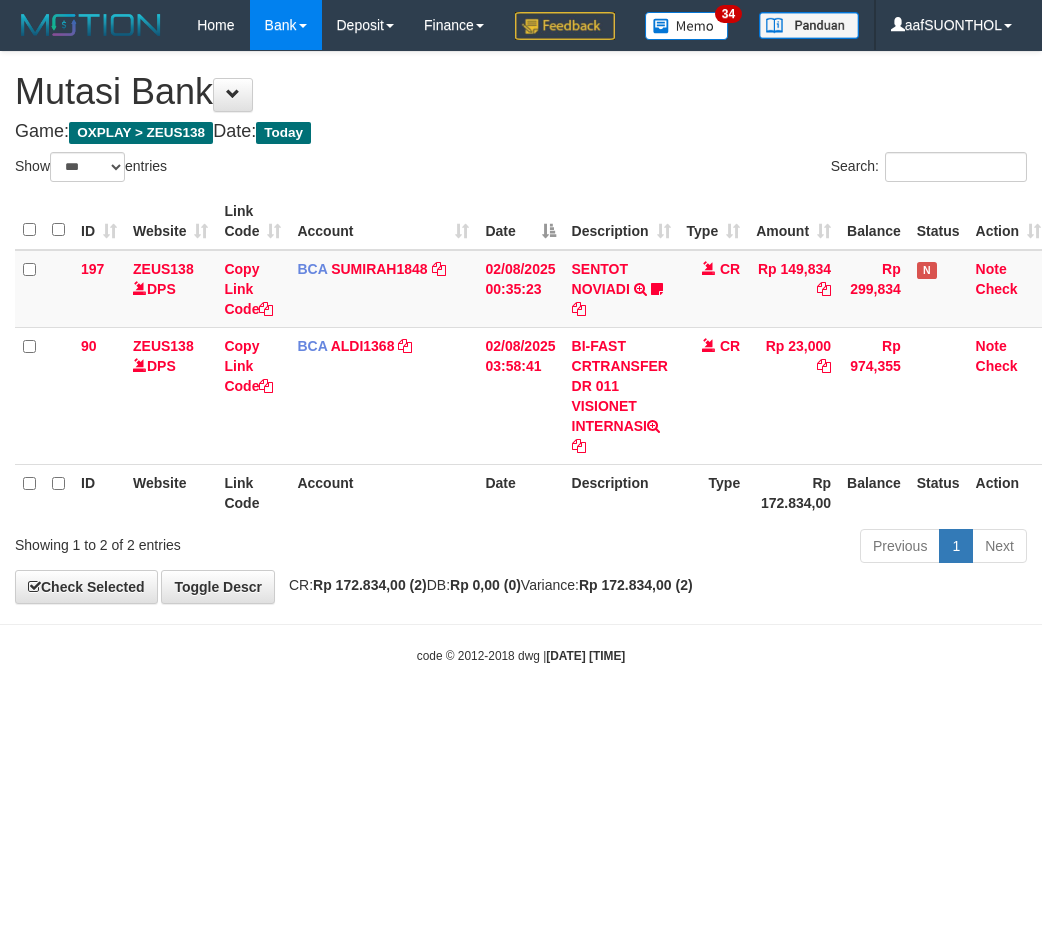 select on "***" 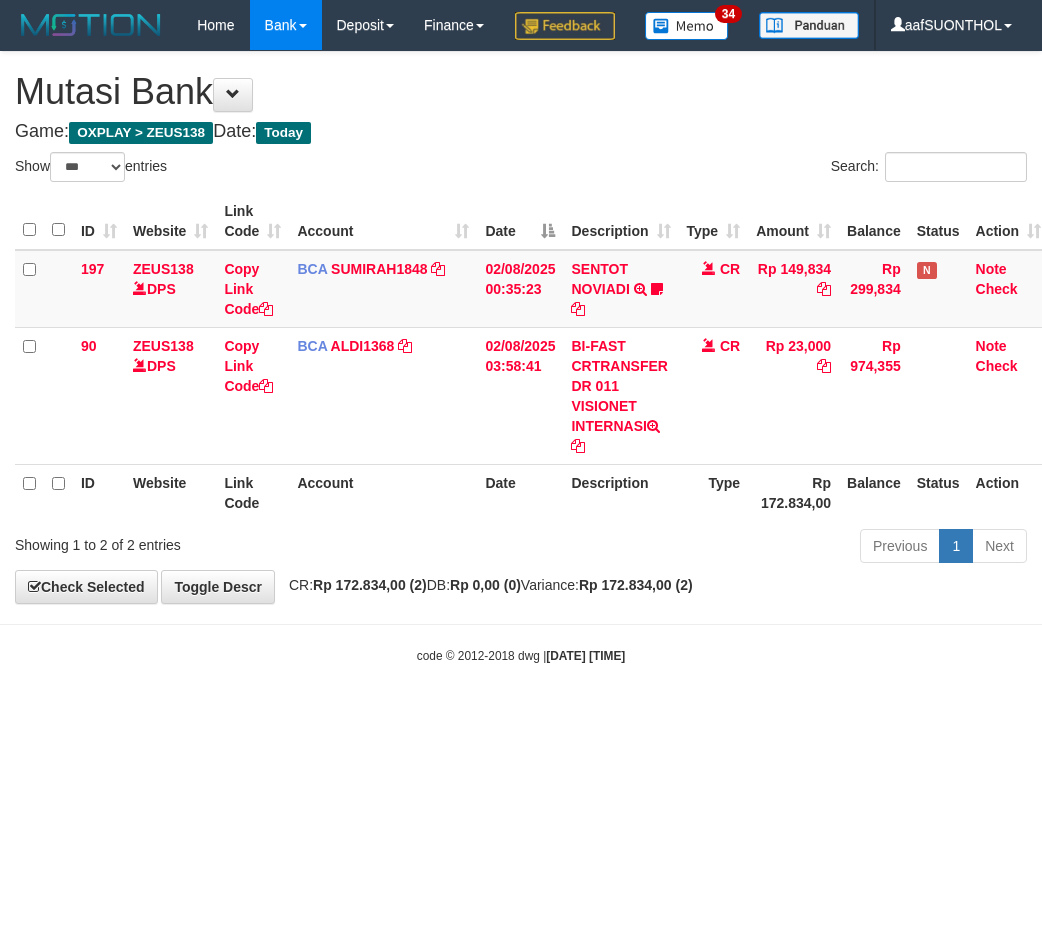 scroll, scrollTop: 0, scrollLeft: 0, axis: both 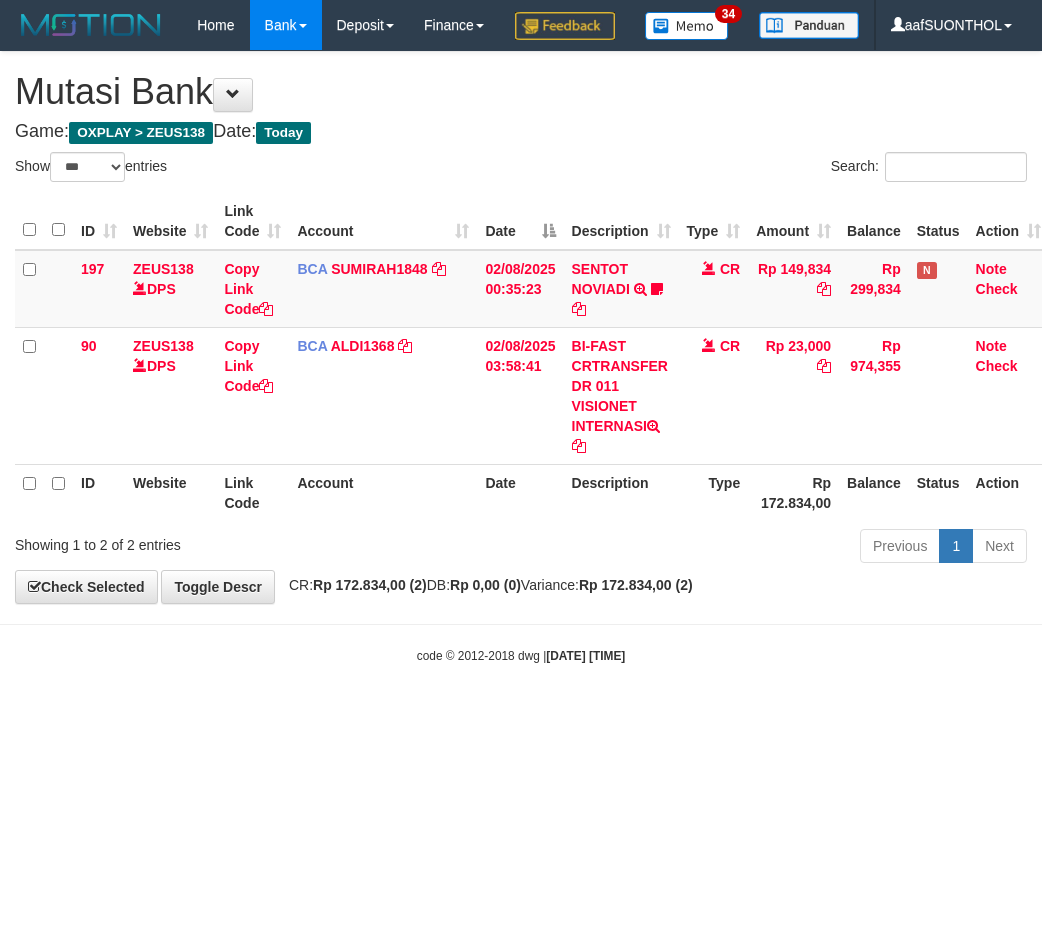 select on "***" 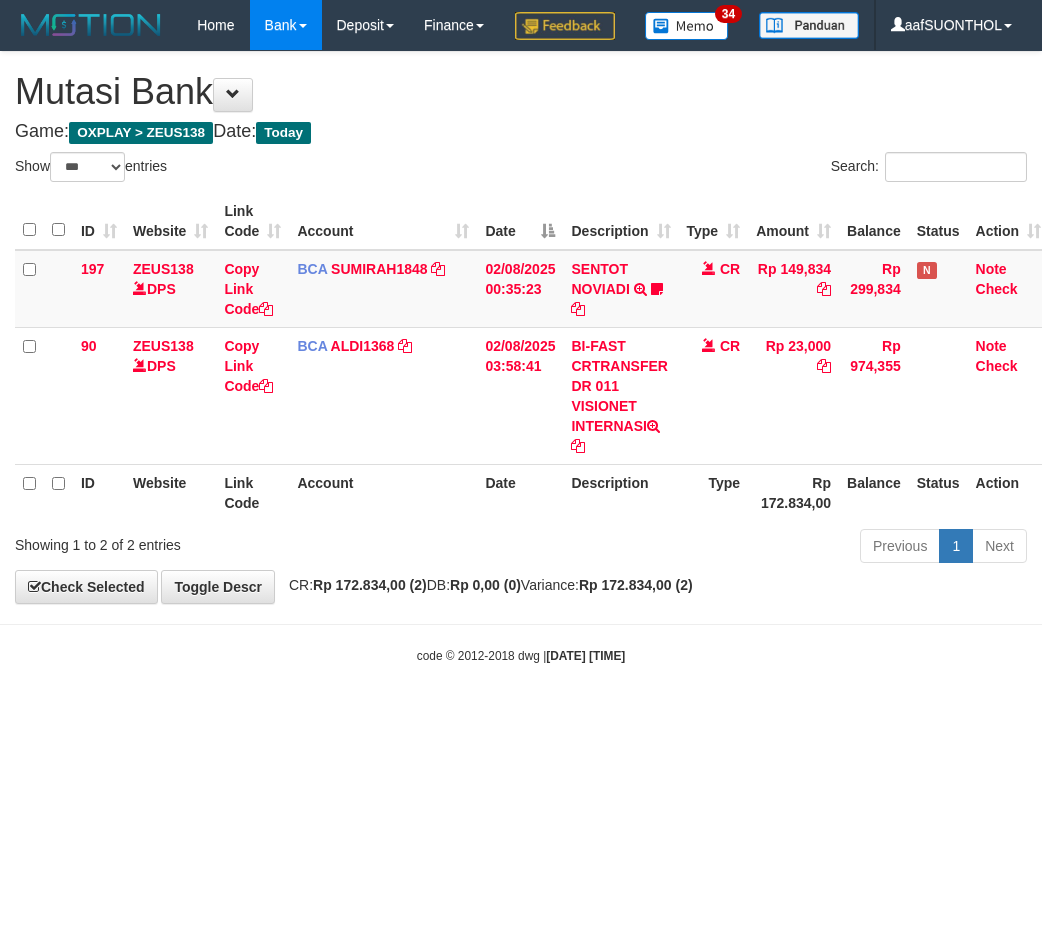 scroll, scrollTop: 0, scrollLeft: 0, axis: both 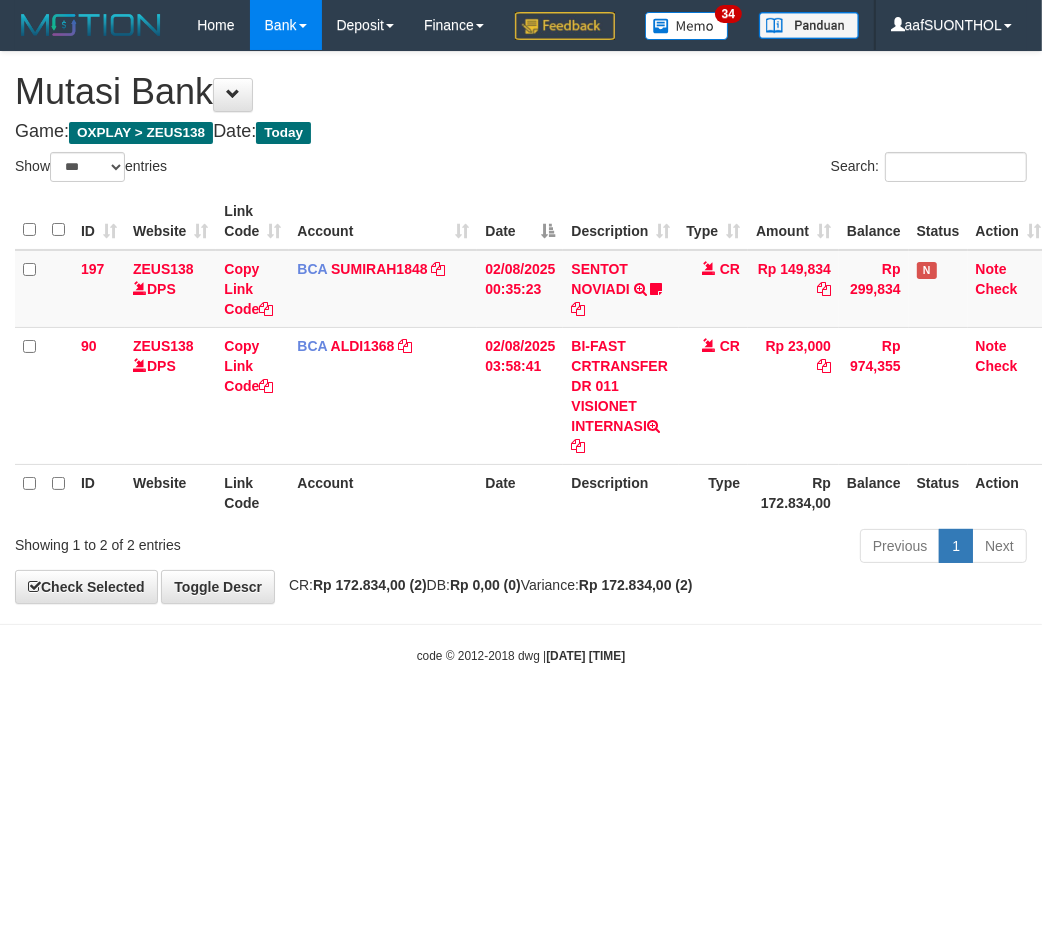click on "Toggle navigation
Home
Bank
Account List
Load
By Website
Group
[OXPLAY]													ZEUS138
By Load Group (DPS)" at bounding box center (521, 357) 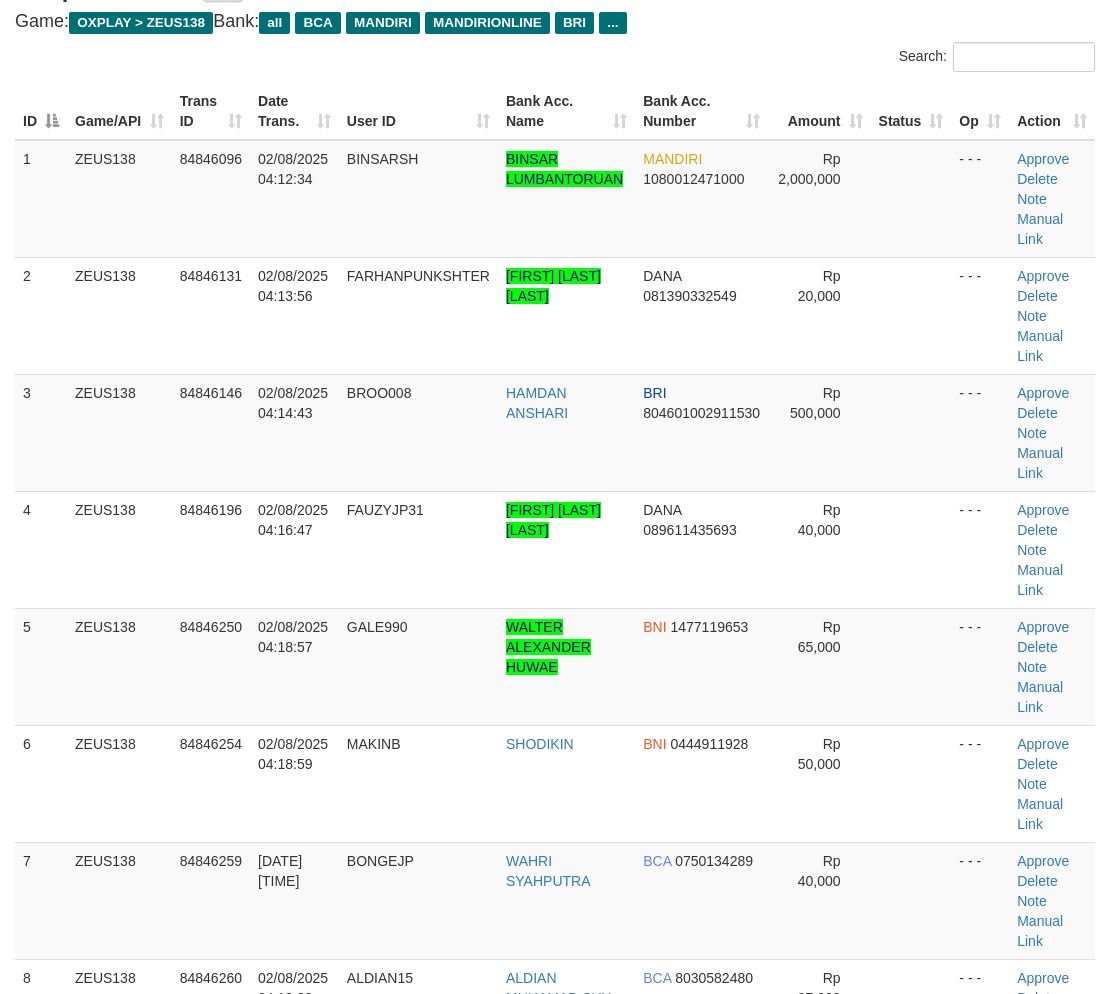scroll, scrollTop: 111, scrollLeft: 0, axis: vertical 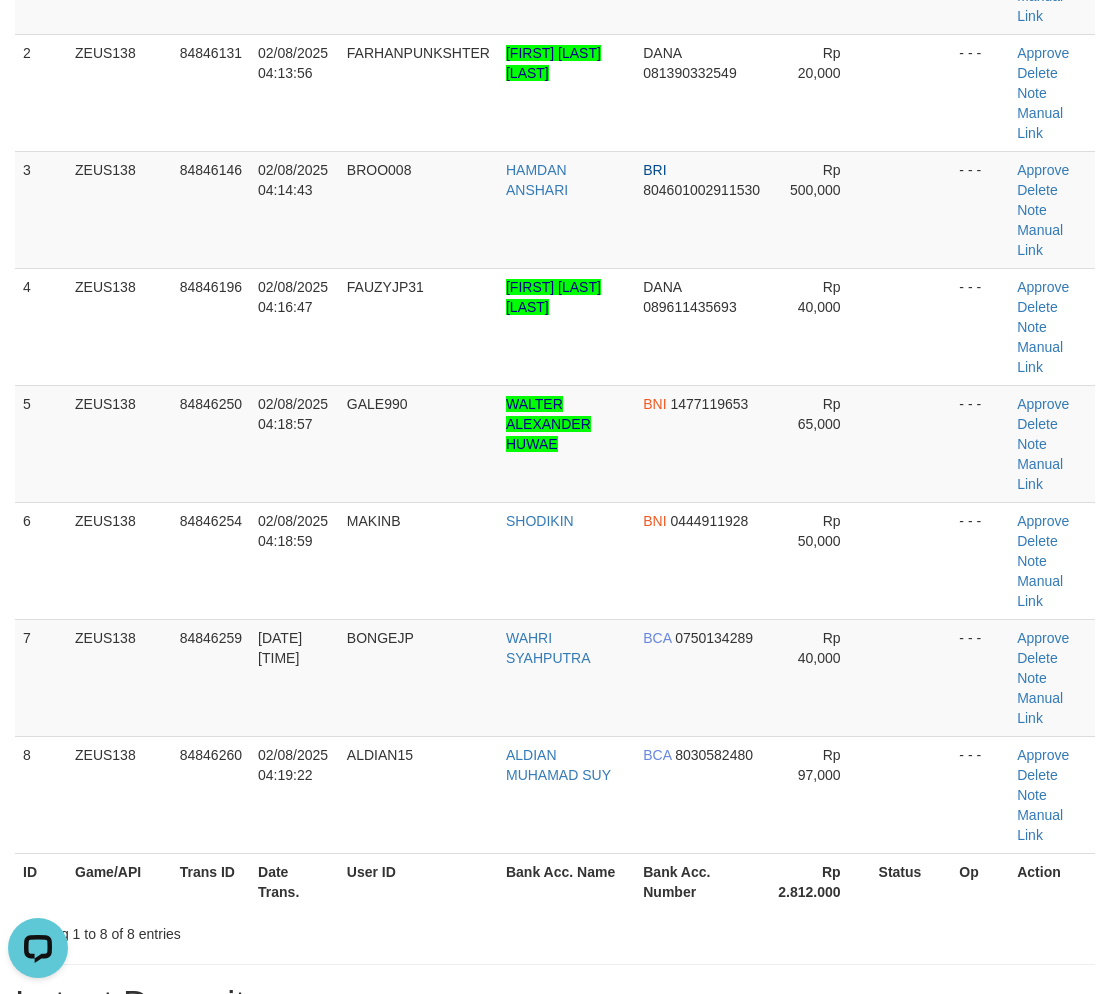 drag, startPoint x: 884, startPoint y: 891, endPoint x: 947, endPoint y: 896, distance: 63.1981 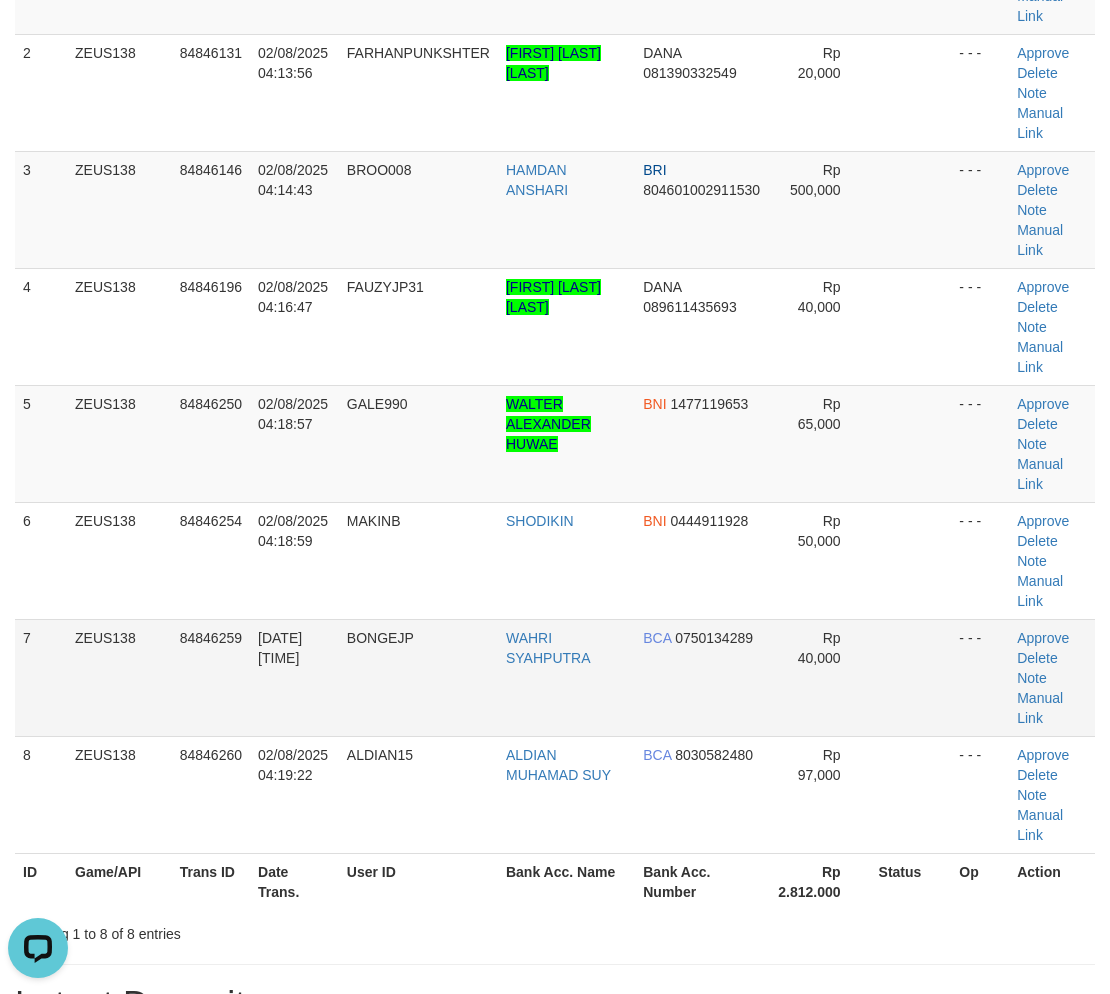 click on "0750134289" at bounding box center (714, 638) 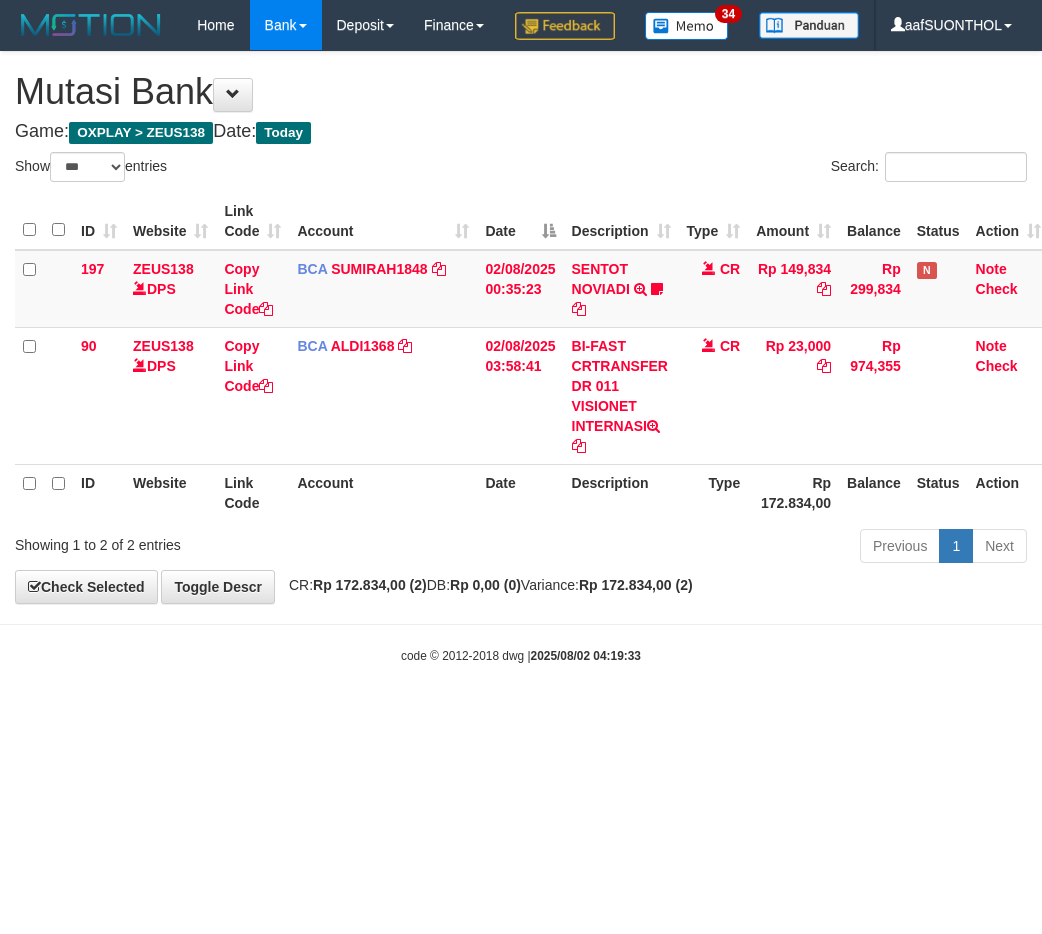 select on "***" 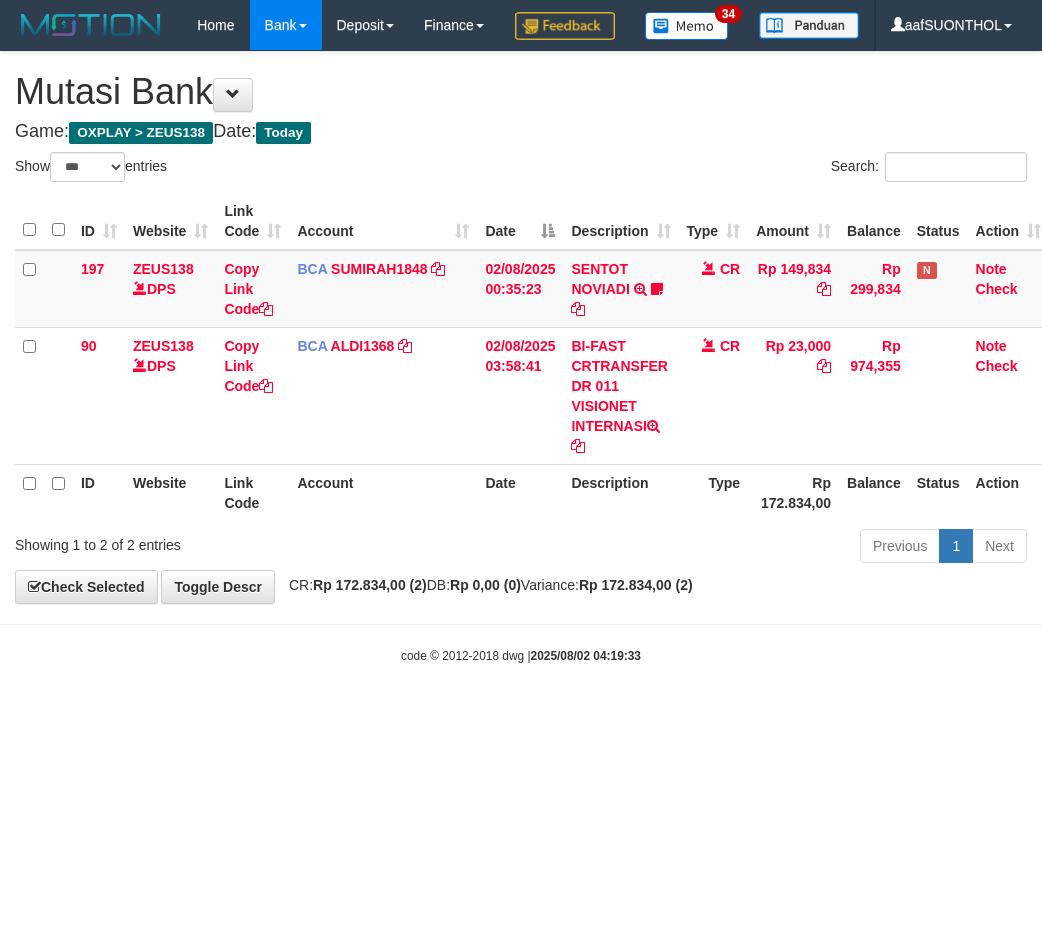 scroll, scrollTop: 0, scrollLeft: 0, axis: both 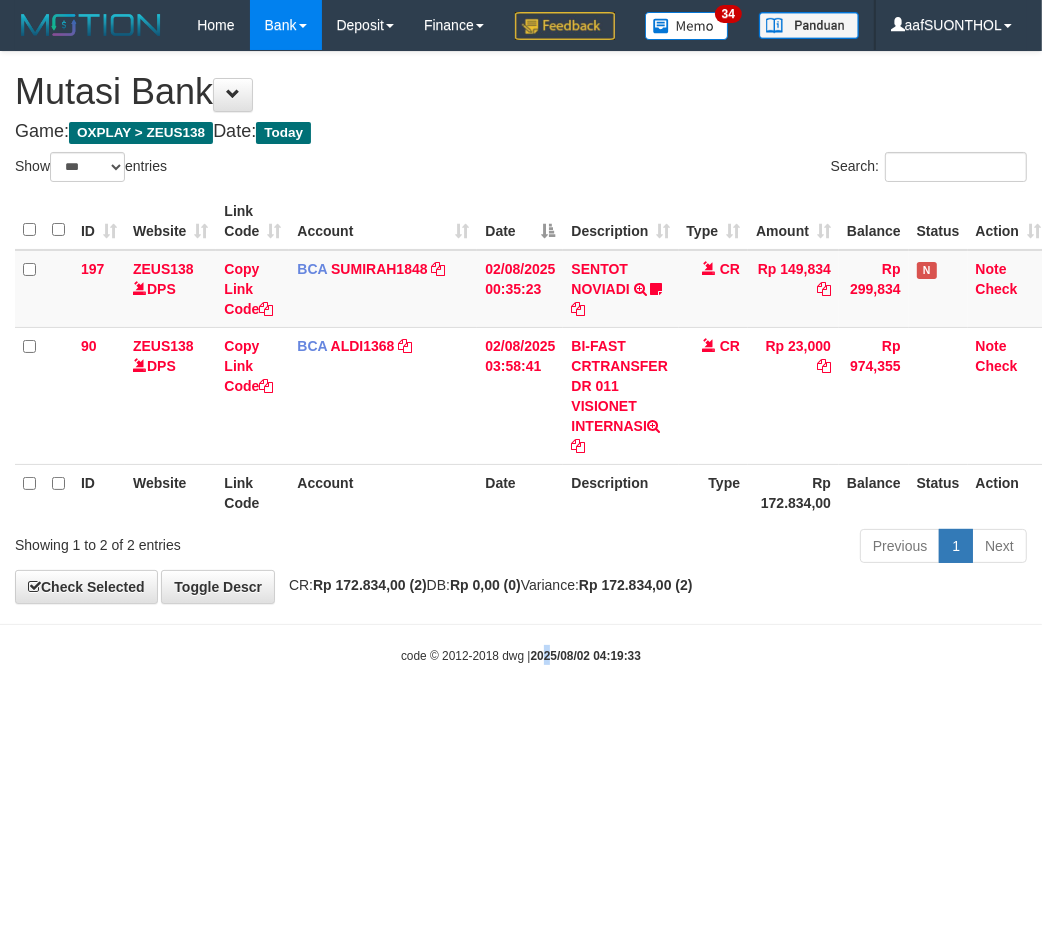 drag, startPoint x: 554, startPoint y: 753, endPoint x: 536, endPoint y: 753, distance: 18 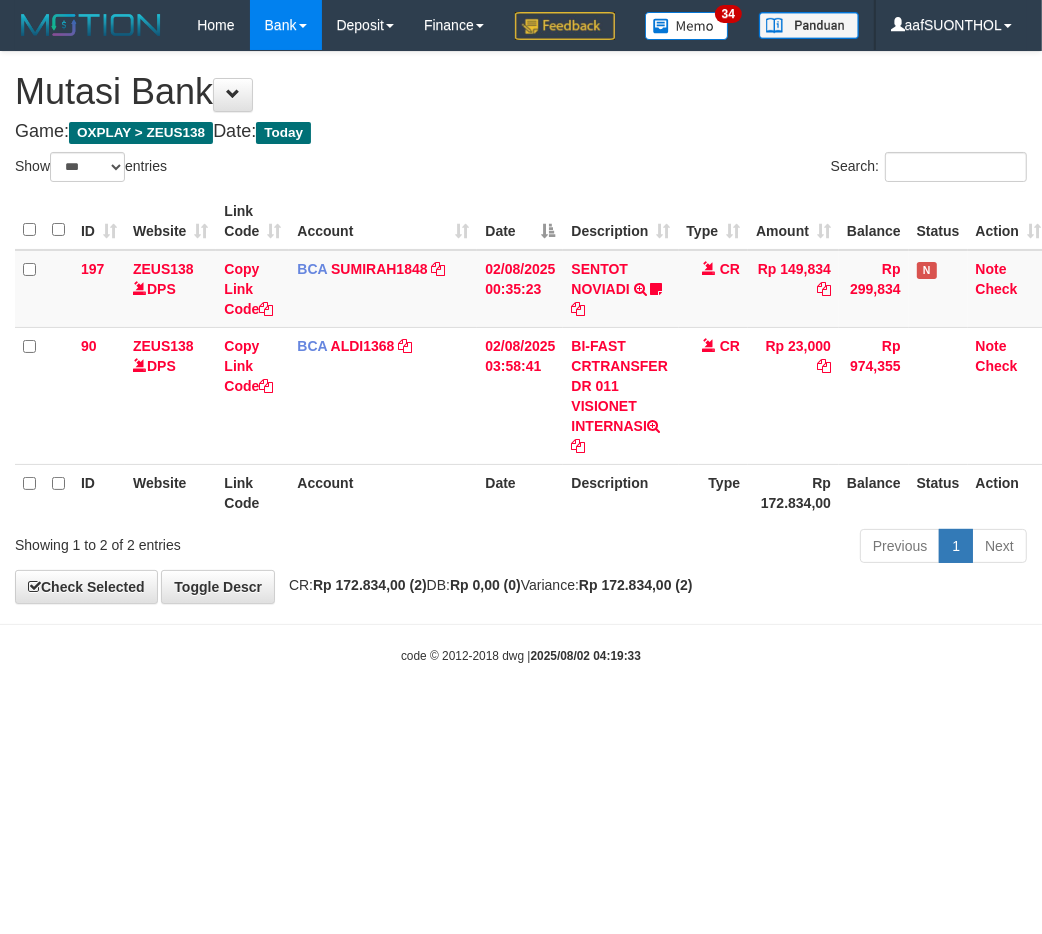 click on "Toggle navigation
Home
Bank
Account List
Load
By Website
Group
[OXPLAY]													ZEUS138
By Load Group (DPS)
Sync" at bounding box center (521, 357) 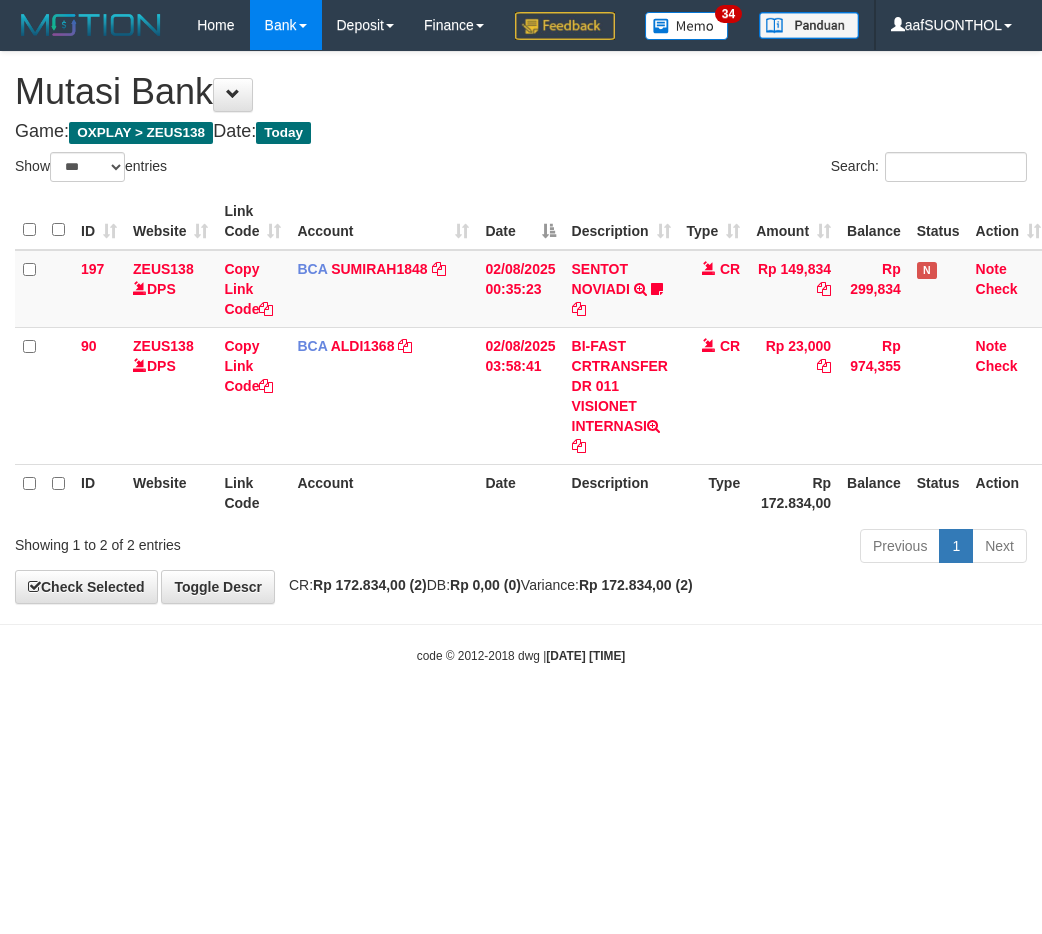 select on "***" 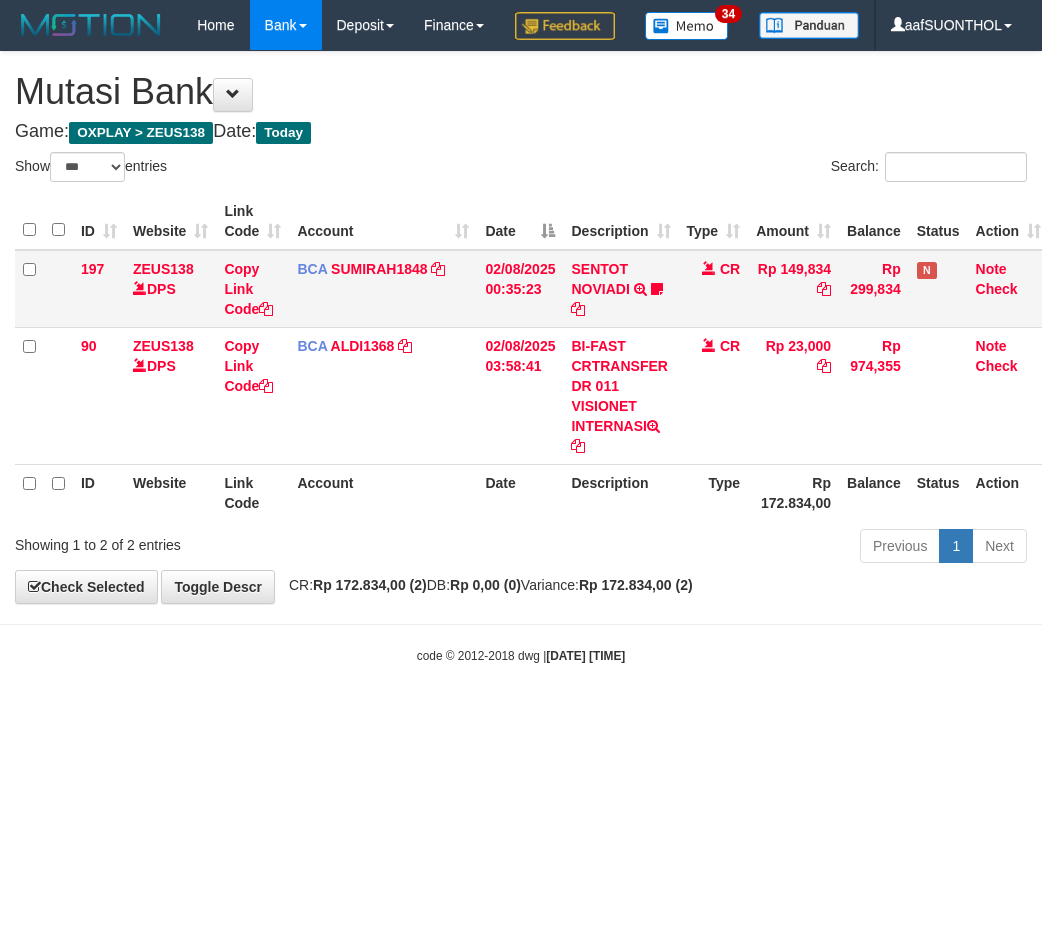 scroll, scrollTop: 0, scrollLeft: 0, axis: both 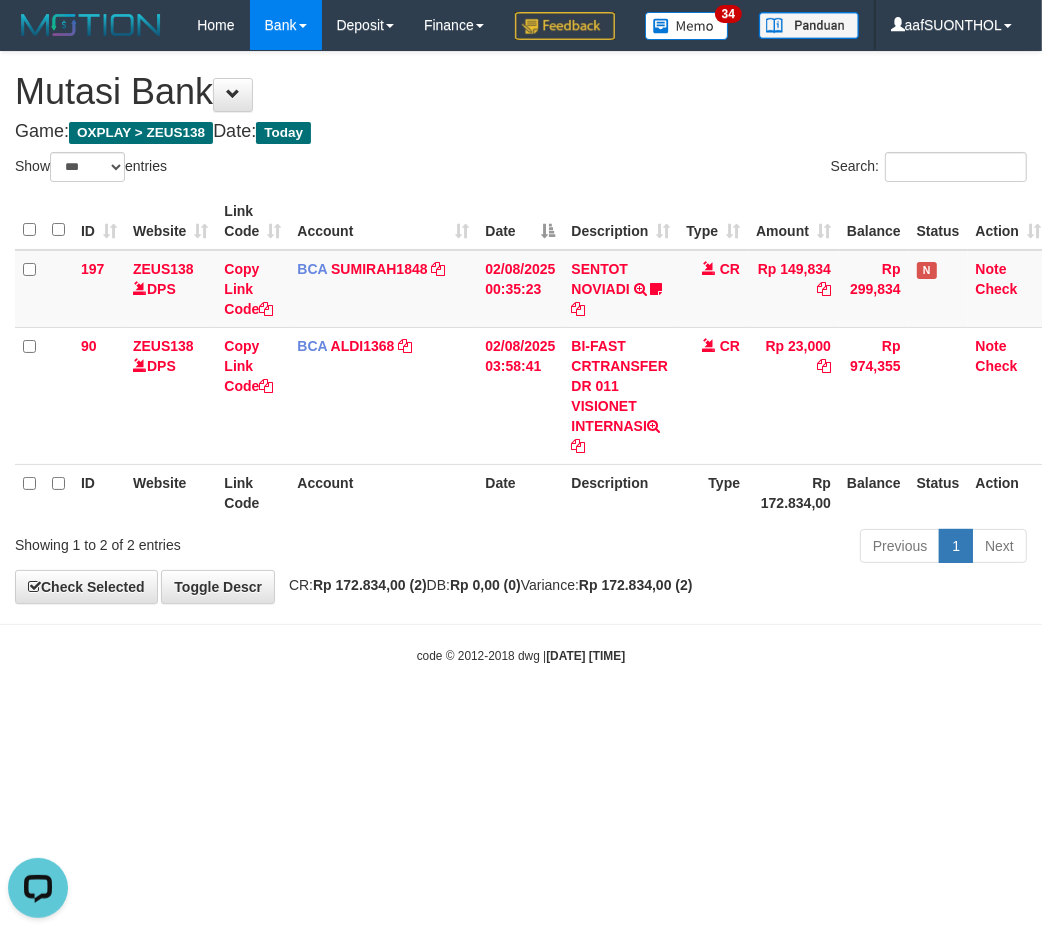 click on "Toggle navigation
Home
Bank
Account List
Load
By Website
Group
[OXPLAY]													ZEUS138
By Load Group (DPS)" at bounding box center [521, 357] 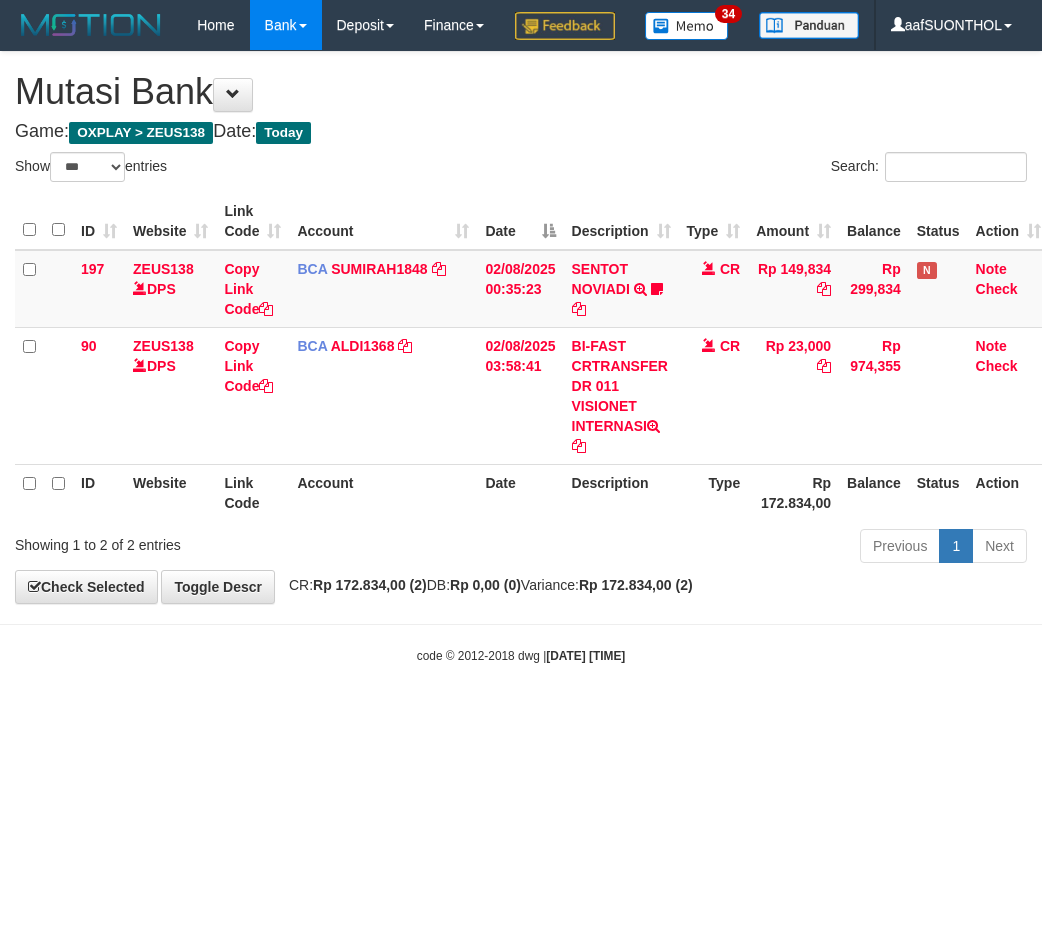 select on "***" 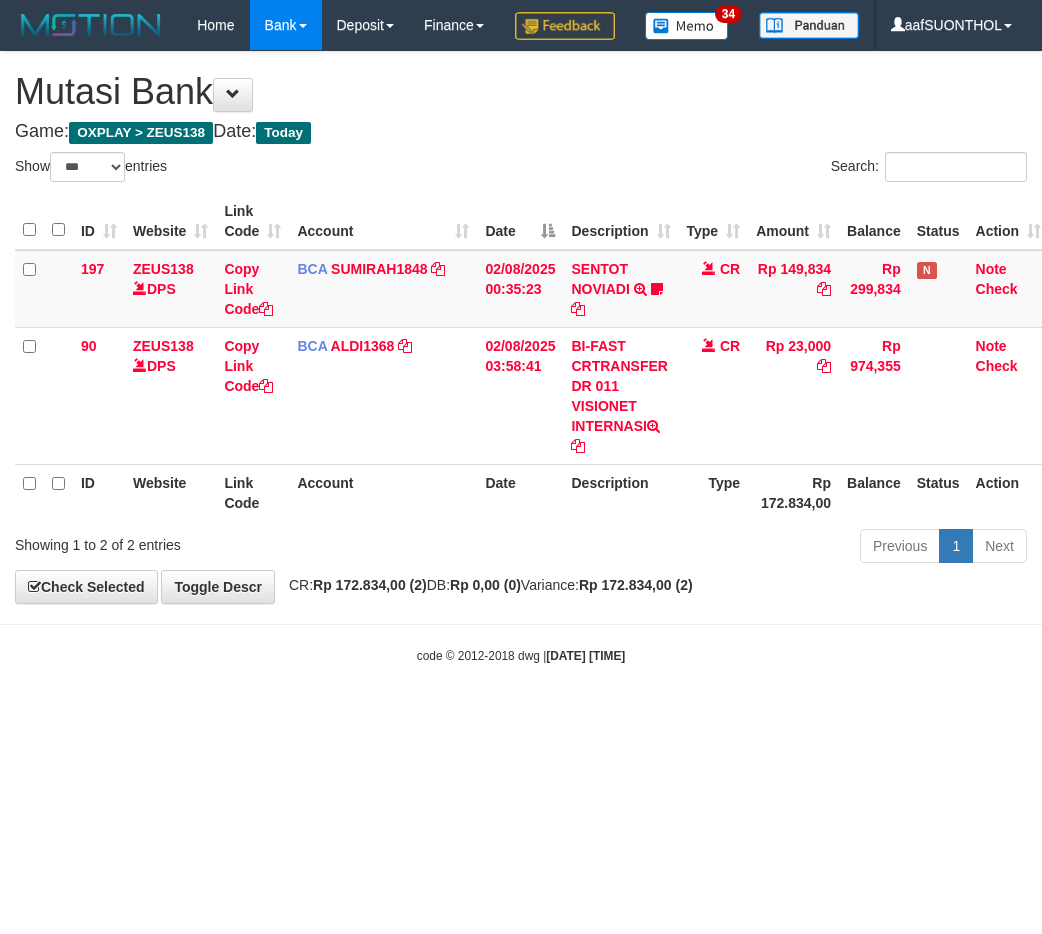 scroll, scrollTop: 0, scrollLeft: 0, axis: both 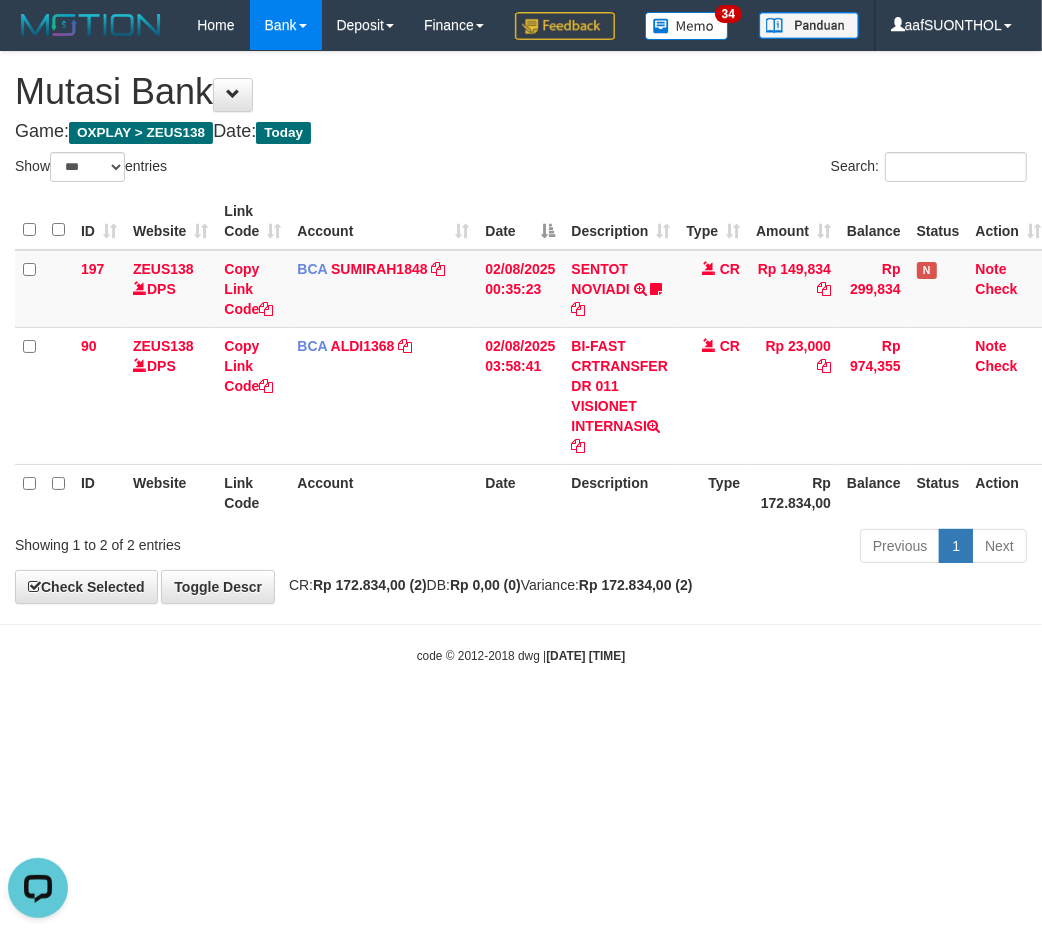 click on "Toggle navigation
Home
Bank
Account List
Load
By Website
Group
[OXPLAY]													ZEUS138
By Load Group (DPS)
Sync" at bounding box center (521, 357) 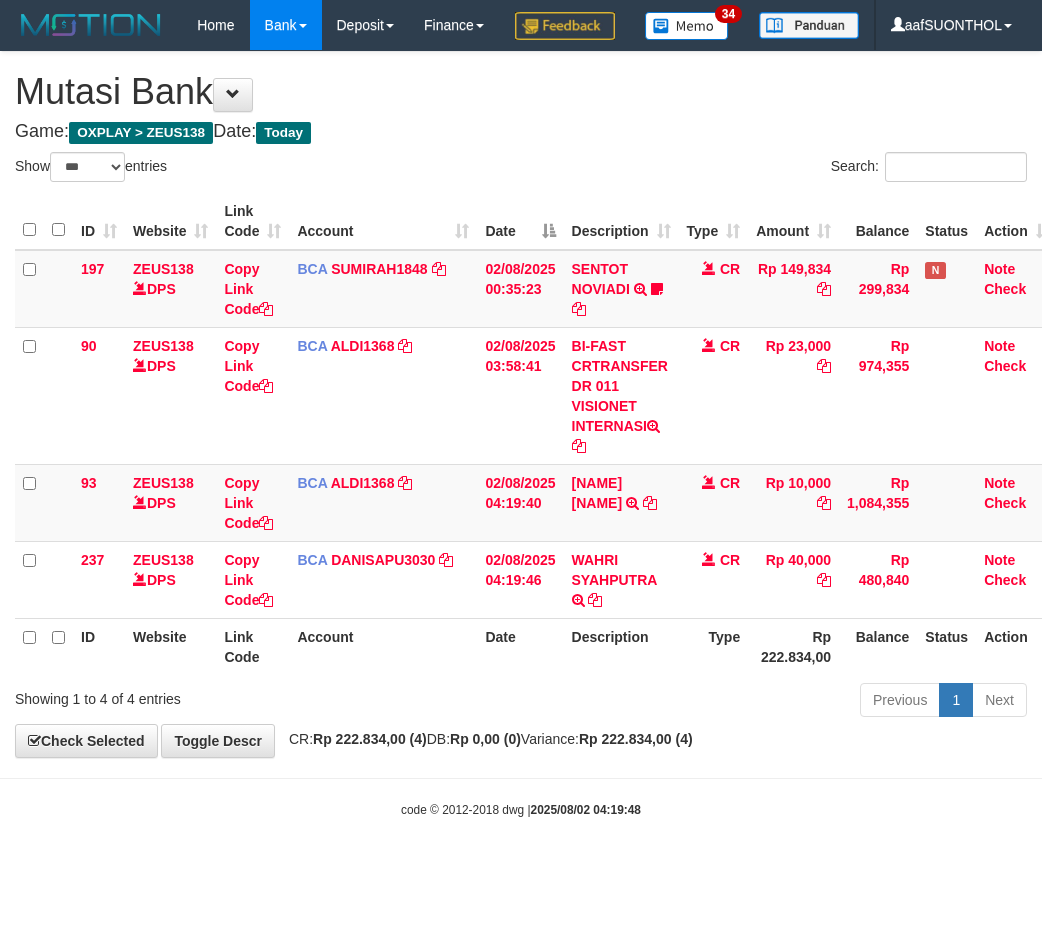 select on "***" 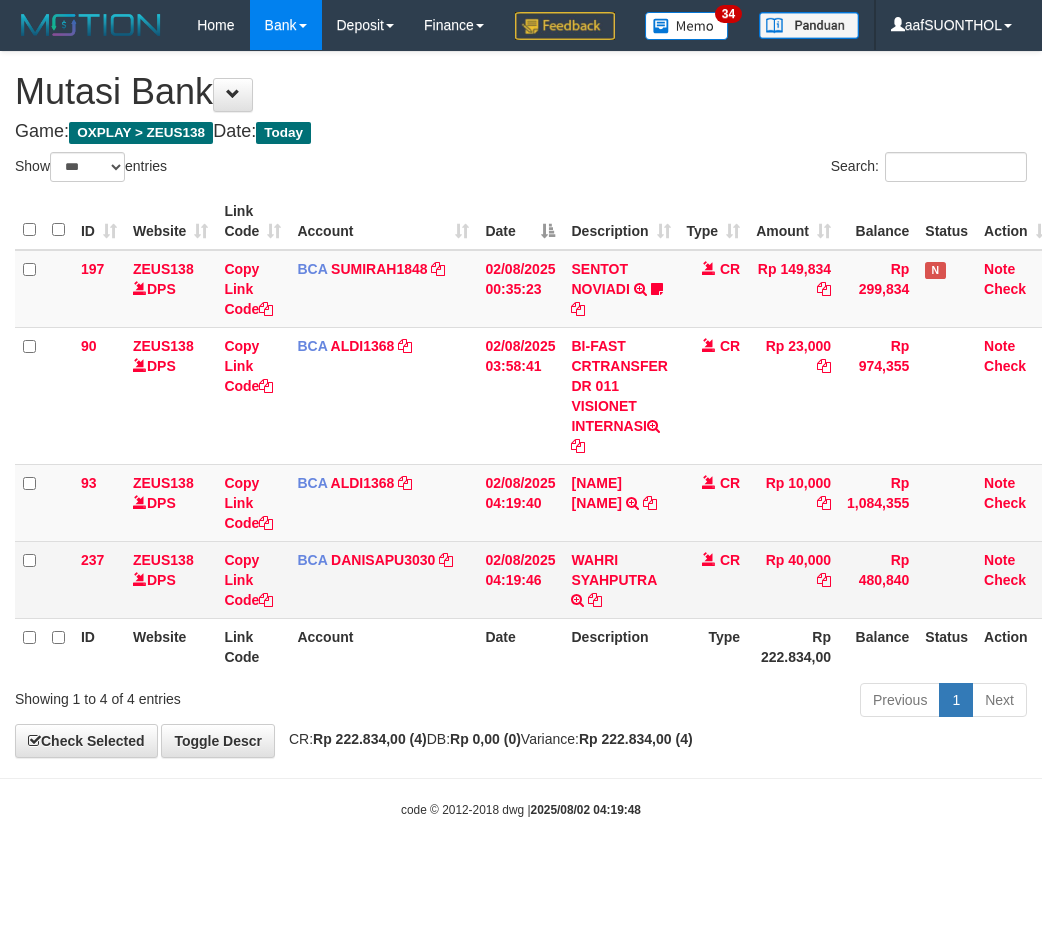 scroll, scrollTop: 0, scrollLeft: 0, axis: both 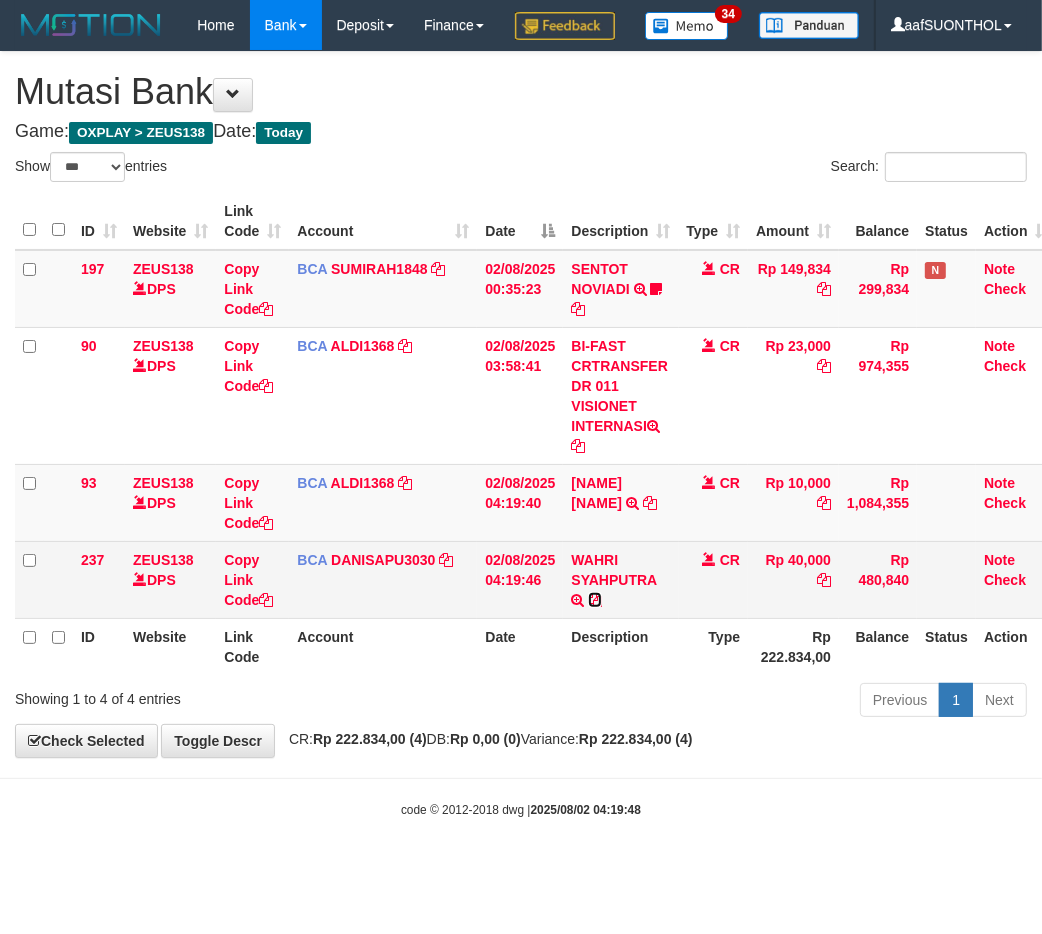 click at bounding box center (595, 600) 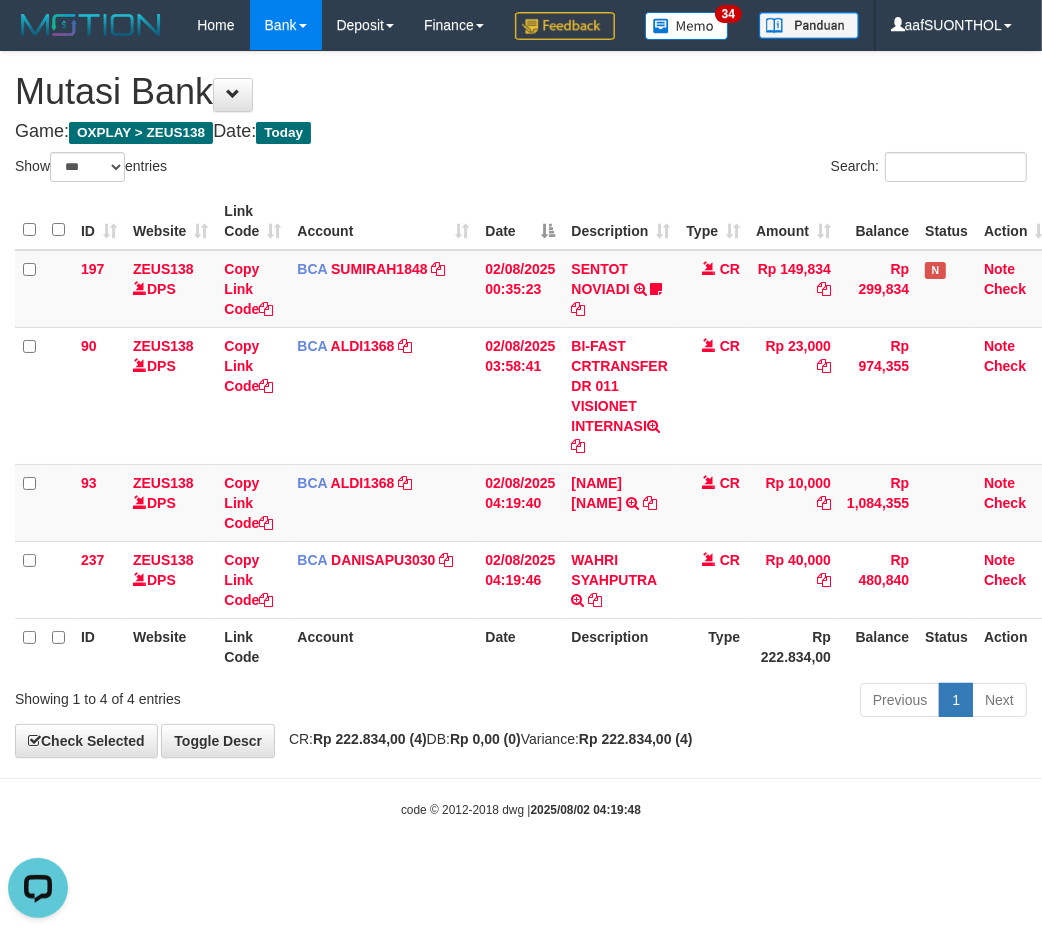 scroll, scrollTop: 0, scrollLeft: 0, axis: both 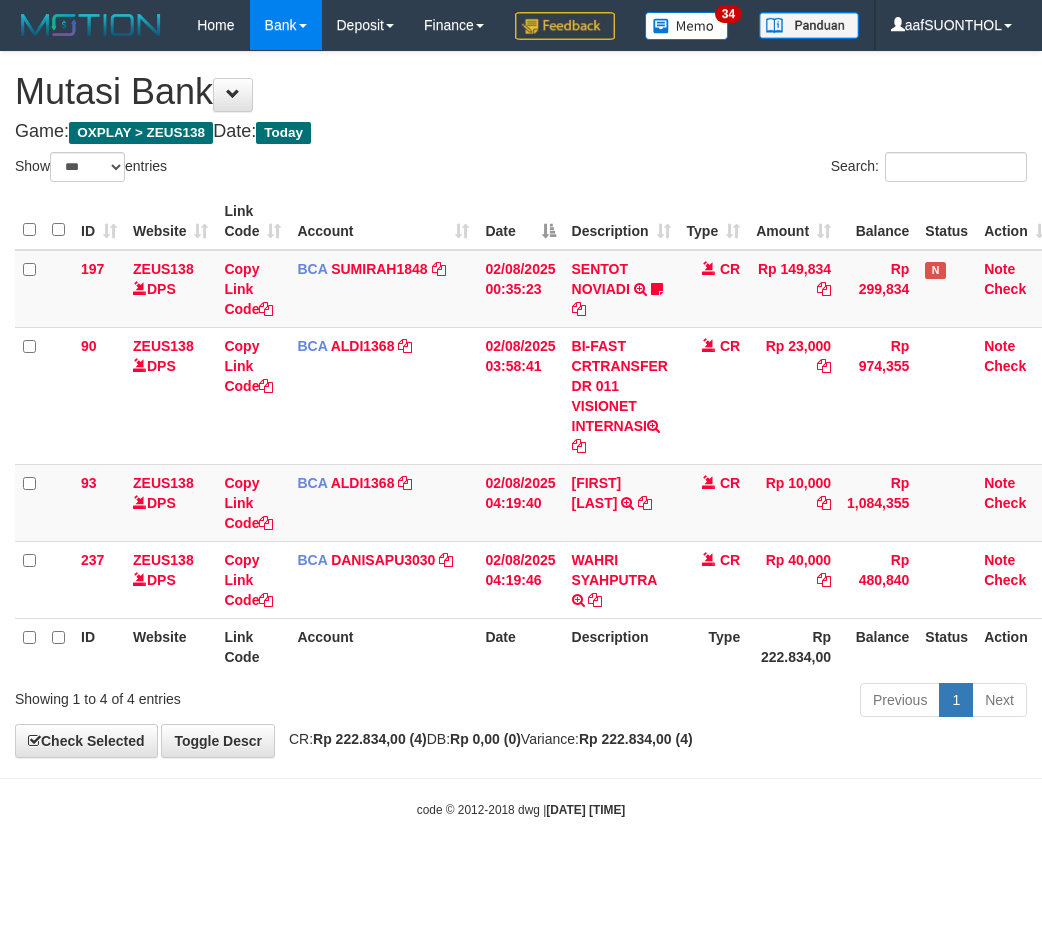 select on "***" 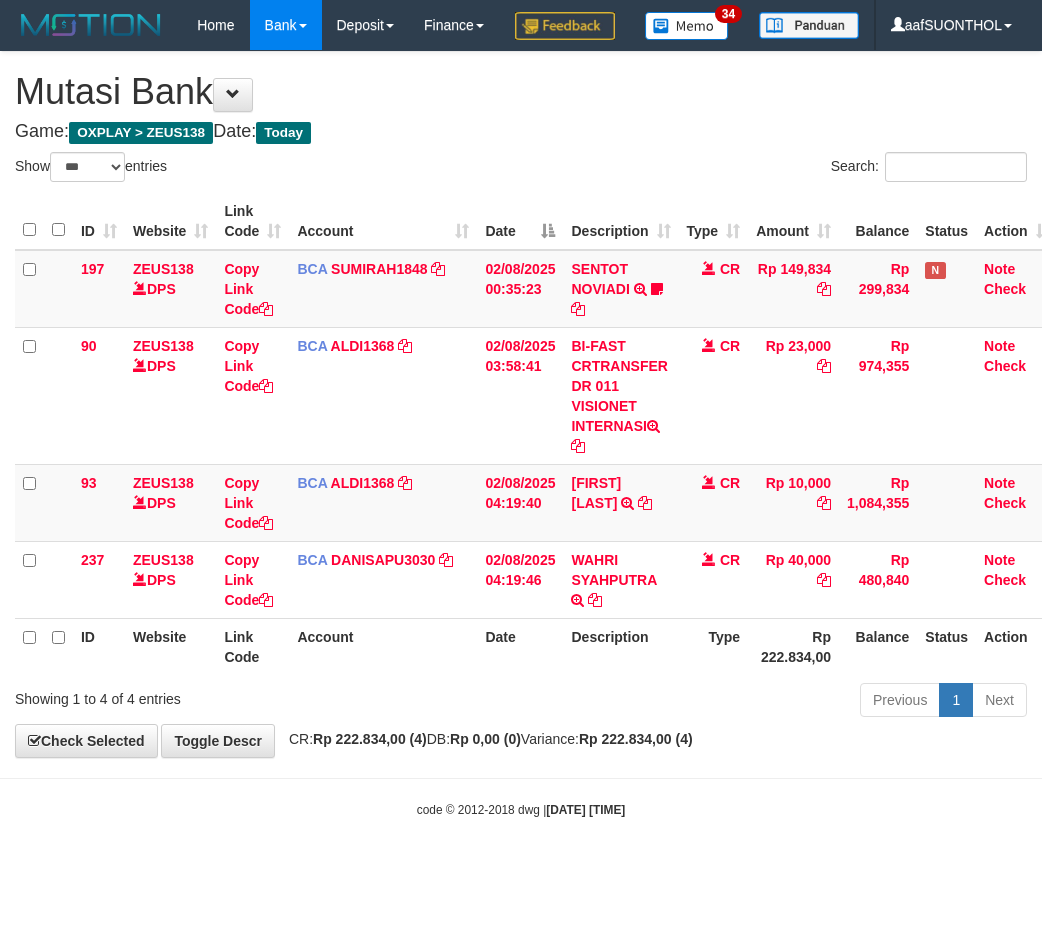 scroll, scrollTop: 0, scrollLeft: 0, axis: both 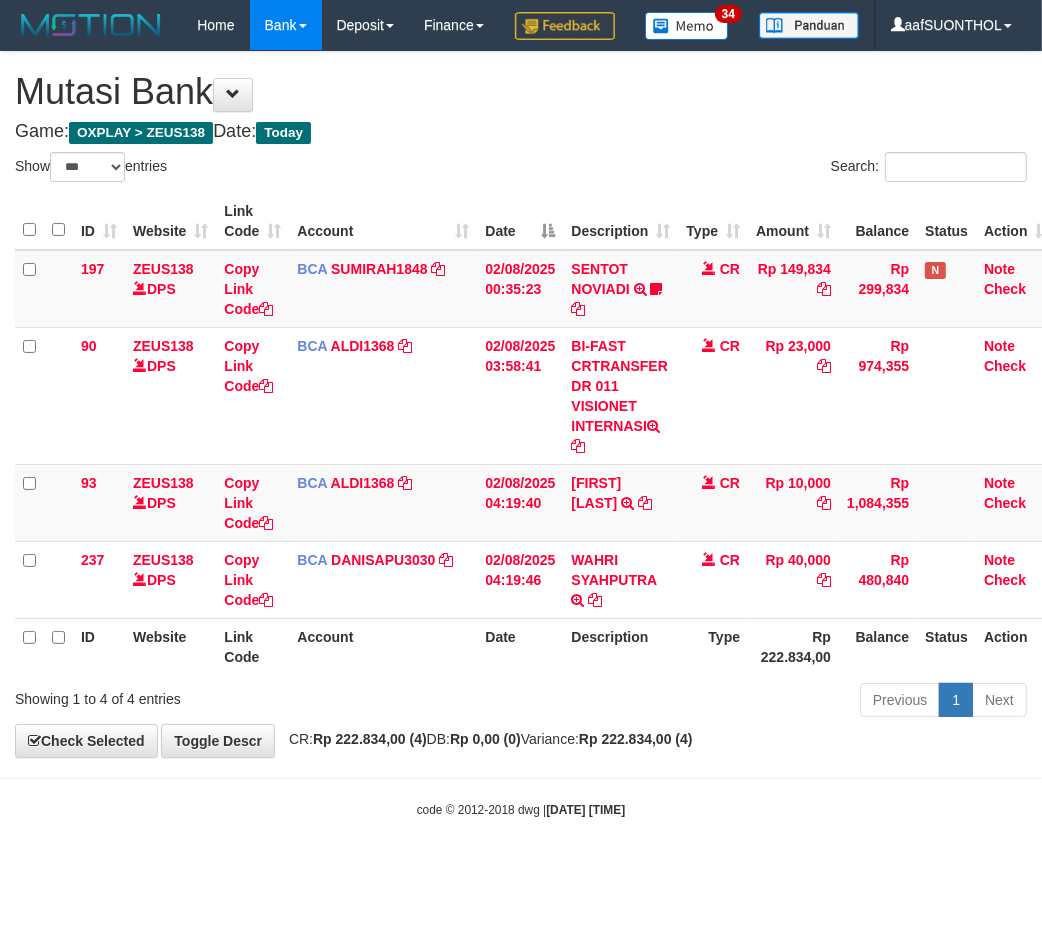 drag, startPoint x: 483, startPoint y: 786, endPoint x: 467, endPoint y: 788, distance: 16.124516 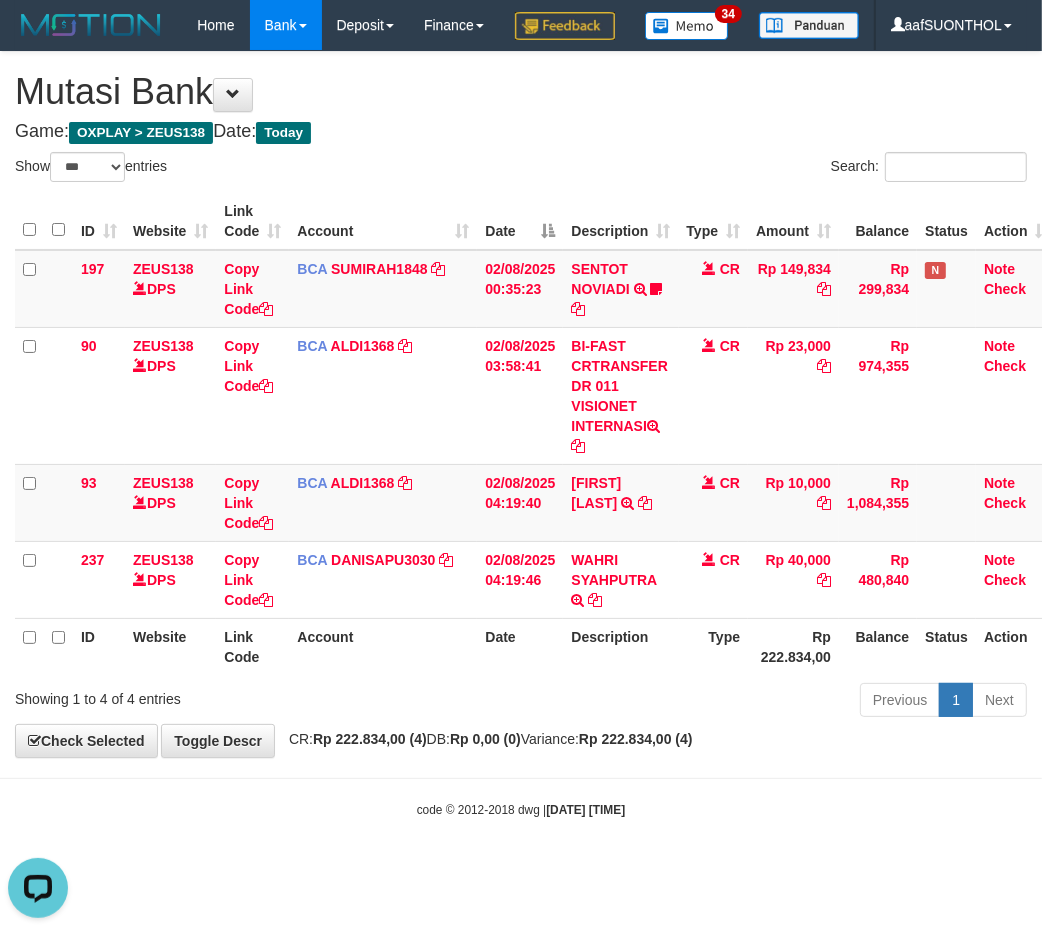 scroll, scrollTop: 0, scrollLeft: 0, axis: both 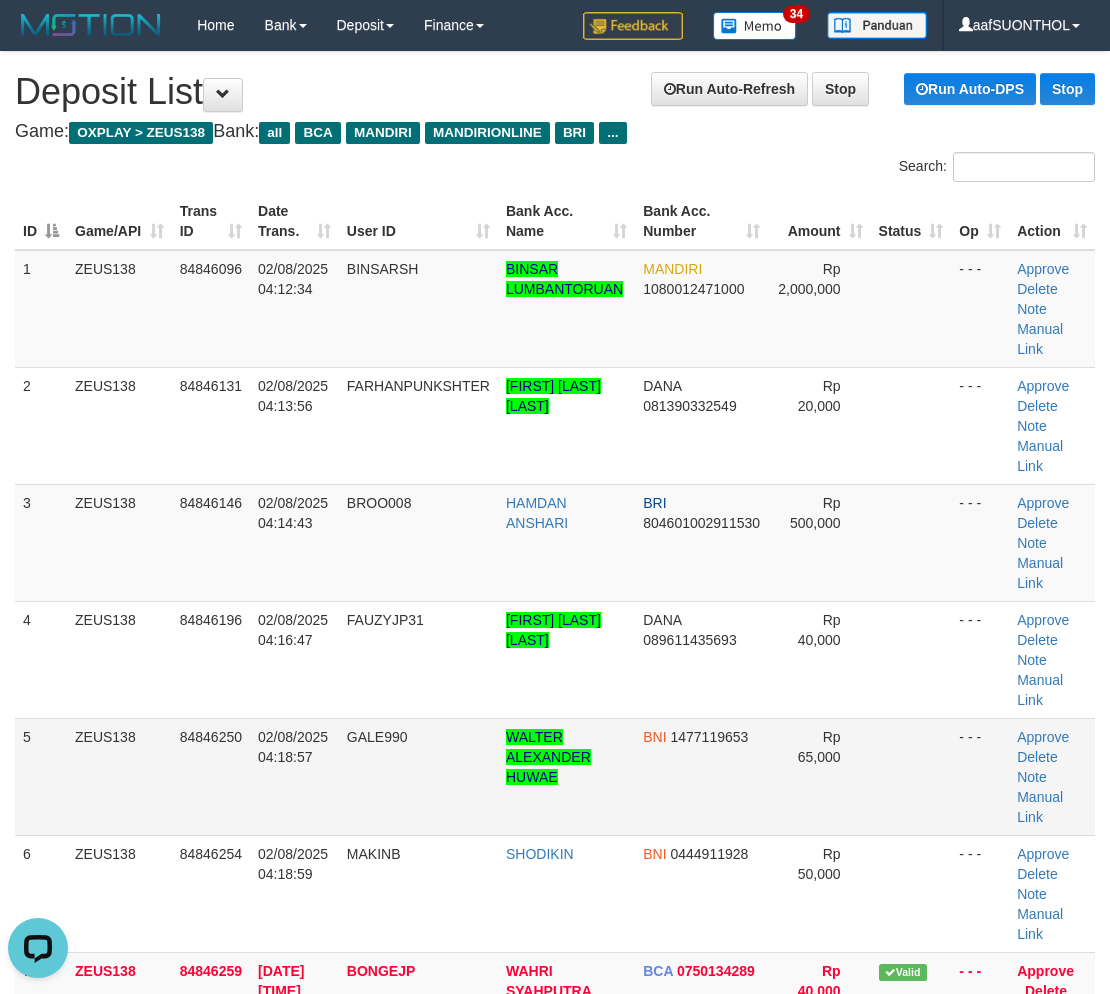 drag, startPoint x: 958, startPoint y: 734, endPoint x: 947, endPoint y: 732, distance: 11.18034 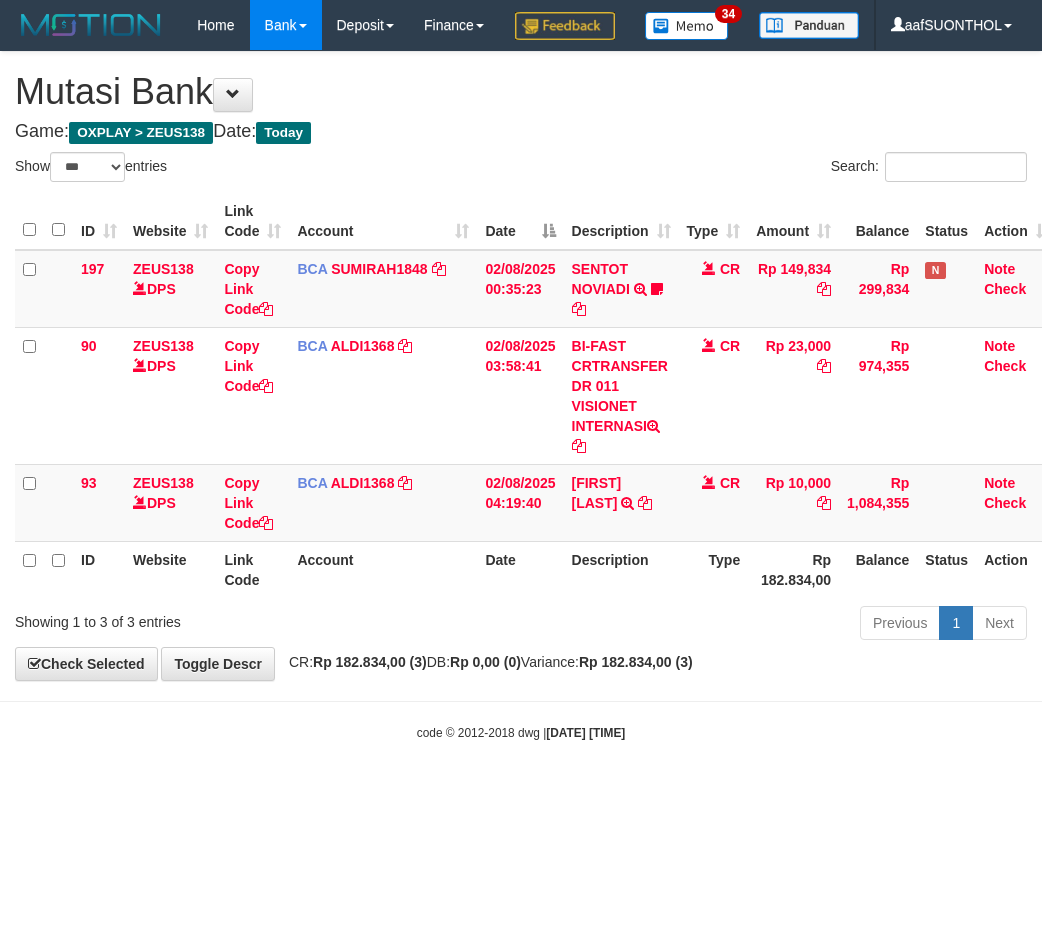 select on "***" 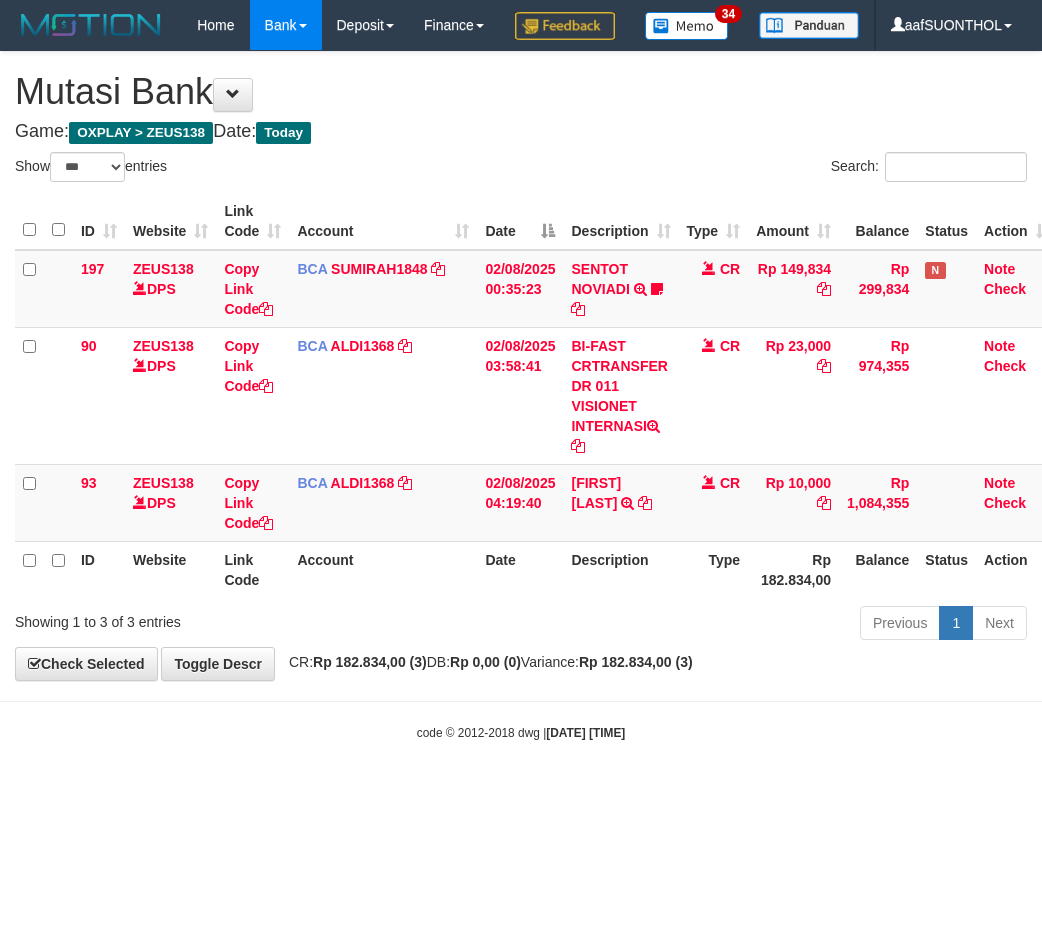 scroll, scrollTop: 0, scrollLeft: 0, axis: both 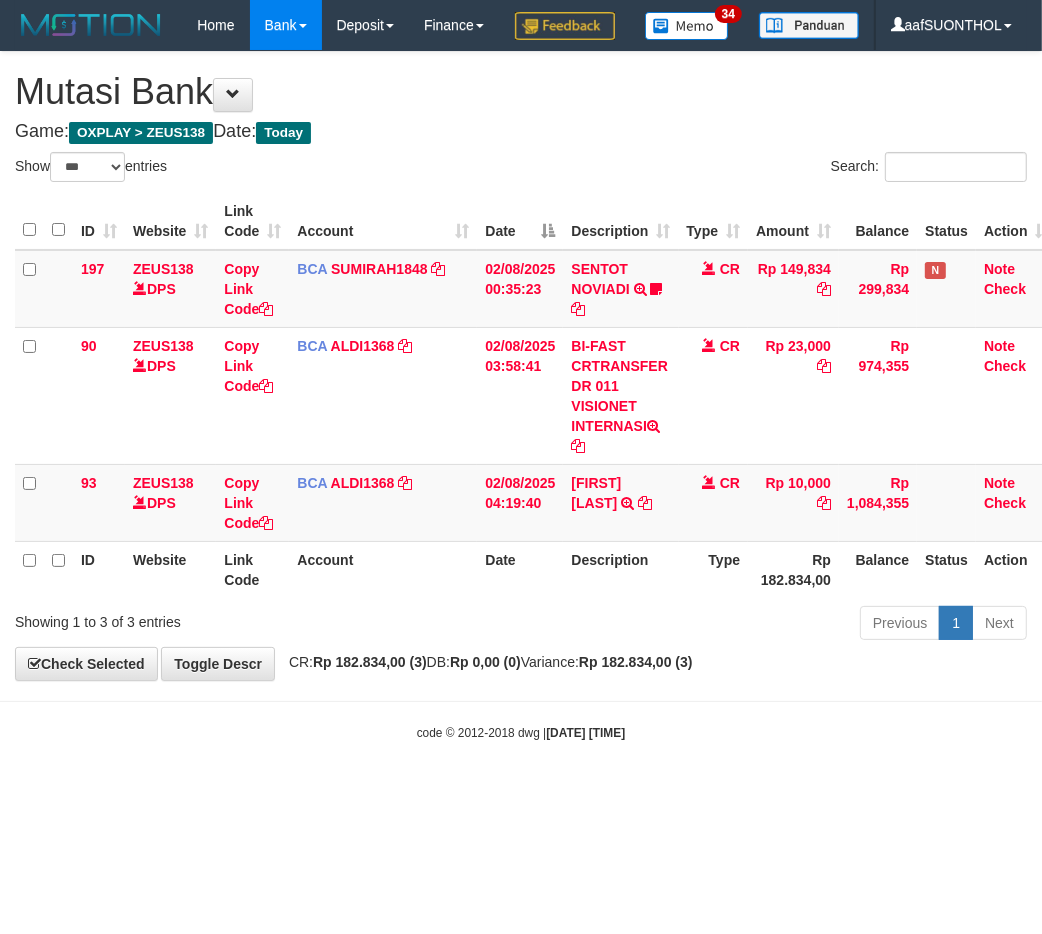 click on "CR:  Rp 182.834,00 (3)      DB:  Rp 0,00 (0)      Variance:  Rp 182.834,00 (3)" at bounding box center [486, 662] 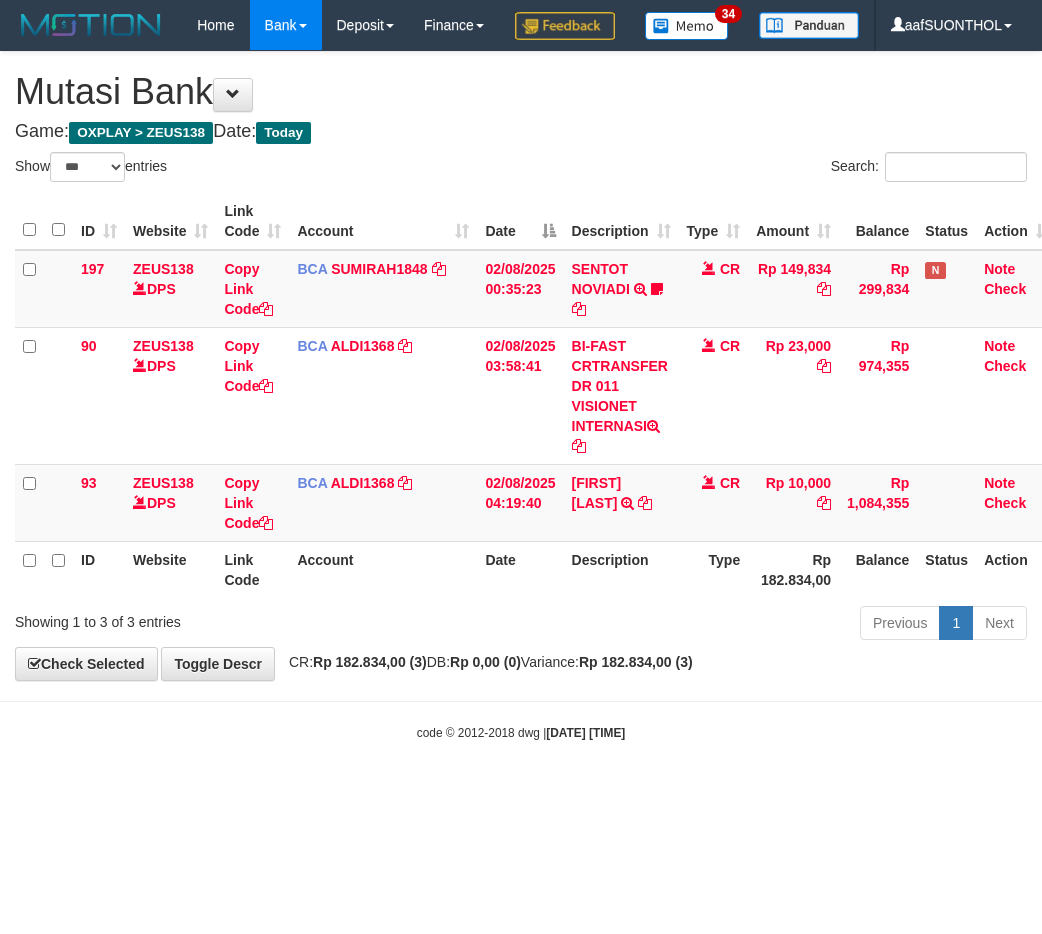 select on "***" 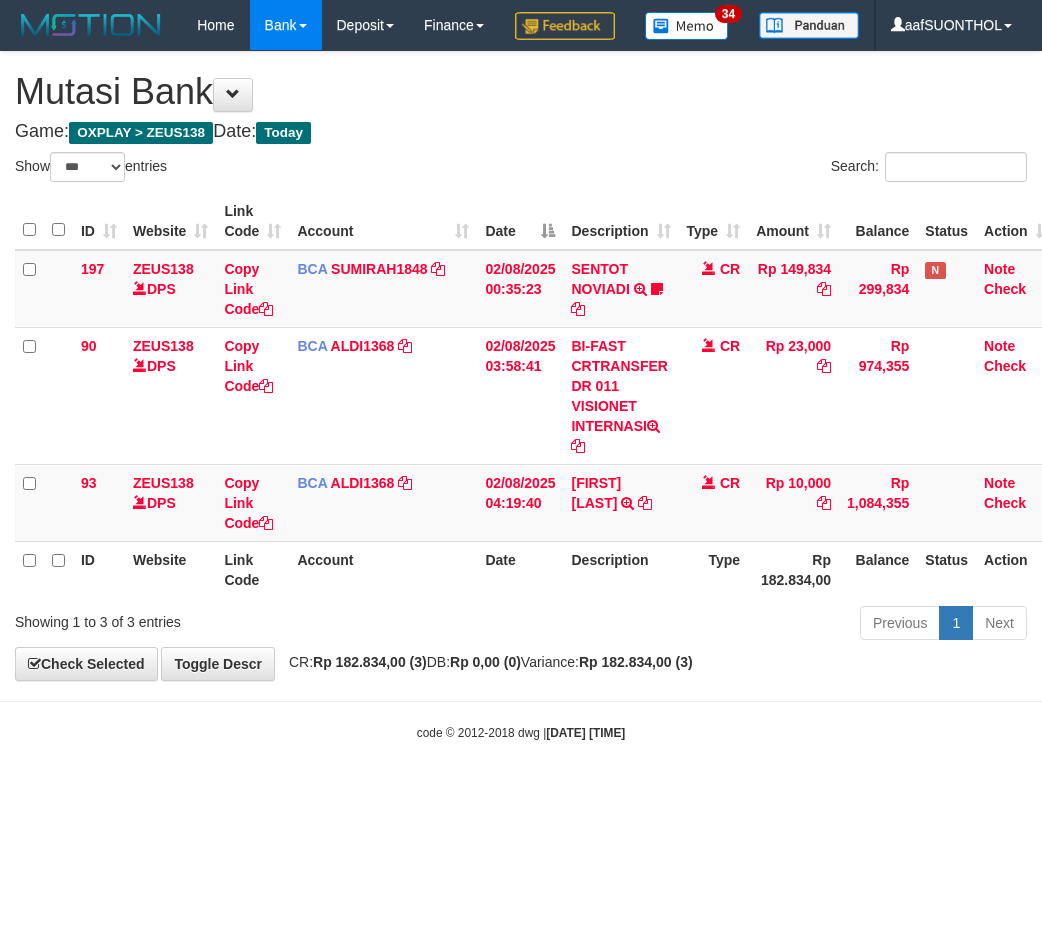 scroll, scrollTop: 0, scrollLeft: 0, axis: both 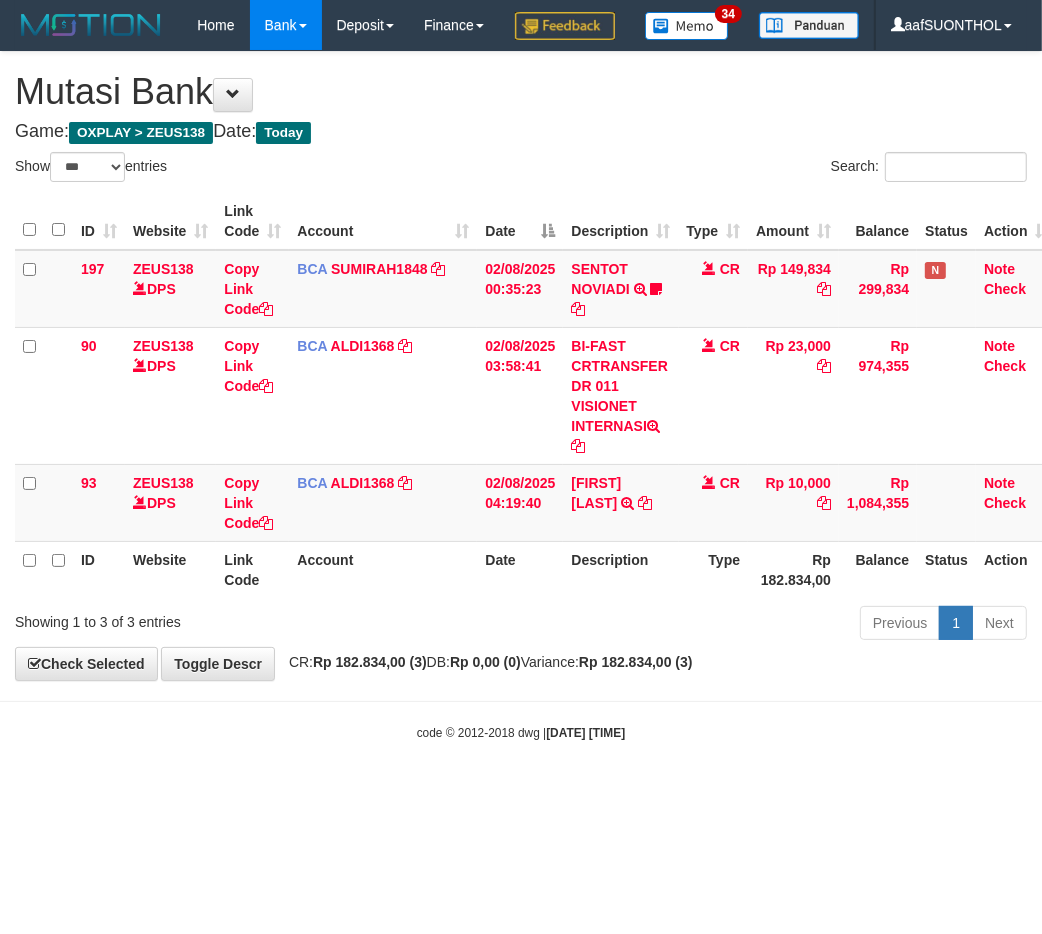drag, startPoint x: 383, startPoint y: 805, endPoint x: 357, endPoint y: 801, distance: 26.305893 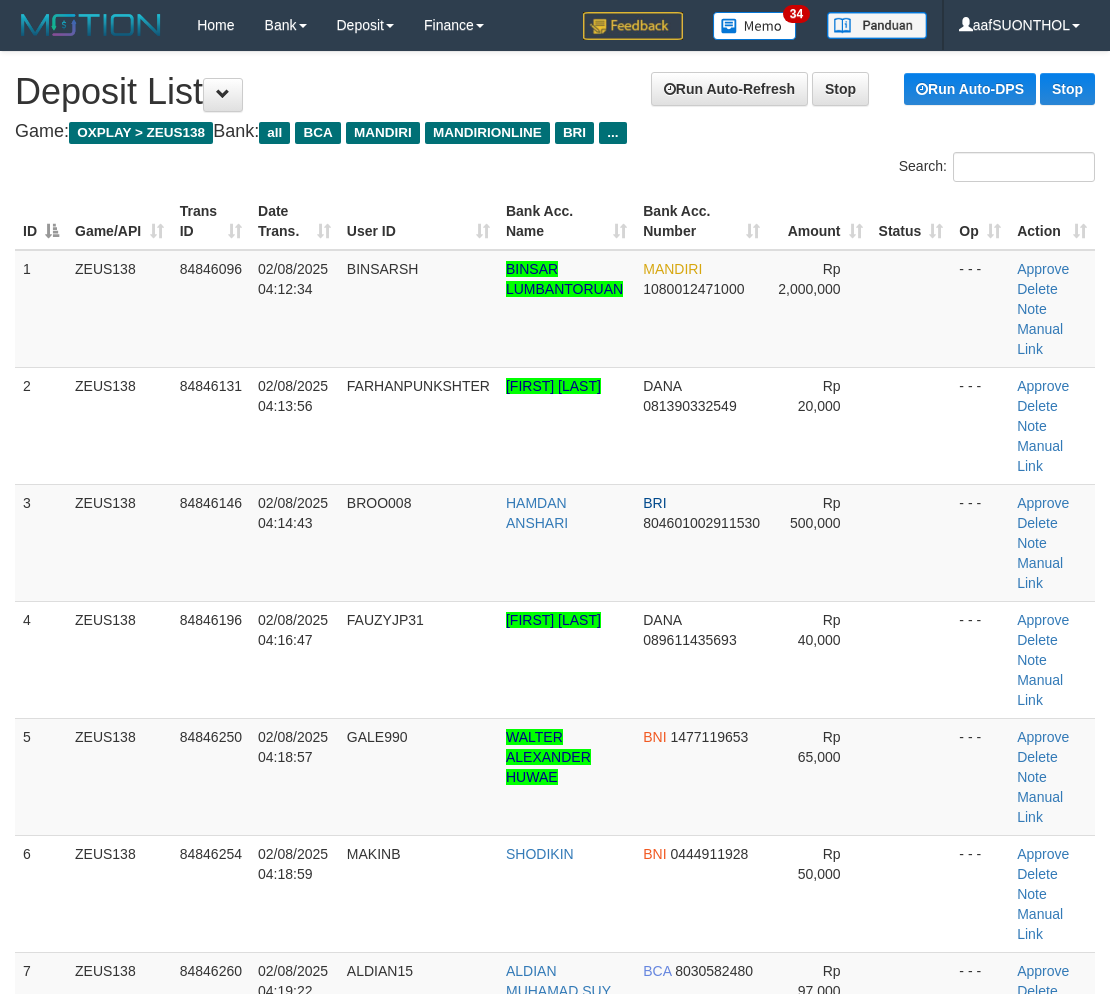 scroll, scrollTop: 0, scrollLeft: 0, axis: both 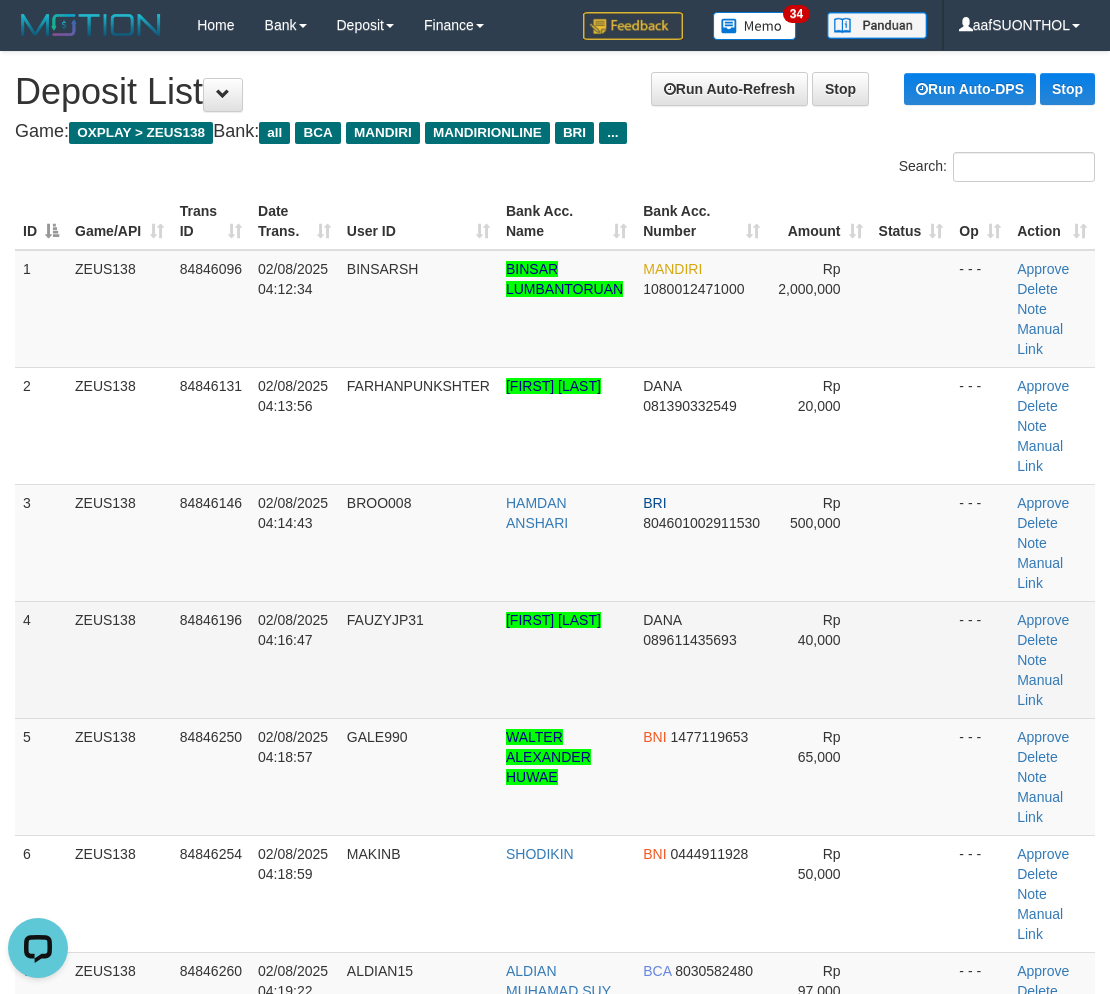 click at bounding box center [911, 659] 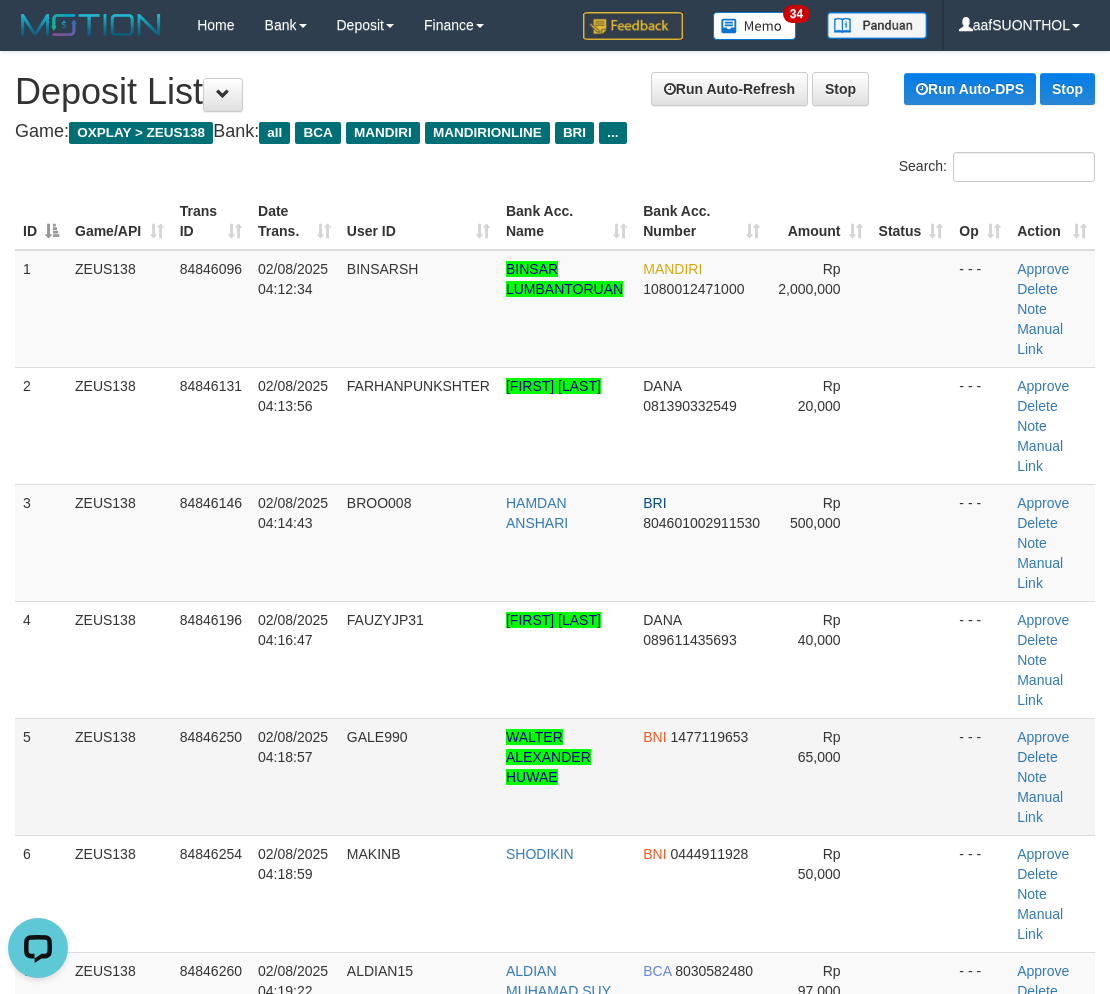 drag, startPoint x: 917, startPoint y: 724, endPoint x: 1086, endPoint y: 725, distance: 169.00296 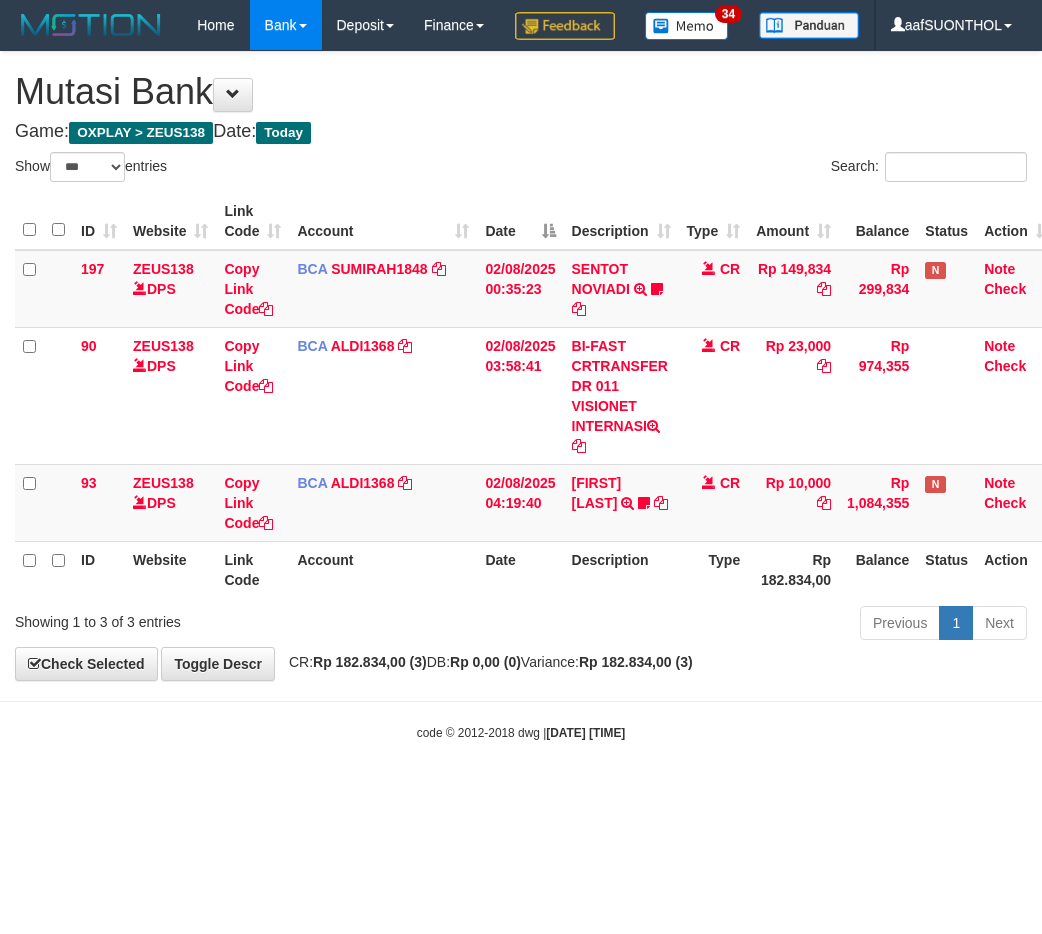 select on "***" 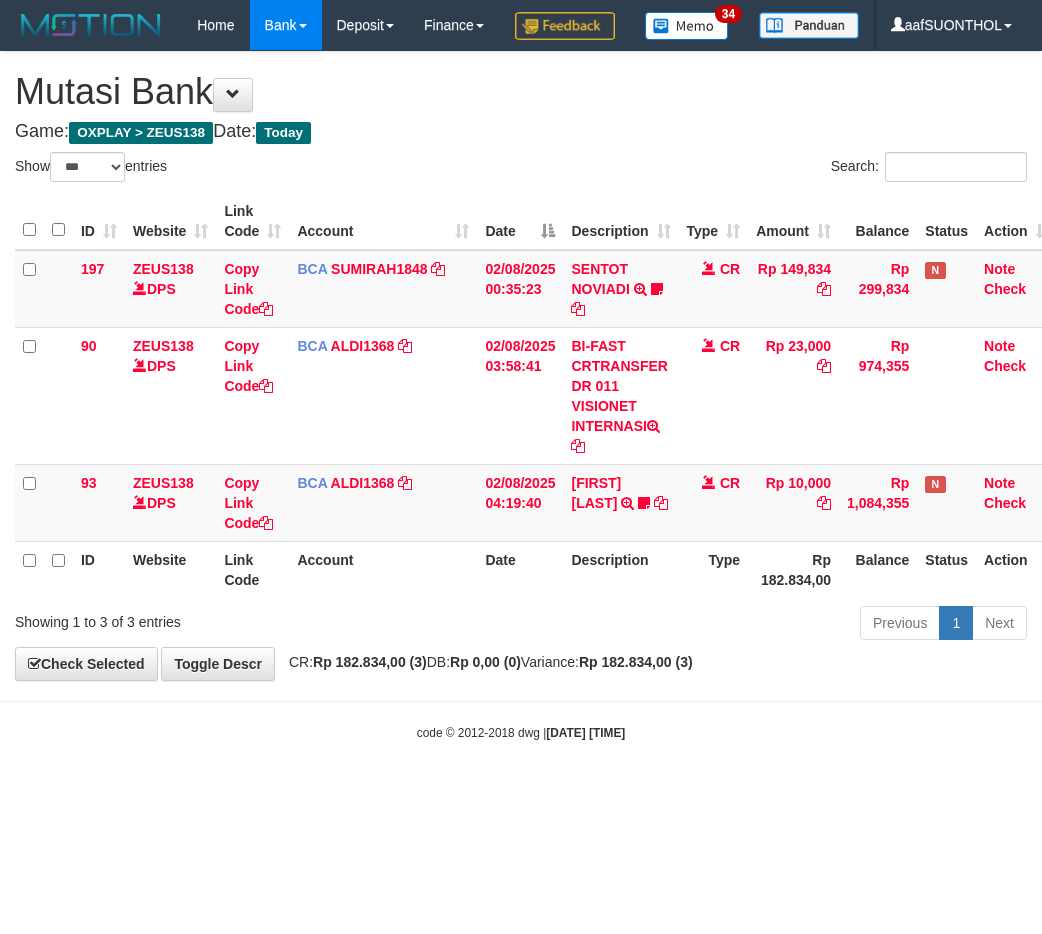 scroll, scrollTop: 0, scrollLeft: 0, axis: both 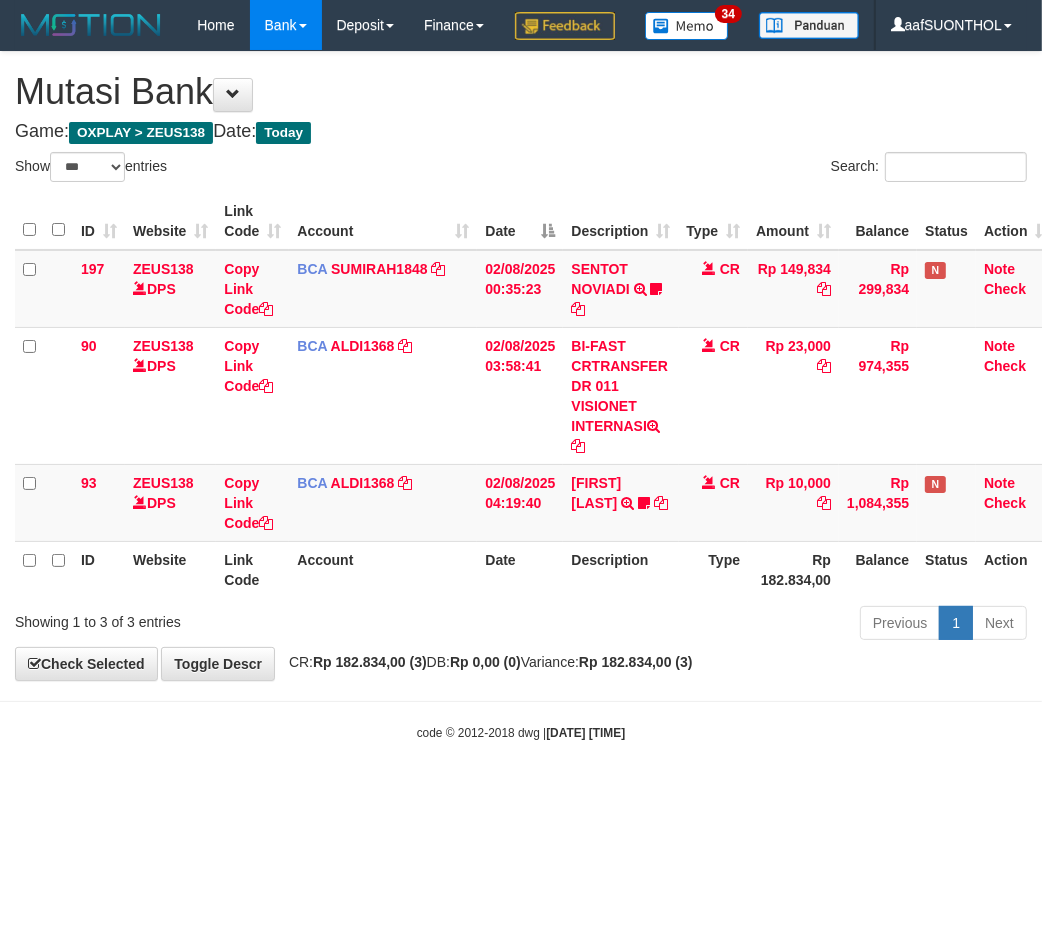 click on "Toggle navigation
Home
Bank
Account List
Load
By Website
Group
[OXPLAY]													ZEUS138
By Load Group (DPS)" at bounding box center [521, 396] 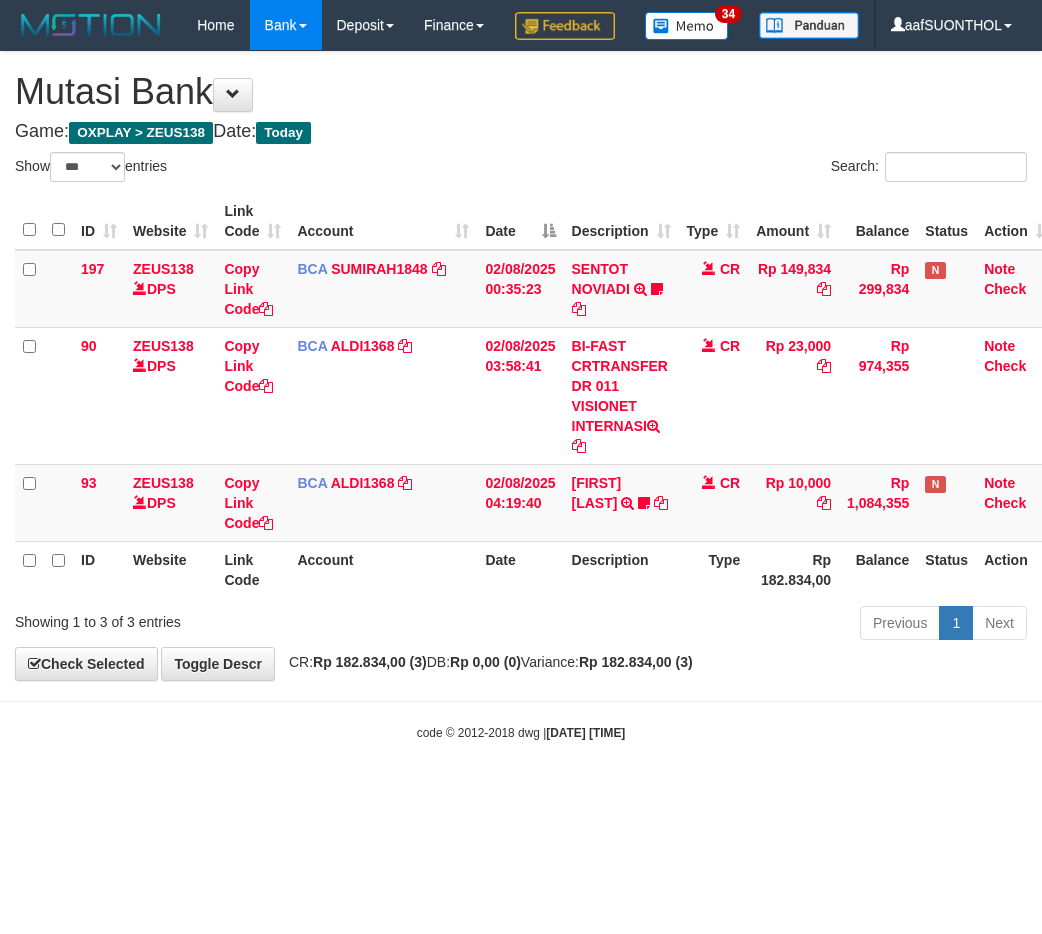 select on "***" 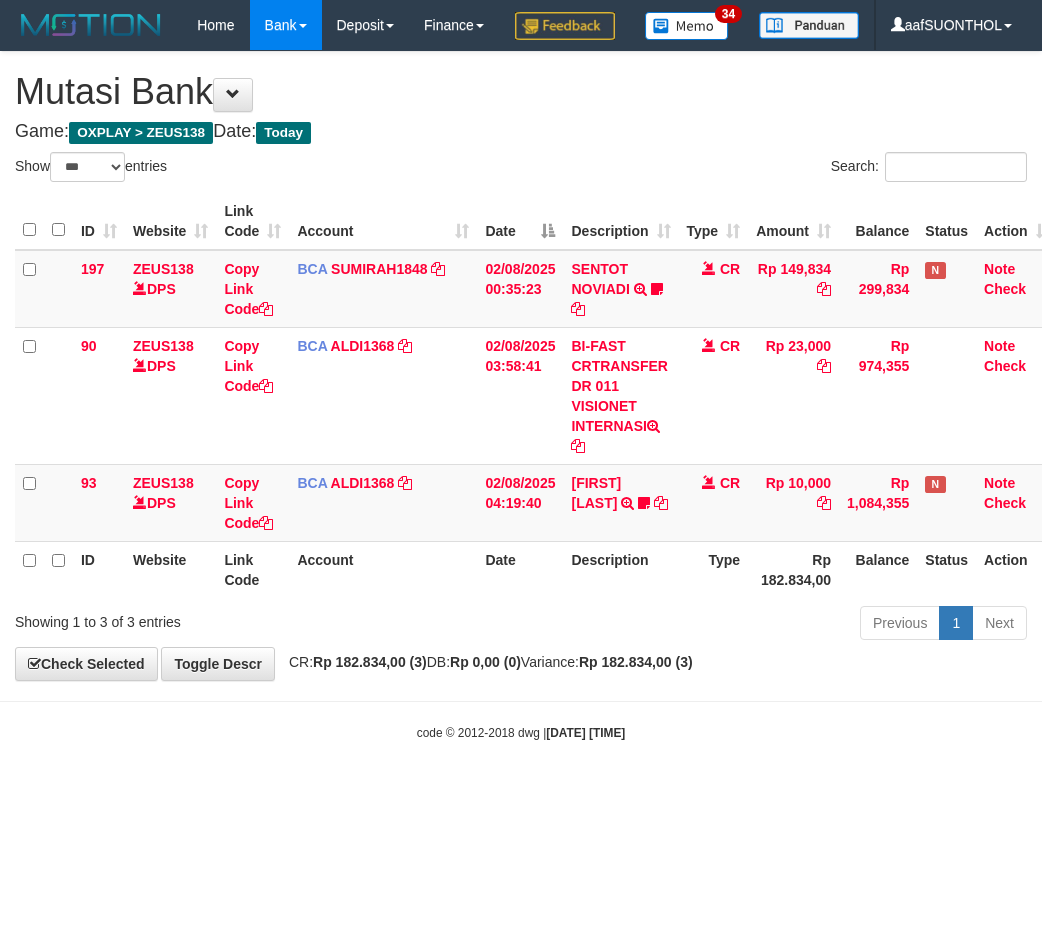 scroll, scrollTop: 0, scrollLeft: 0, axis: both 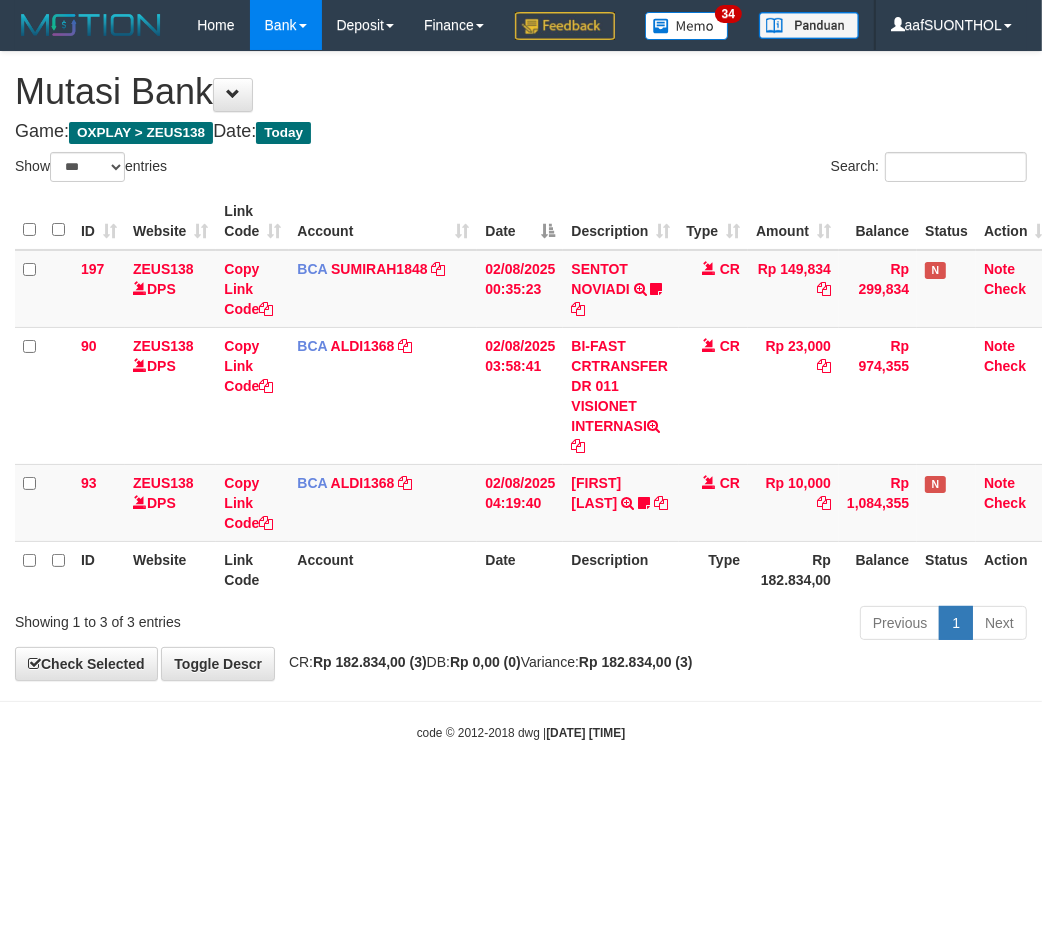 click on "Toggle navigation
Home
Bank
Account List
Load
By Website
Group
[OXPLAY]													ZEUS138
By Load Group (DPS)" at bounding box center (521, 396) 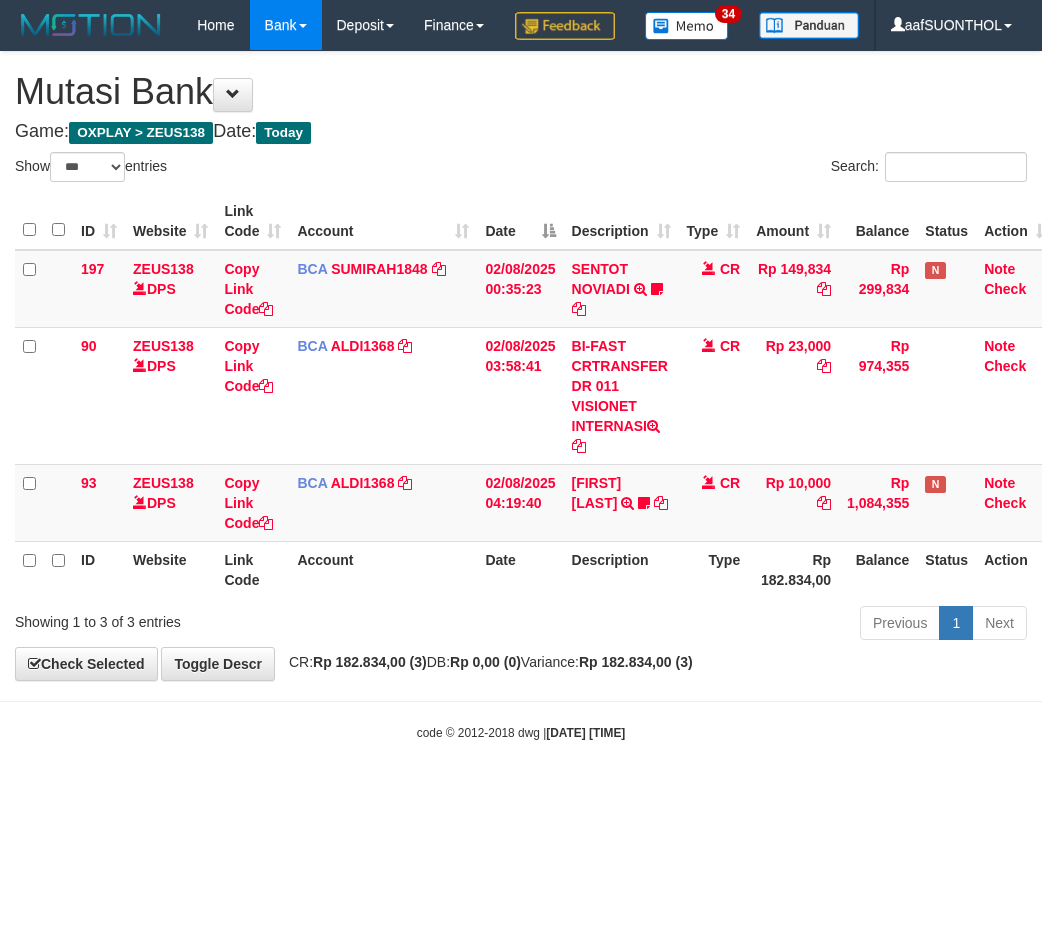 select on "***" 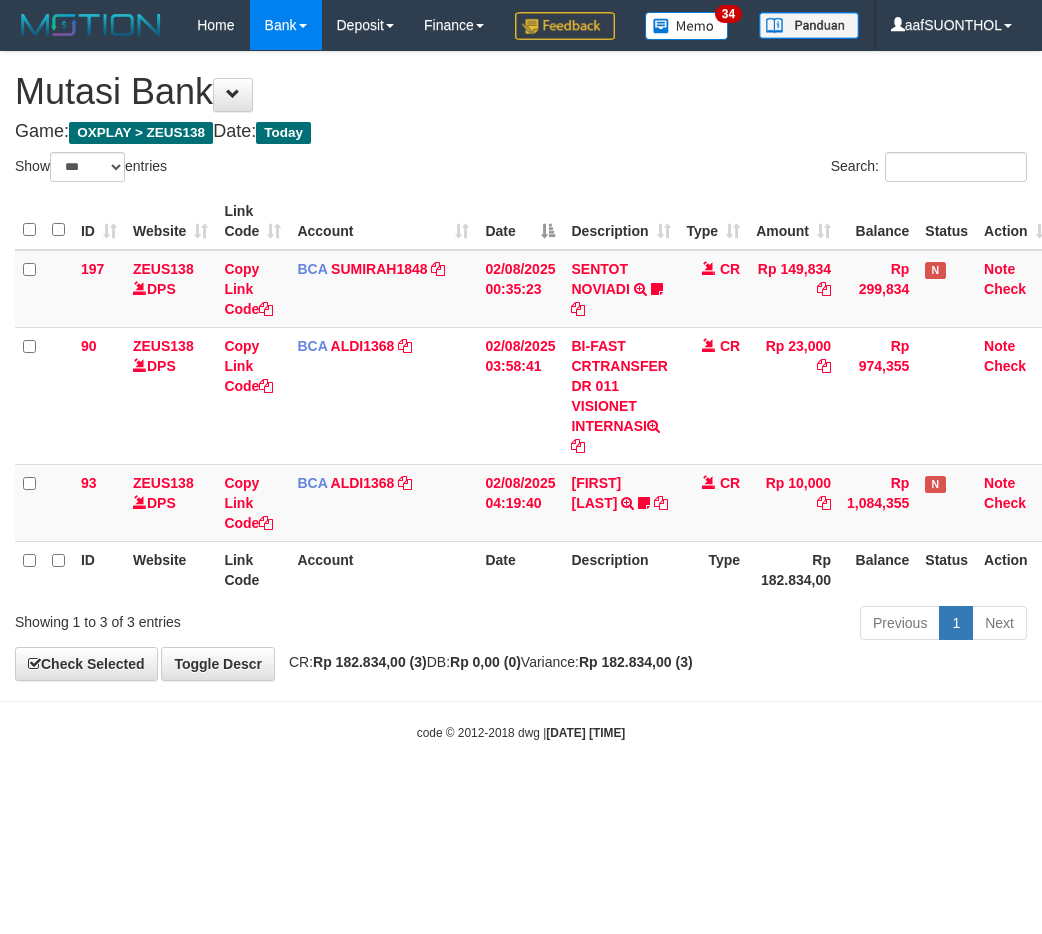 scroll, scrollTop: 0, scrollLeft: 0, axis: both 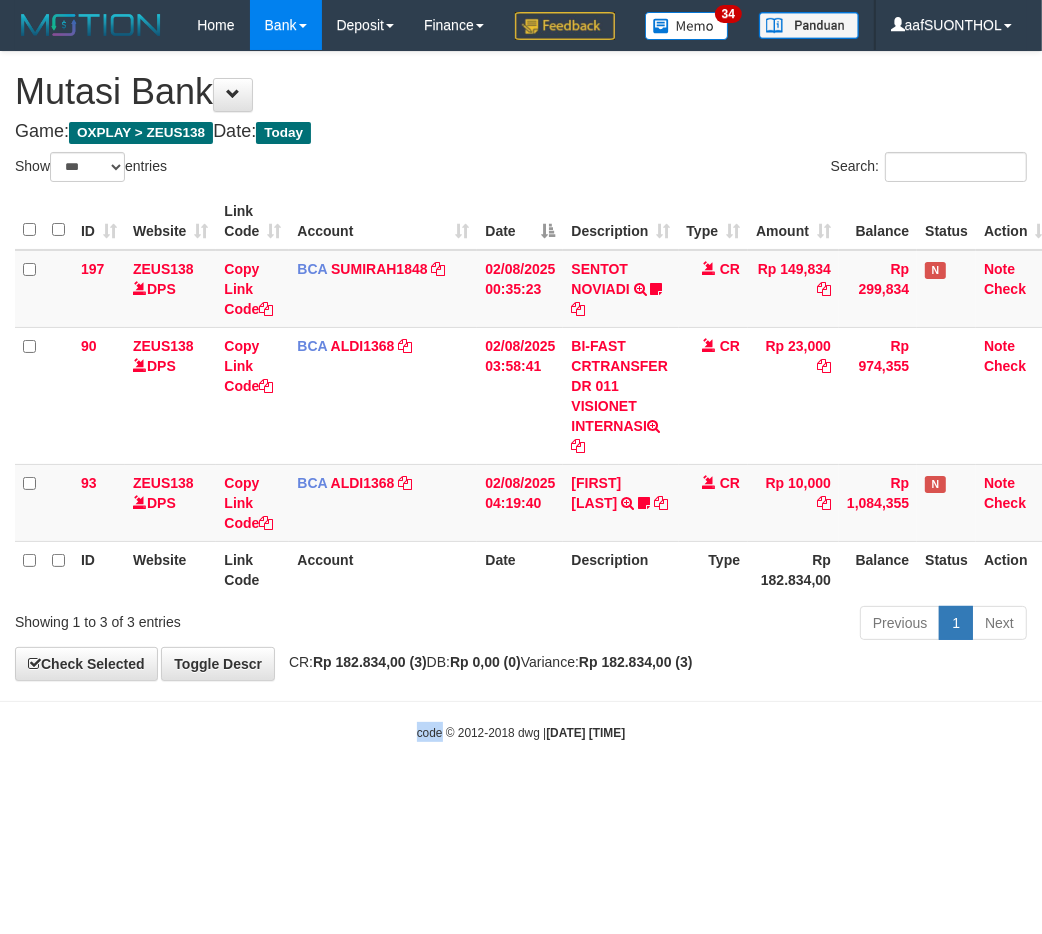 click on "Toggle navigation
Home
Bank
Account List
Load
By Website
Group
[OXPLAY]													ZEUS138
By Load Group (DPS)" at bounding box center (521, 396) 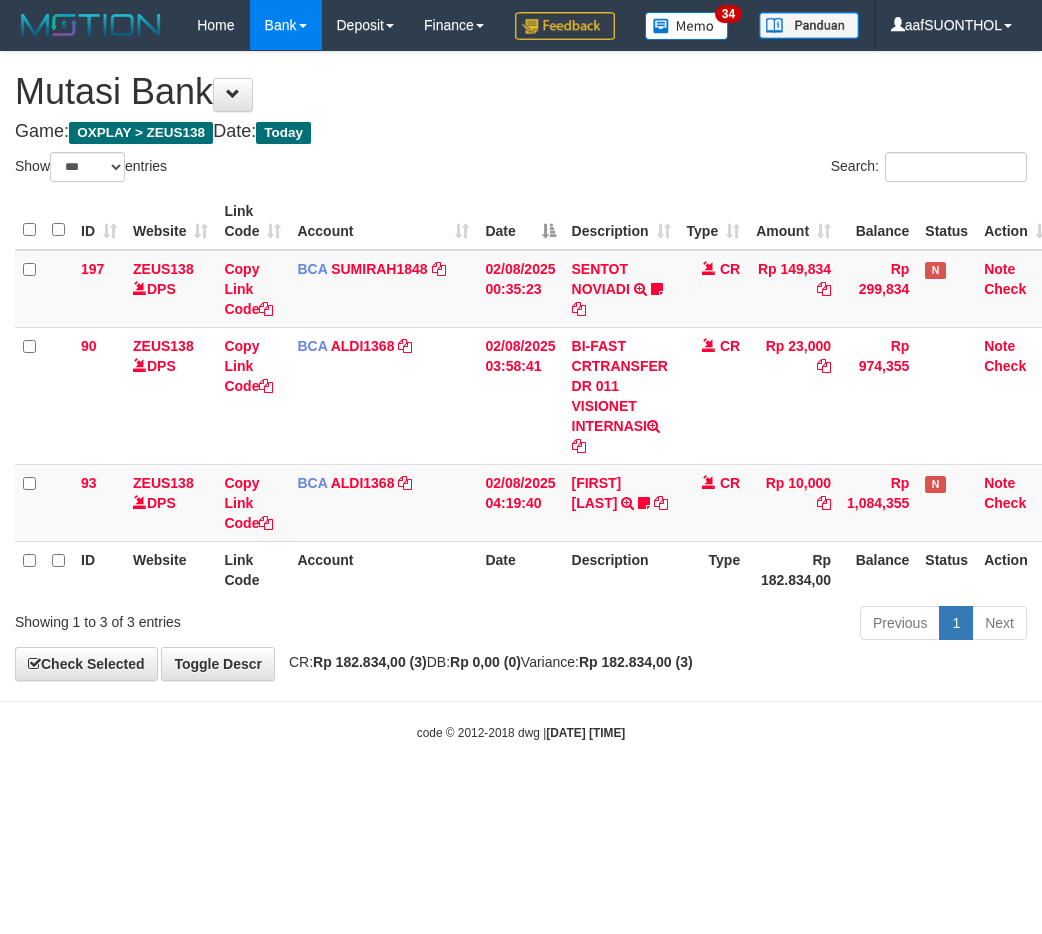 select on "***" 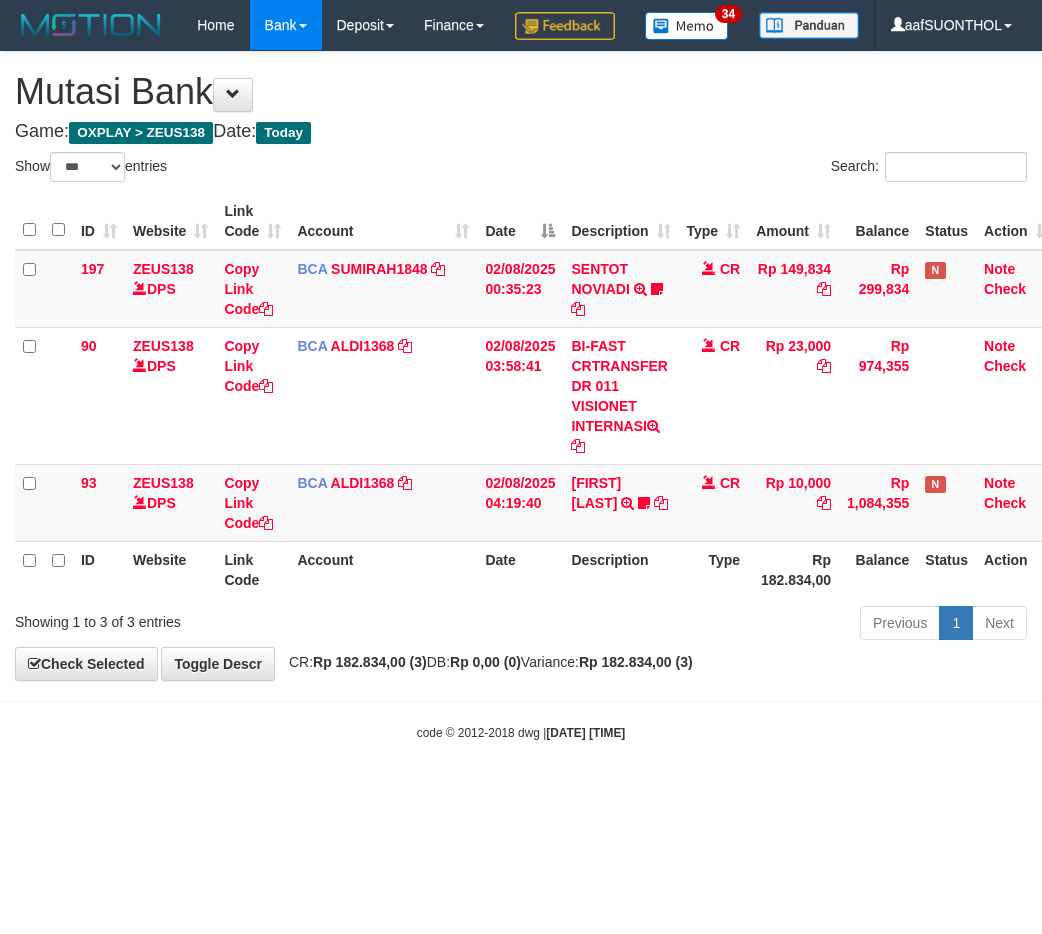 scroll, scrollTop: 0, scrollLeft: 0, axis: both 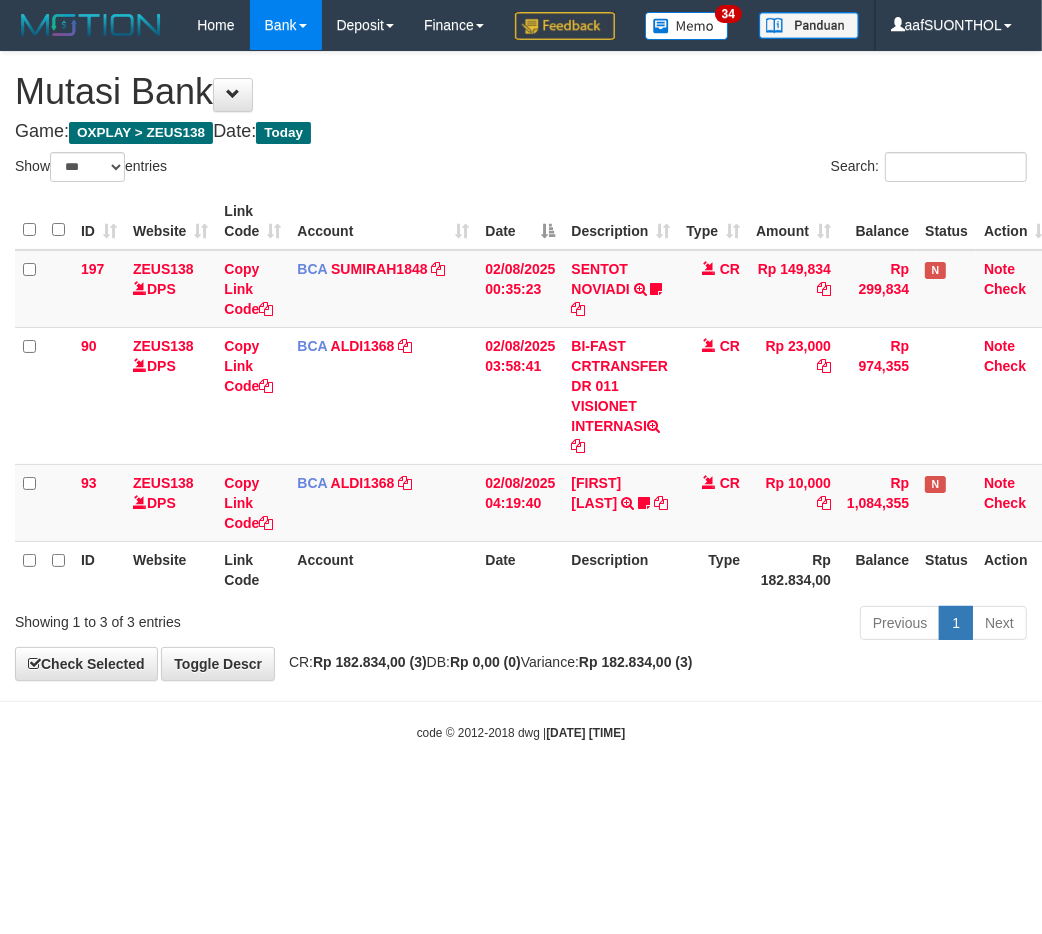 click on "code © 2012-2018 dwg |  2025/08/02 04:19:58" at bounding box center (521, 732) 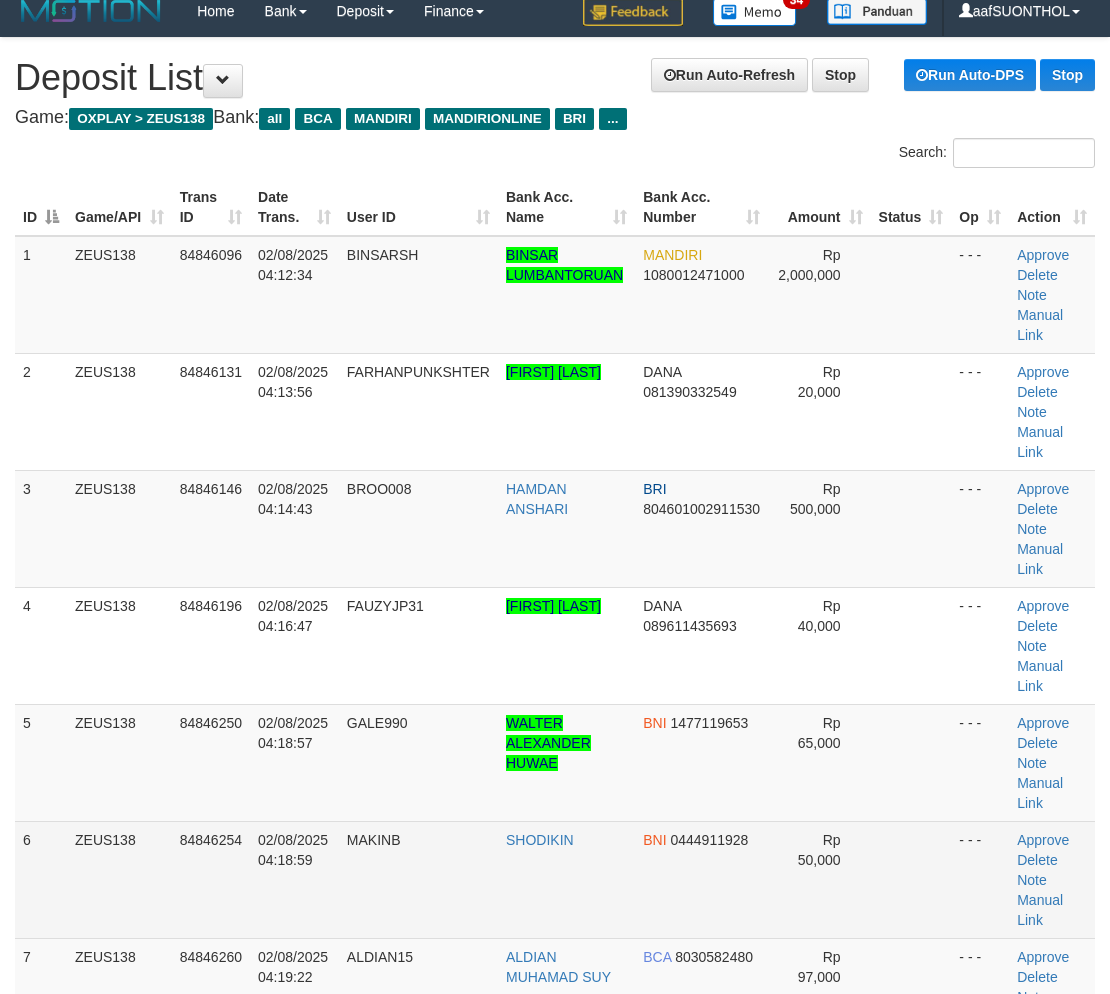 scroll, scrollTop: 111, scrollLeft: 0, axis: vertical 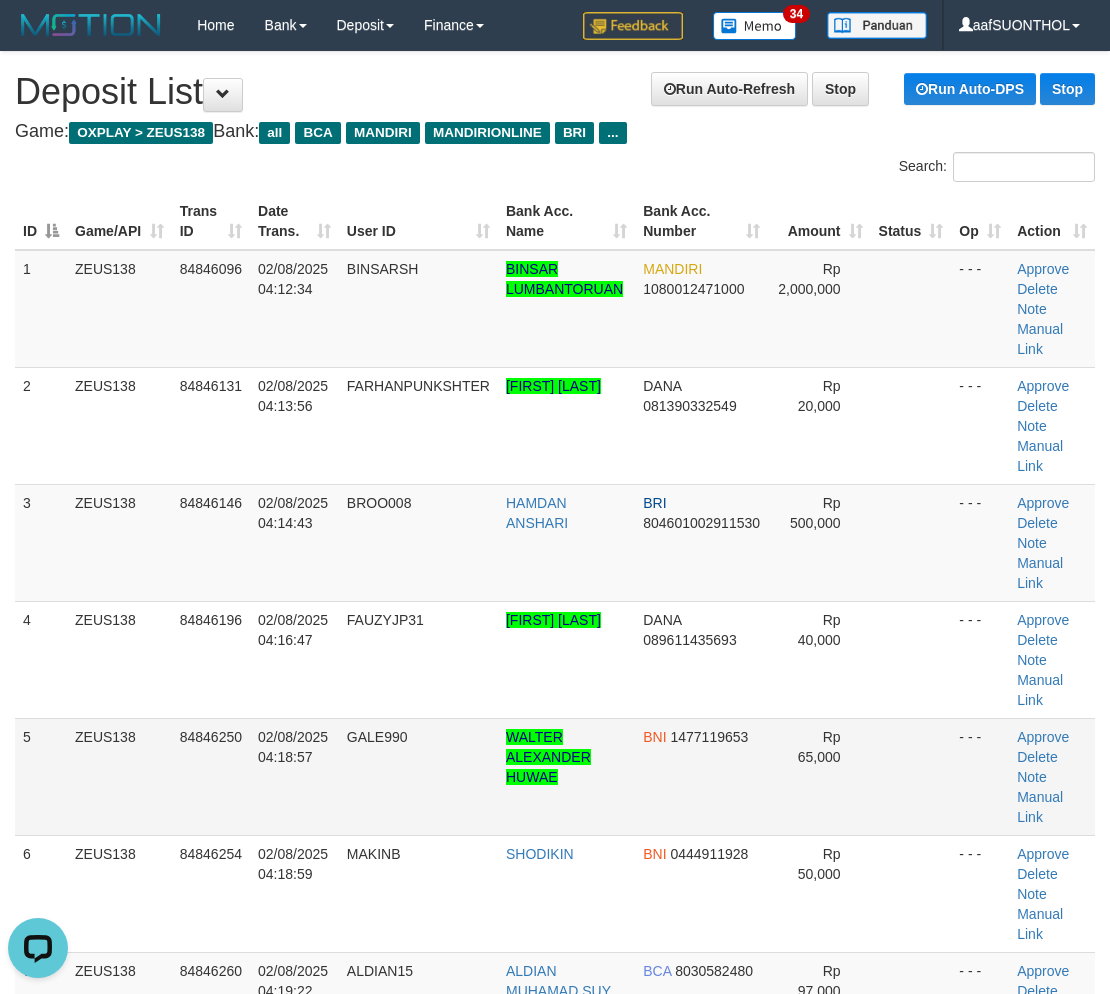 click on "- - -" at bounding box center [980, 776] 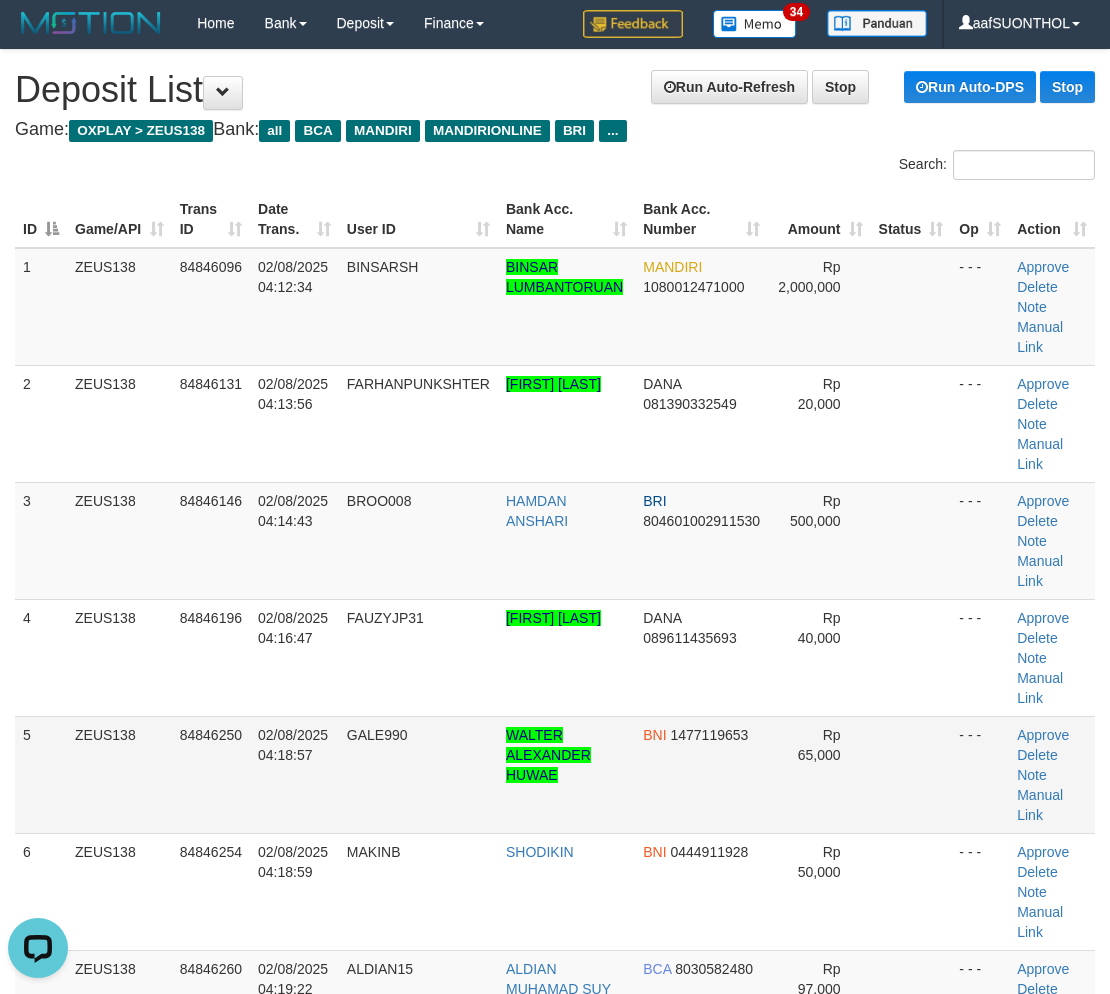 drag, startPoint x: 982, startPoint y: 764, endPoint x: 995, endPoint y: 767, distance: 13.341664 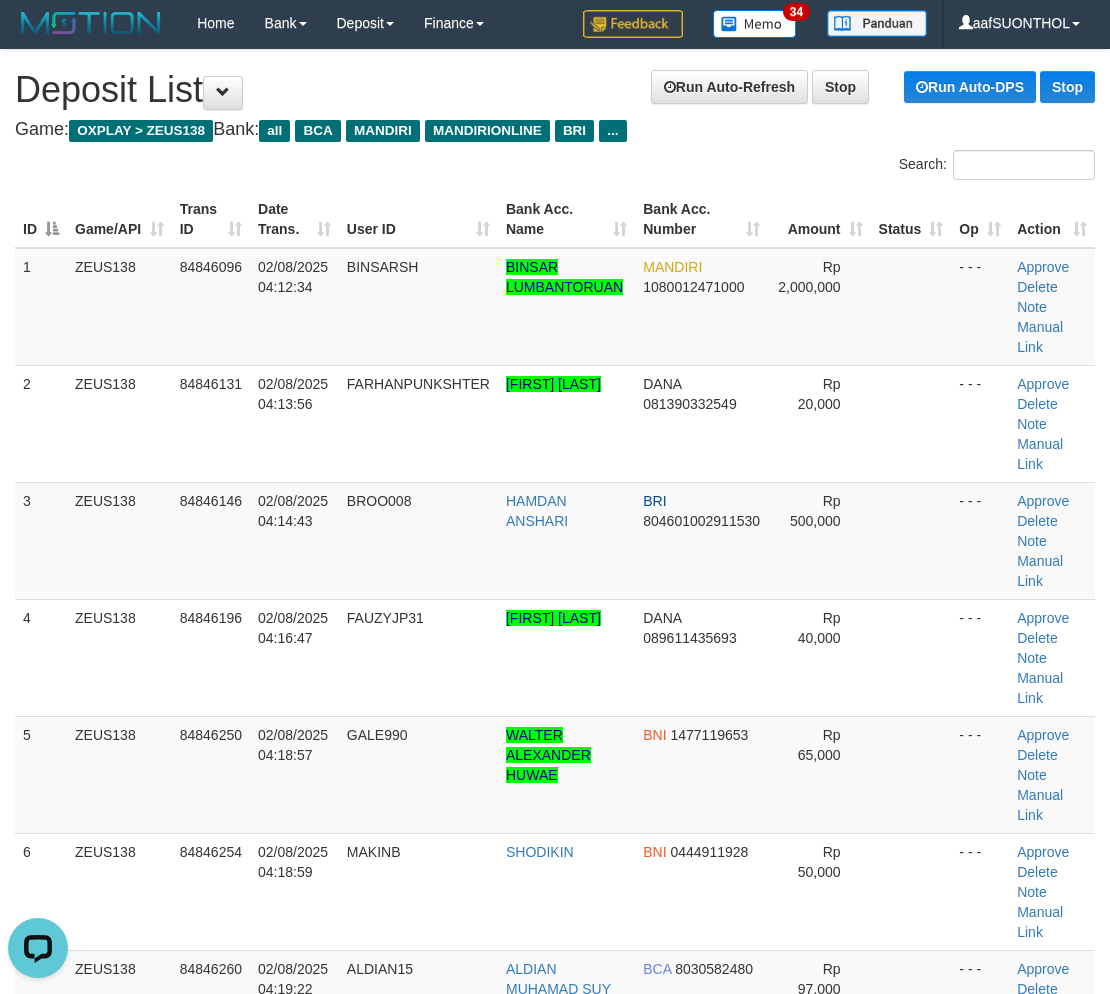 drag, startPoint x: 997, startPoint y: 768, endPoint x: 1125, endPoint y: 805, distance: 133.24039 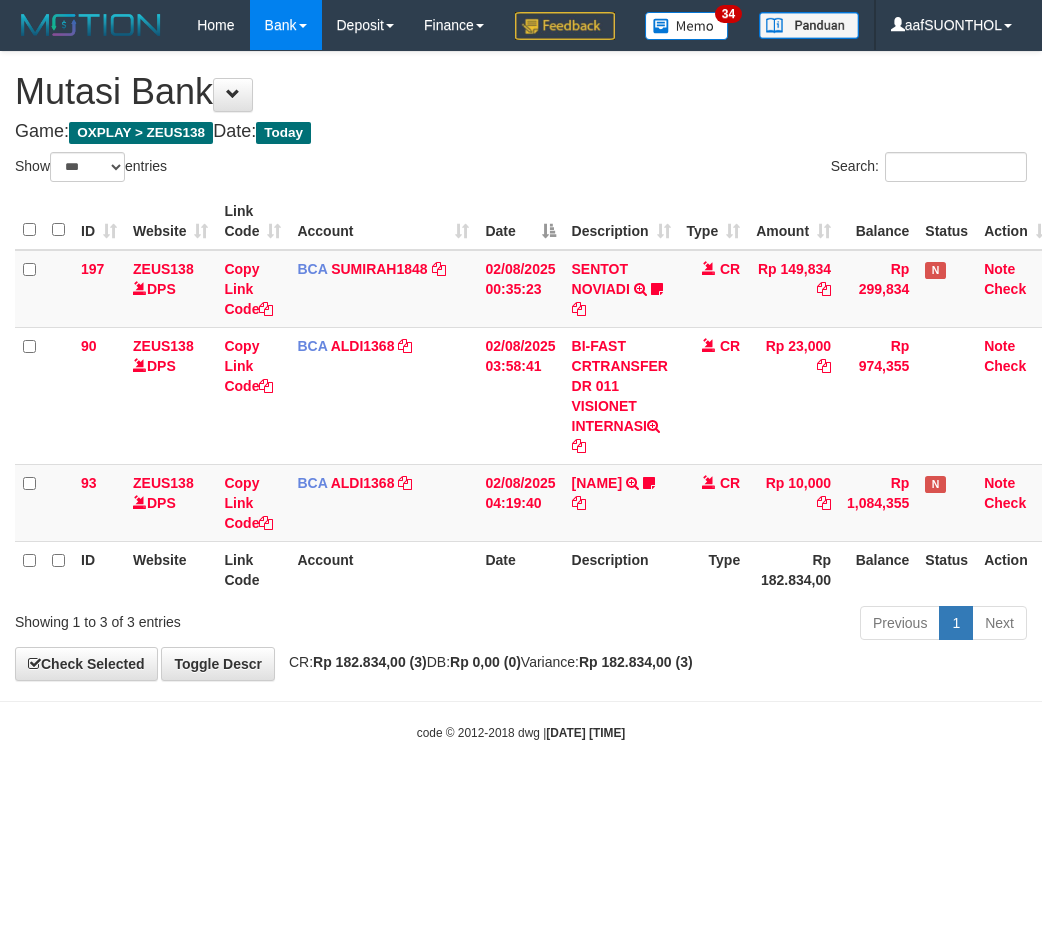 select on "***" 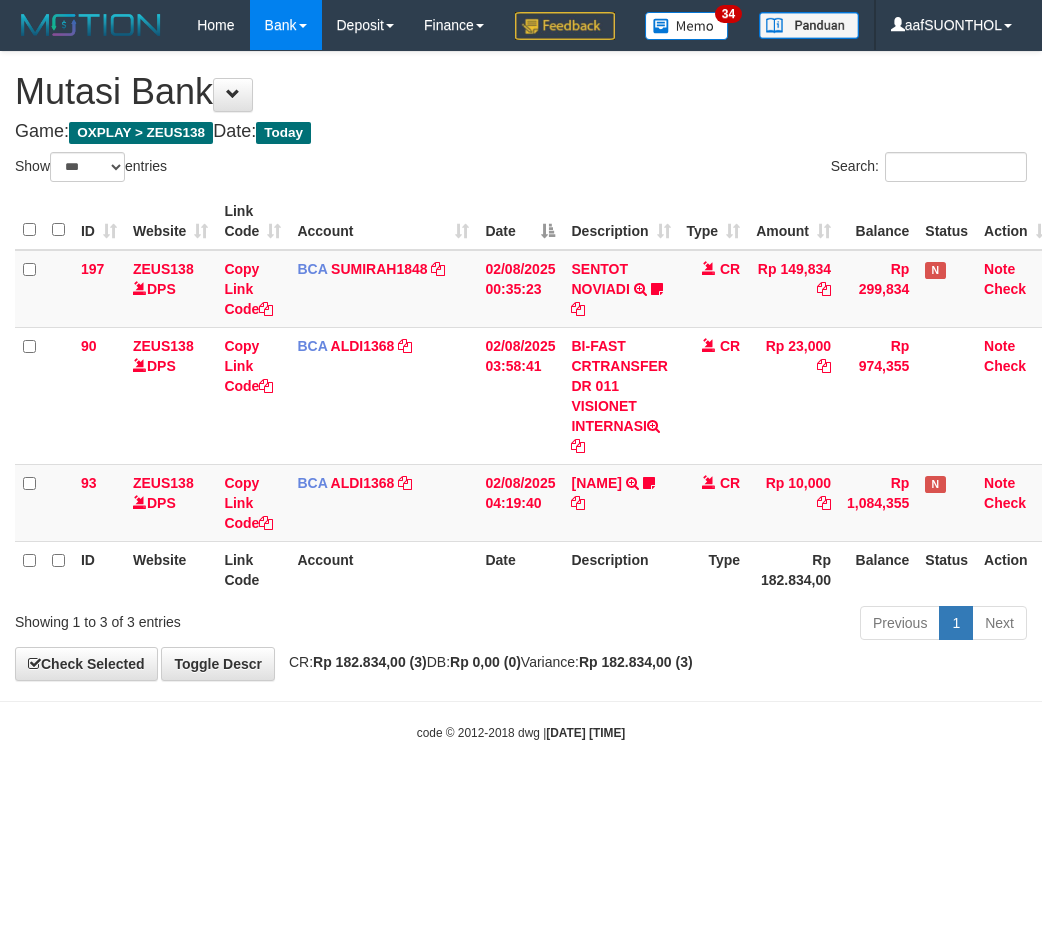 scroll, scrollTop: 0, scrollLeft: 0, axis: both 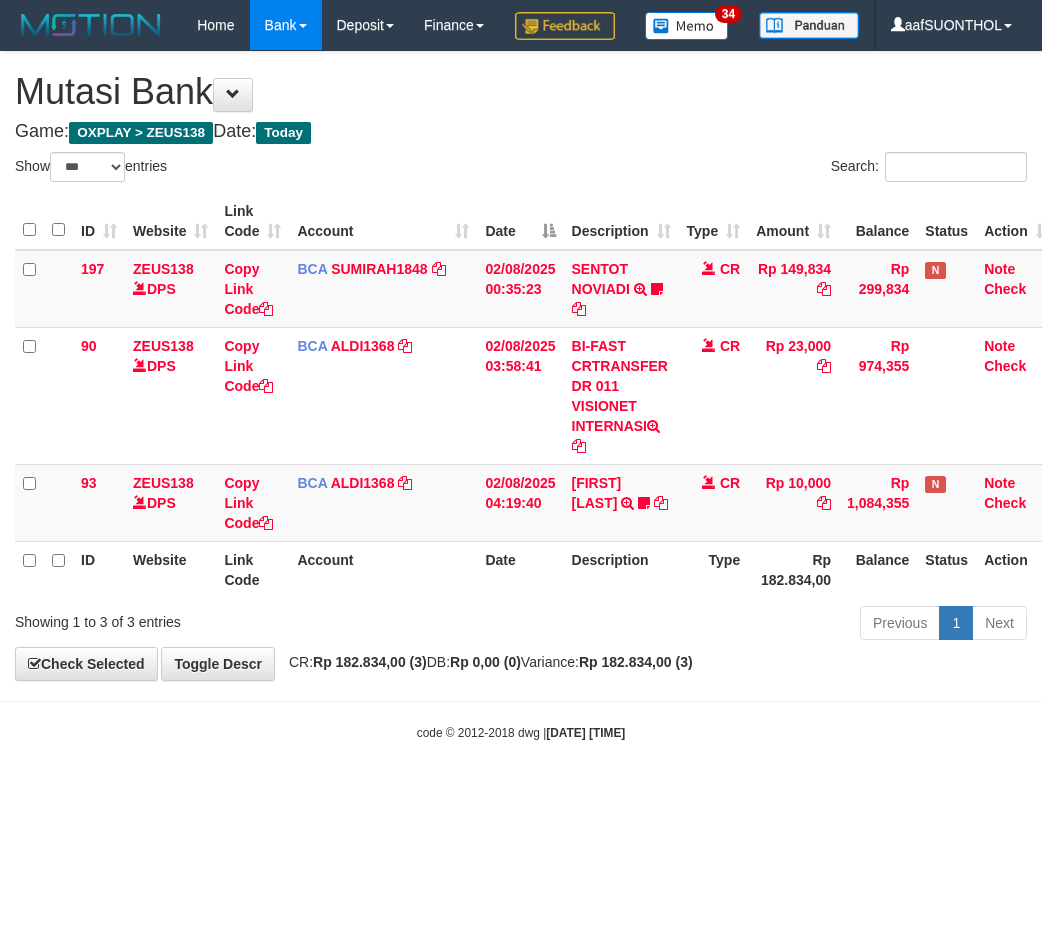 select on "***" 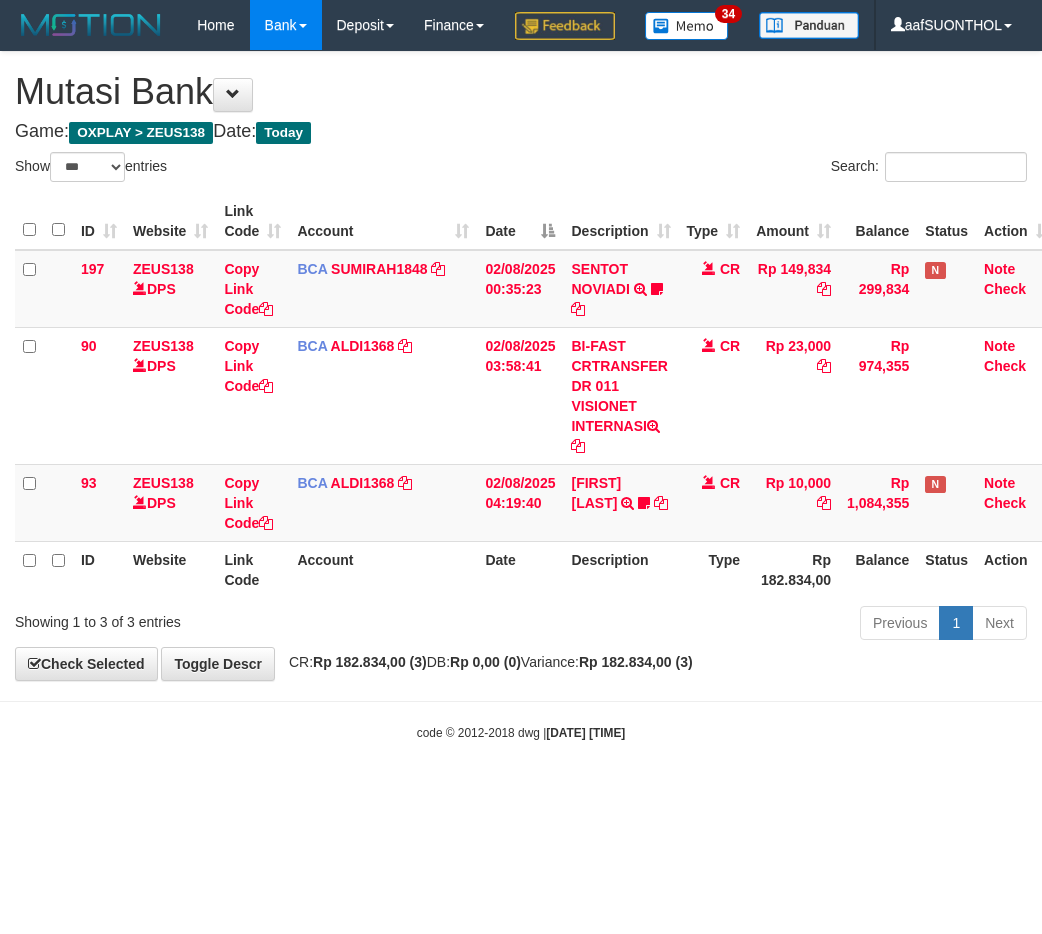 scroll, scrollTop: 0, scrollLeft: 0, axis: both 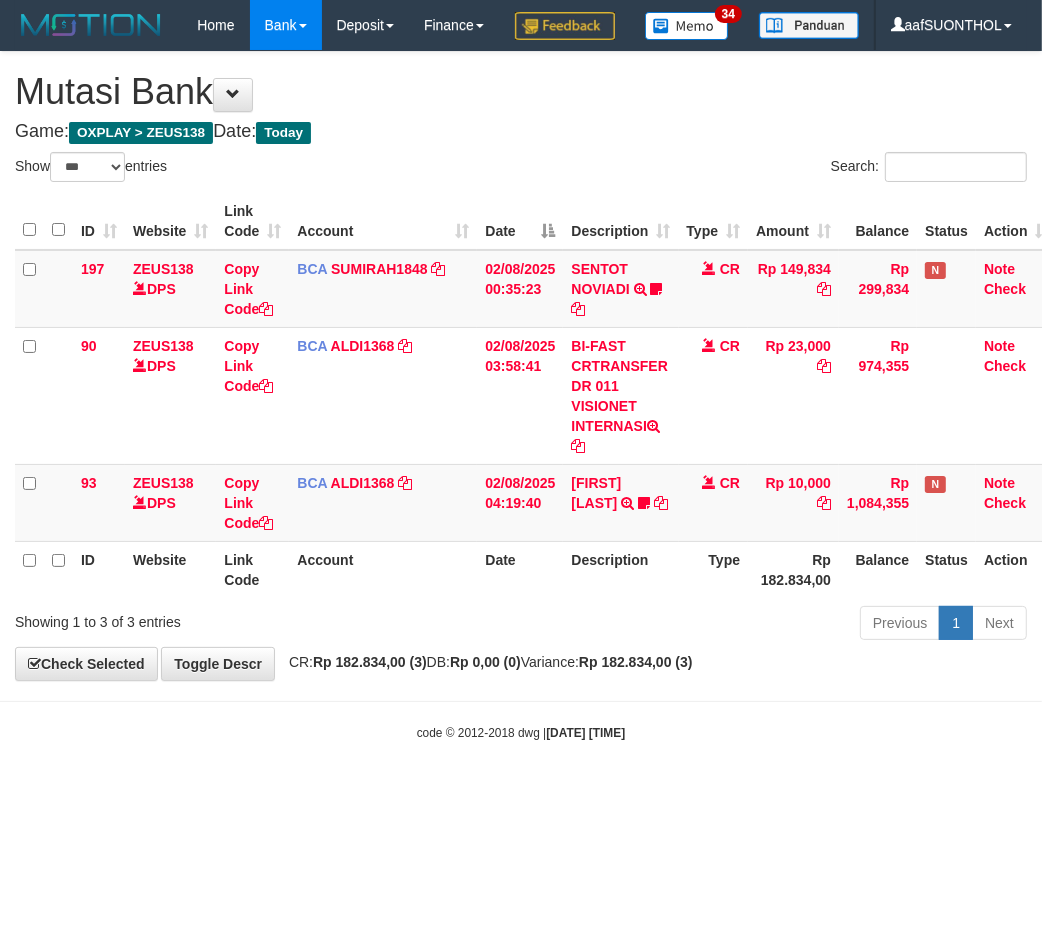 click on "Toggle navigation
Home
Bank
Account List
Load
By Website
Group
[OXPLAY]													ZEUS138
By Load Group (DPS)" at bounding box center [521, 396] 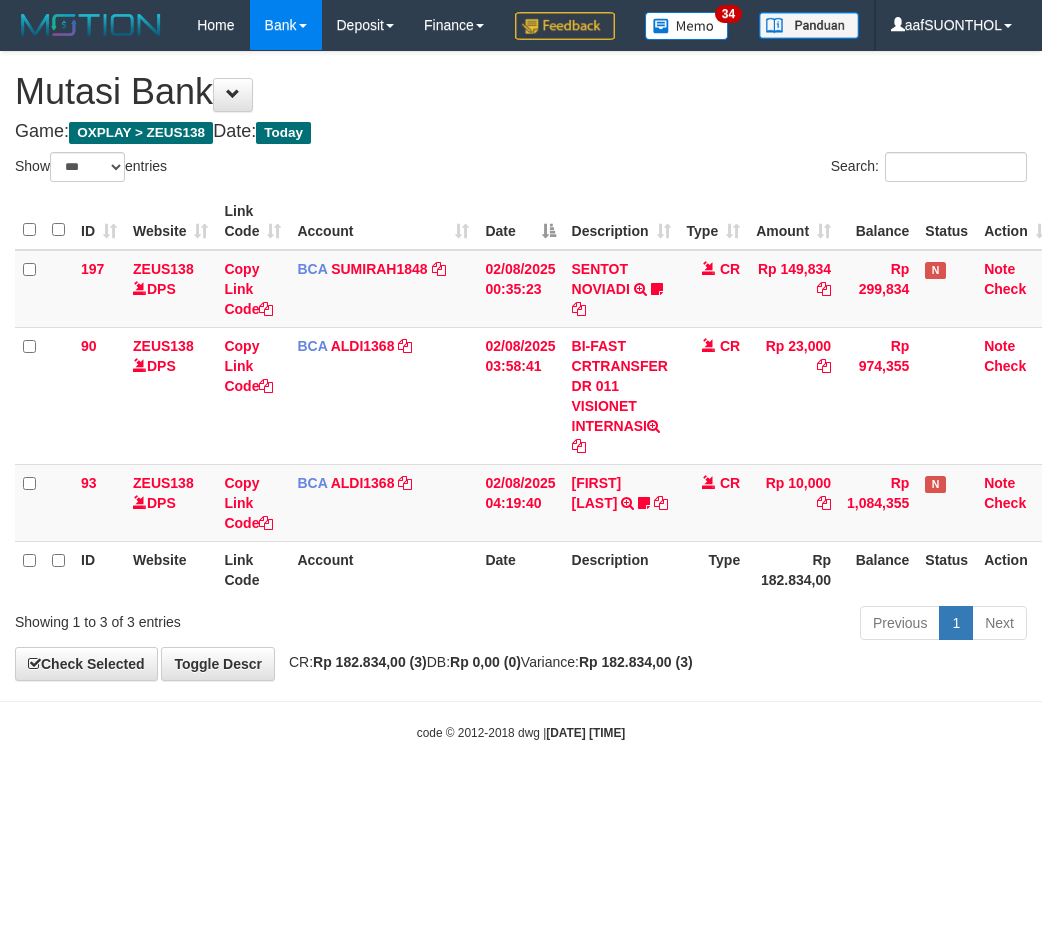 select on "***" 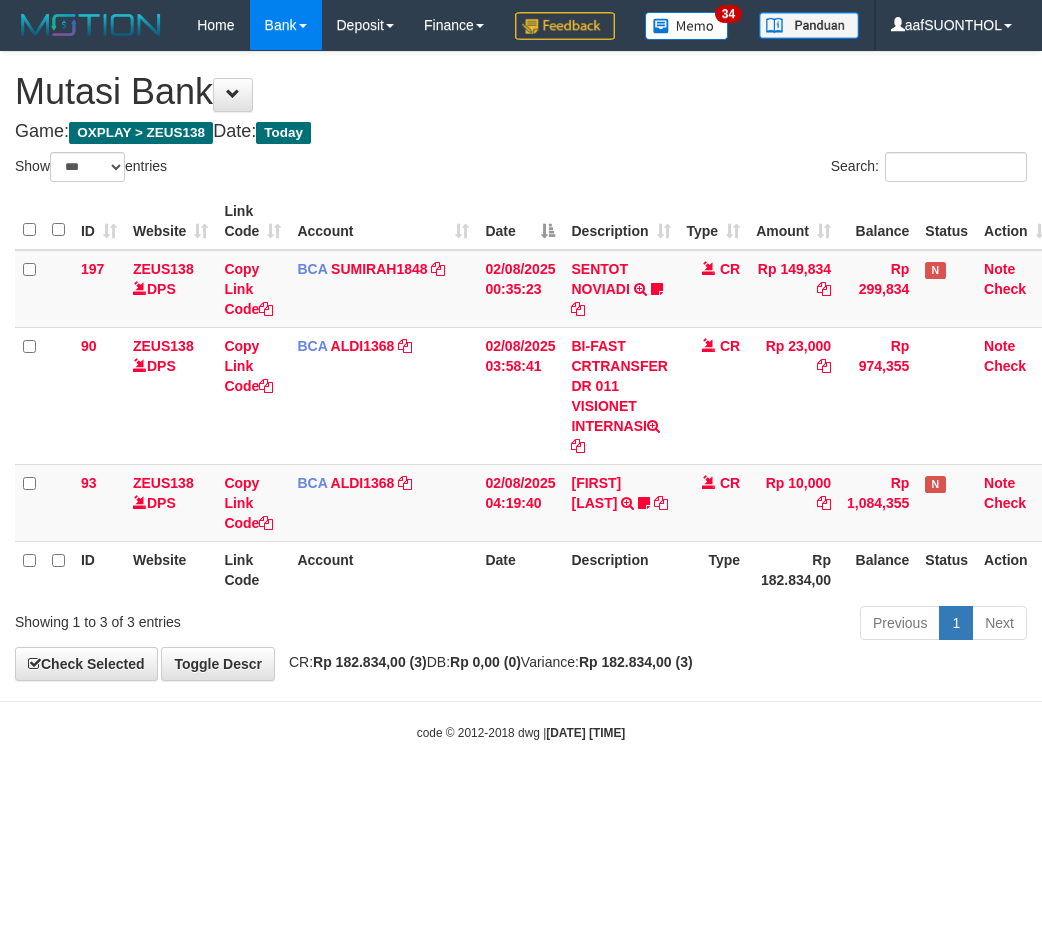 scroll, scrollTop: 0, scrollLeft: 0, axis: both 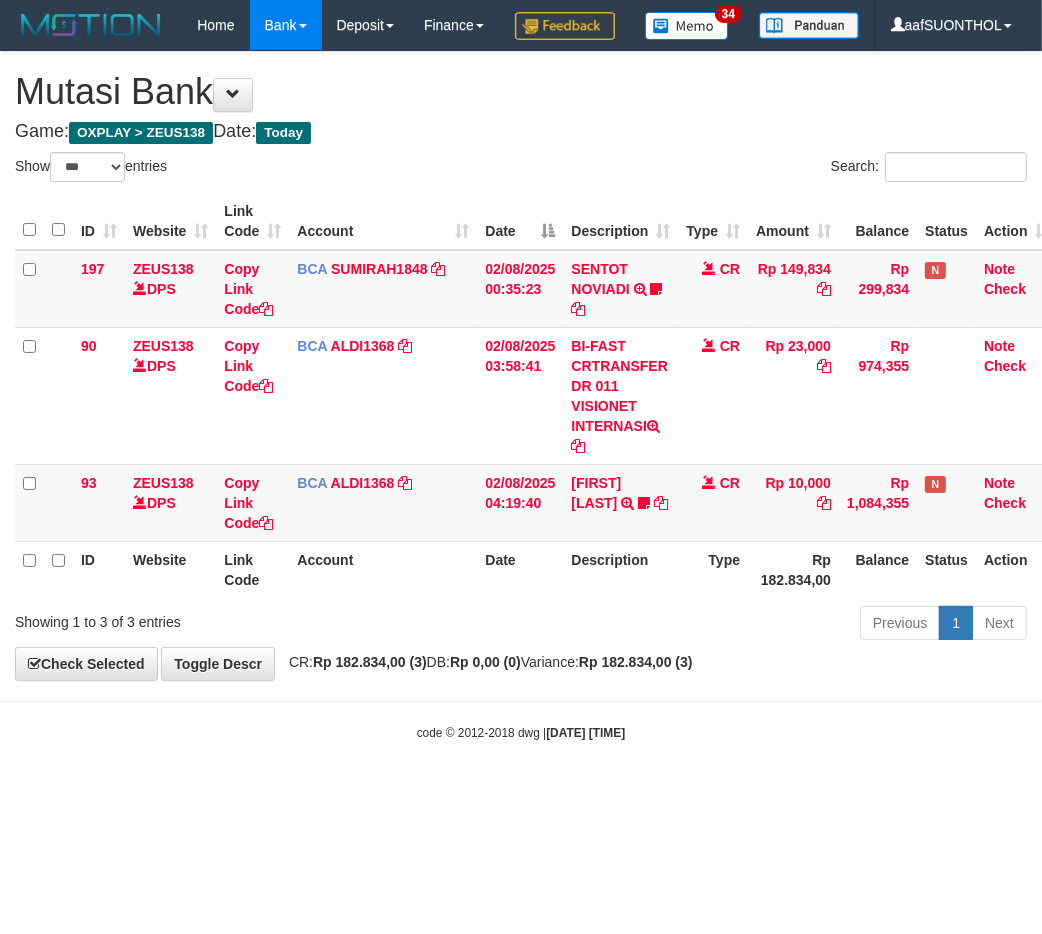 click on "Toggle navigation
Home
Bank
Account List
Load
By Website
Group
[OXPLAY]													ZEUS138
By Load Group (DPS)" at bounding box center (521, 396) 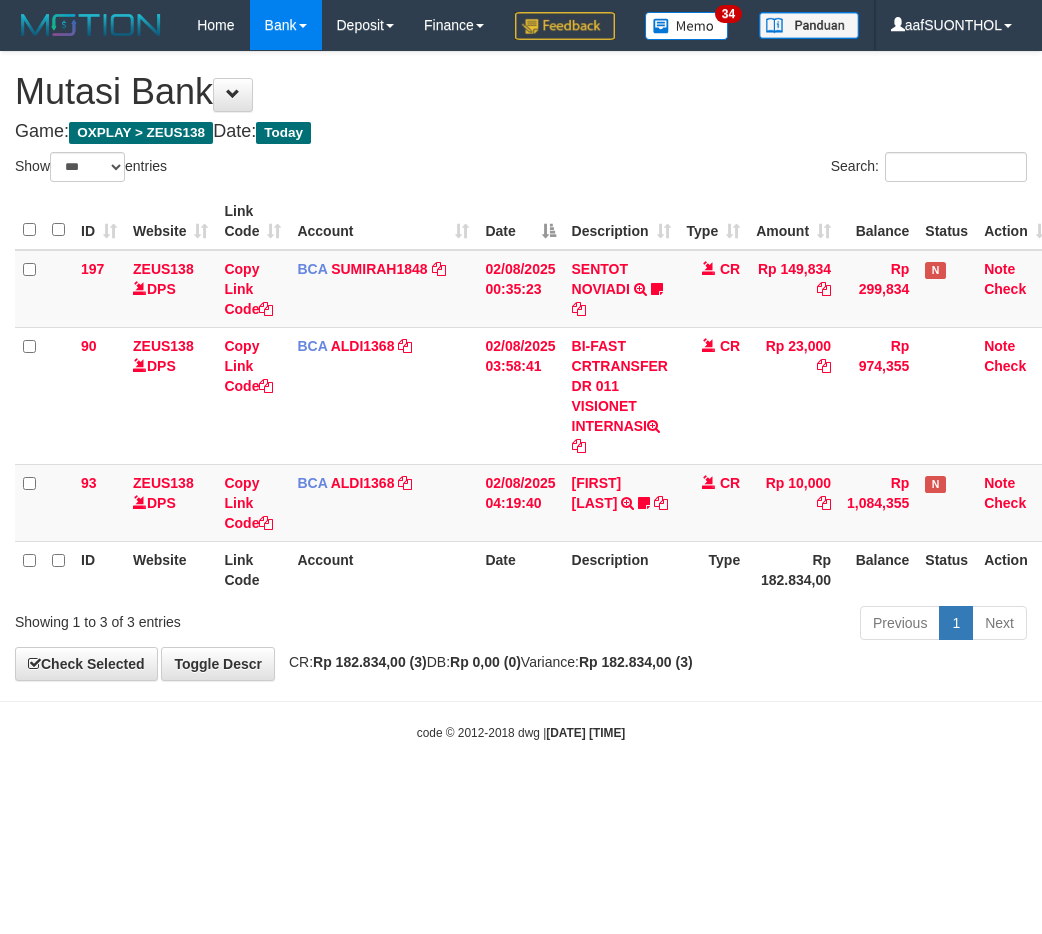 select on "***" 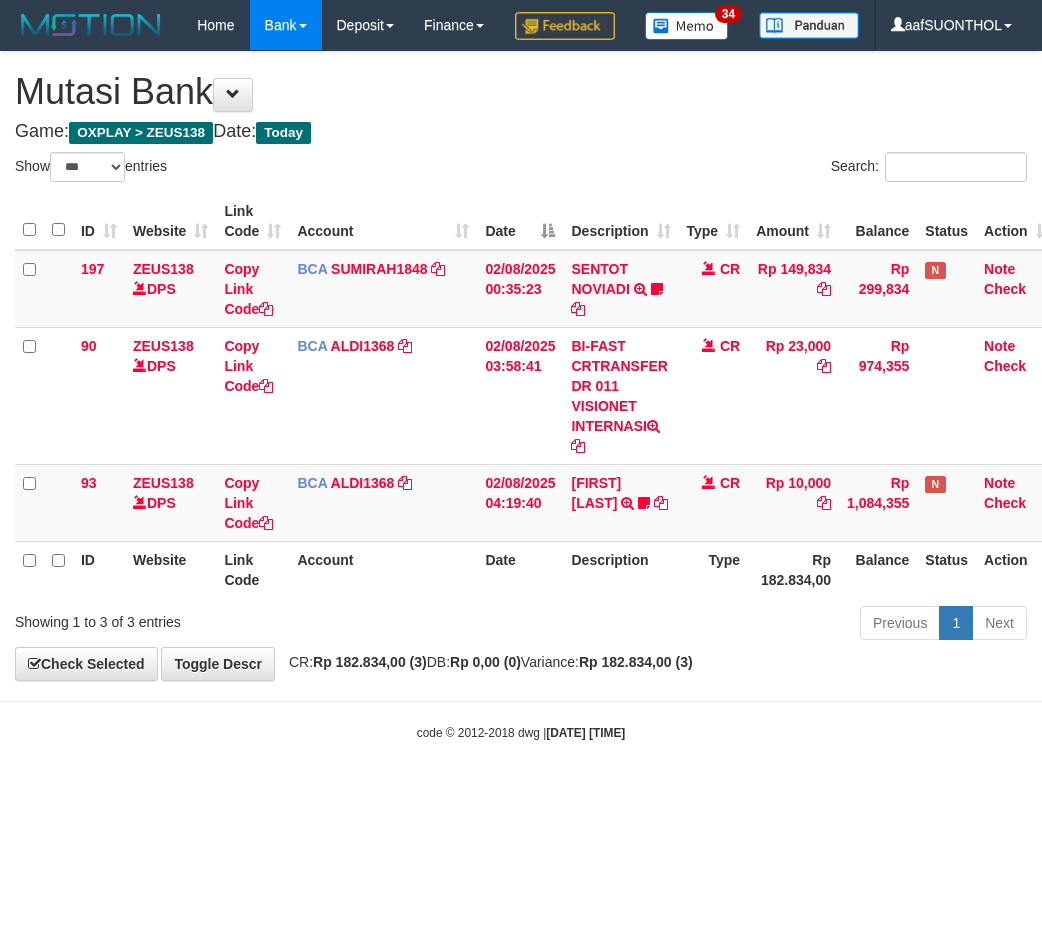 scroll, scrollTop: 0, scrollLeft: 0, axis: both 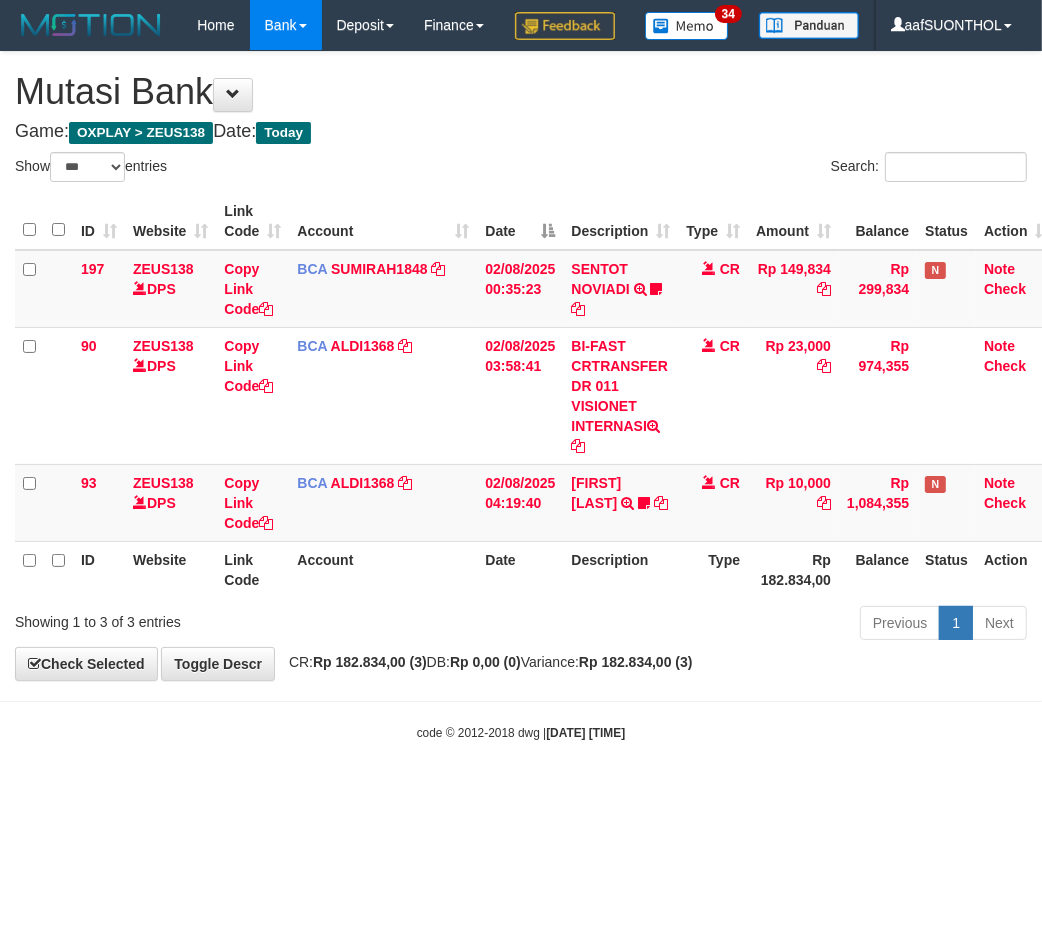 click on "Toggle navigation
Home
Bank
Account List
Load
By Website
Group
[OXPLAY]													ZEUS138
By Load Group (DPS)" at bounding box center [521, 396] 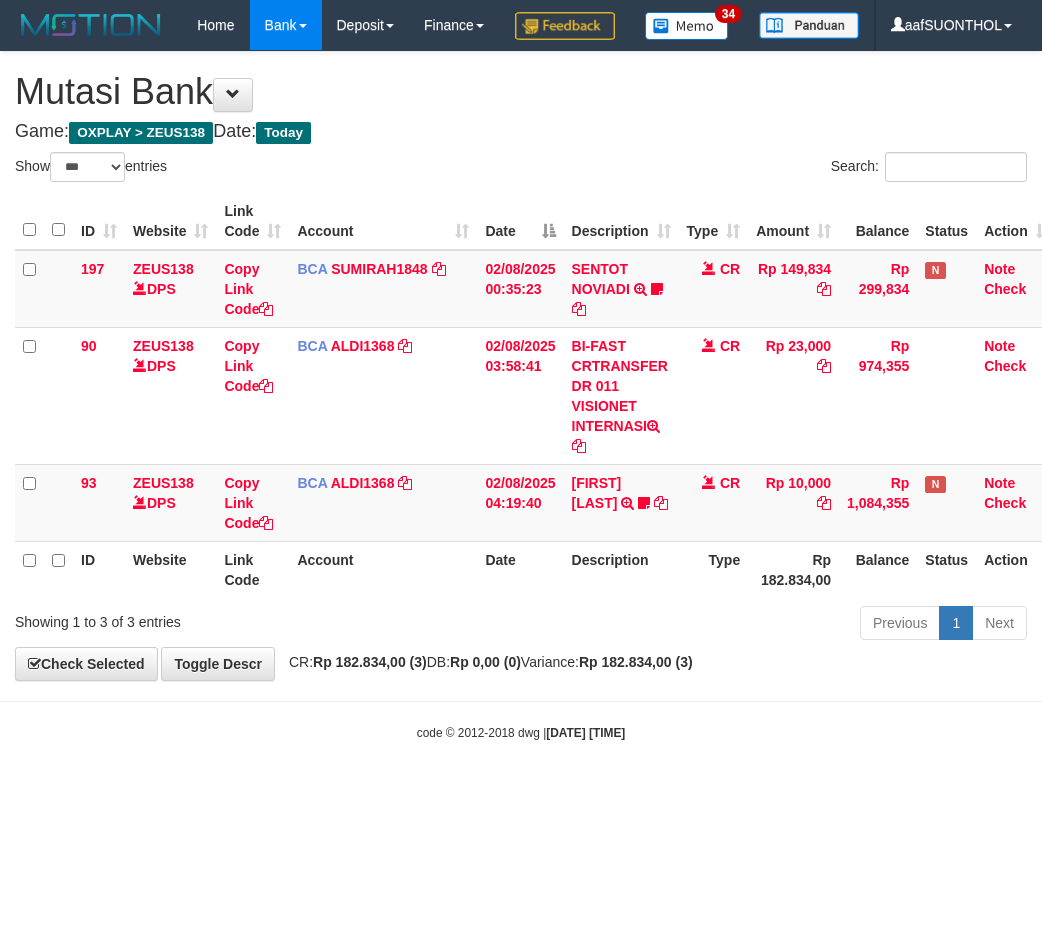 select on "***" 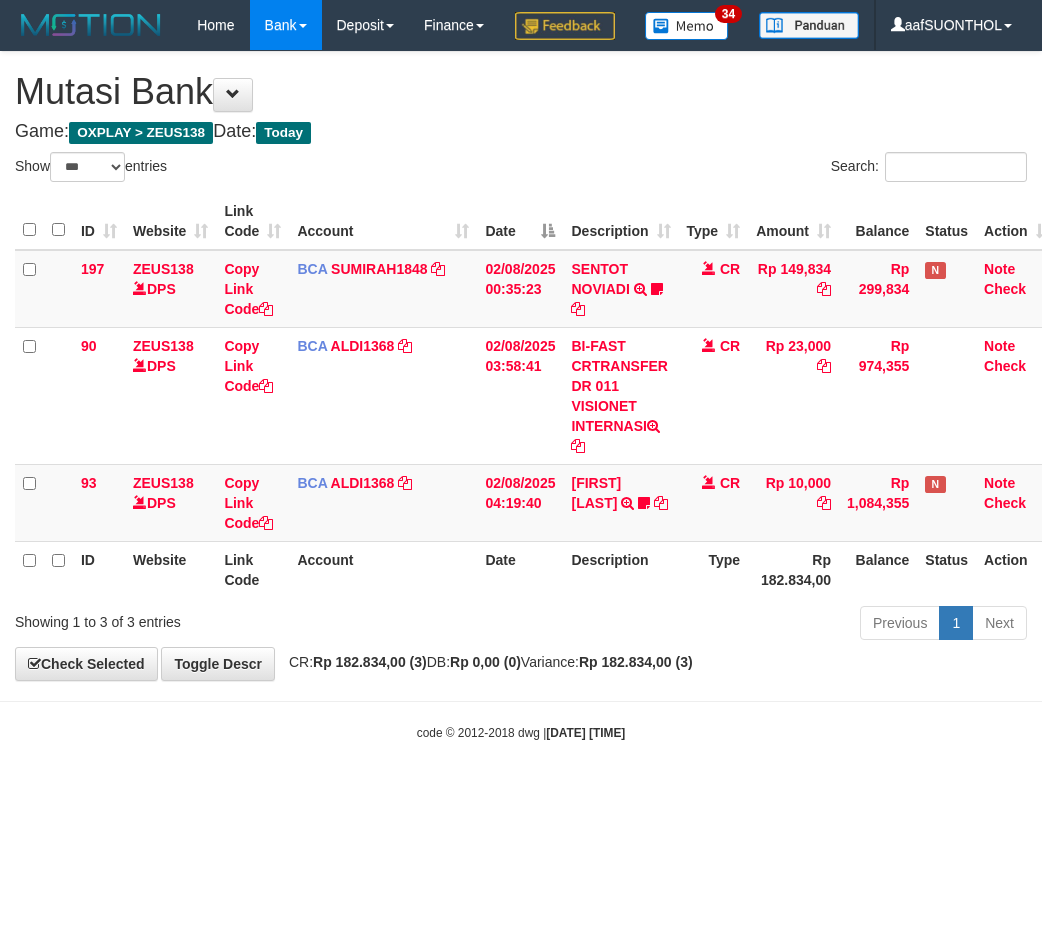 scroll, scrollTop: 0, scrollLeft: 0, axis: both 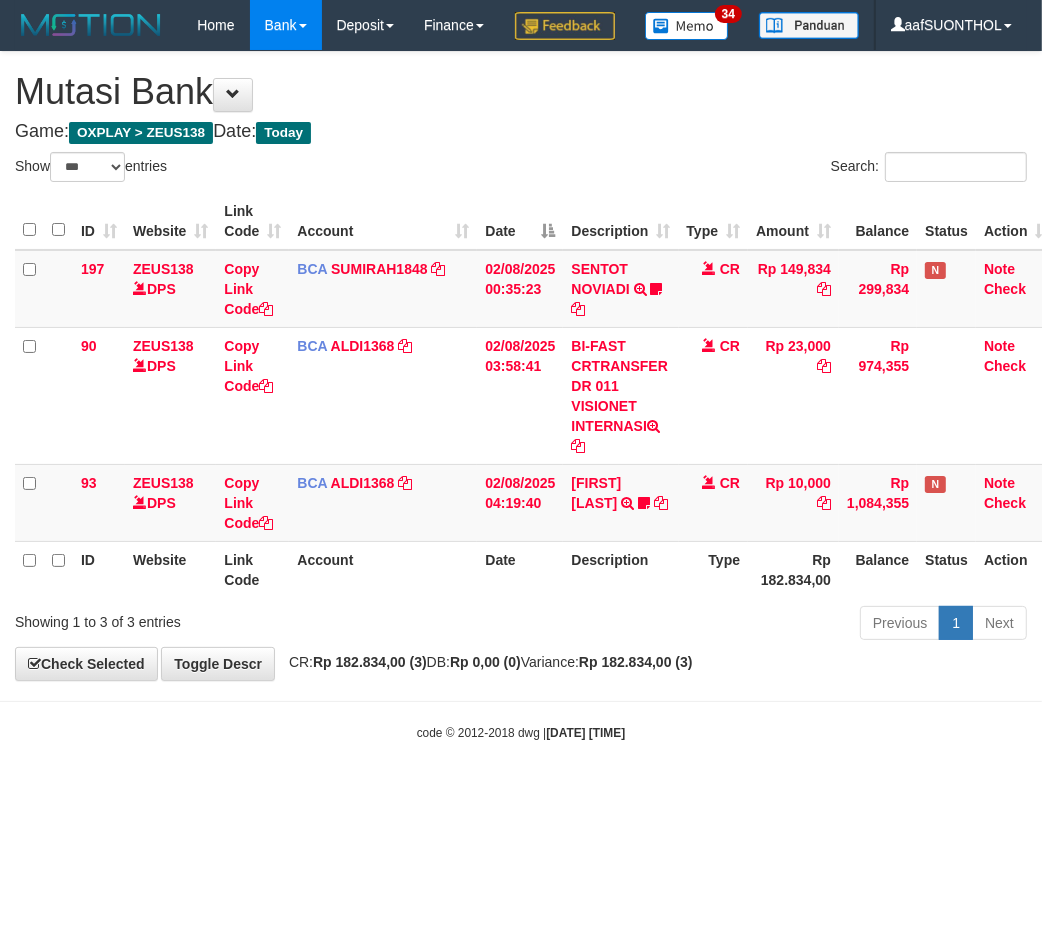click on "Toggle navigation
Home
Bank
Account List
Load
By Website
Group
[OXPLAY]													ZEUS138
By Load Group (DPS)" at bounding box center (521, 396) 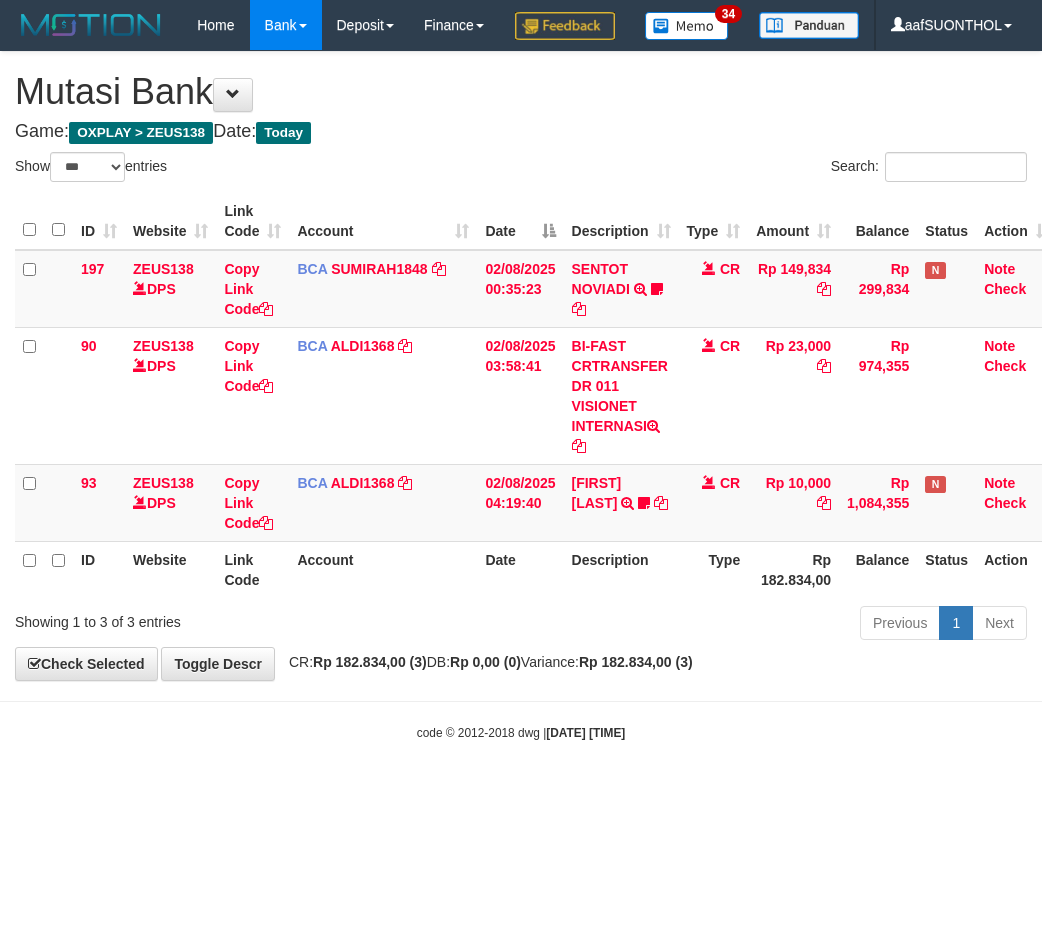select on "***" 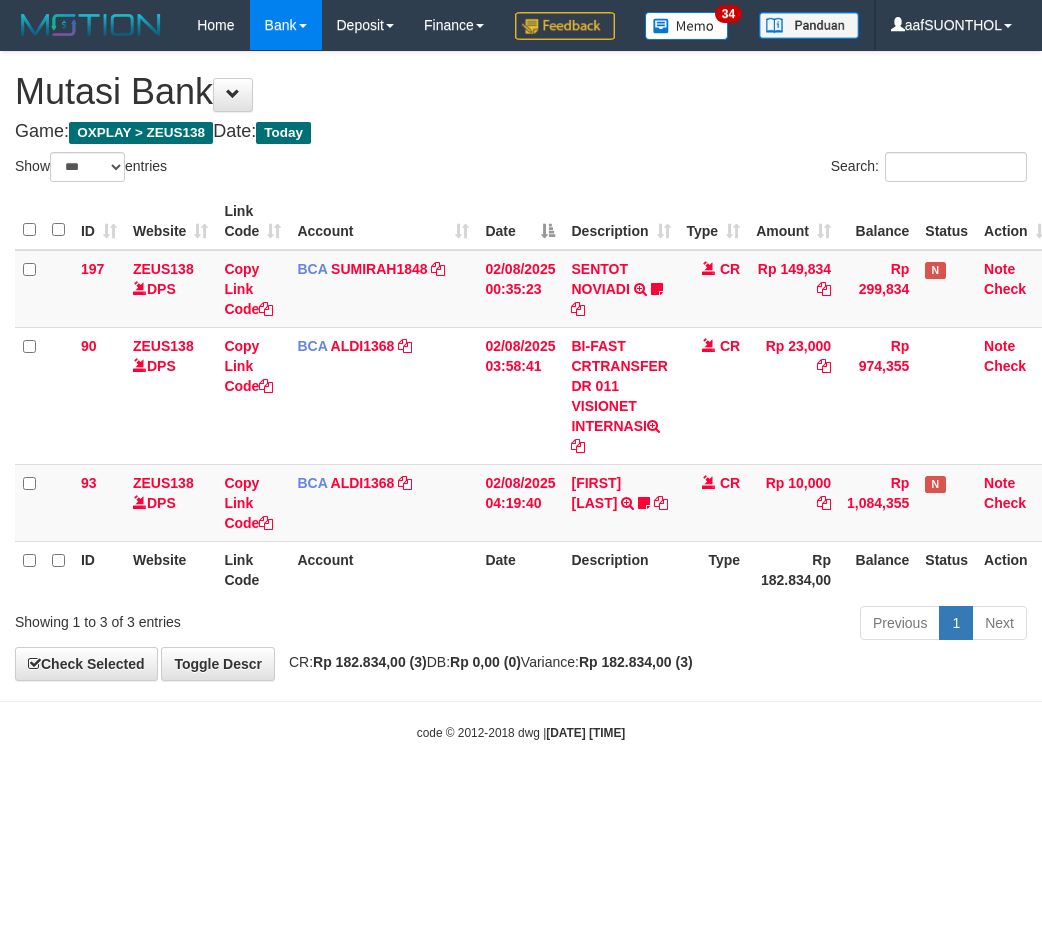 scroll, scrollTop: 0, scrollLeft: 0, axis: both 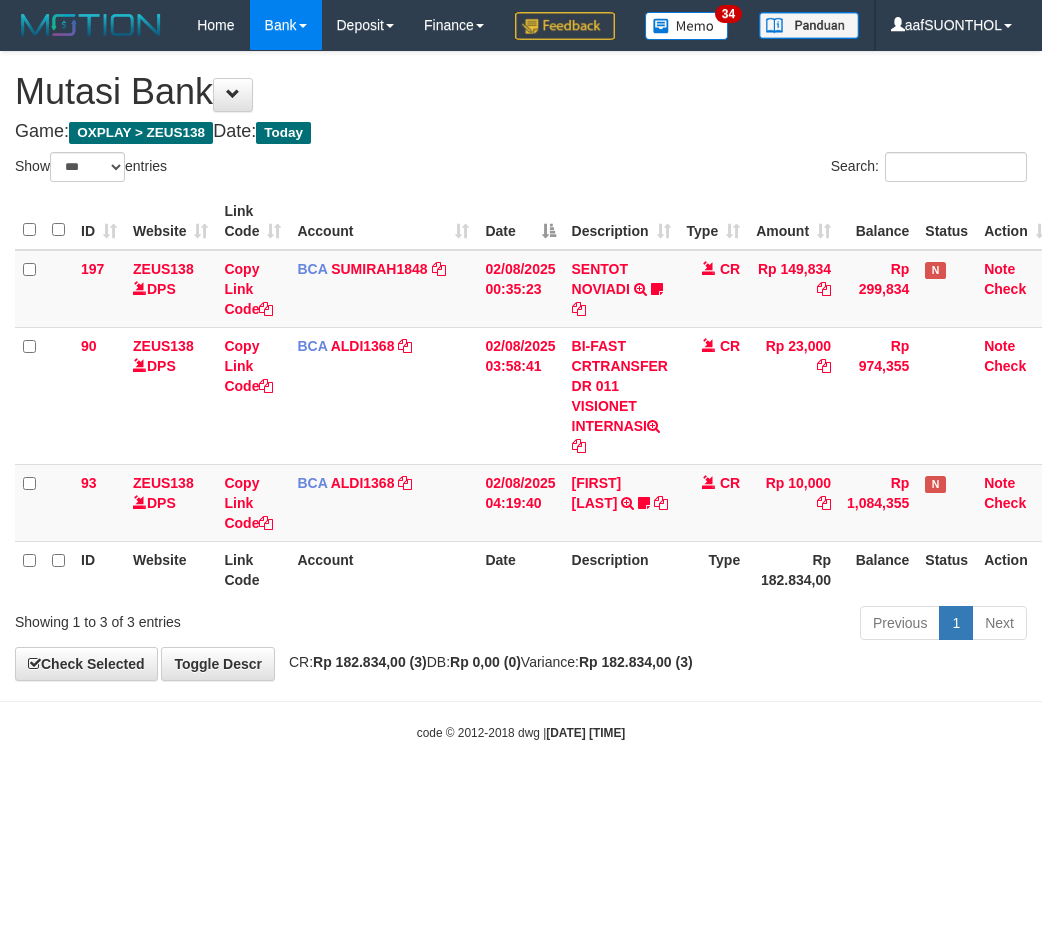 select on "***" 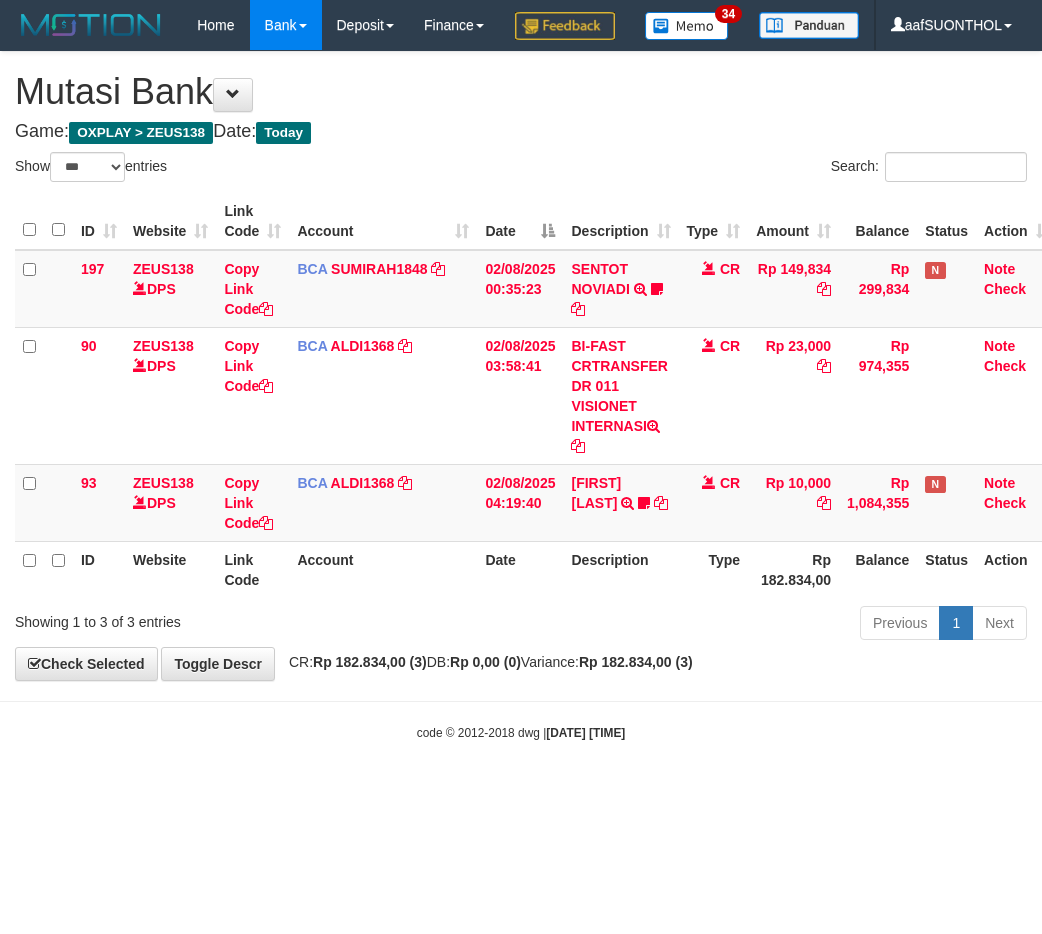 scroll, scrollTop: 0, scrollLeft: 0, axis: both 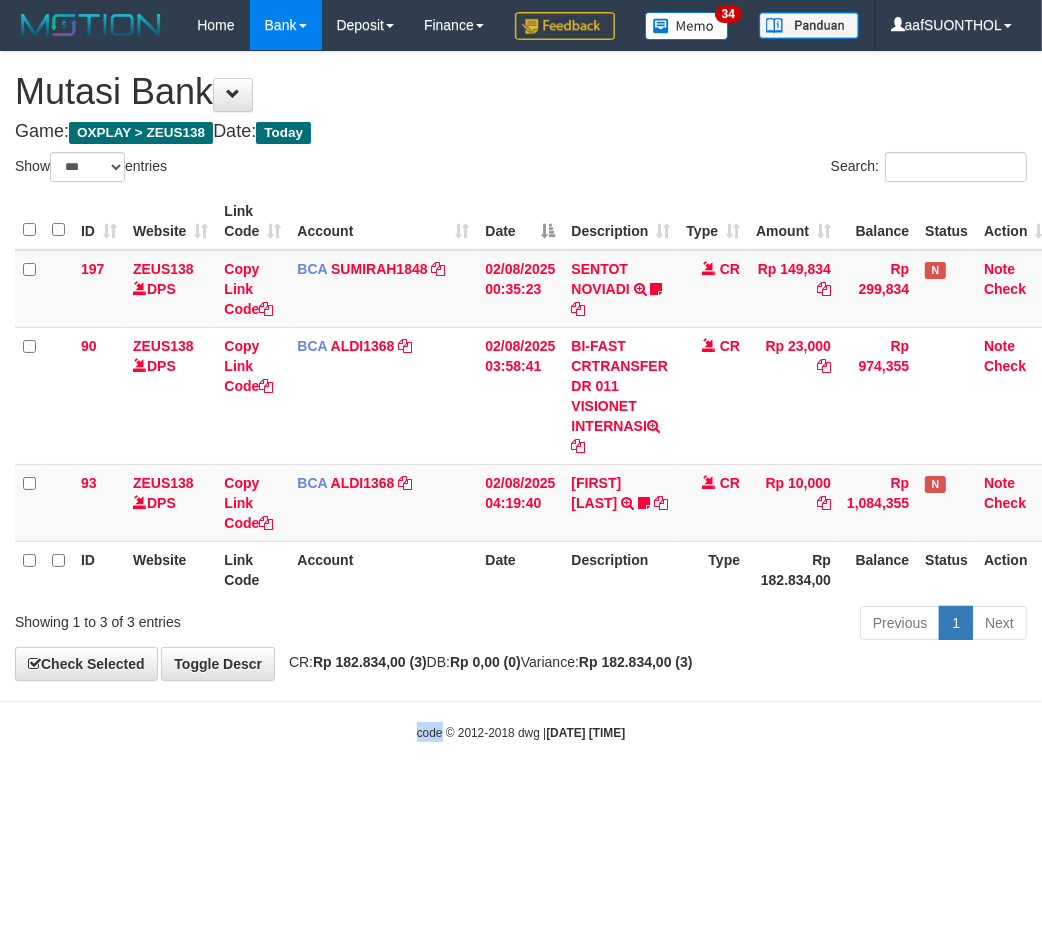 drag, startPoint x: 172, startPoint y: 801, endPoint x: 218, endPoint y: 782, distance: 49.76947 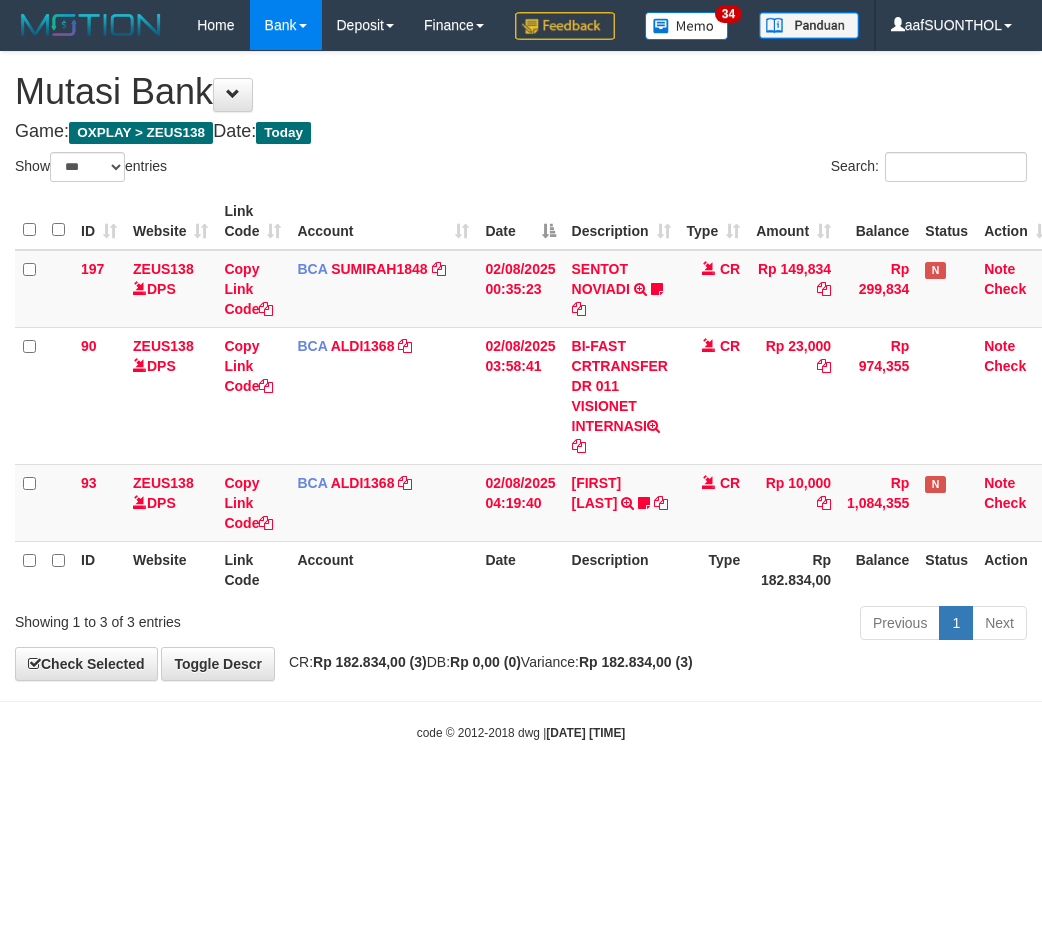 select on "***" 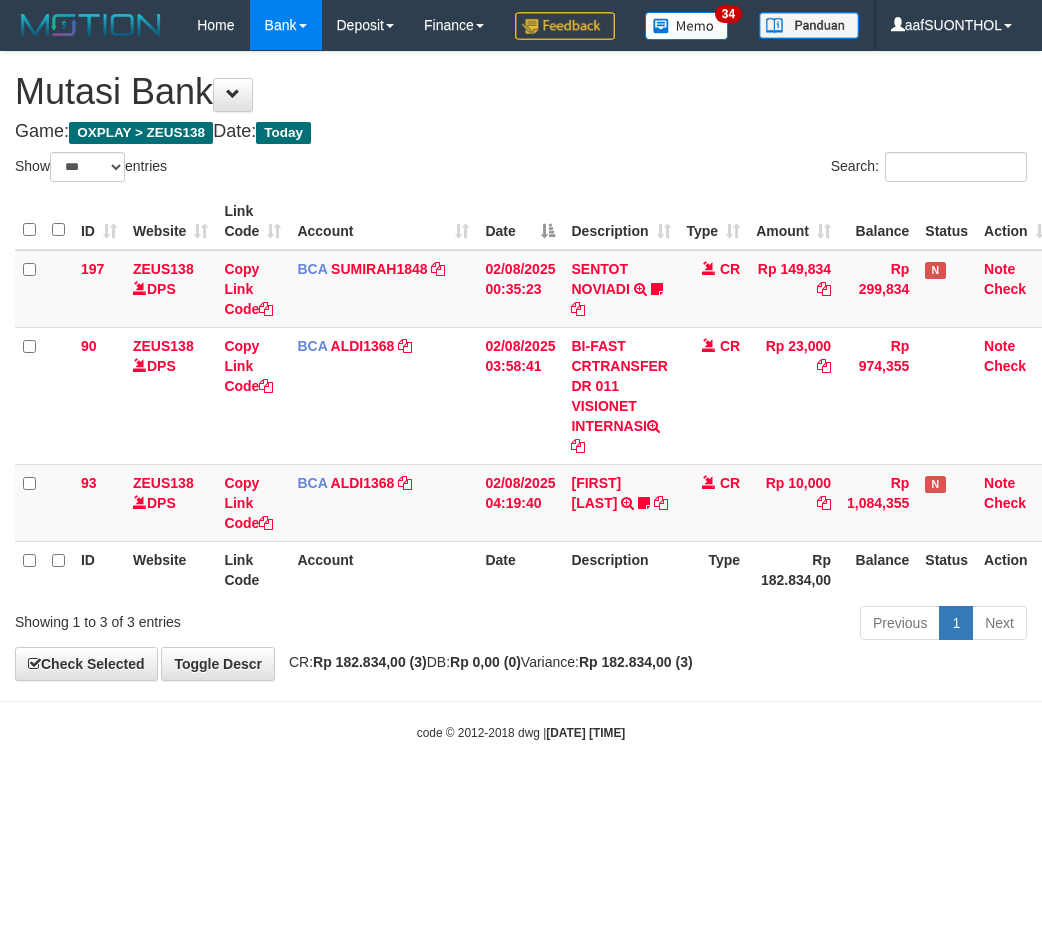 scroll, scrollTop: 0, scrollLeft: 0, axis: both 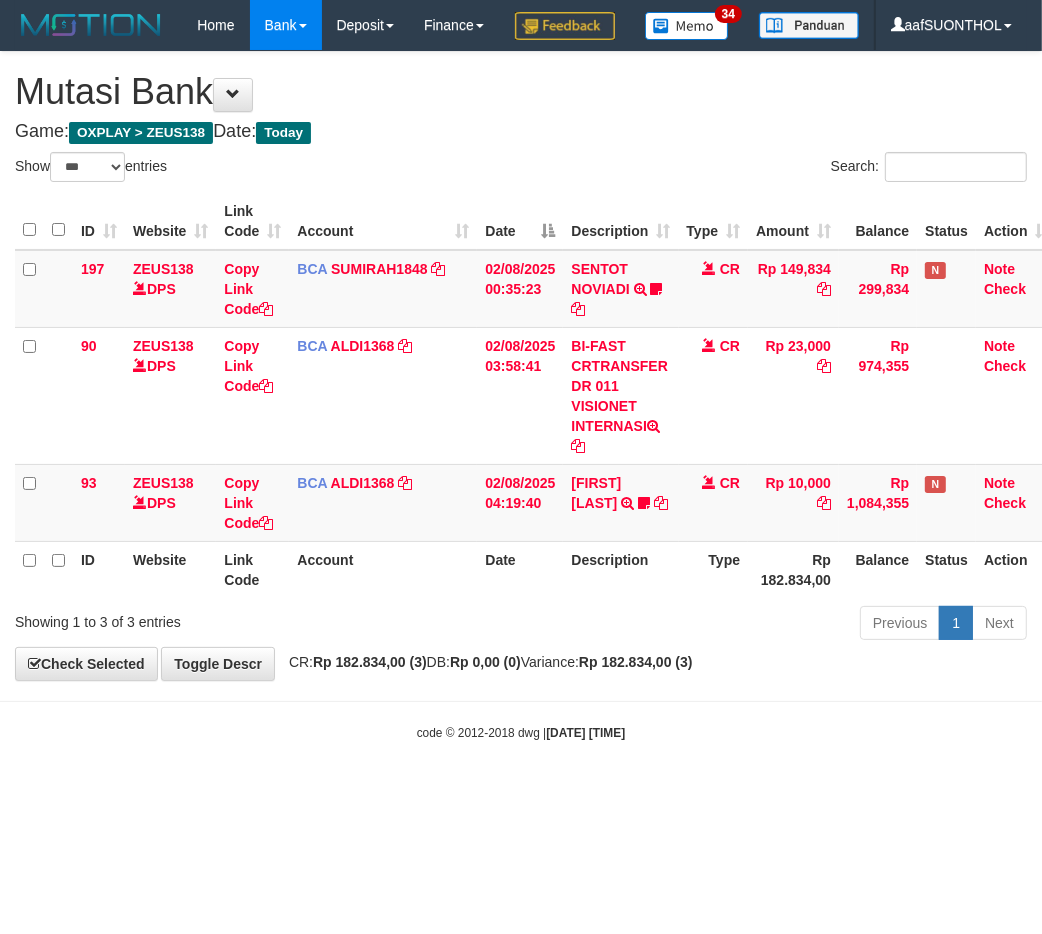 click on "Toggle navigation
Home
Bank
Account List
Load
By Website
Group
[OXPLAY]													ZEUS138
By Load Group (DPS)
Sync" at bounding box center (521, 396) 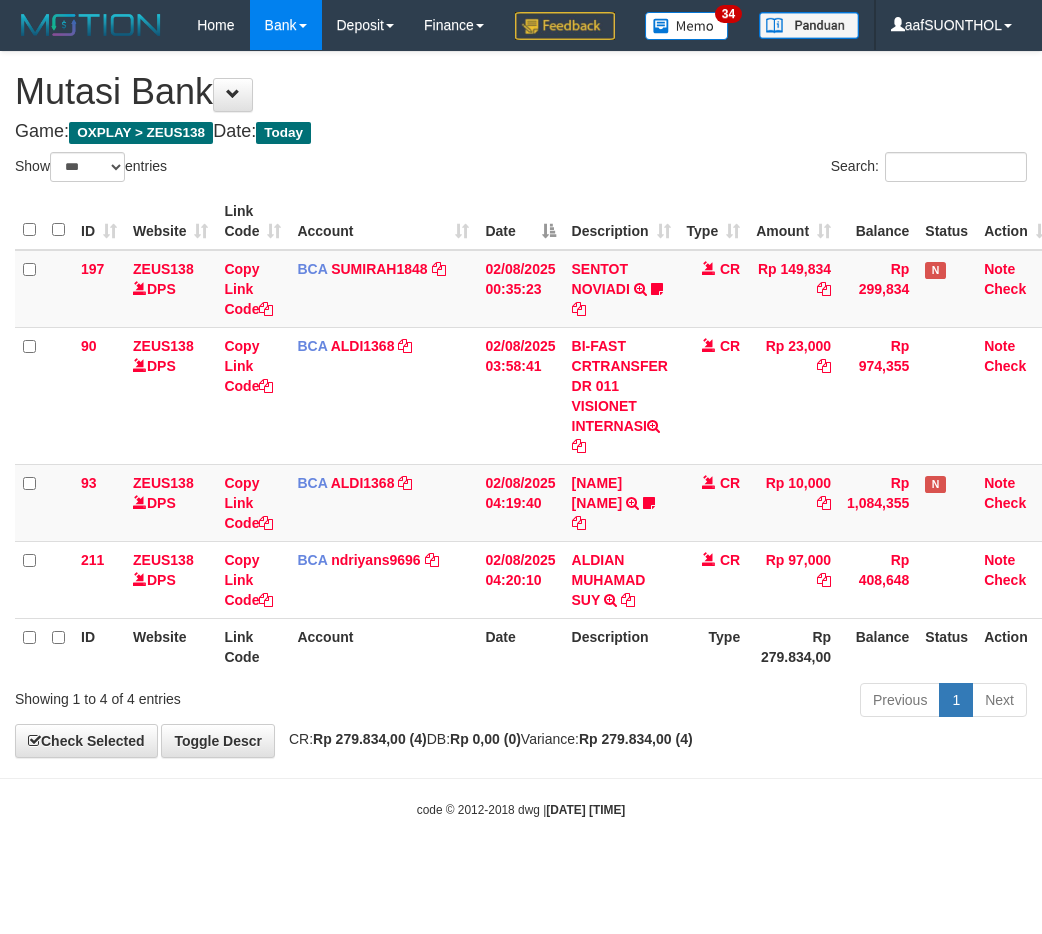select on "***" 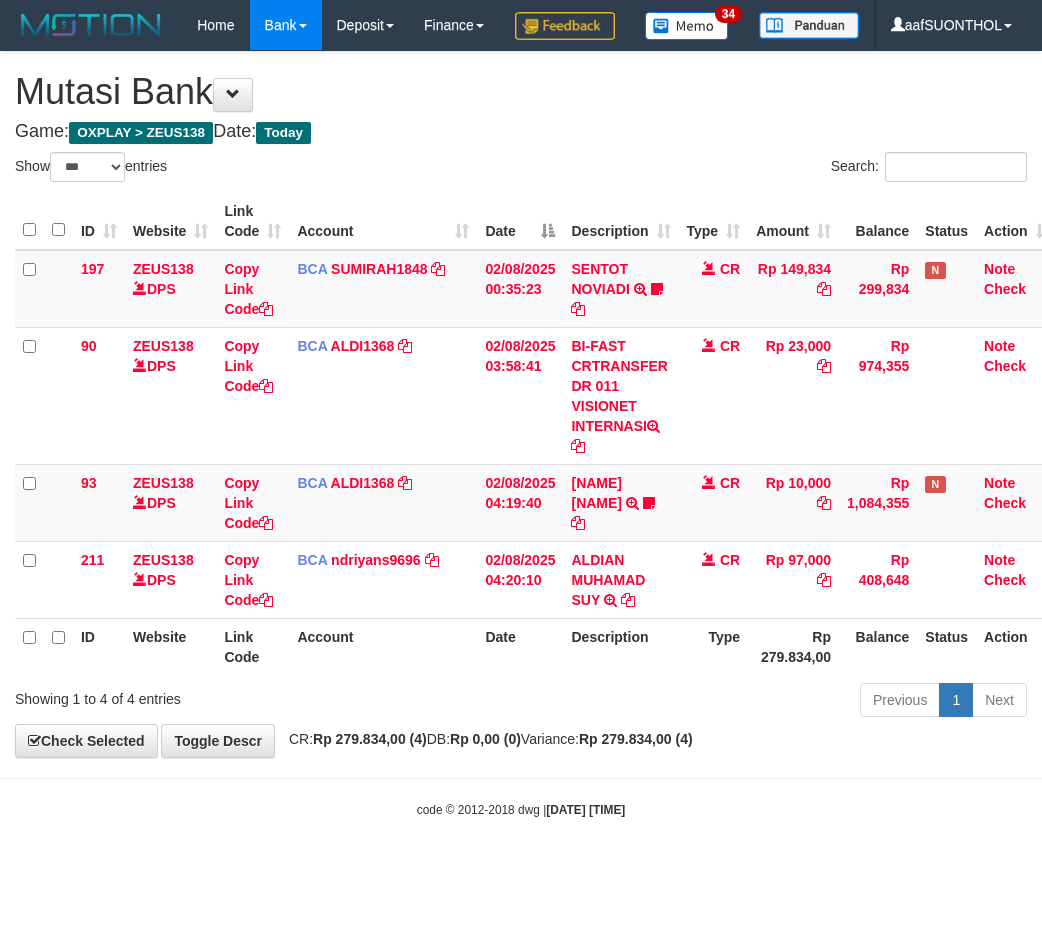 scroll, scrollTop: 0, scrollLeft: 0, axis: both 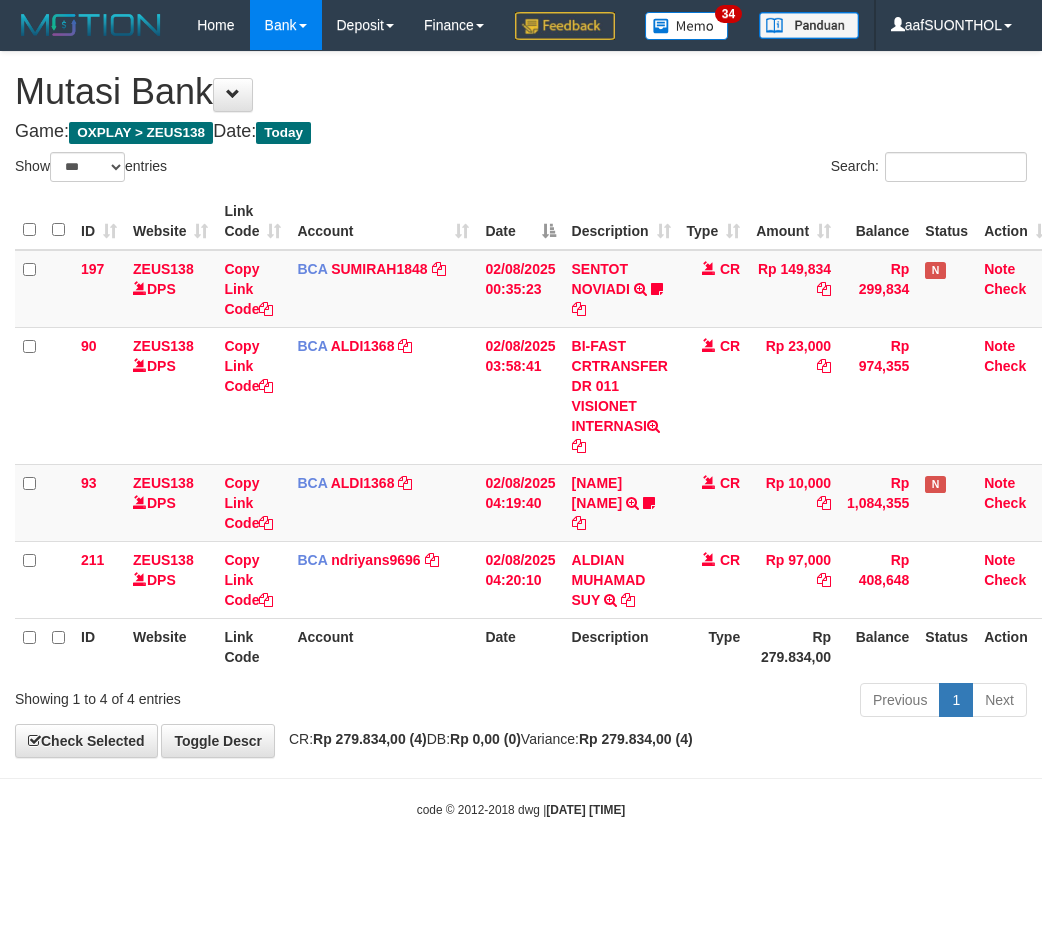 select on "***" 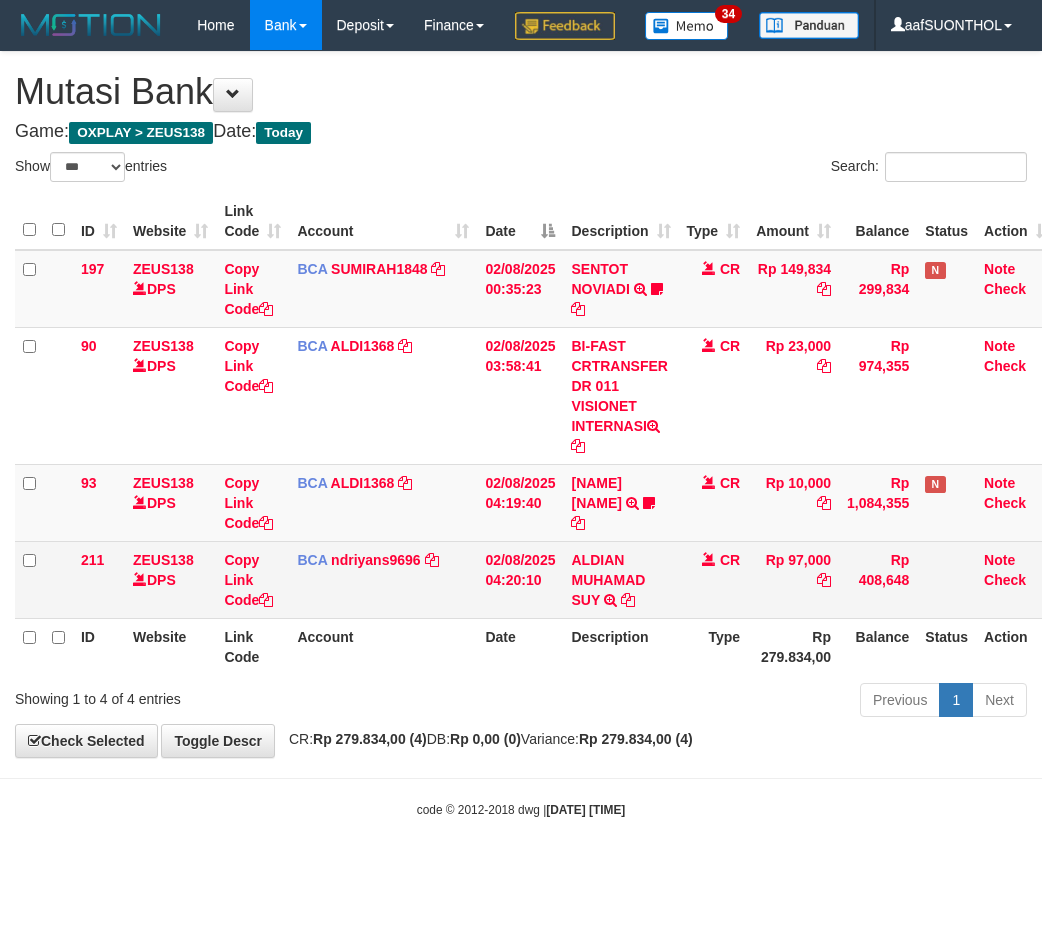 scroll, scrollTop: 0, scrollLeft: 0, axis: both 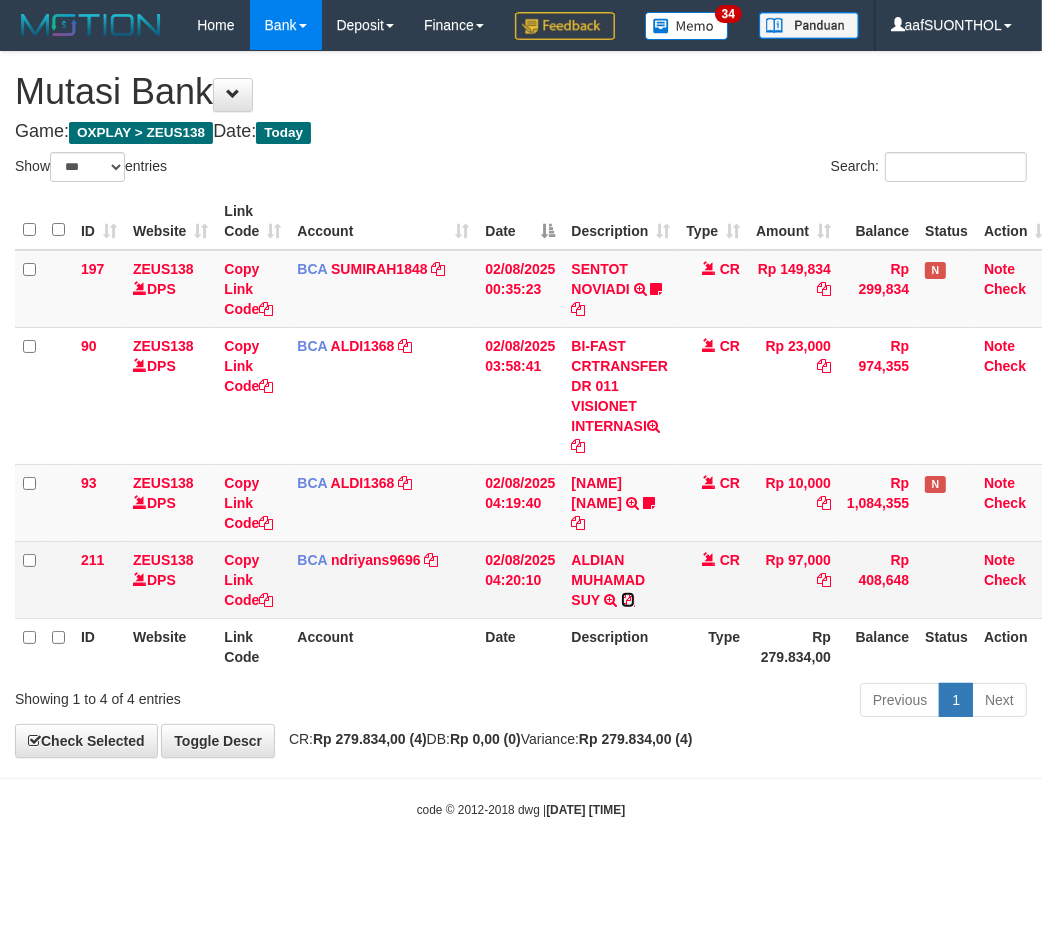 click at bounding box center [628, 600] 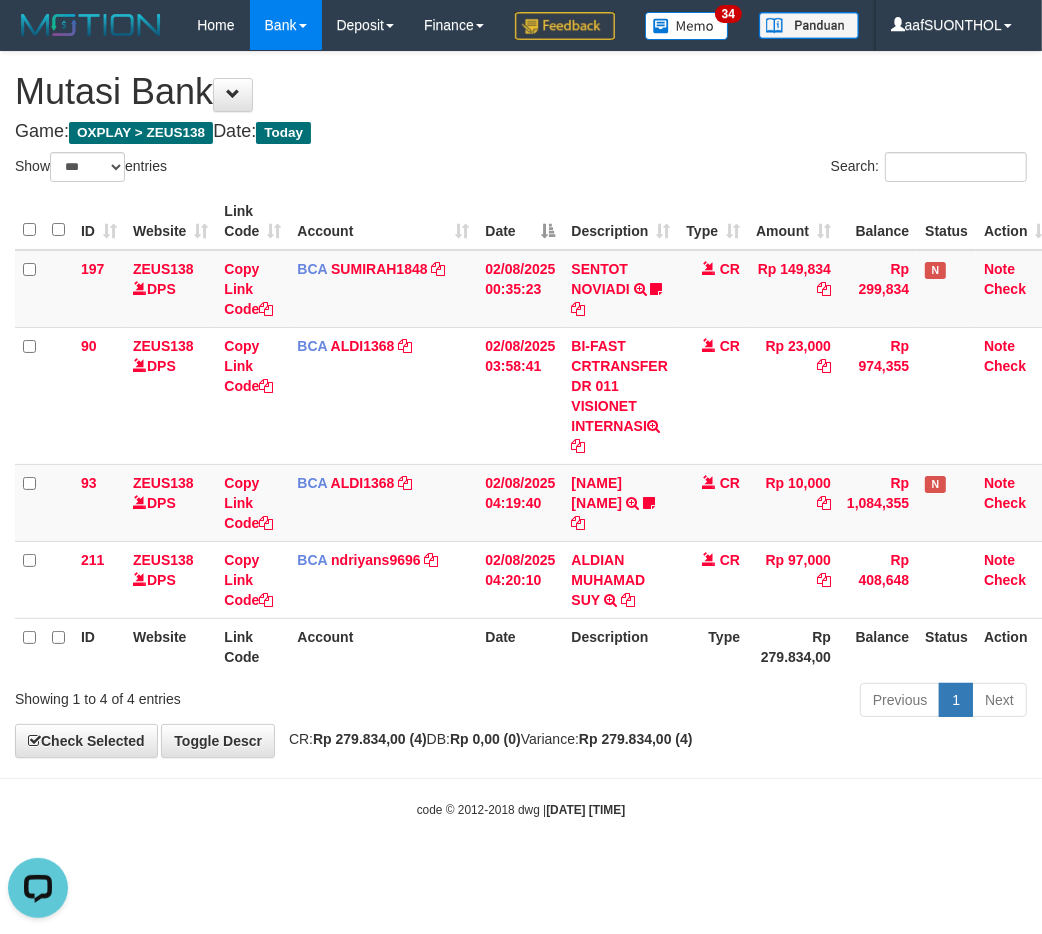 scroll, scrollTop: 0, scrollLeft: 0, axis: both 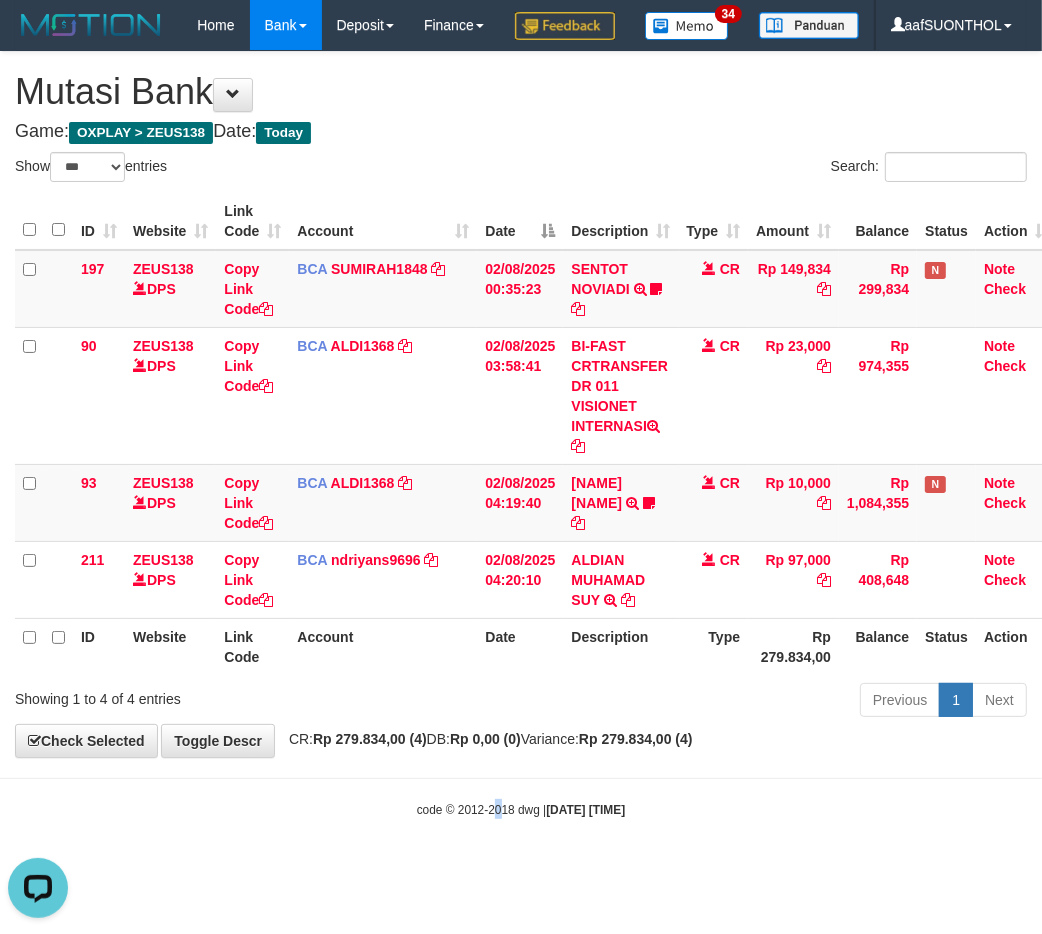 drag, startPoint x: 481, startPoint y: 830, endPoint x: 471, endPoint y: 827, distance: 10.440307 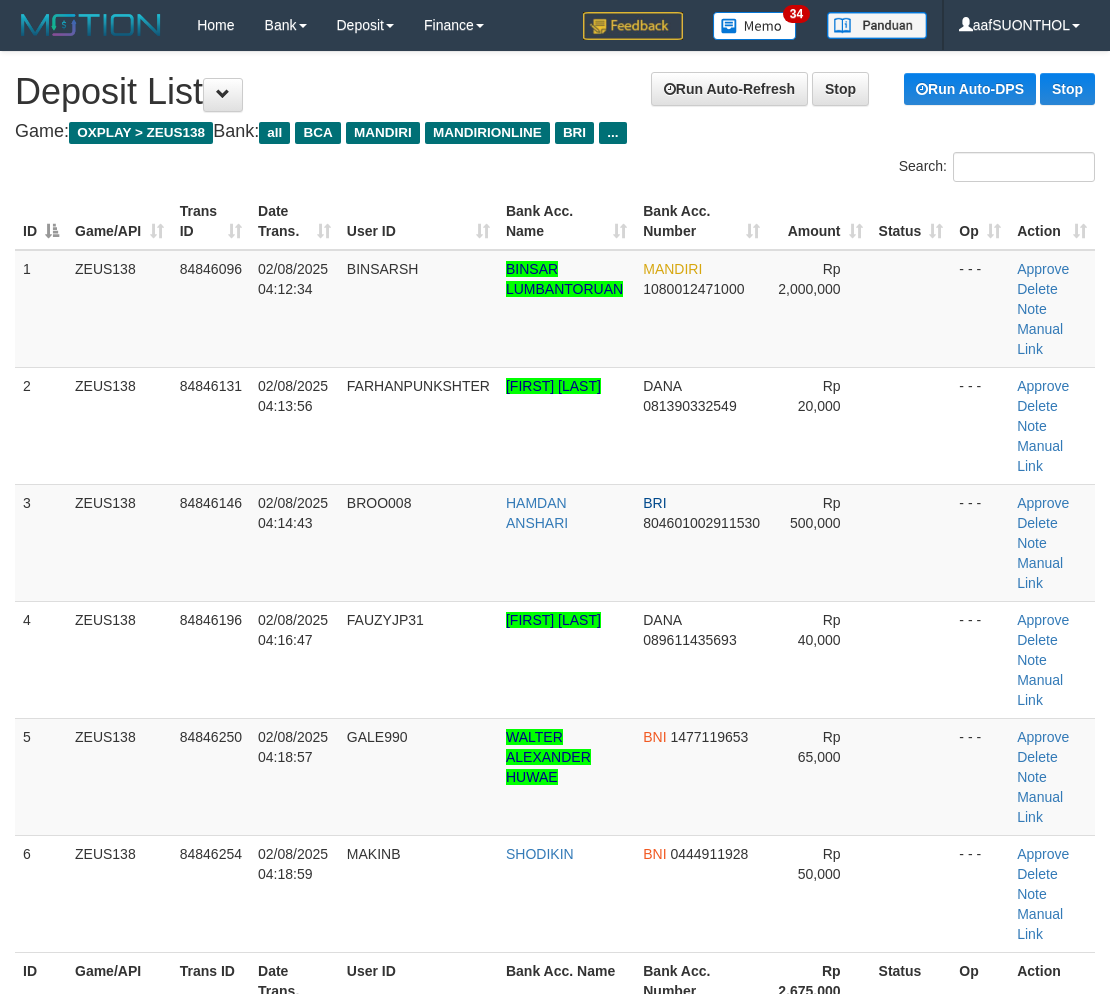 scroll, scrollTop: 2, scrollLeft: 0, axis: vertical 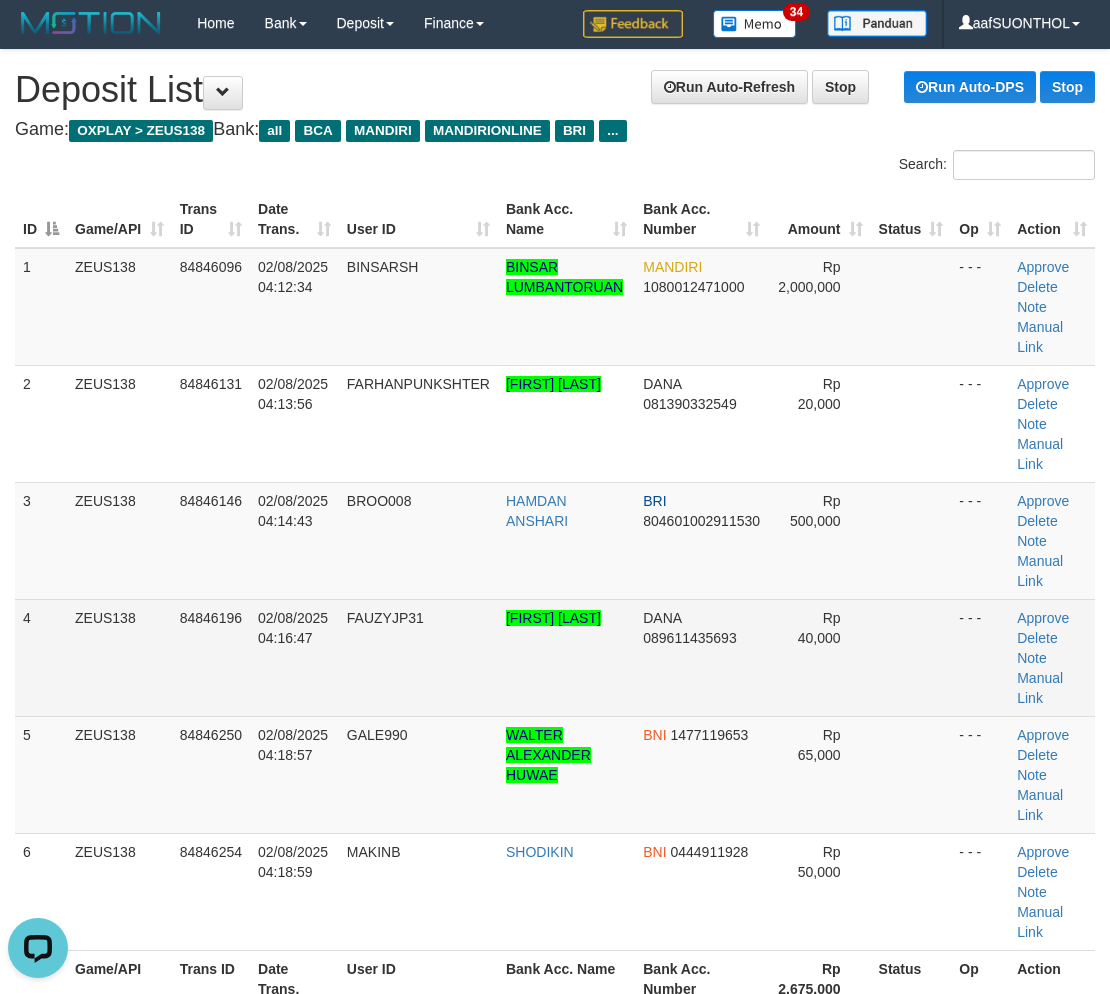 drag, startPoint x: 900, startPoint y: 648, endPoint x: 942, endPoint y: 680, distance: 52.801514 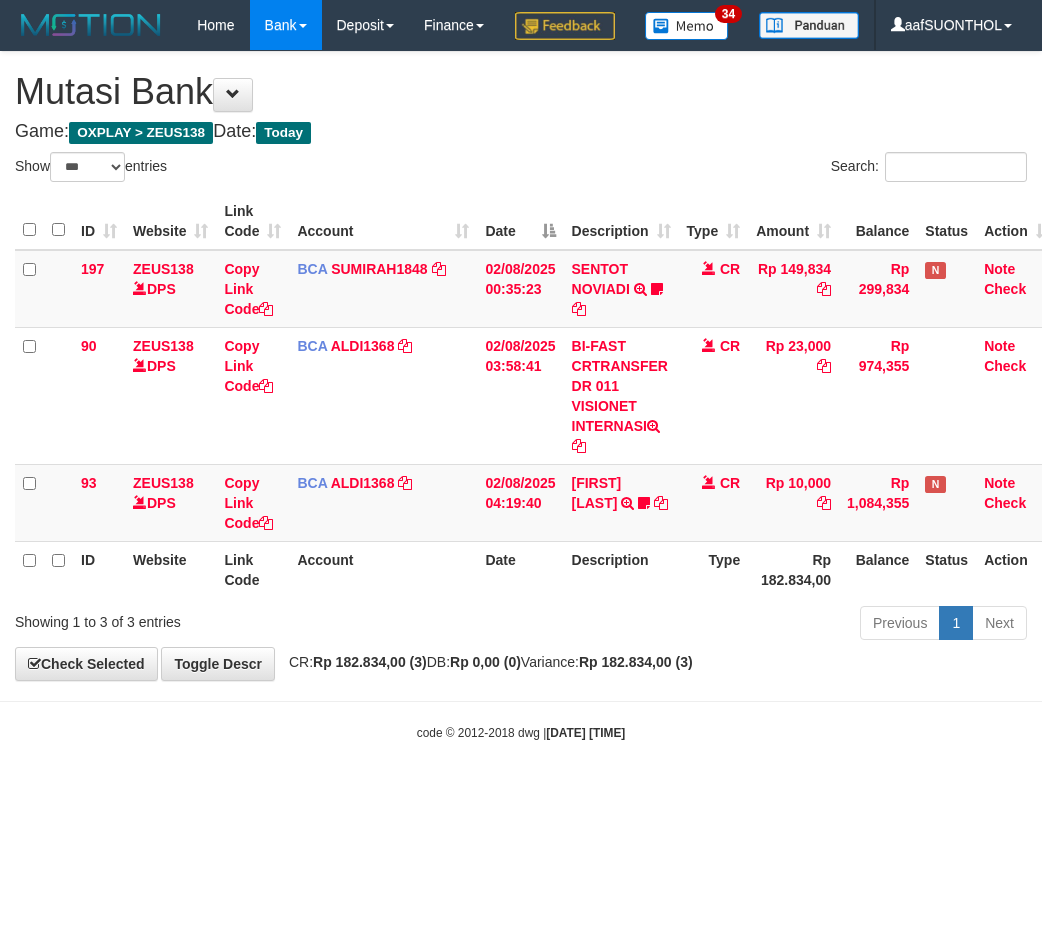 select on "***" 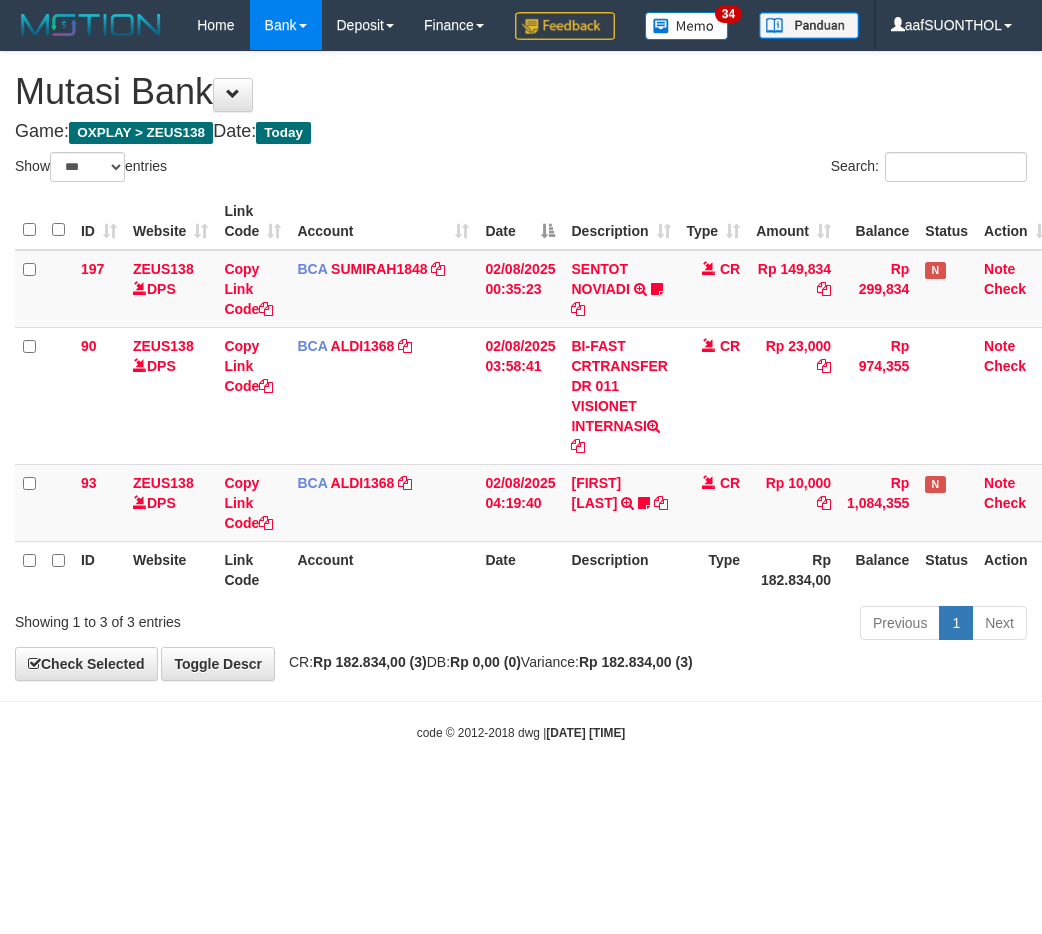 scroll, scrollTop: 0, scrollLeft: 0, axis: both 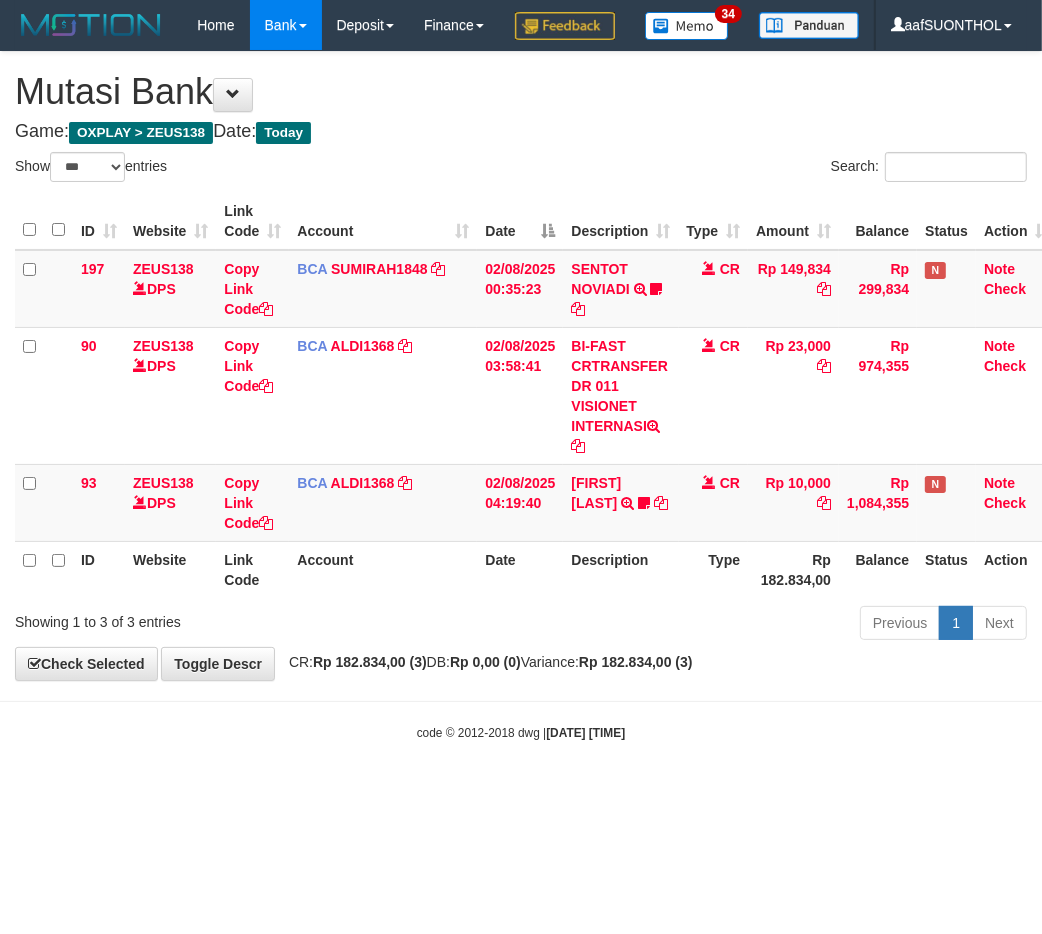 click on "Toggle navigation
Home
Bank
Account List
Load
By Website
Group
[OXPLAY]													ZEUS138
By Load Group (DPS)" at bounding box center [521, 396] 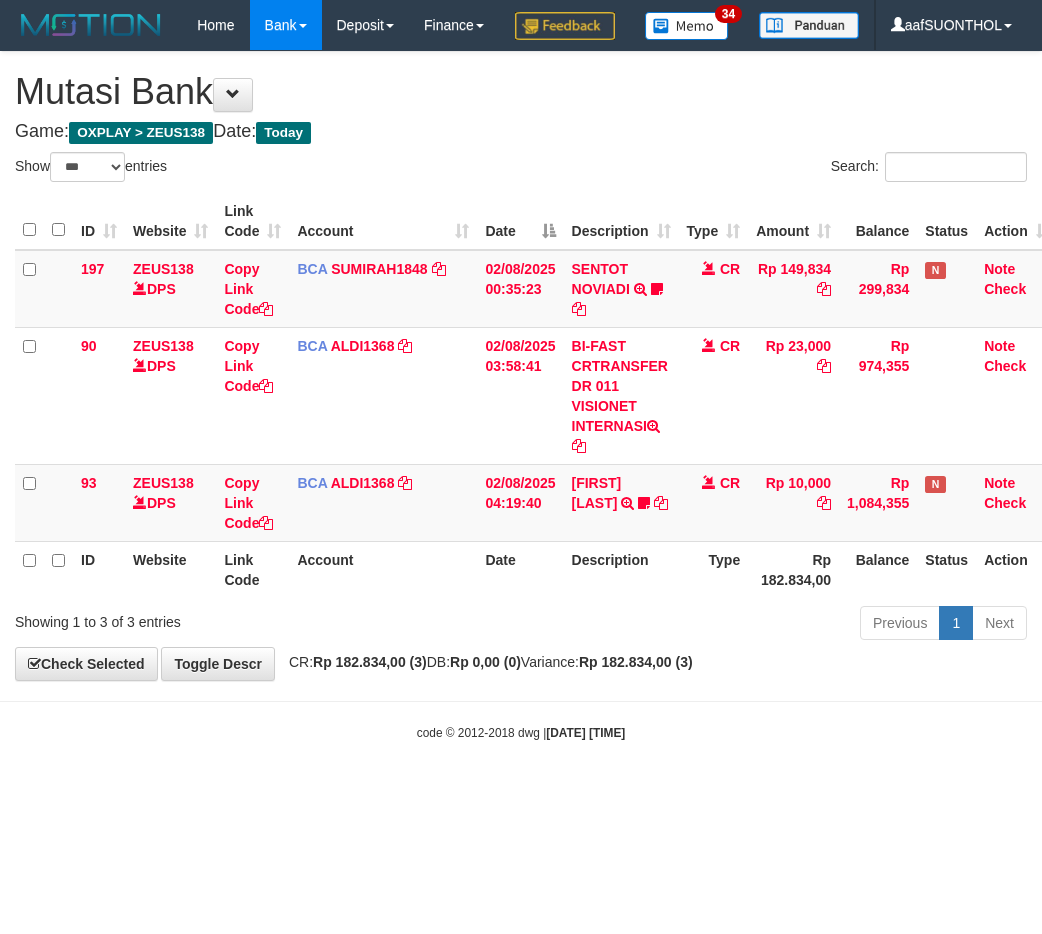 select on "***" 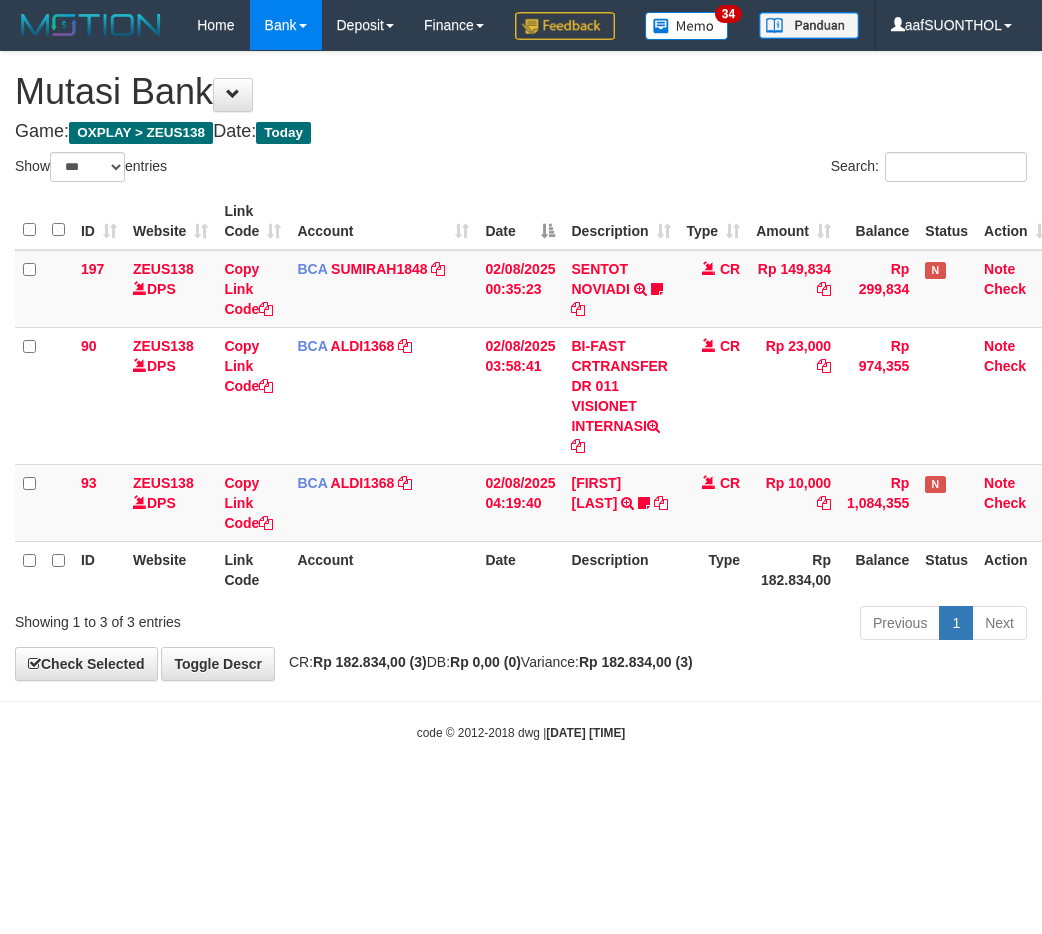 scroll, scrollTop: 0, scrollLeft: 0, axis: both 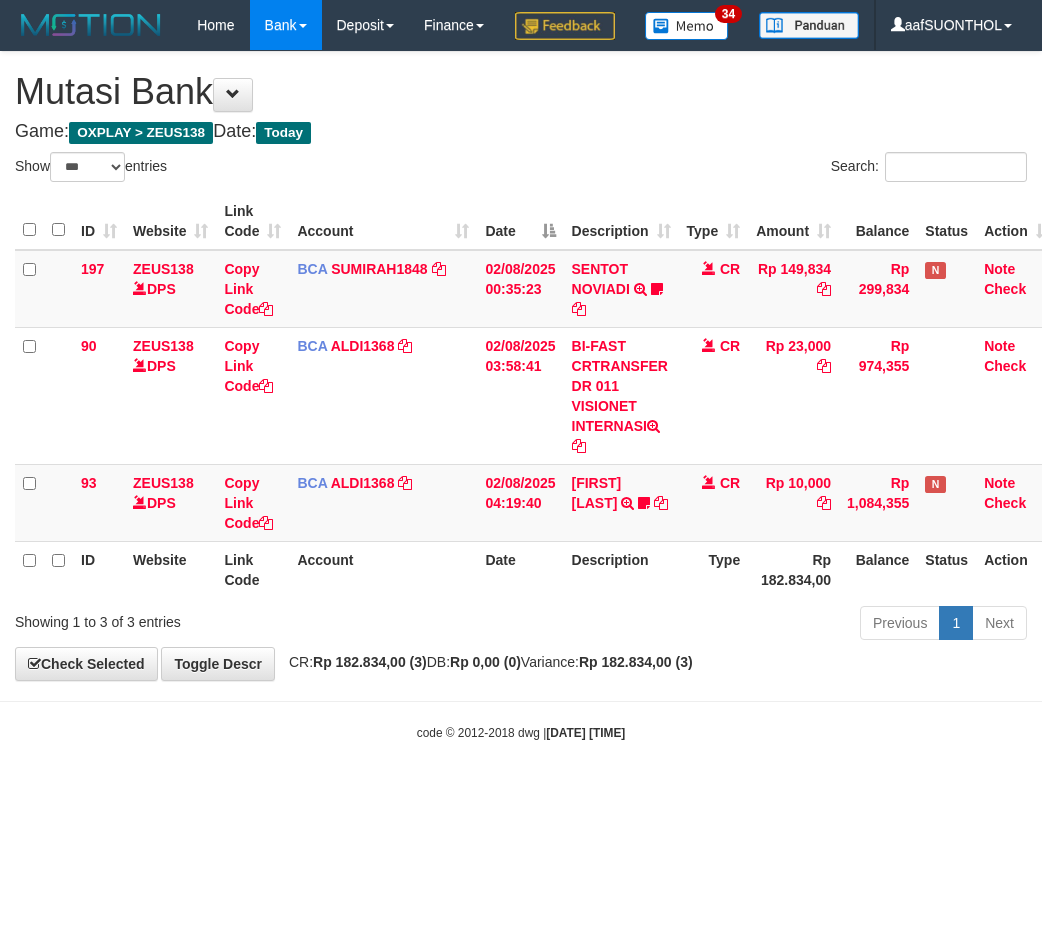 select on "***" 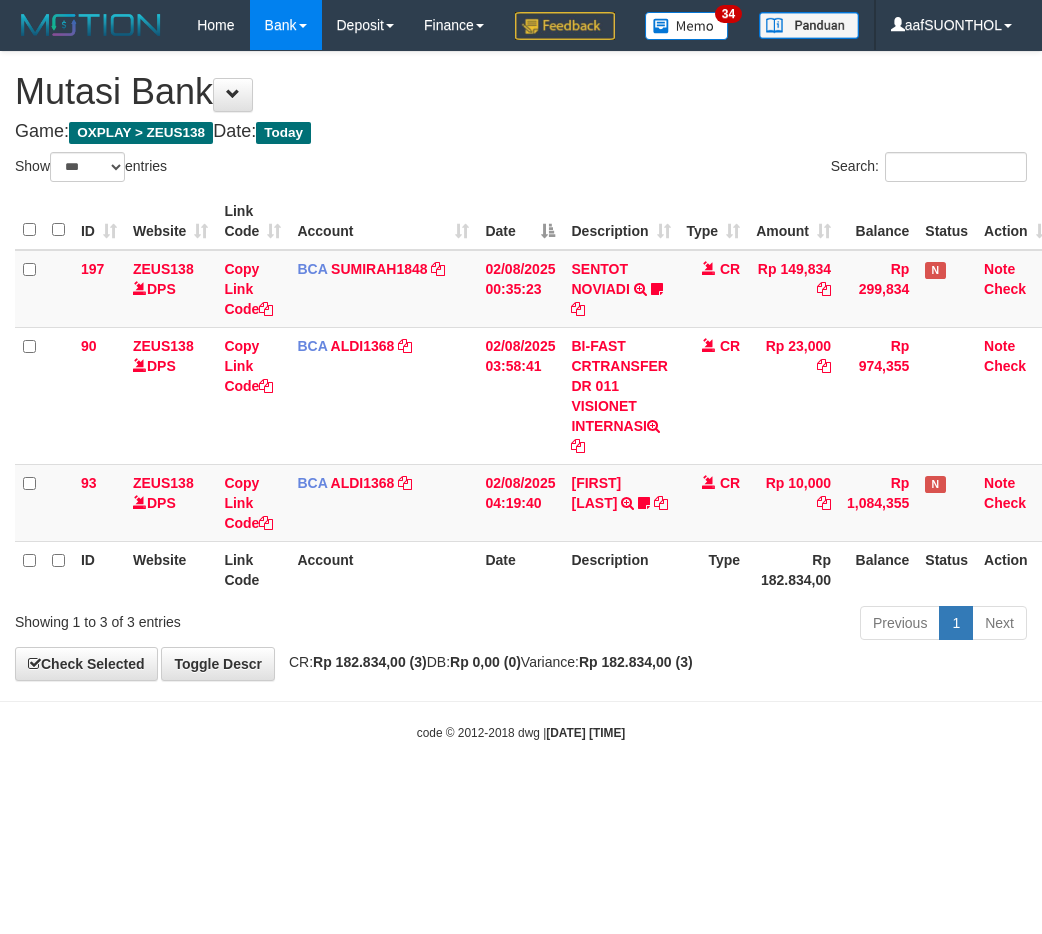 scroll, scrollTop: 0, scrollLeft: 0, axis: both 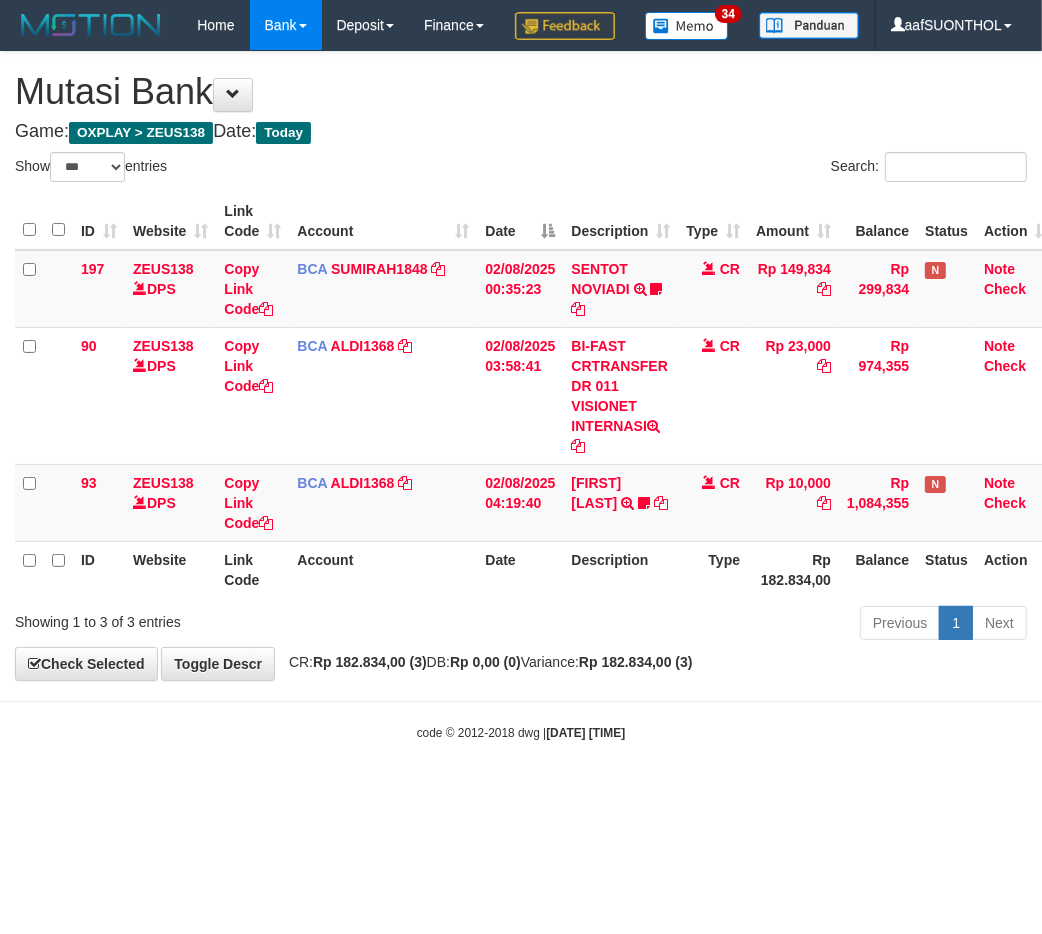 click on "Toggle navigation
Home
Bank
Account List
Load
By Website
Group
[OXPLAY]													ZEUS138
By Load Group (DPS)" at bounding box center (521, 396) 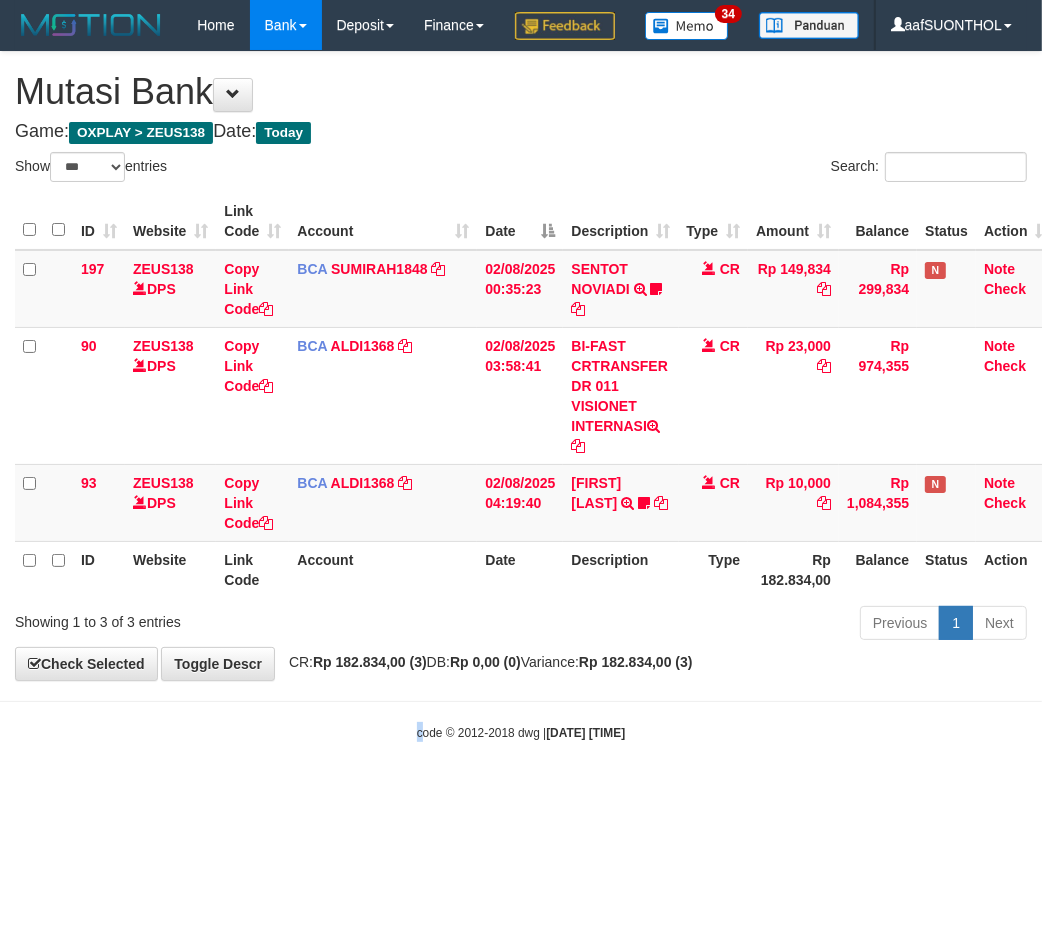 click on "Toggle navigation
Home
Bank
Account List
Load
By Website
Group
[OXPLAY]													ZEUS138
By Load Group (DPS)" at bounding box center [521, 396] 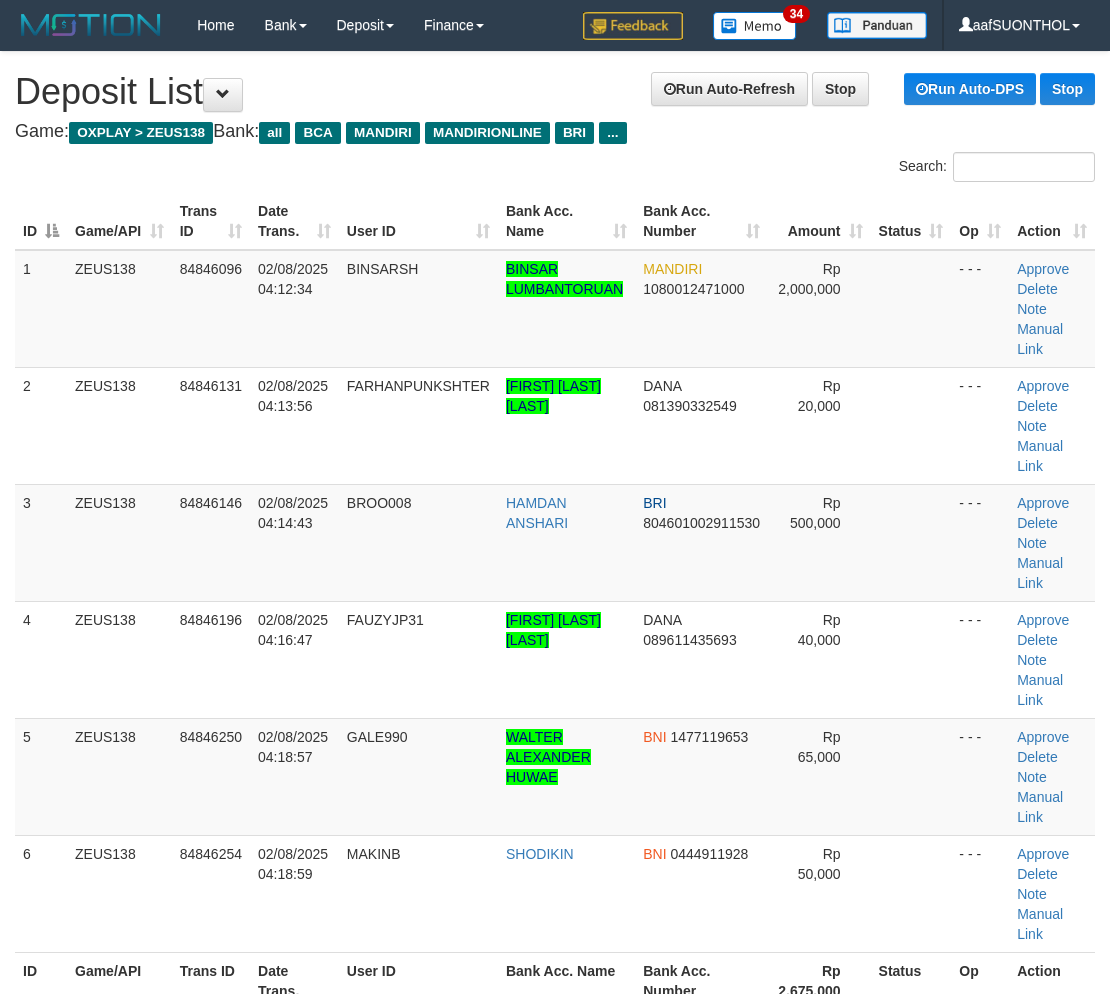 scroll, scrollTop: 2, scrollLeft: 0, axis: vertical 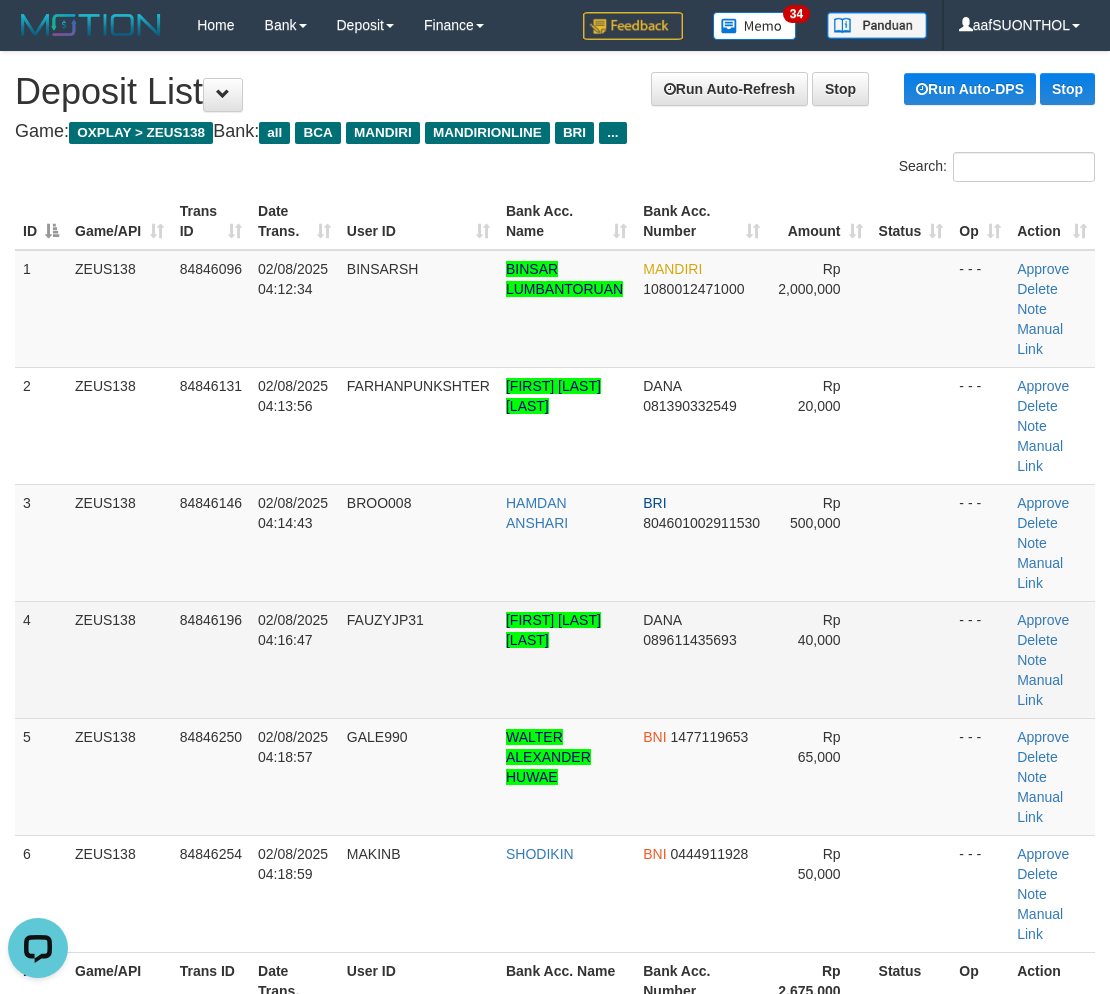 click at bounding box center [911, 659] 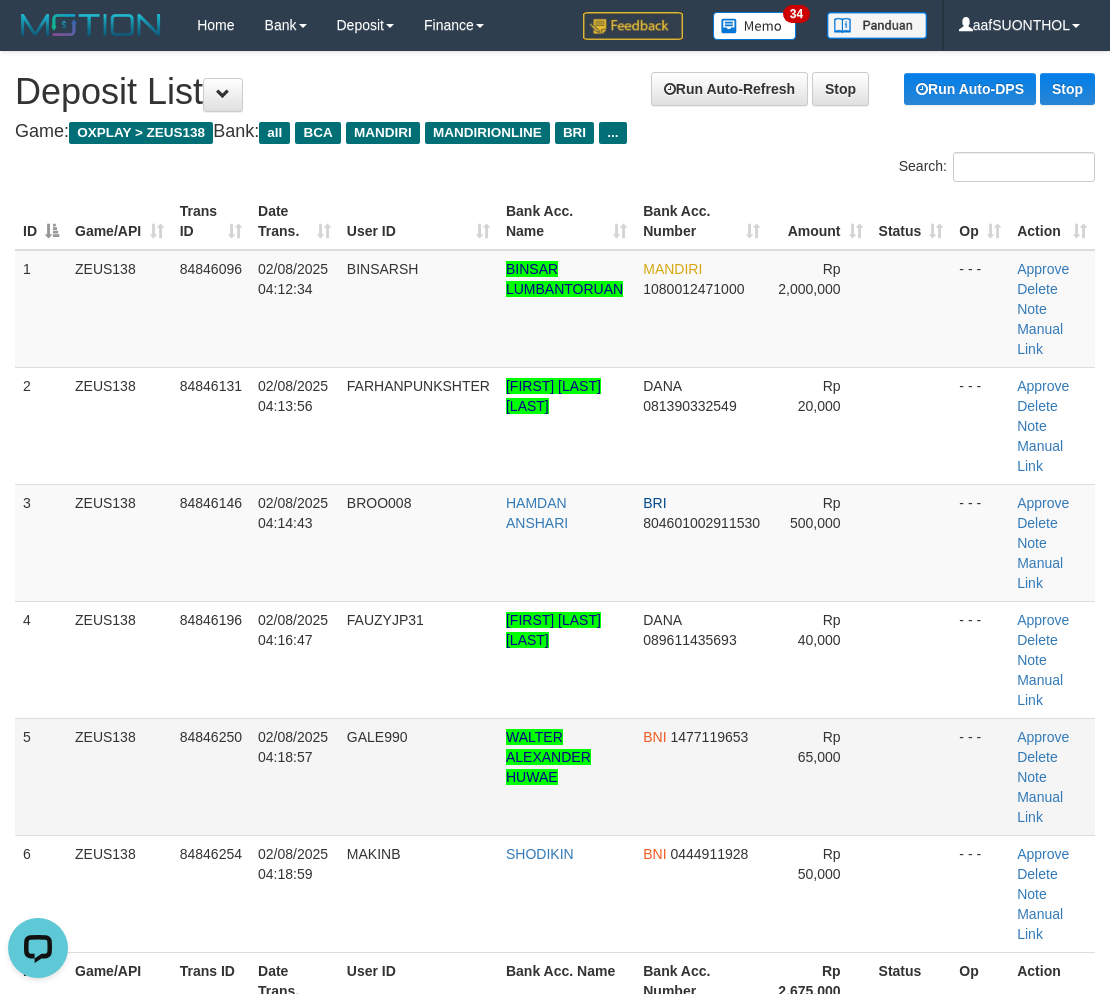 click at bounding box center [911, 776] 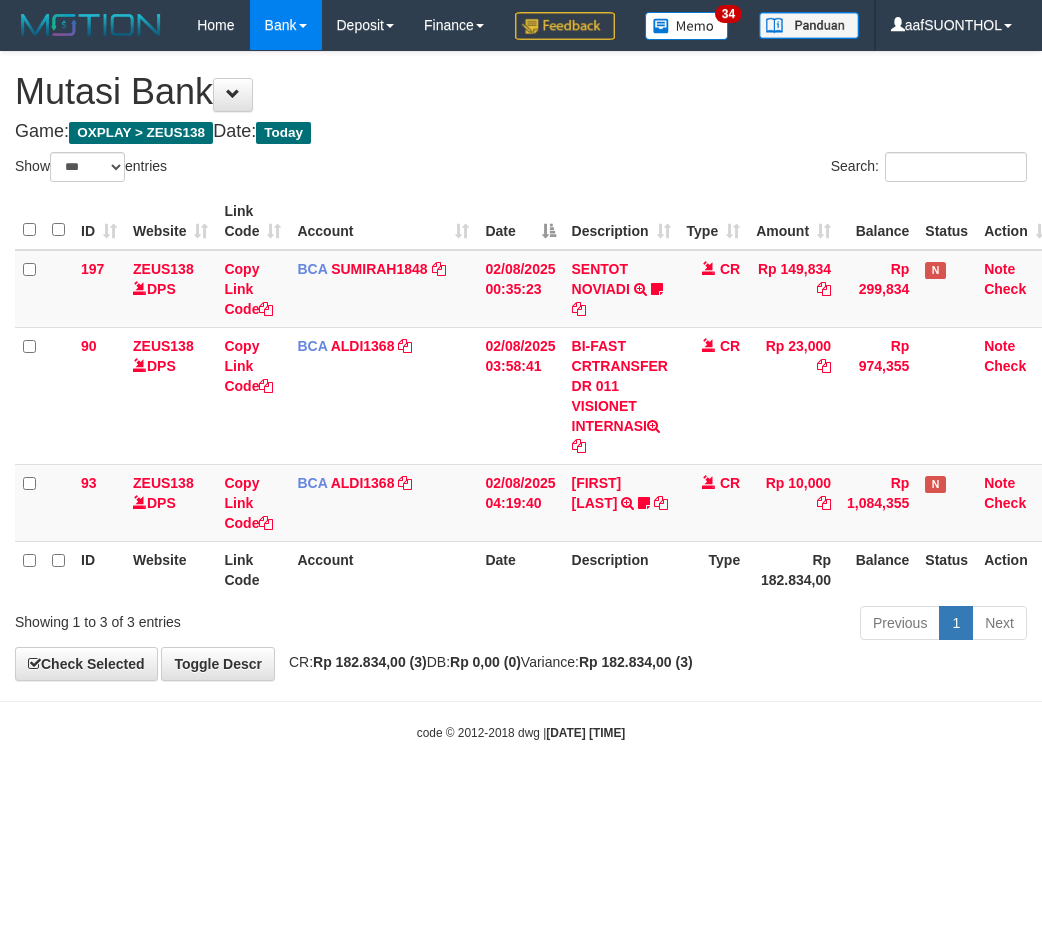 select on "***" 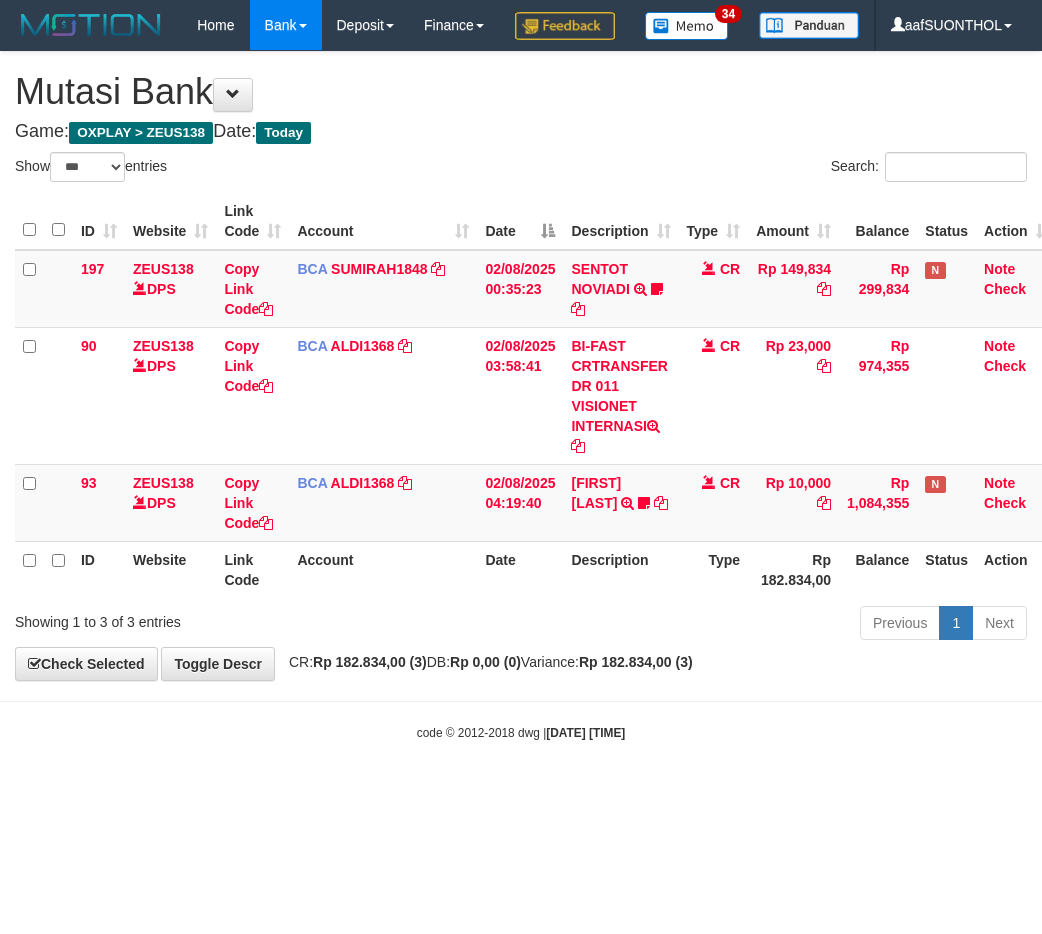 scroll, scrollTop: 0, scrollLeft: 0, axis: both 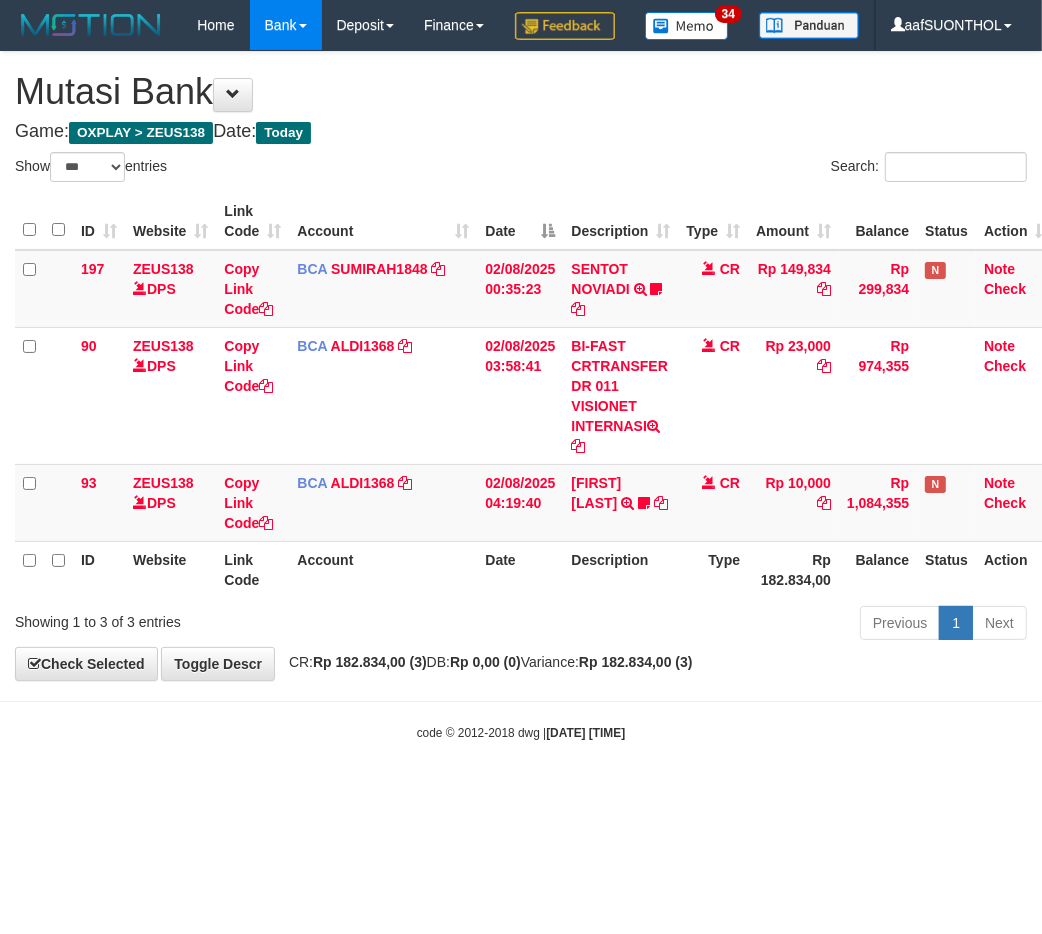 click on "Toggle navigation
Home
Bank
Account List
Load
By Website
Group
[OXPLAY]													ZEUS138
By Load Group (DPS)" at bounding box center [521, 396] 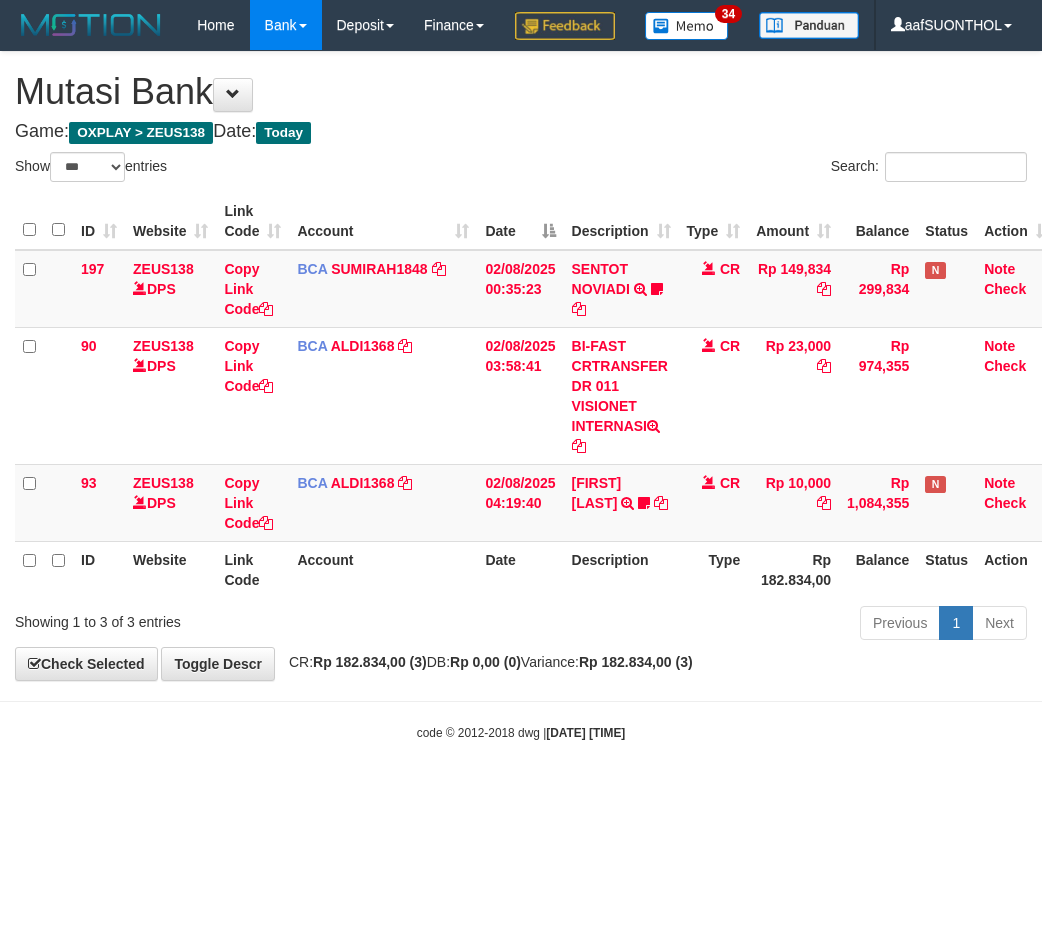 select on "***" 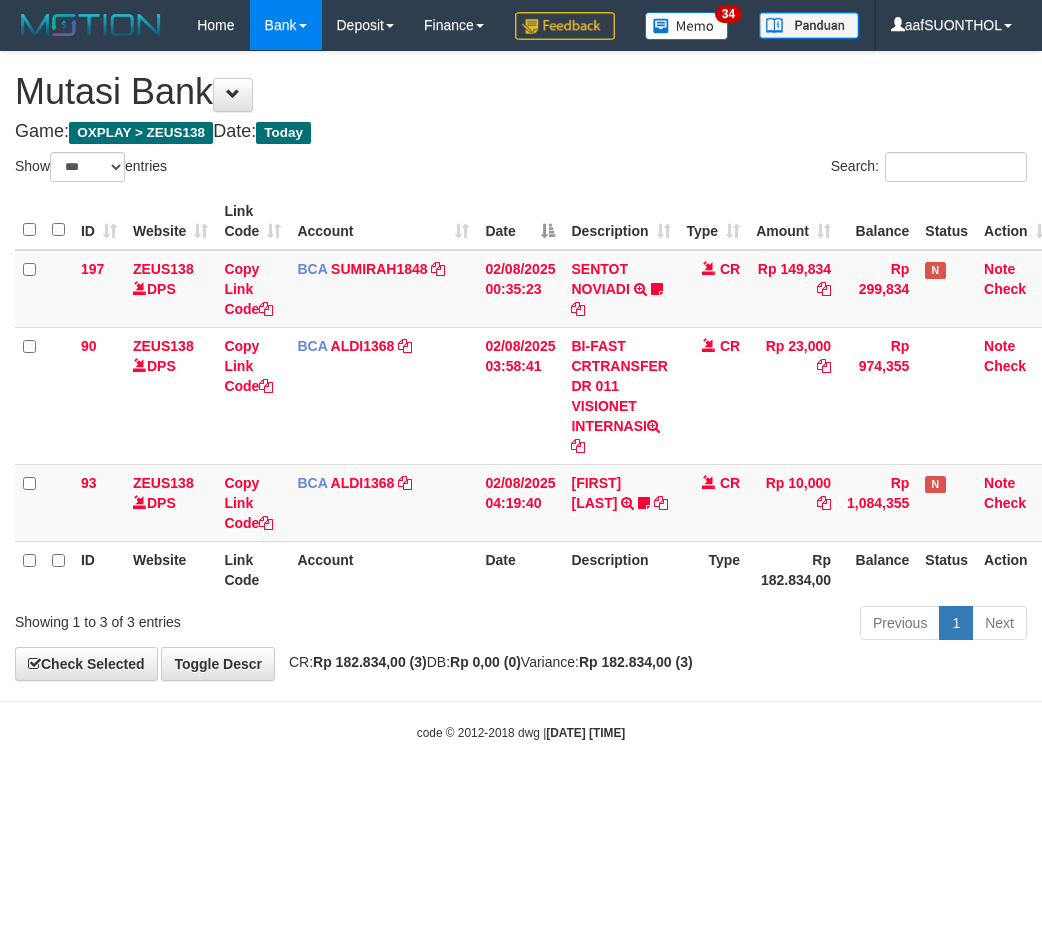 scroll, scrollTop: 0, scrollLeft: 0, axis: both 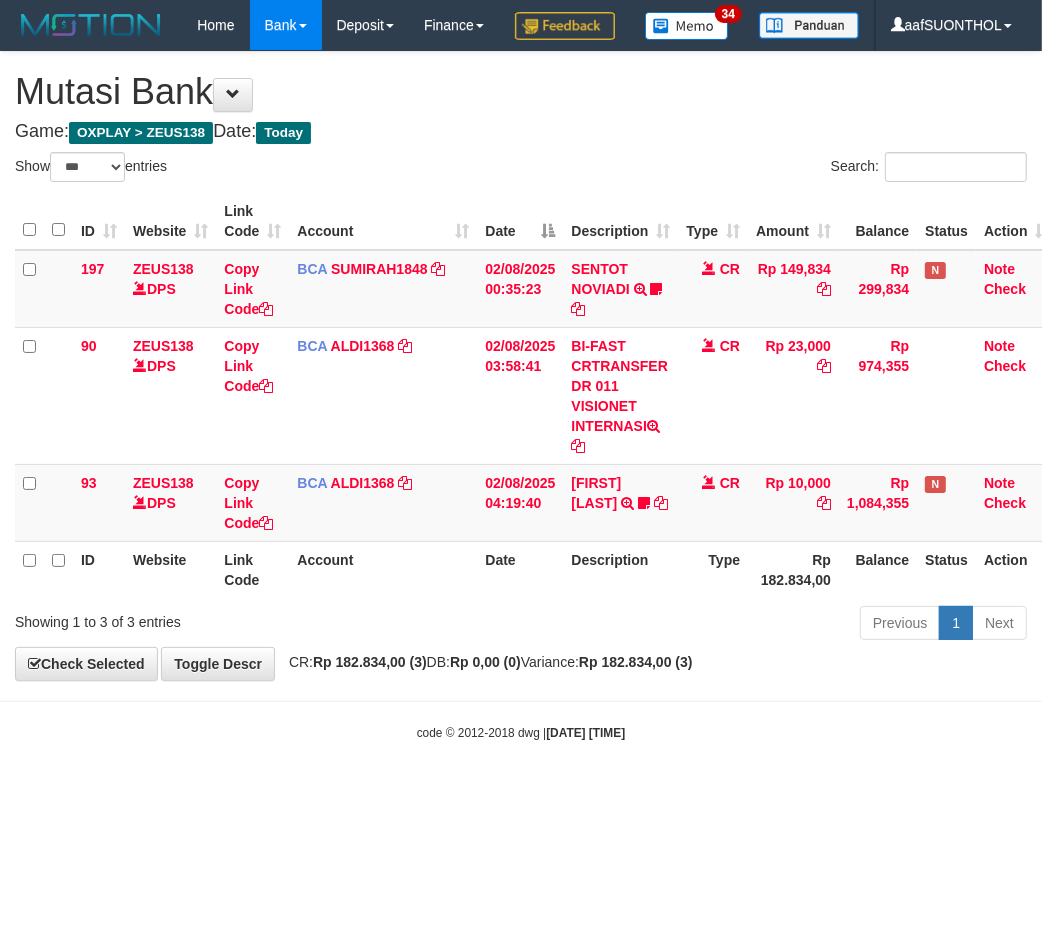 click on "Toggle navigation
Home
Bank
Account List
Load
By Website
Group
[OXPLAY]													ZEUS138
By Load Group (DPS)" at bounding box center [521, 396] 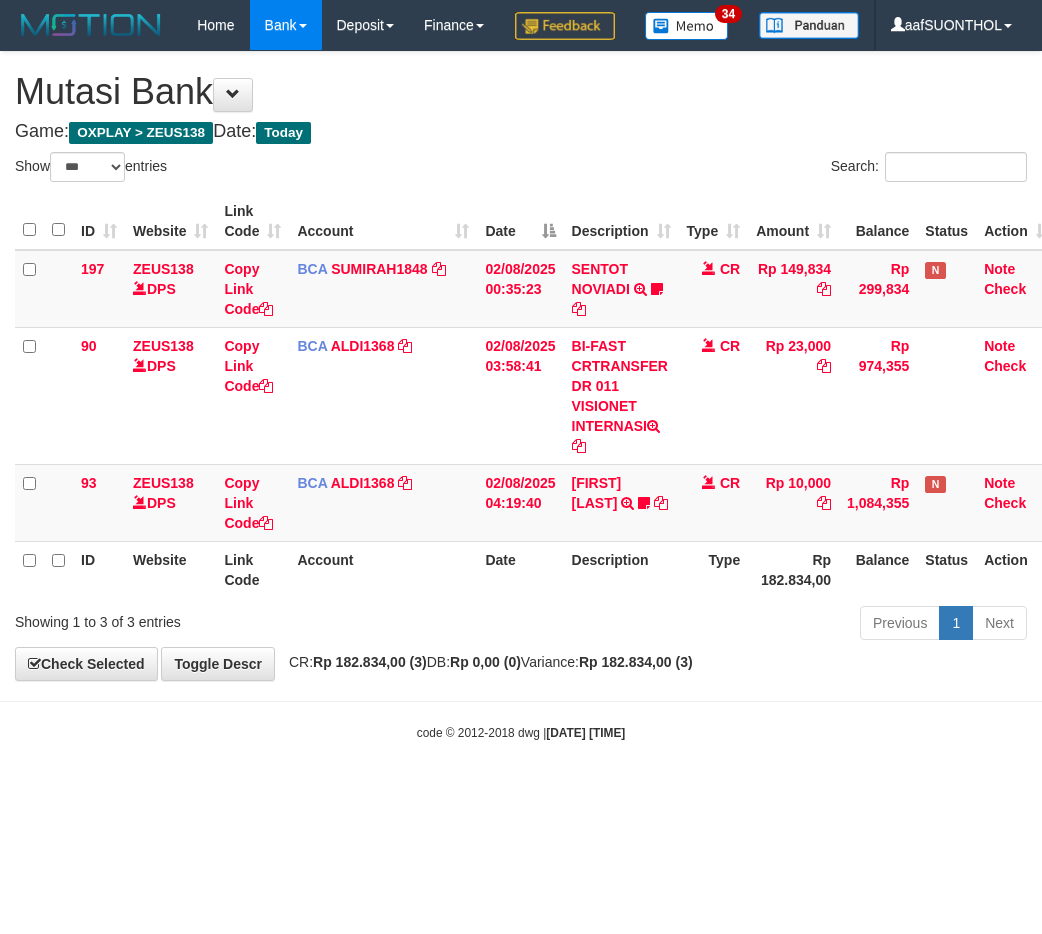 select on "***" 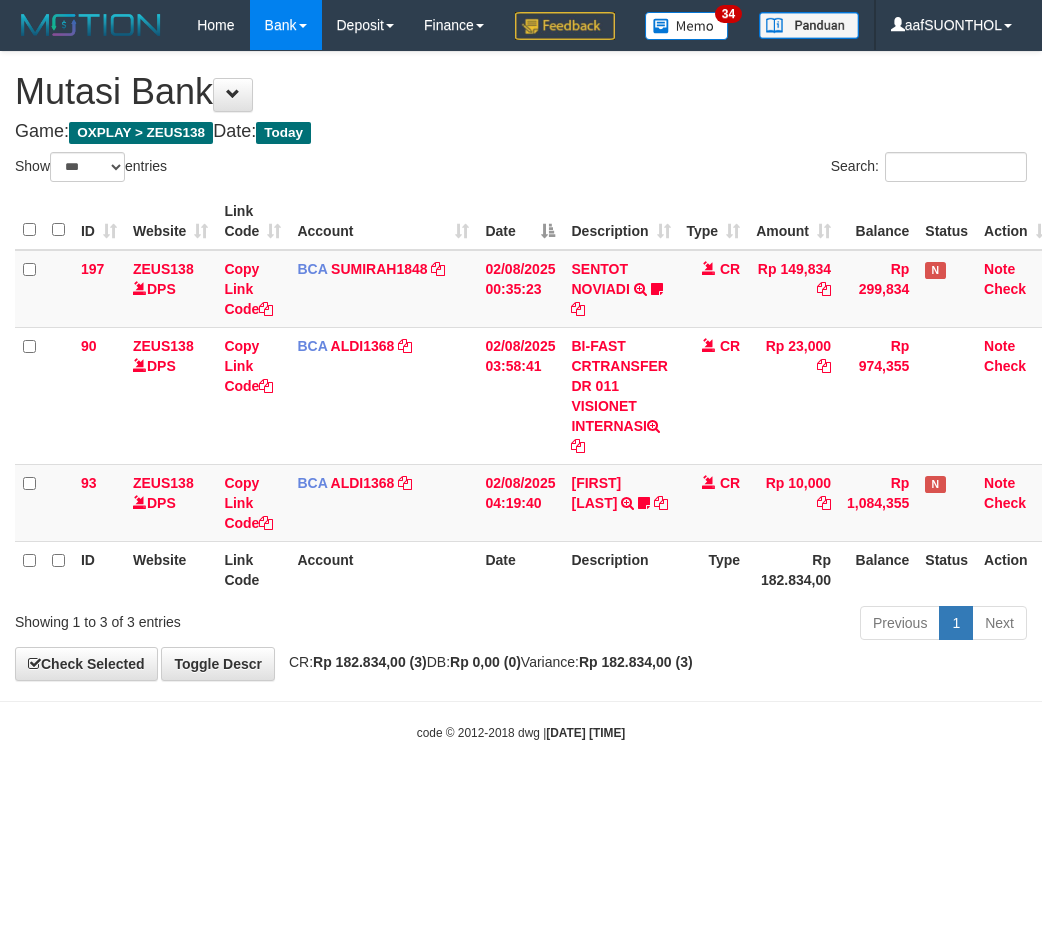 scroll, scrollTop: 0, scrollLeft: 0, axis: both 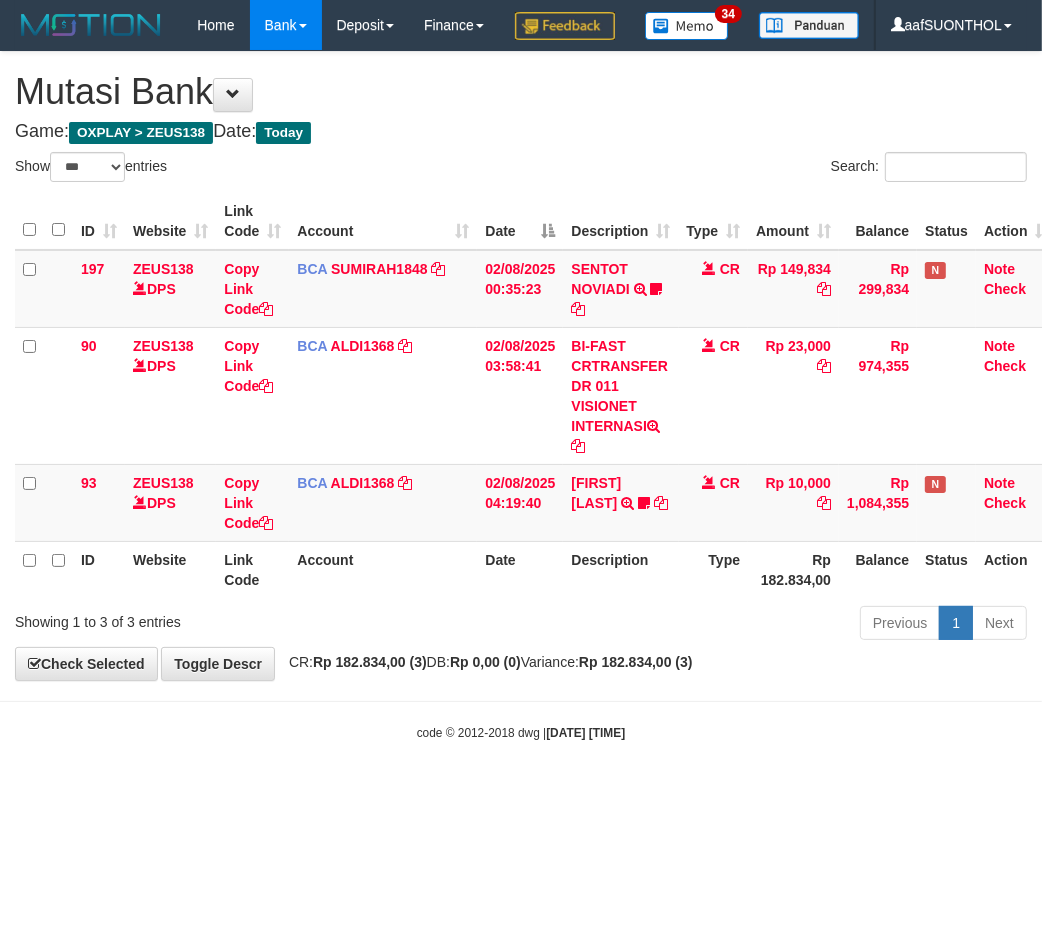 drag, startPoint x: 325, startPoint y: 865, endPoint x: 277, endPoint y: 870, distance: 48.259712 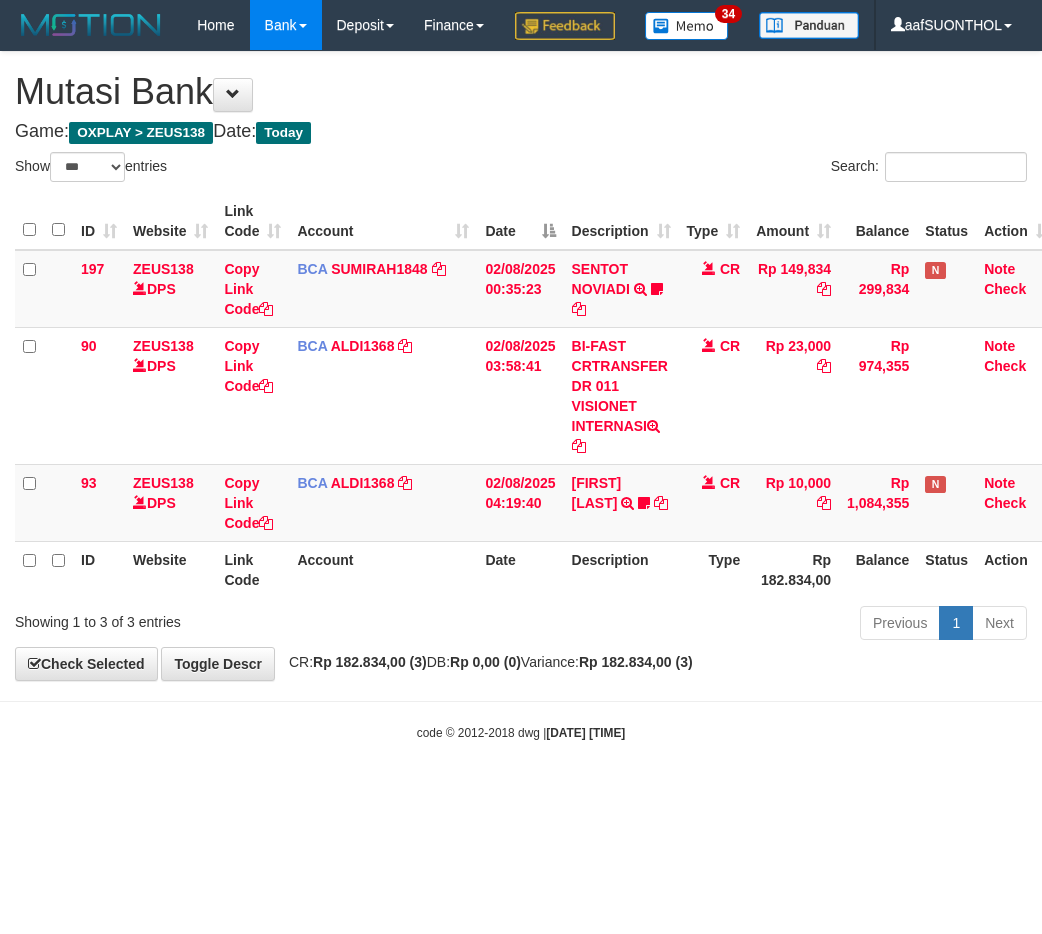 select on "***" 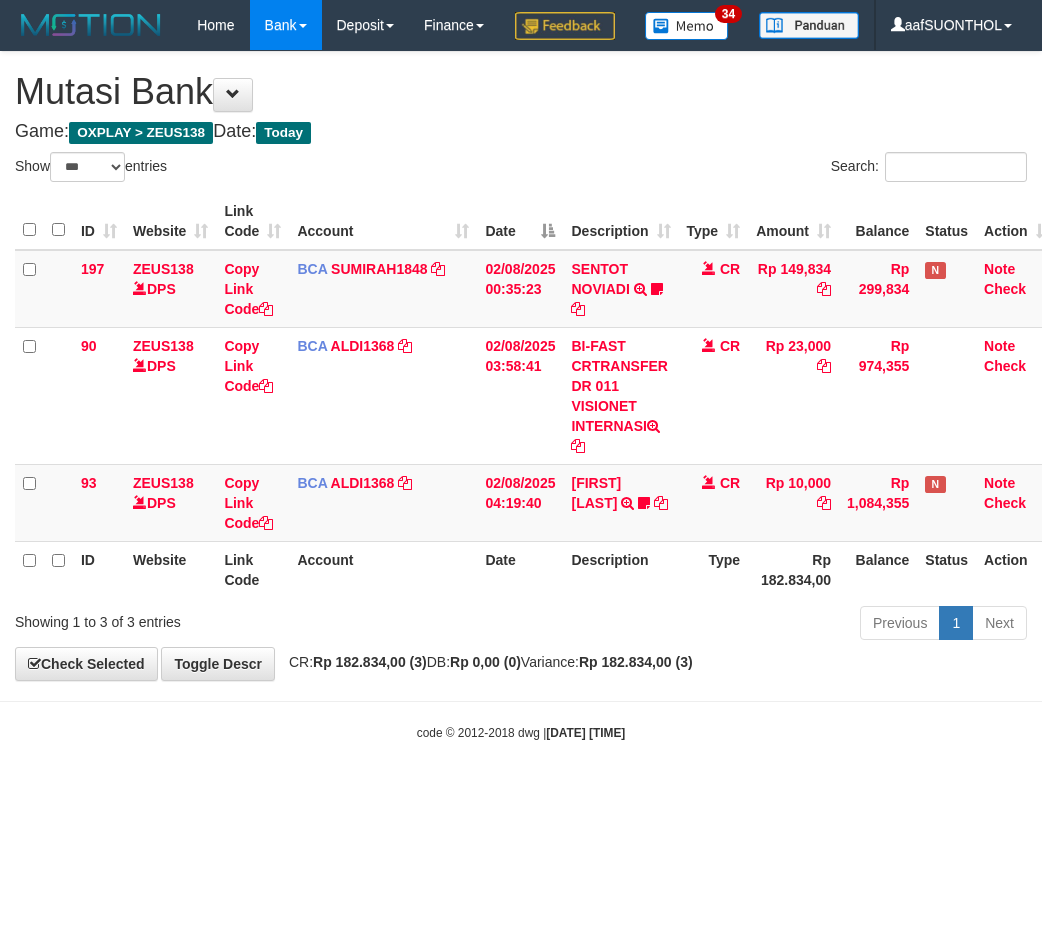 scroll, scrollTop: 0, scrollLeft: 0, axis: both 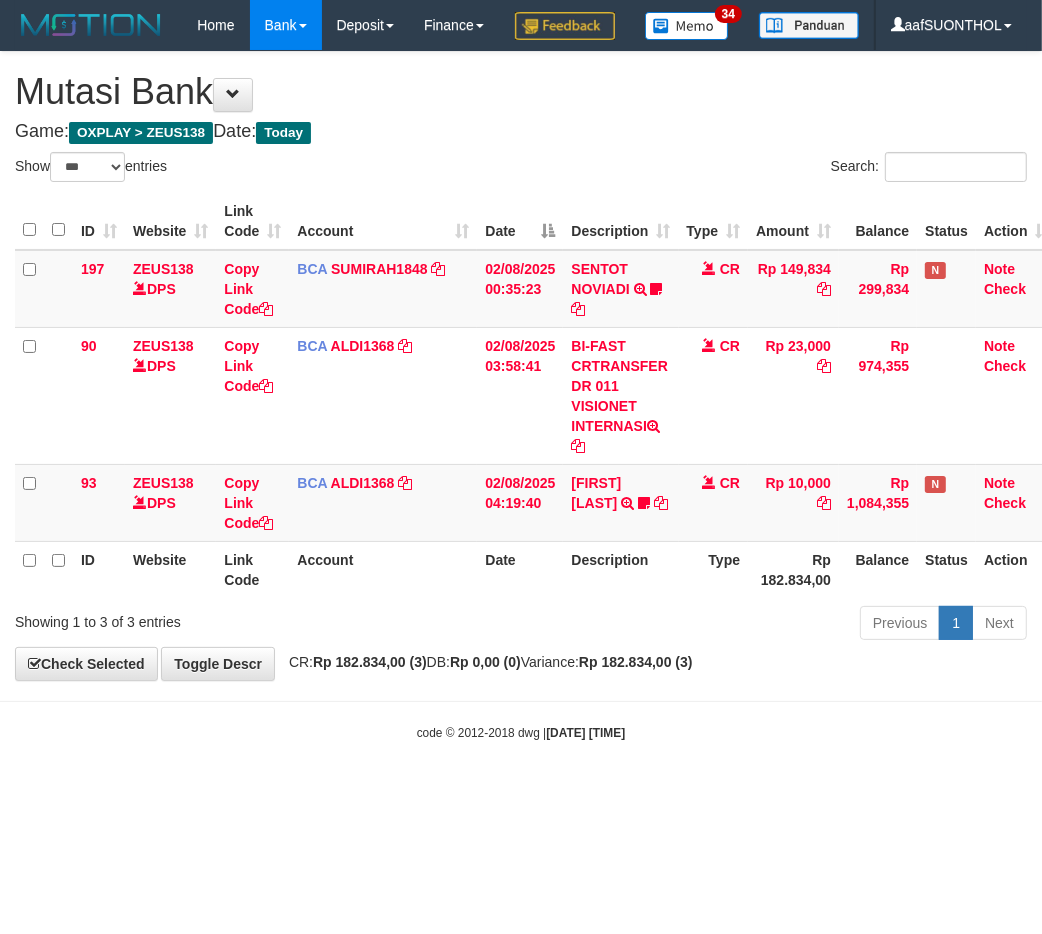 drag, startPoint x: 346, startPoint y: 870, endPoint x: 315, endPoint y: 865, distance: 31.400637 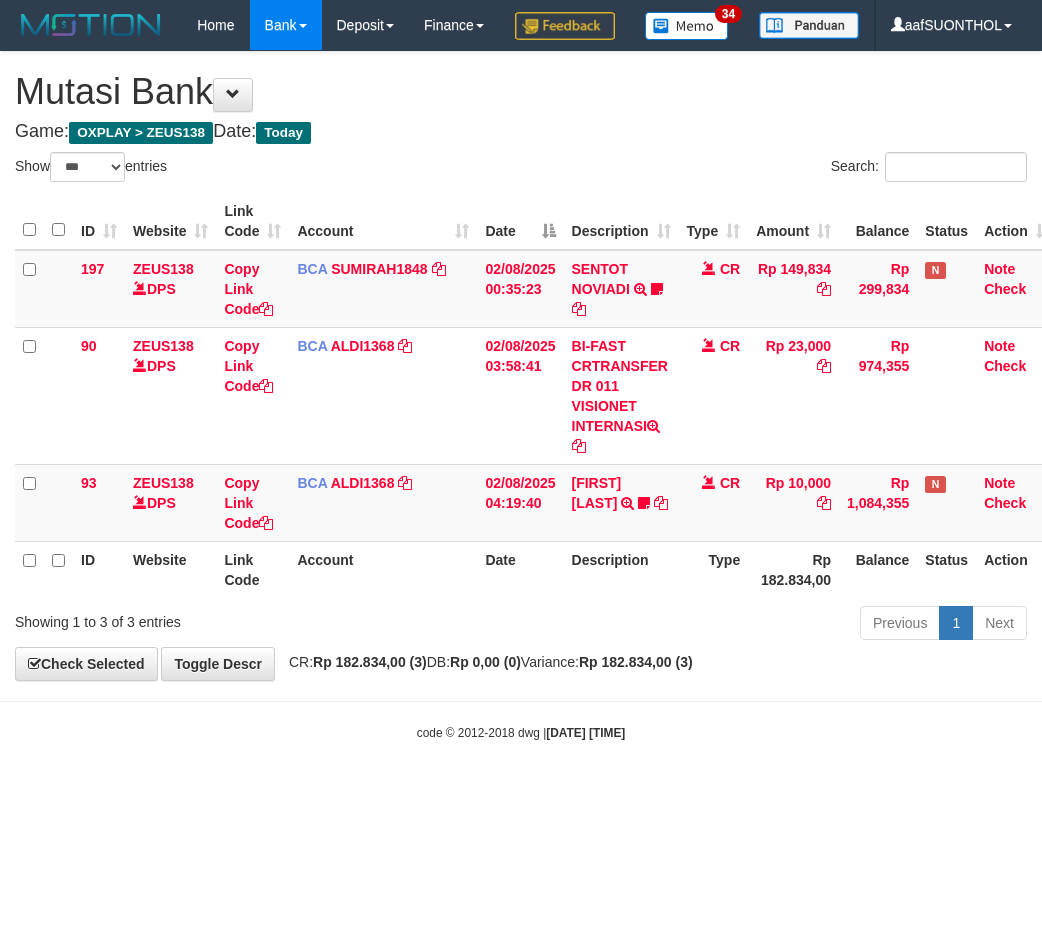 select on "***" 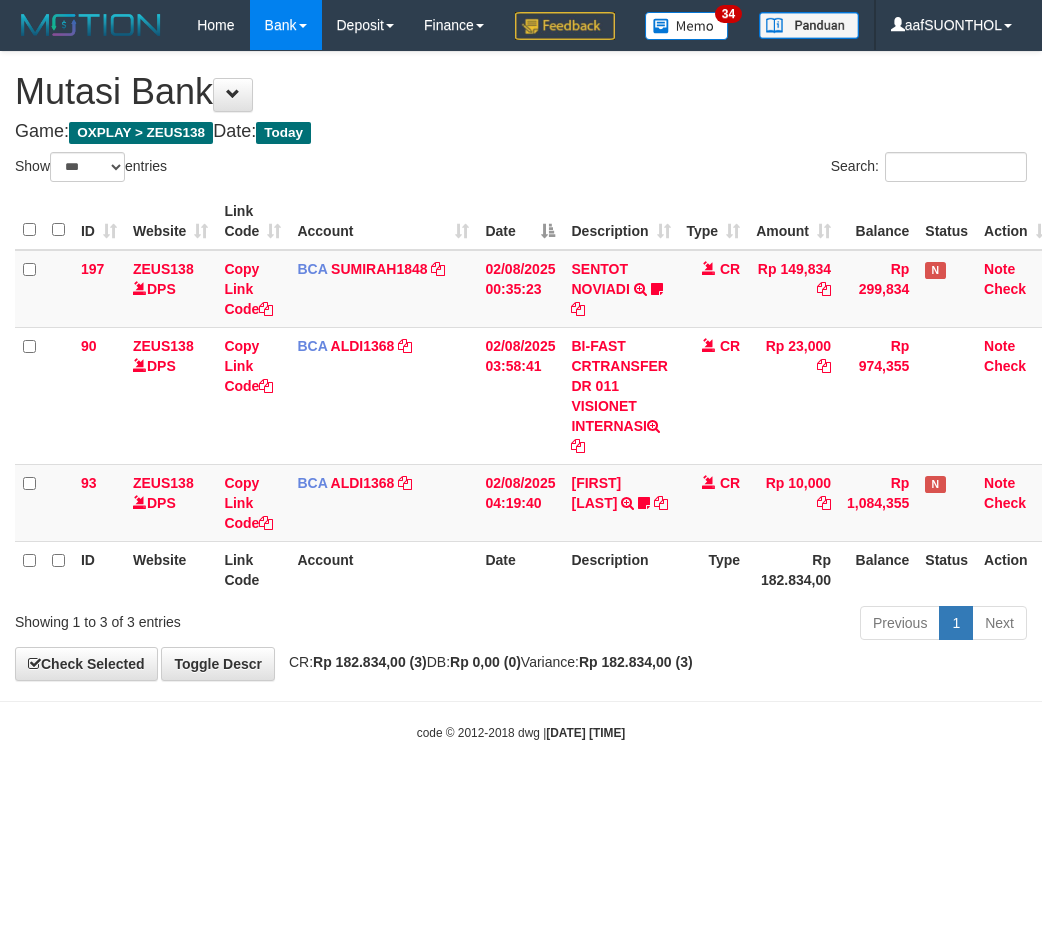 scroll, scrollTop: 0, scrollLeft: 0, axis: both 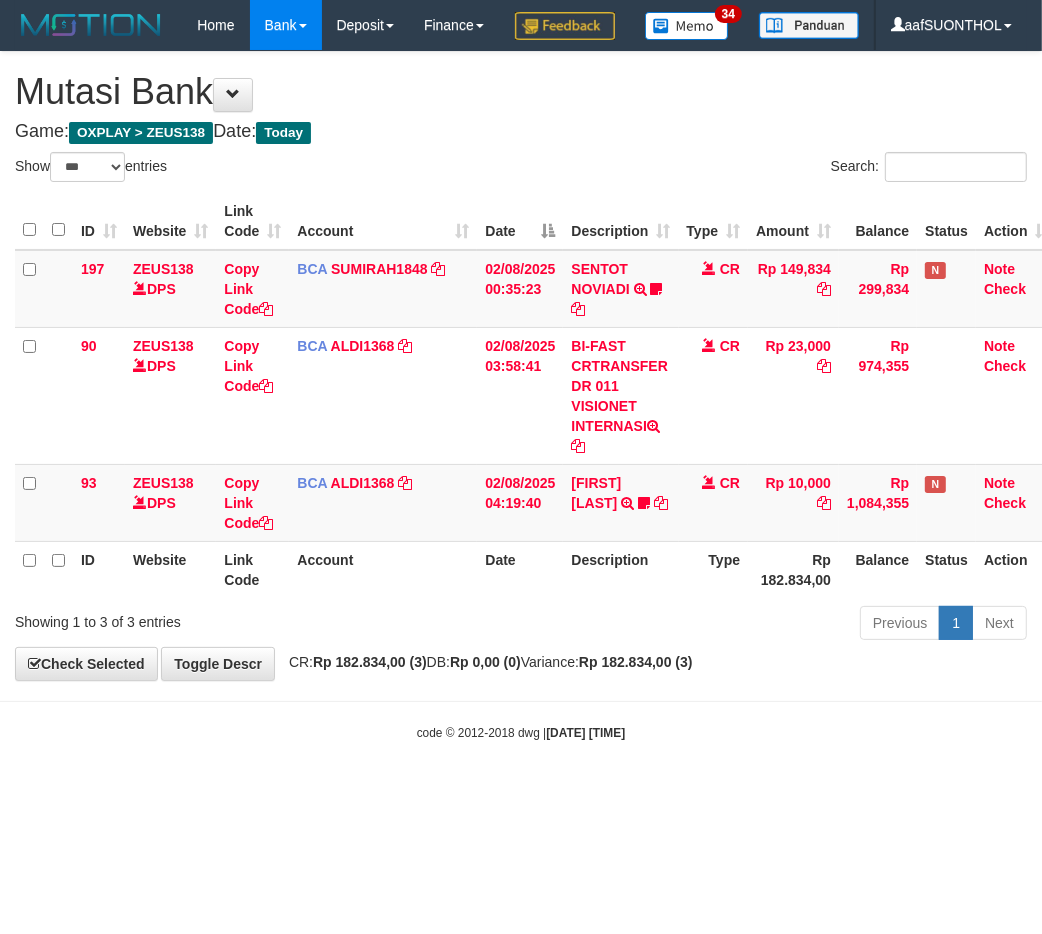 drag, startPoint x: 292, startPoint y: 841, endPoint x: 282, endPoint y: 836, distance: 11.18034 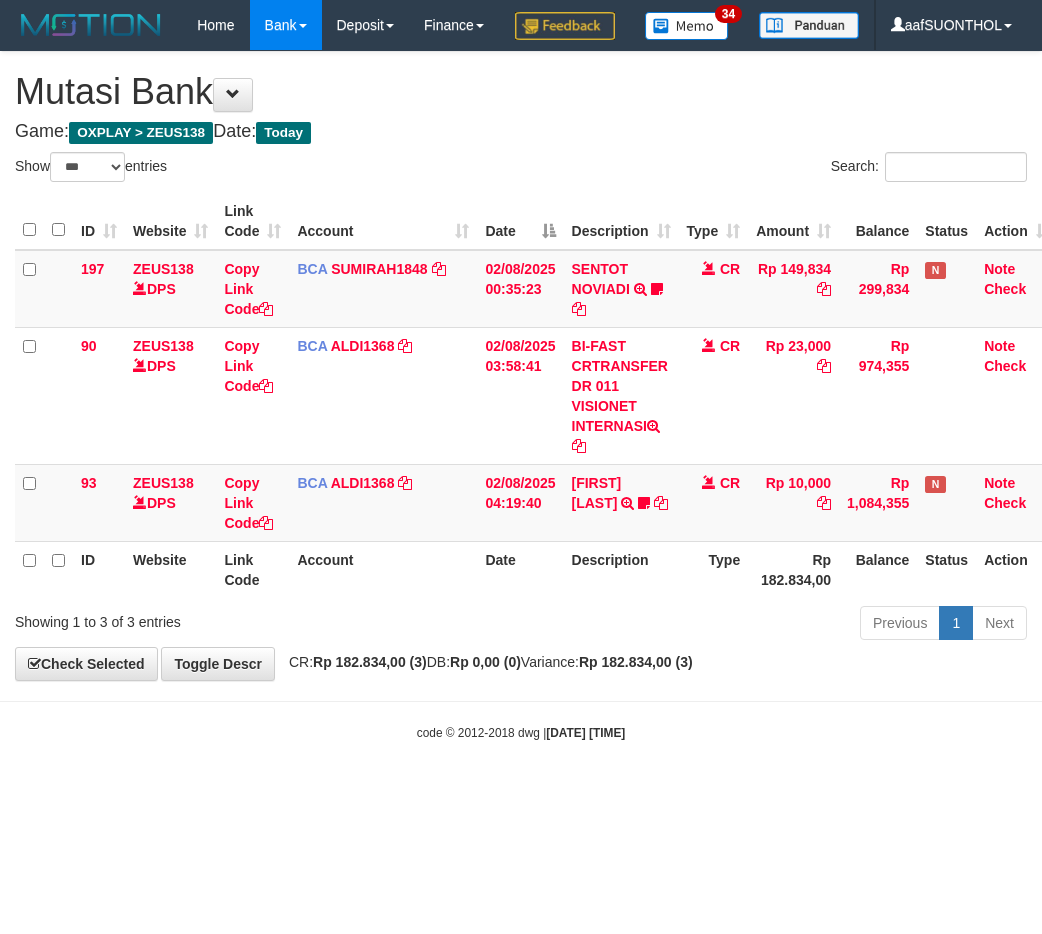 select on "***" 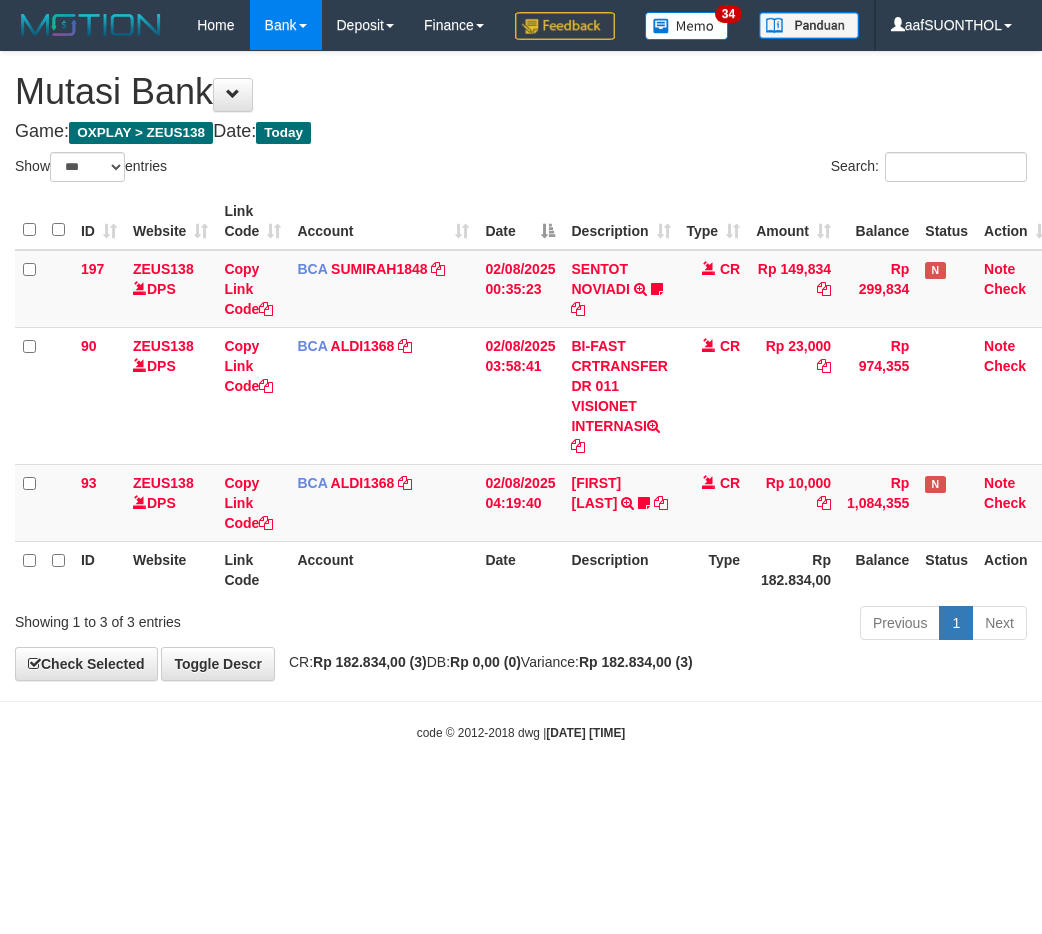 scroll, scrollTop: 0, scrollLeft: 0, axis: both 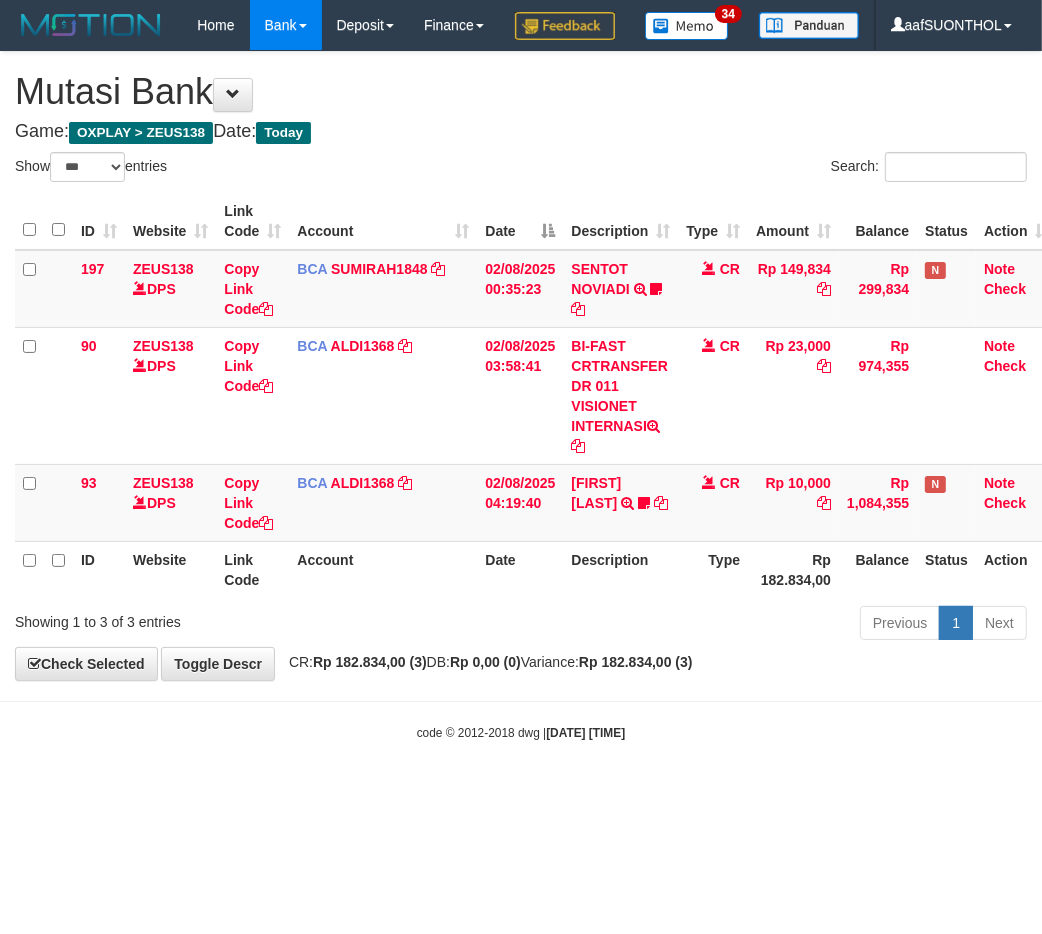 click on "Toggle navigation
Home
Bank
Account List
Load
By Website
Group
[OXPLAY]													ZEUS138
By Load Group (DPS)" at bounding box center [521, 396] 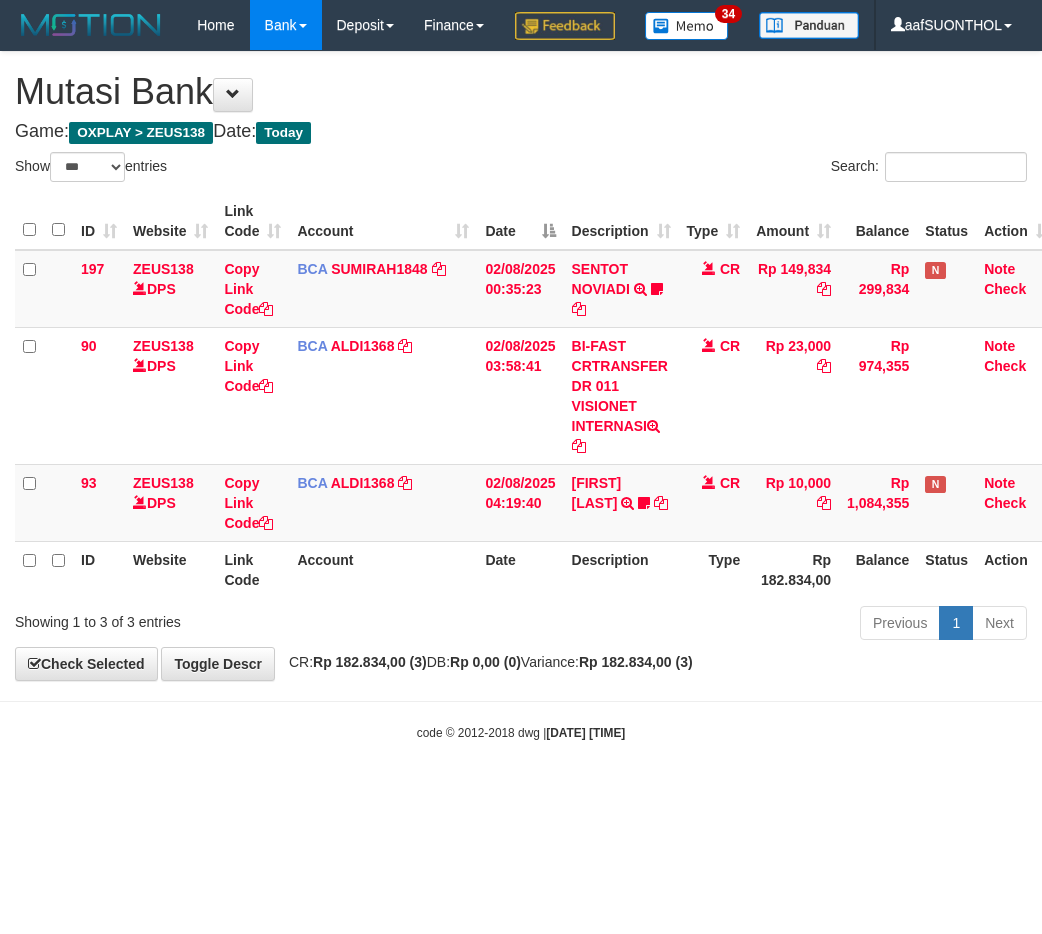 select on "***" 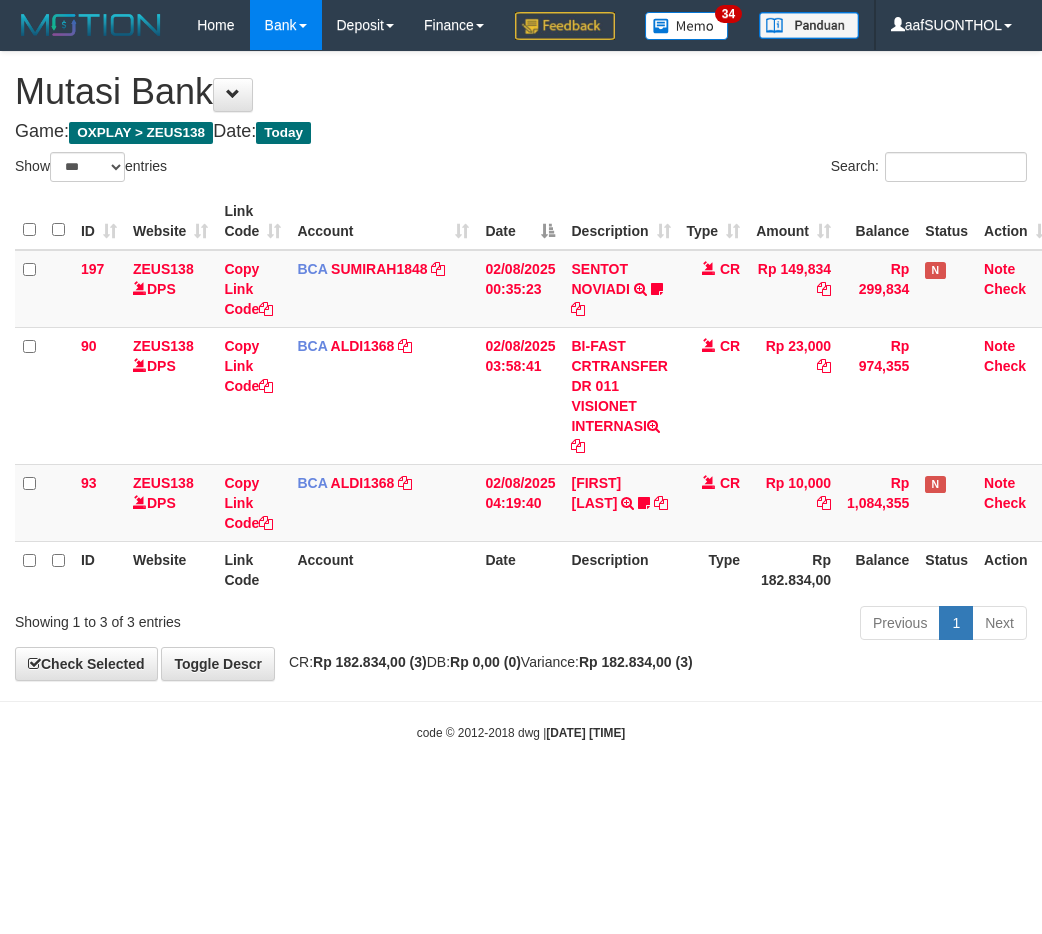 scroll, scrollTop: 0, scrollLeft: 0, axis: both 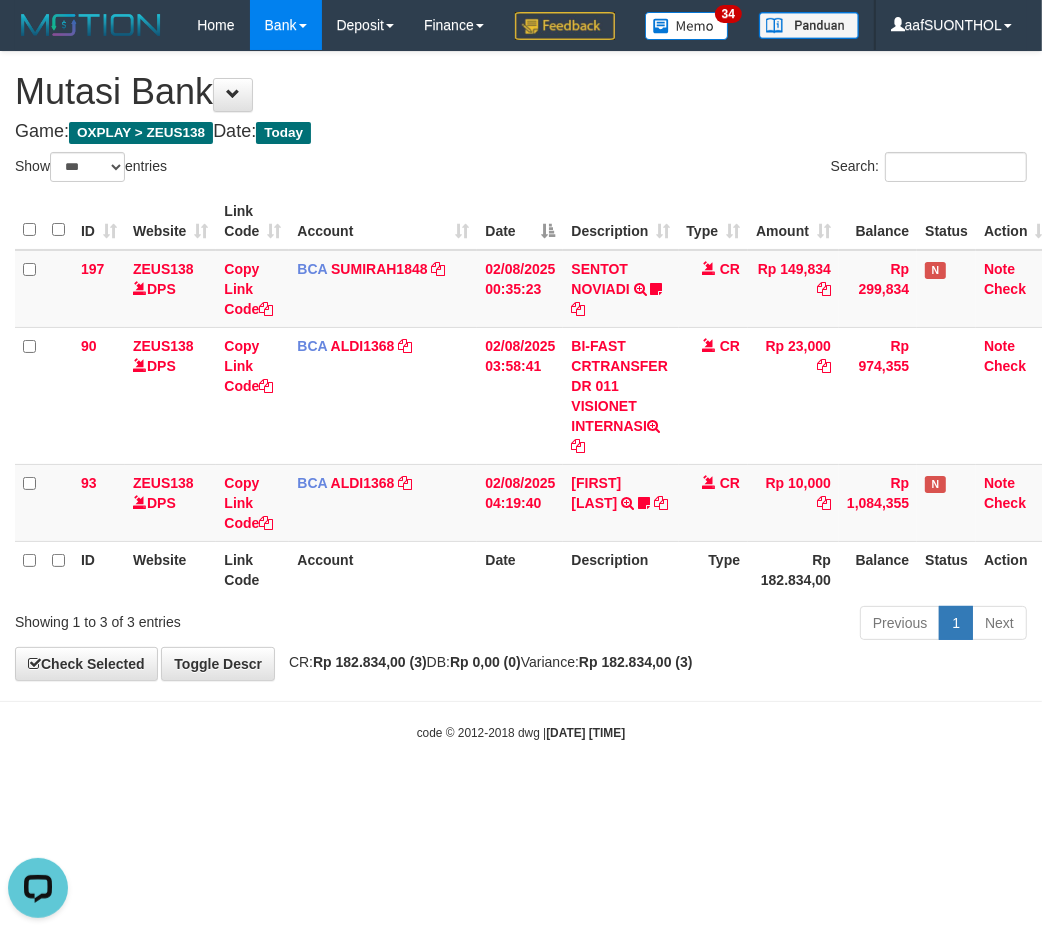 click on "Toggle navigation
Home
Bank
Account List
Load
By Website
Group
[OXPLAY]													ZEUS138
By Load Group (DPS)" at bounding box center [521, 396] 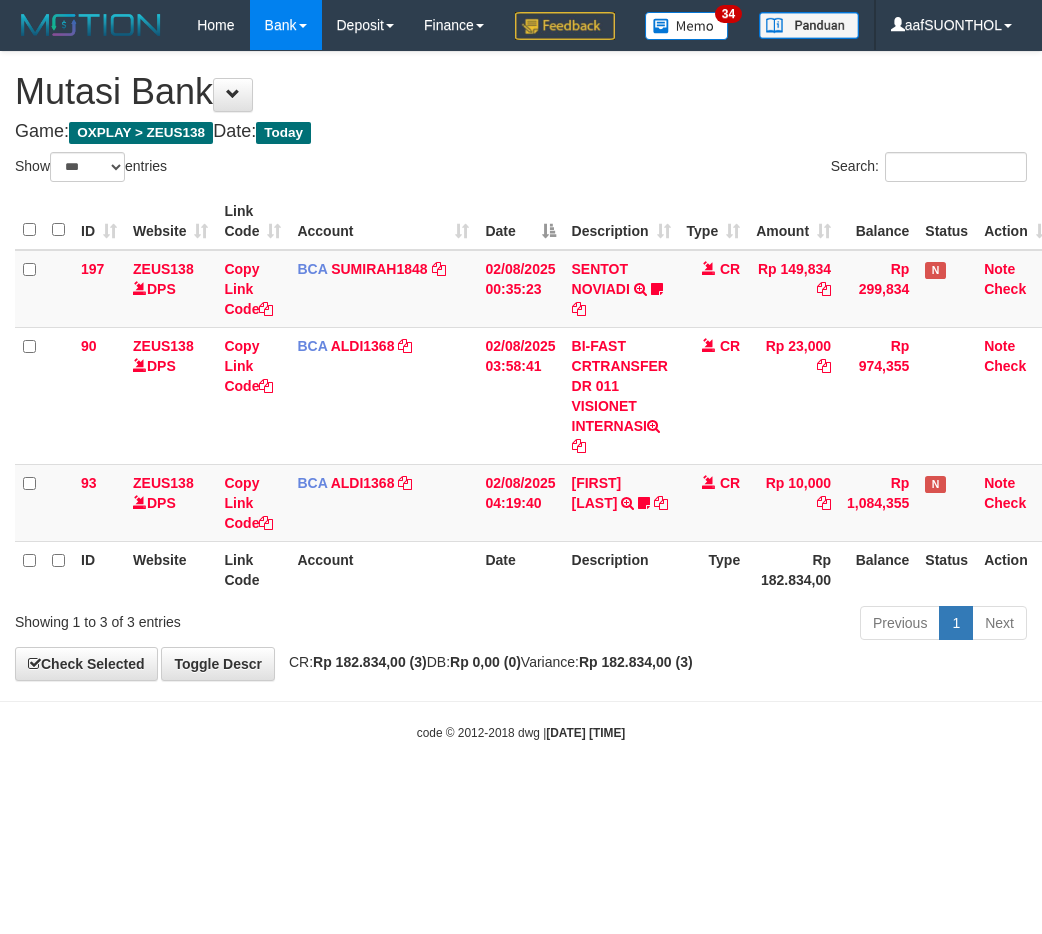 select on "***" 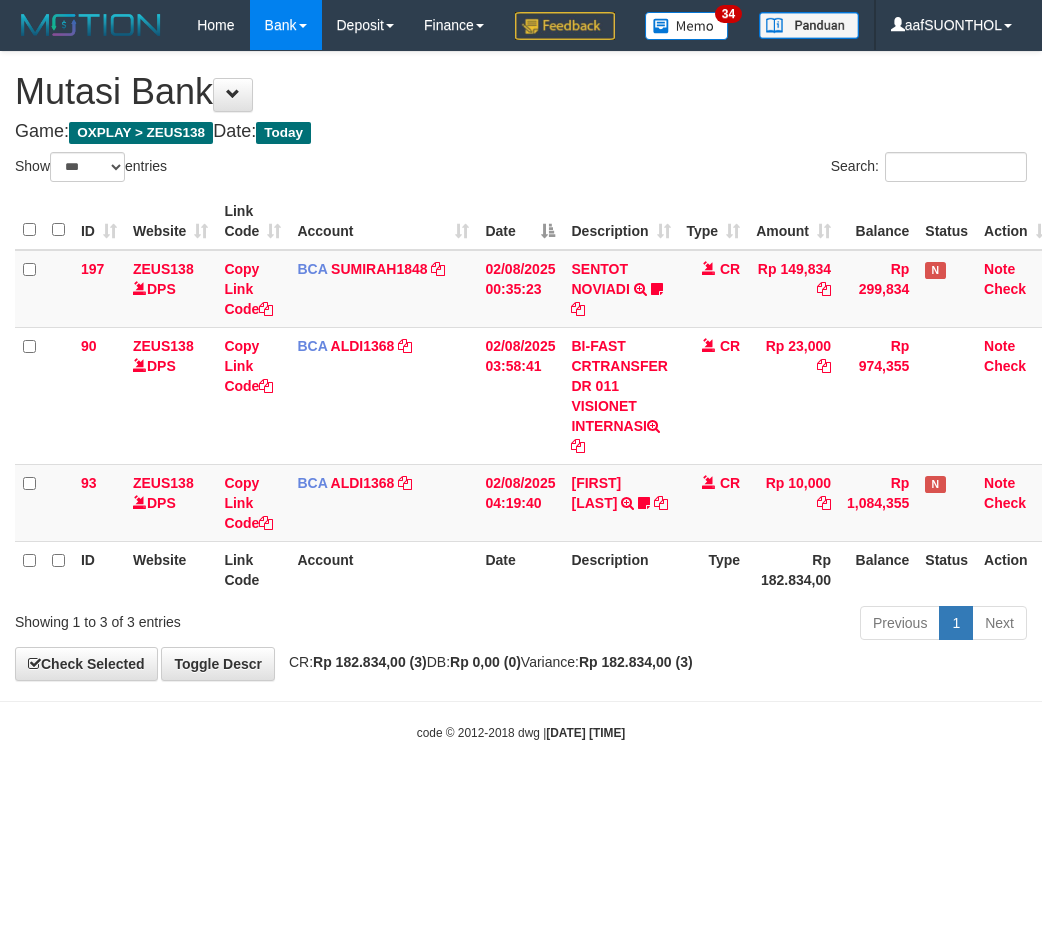scroll, scrollTop: 0, scrollLeft: 0, axis: both 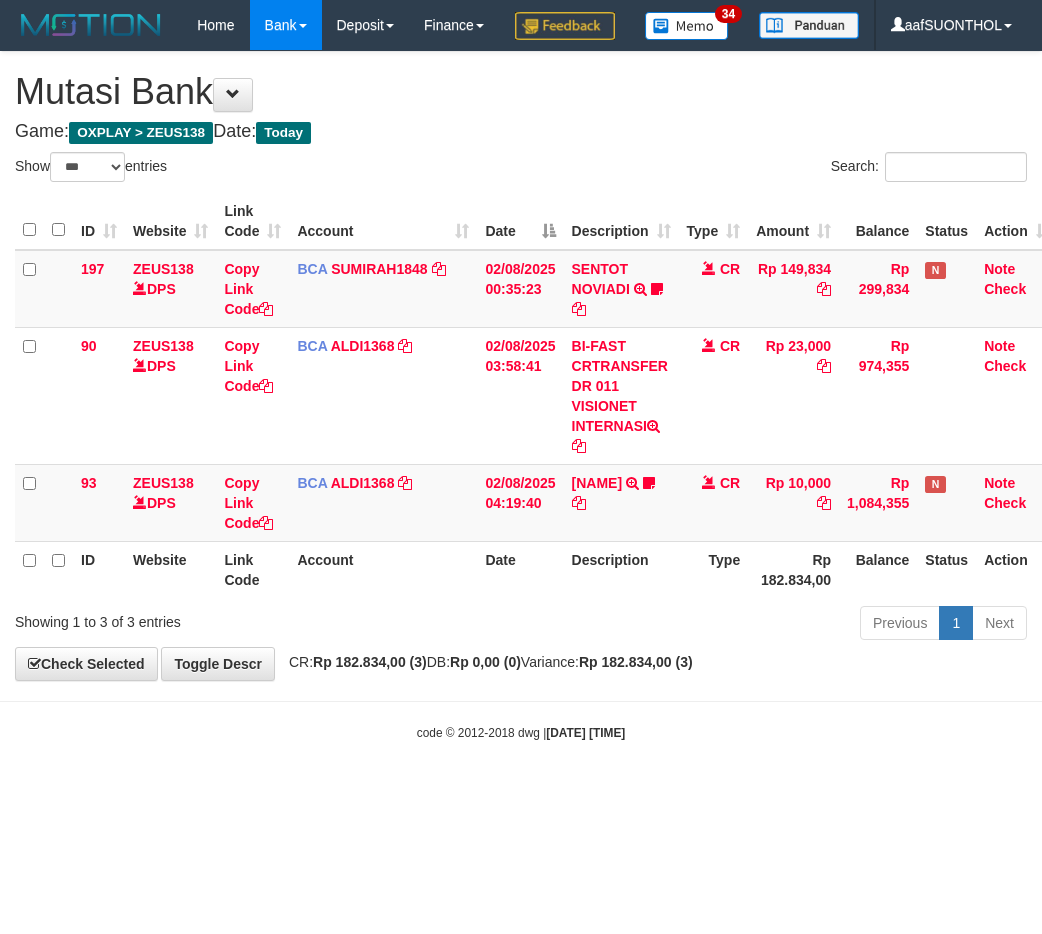 select on "***" 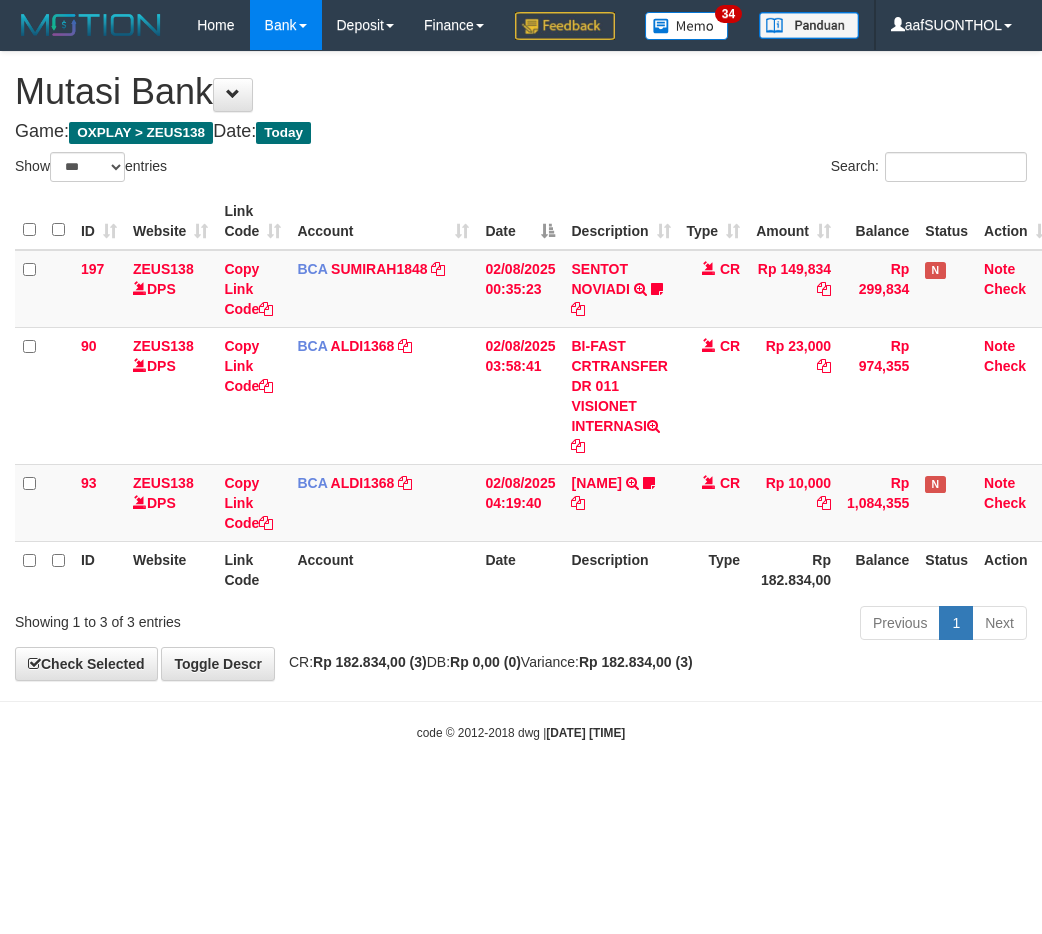 scroll, scrollTop: 0, scrollLeft: 0, axis: both 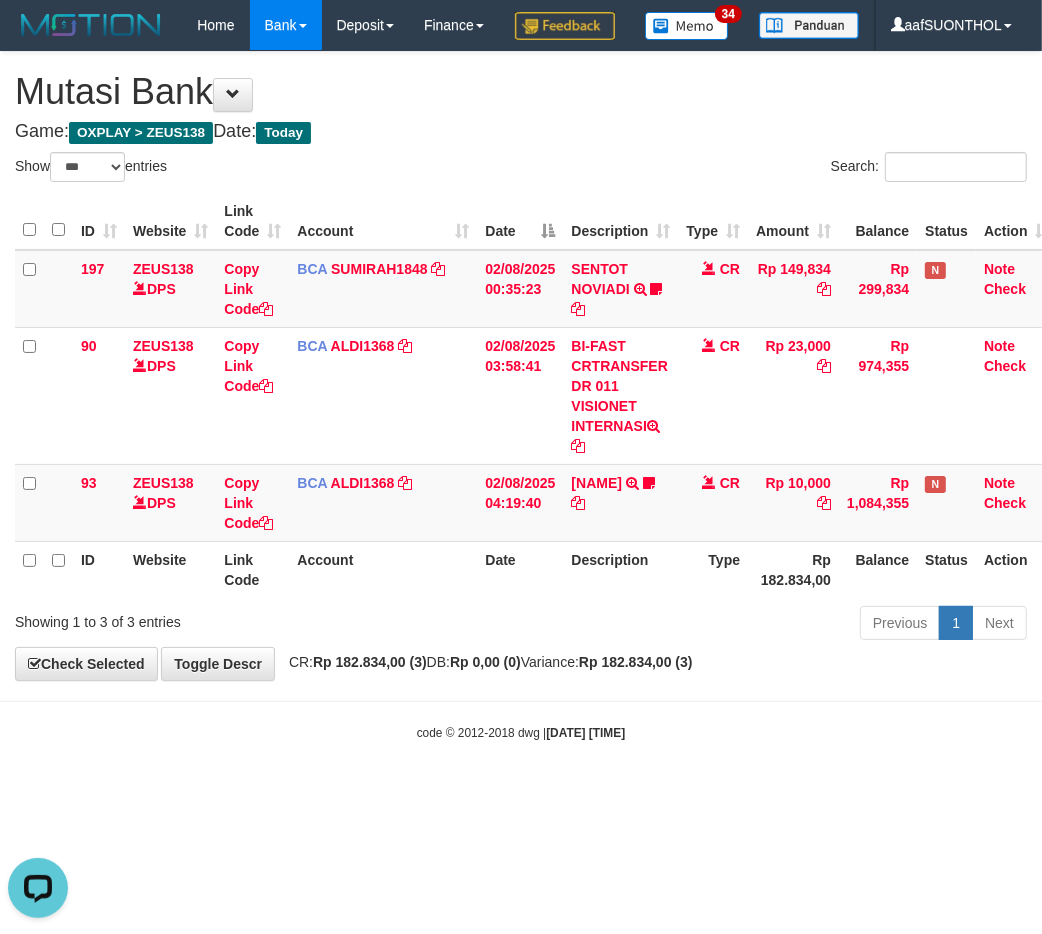click on "Toggle navigation
Home
Bank
Account List
Load
By Website
Group
[OXPLAY]													ZEUS138
By Load Group (DPS)" at bounding box center (521, 396) 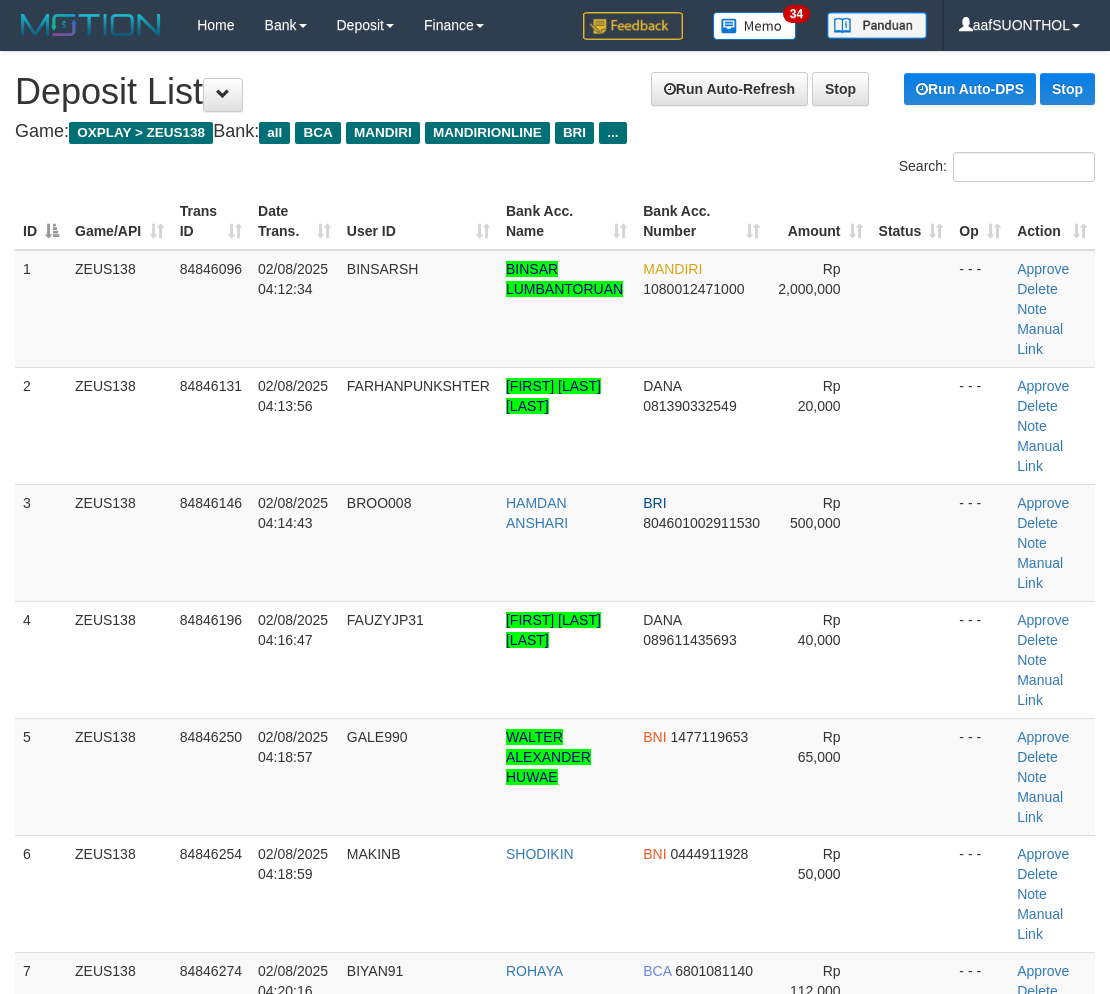 scroll, scrollTop: 0, scrollLeft: 0, axis: both 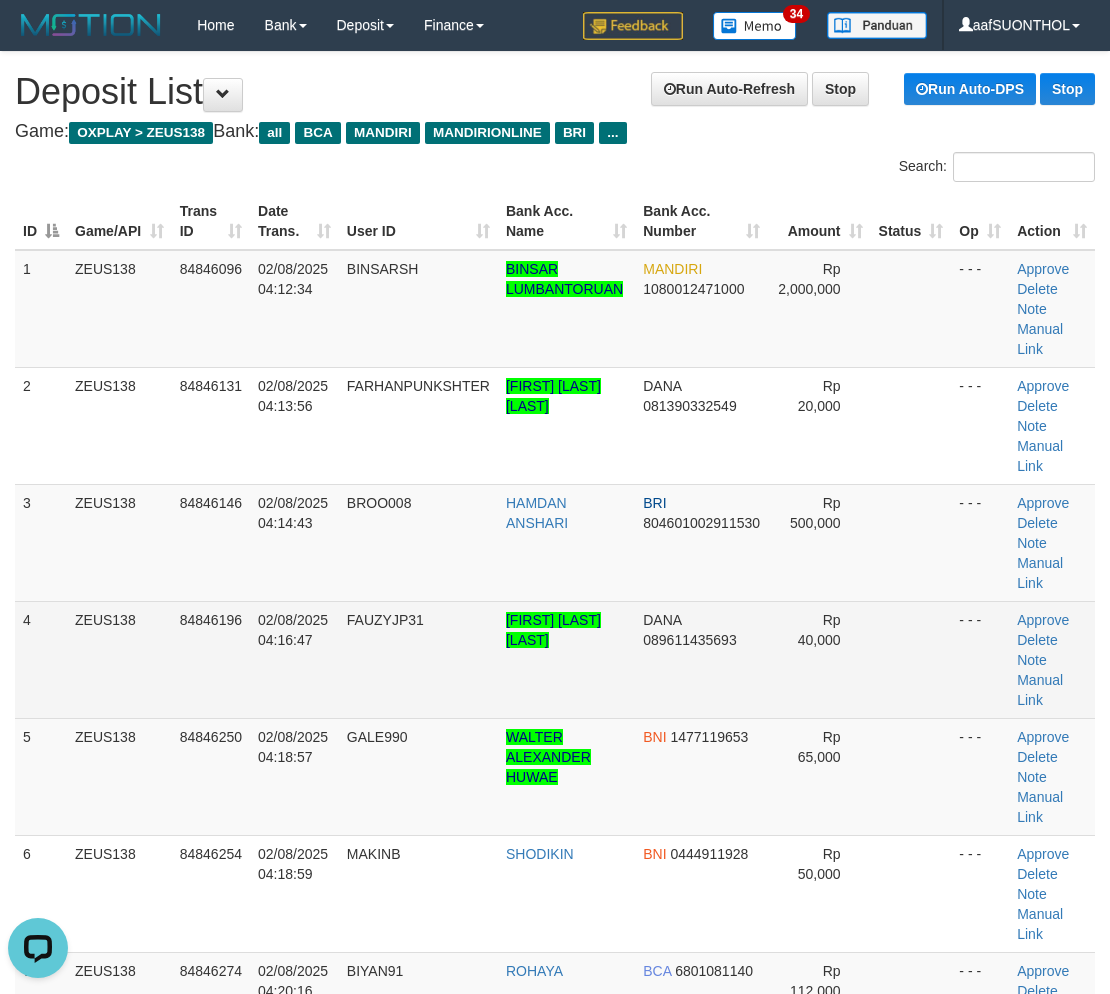 click on "Rp 40,000" at bounding box center [819, 659] 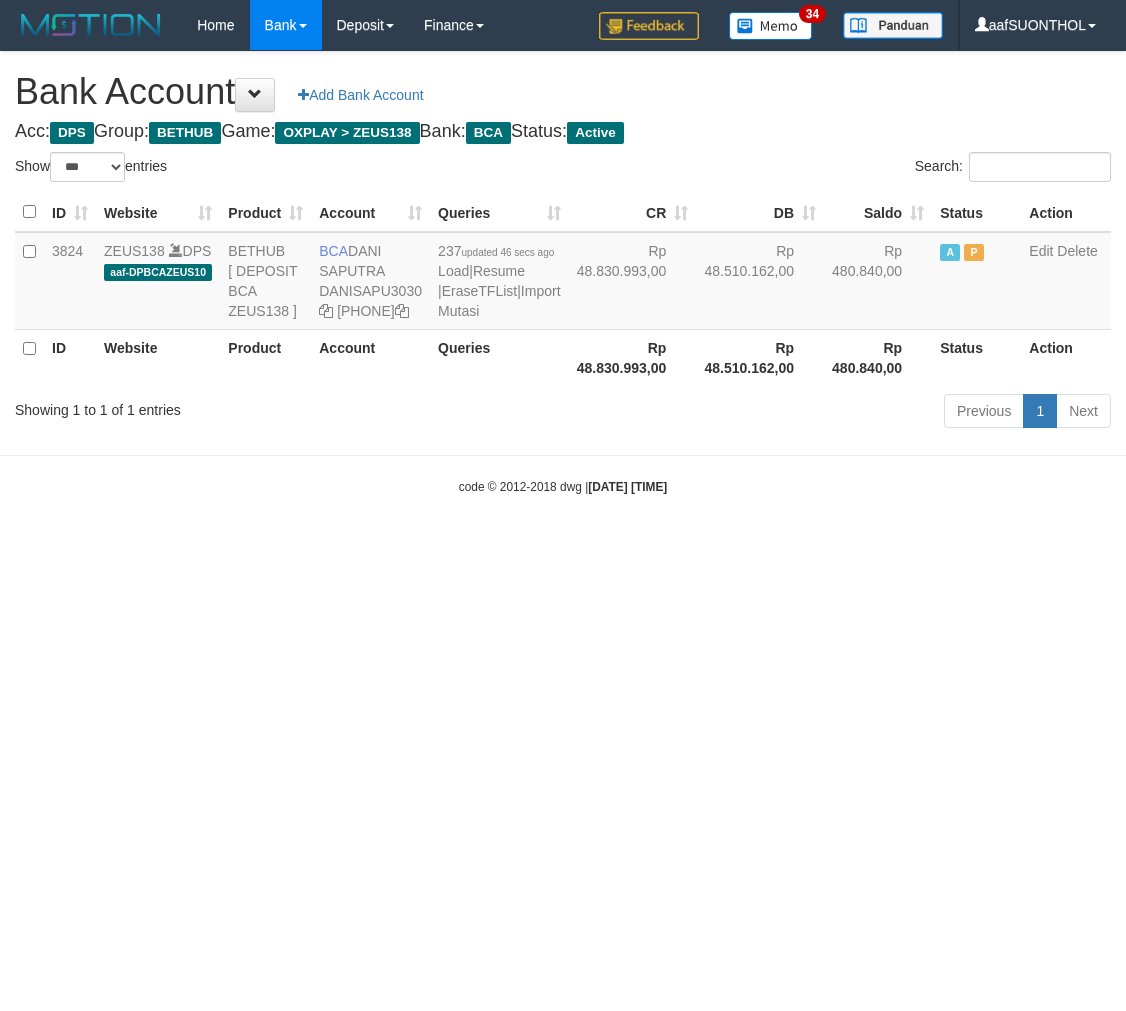 select on "***" 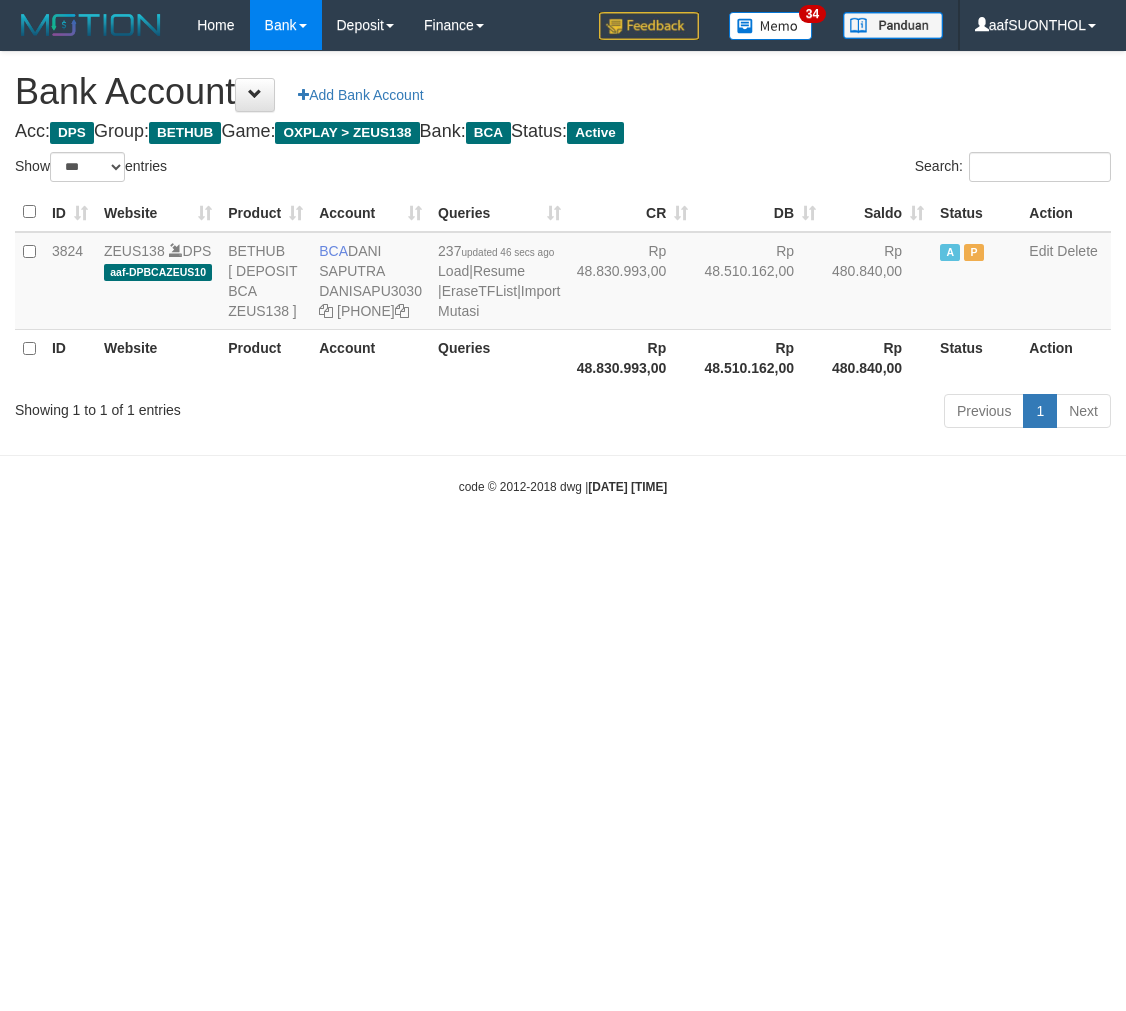 scroll, scrollTop: 0, scrollLeft: 0, axis: both 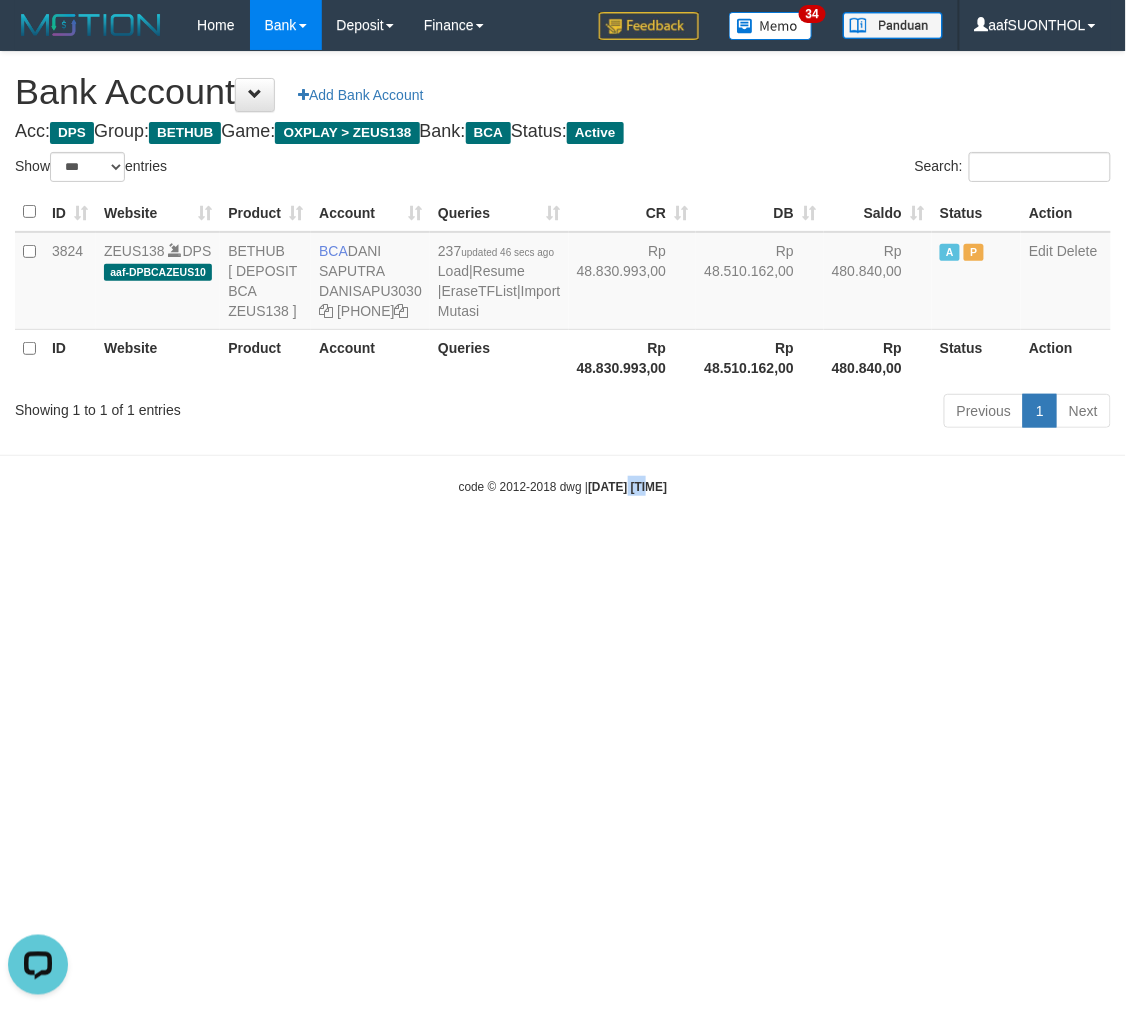 drag, startPoint x: 635, startPoint y: 765, endPoint x: 613, endPoint y: 744, distance: 30.413813 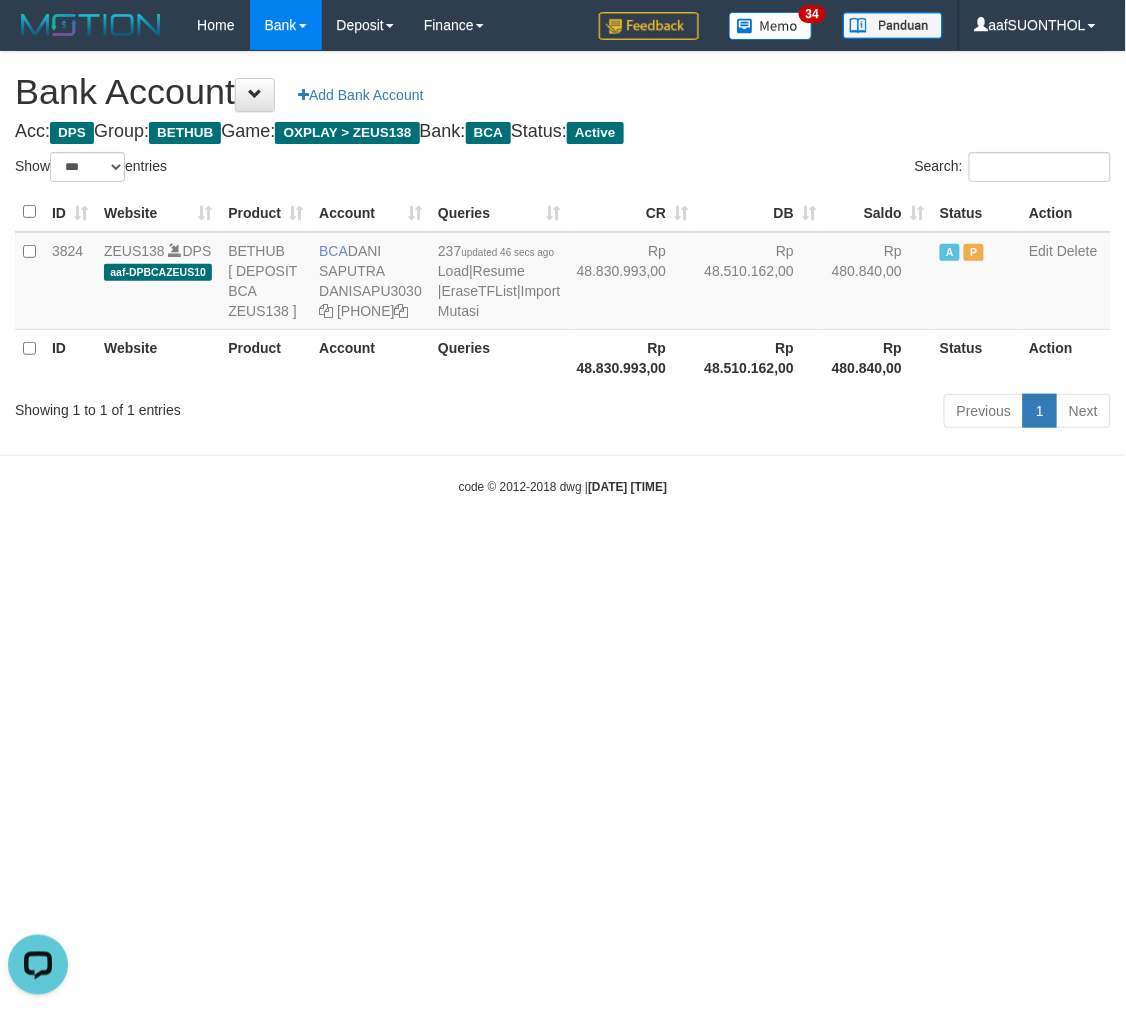 click on "Toggle navigation
Home
Bank
Account List
Load
By Website
Group
[OXPLAY]													ZEUS138
By Load Group (DPS)
Sync" at bounding box center [563, 273] 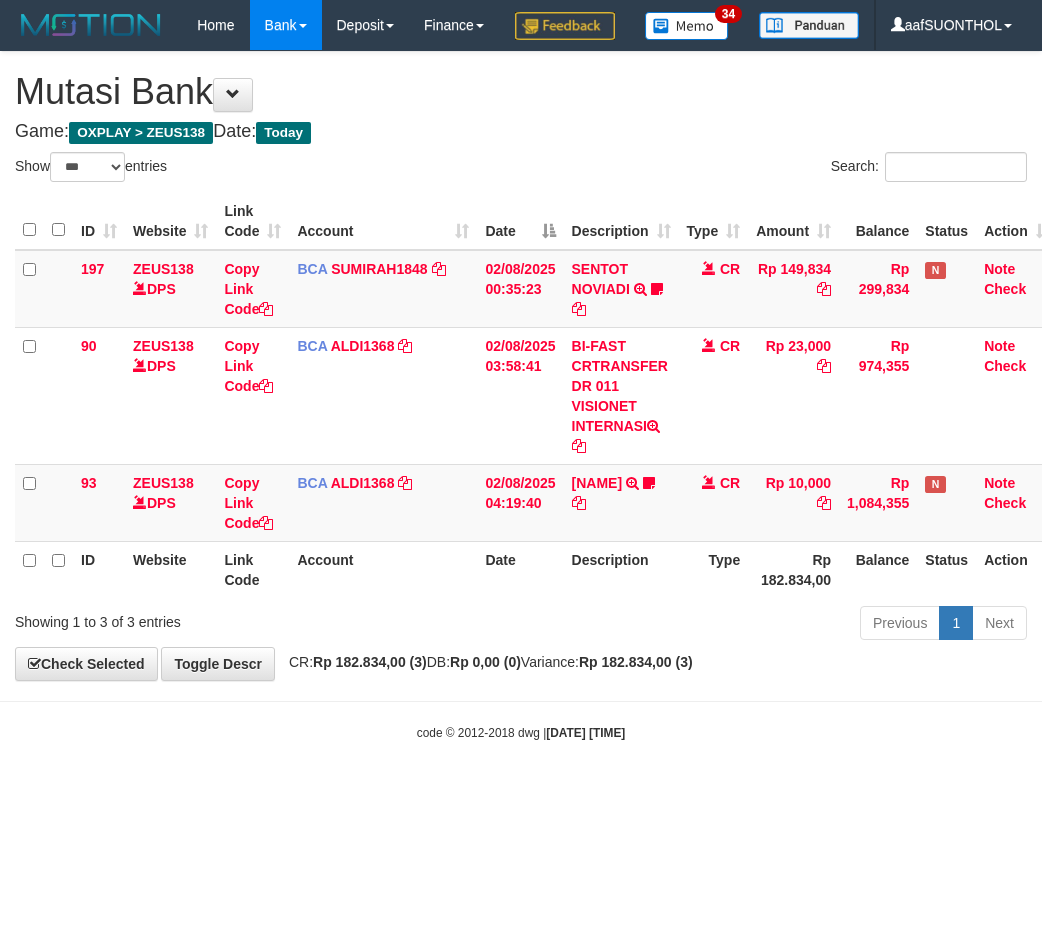 select on "***" 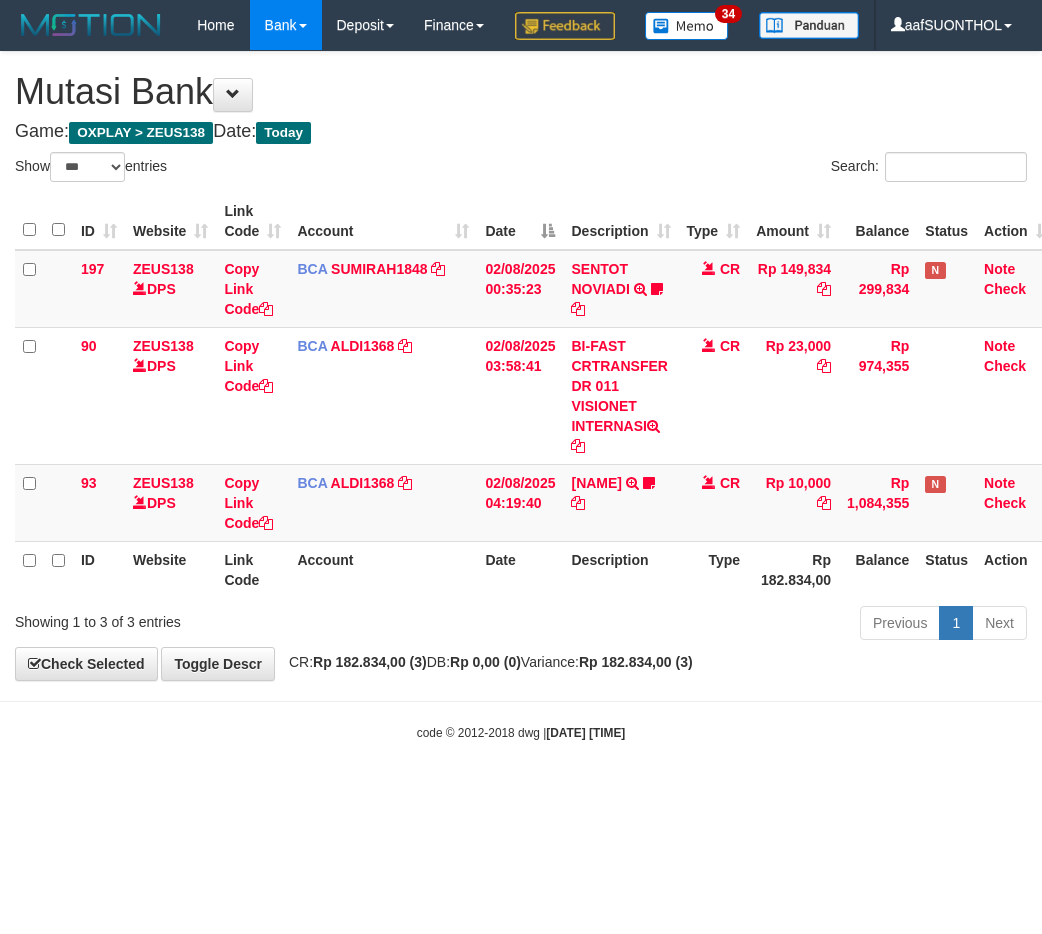 scroll, scrollTop: 0, scrollLeft: 0, axis: both 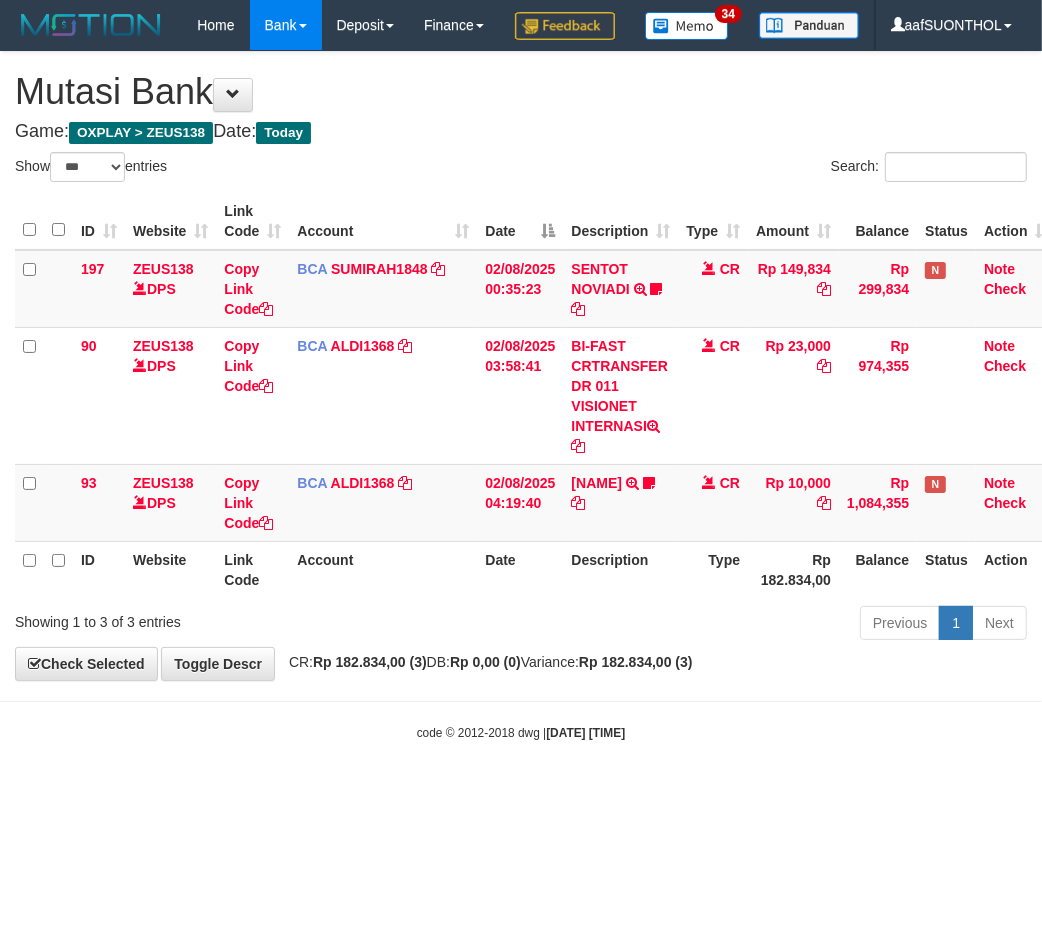 drag, startPoint x: 367, startPoint y: 798, endPoint x: 336, endPoint y: 797, distance: 31.016125 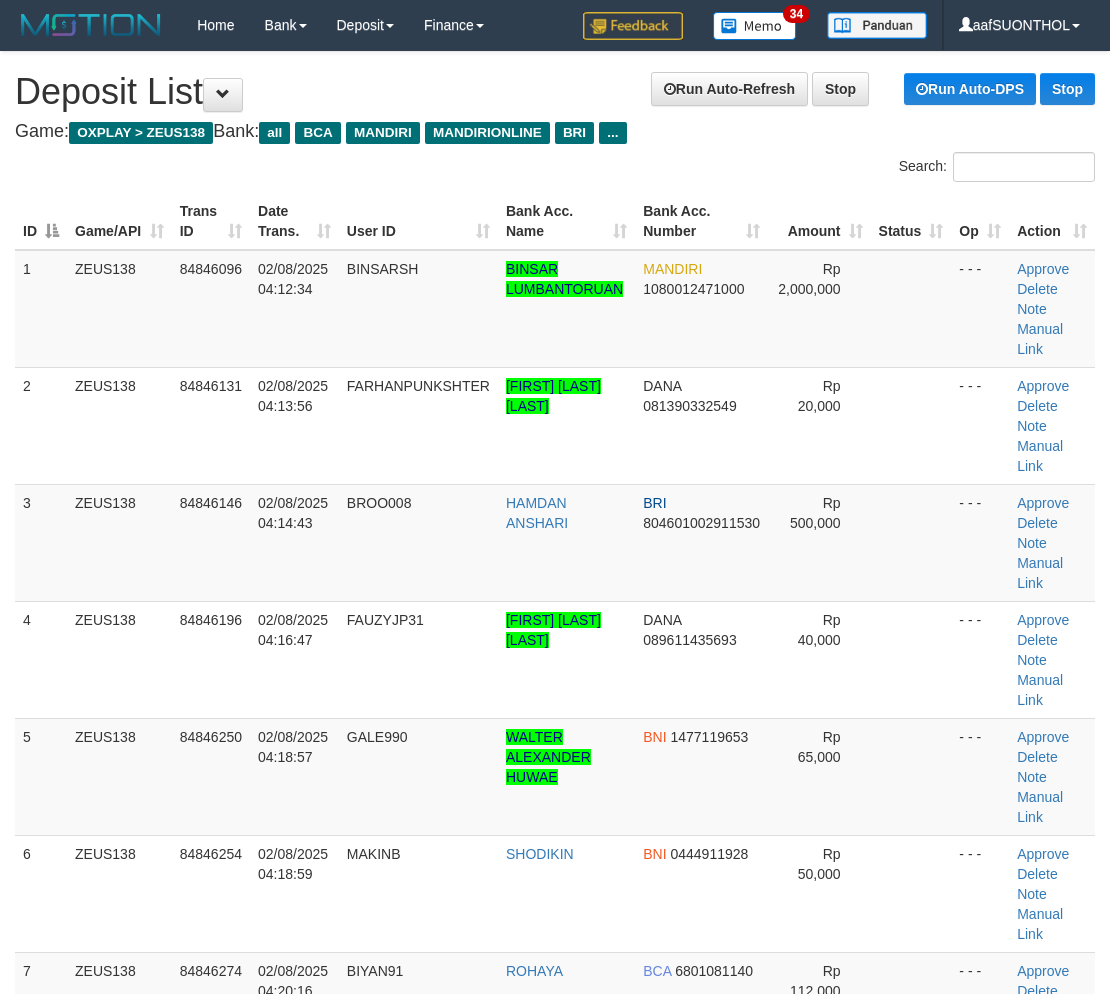scroll, scrollTop: 0, scrollLeft: 0, axis: both 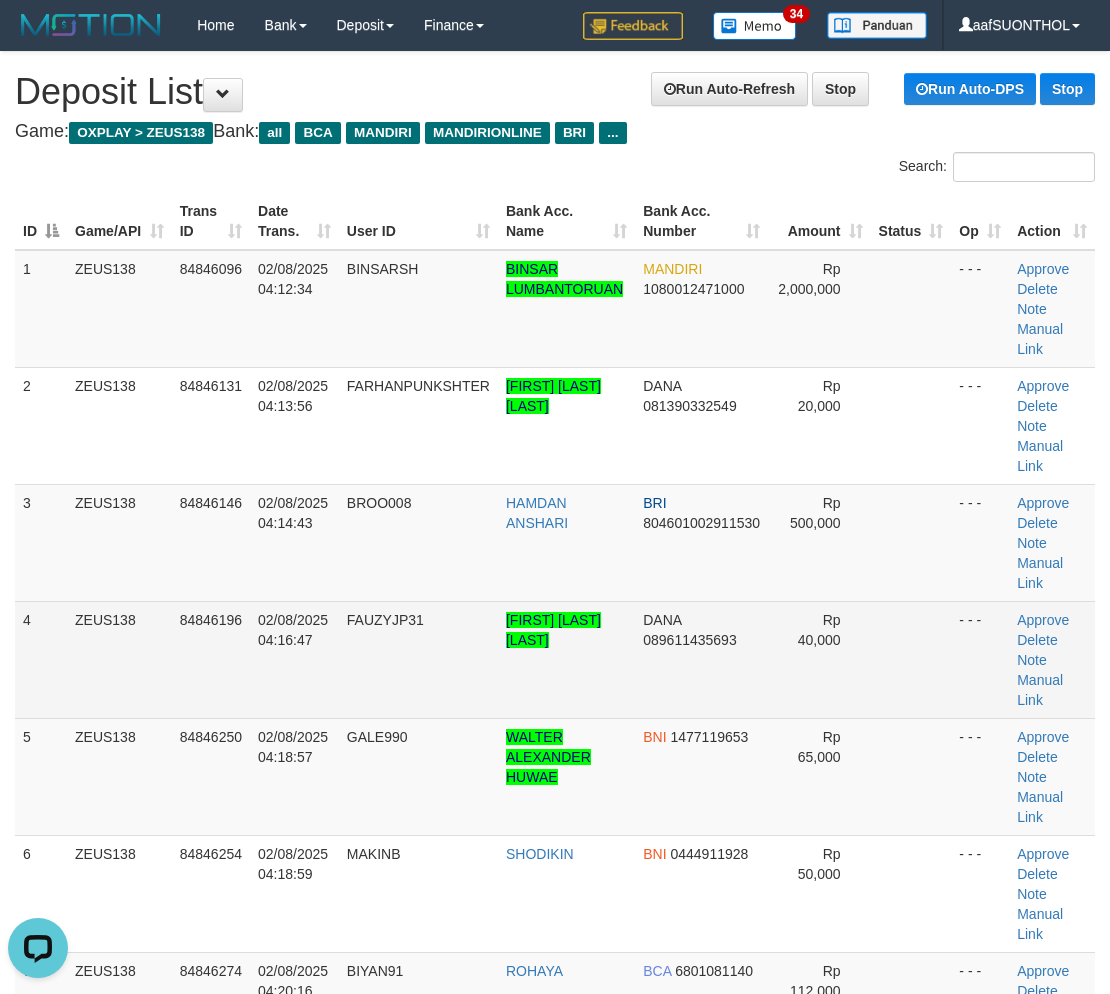 click at bounding box center (911, 659) 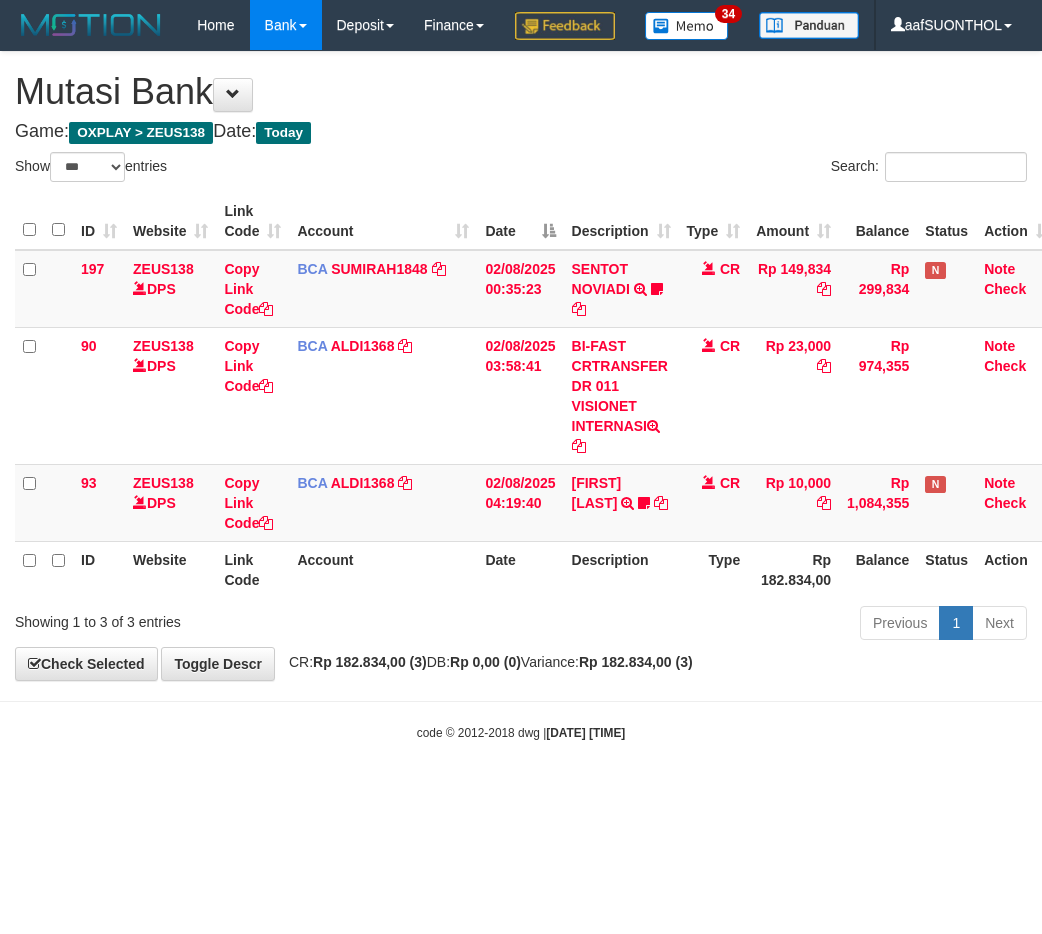 select on "***" 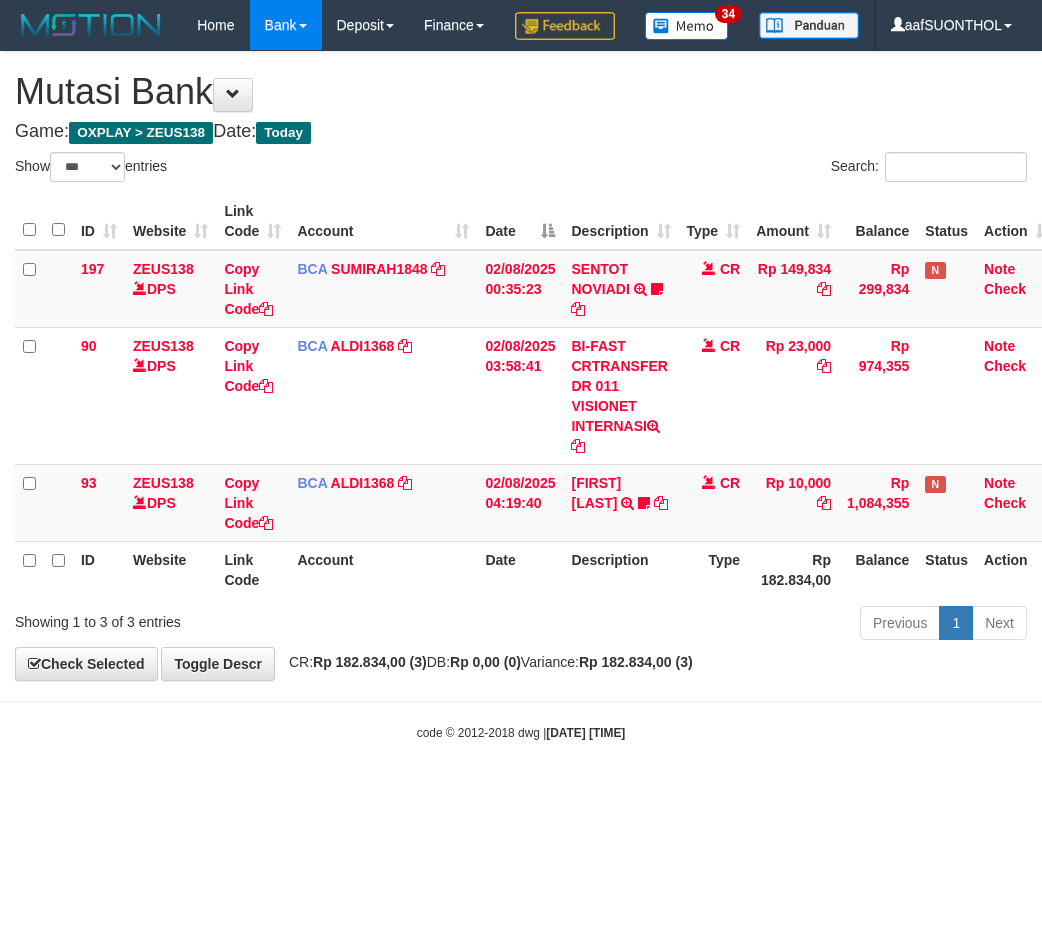 scroll, scrollTop: 0, scrollLeft: 0, axis: both 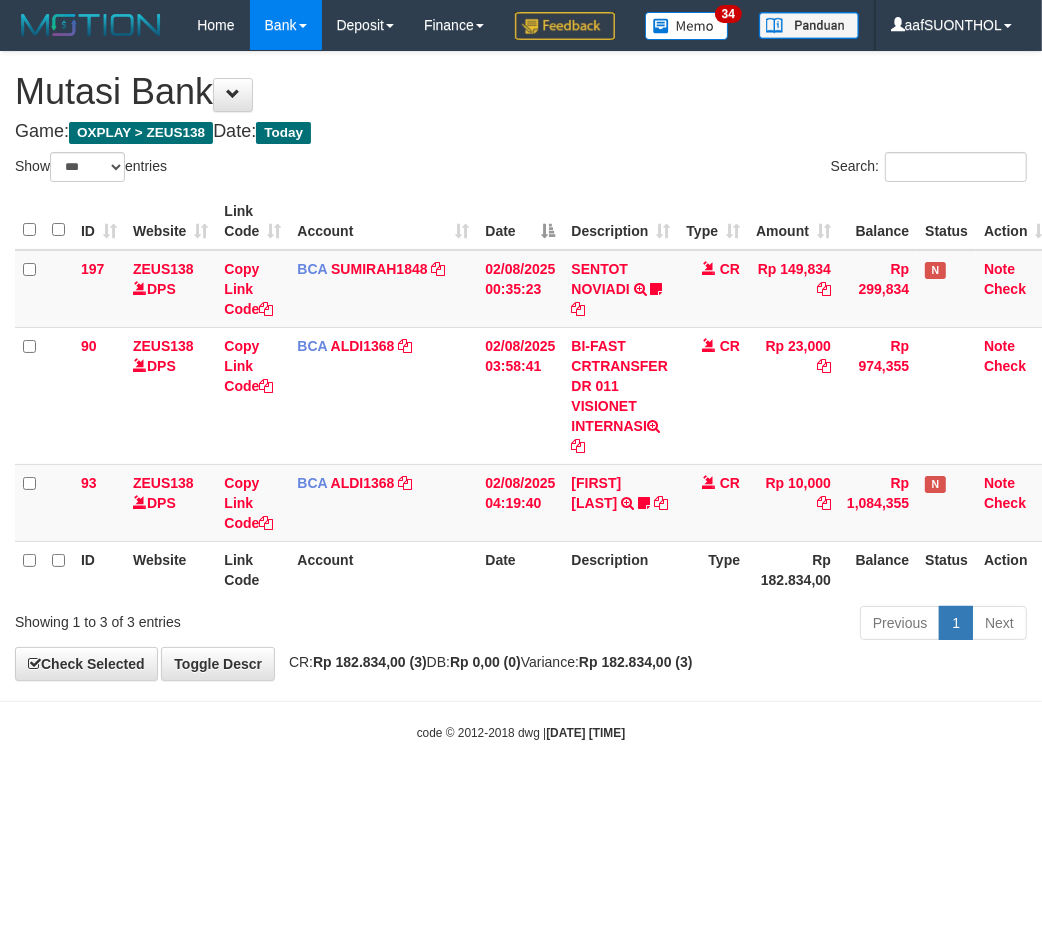click on "Toggle navigation
Home
Bank
Account List
Load
By Website
Group
[OXPLAY]													ZEUS138
By Load Group (DPS)" at bounding box center [521, 396] 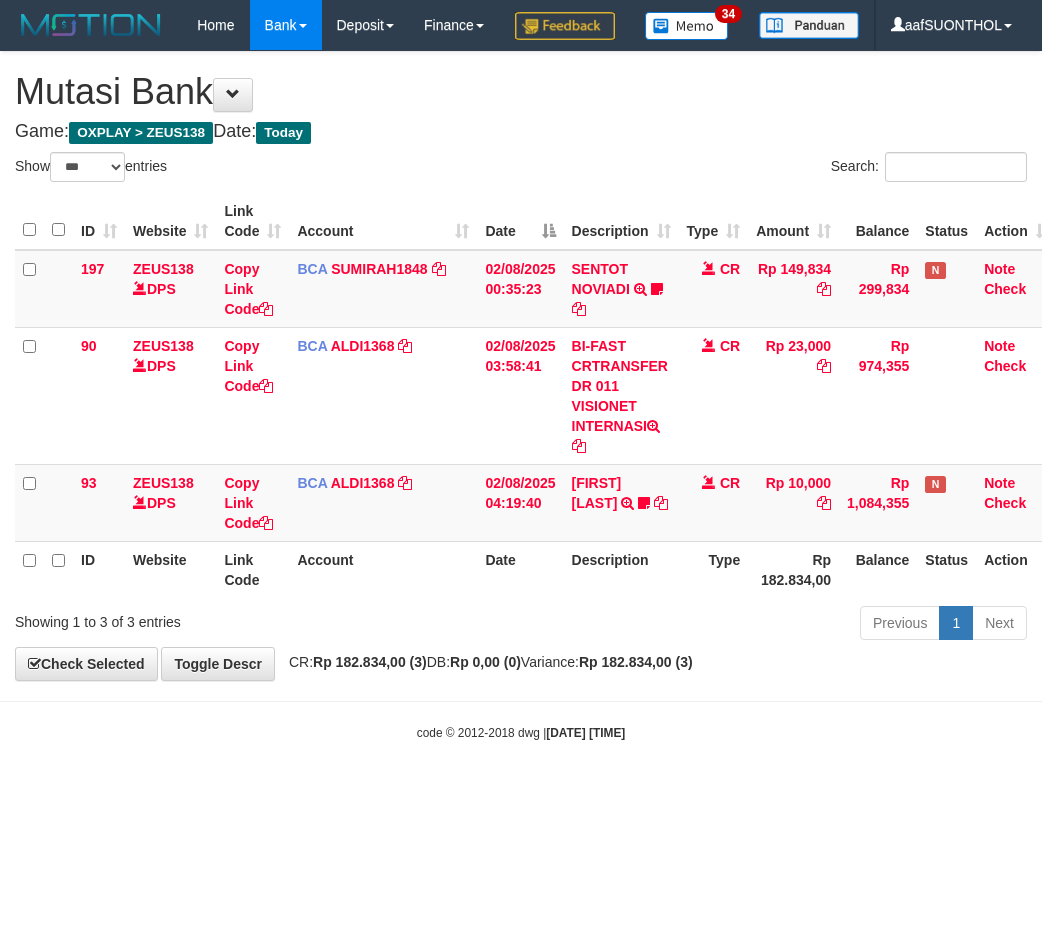 select on "***" 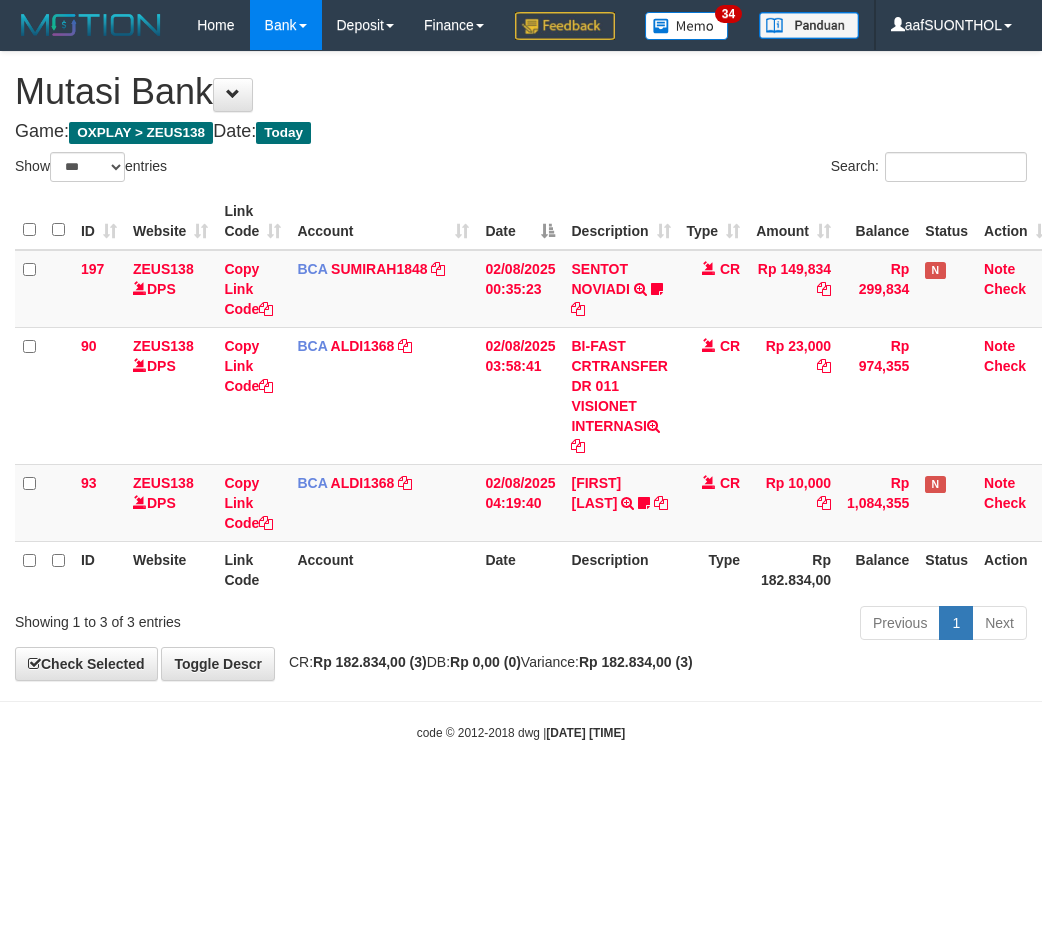 scroll, scrollTop: 0, scrollLeft: 0, axis: both 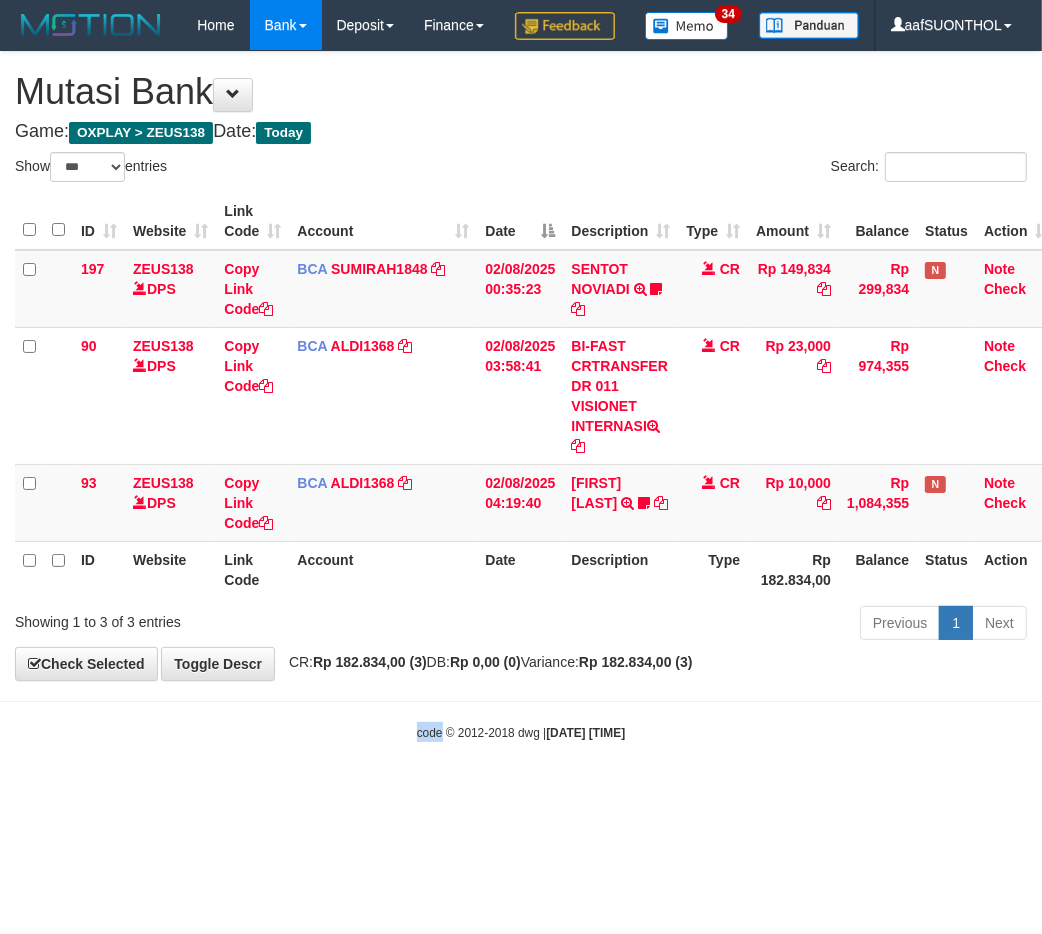 click on "code © 2012-2018 dwg |  [DATE] [TIME]" at bounding box center [521, 732] 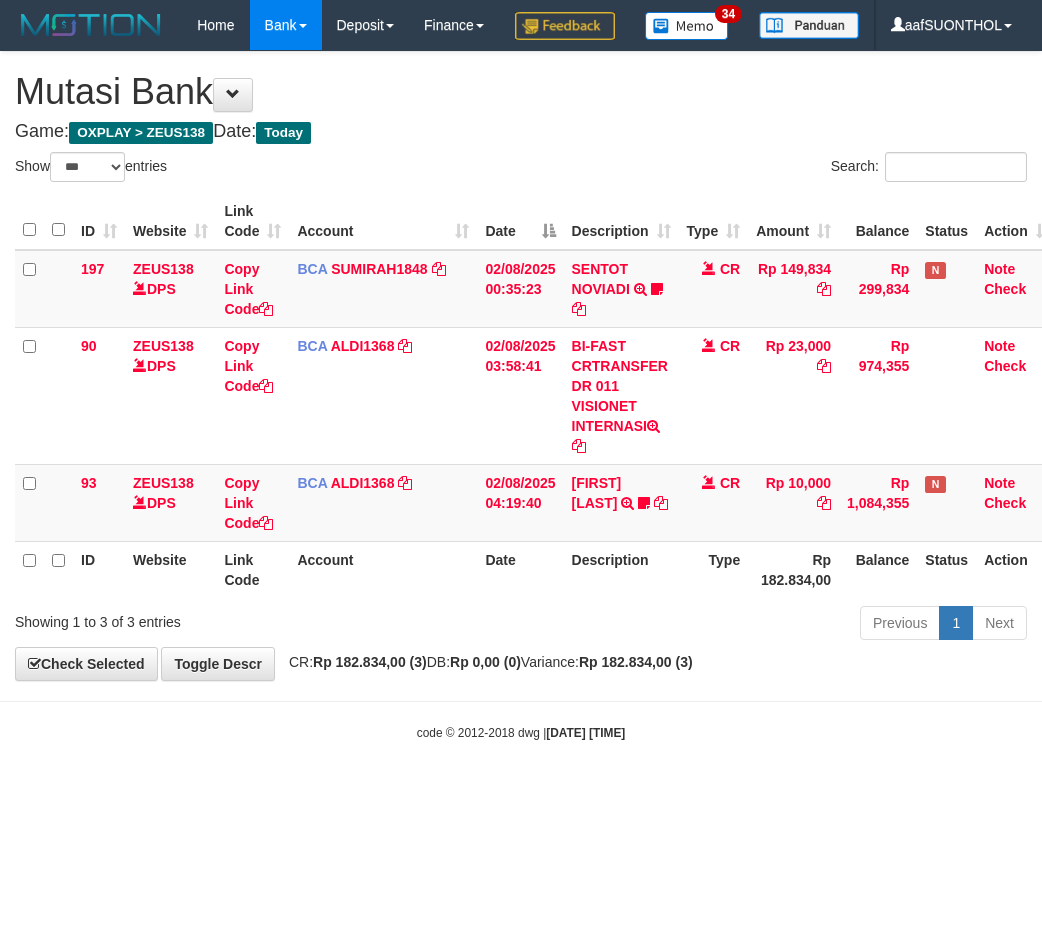select on "***" 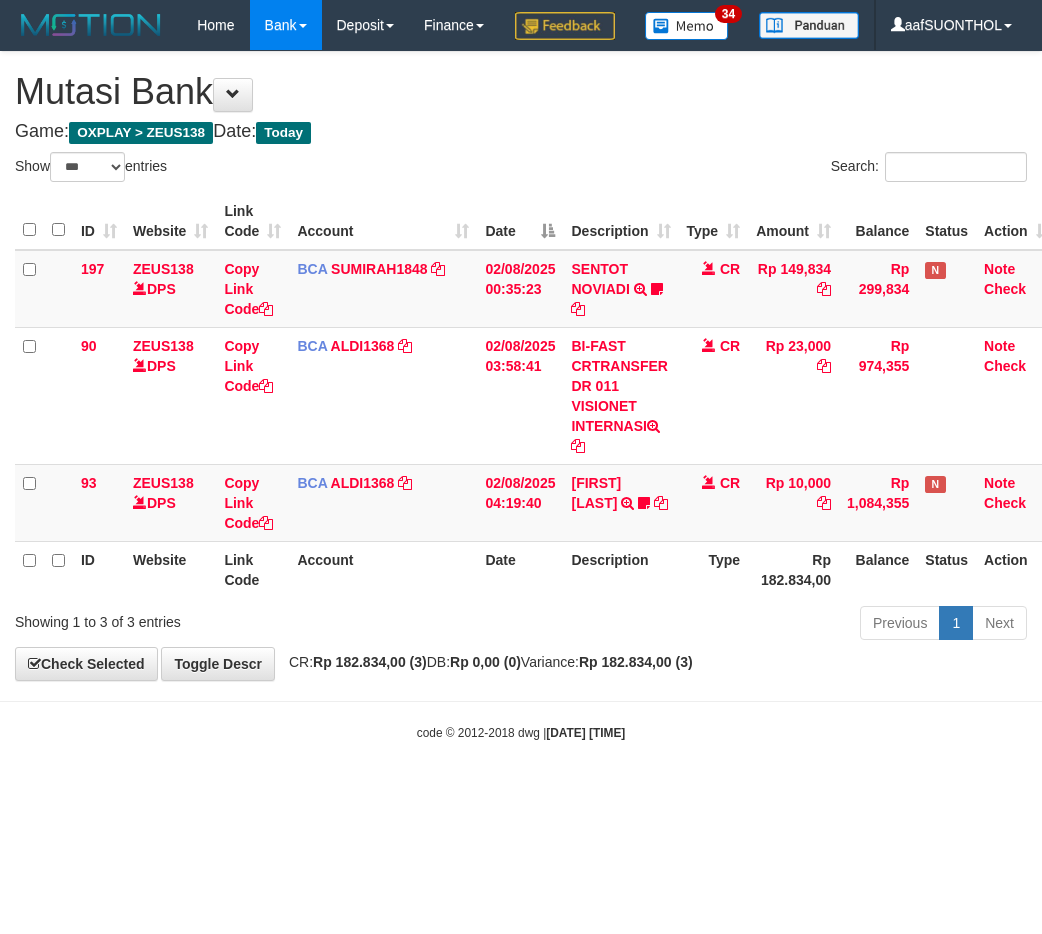 scroll, scrollTop: 0, scrollLeft: 0, axis: both 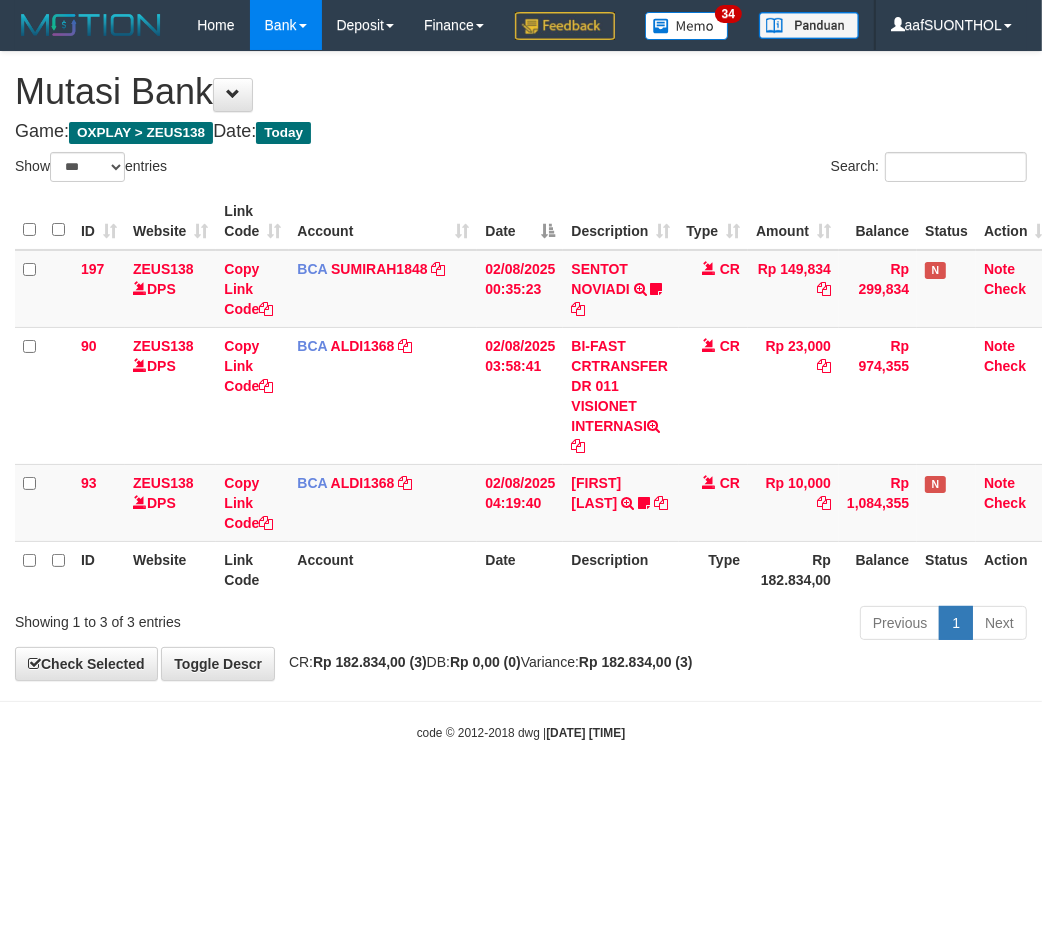 drag, startPoint x: 246, startPoint y: 808, endPoint x: 0, endPoint y: 807, distance: 246.00203 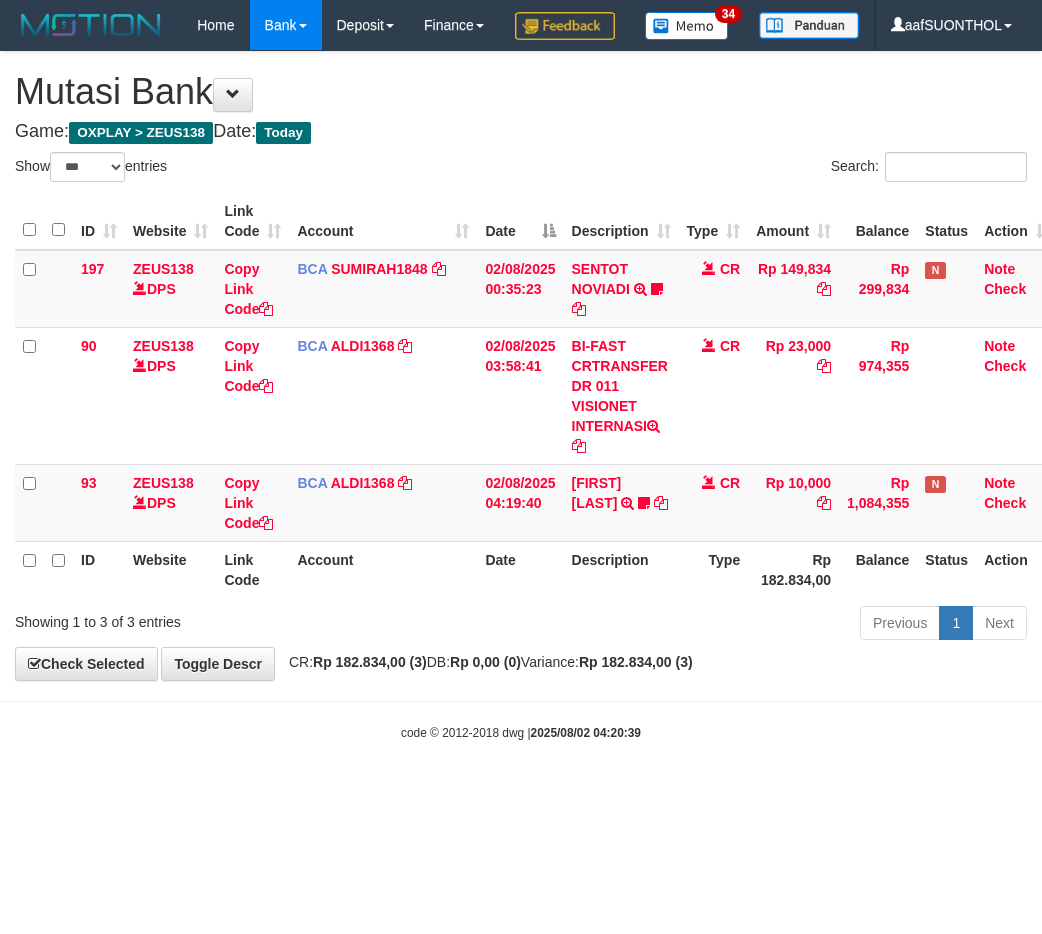 select on "***" 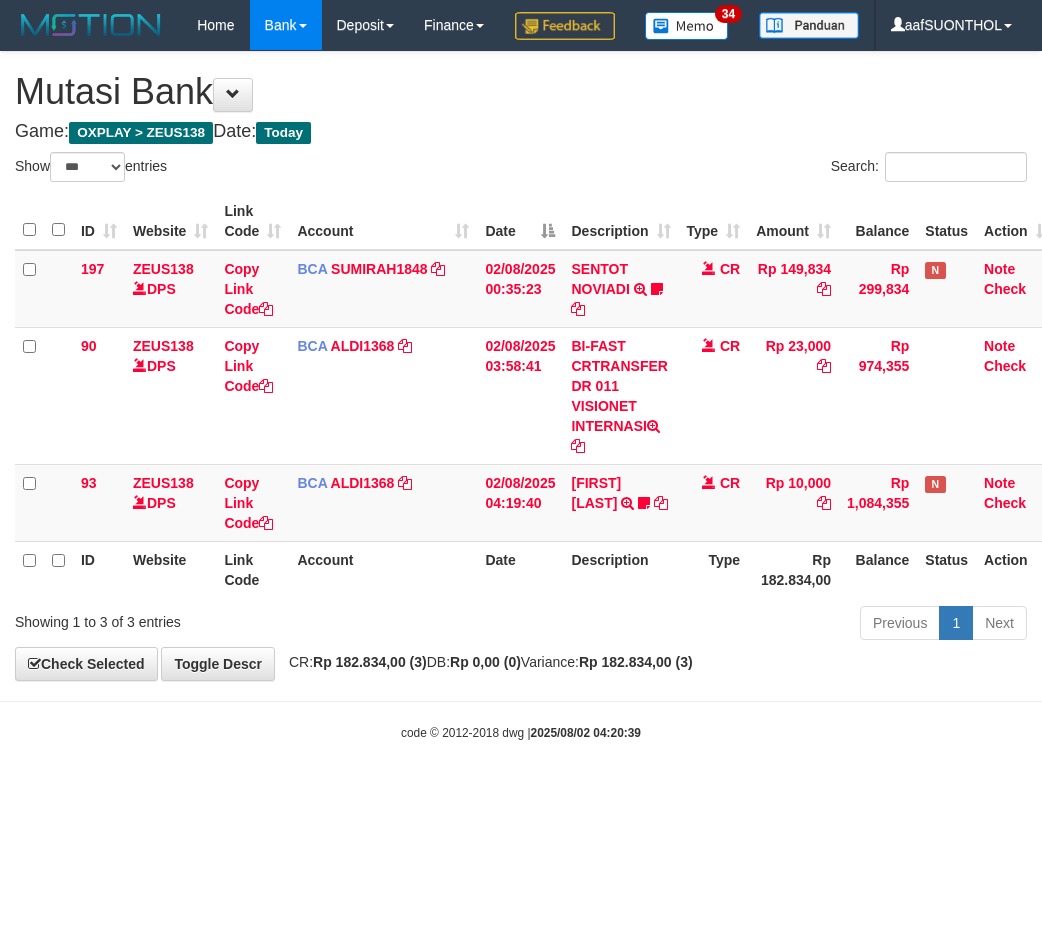 scroll, scrollTop: 0, scrollLeft: 0, axis: both 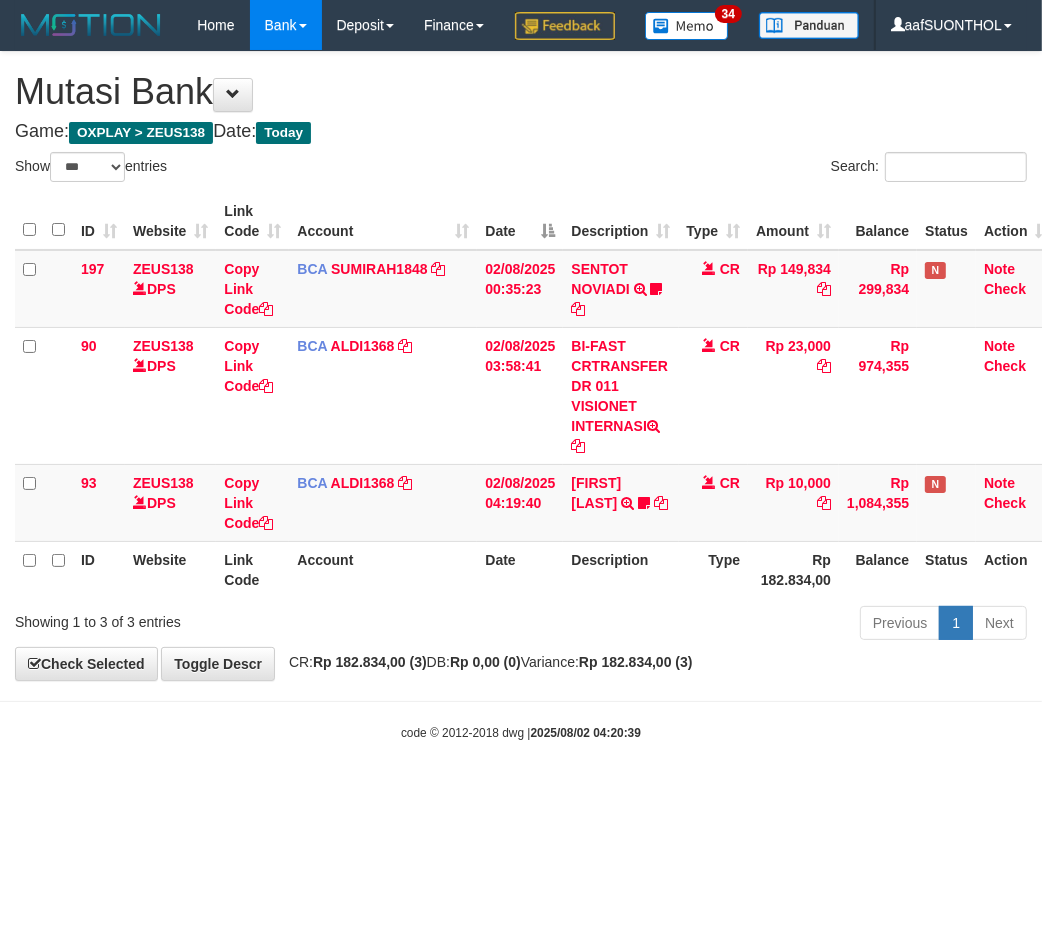 click on "Toggle navigation
Home
Bank
Account List
Load
By Website
Group
[OXPLAY]													ZEUS138
By Load Group (DPS)" at bounding box center [521, 396] 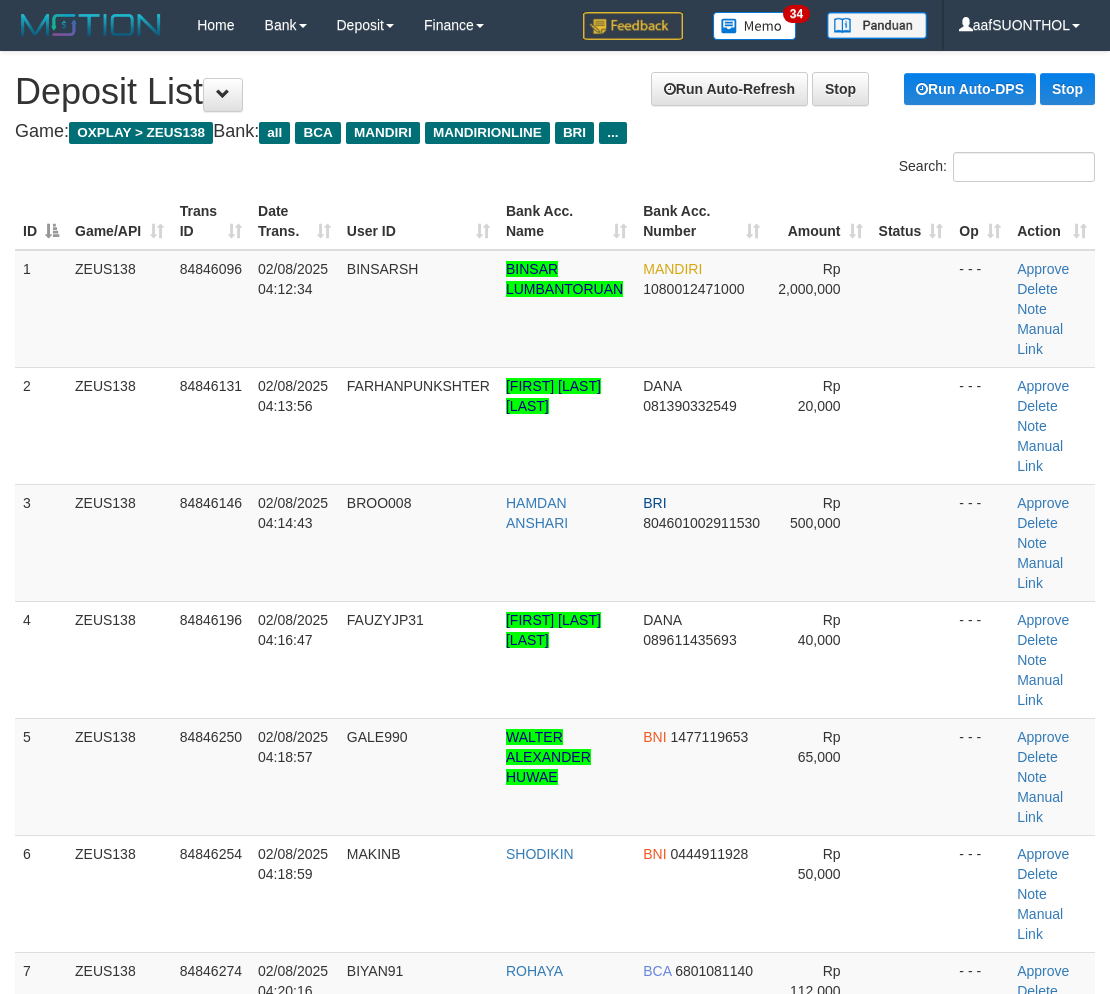 scroll, scrollTop: 0, scrollLeft: 0, axis: both 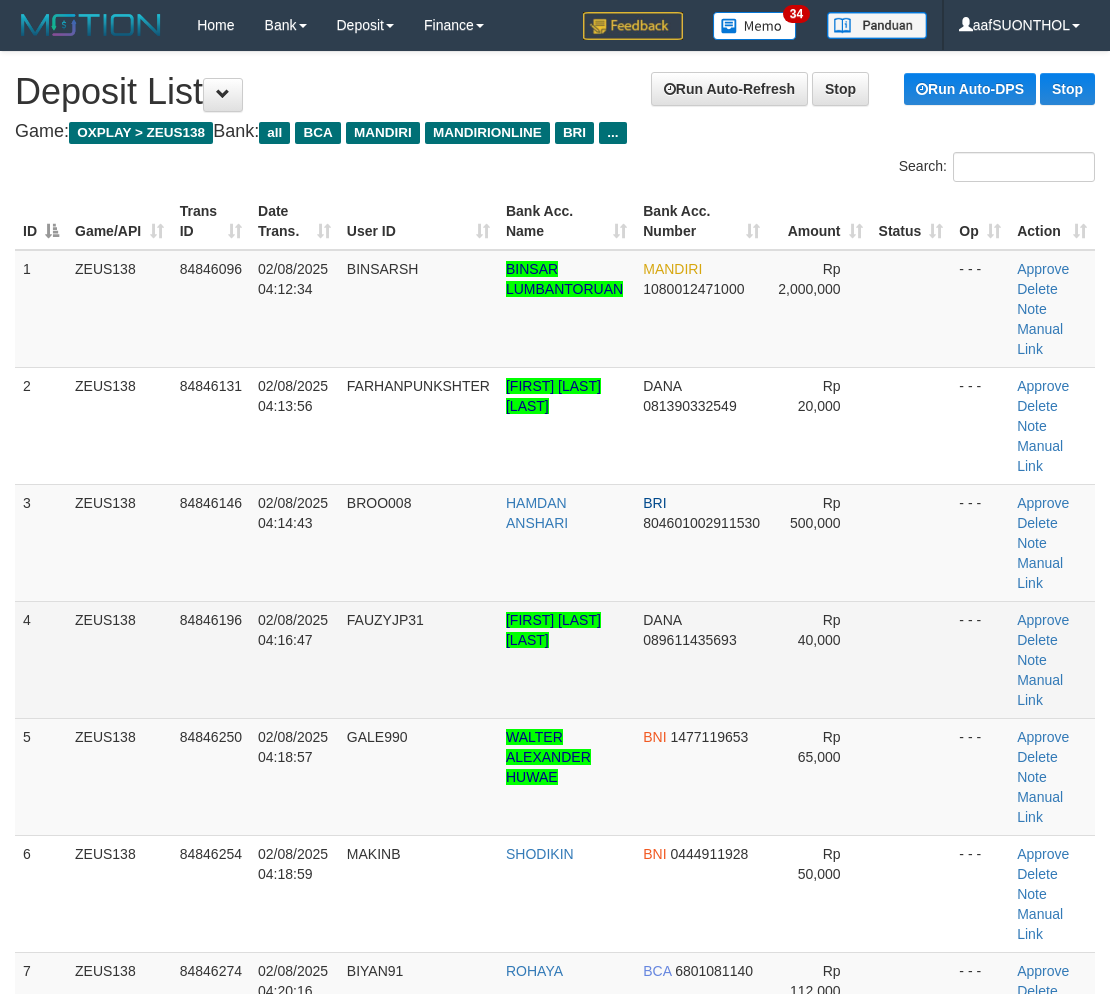 click at bounding box center [911, 659] 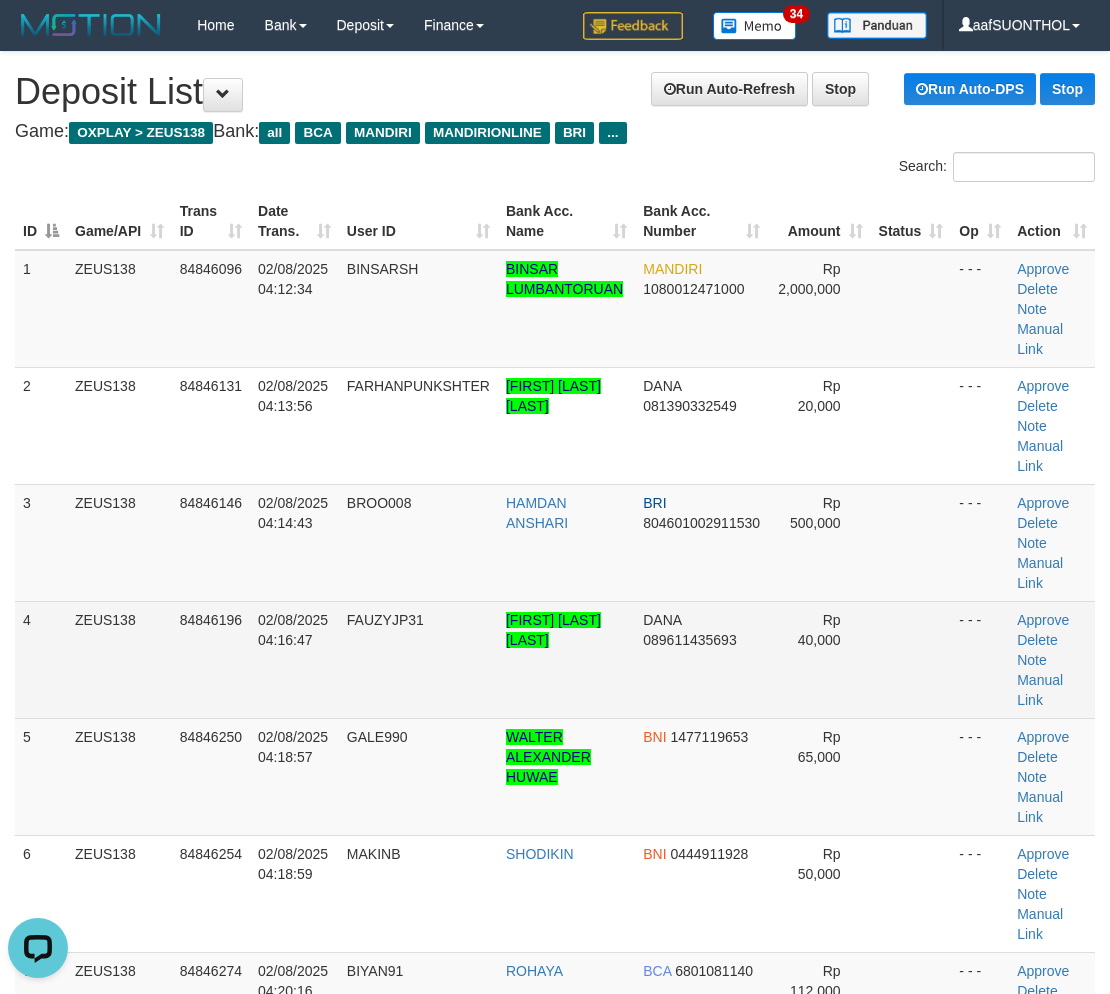 scroll, scrollTop: 0, scrollLeft: 0, axis: both 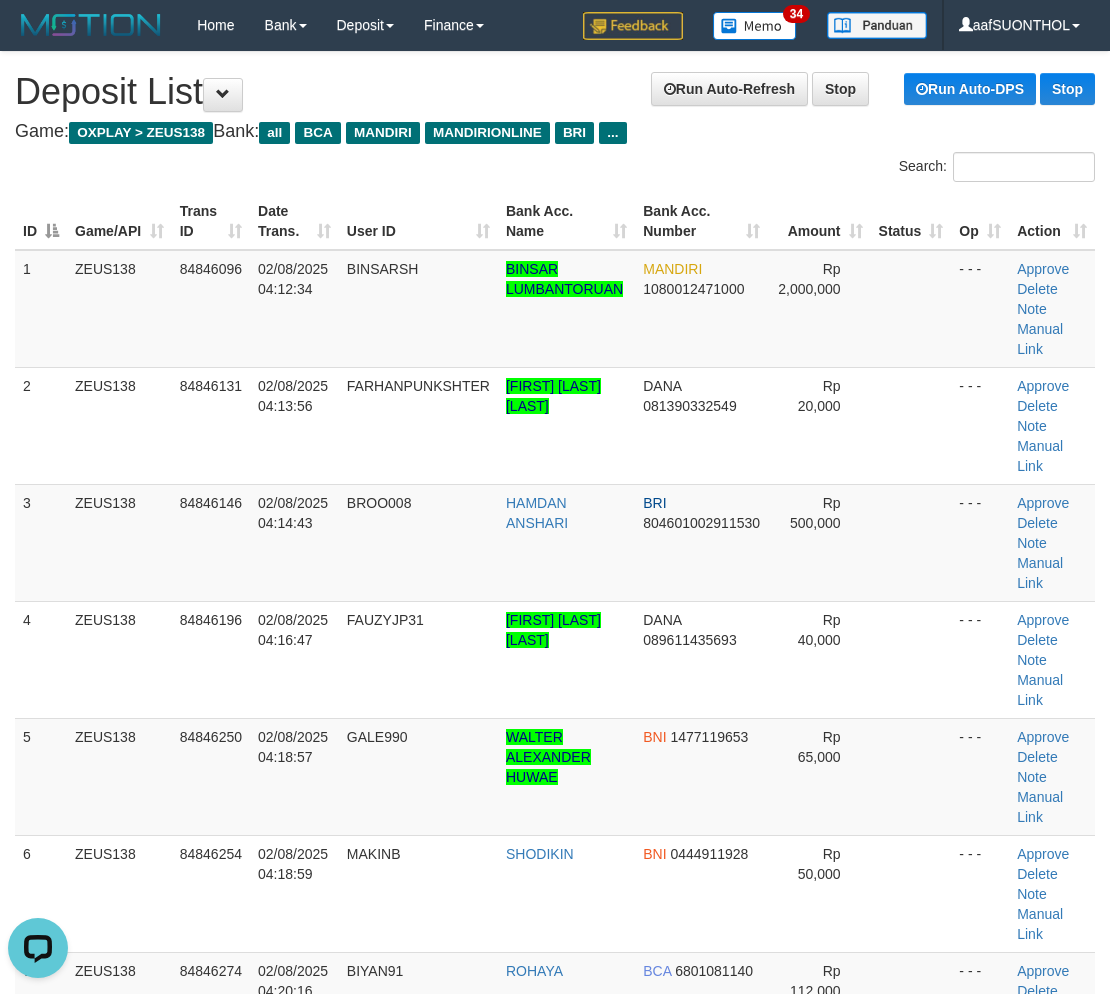 drag, startPoint x: 950, startPoint y: 700, endPoint x: 1123, endPoint y: 711, distance: 173.34937 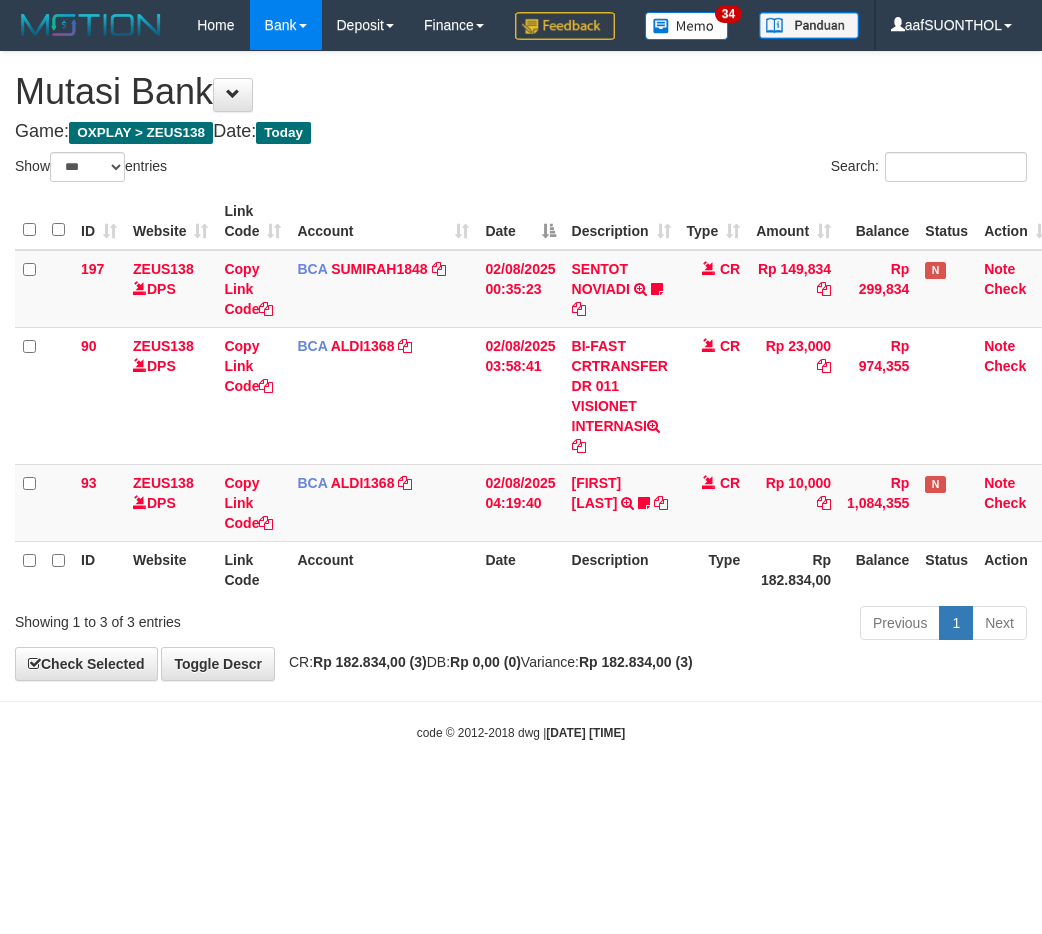 select on "***" 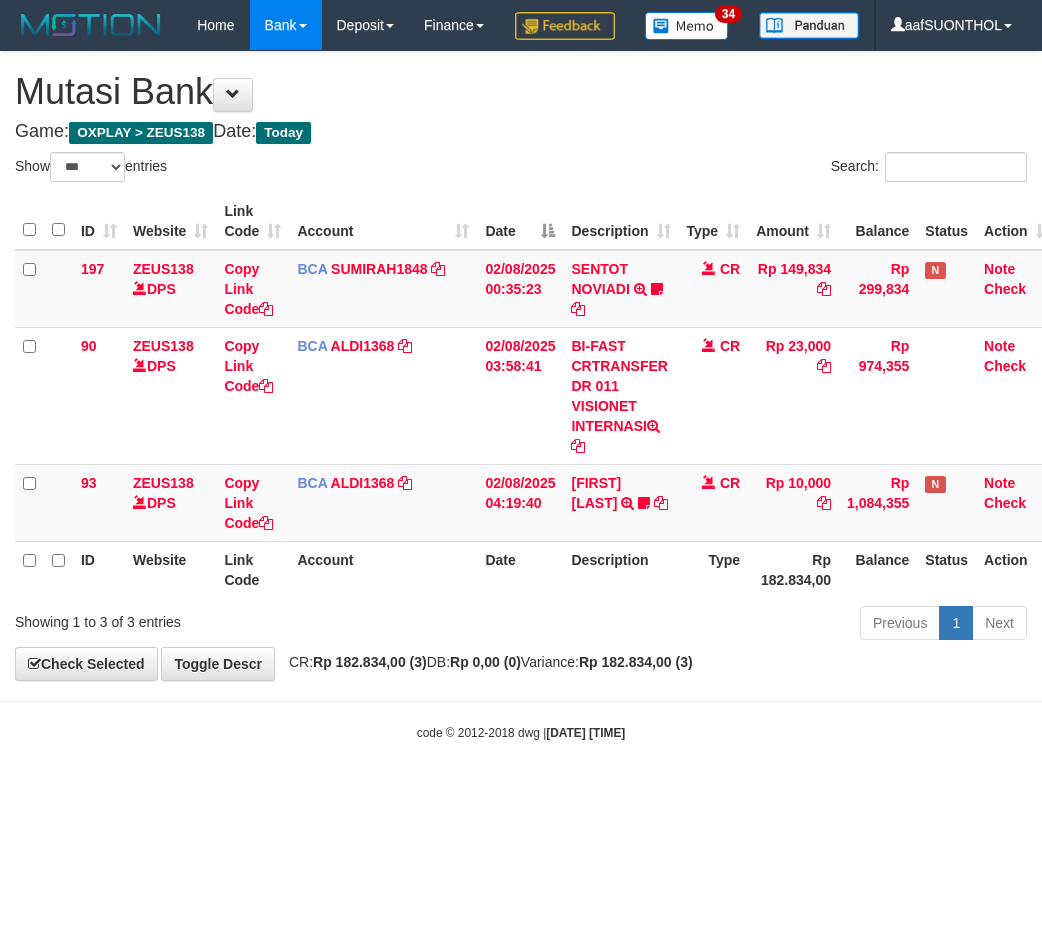 scroll, scrollTop: 0, scrollLeft: 0, axis: both 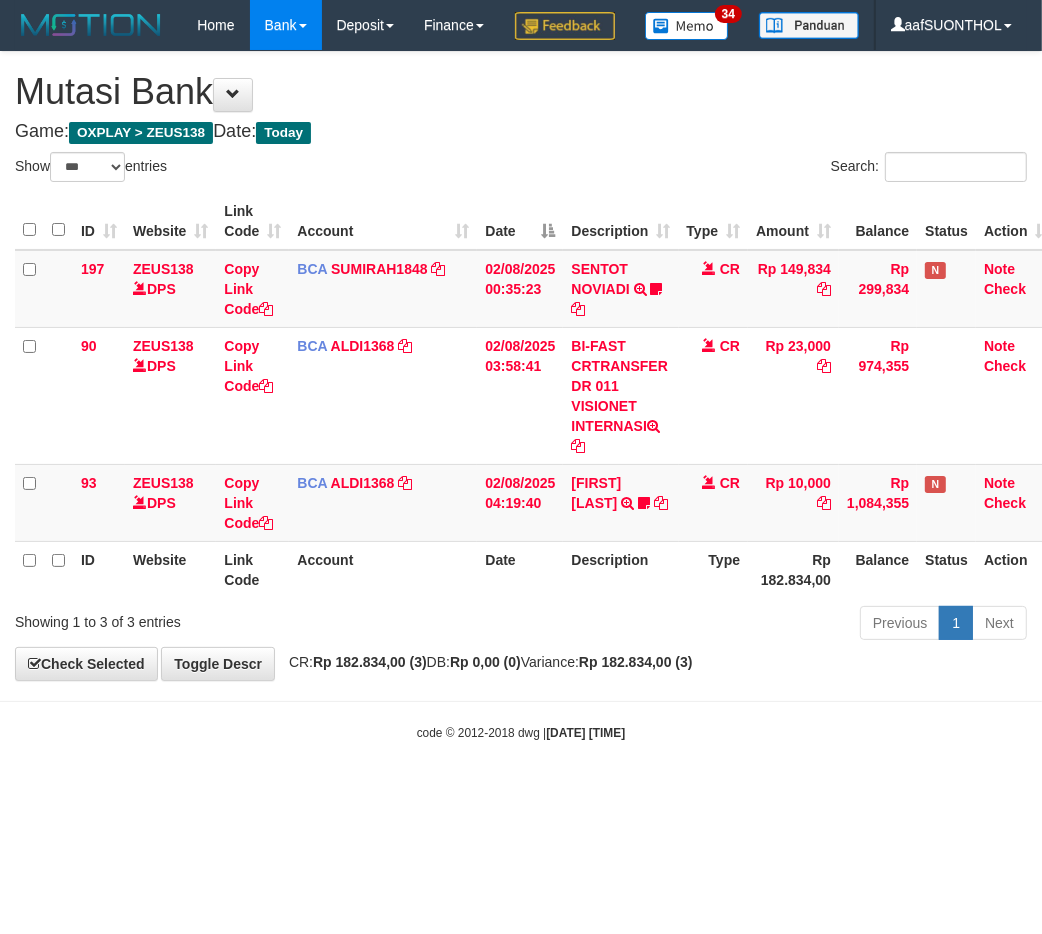 click on "Toggle navigation
Home
Bank
Account List
Load
By Website
Group
[OXPLAY]													ZEUS138
By Load Group (DPS)" at bounding box center (521, 396) 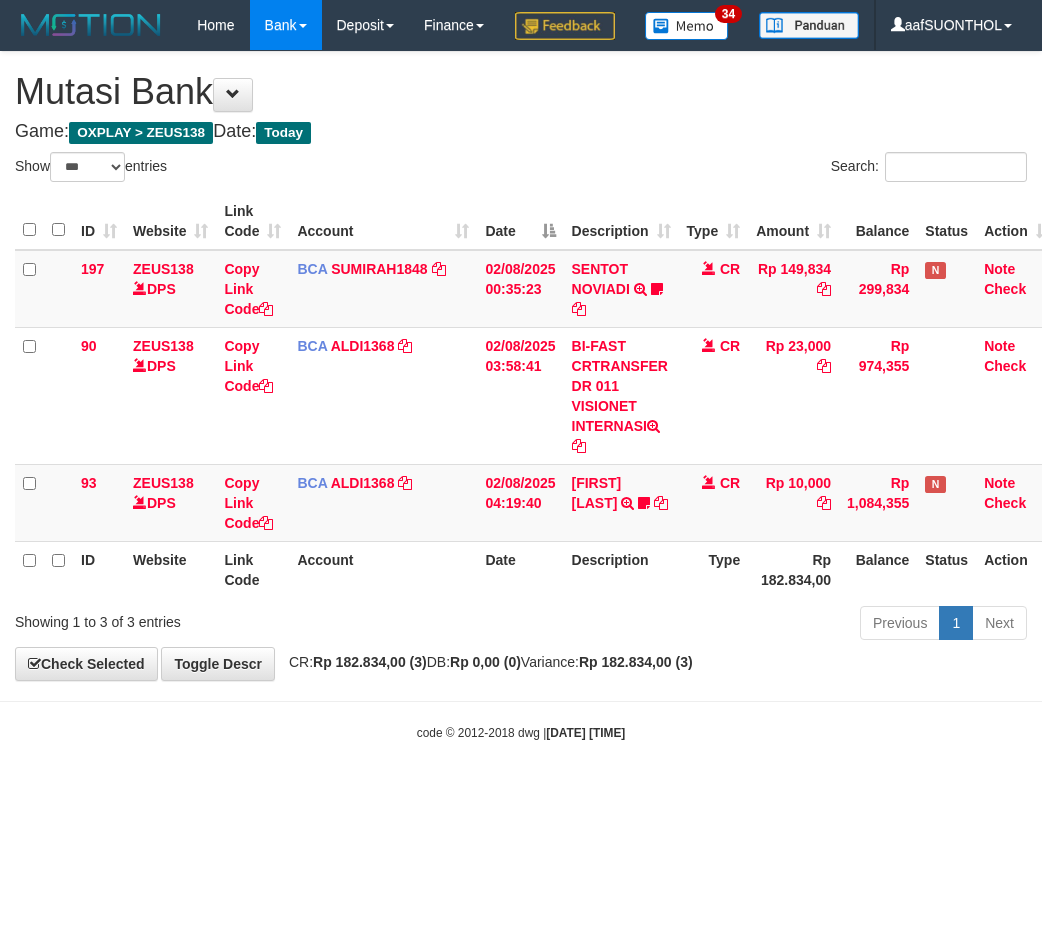 select on "***" 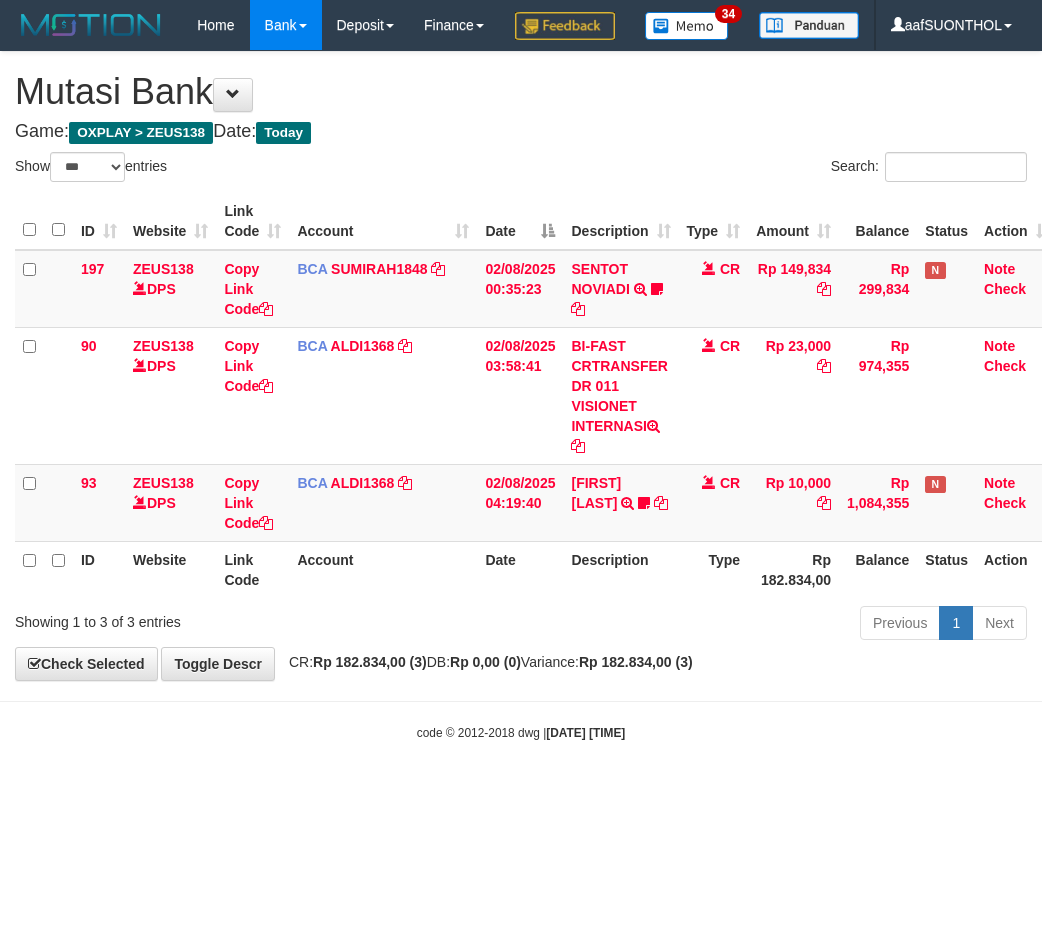 scroll, scrollTop: 0, scrollLeft: 0, axis: both 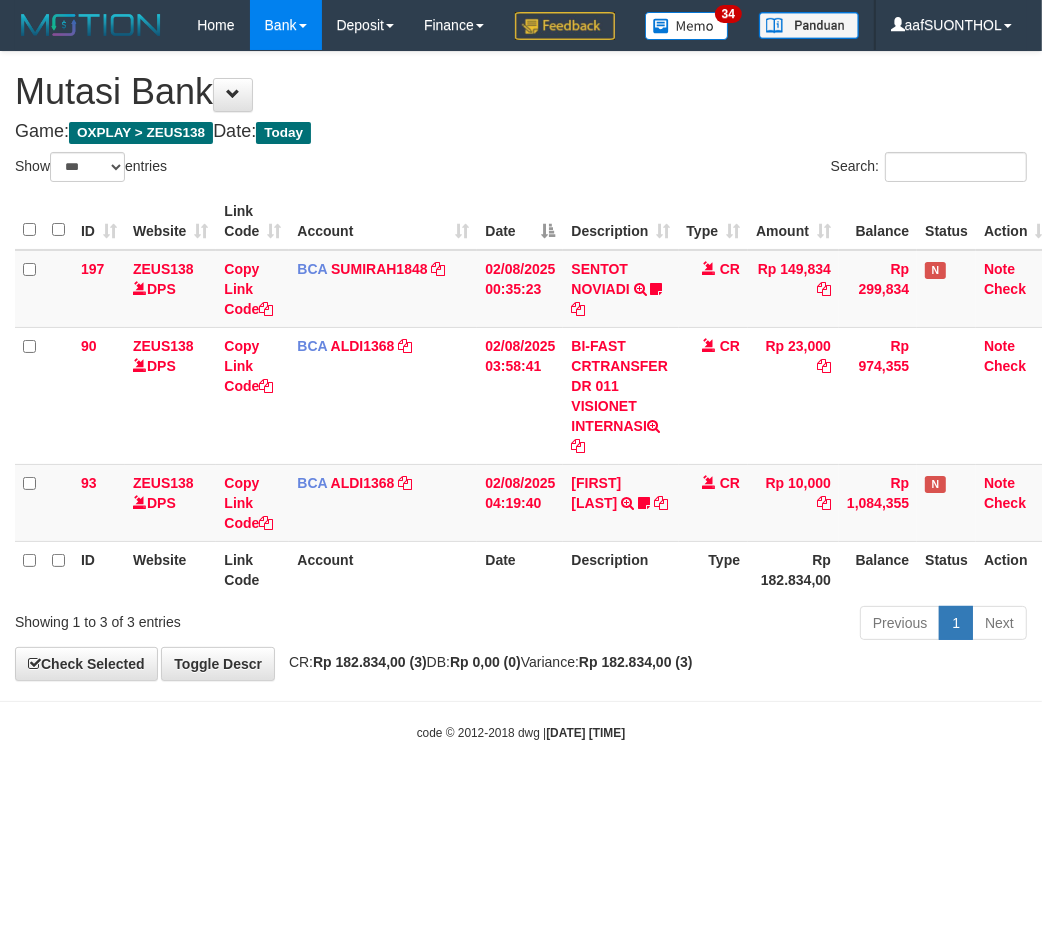 drag, startPoint x: 607, startPoint y: 867, endPoint x: 581, endPoint y: 873, distance: 26.683329 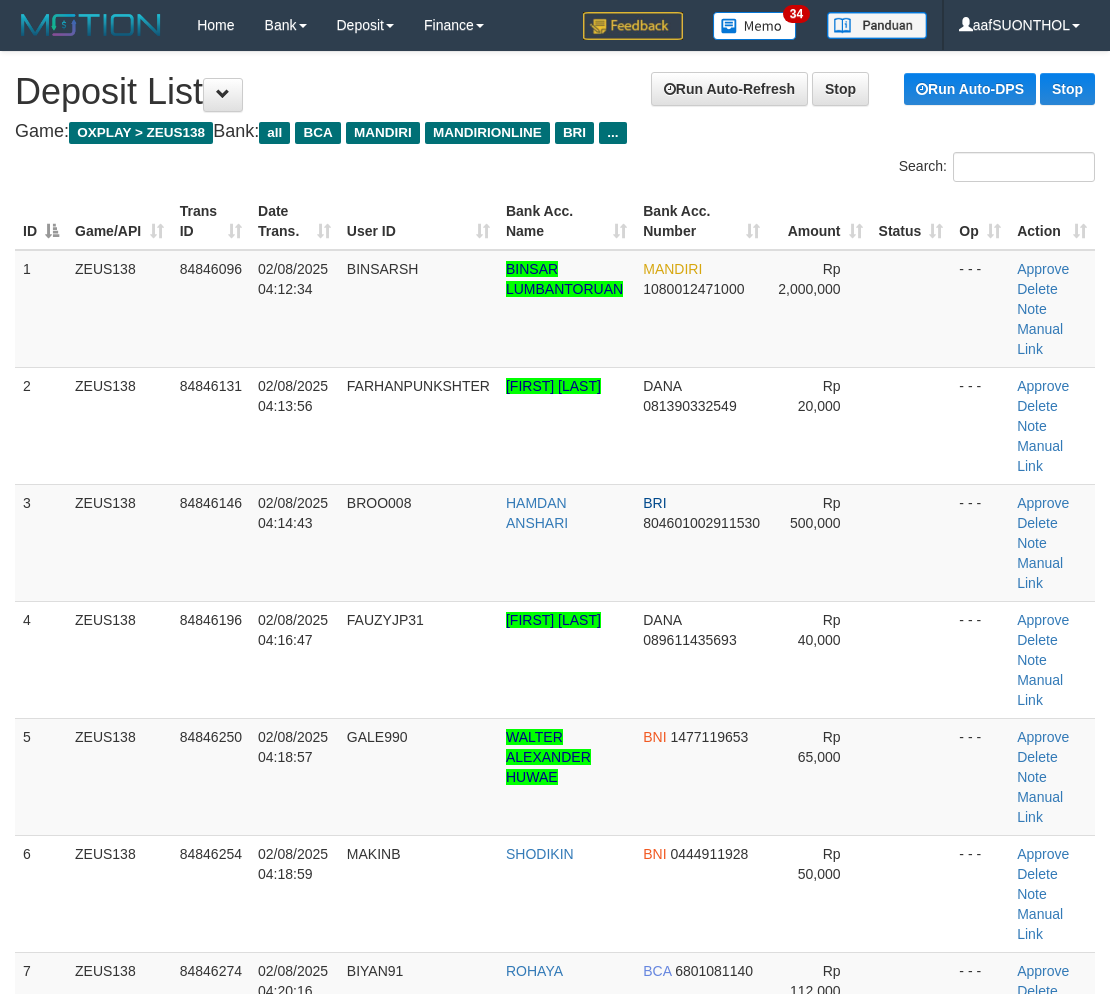scroll, scrollTop: 0, scrollLeft: 0, axis: both 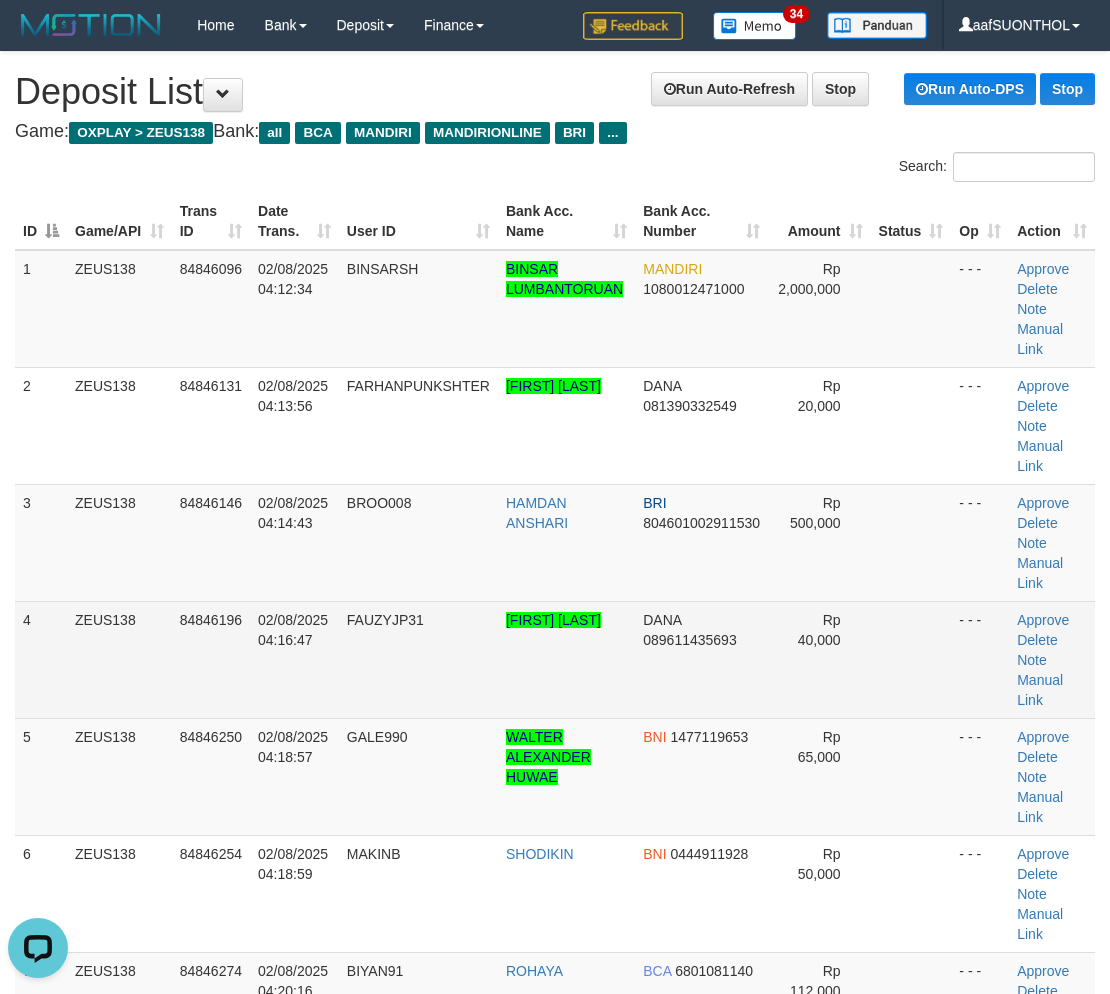 drag, startPoint x: 895, startPoint y: 677, endPoint x: 877, endPoint y: 698, distance: 27.658634 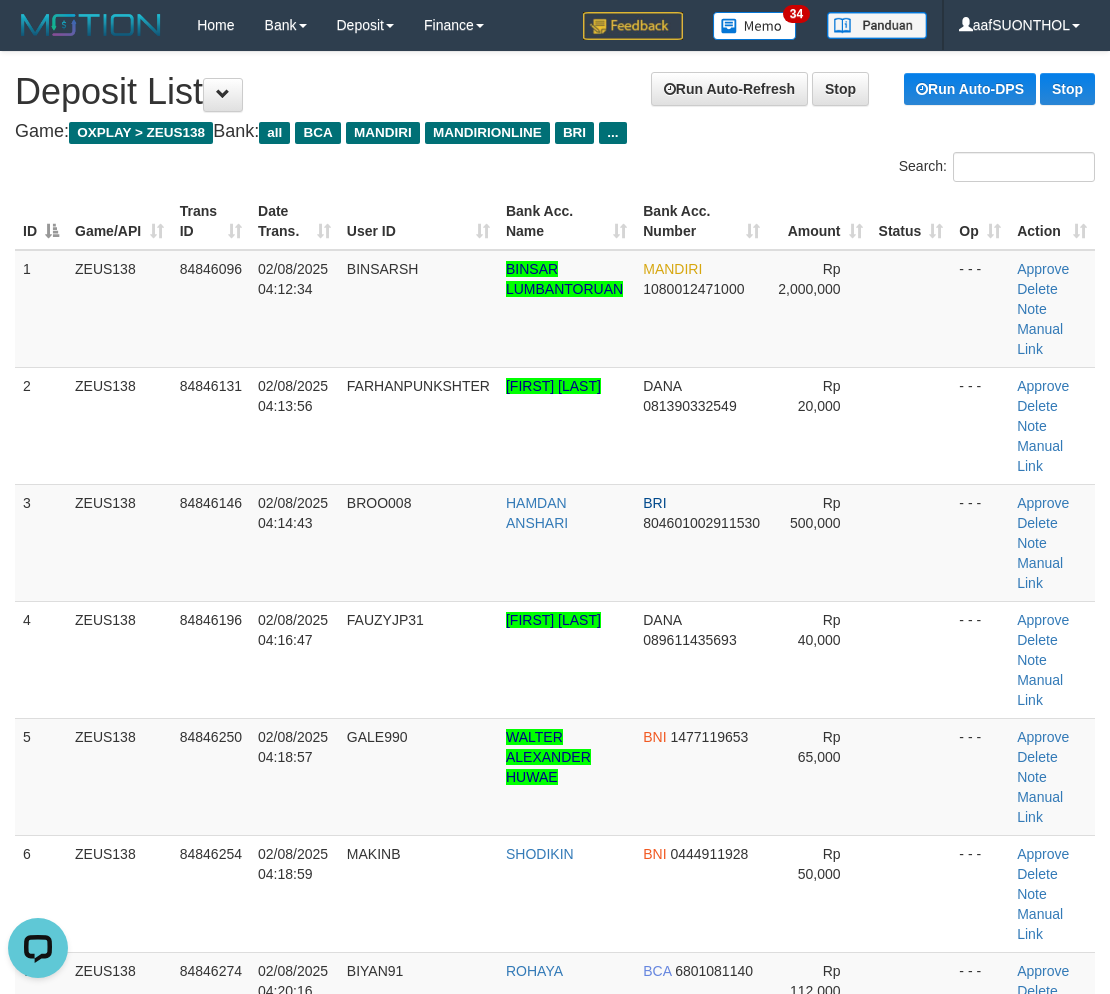 drag, startPoint x: 868, startPoint y: 681, endPoint x: 1123, endPoint y: 721, distance: 258.1182 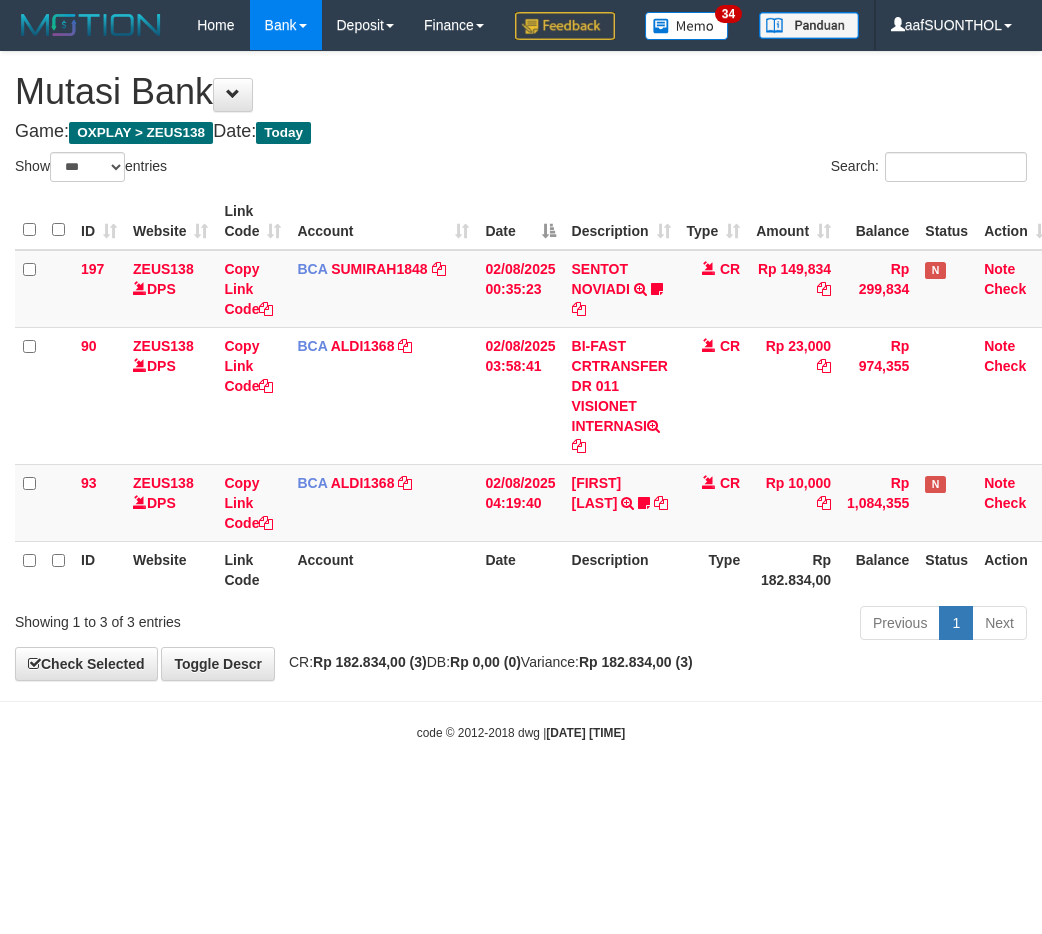 select on "***" 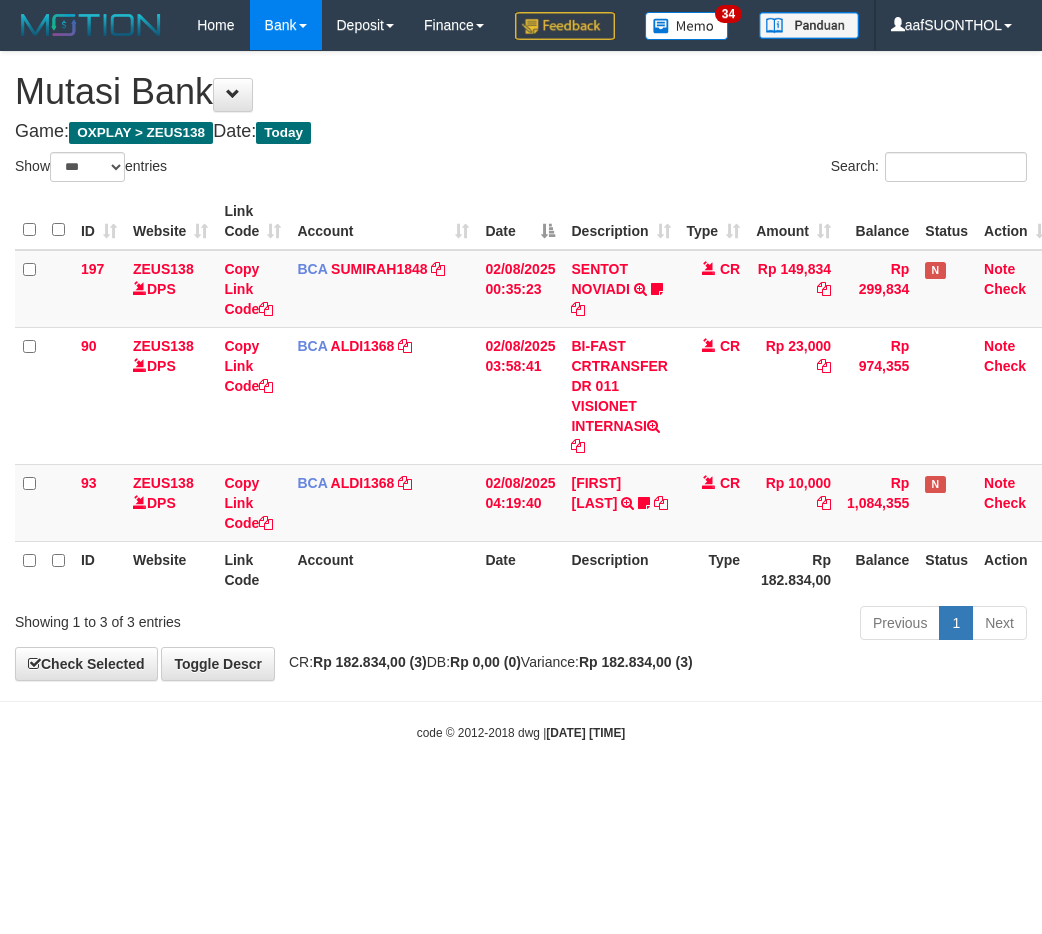 scroll, scrollTop: 0, scrollLeft: 0, axis: both 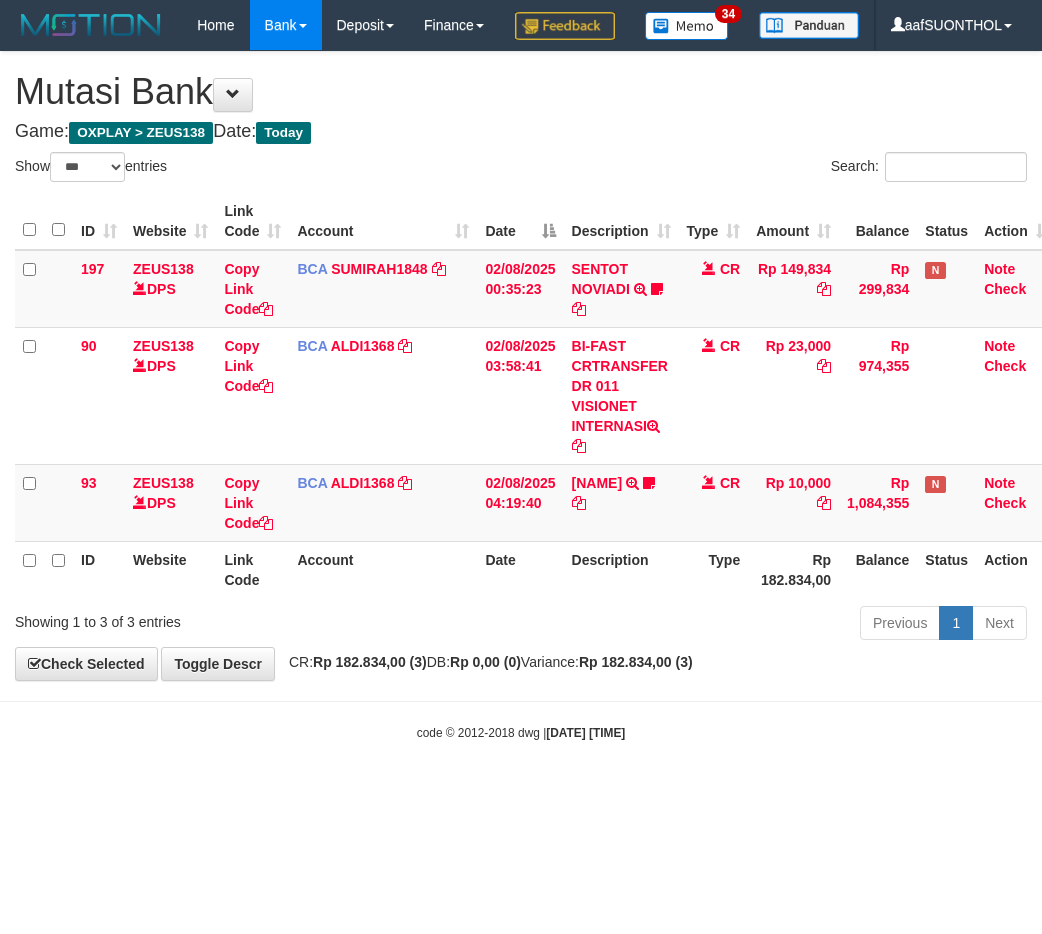 select on "***" 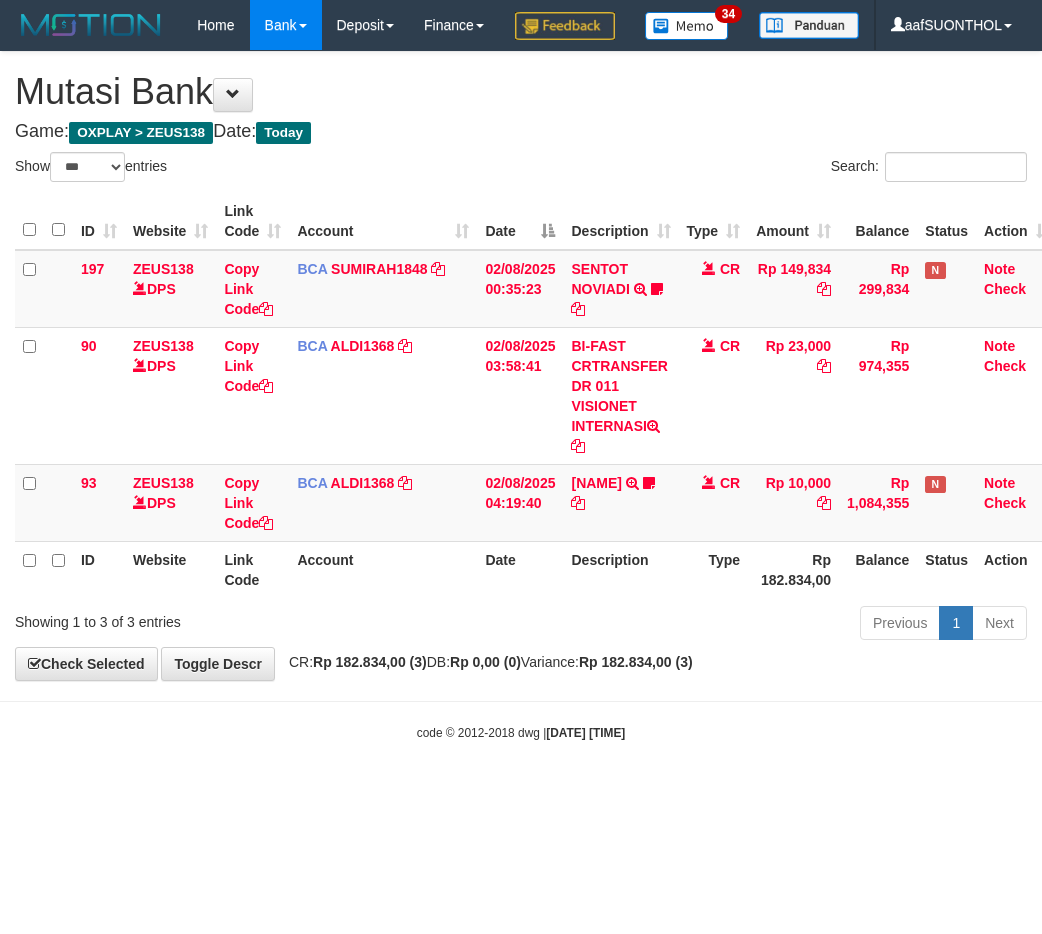 scroll, scrollTop: 0, scrollLeft: 0, axis: both 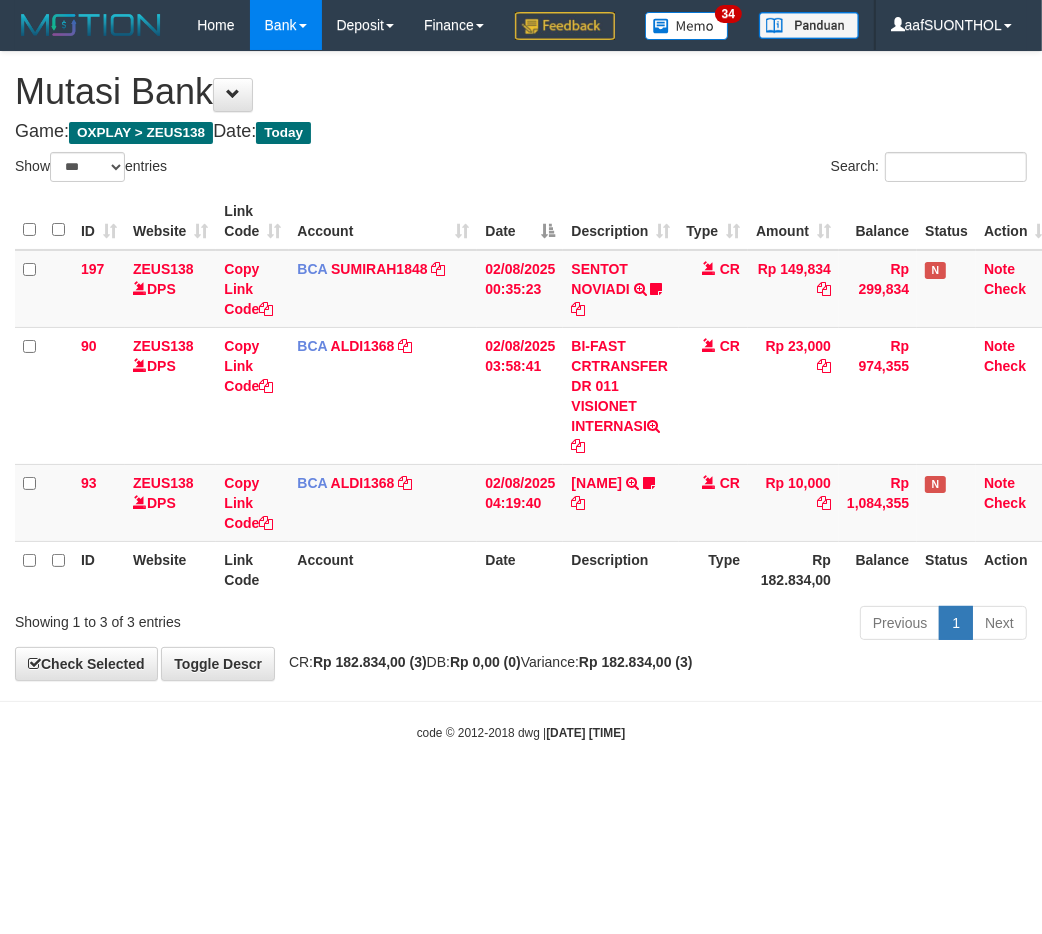 drag, startPoint x: 501, startPoint y: 786, endPoint x: 493, endPoint y: 795, distance: 12.0415945 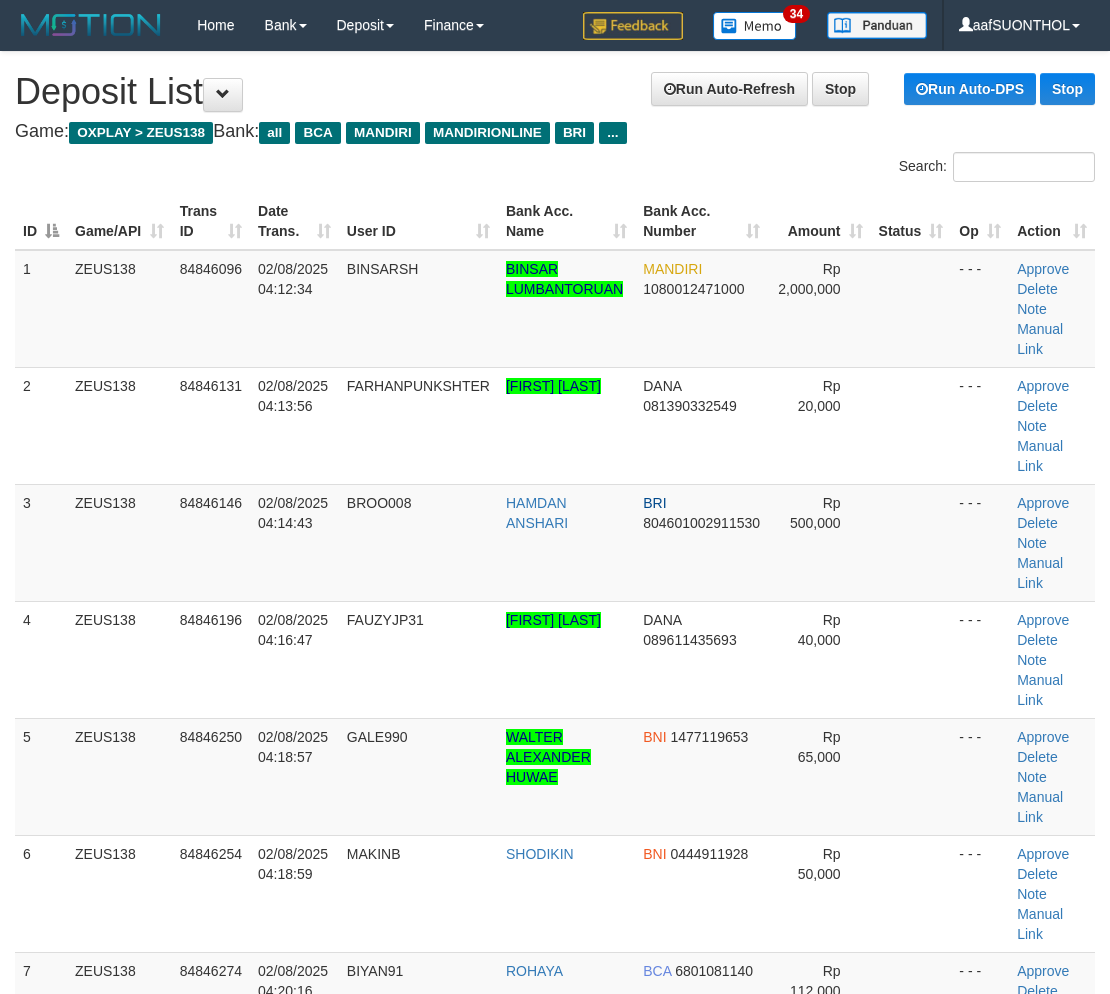 scroll, scrollTop: 0, scrollLeft: 0, axis: both 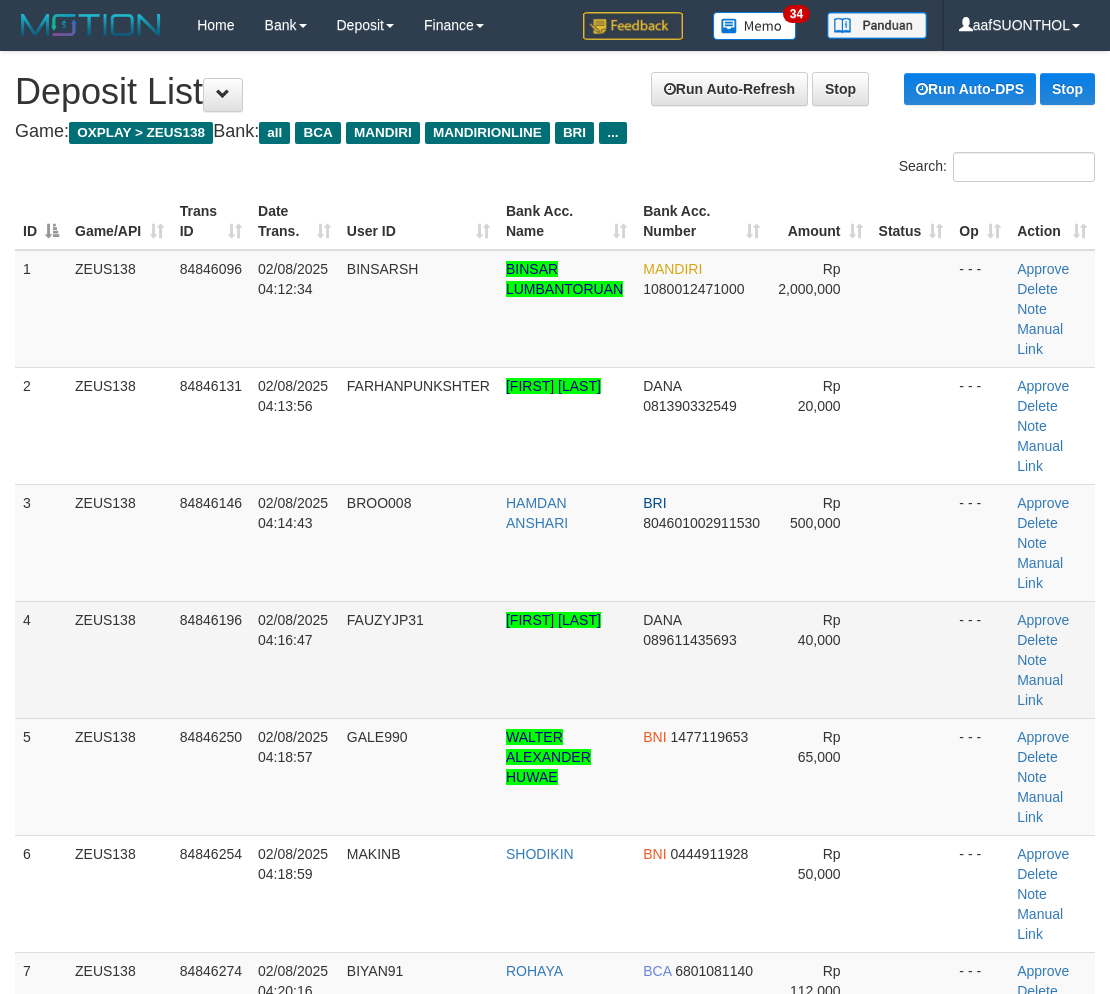 click at bounding box center [911, 659] 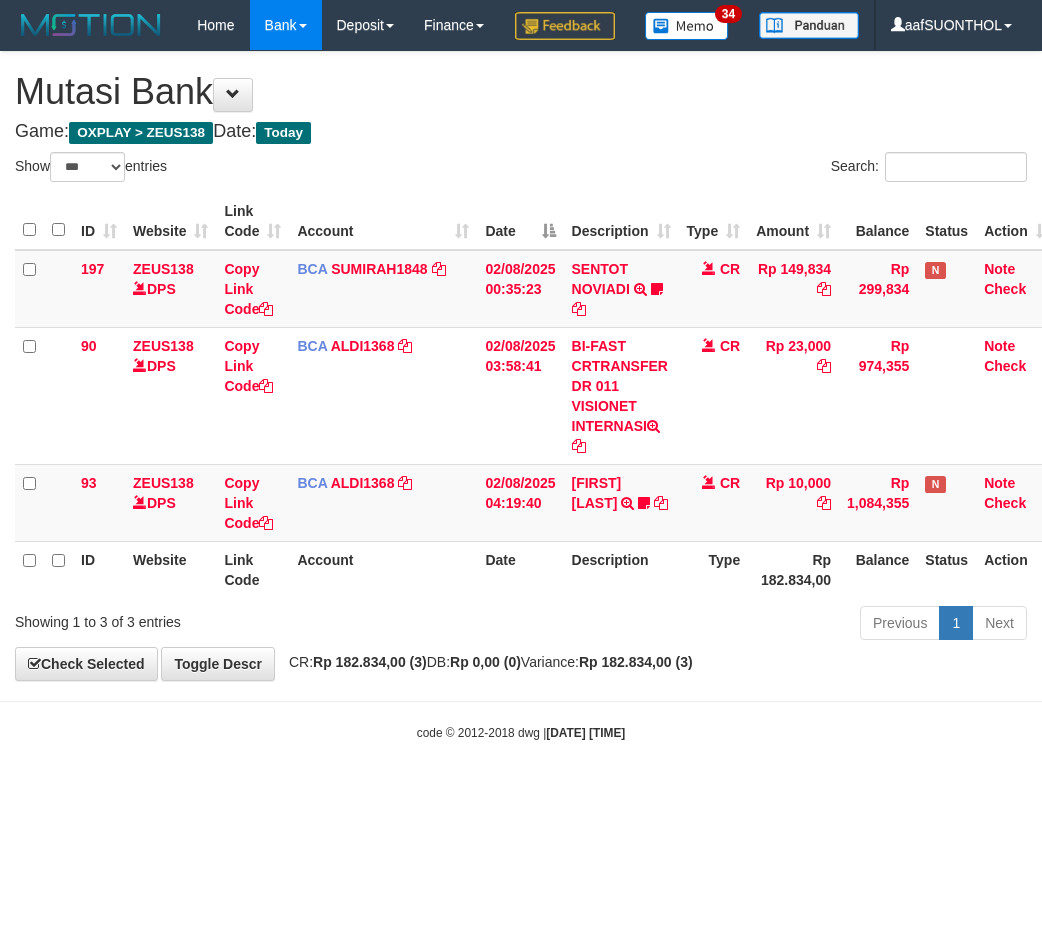select on "***" 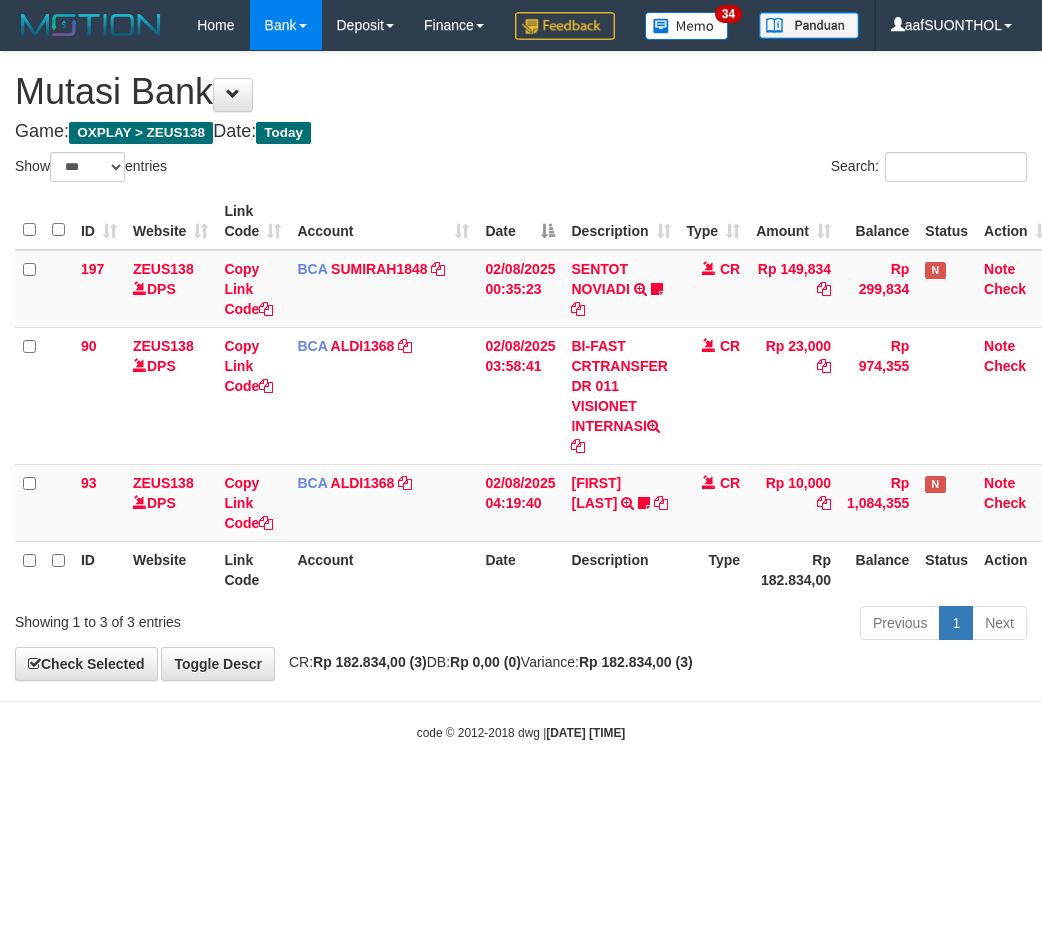 scroll, scrollTop: 0, scrollLeft: 0, axis: both 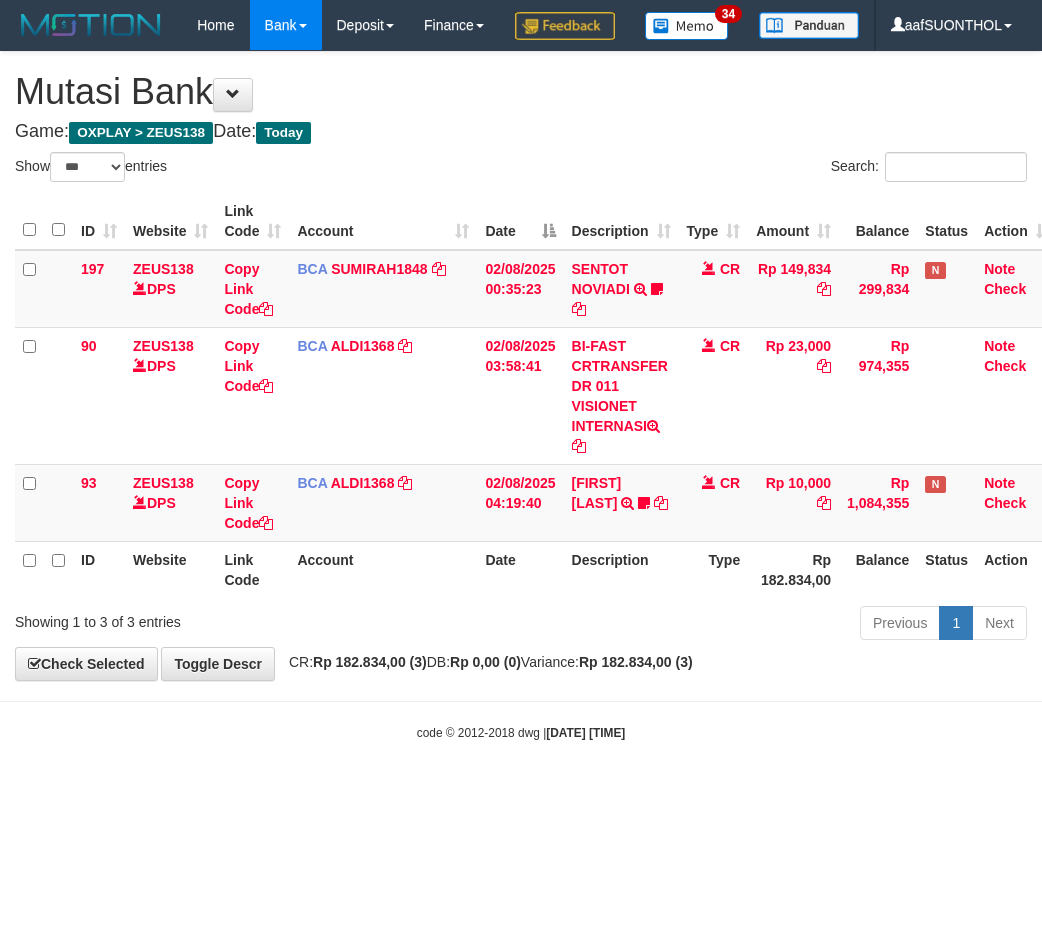 select on "***" 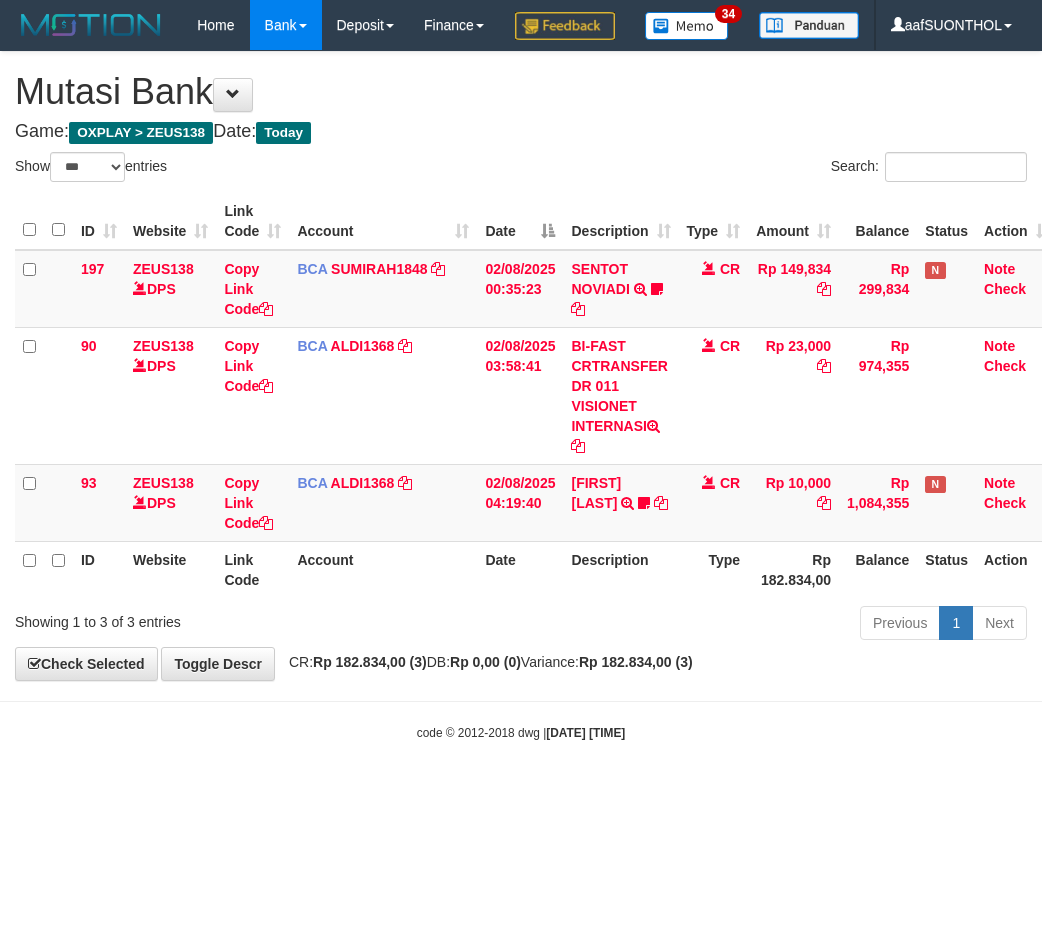 scroll, scrollTop: 0, scrollLeft: 0, axis: both 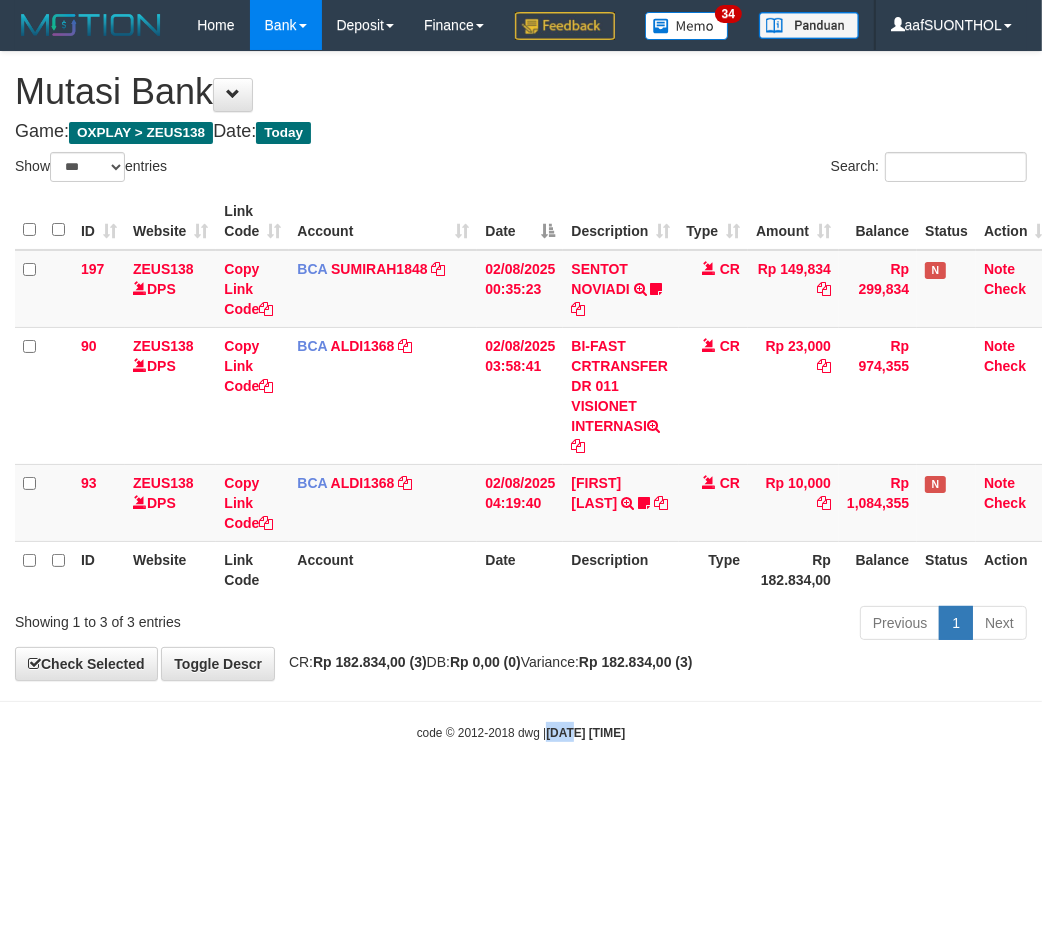 click on "Toggle navigation
Home
Bank
Account List
Load
By Website
Group
[OXPLAY]													ZEUS138
By Load Group (DPS)
Sync" at bounding box center [521, 396] 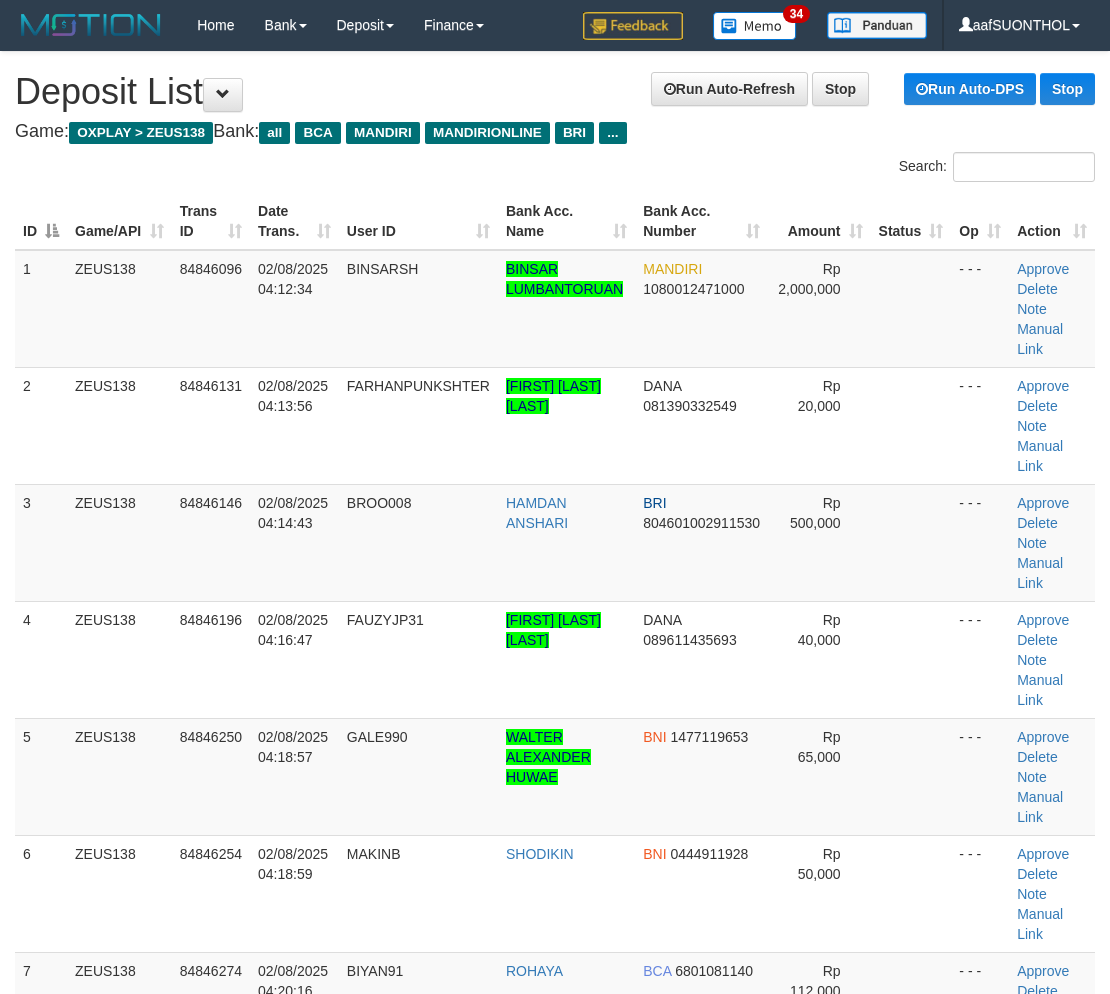 scroll, scrollTop: 0, scrollLeft: 0, axis: both 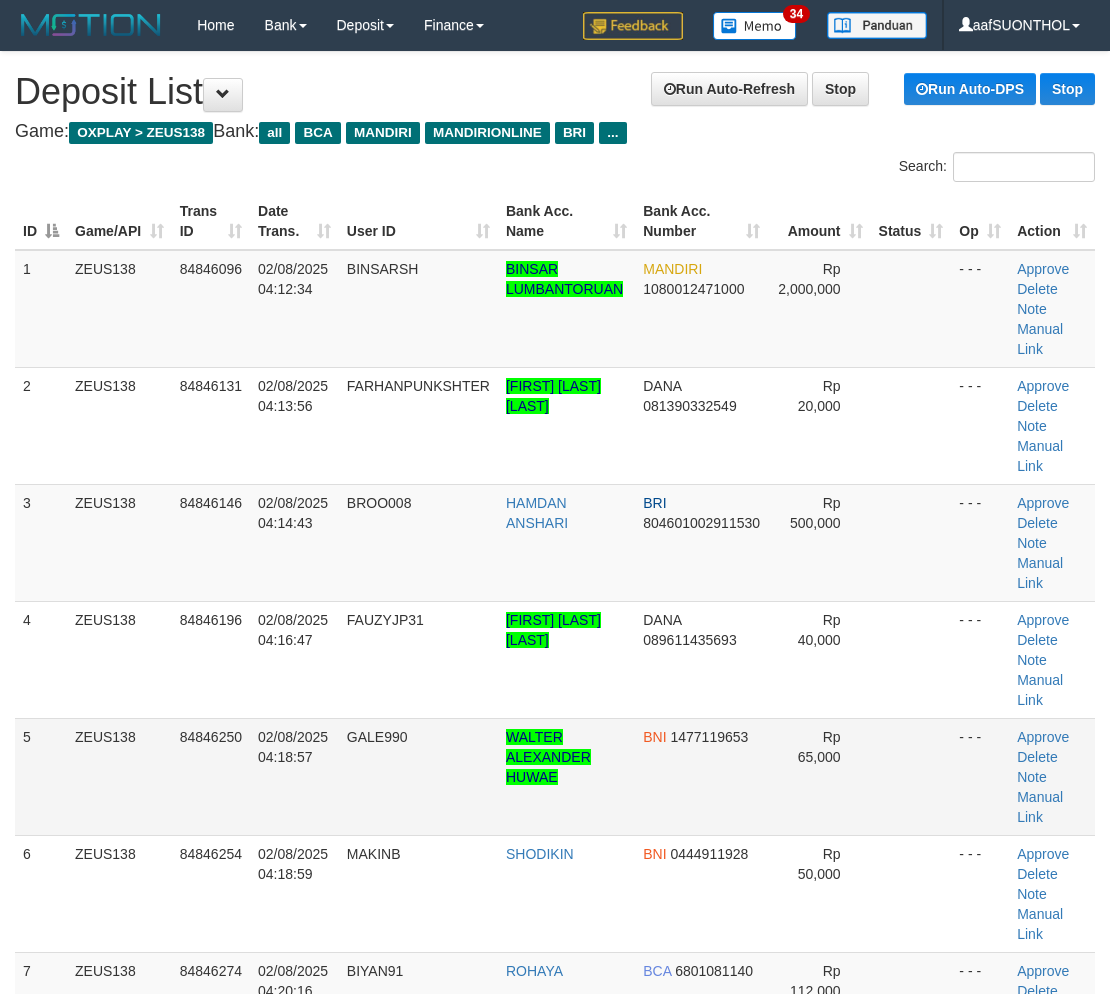 click at bounding box center (911, 776) 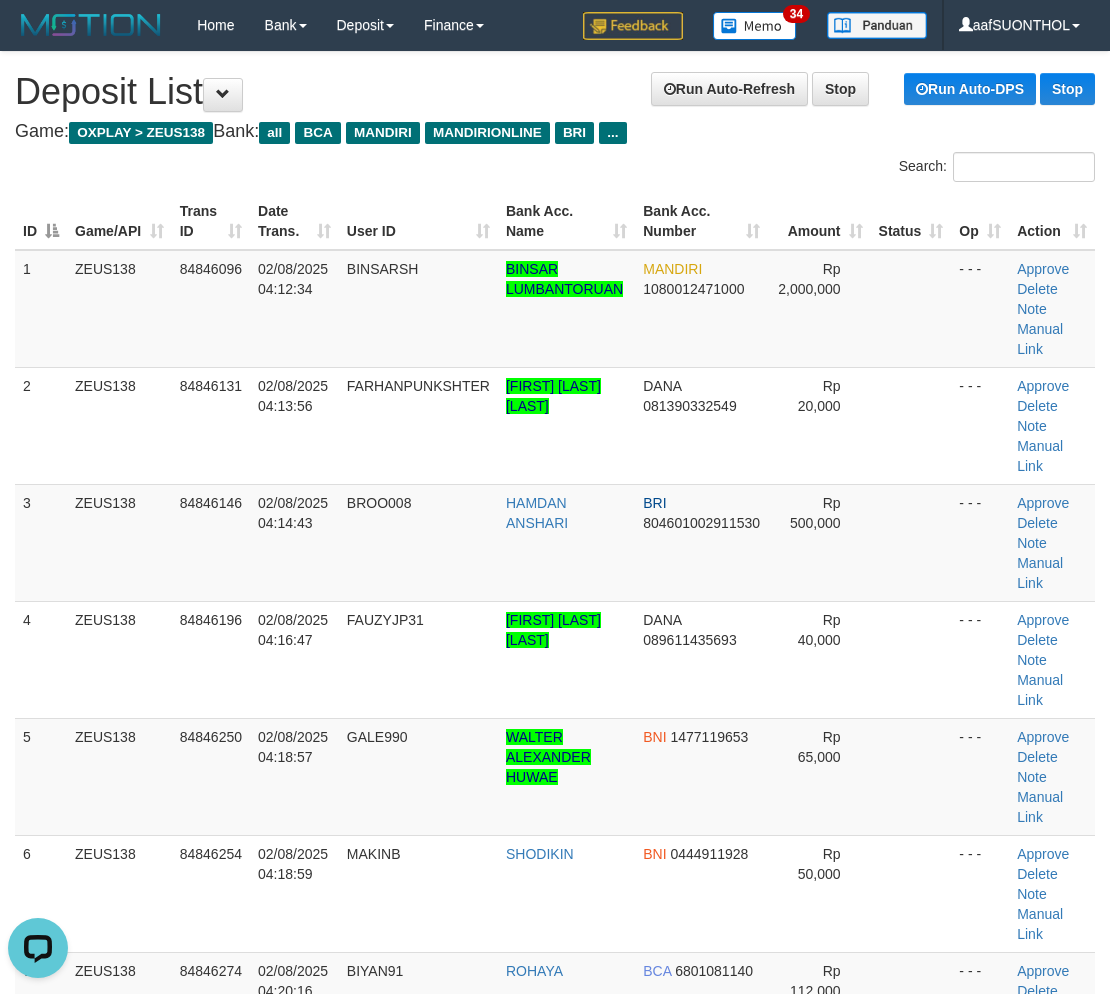 scroll, scrollTop: 0, scrollLeft: 0, axis: both 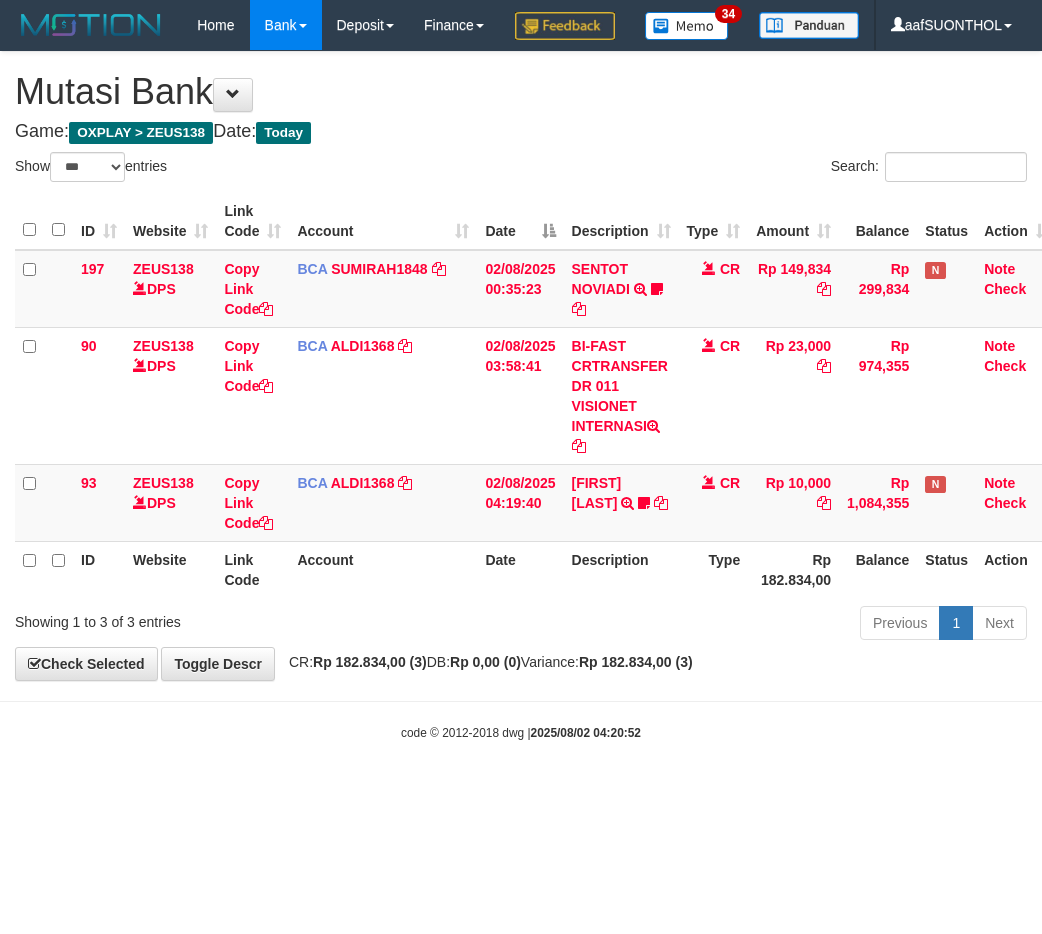 select on "***" 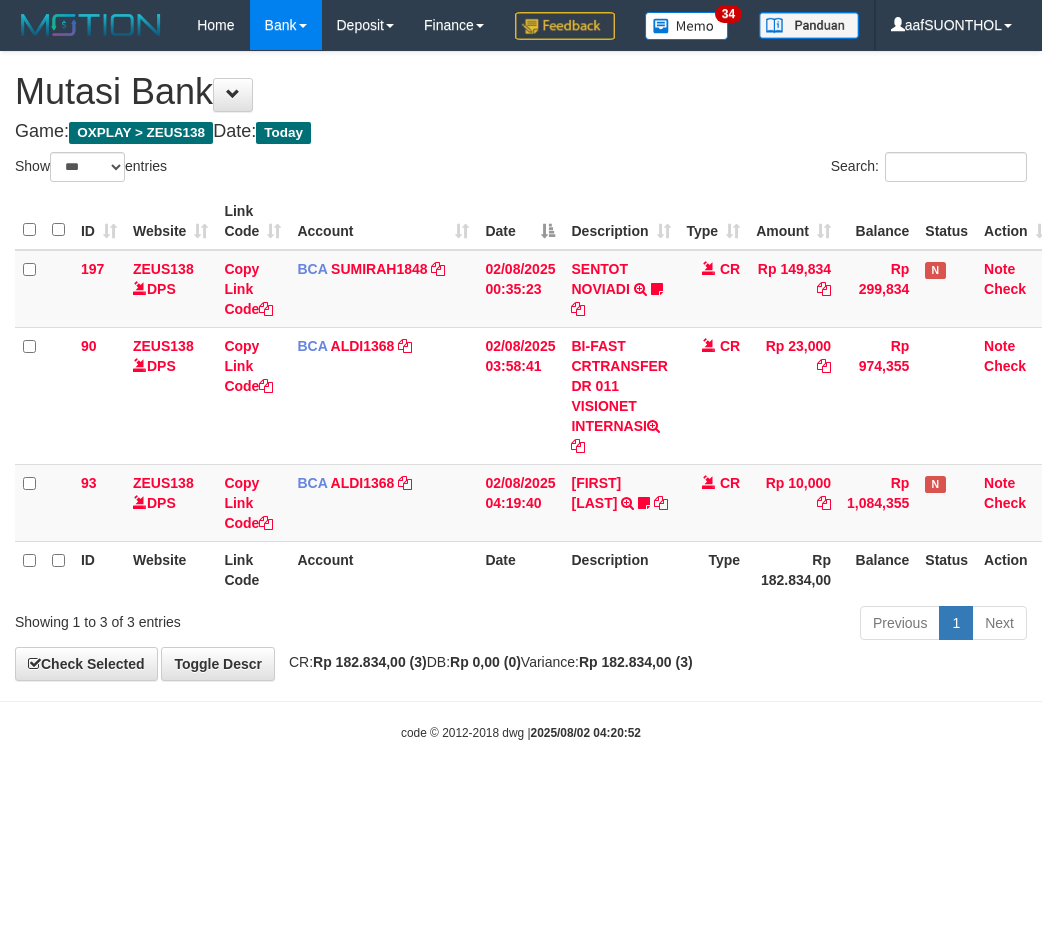 scroll, scrollTop: 0, scrollLeft: 0, axis: both 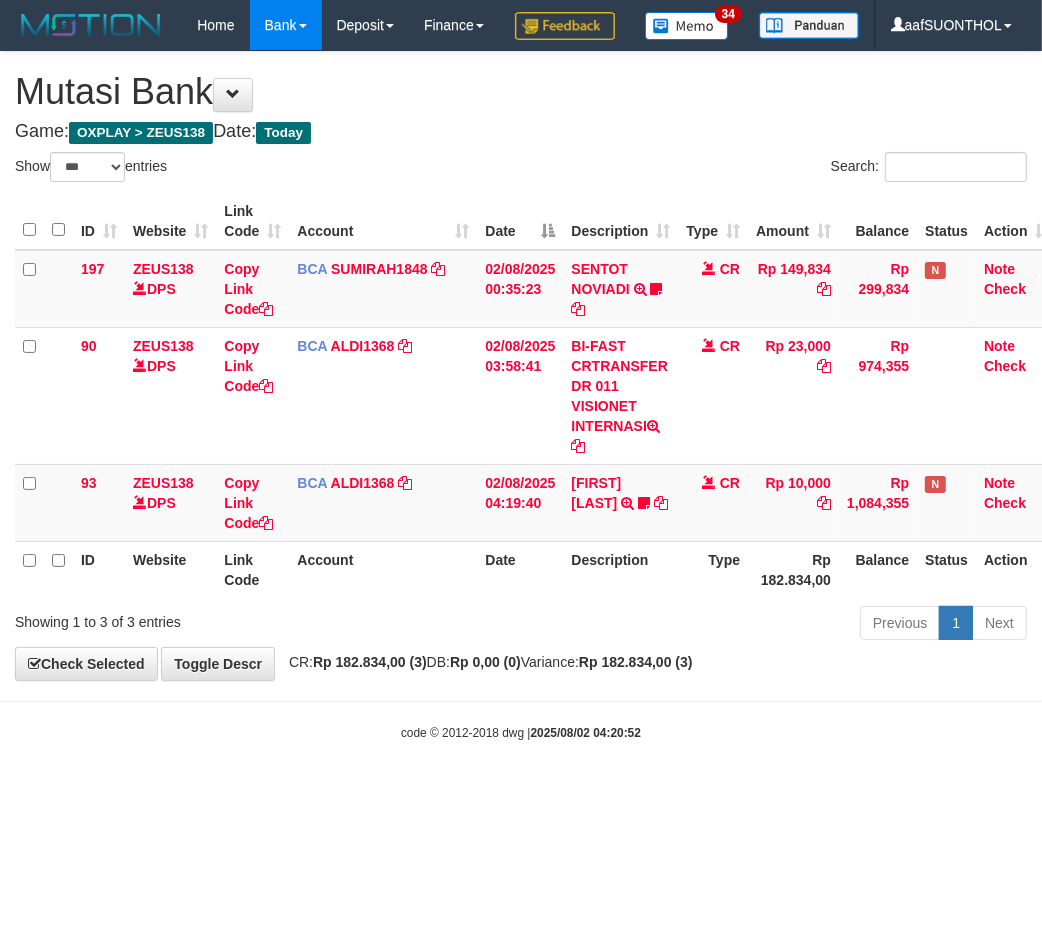 click on "Toggle navigation
Home
Bank
Account List
Load
By Website
Group
[OXPLAY]													ZEUS138
By Load Group (DPS)" at bounding box center (521, 396) 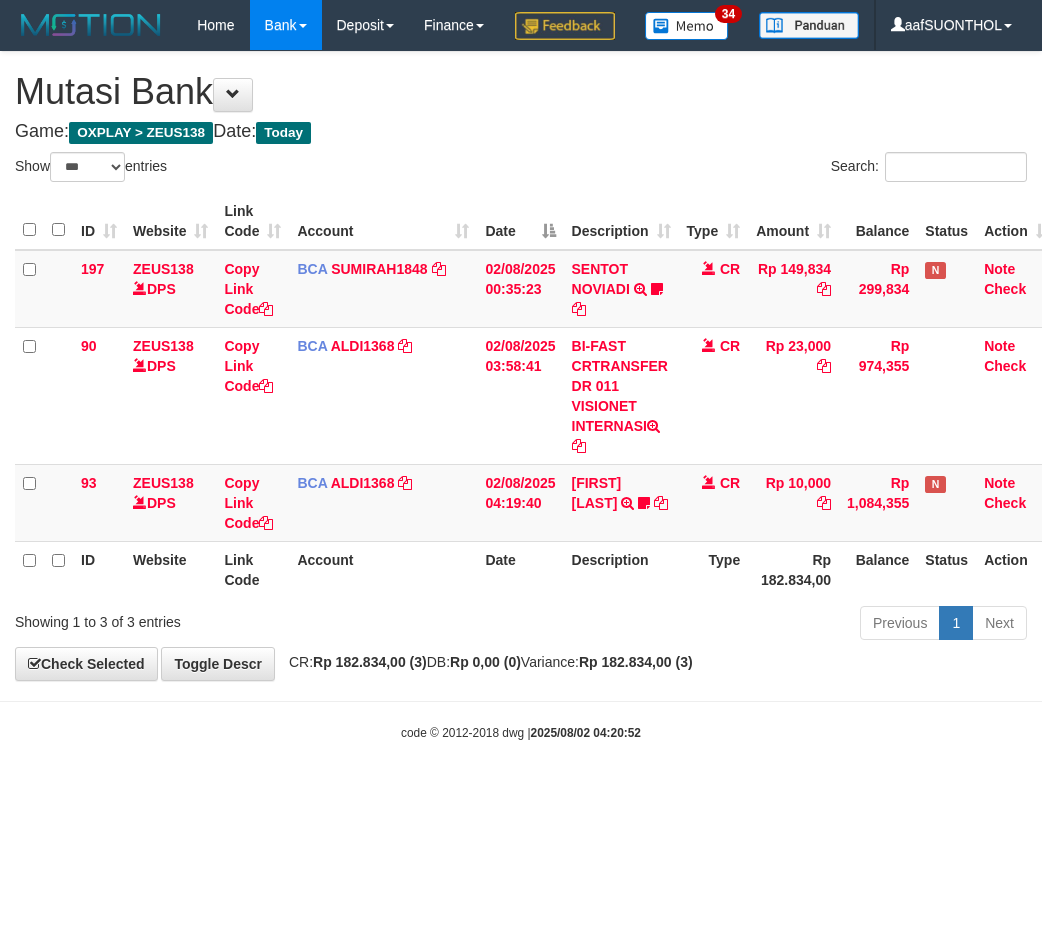 select on "***" 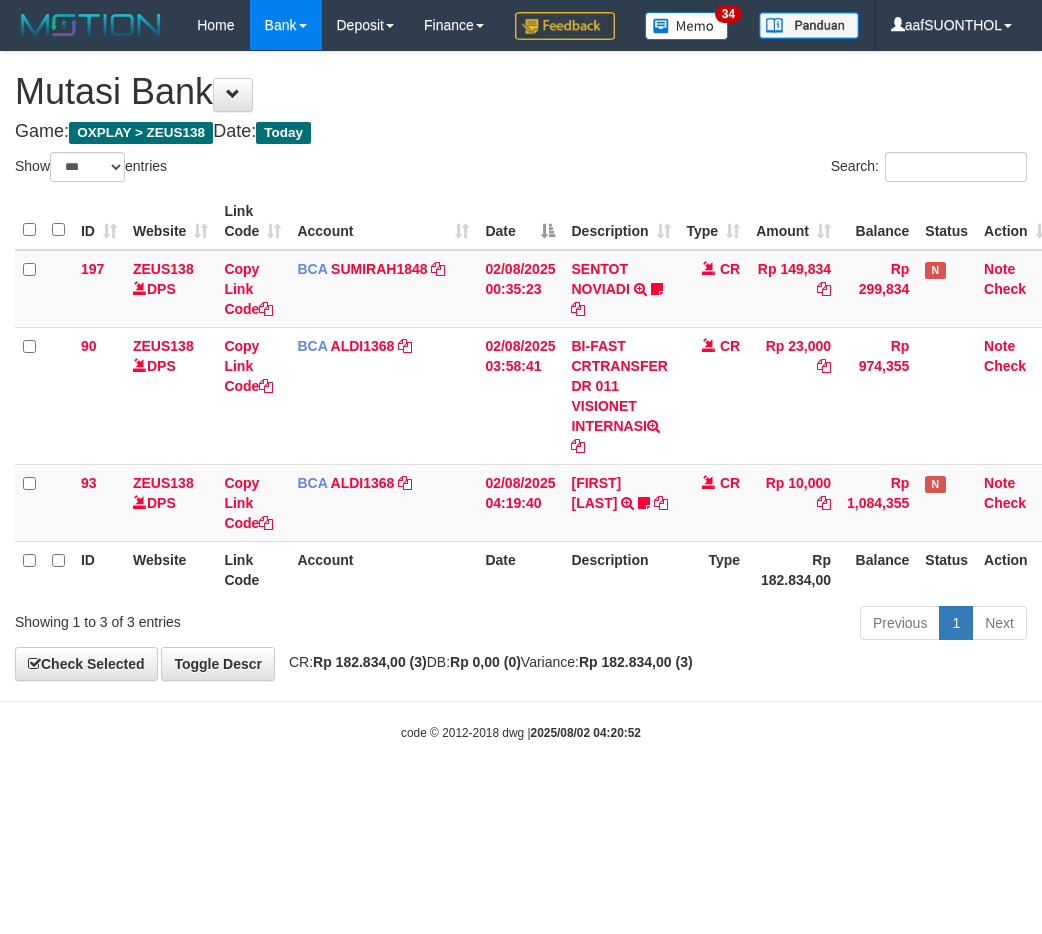 scroll, scrollTop: 0, scrollLeft: 0, axis: both 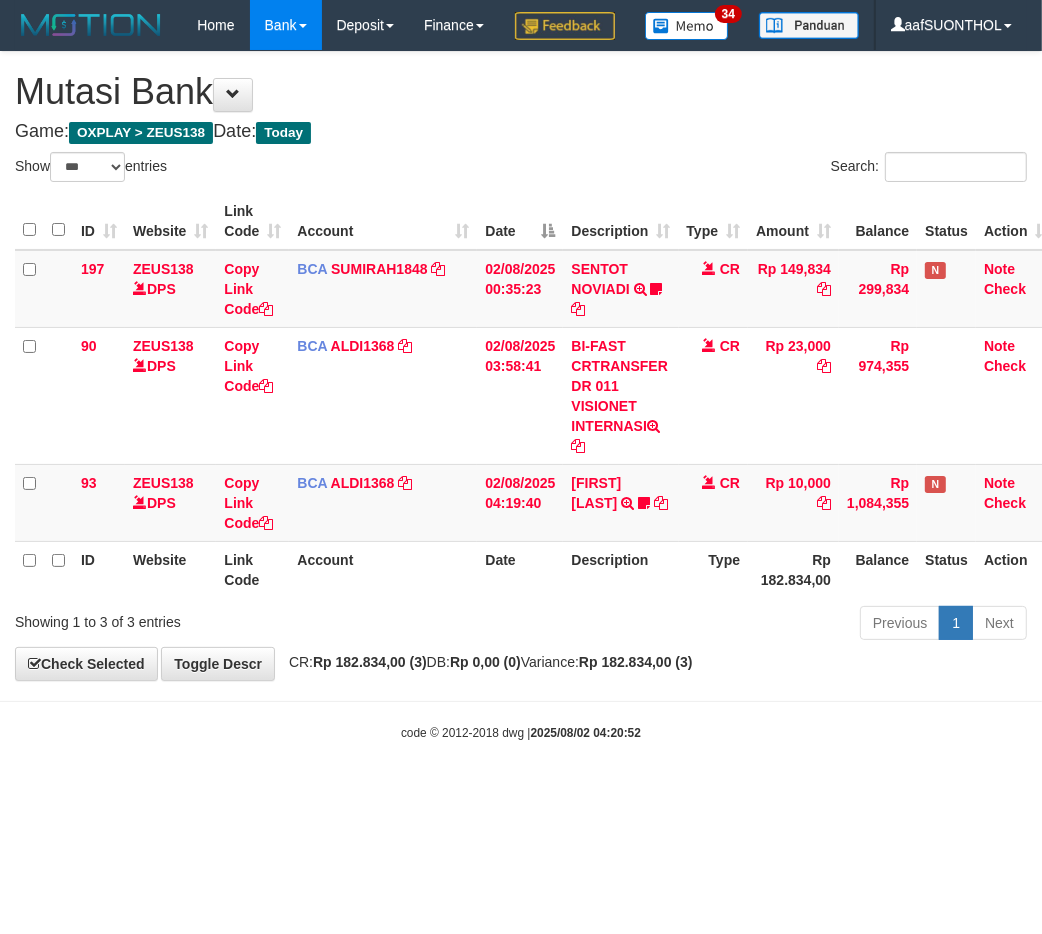 drag, startPoint x: 434, startPoint y: 816, endPoint x: 420, endPoint y: 812, distance: 14.56022 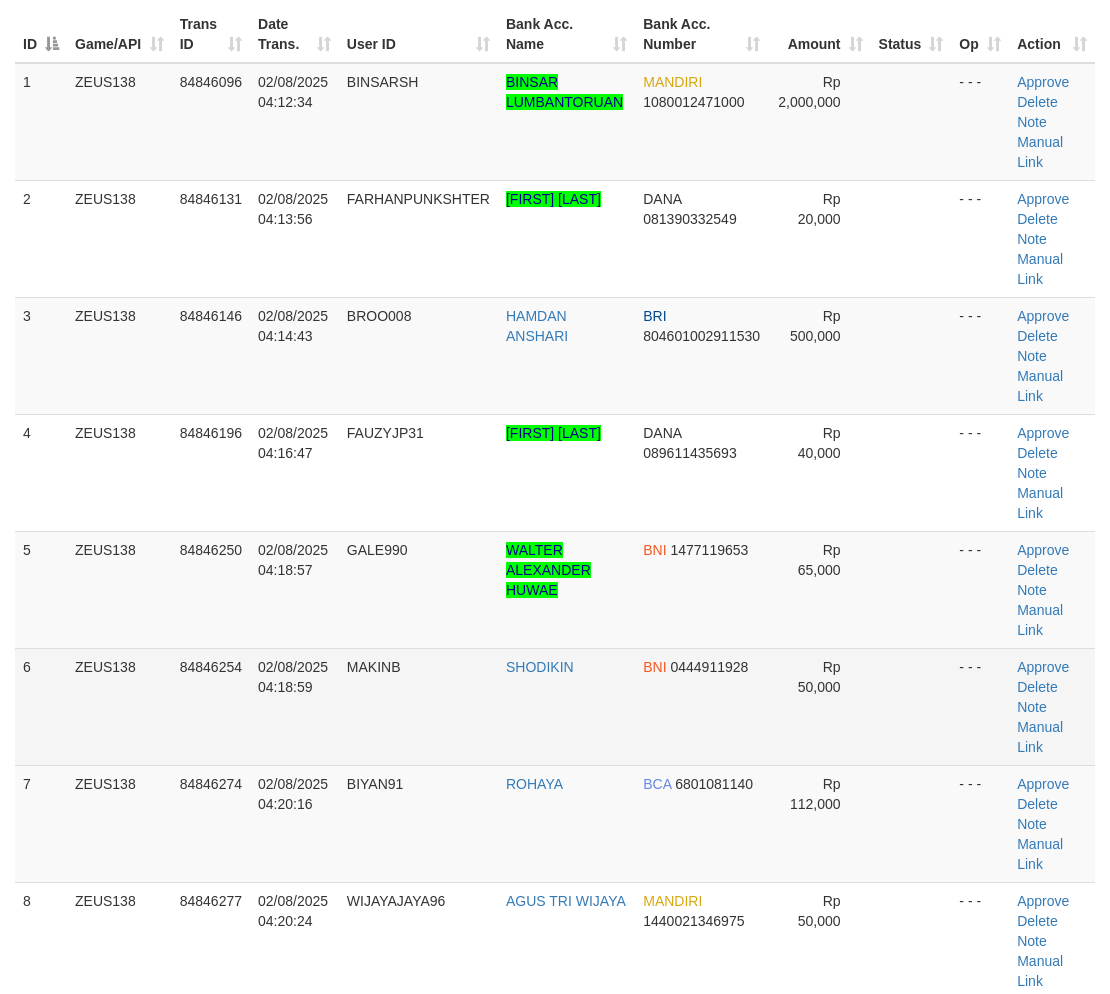 scroll, scrollTop: 281, scrollLeft: 0, axis: vertical 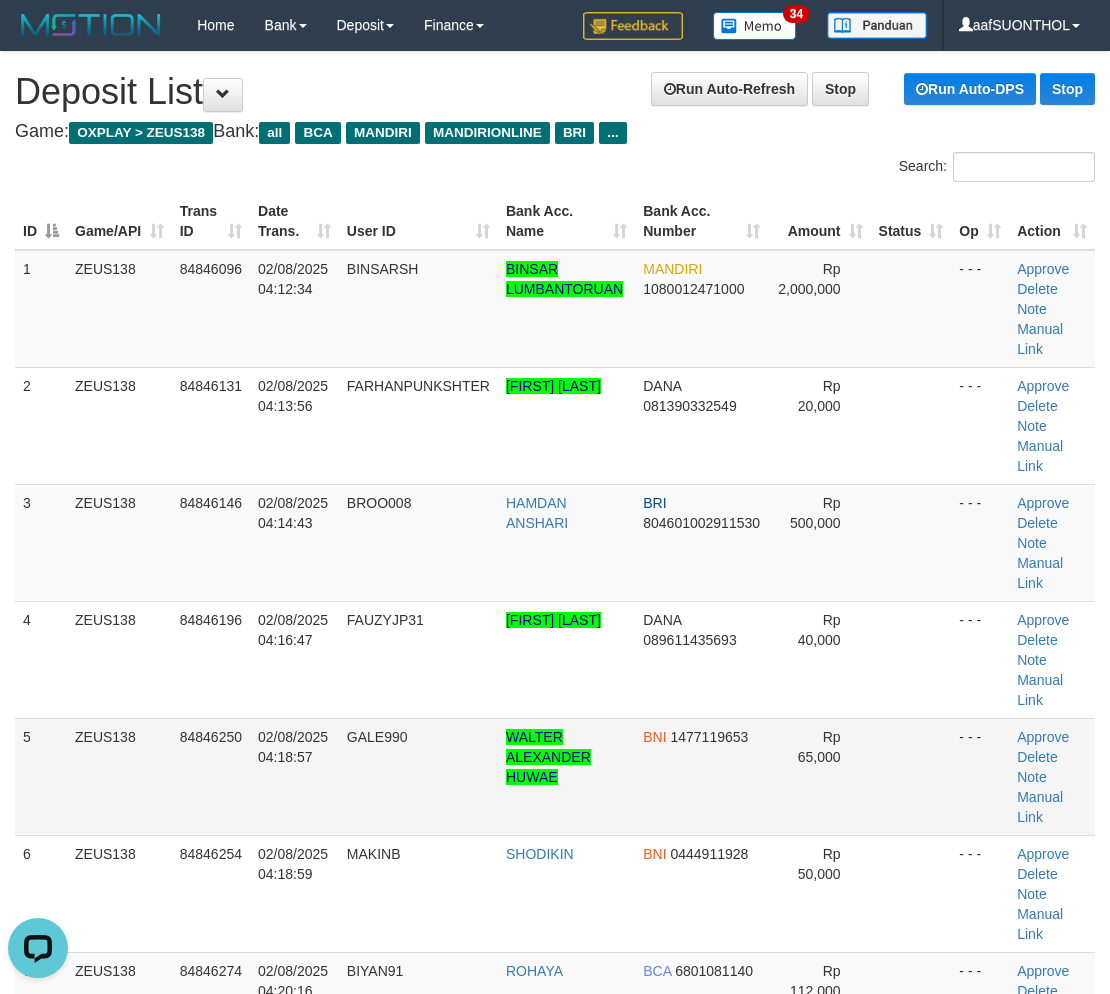 drag, startPoint x: 947, startPoint y: 748, endPoint x: 935, endPoint y: 758, distance: 15.6205 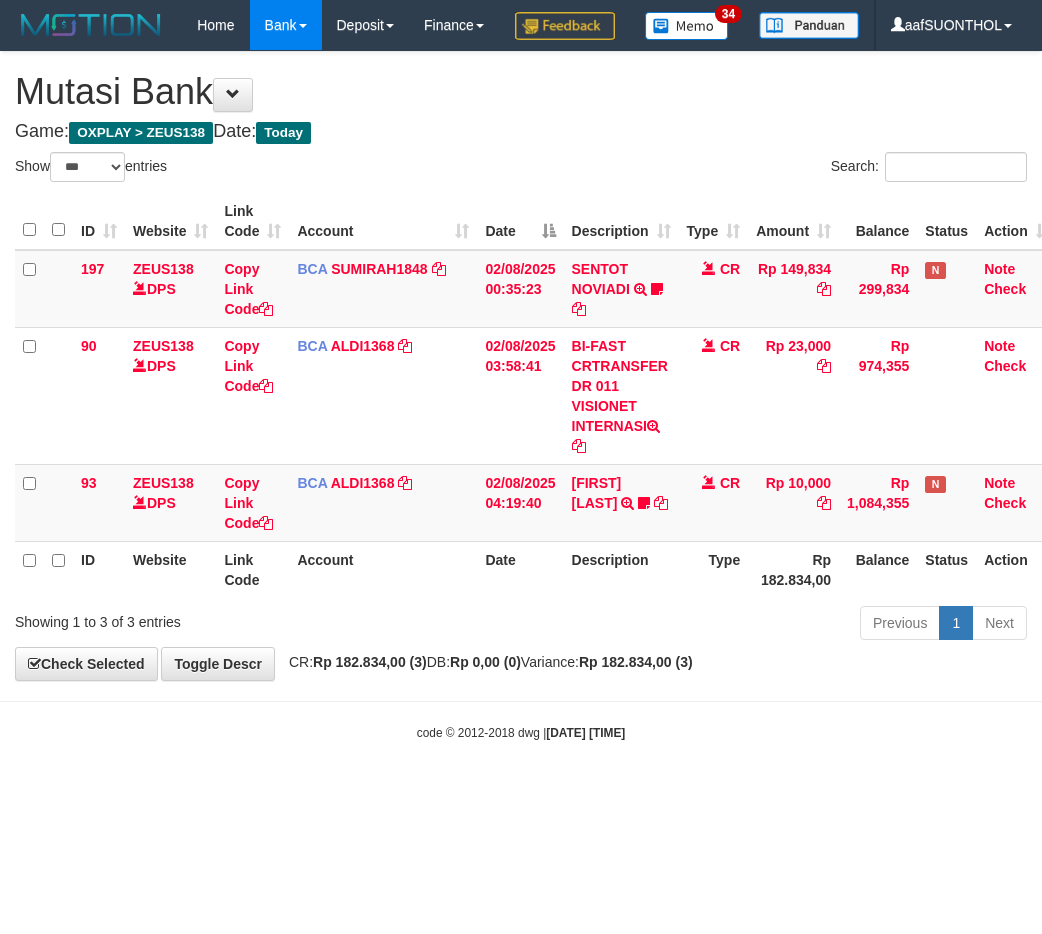 select on "***" 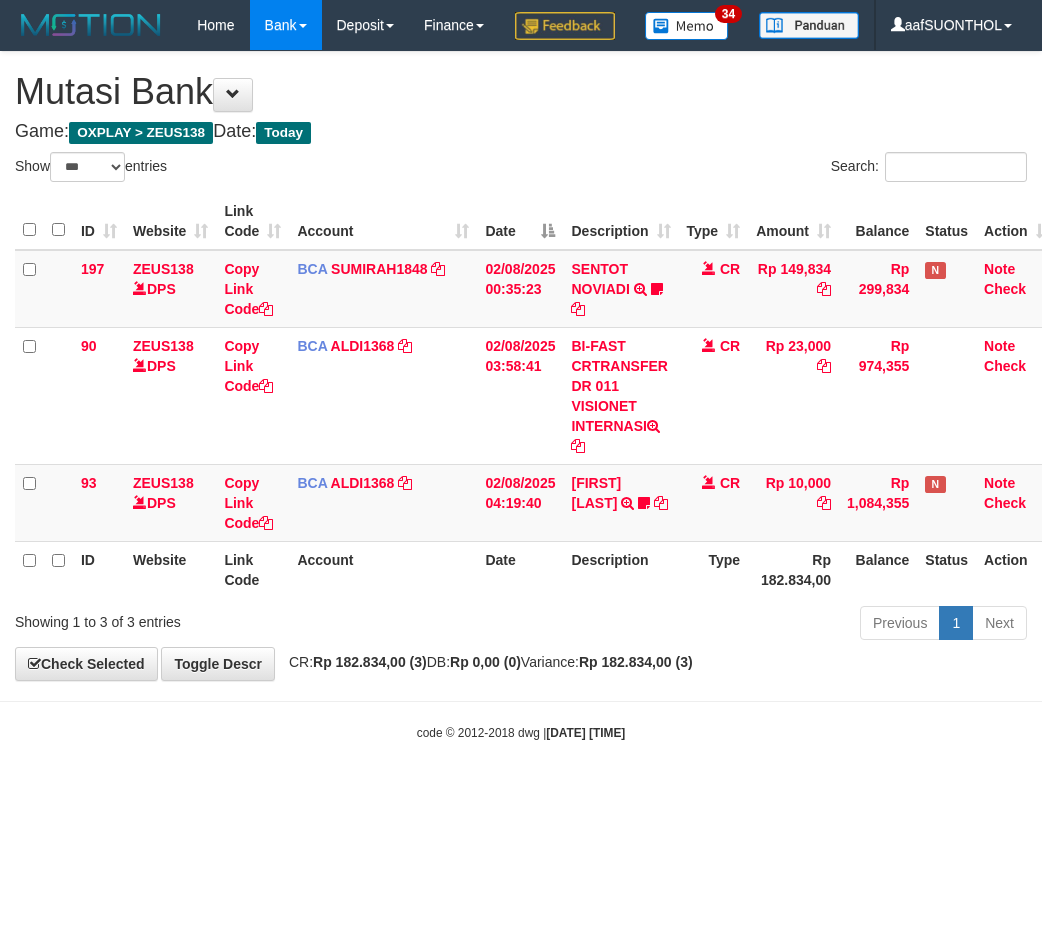 scroll, scrollTop: 0, scrollLeft: 0, axis: both 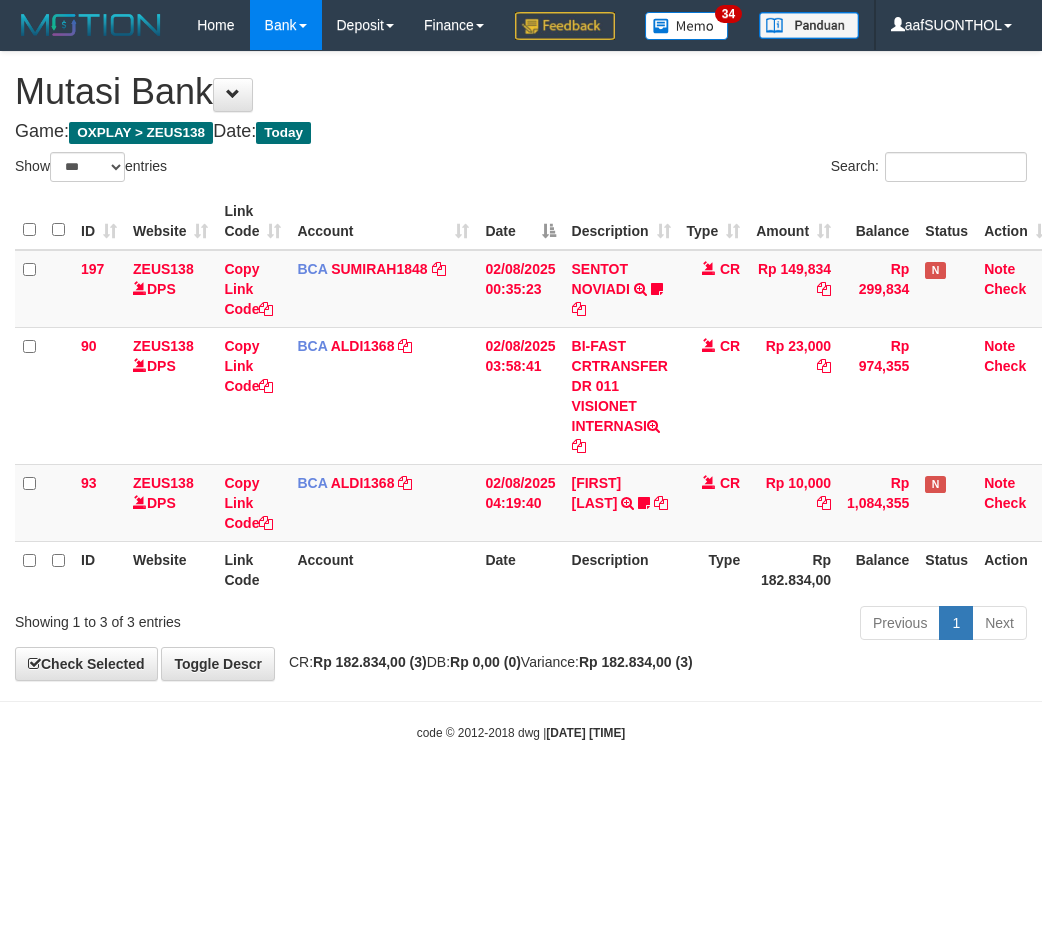 select on "***" 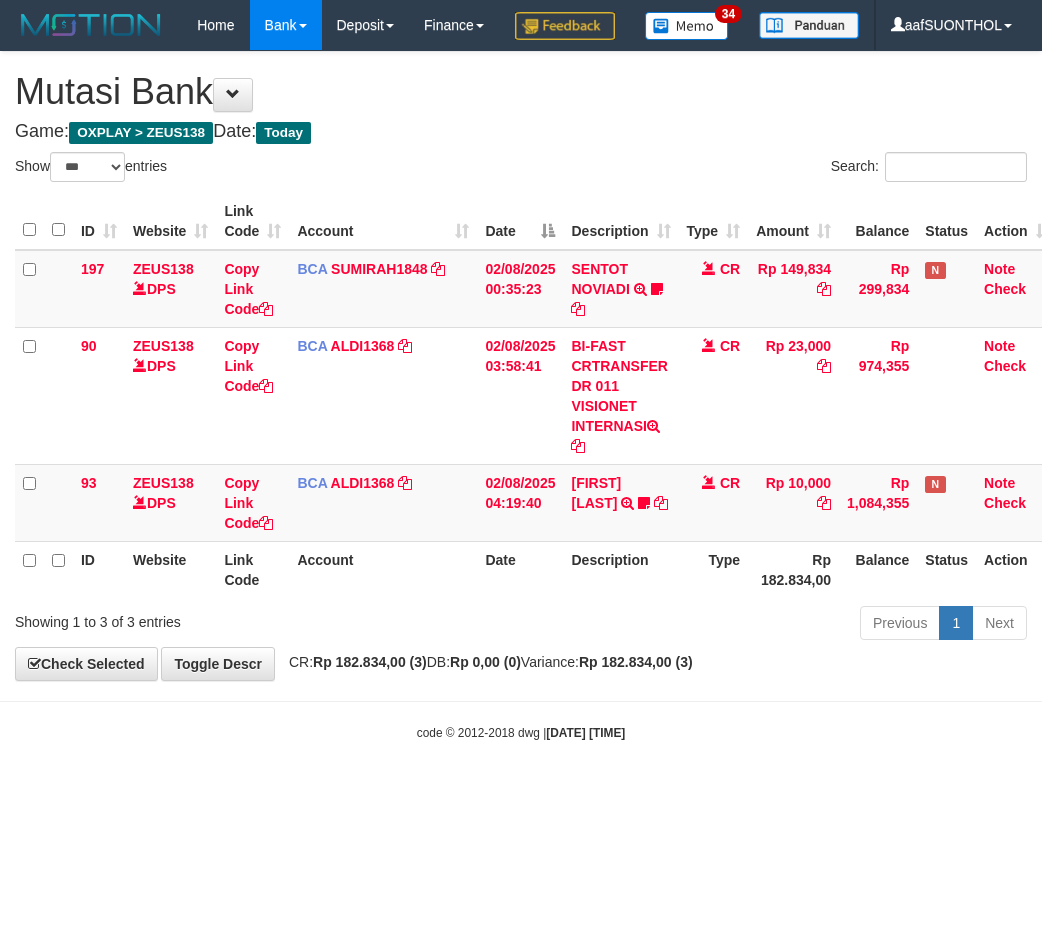 scroll, scrollTop: 0, scrollLeft: 0, axis: both 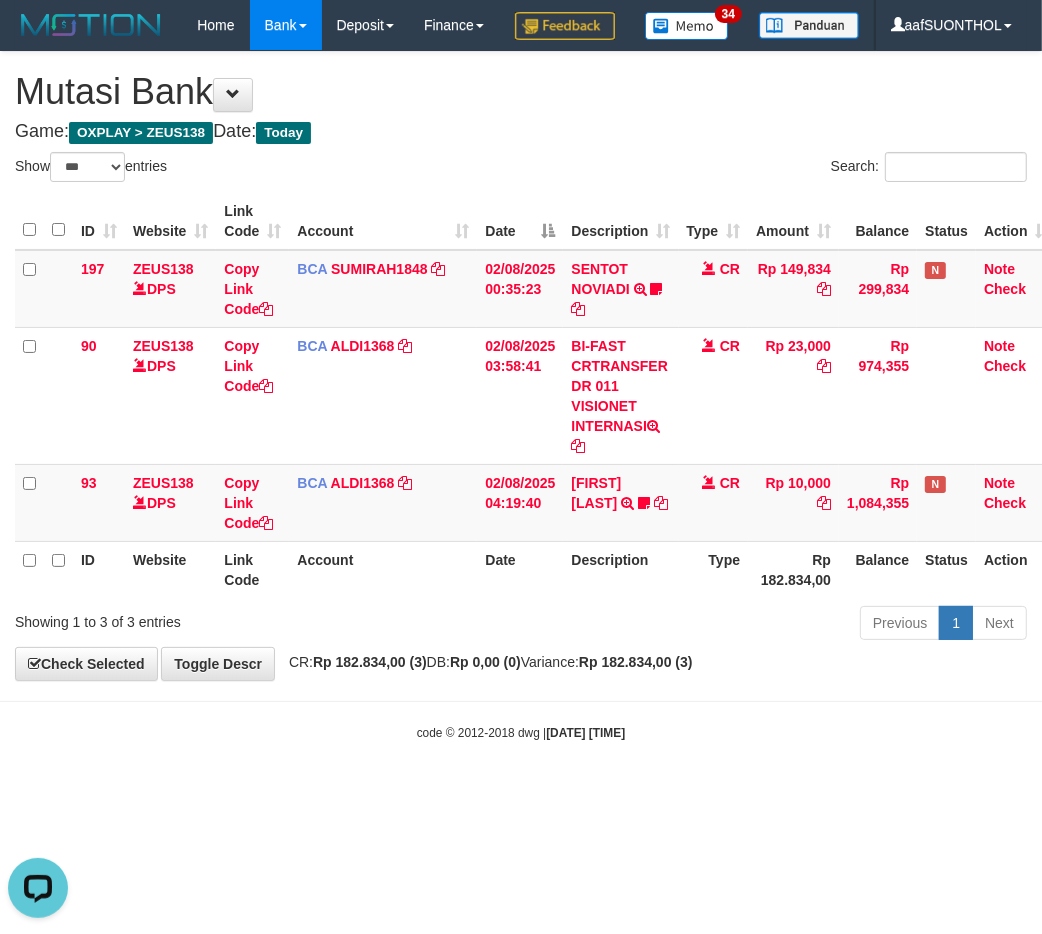 click on "Toggle navigation
Home
Bank
Account List
Load
By Website
Group
[OXPLAY]													ZEUS138
By Load Group (DPS)
Sync" at bounding box center [521, 396] 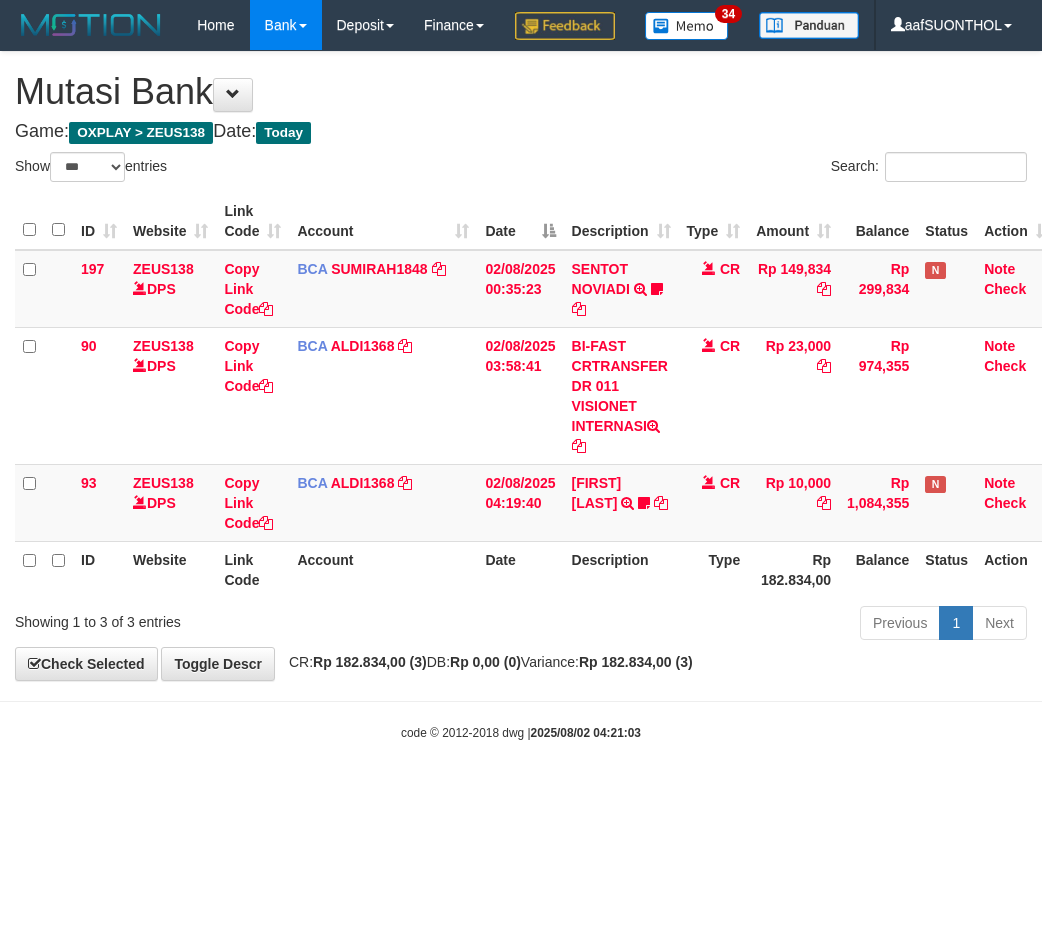 select on "***" 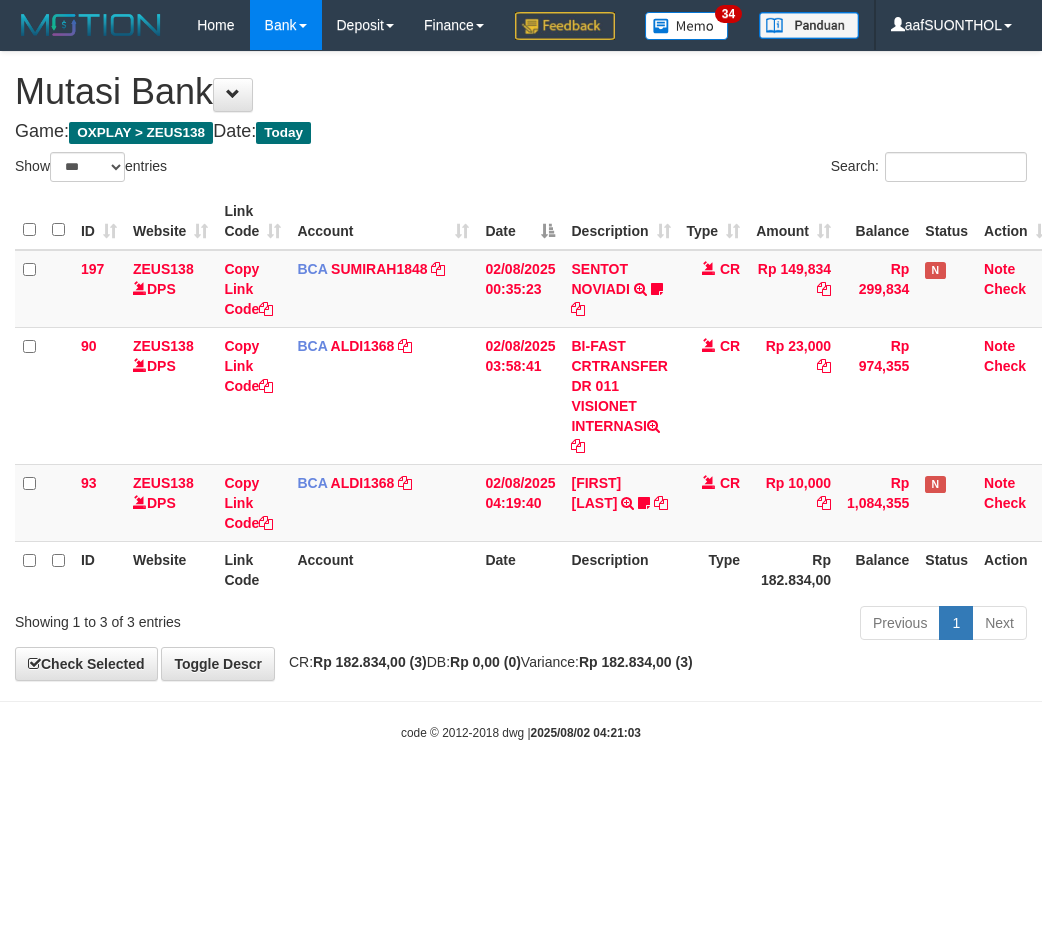 scroll, scrollTop: 0, scrollLeft: 0, axis: both 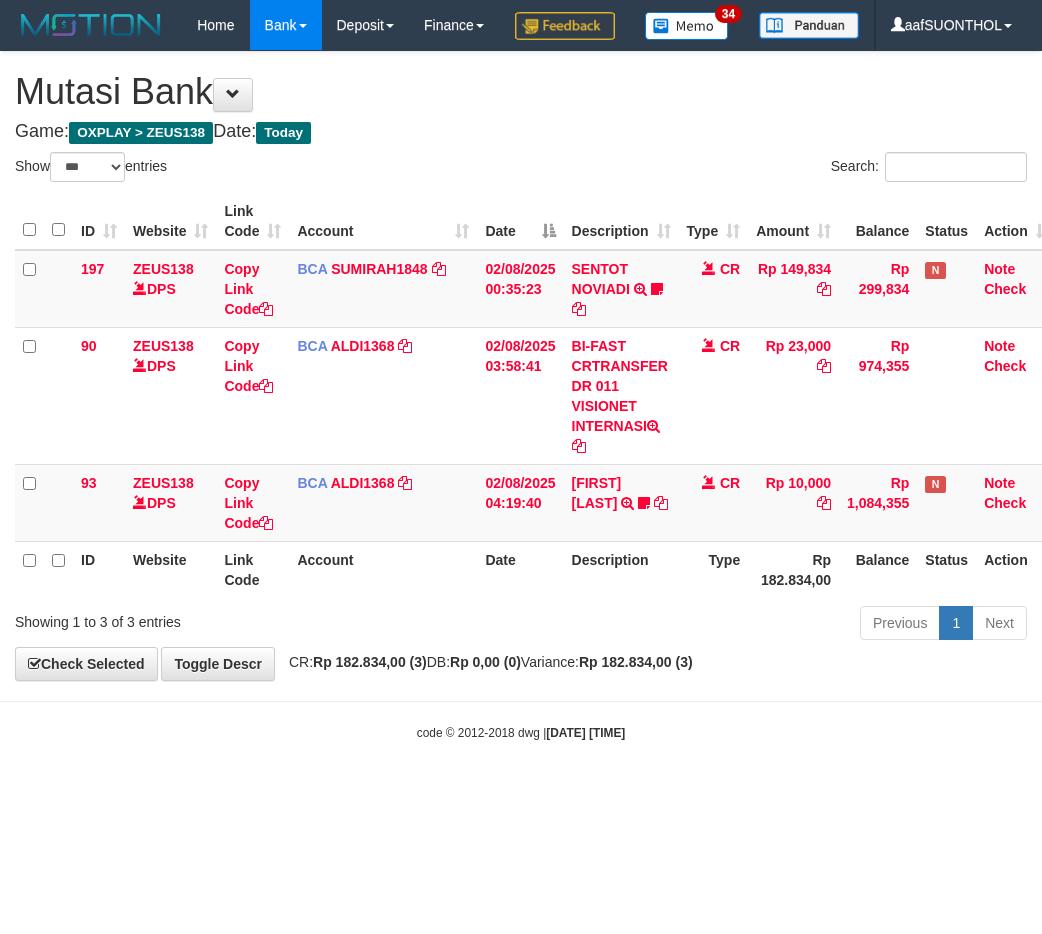 select on "***" 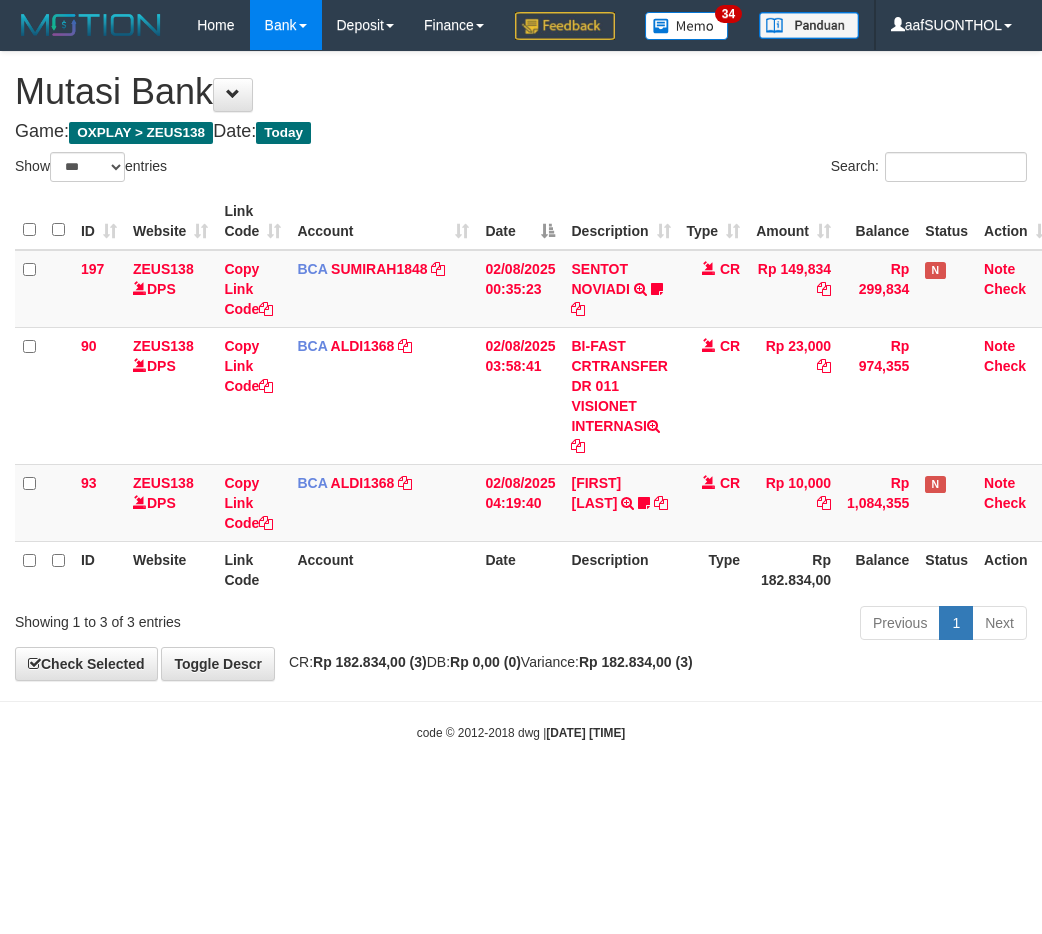 scroll, scrollTop: 0, scrollLeft: 0, axis: both 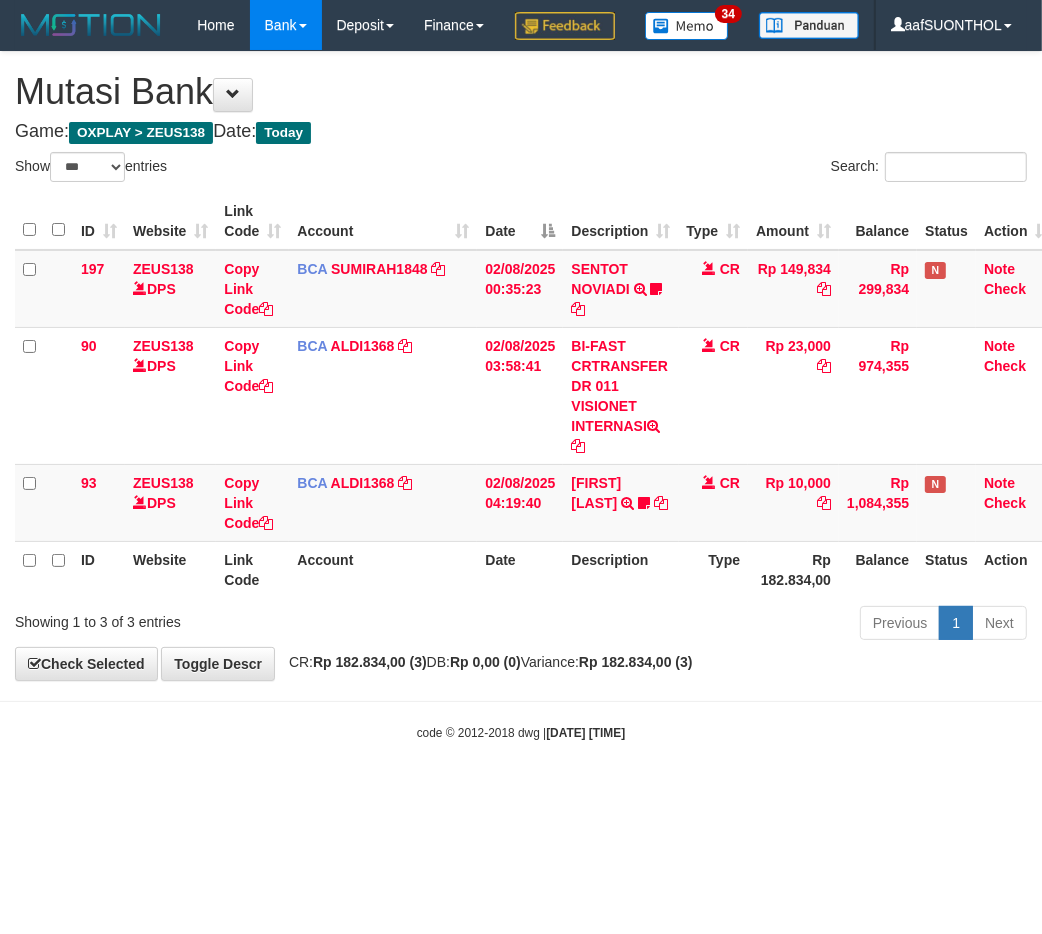 click on "code © 2012-2018 dwg |  2025/08/02 04:21:07" at bounding box center [521, 732] 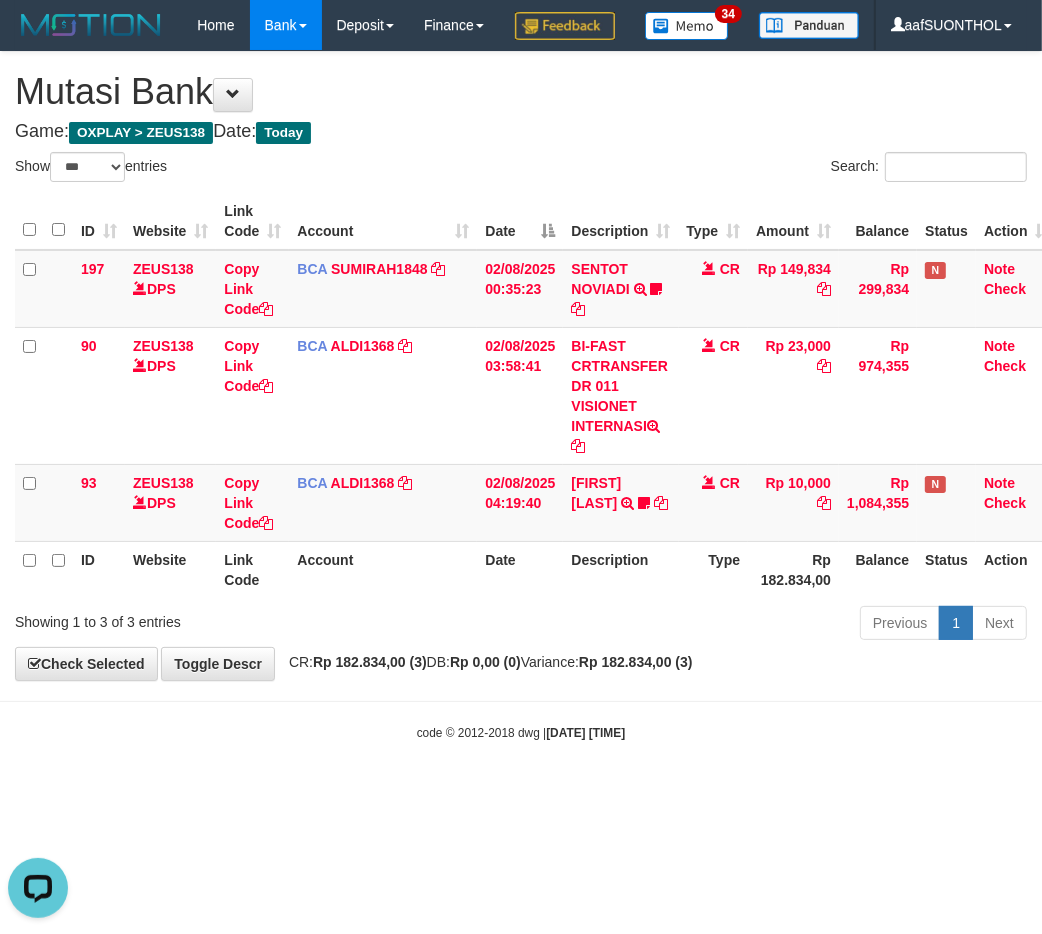 scroll, scrollTop: 0, scrollLeft: 0, axis: both 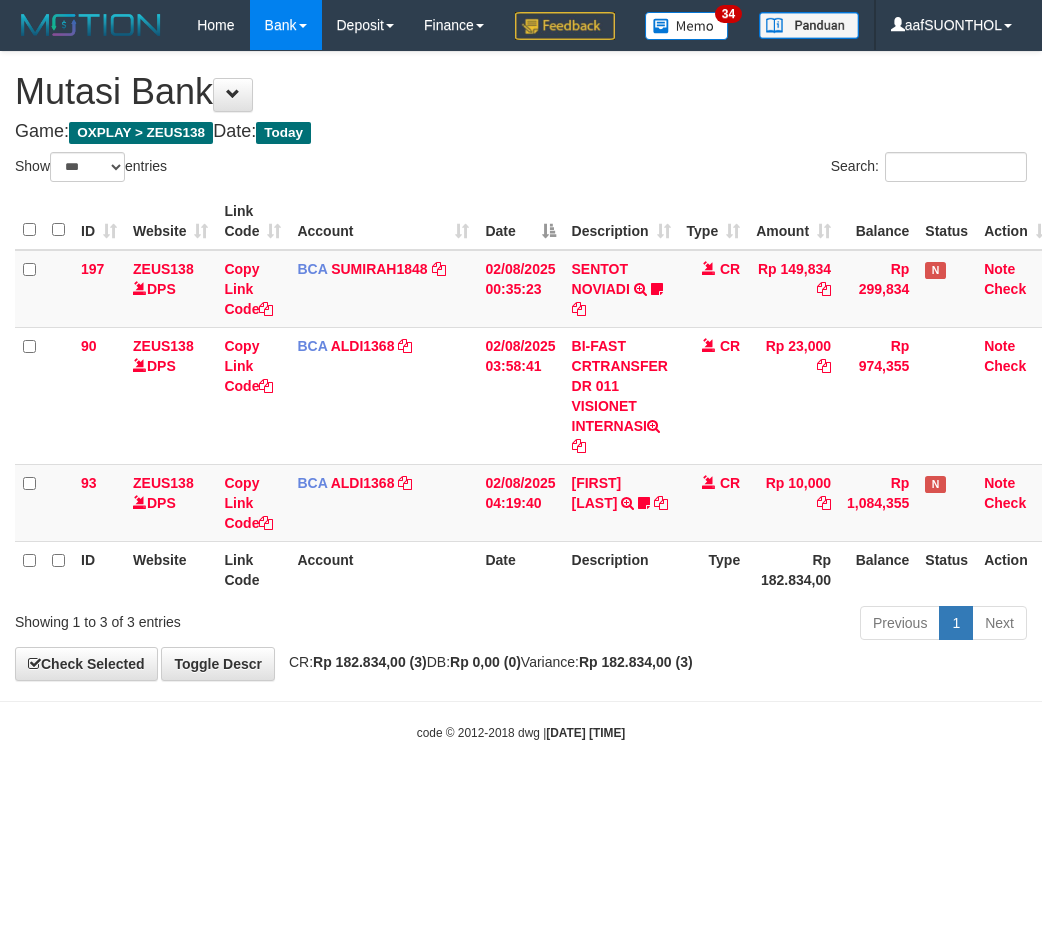 select on "***" 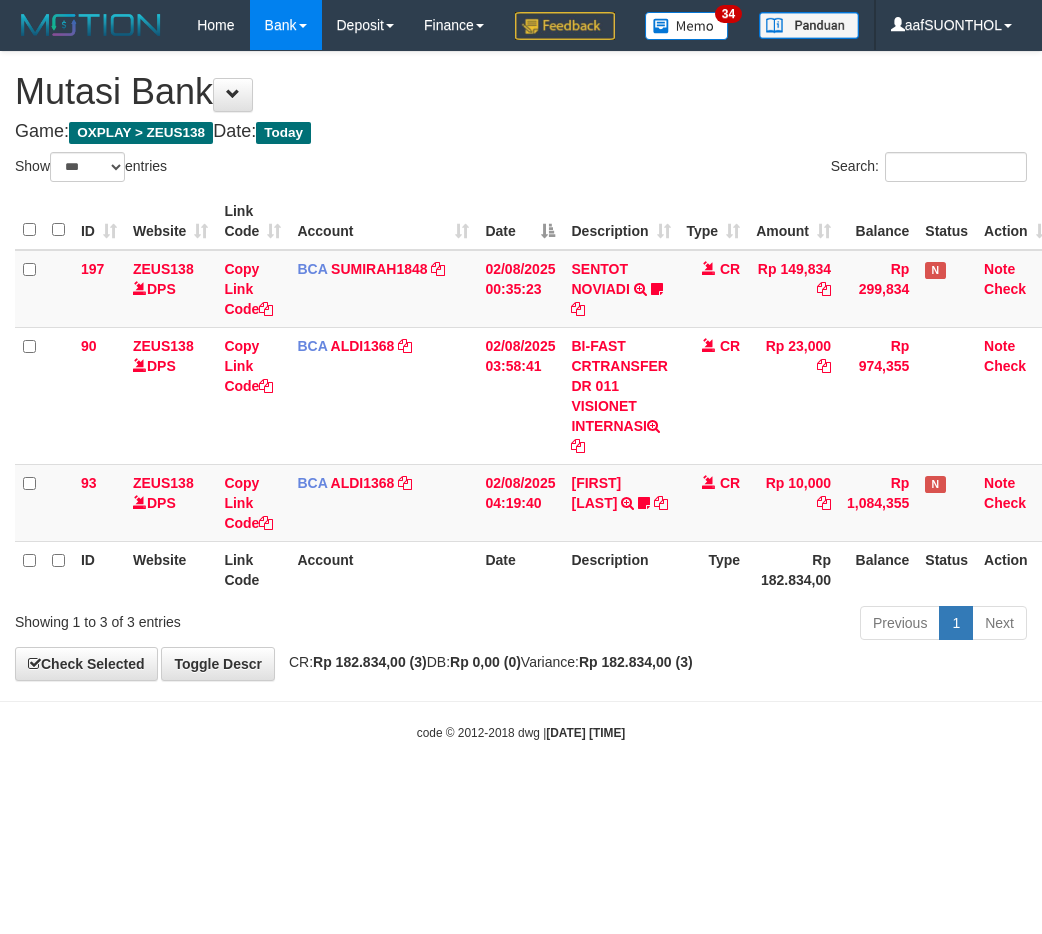 scroll, scrollTop: 0, scrollLeft: 0, axis: both 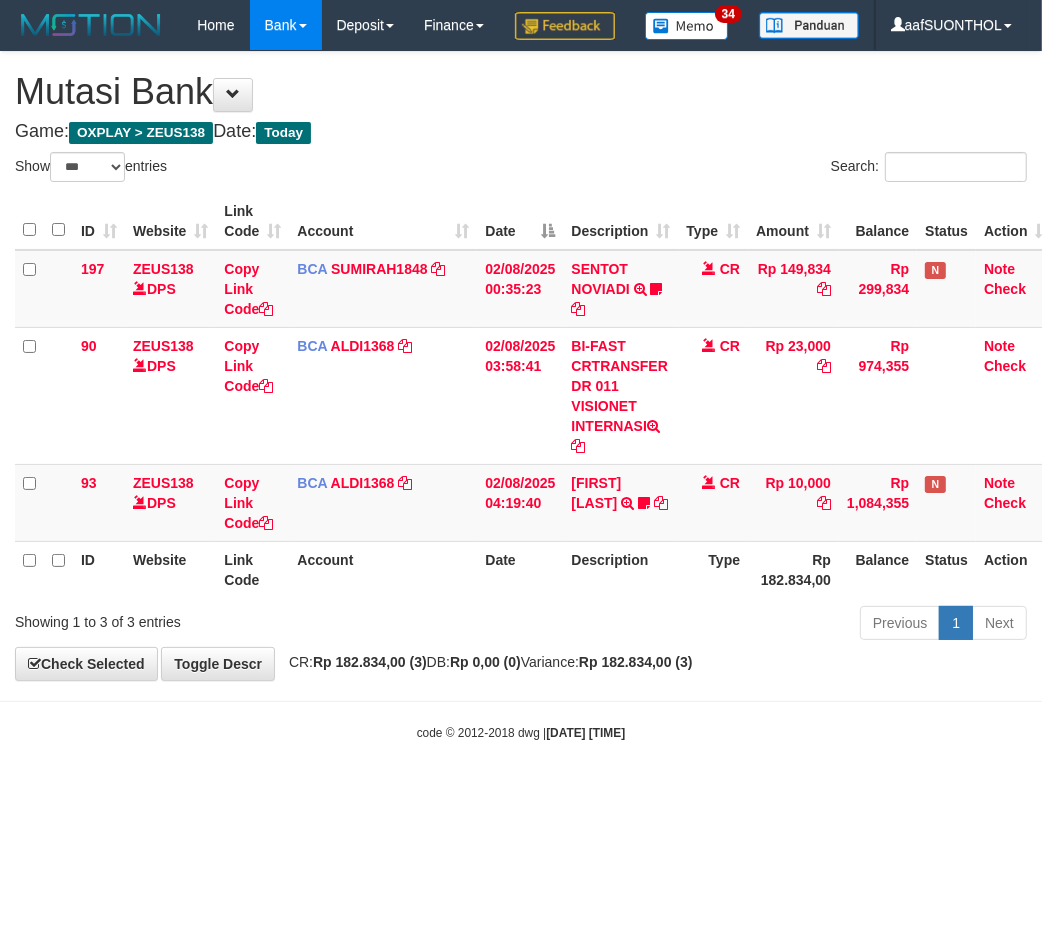 drag, startPoint x: 322, startPoint y: 825, endPoint x: 255, endPoint y: 817, distance: 67.47592 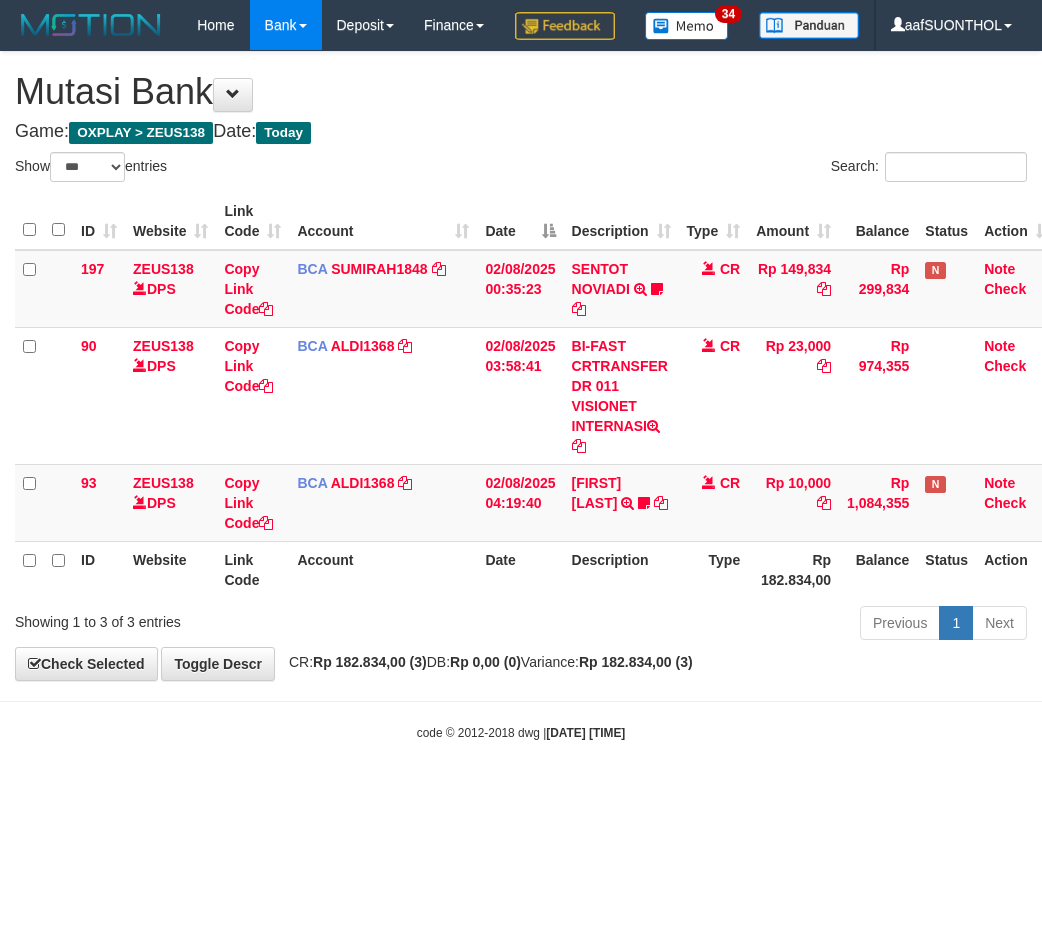 select on "***" 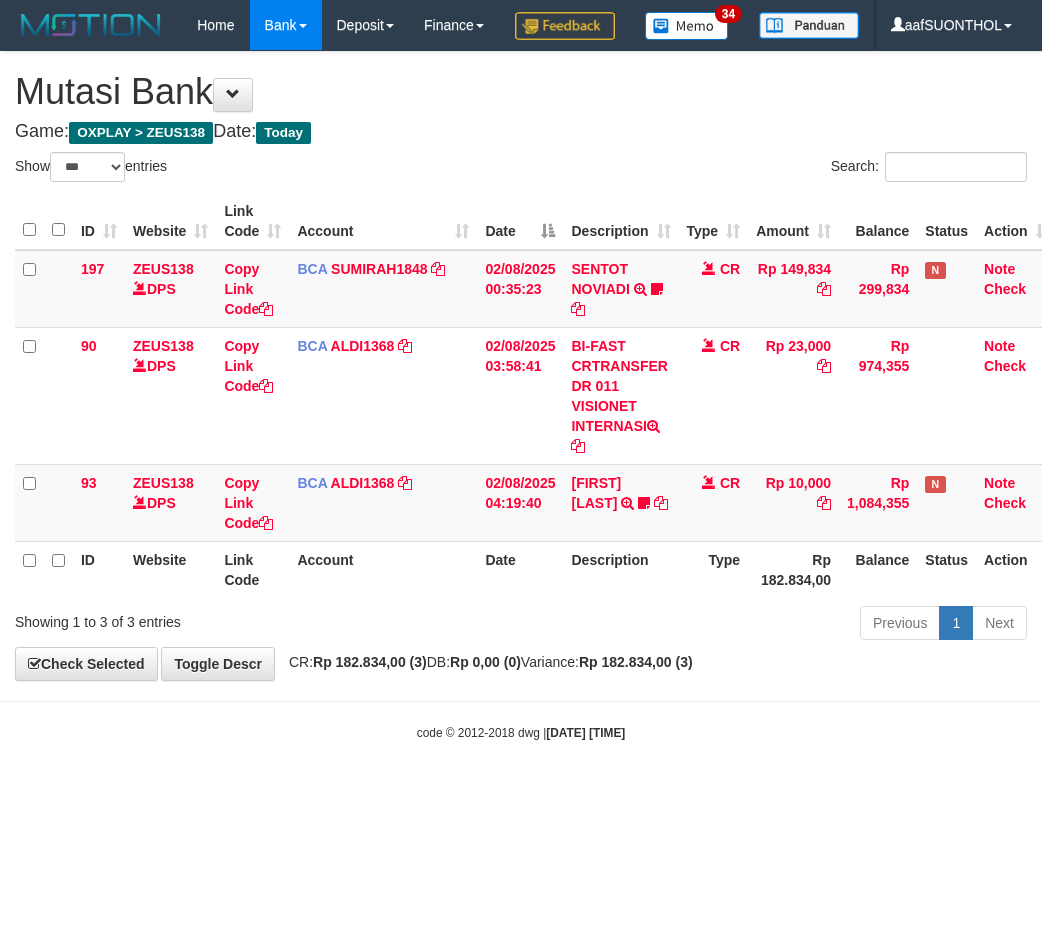 scroll, scrollTop: 0, scrollLeft: 0, axis: both 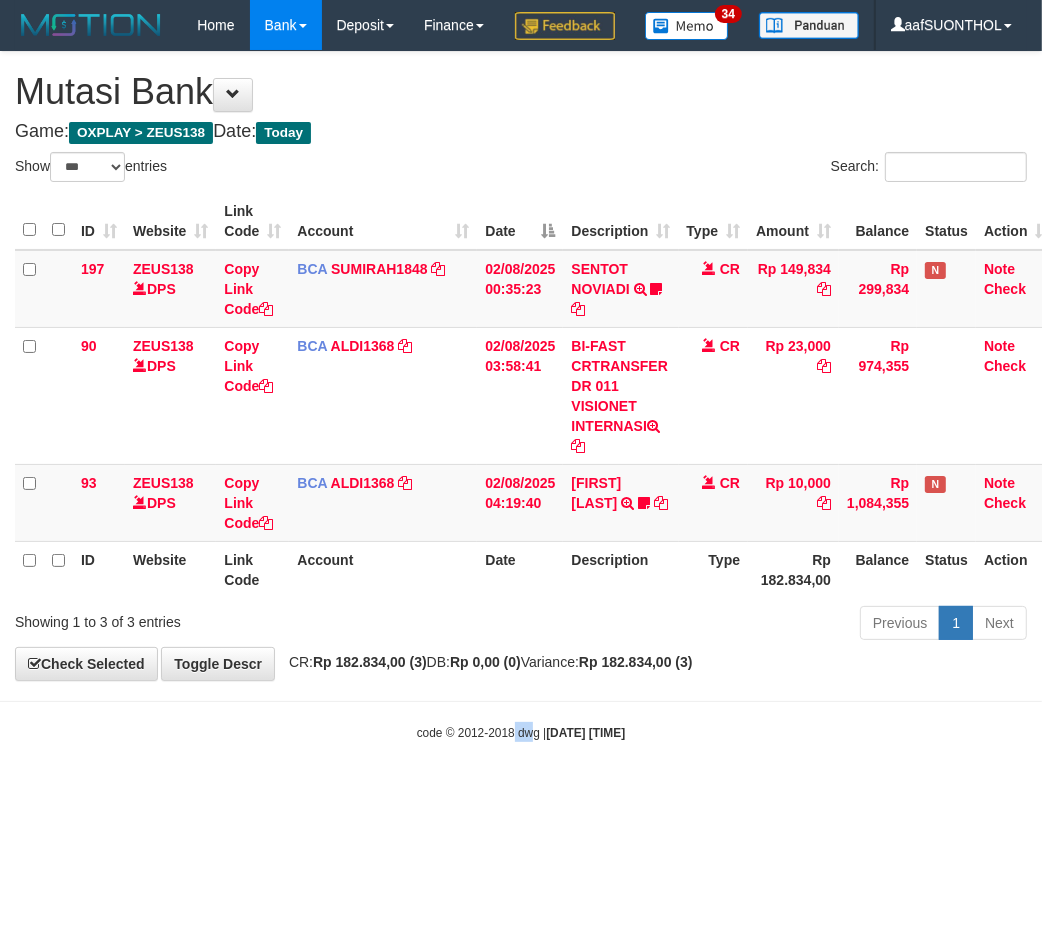 drag, startPoint x: 514, startPoint y: 852, endPoint x: 400, endPoint y: 842, distance: 114.43776 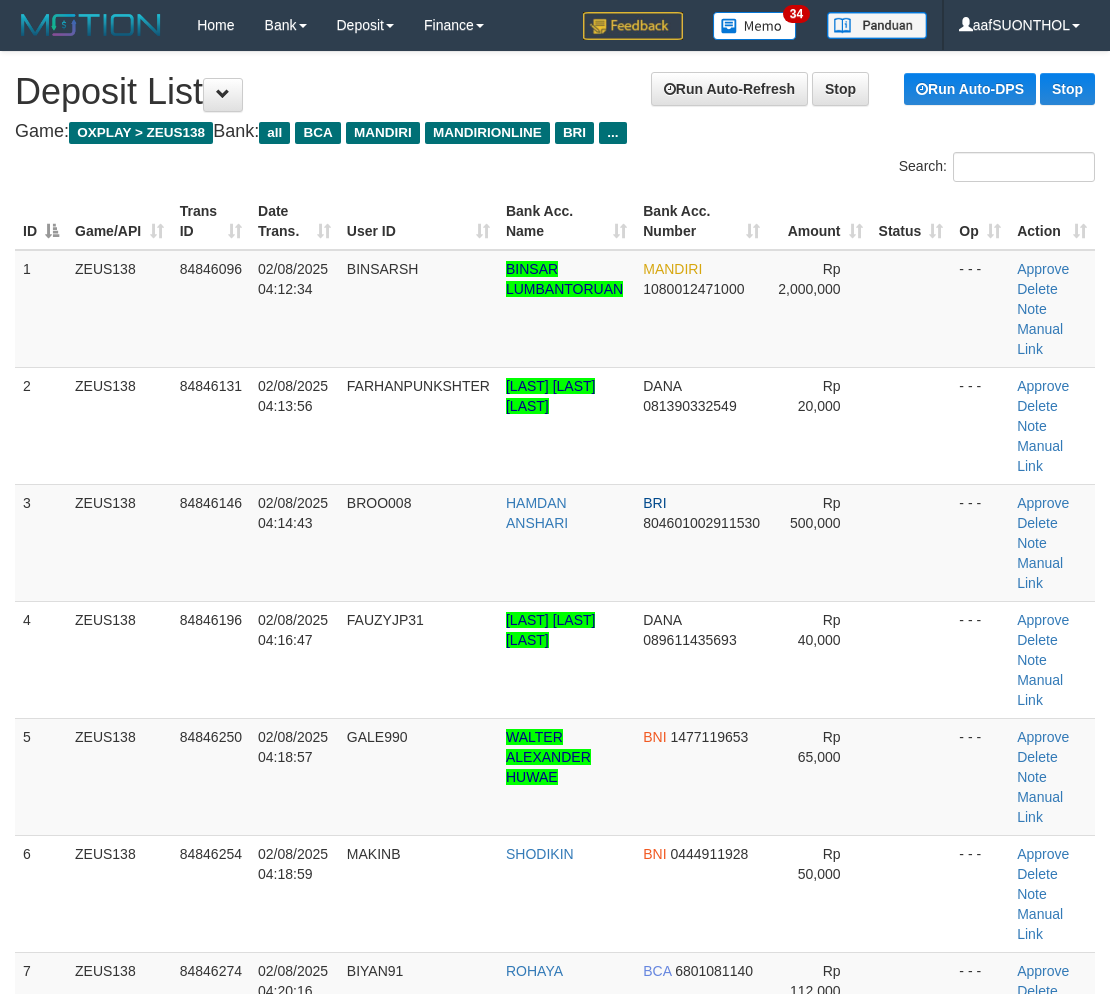 scroll, scrollTop: 0, scrollLeft: 0, axis: both 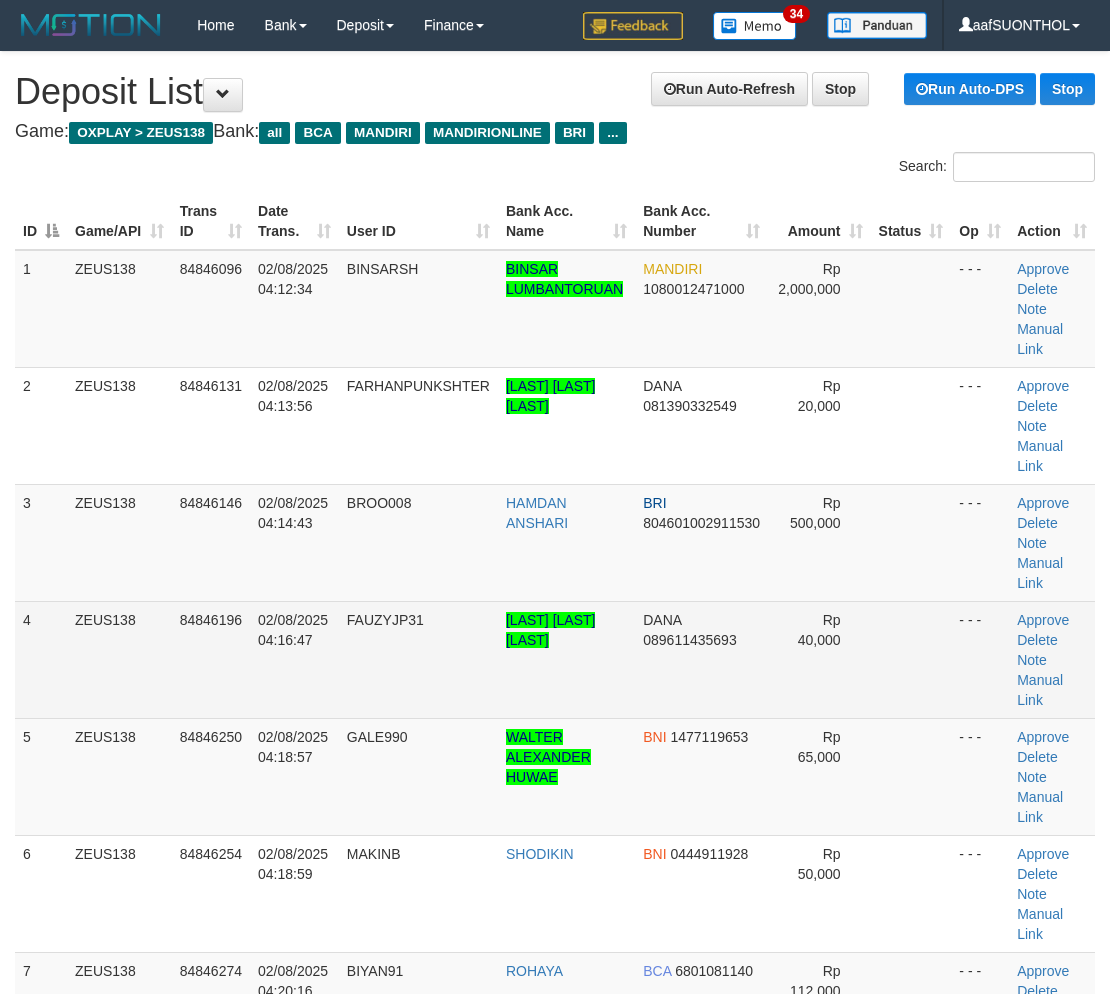 click on "Rp 40,000" at bounding box center (819, 659) 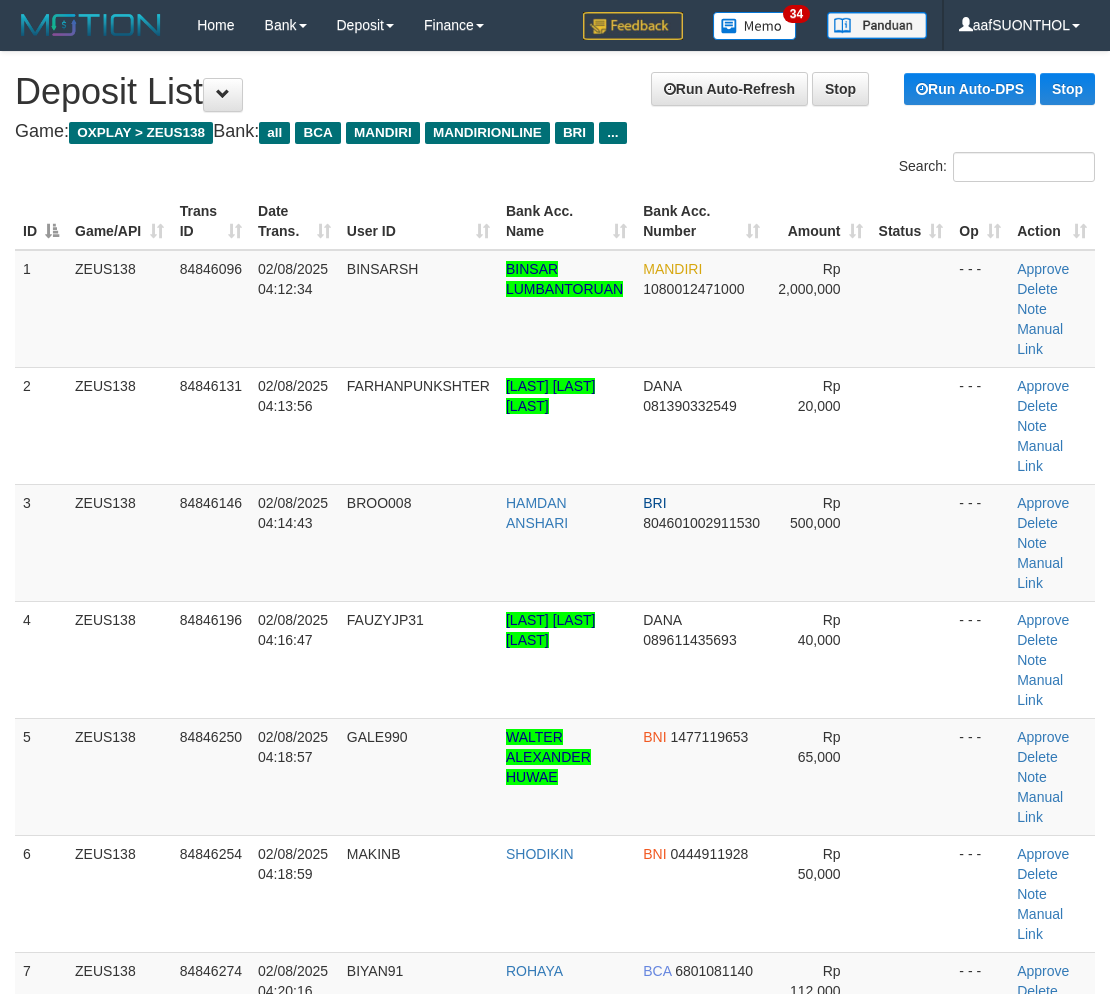 drag, startPoint x: 876, startPoint y: 740, endPoint x: 1123, endPoint y: 730, distance: 247.20235 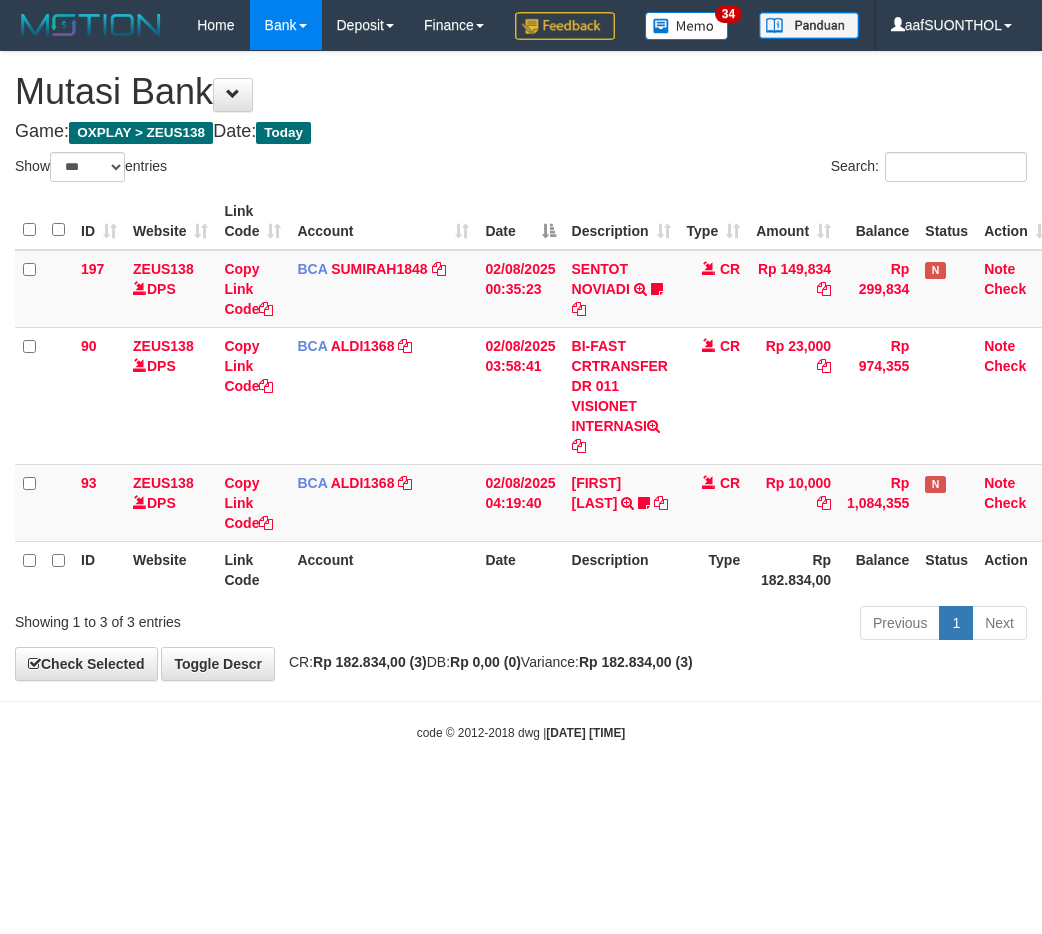 select on "***" 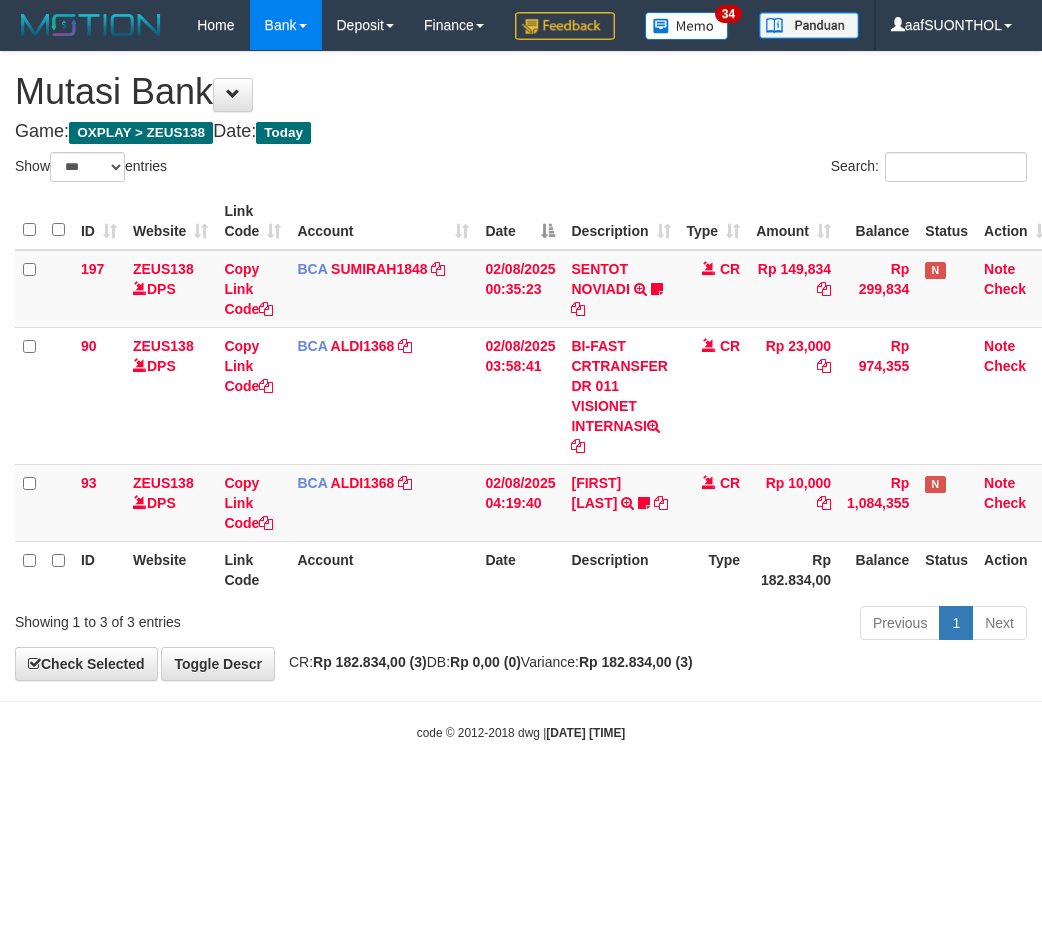 scroll, scrollTop: 0, scrollLeft: 0, axis: both 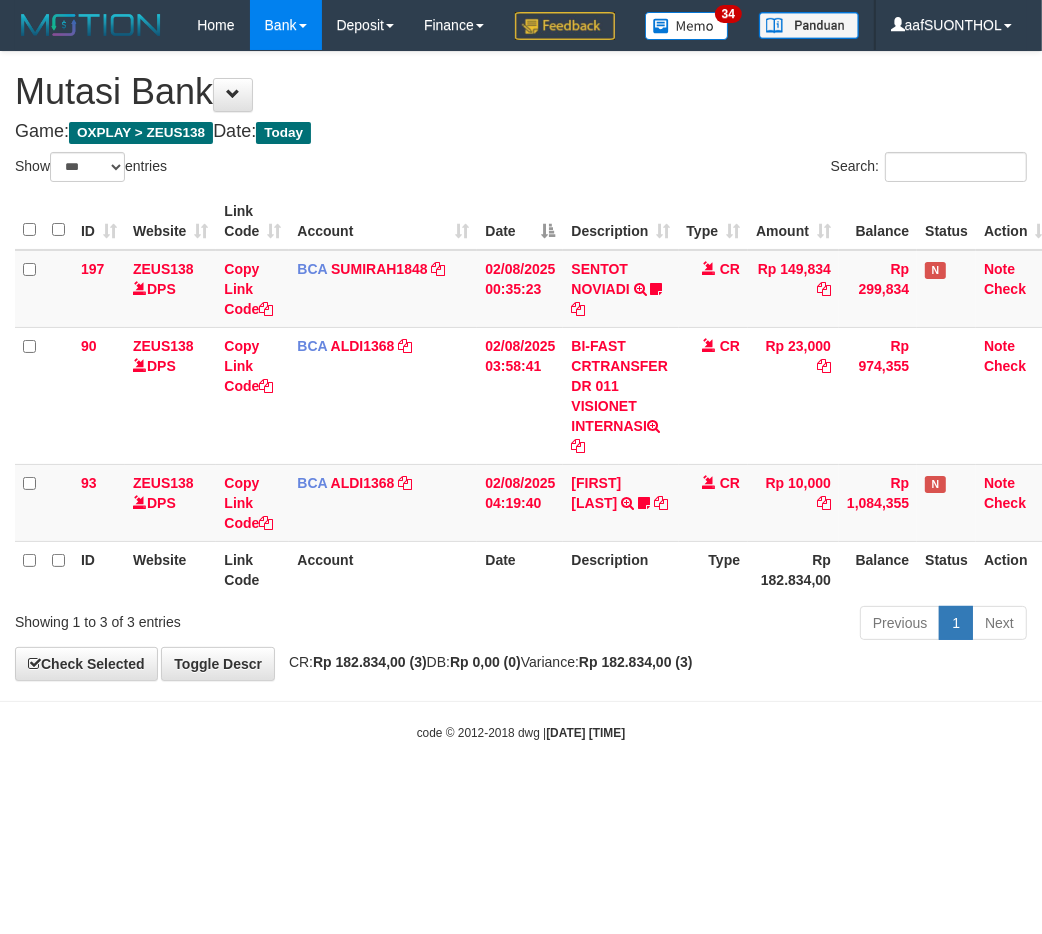 drag, startPoint x: 632, startPoint y: 857, endPoint x: 527, endPoint y: 851, distance: 105.17129 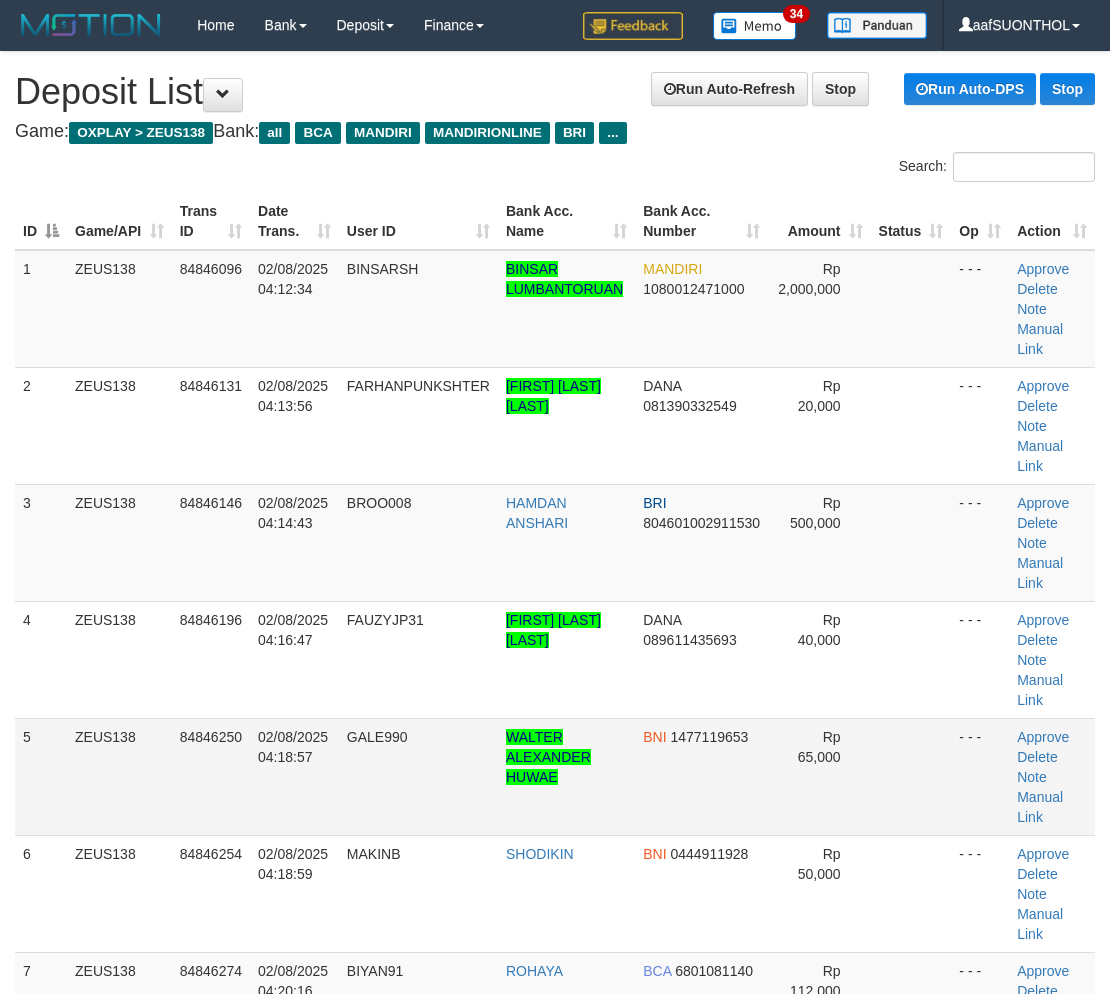 scroll, scrollTop: 0, scrollLeft: 0, axis: both 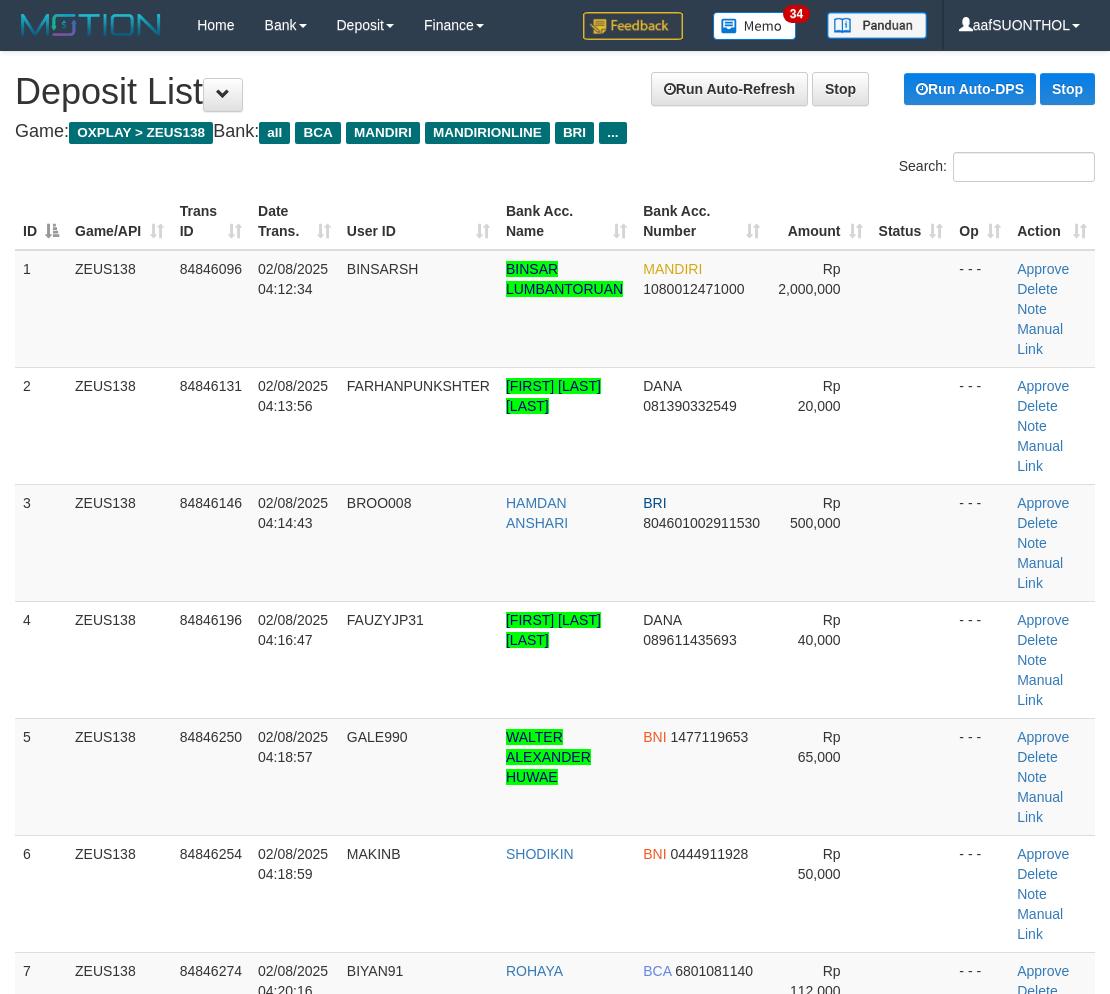 drag, startPoint x: 861, startPoint y: 758, endPoint x: 1125, endPoint y: 833, distance: 274.44672 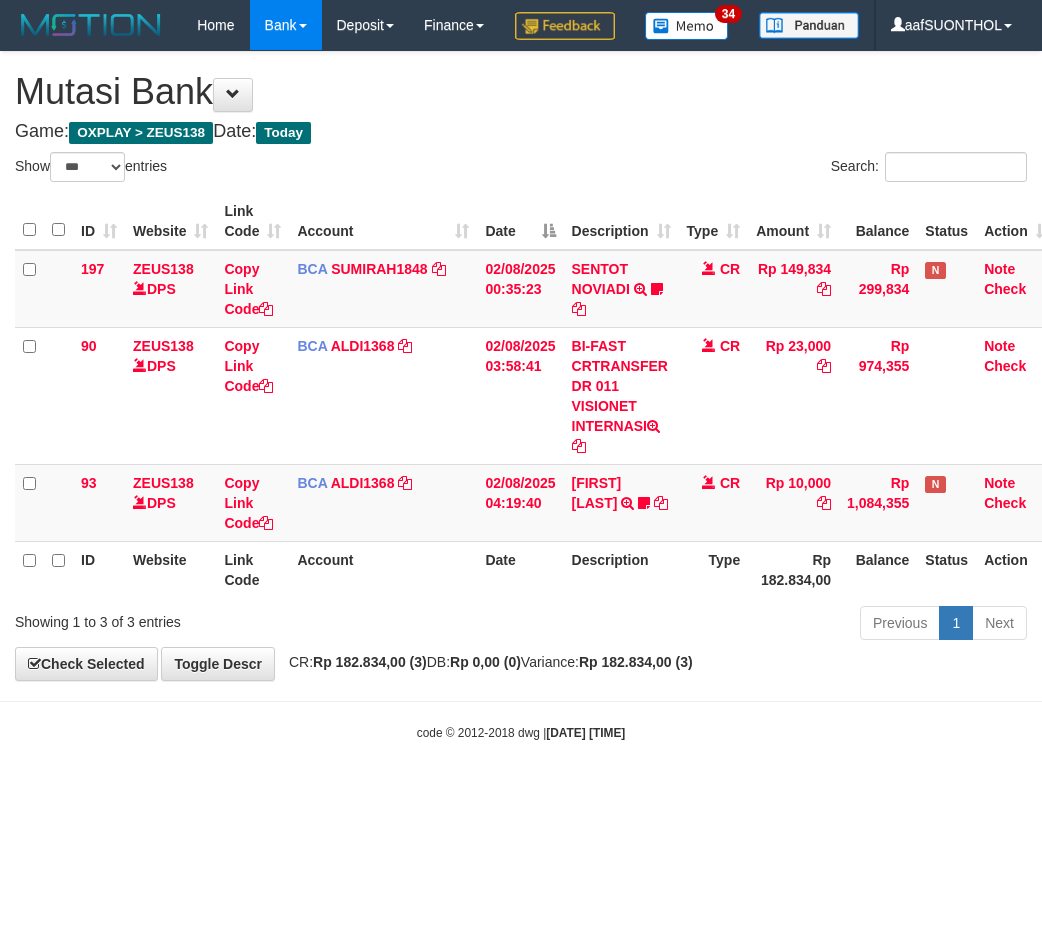 select on "***" 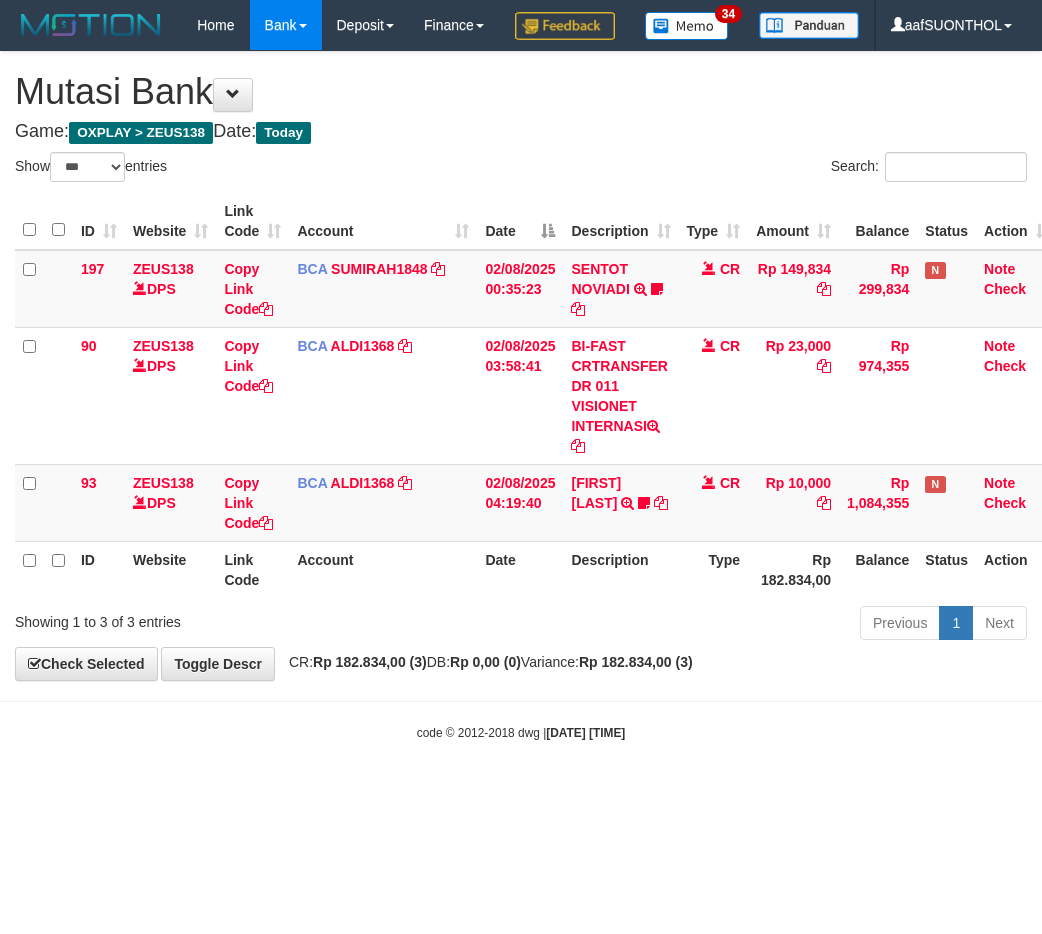 scroll, scrollTop: 0, scrollLeft: 0, axis: both 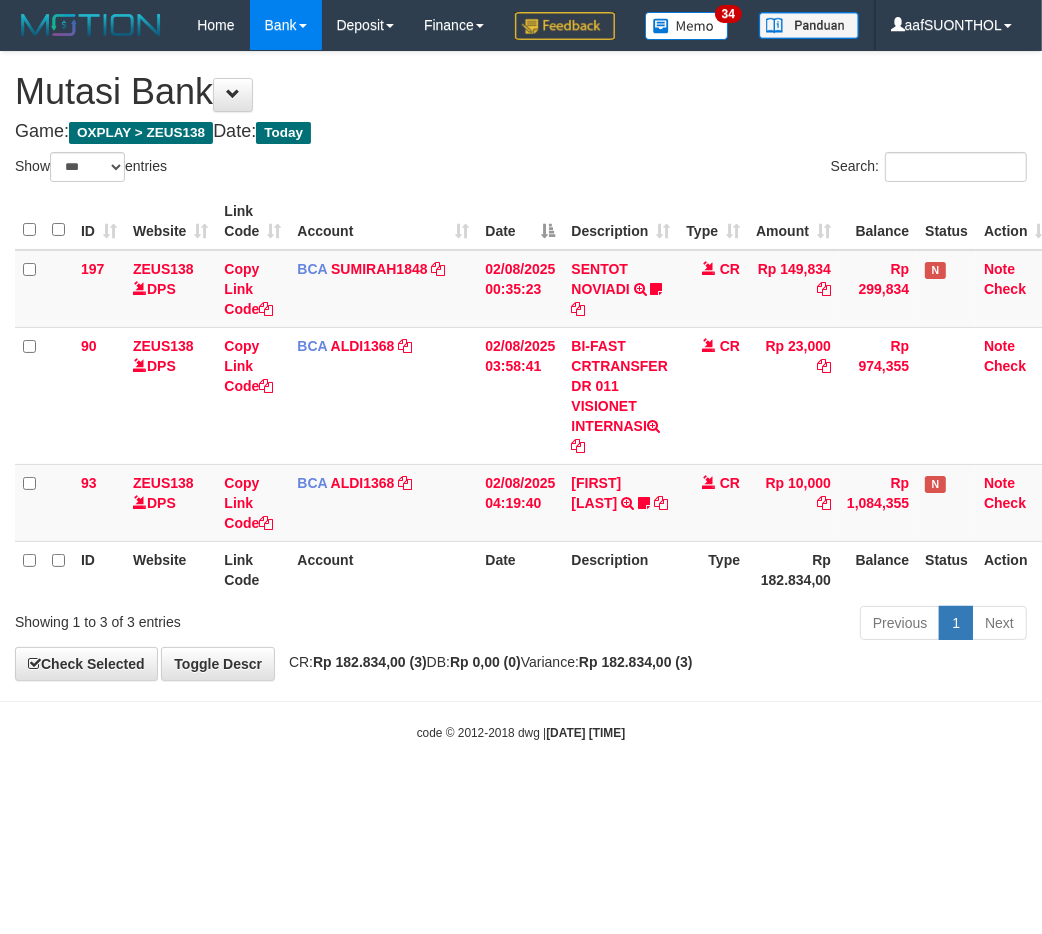 drag, startPoint x: 325, startPoint y: 900, endPoint x: 301, endPoint y: 884, distance: 28.84441 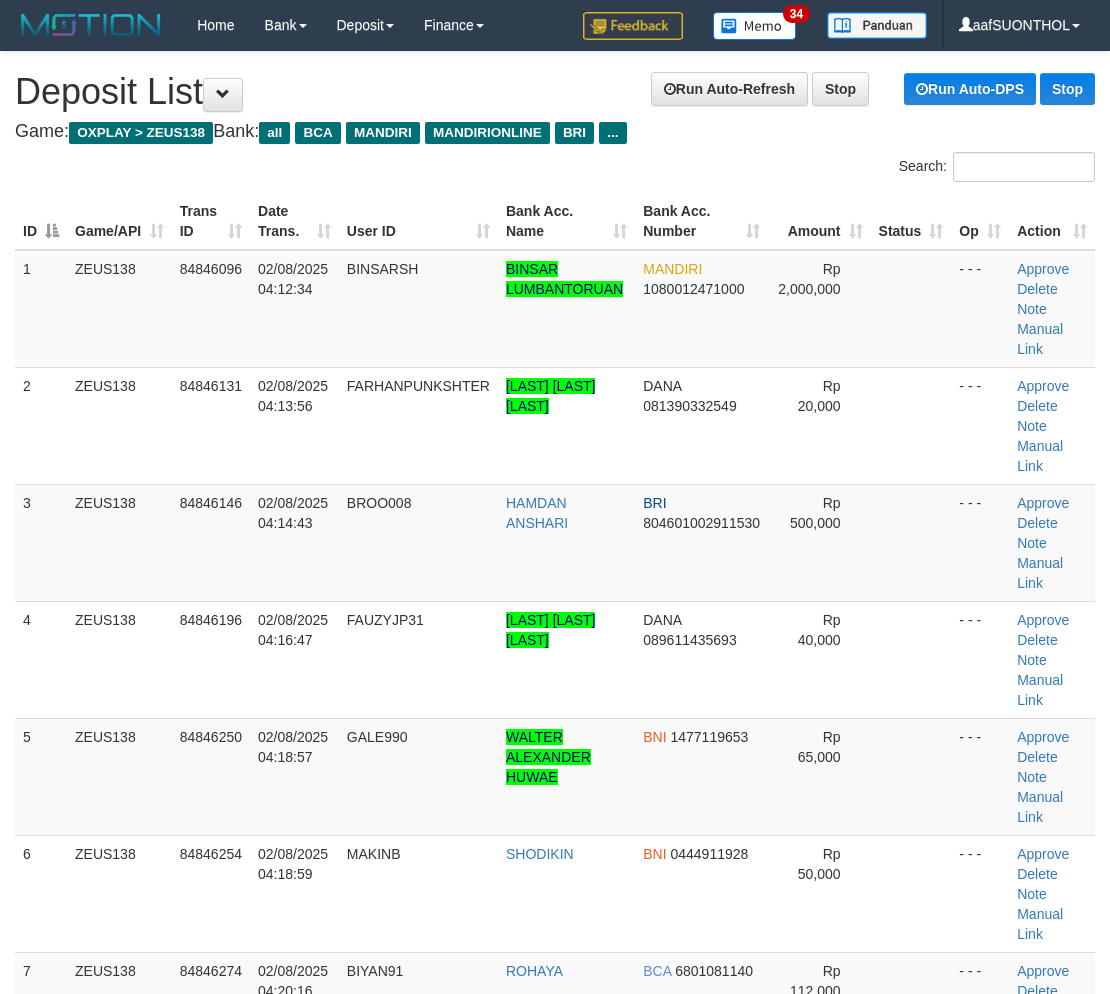 scroll, scrollTop: 0, scrollLeft: 0, axis: both 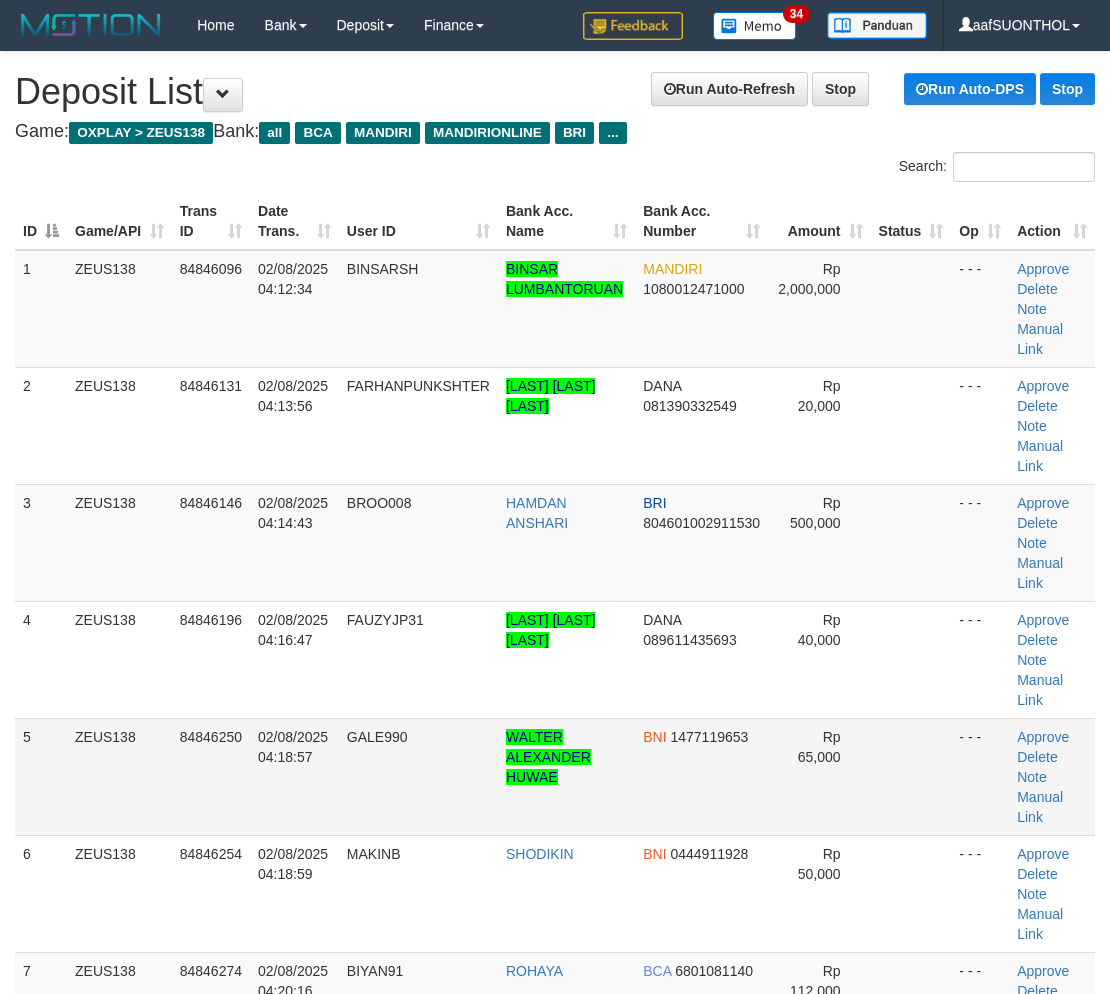 drag, startPoint x: 917, startPoint y: 765, endPoint x: 906, endPoint y: 766, distance: 11.045361 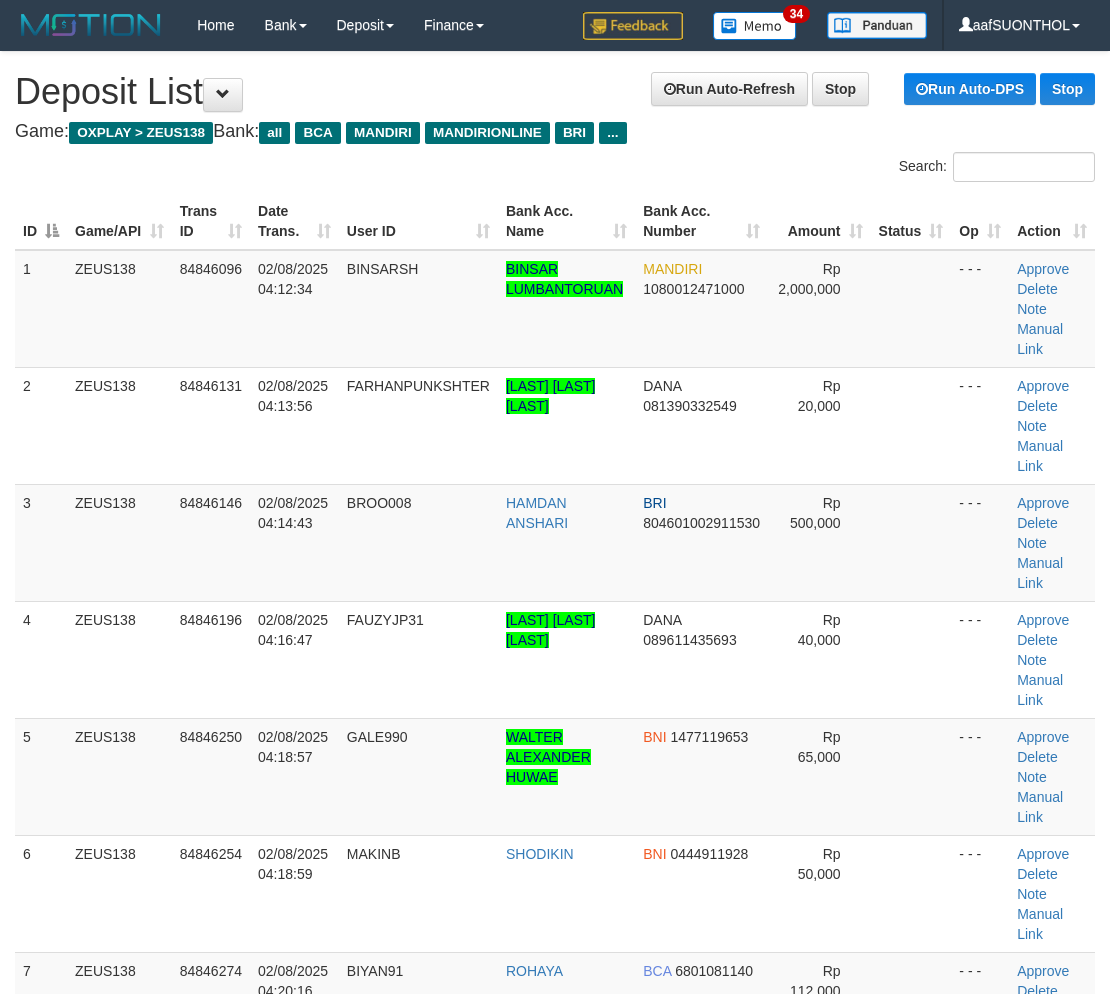 drag, startPoint x: 905, startPoint y: 776, endPoint x: 1123, endPoint y: 780, distance: 218.0367 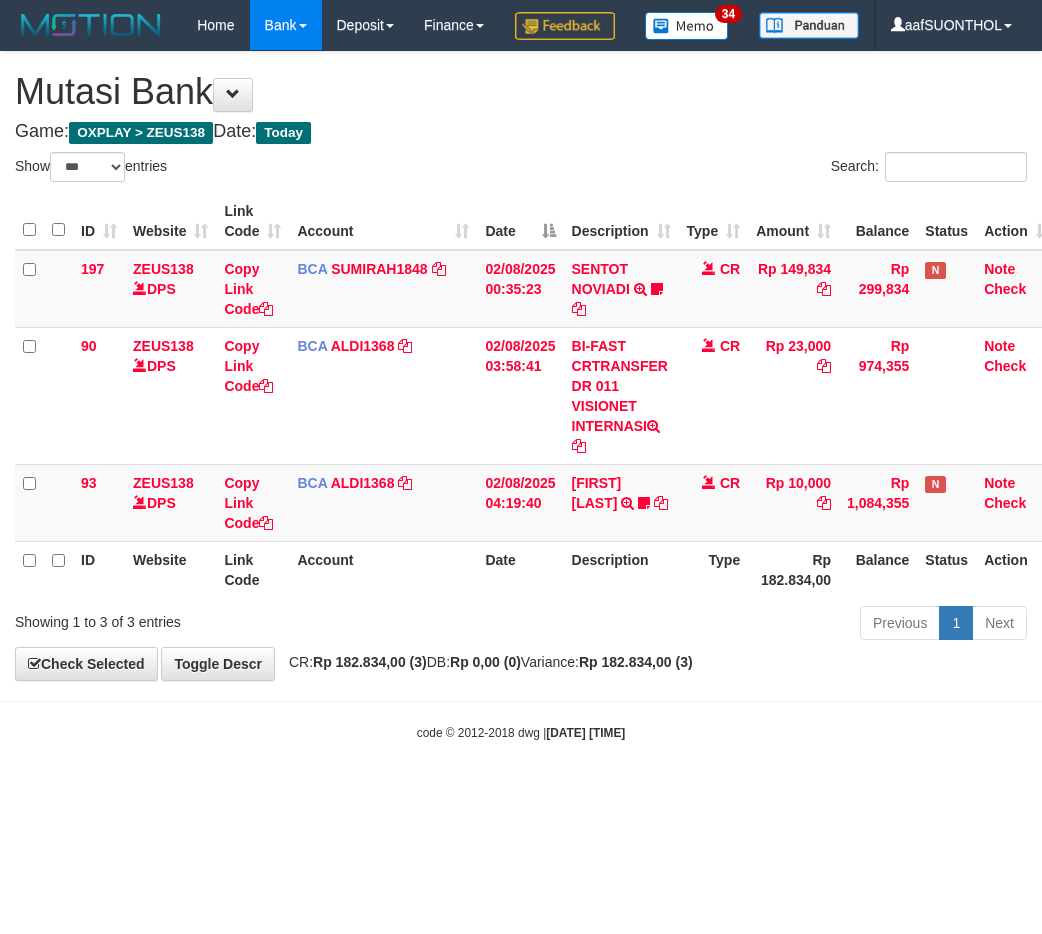select on "***" 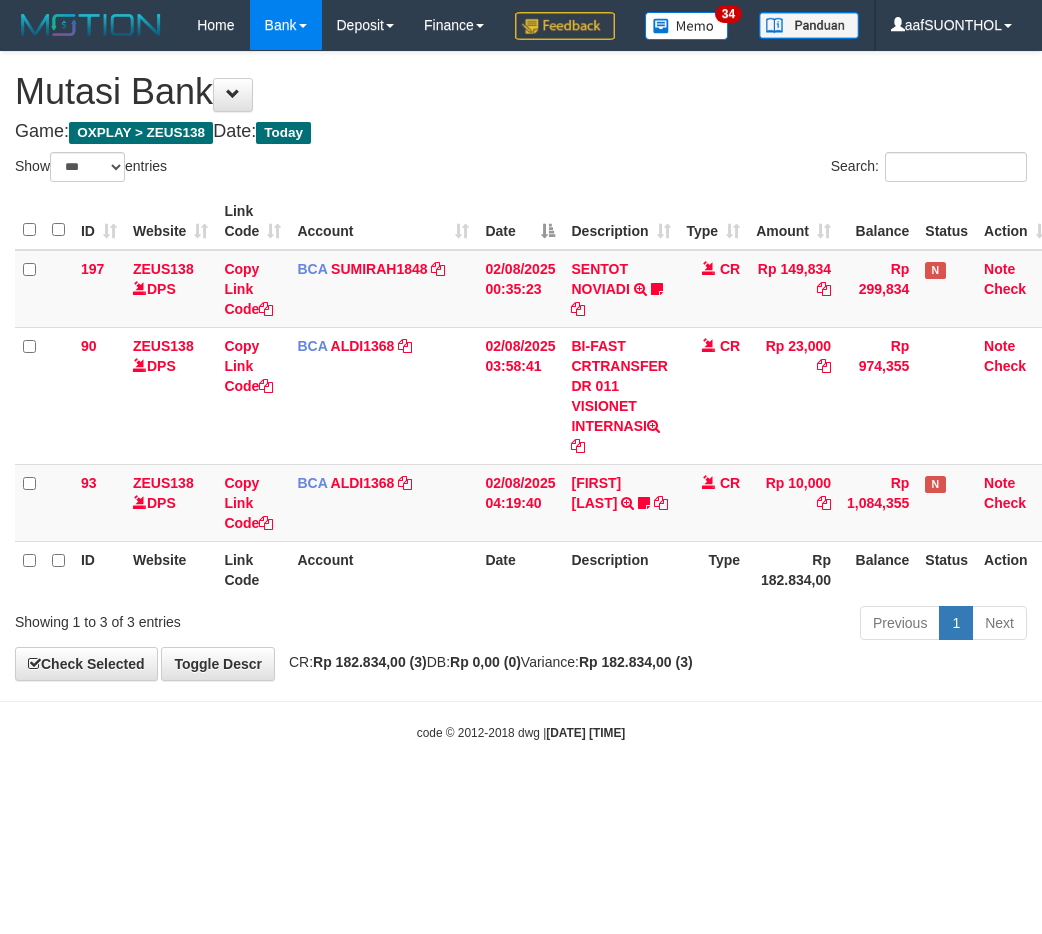 scroll, scrollTop: 0, scrollLeft: 0, axis: both 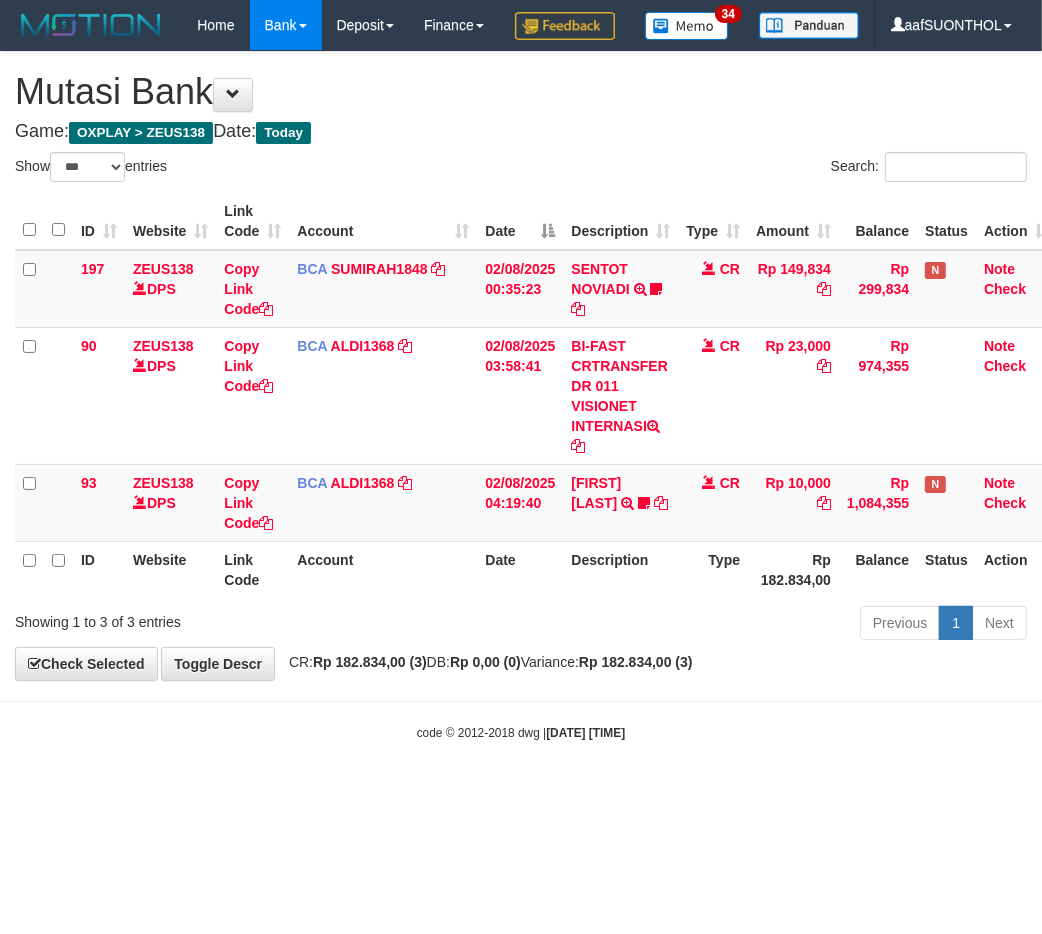 drag, startPoint x: 653, startPoint y: 831, endPoint x: 630, endPoint y: 826, distance: 23.537205 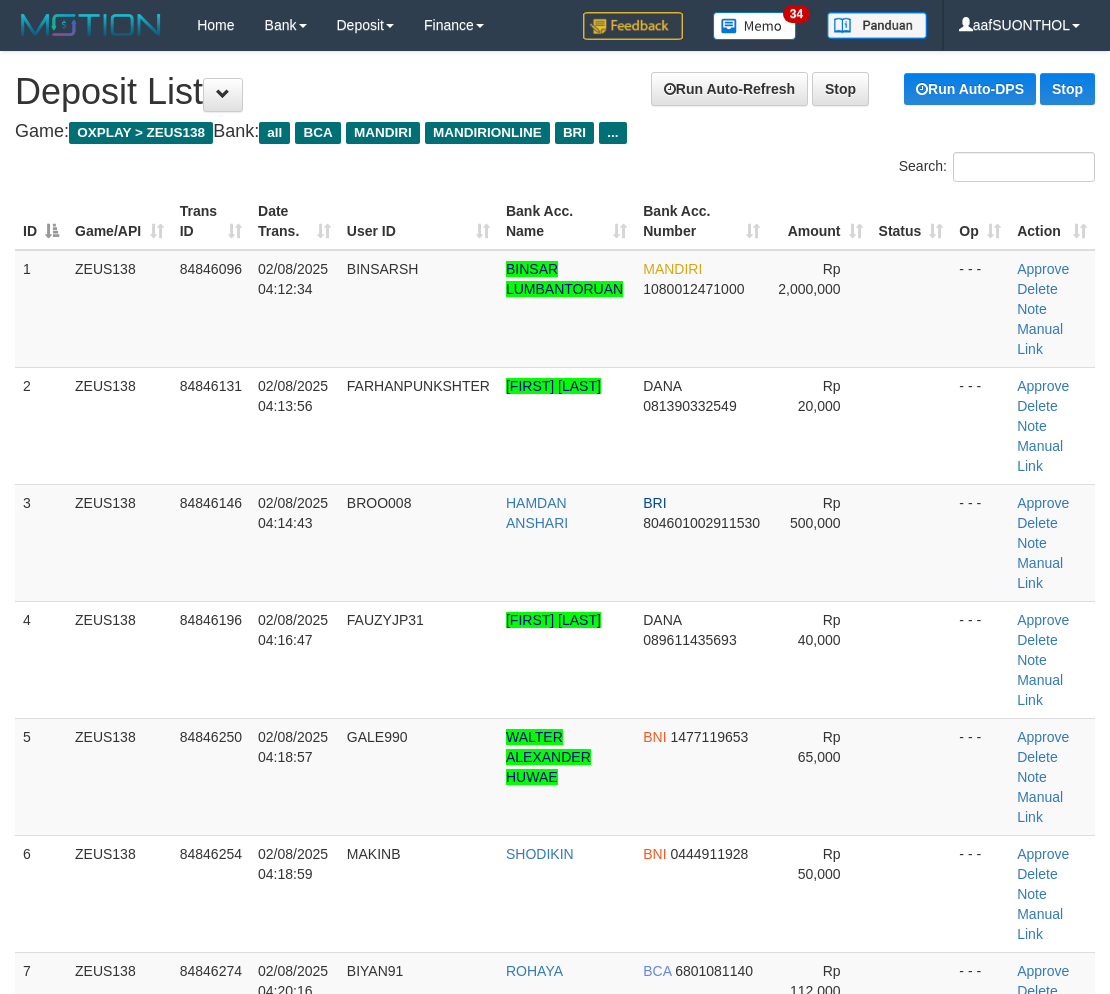 scroll, scrollTop: 0, scrollLeft: 0, axis: both 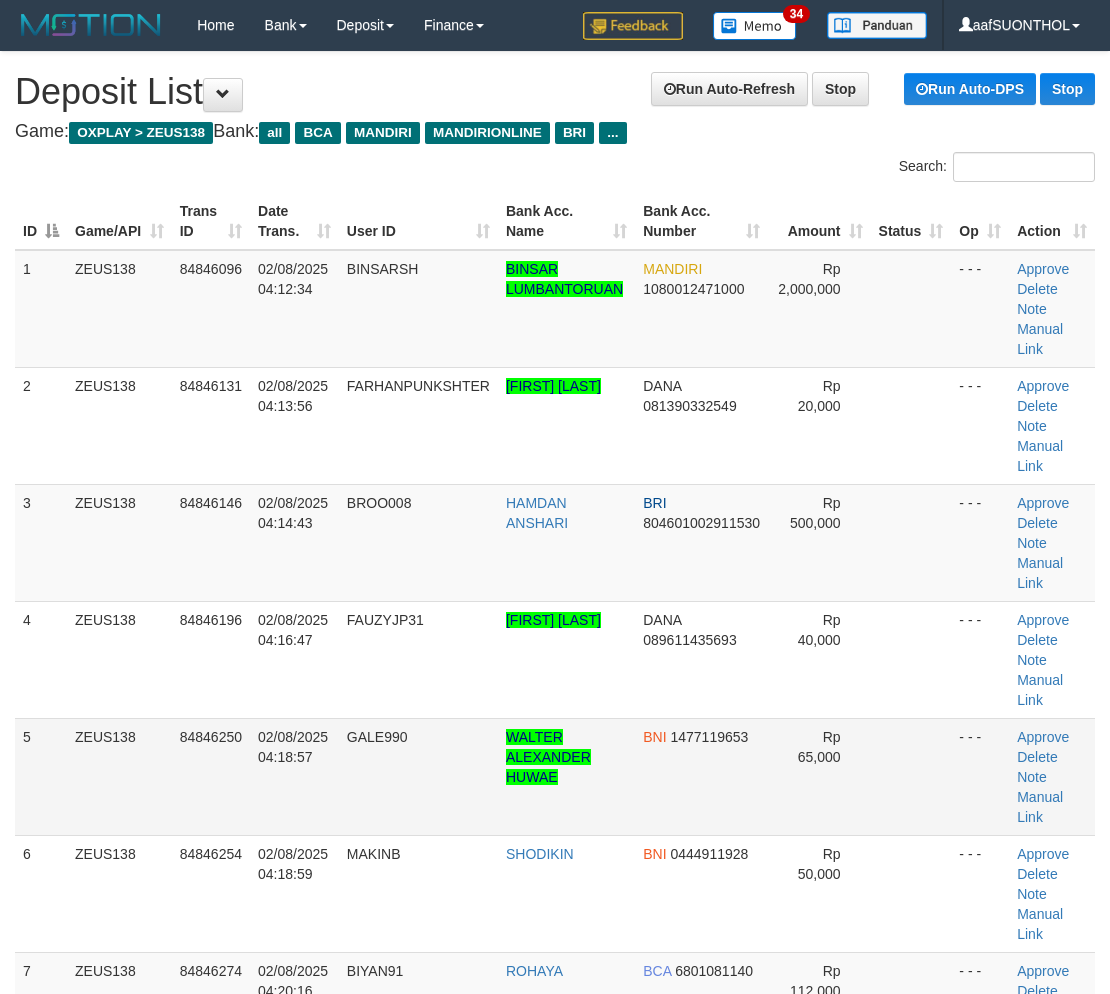 click at bounding box center [911, 776] 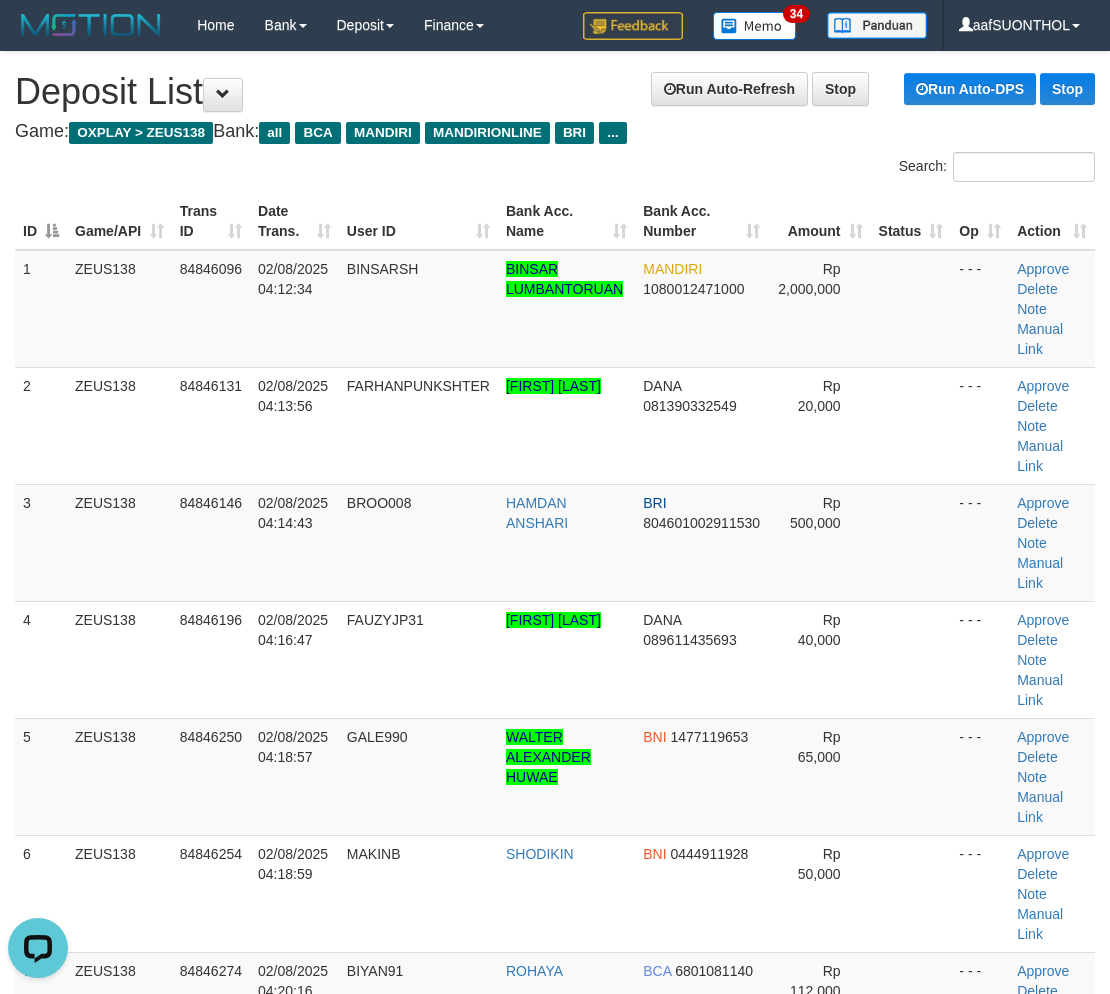 scroll, scrollTop: 0, scrollLeft: 0, axis: both 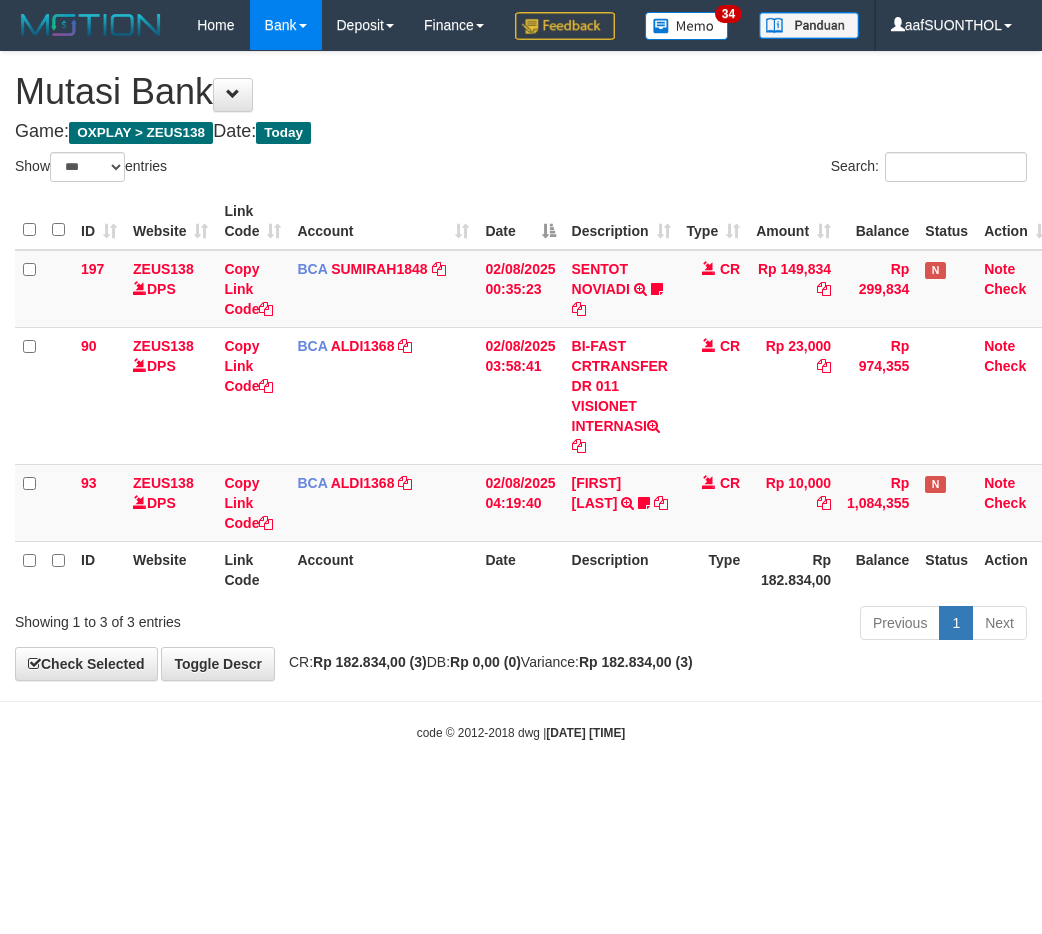 select on "***" 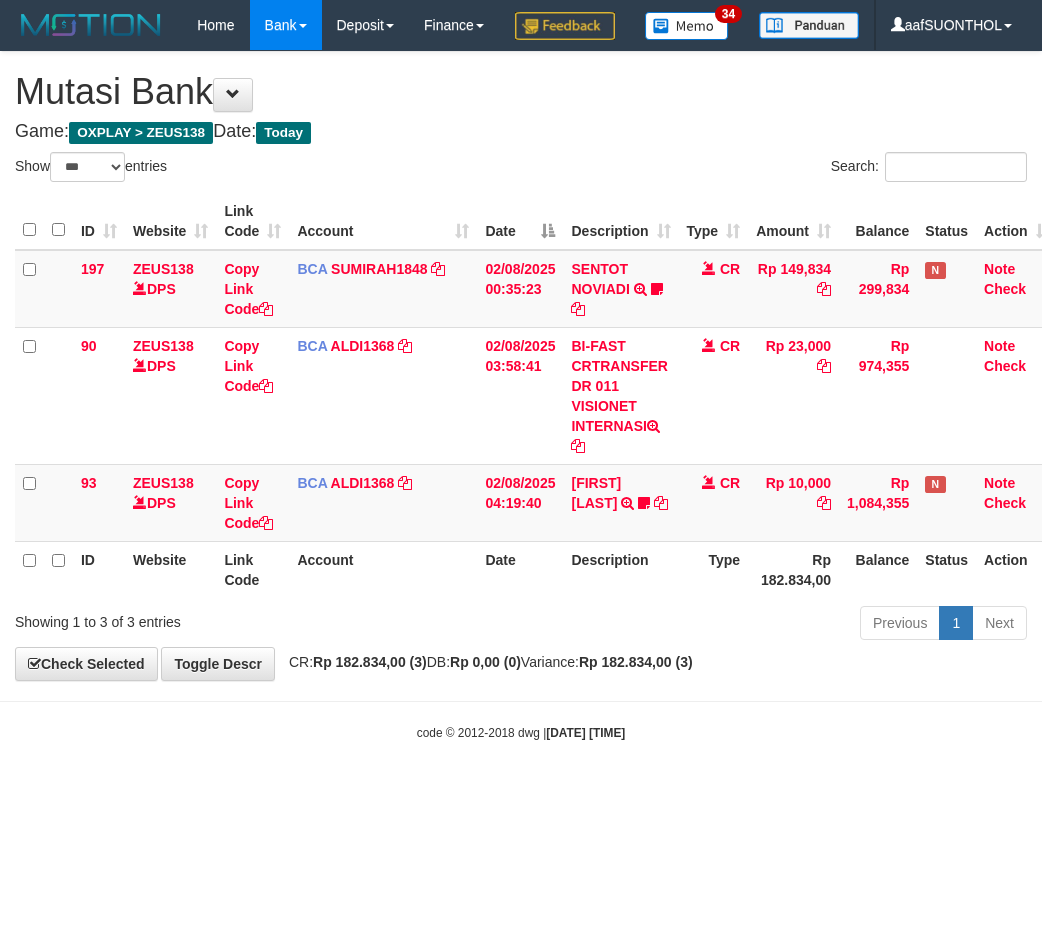 scroll, scrollTop: 0, scrollLeft: 0, axis: both 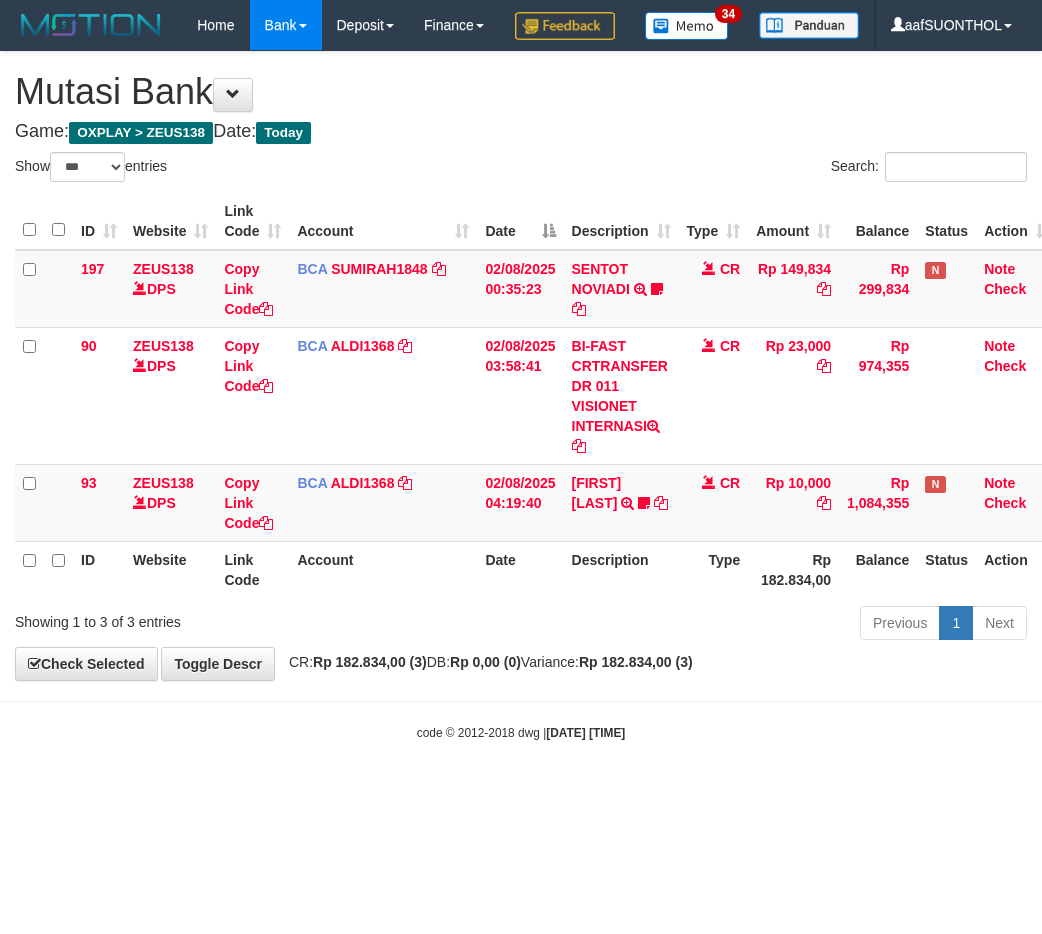 select on "***" 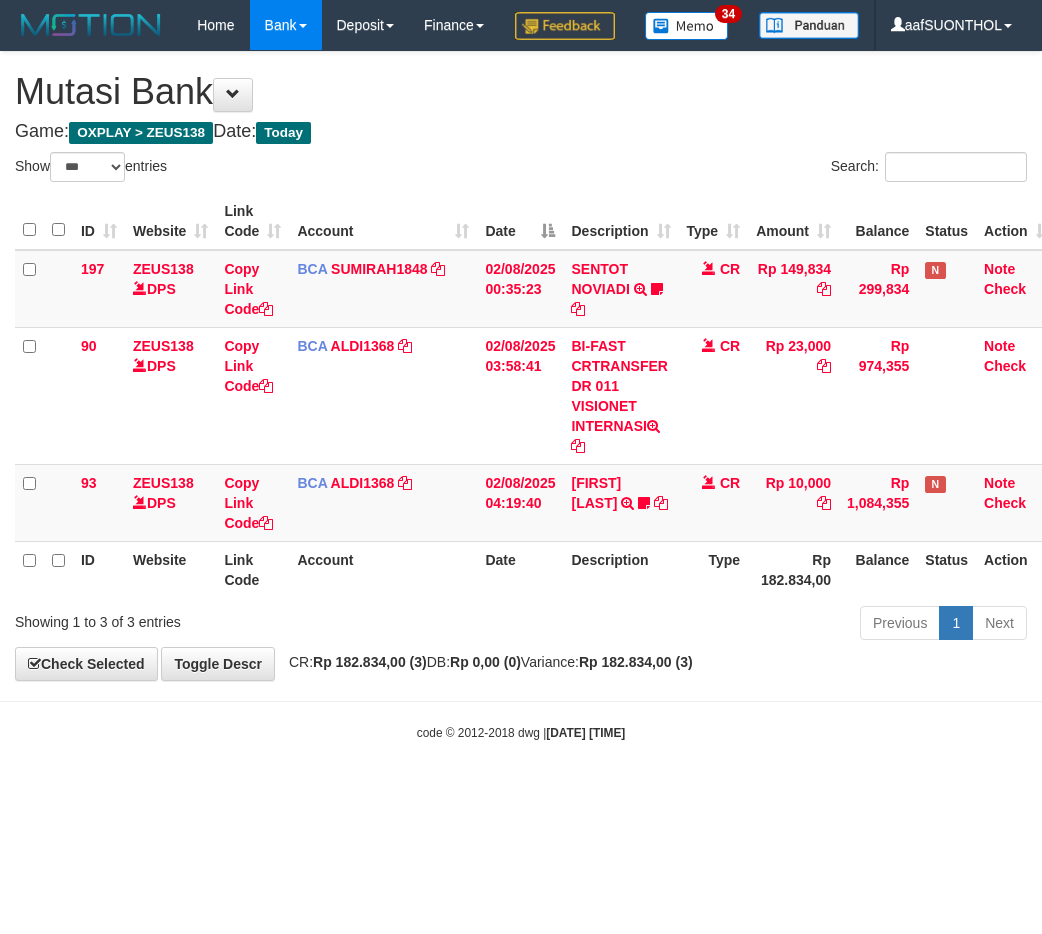 scroll, scrollTop: 0, scrollLeft: 0, axis: both 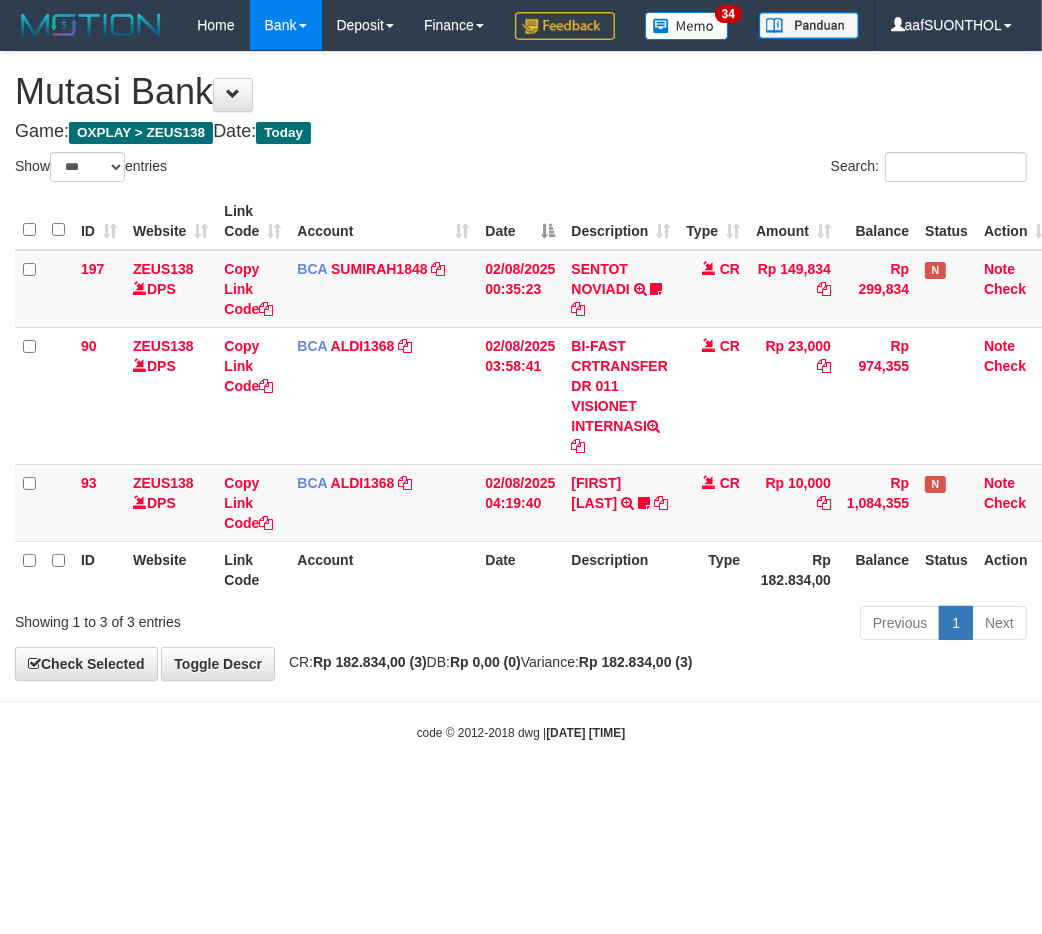 drag, startPoint x: 700, startPoint y: 883, endPoint x: 661, endPoint y: 867, distance: 42.154476 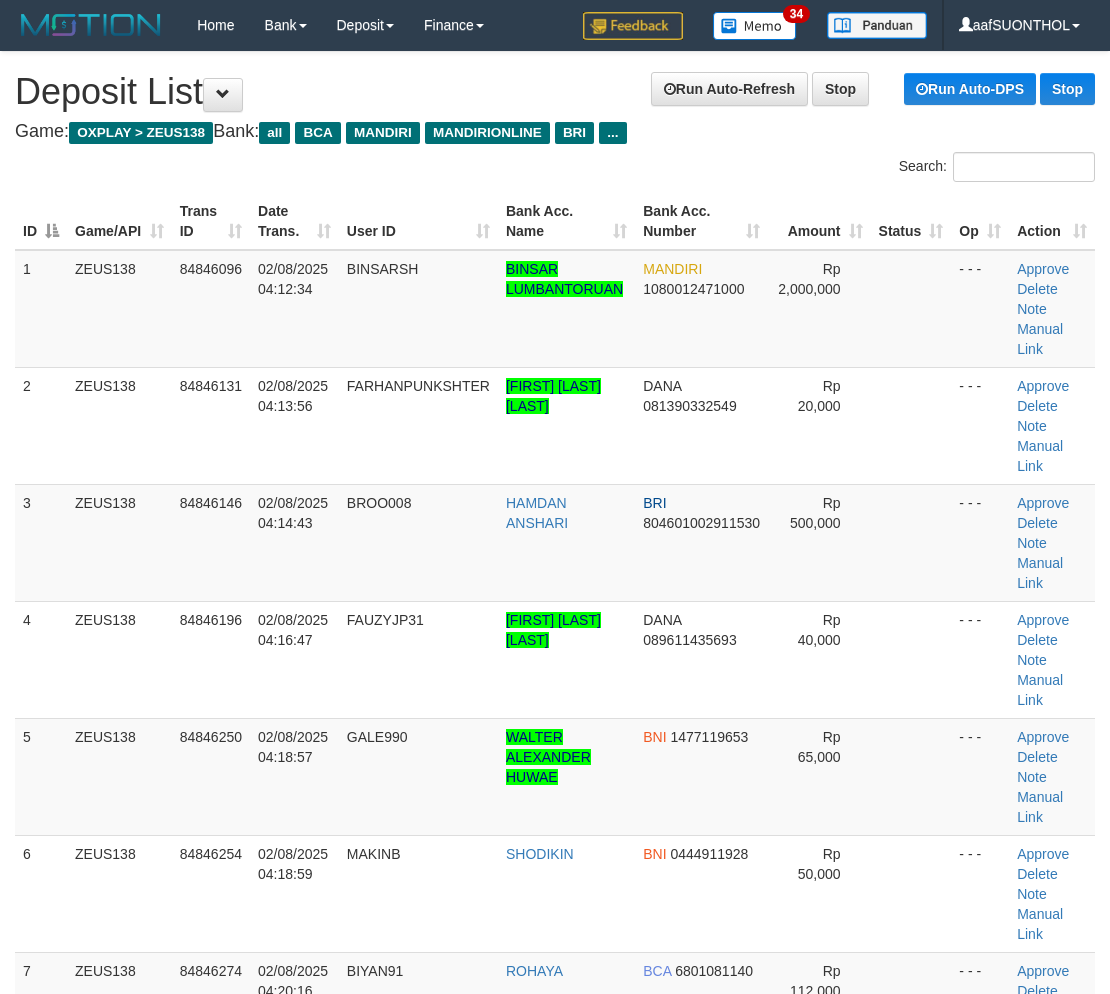 scroll, scrollTop: 0, scrollLeft: 0, axis: both 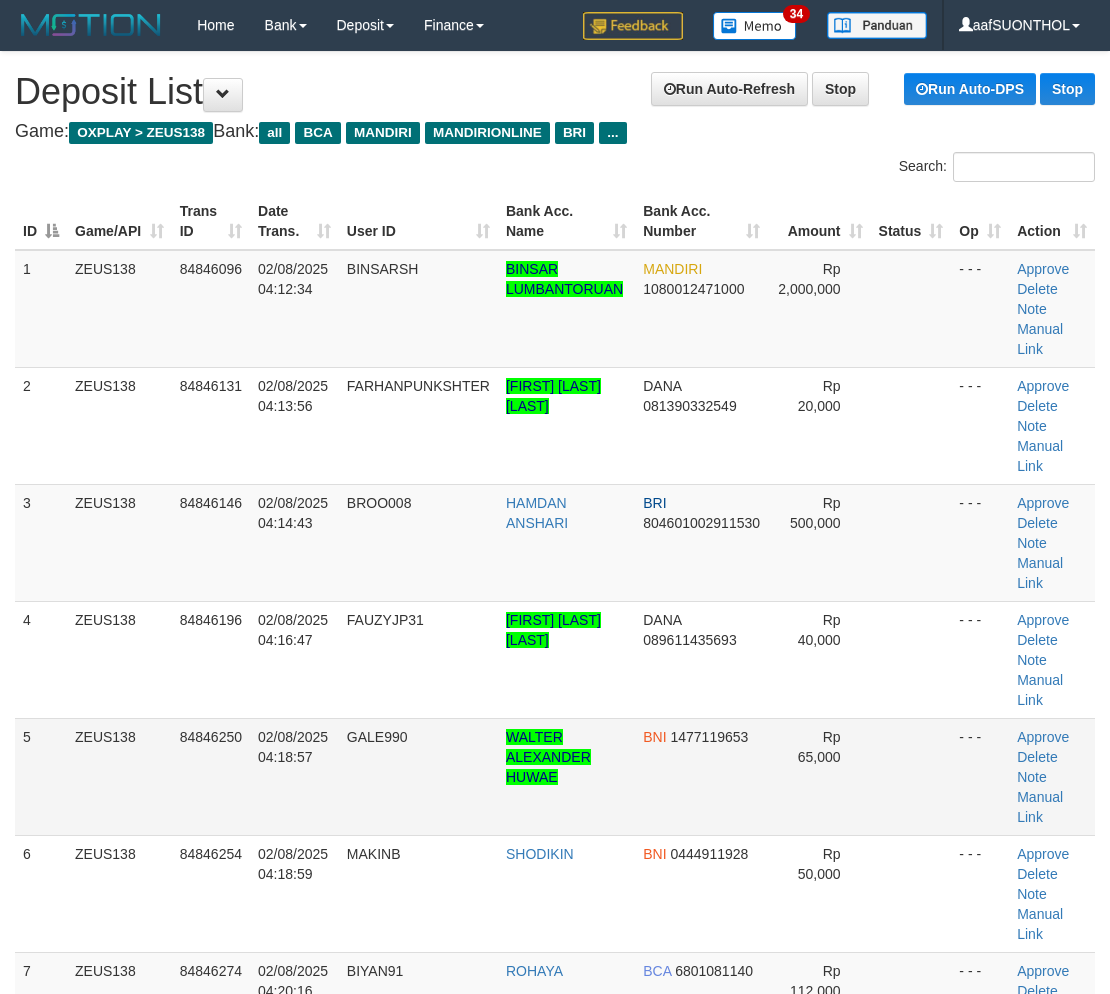 click at bounding box center [911, 776] 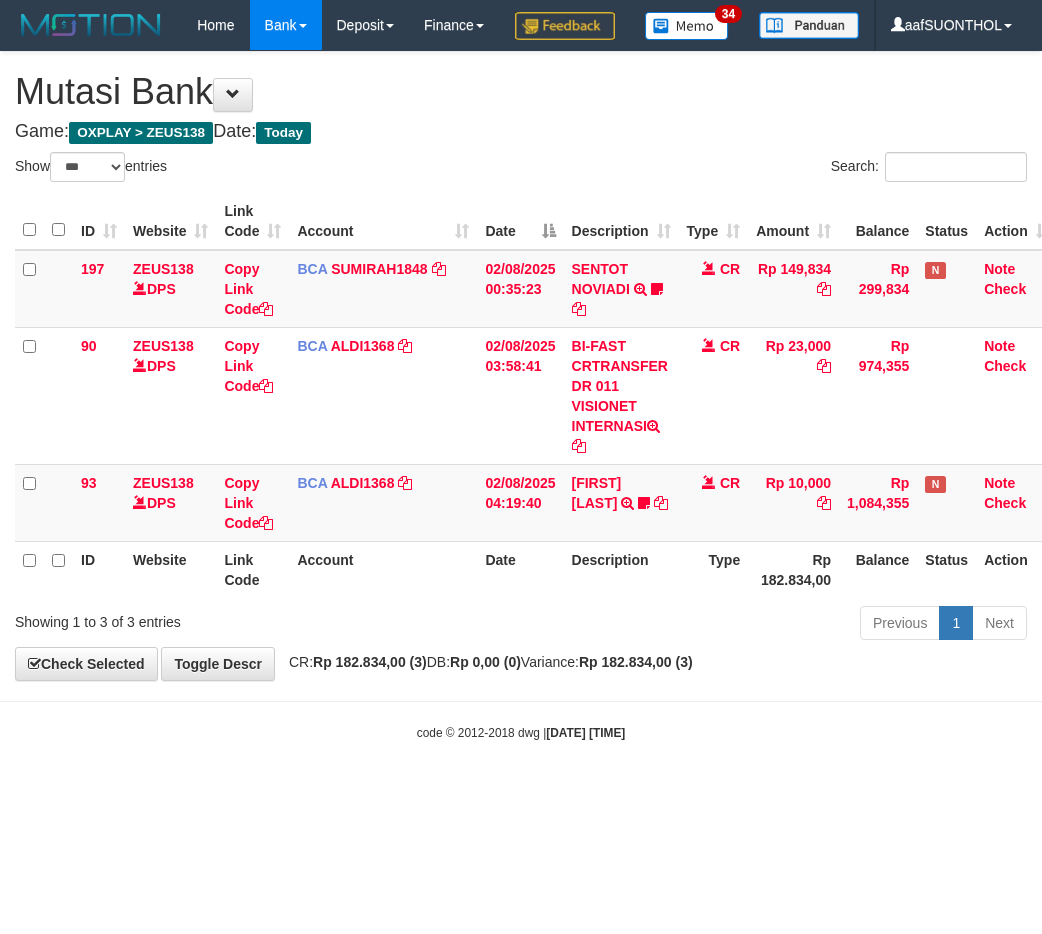 select on "***" 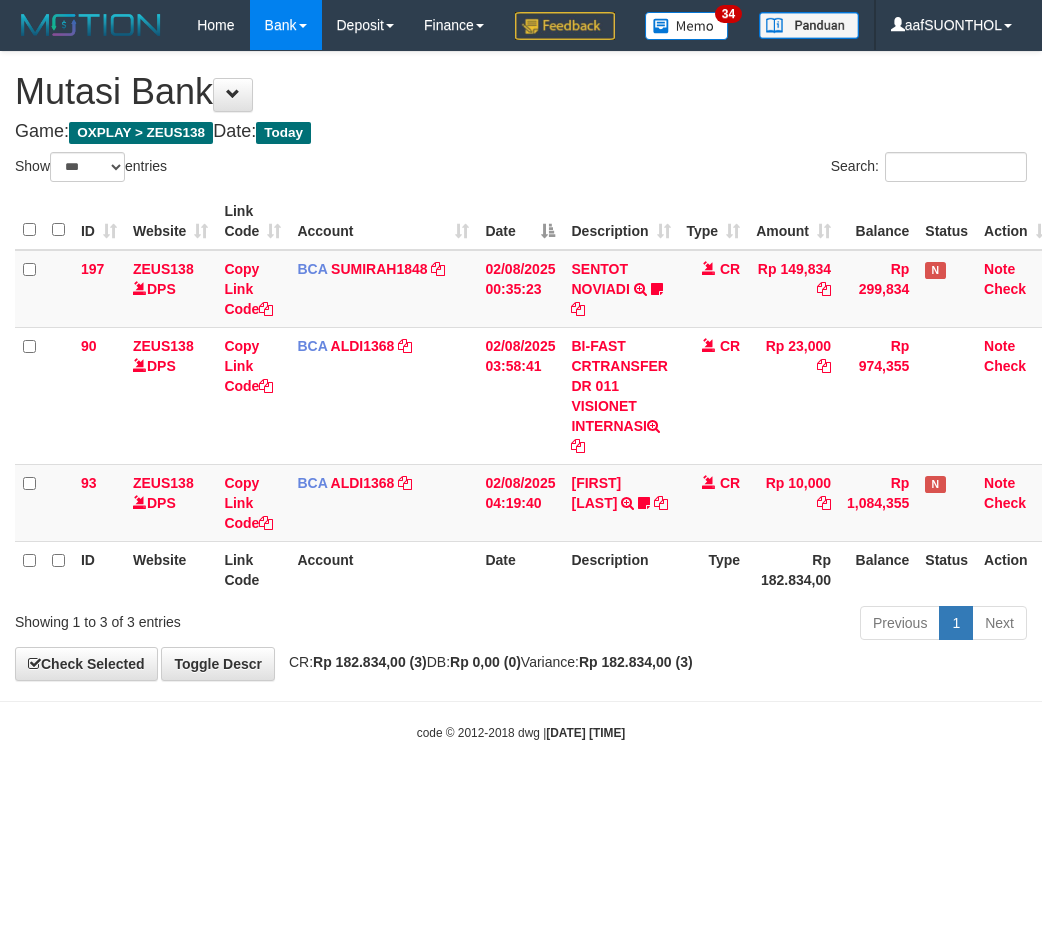 scroll, scrollTop: 0, scrollLeft: 0, axis: both 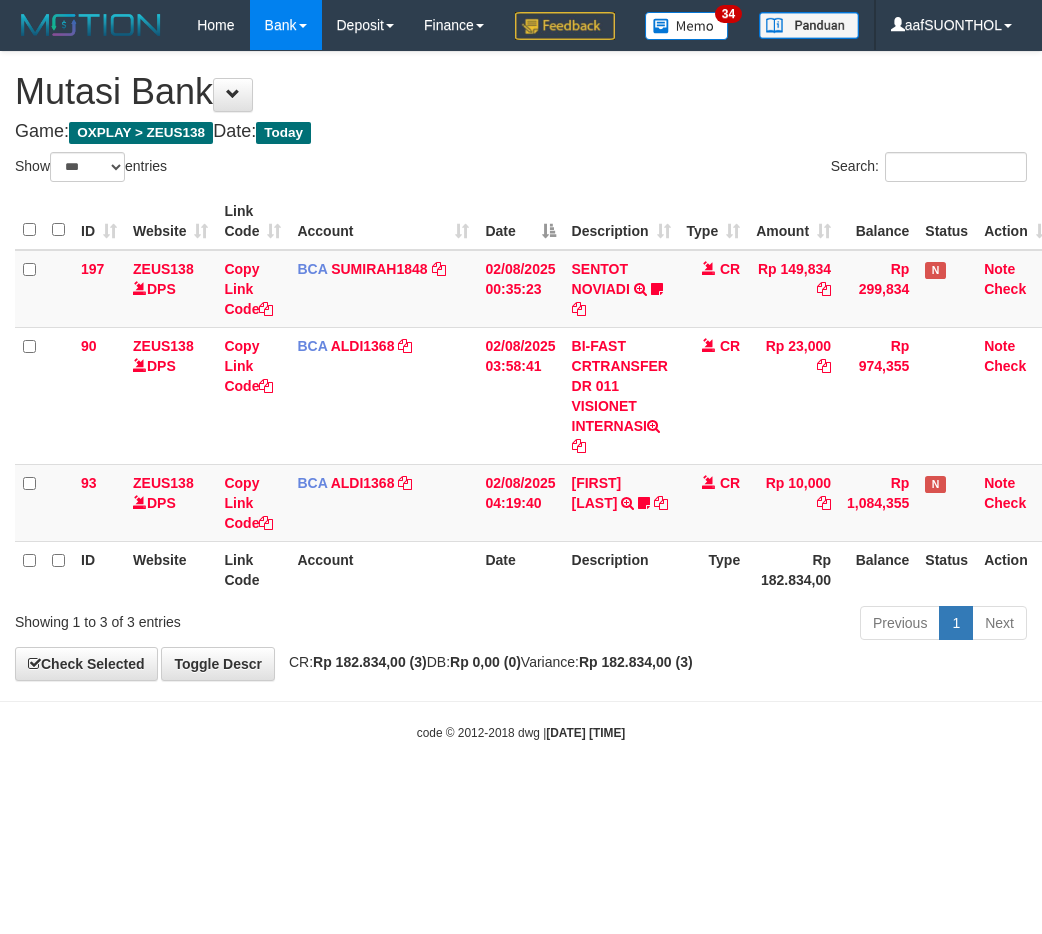 select on "***" 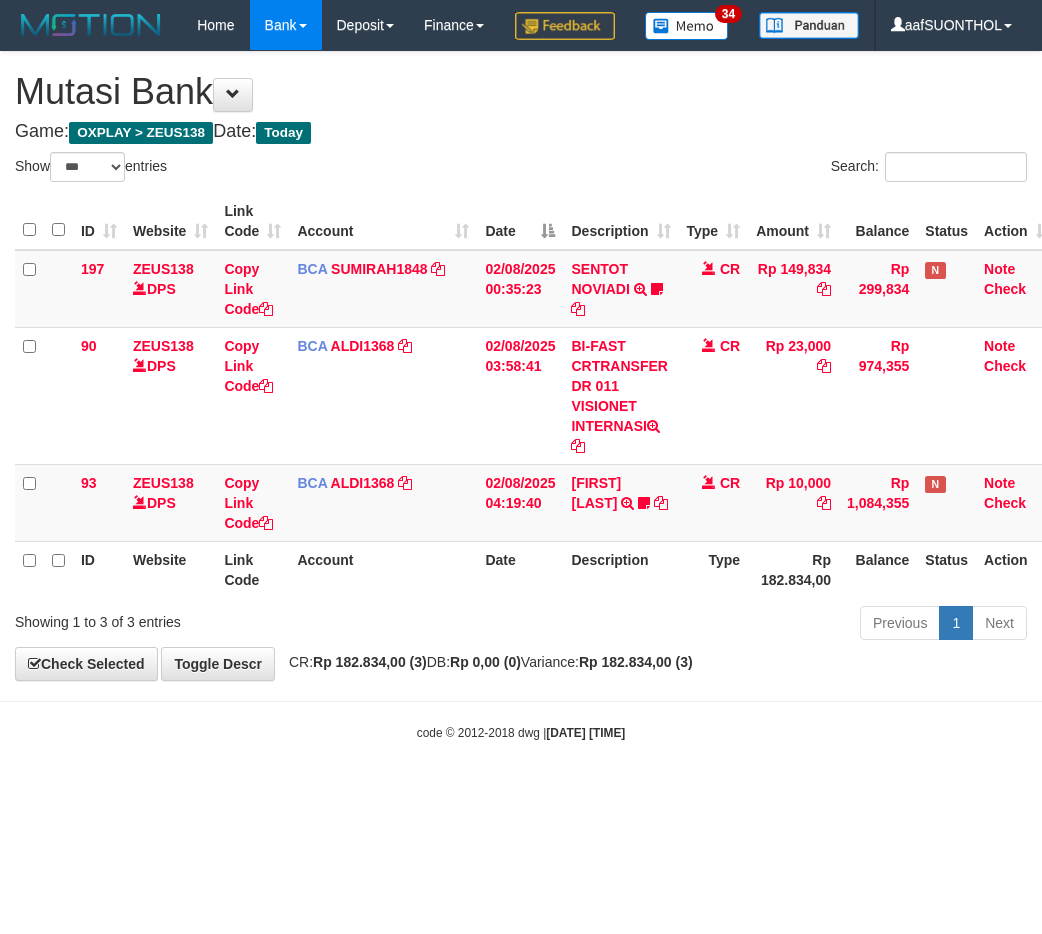 scroll, scrollTop: 0, scrollLeft: 0, axis: both 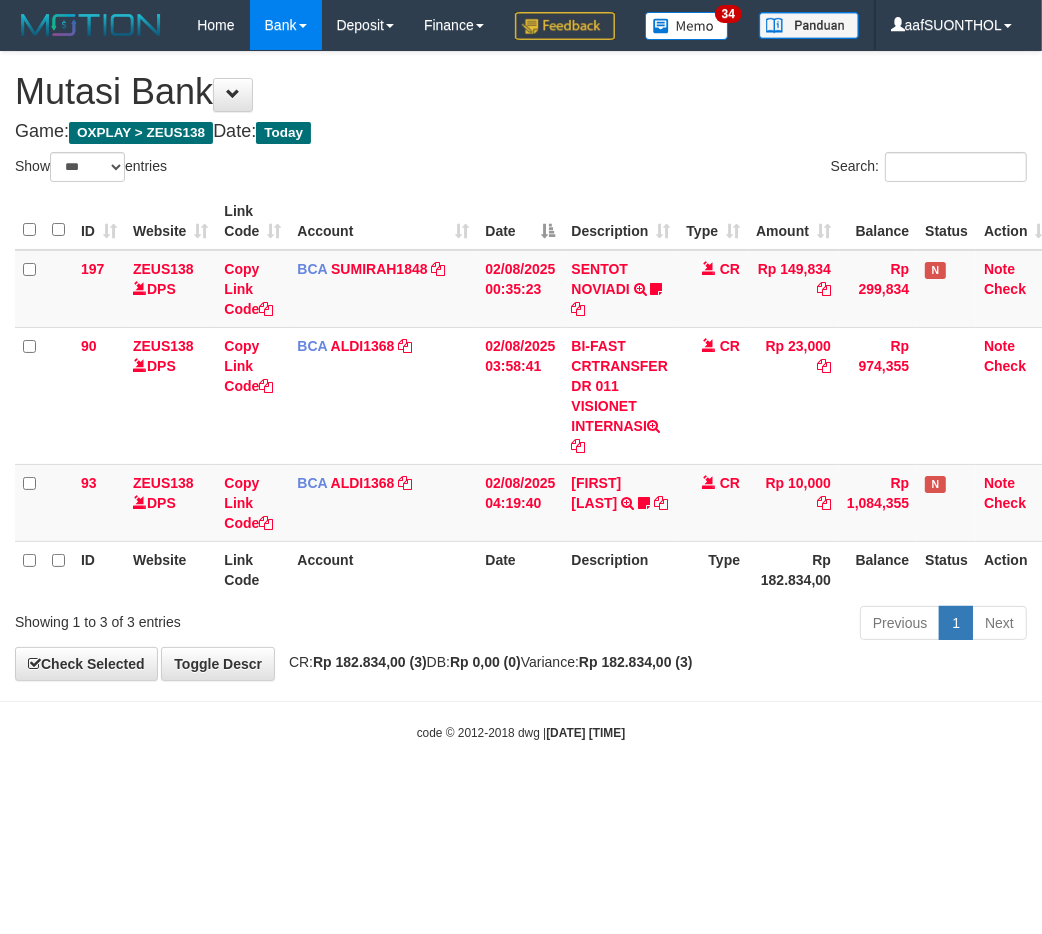 click on "Toggle navigation
Home
Bank
Account List
Load
By Website
Group
[OXPLAY]													ZEUS138
By Load Group (DPS)" at bounding box center (521, 396) 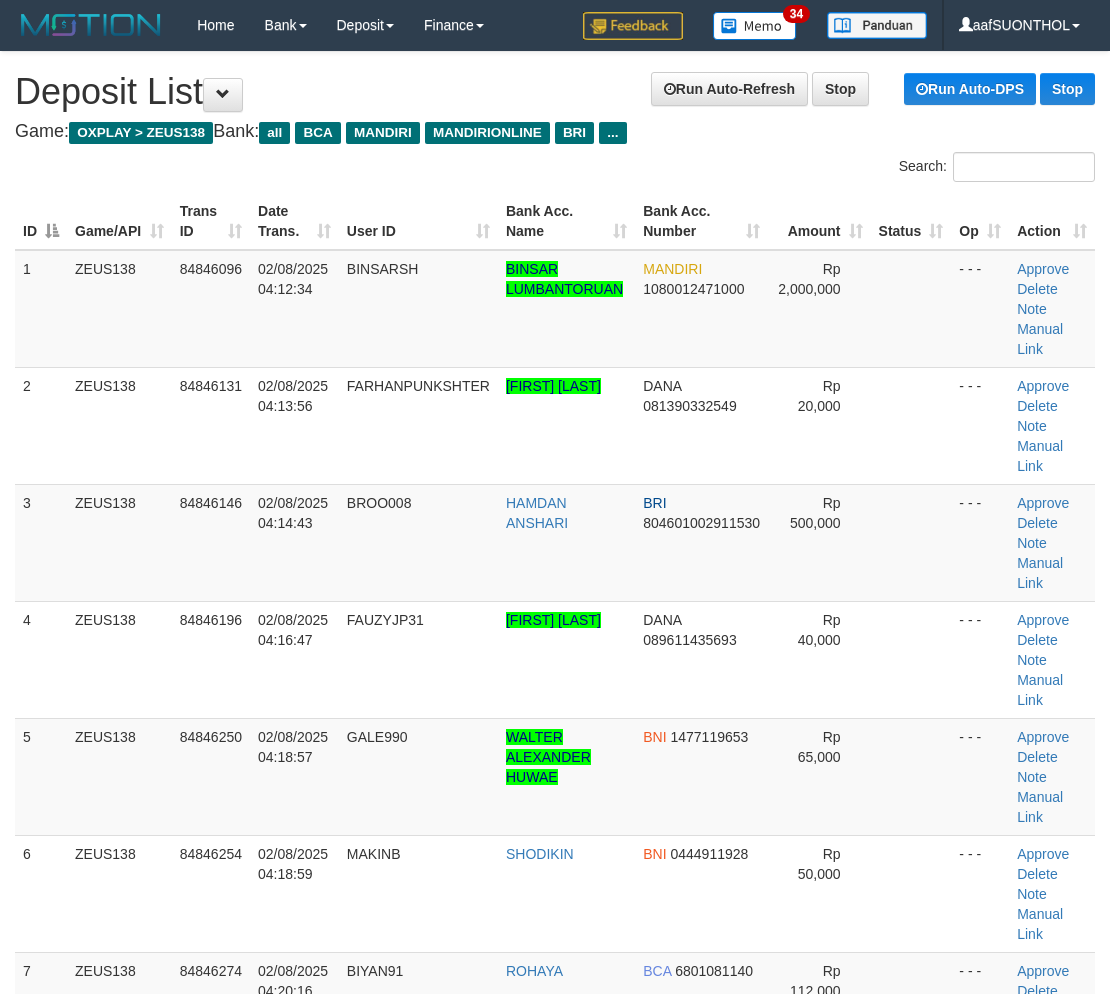 scroll, scrollTop: 0, scrollLeft: 0, axis: both 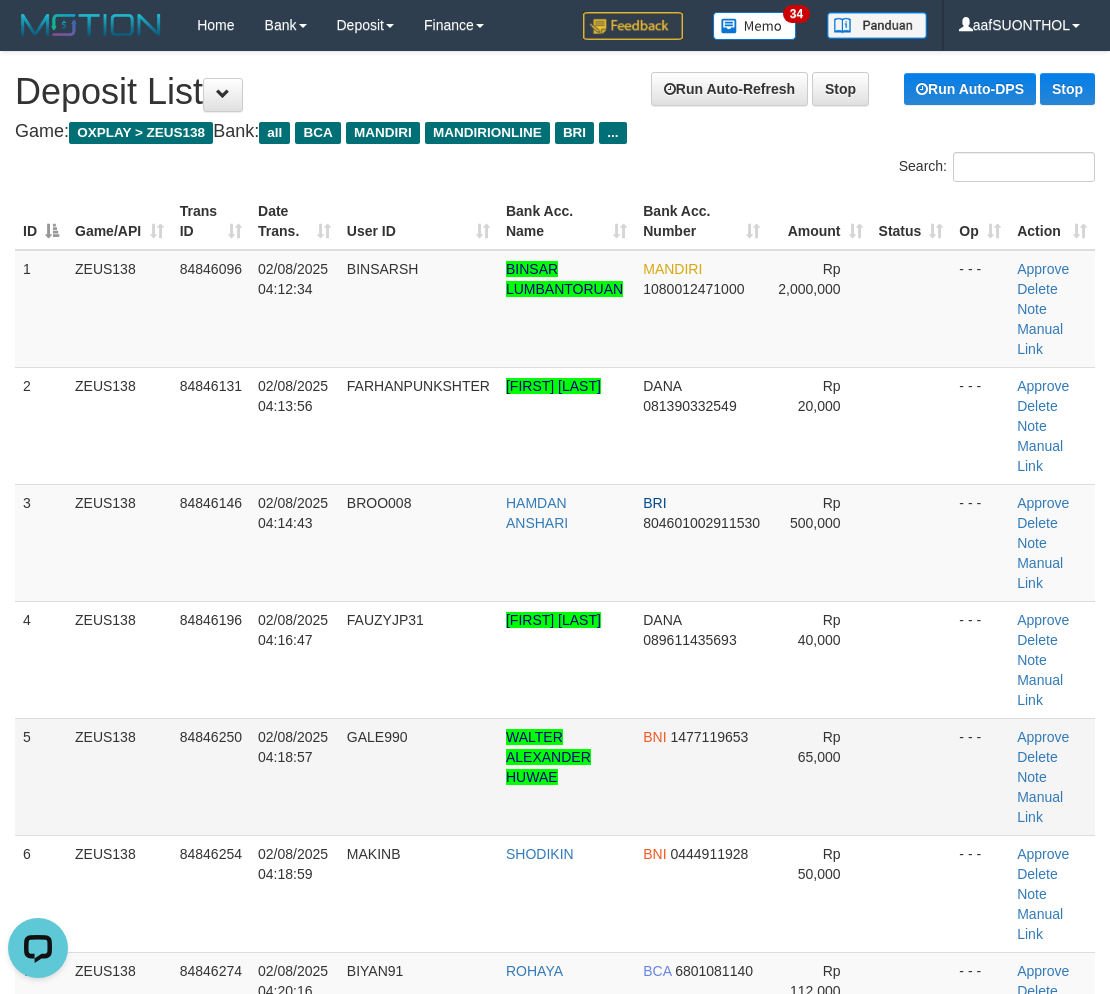 click on "Rp 65,000" at bounding box center (819, 776) 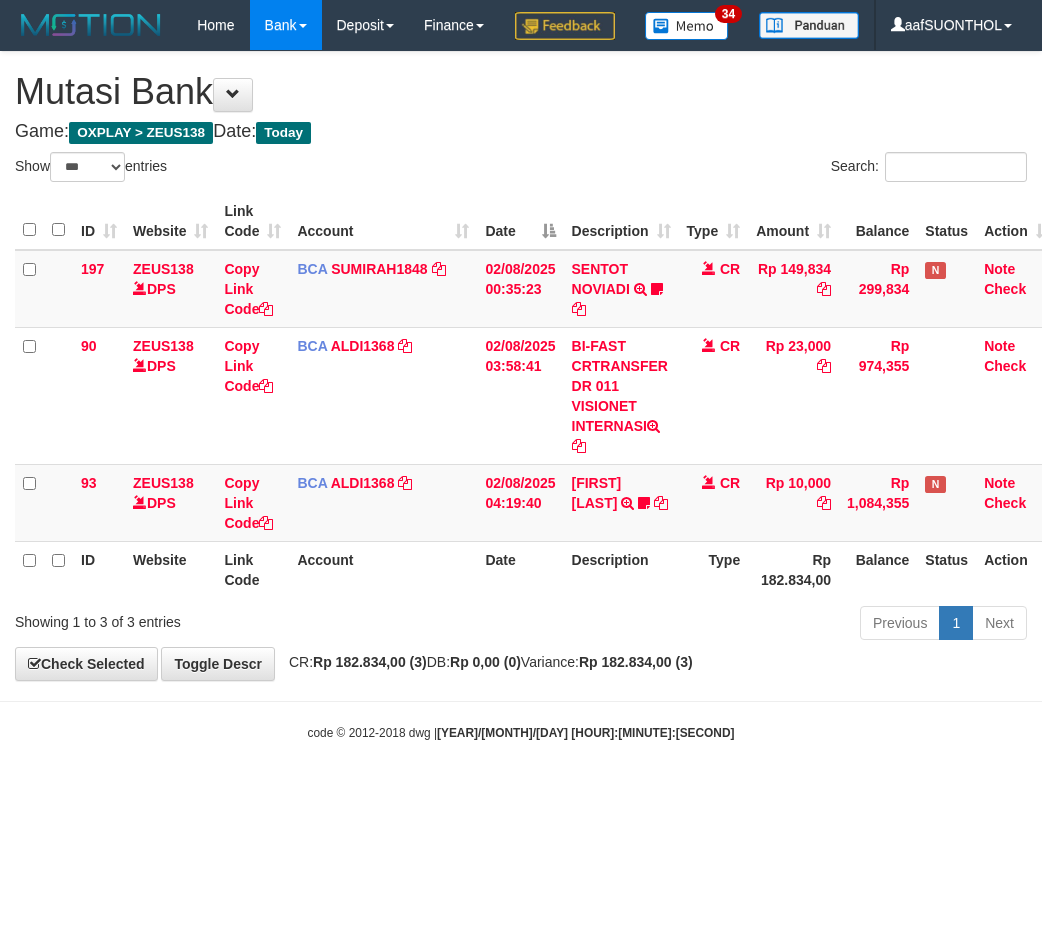 select on "***" 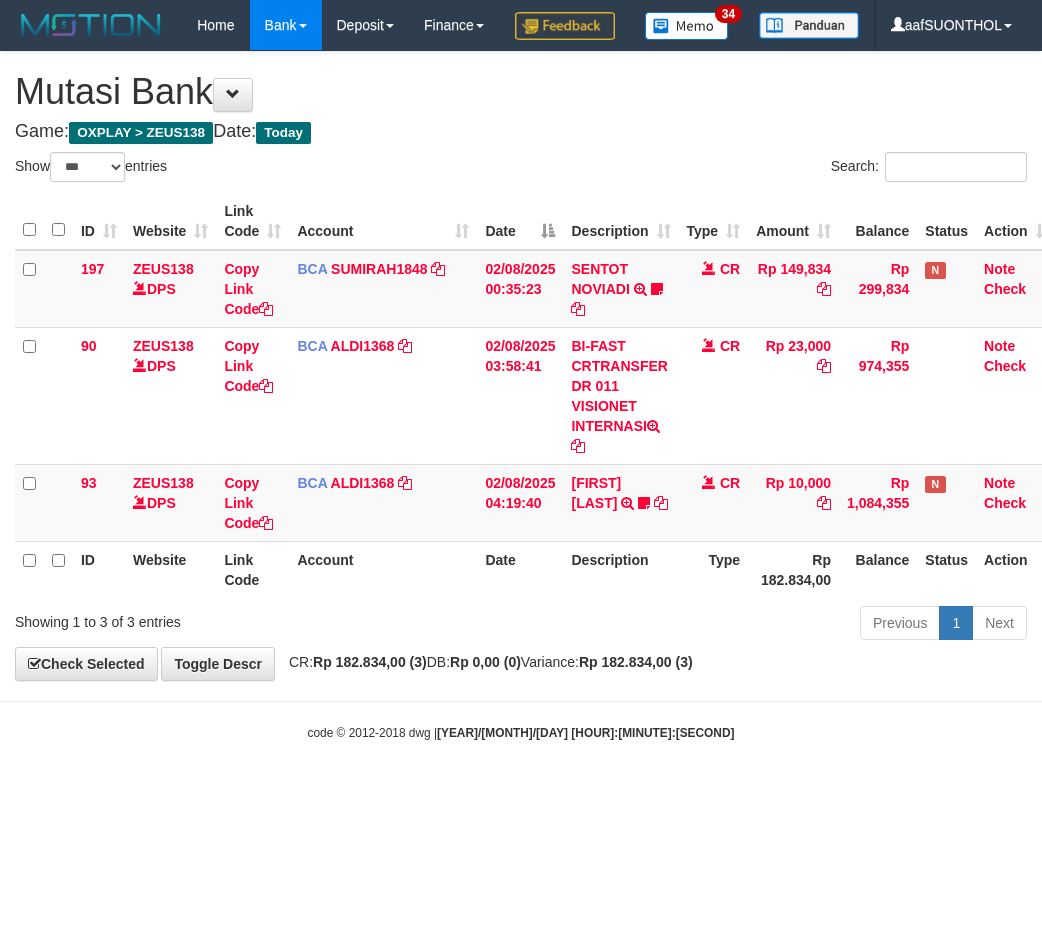 click on "Toggle navigation
Home
Bank
Account List
Load
By Website
Group
[OXPLAY]													ZEUS138
By Load Group (DPS)" at bounding box center (521, 396) 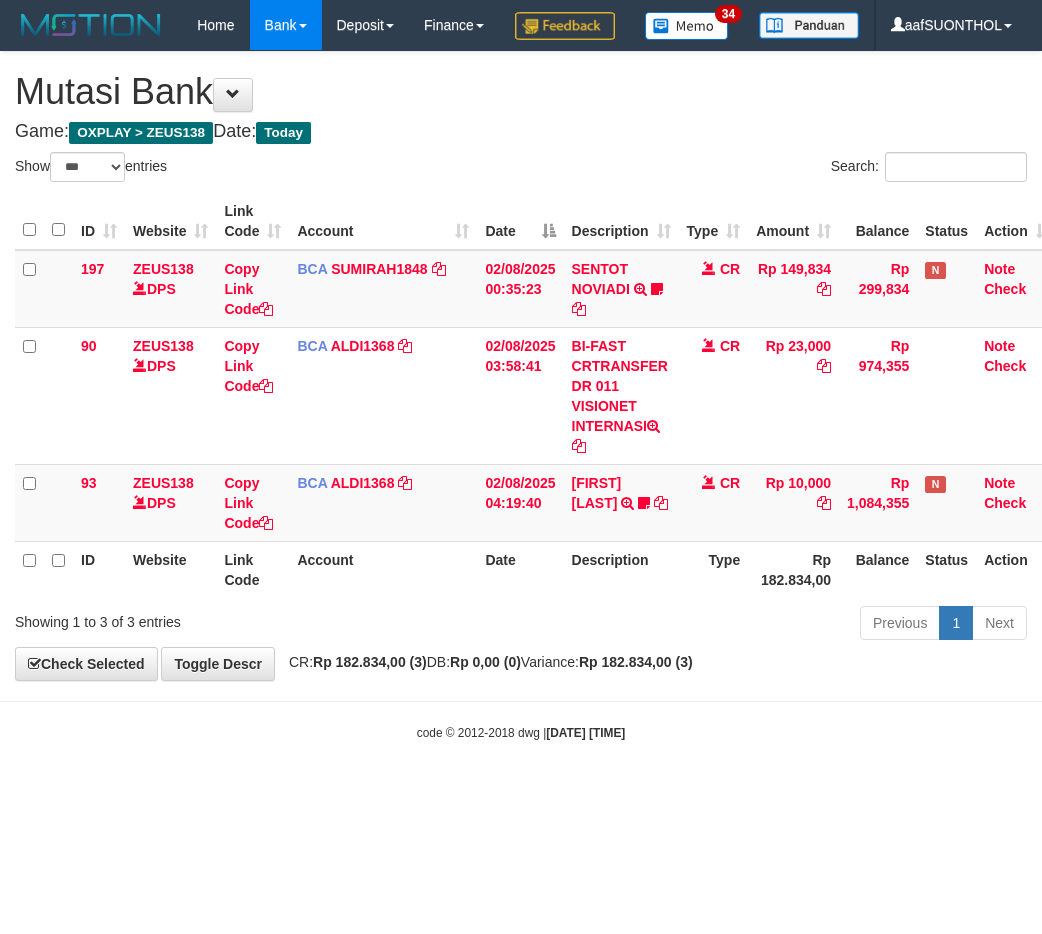 select on "***" 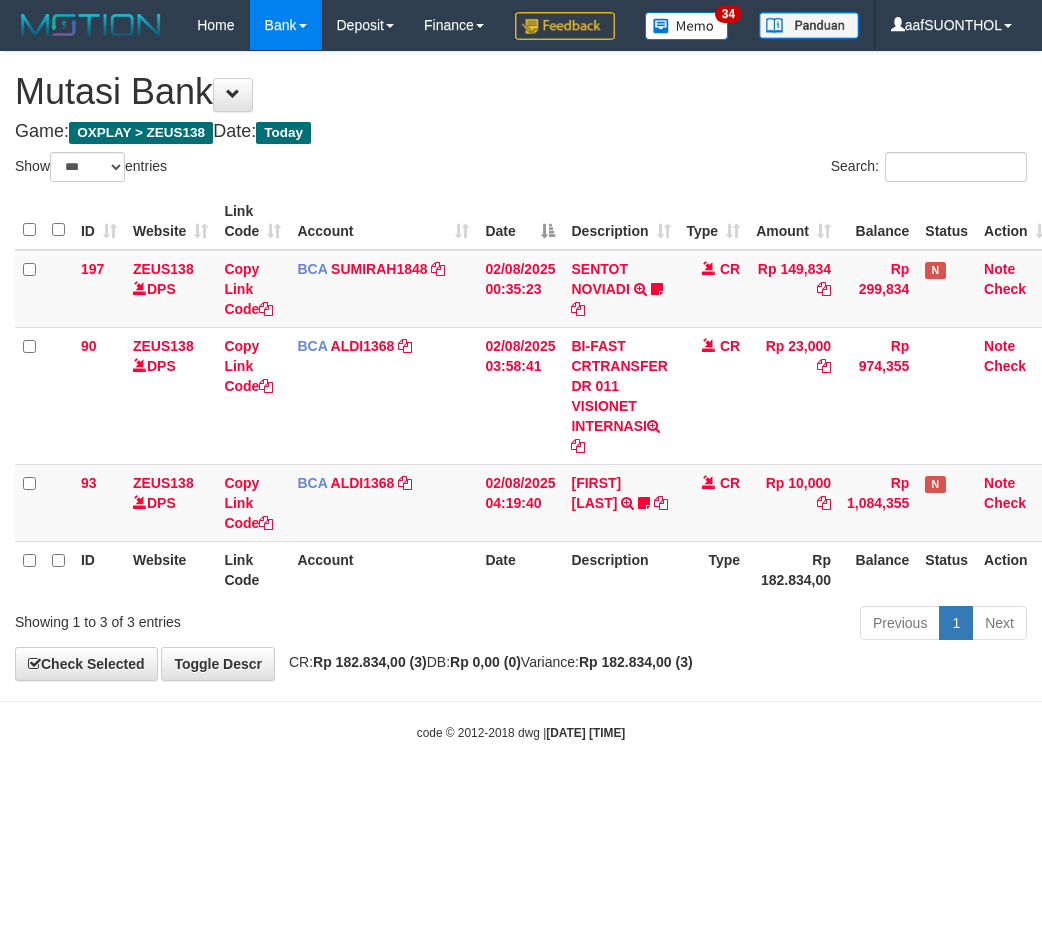 scroll, scrollTop: 0, scrollLeft: 0, axis: both 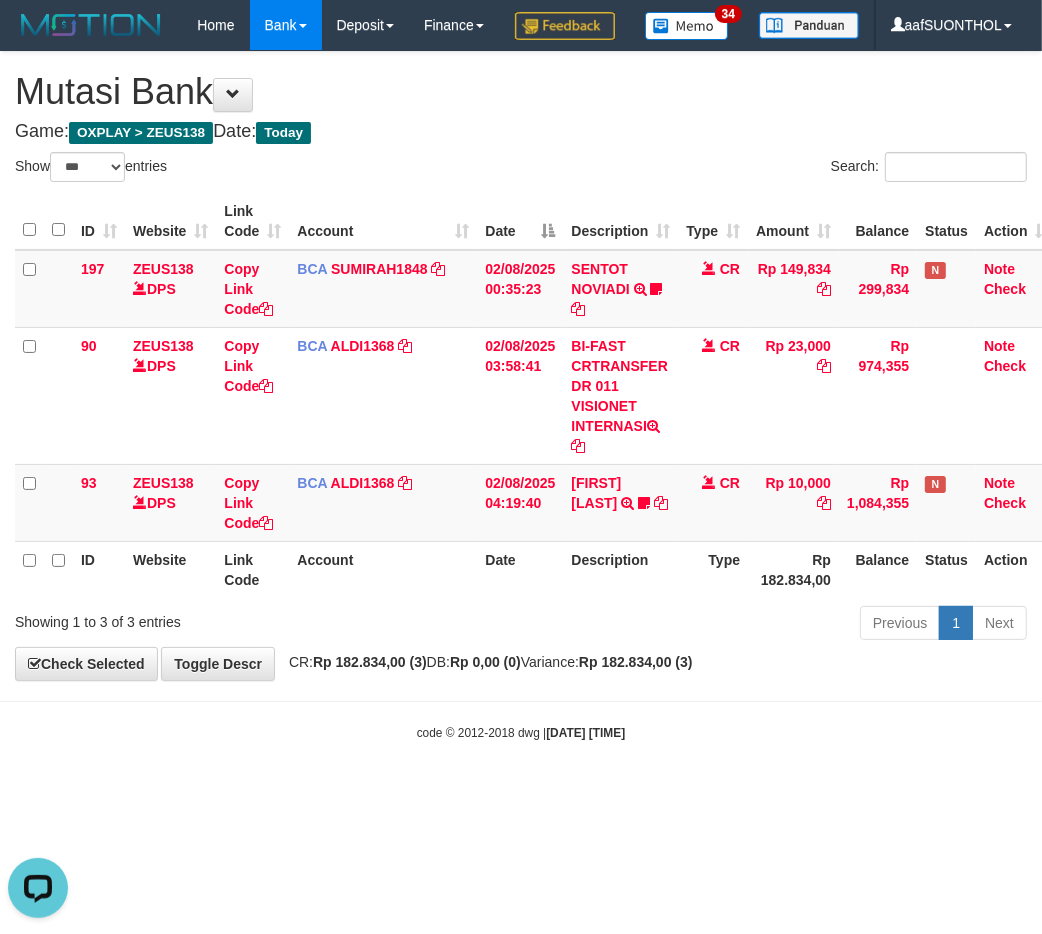 click on "**********" at bounding box center [521, 366] 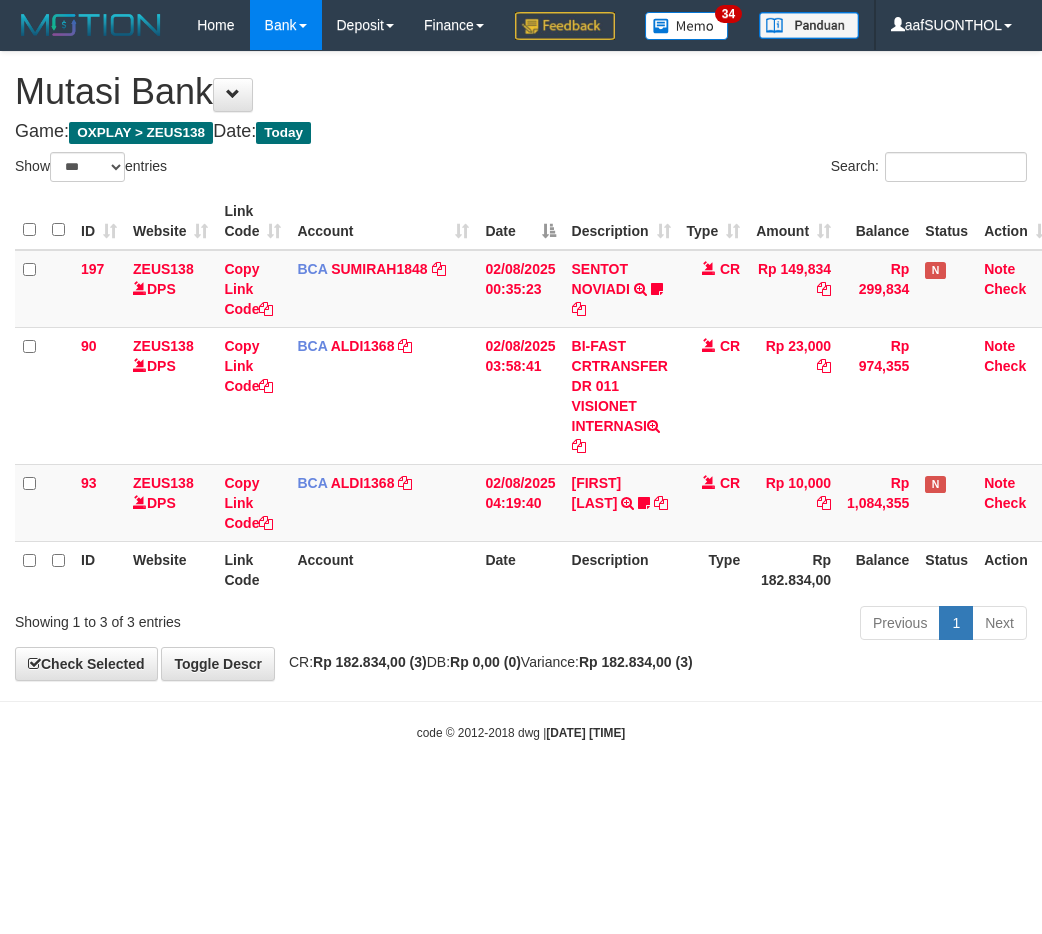 select on "***" 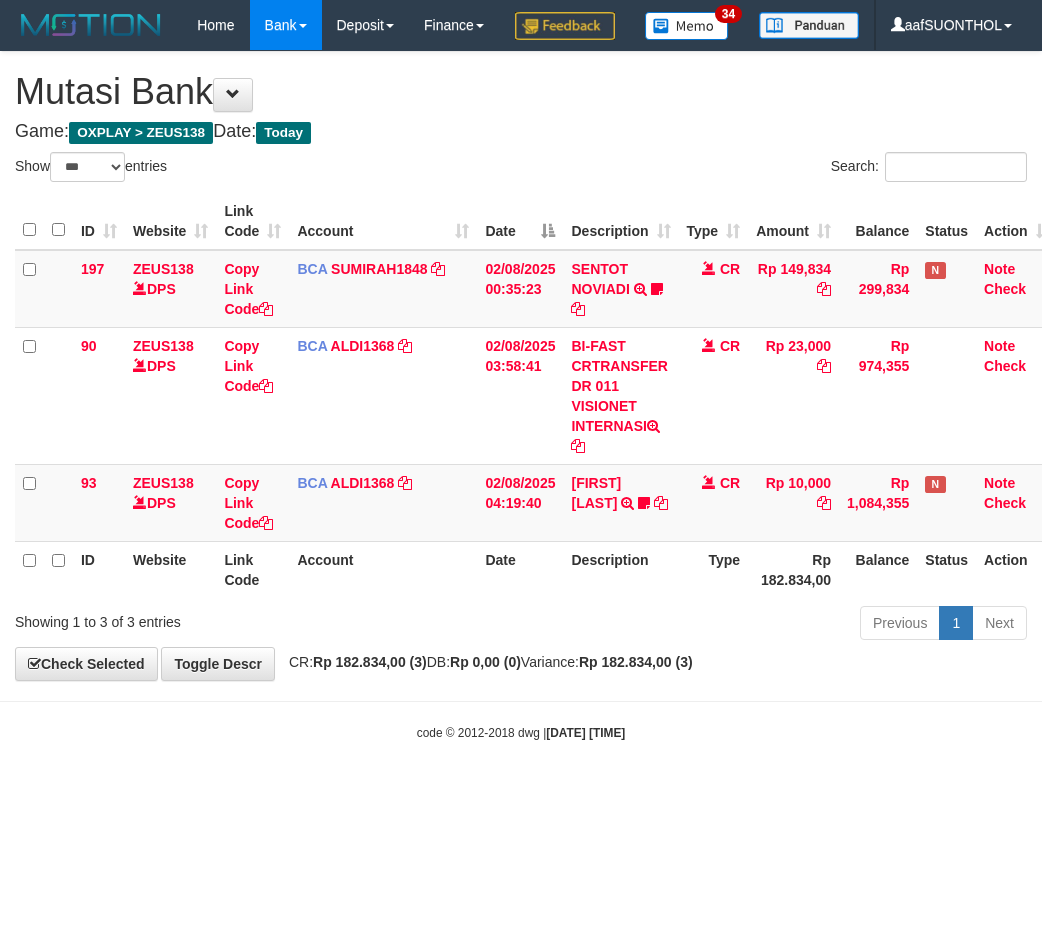scroll, scrollTop: 0, scrollLeft: 0, axis: both 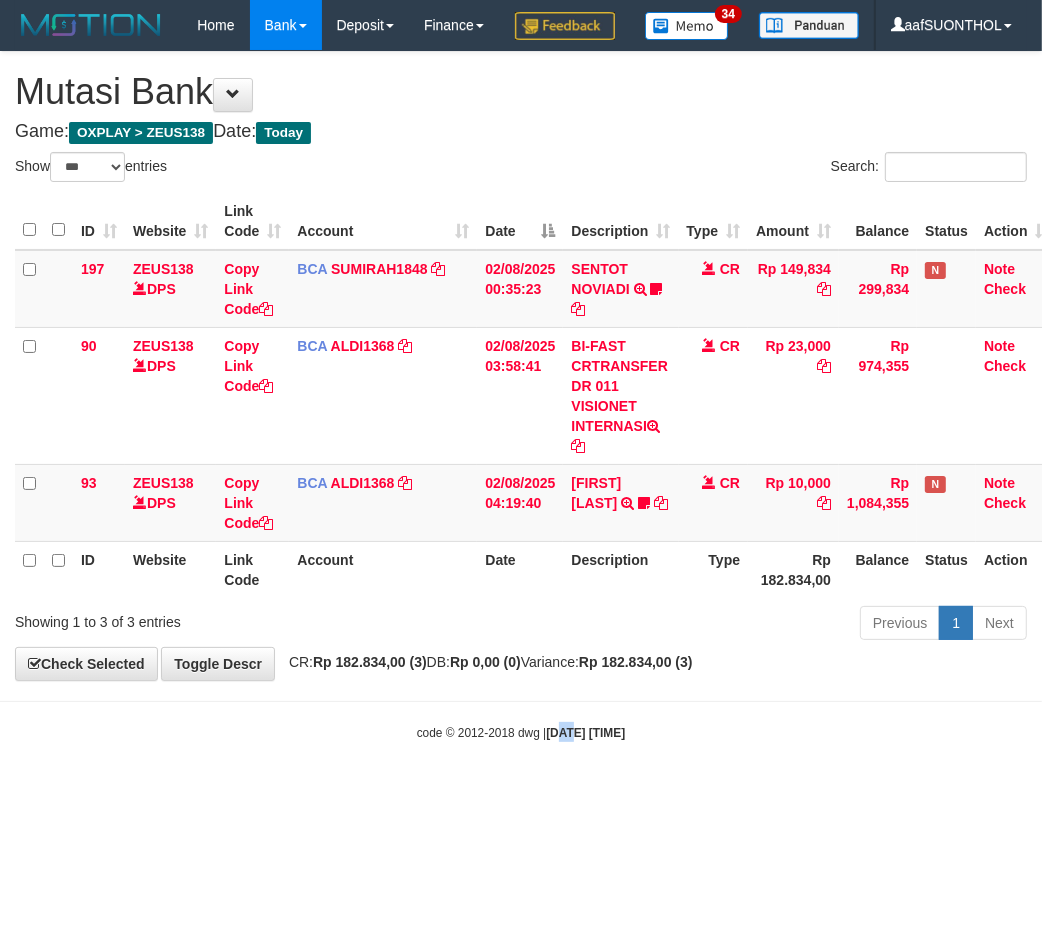 click on "Toggle navigation
Home
Bank
Account List
Load
By Website
Group
[OXPLAY]													ZEUS138
By Load Group (DPS)" at bounding box center [521, 396] 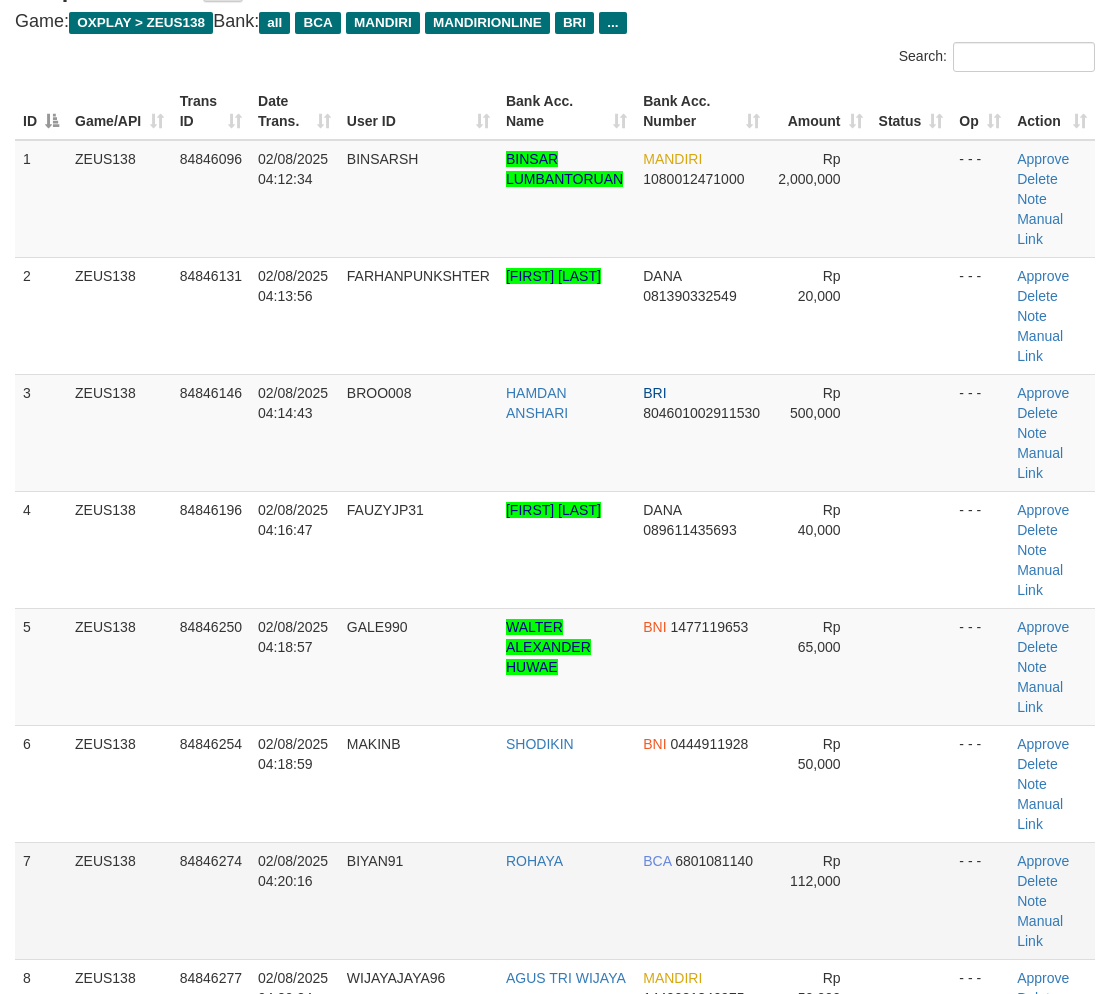 scroll, scrollTop: 222, scrollLeft: 0, axis: vertical 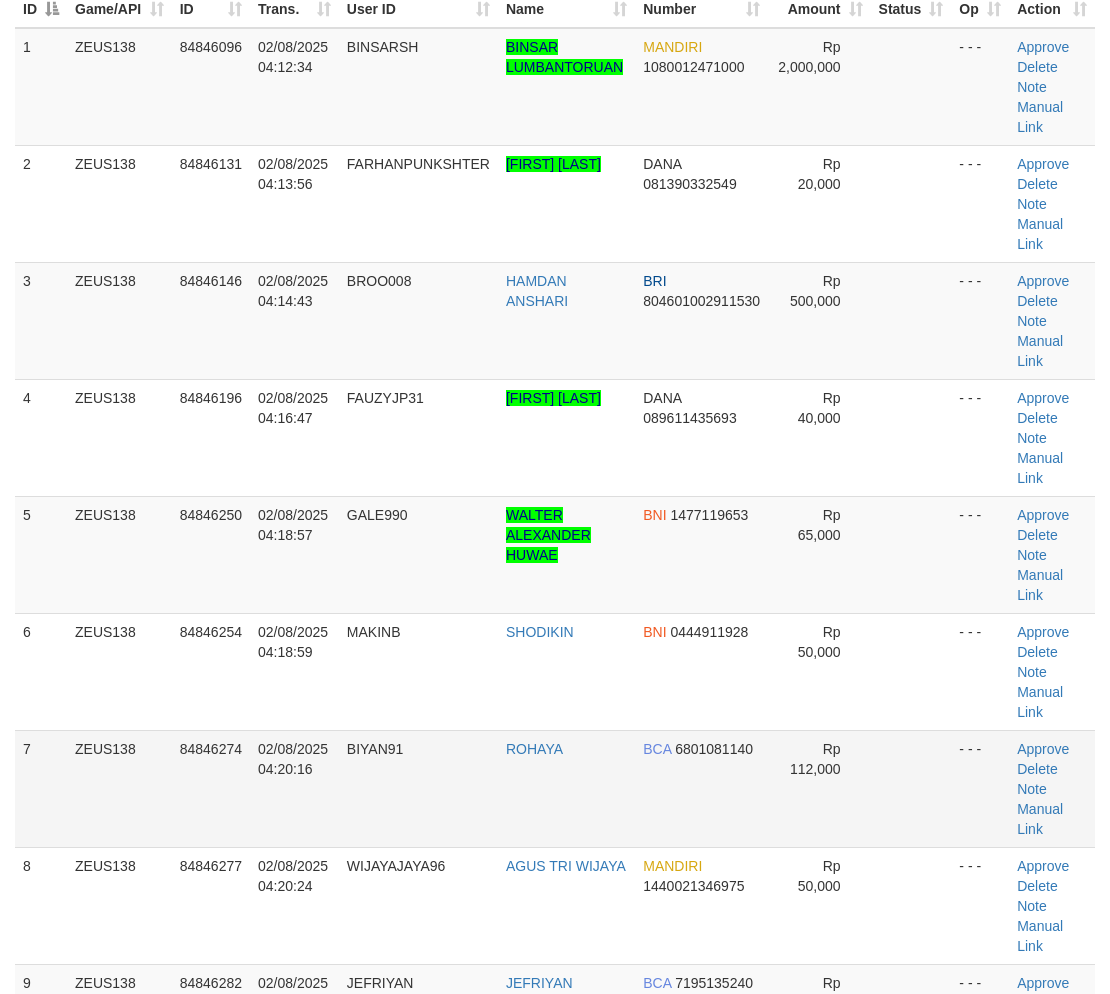 click at bounding box center (911, 788) 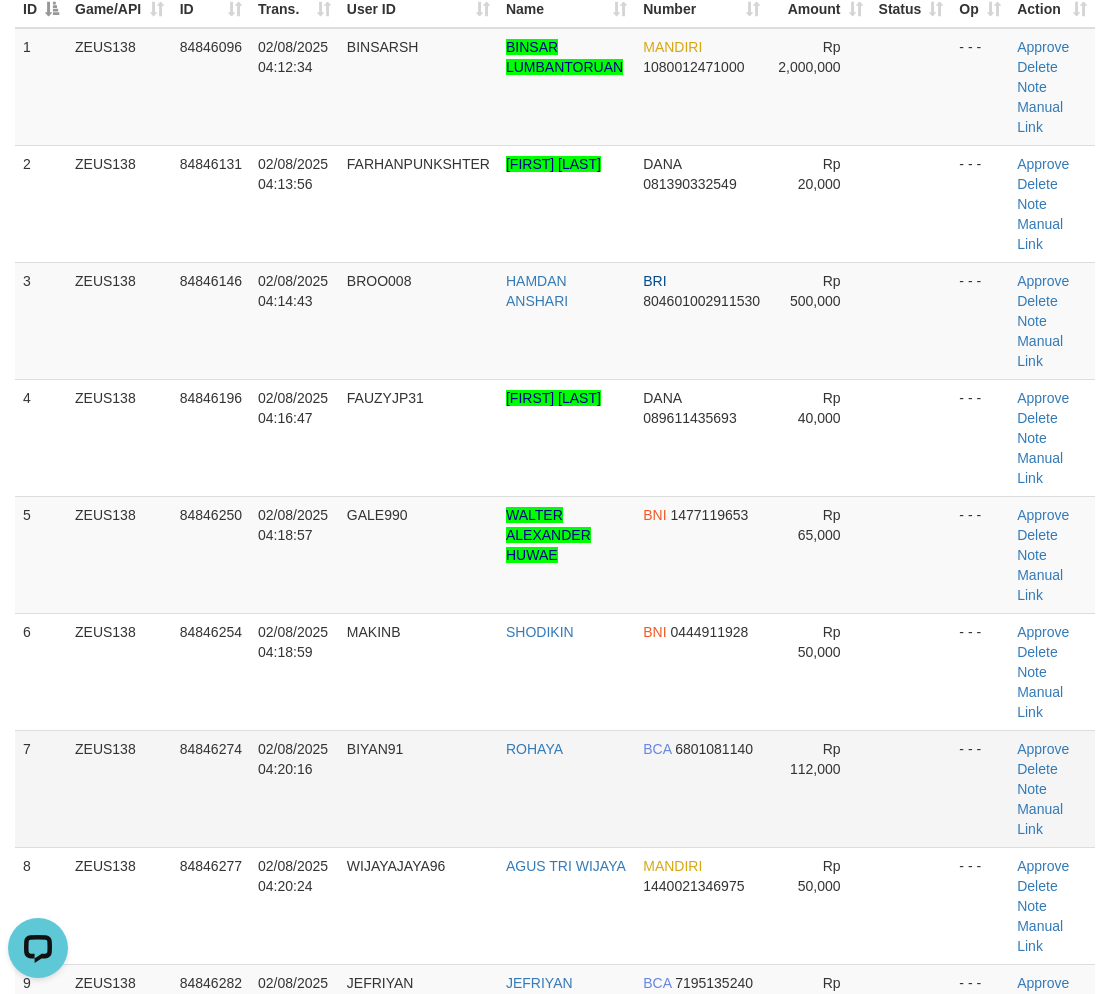 scroll, scrollTop: 0, scrollLeft: 0, axis: both 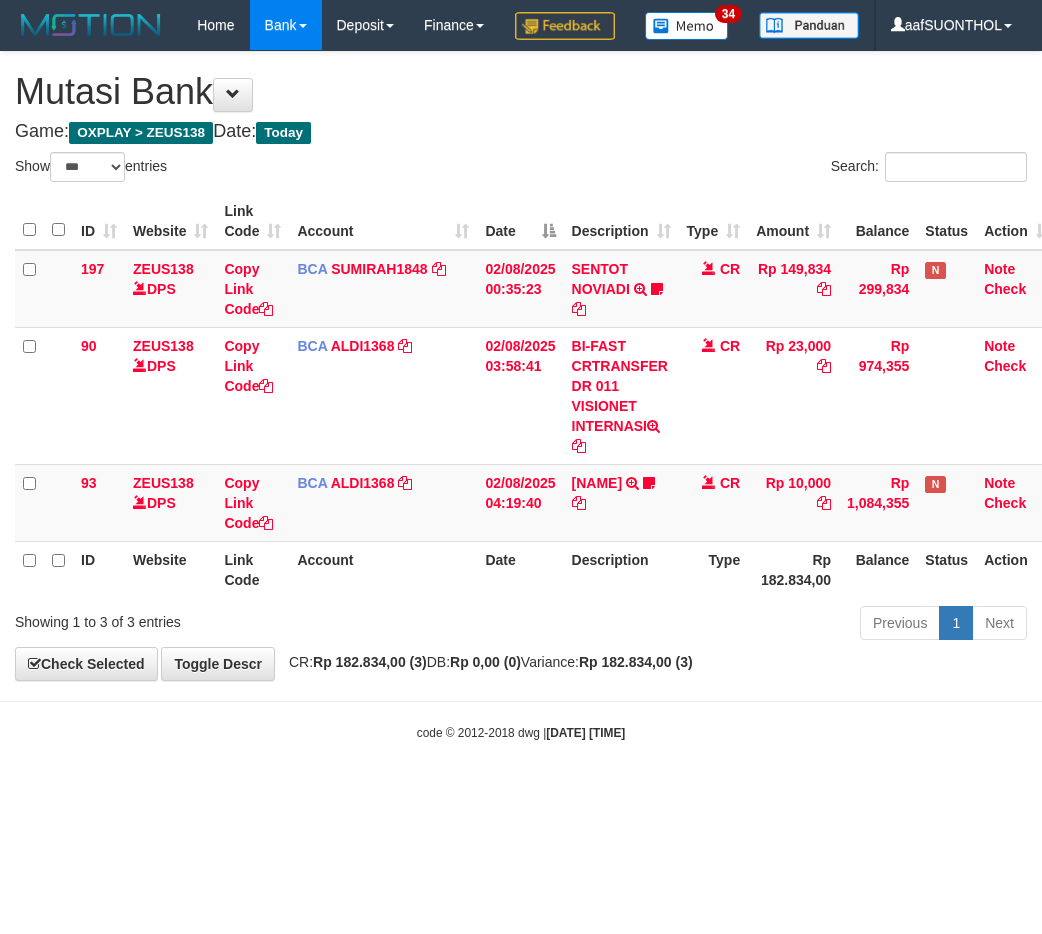select on "***" 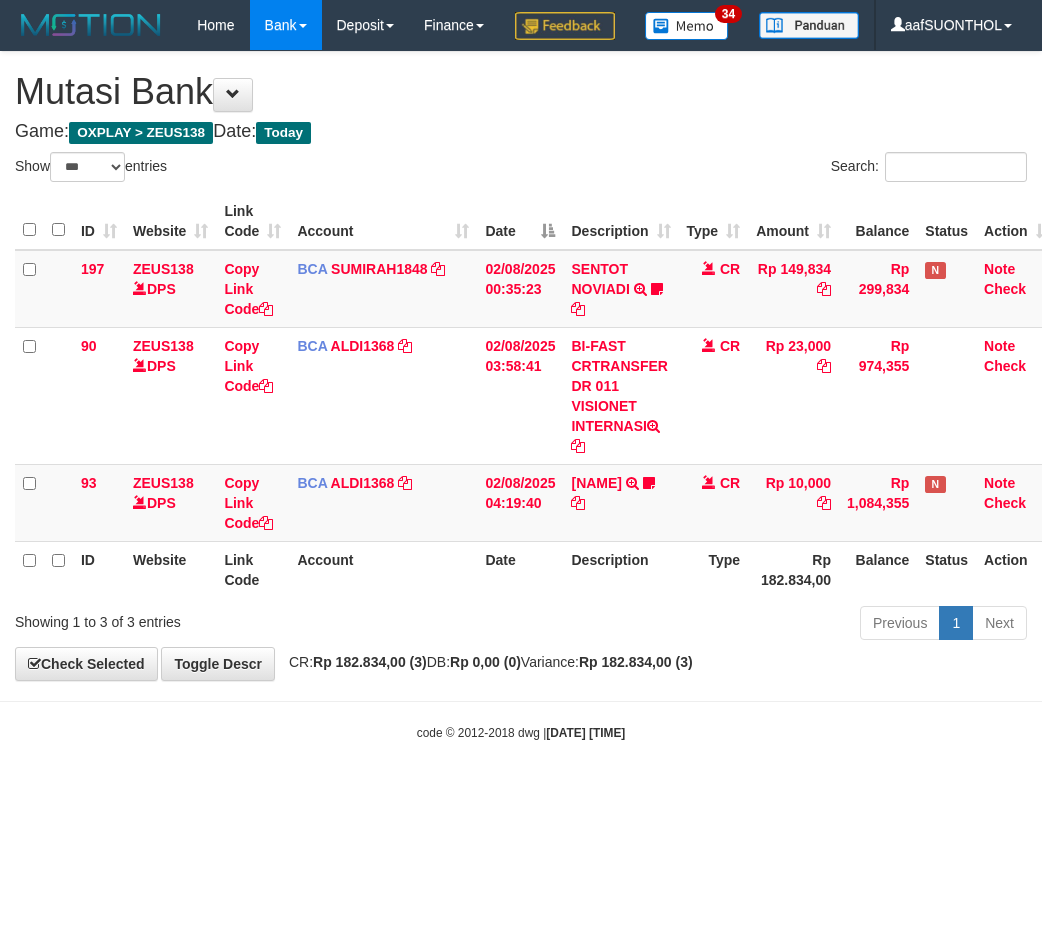 scroll, scrollTop: 0, scrollLeft: 0, axis: both 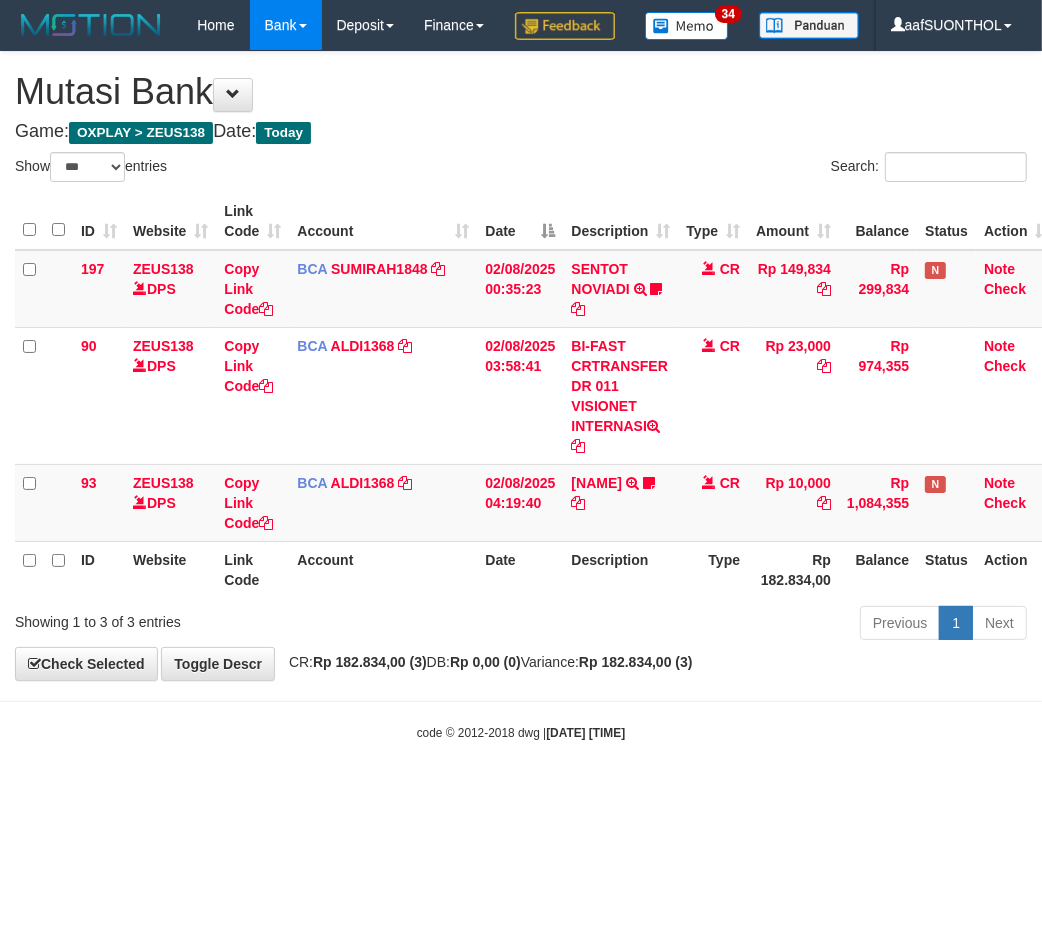 click on "Toggle navigation
Home
Bank
Account List
Load
By Website
Group
[OXPLAY]													ZEUS138
By Load Group (DPS)" at bounding box center (521, 396) 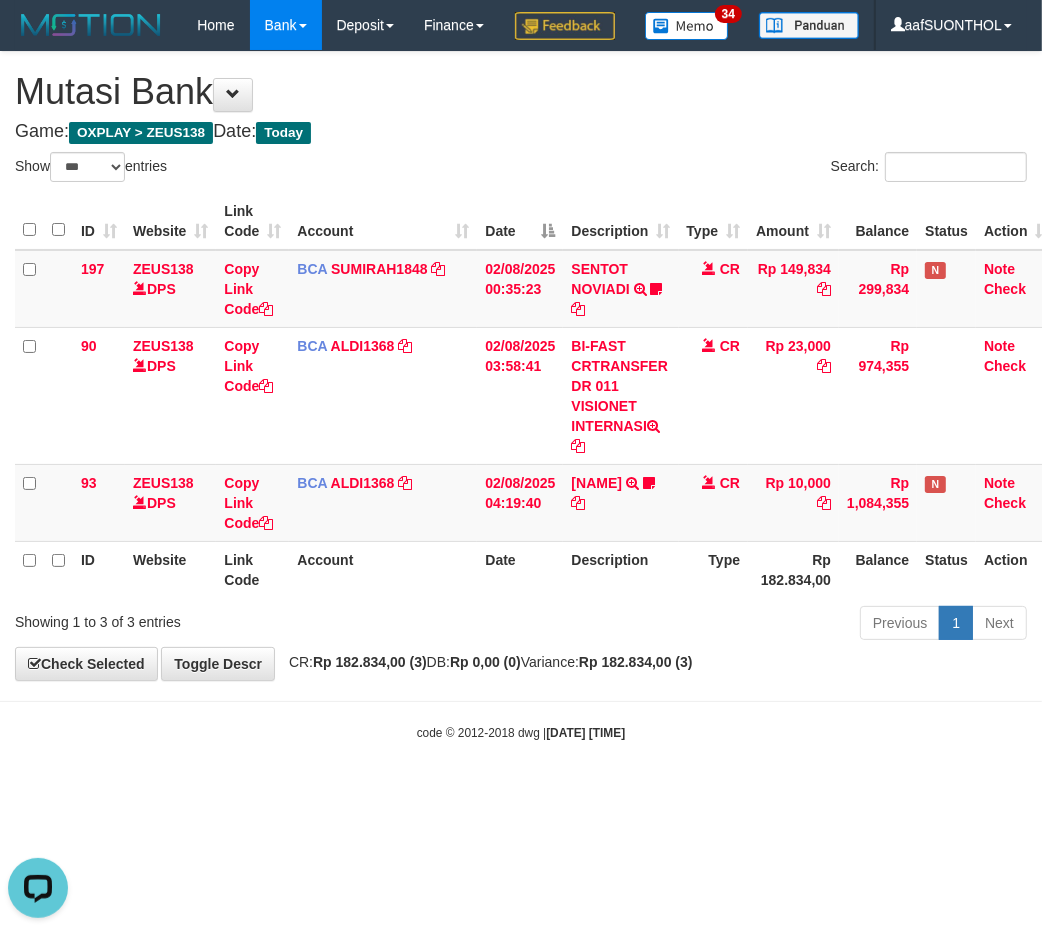 scroll, scrollTop: 0, scrollLeft: 0, axis: both 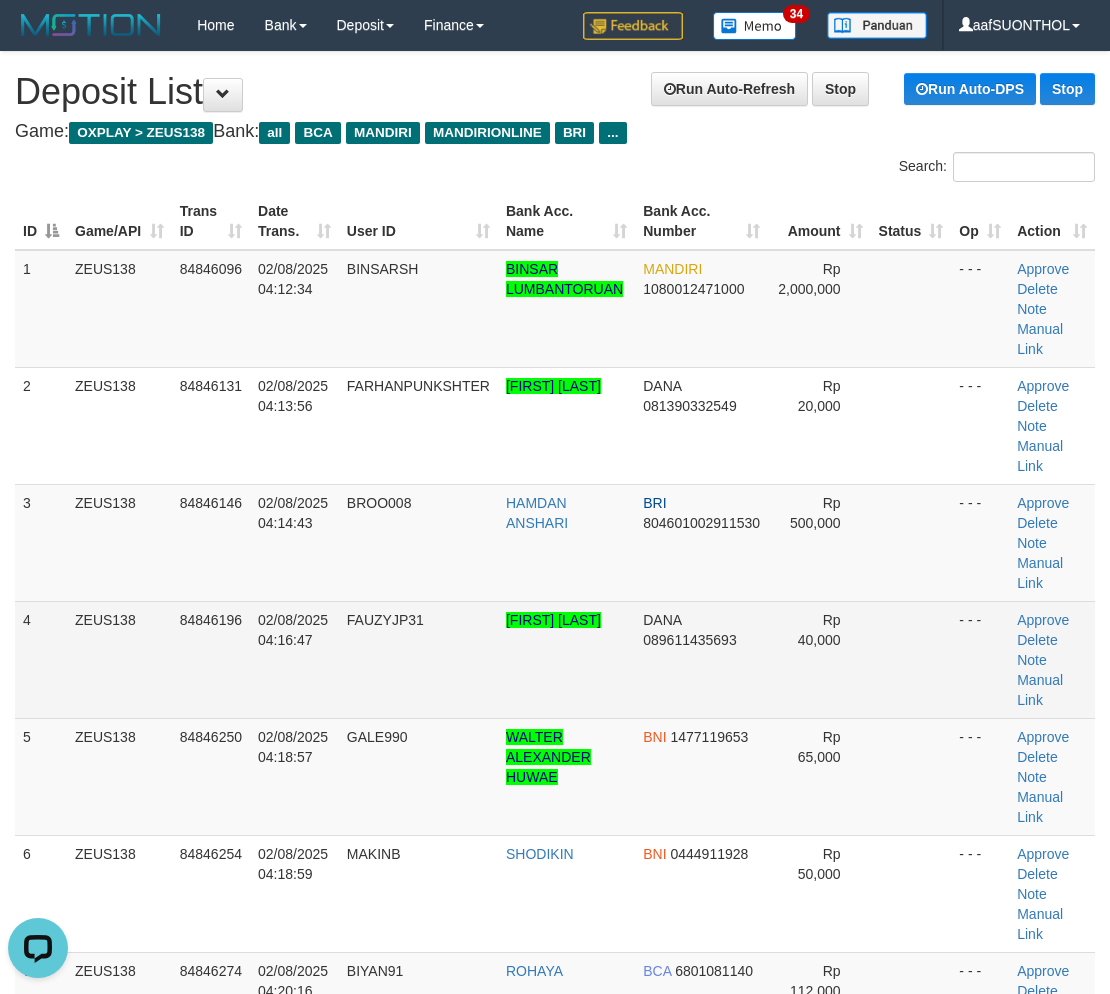 click at bounding box center [911, 659] 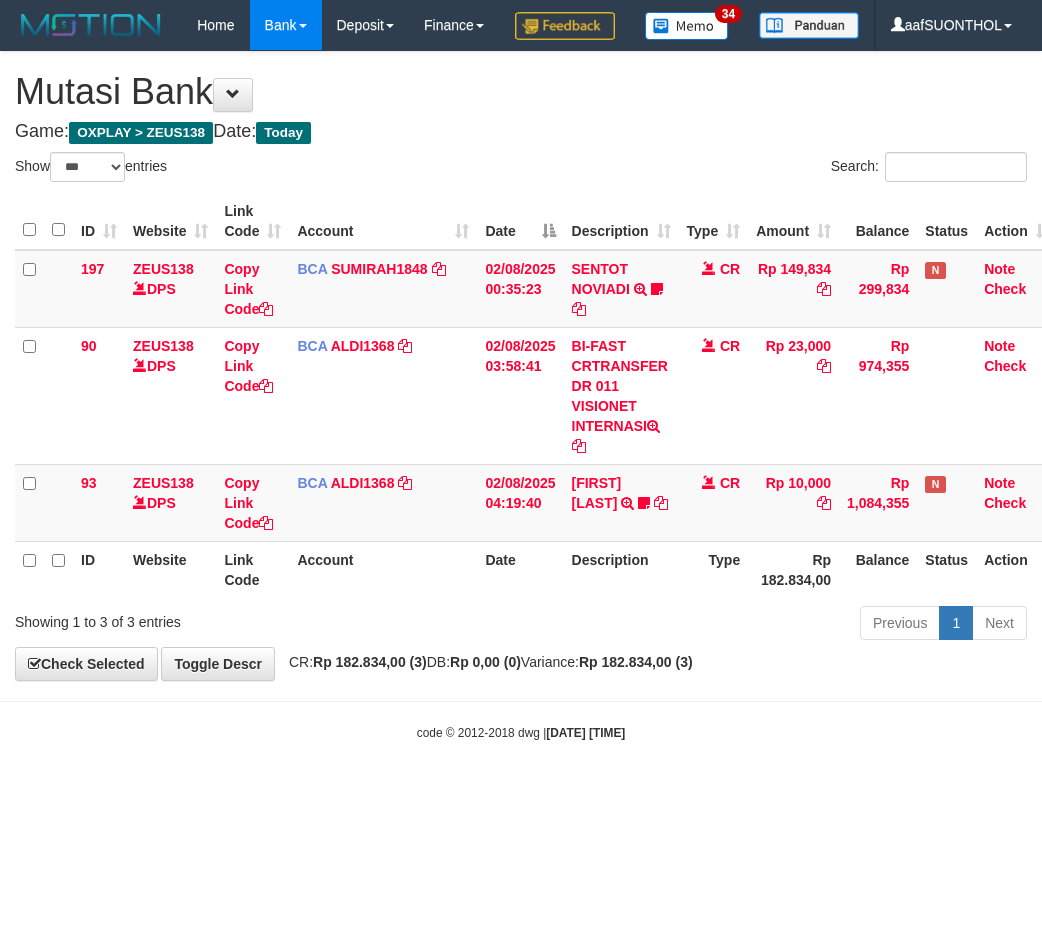 select on "***" 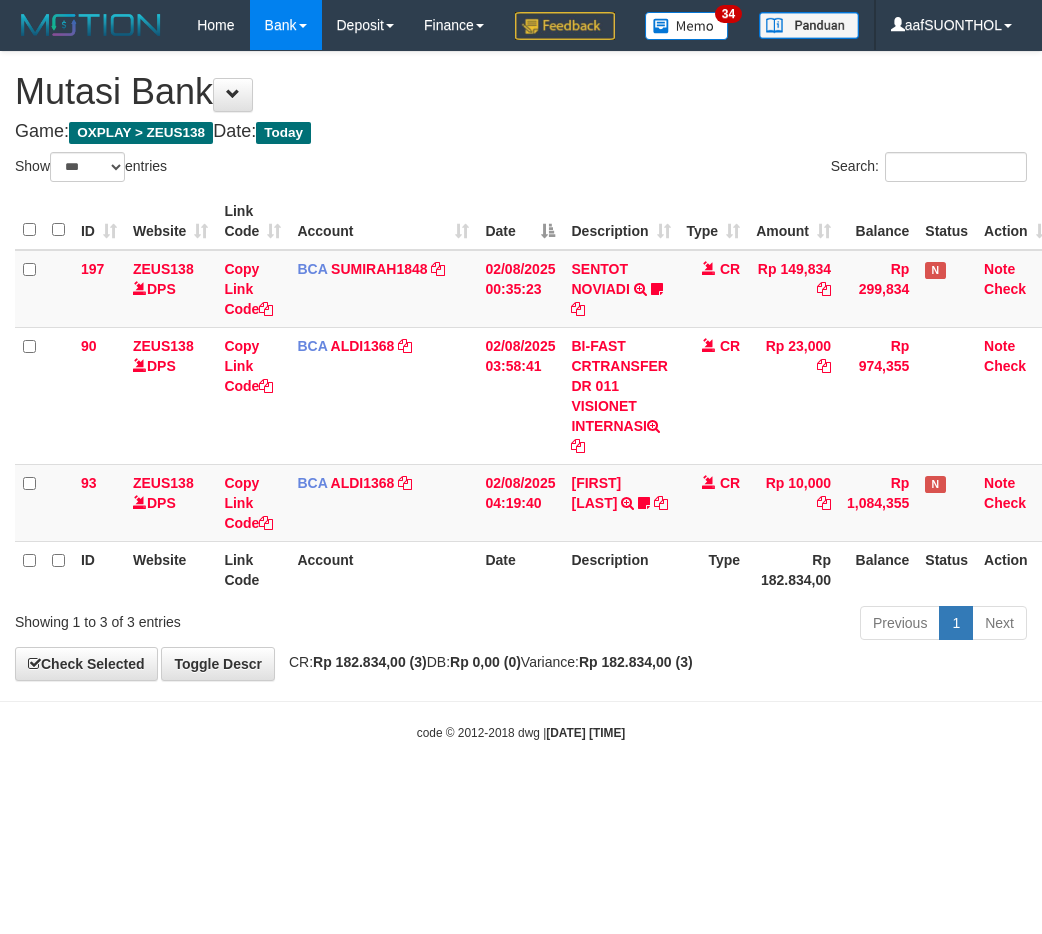 scroll, scrollTop: 0, scrollLeft: 0, axis: both 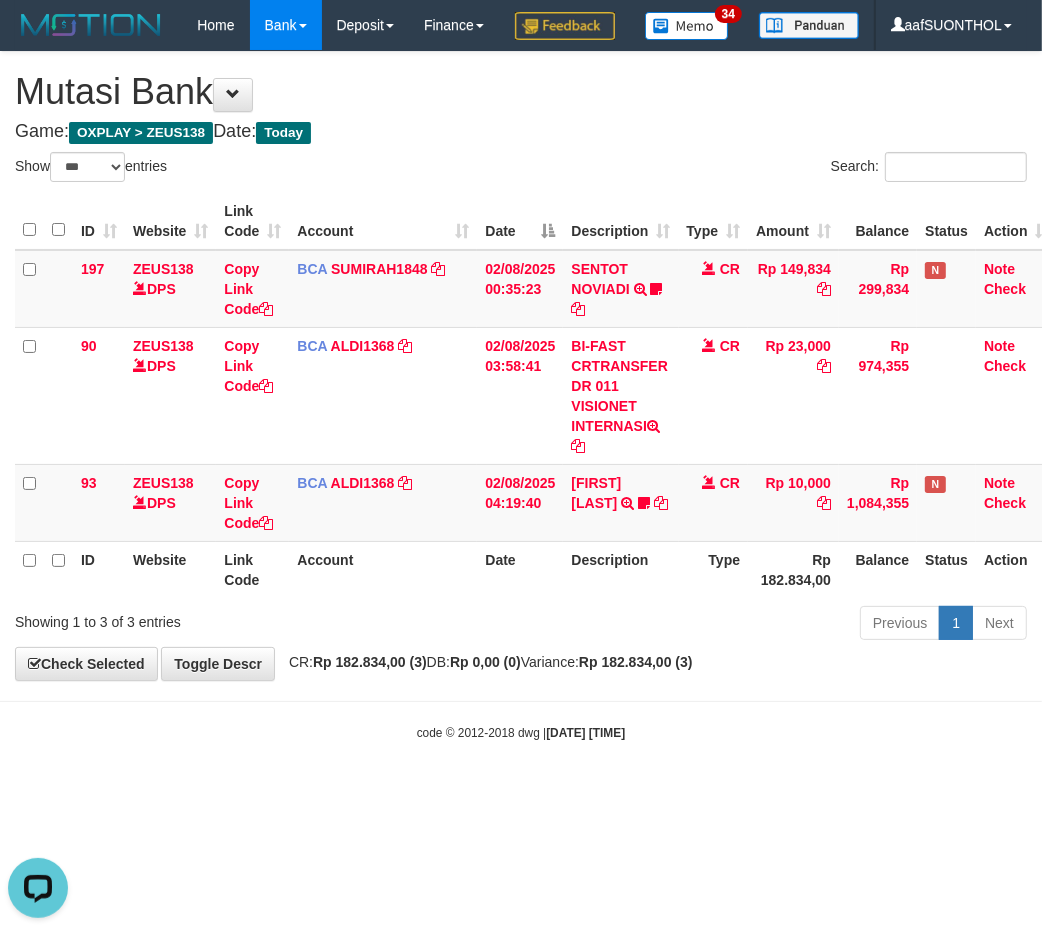 click on "code © 2012-2018 dwg |  2025/08/02 04:21:29" at bounding box center [521, 733] 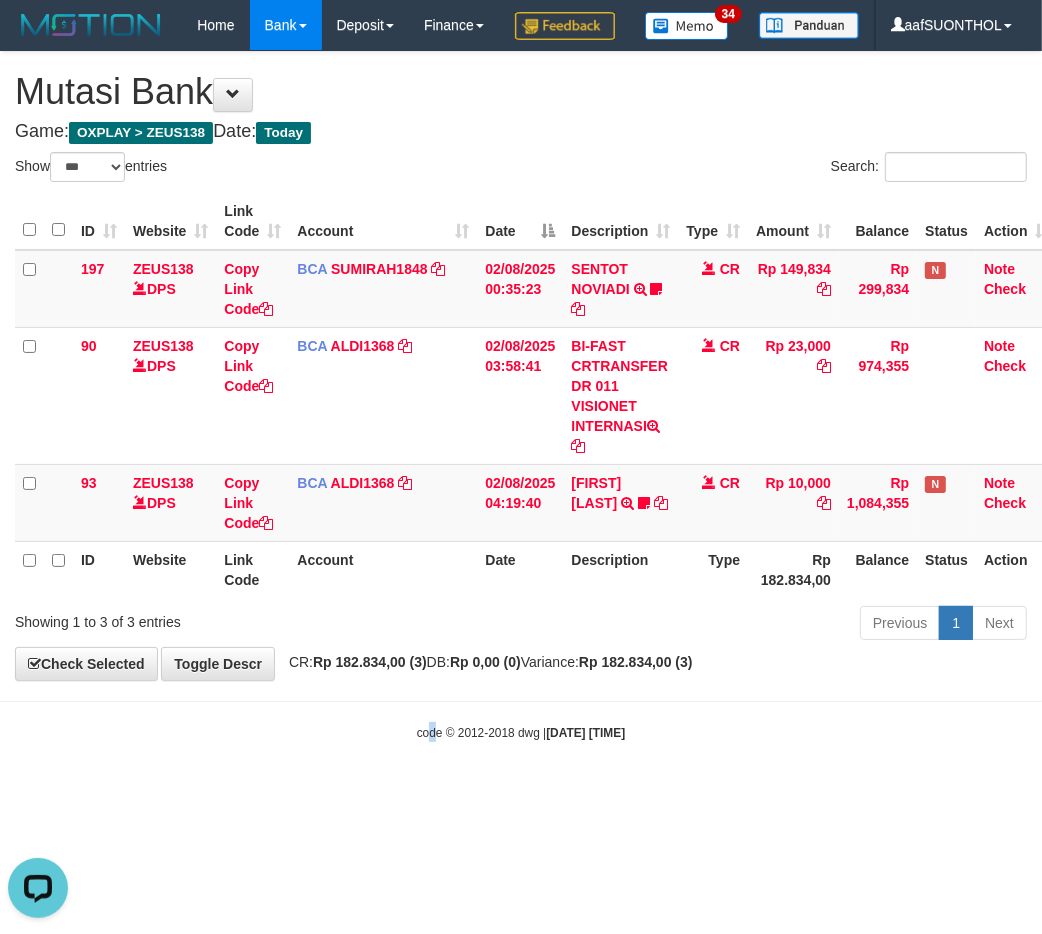 click on "Toggle navigation
Home
Bank
Account List
Load
By Website
Group
[OXPLAY]													ZEUS138
By Load Group (DPS)" at bounding box center (521, 396) 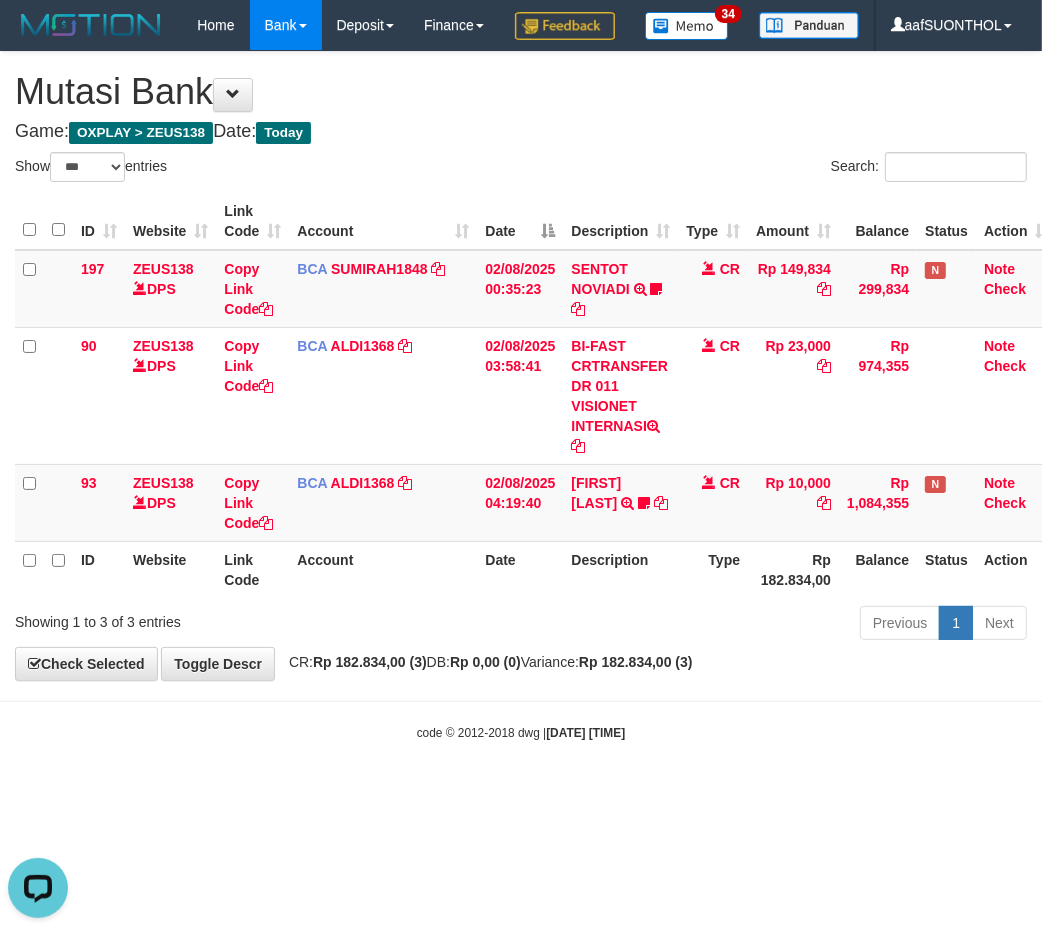 click on "code © 2012-2018 dwg |  2025/08/02 04:21:29" at bounding box center [521, 732] 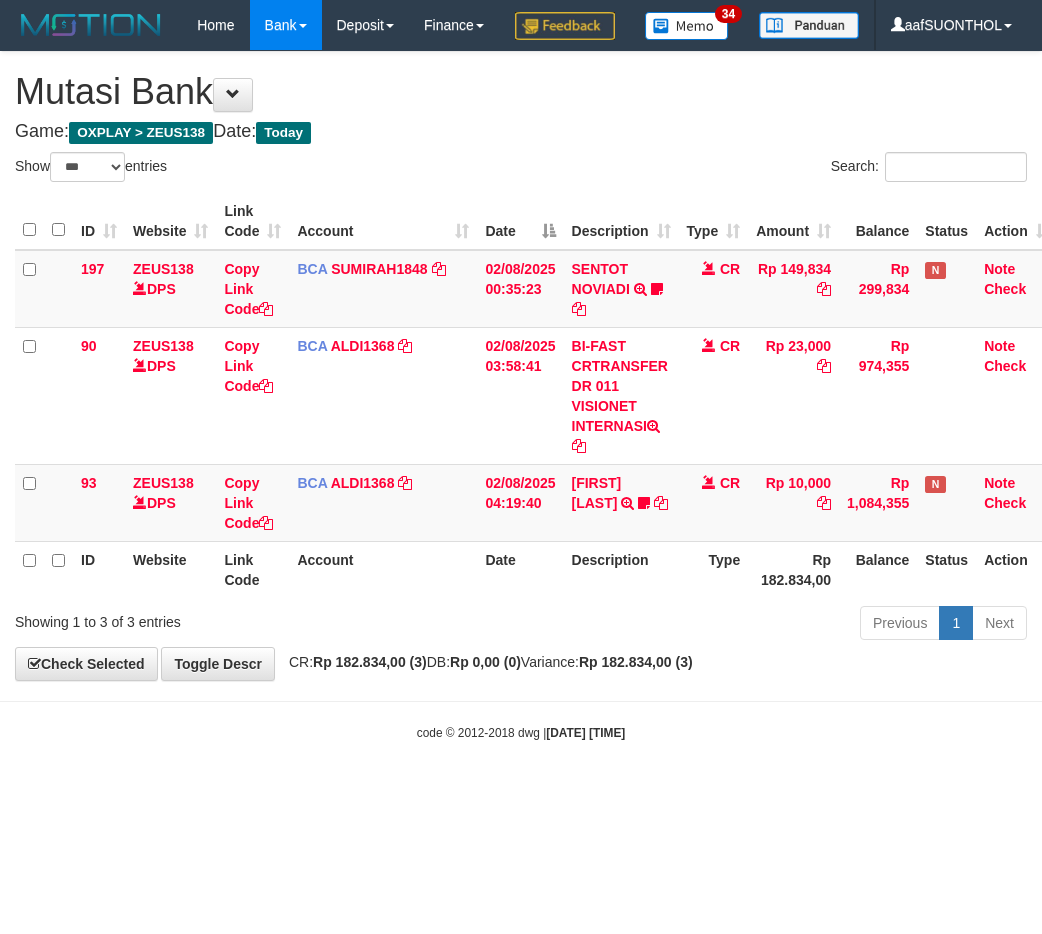 select on "***" 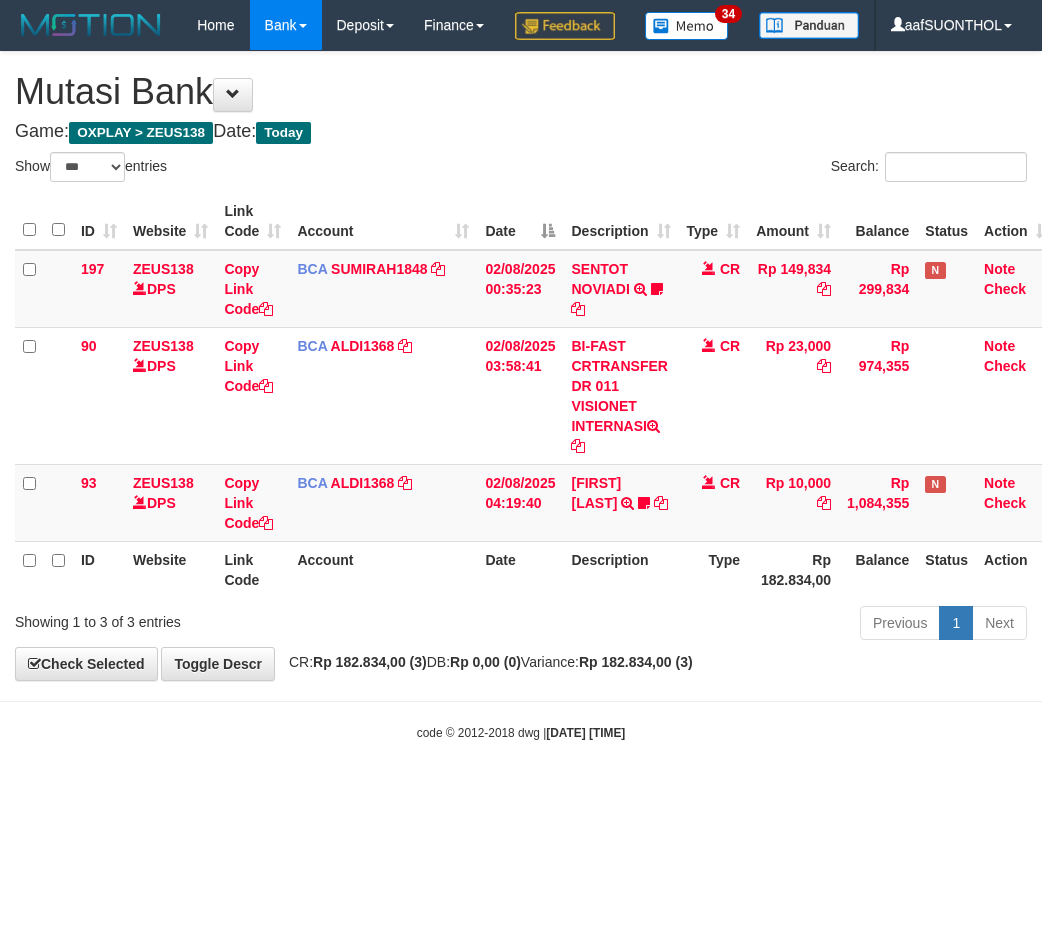 scroll, scrollTop: 0, scrollLeft: 0, axis: both 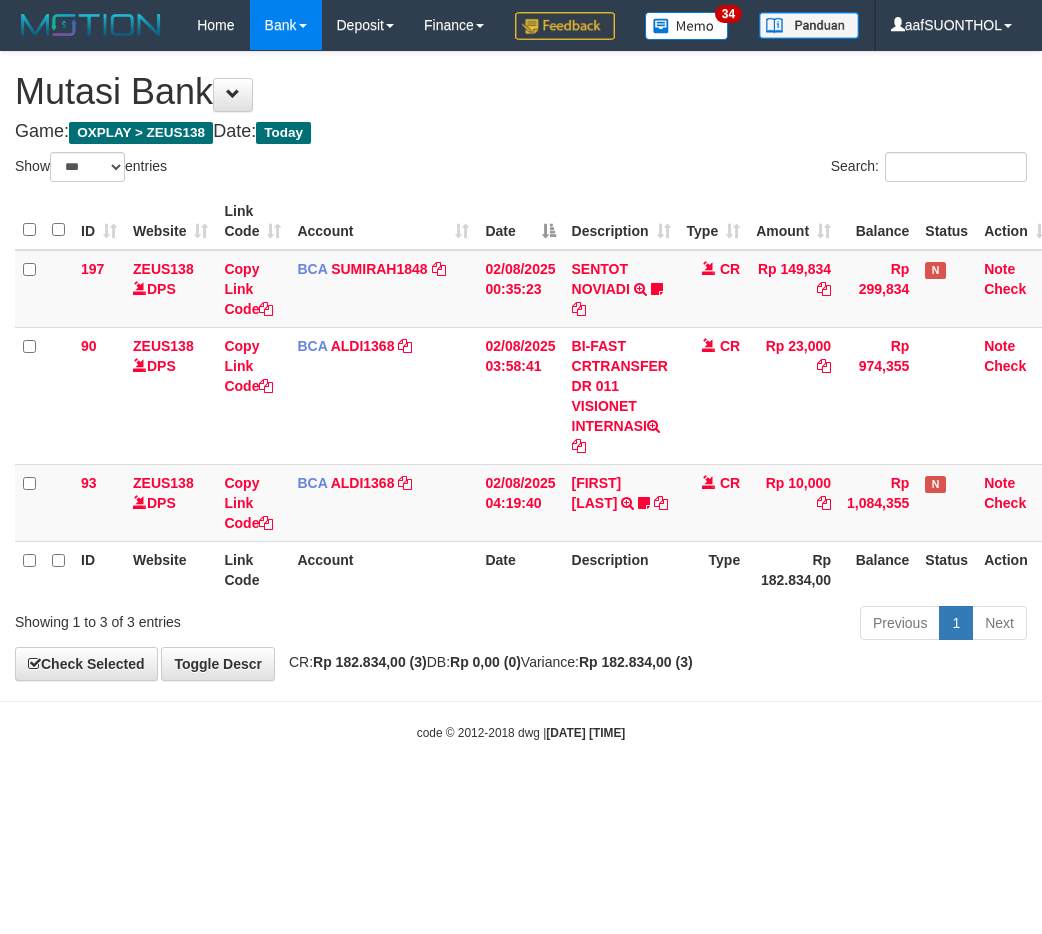 select on "***" 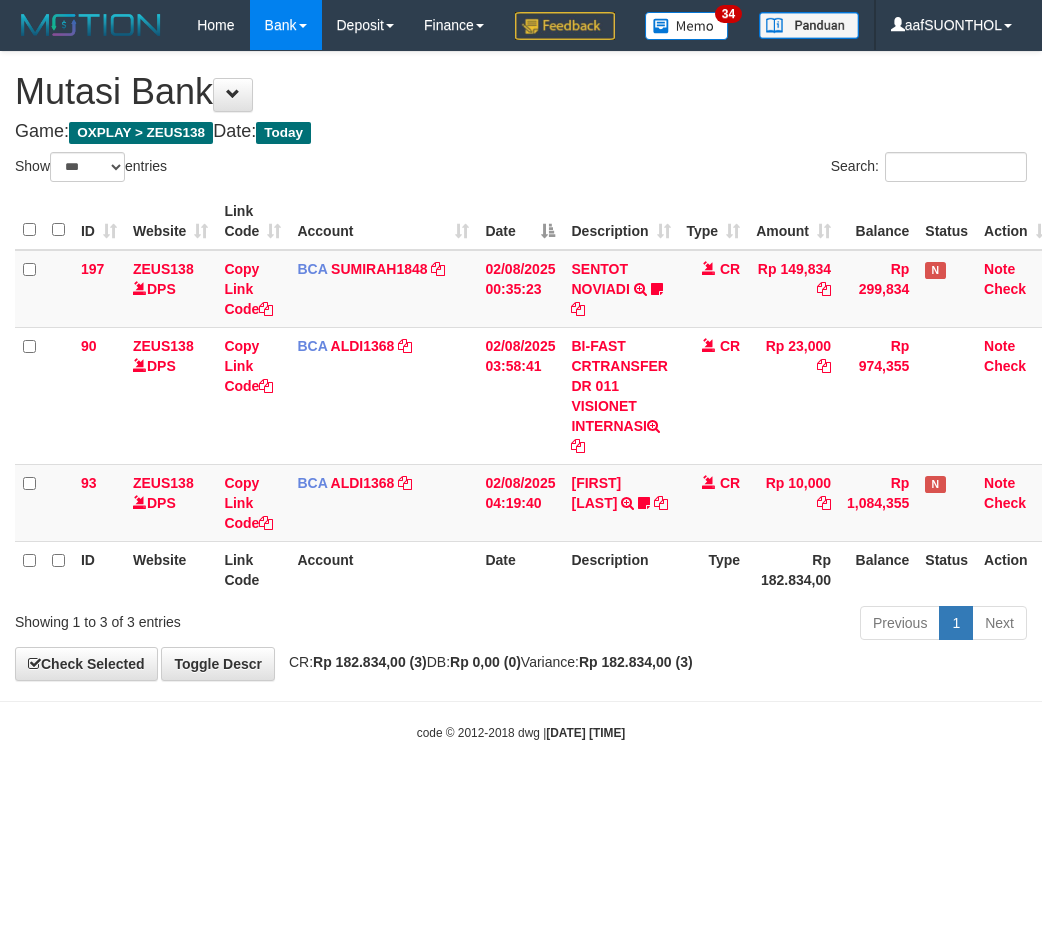 scroll, scrollTop: 0, scrollLeft: 0, axis: both 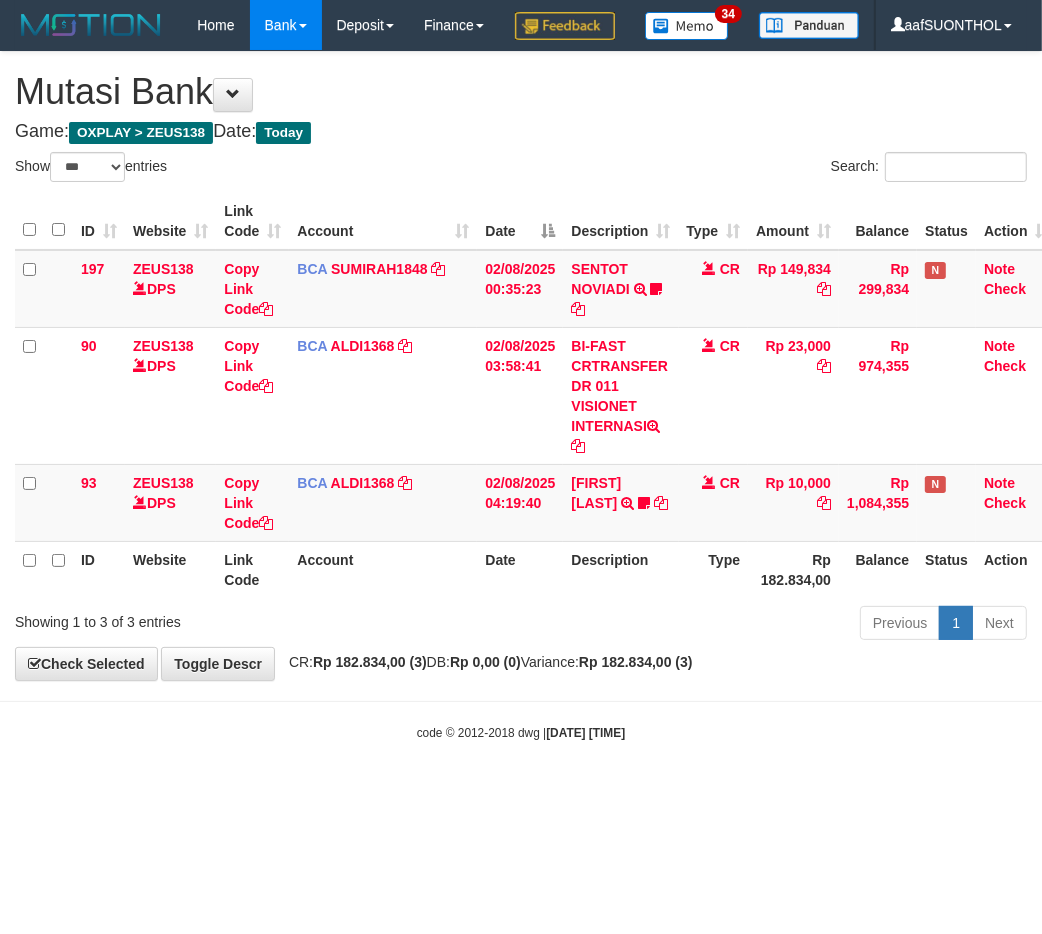 drag, startPoint x: 398, startPoint y: 812, endPoint x: 393, endPoint y: 827, distance: 15.811388 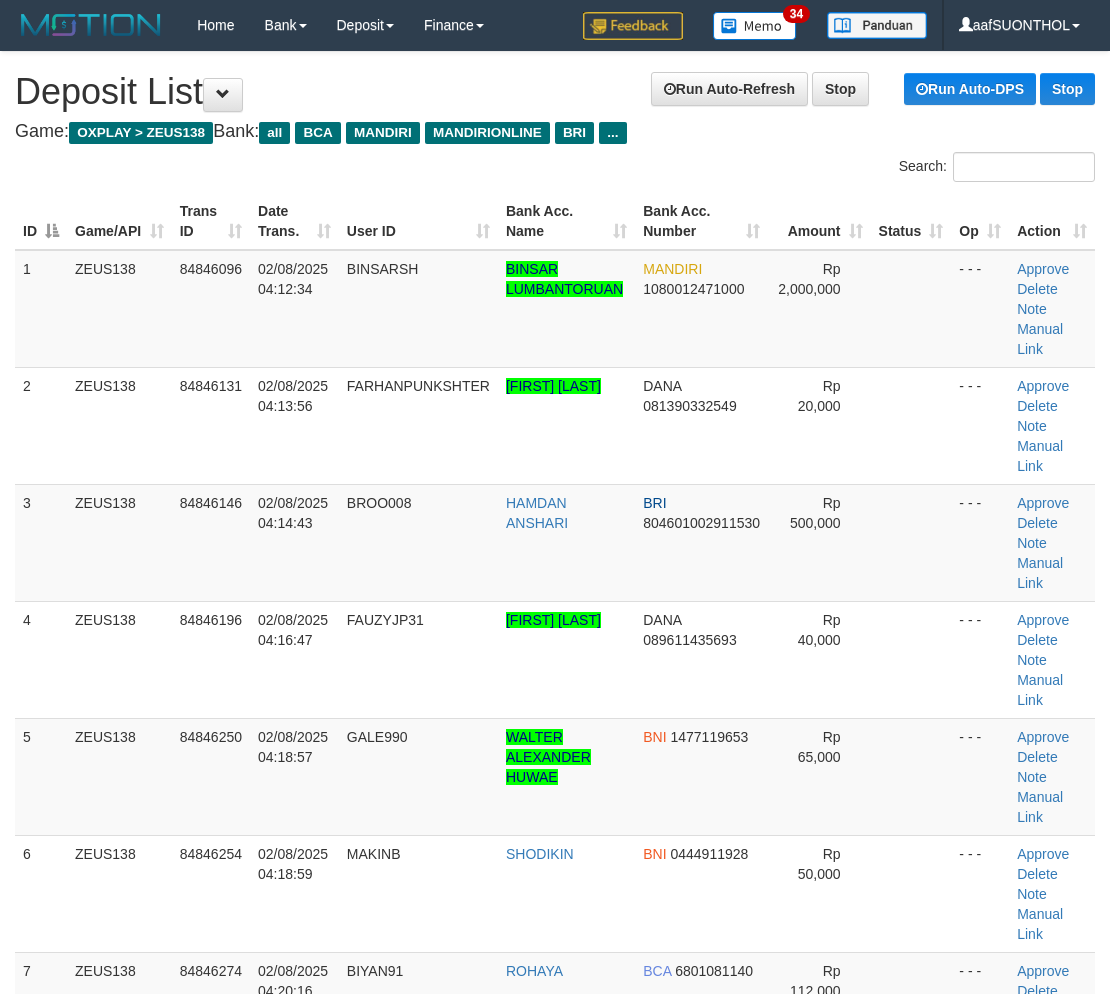 scroll, scrollTop: 0, scrollLeft: 0, axis: both 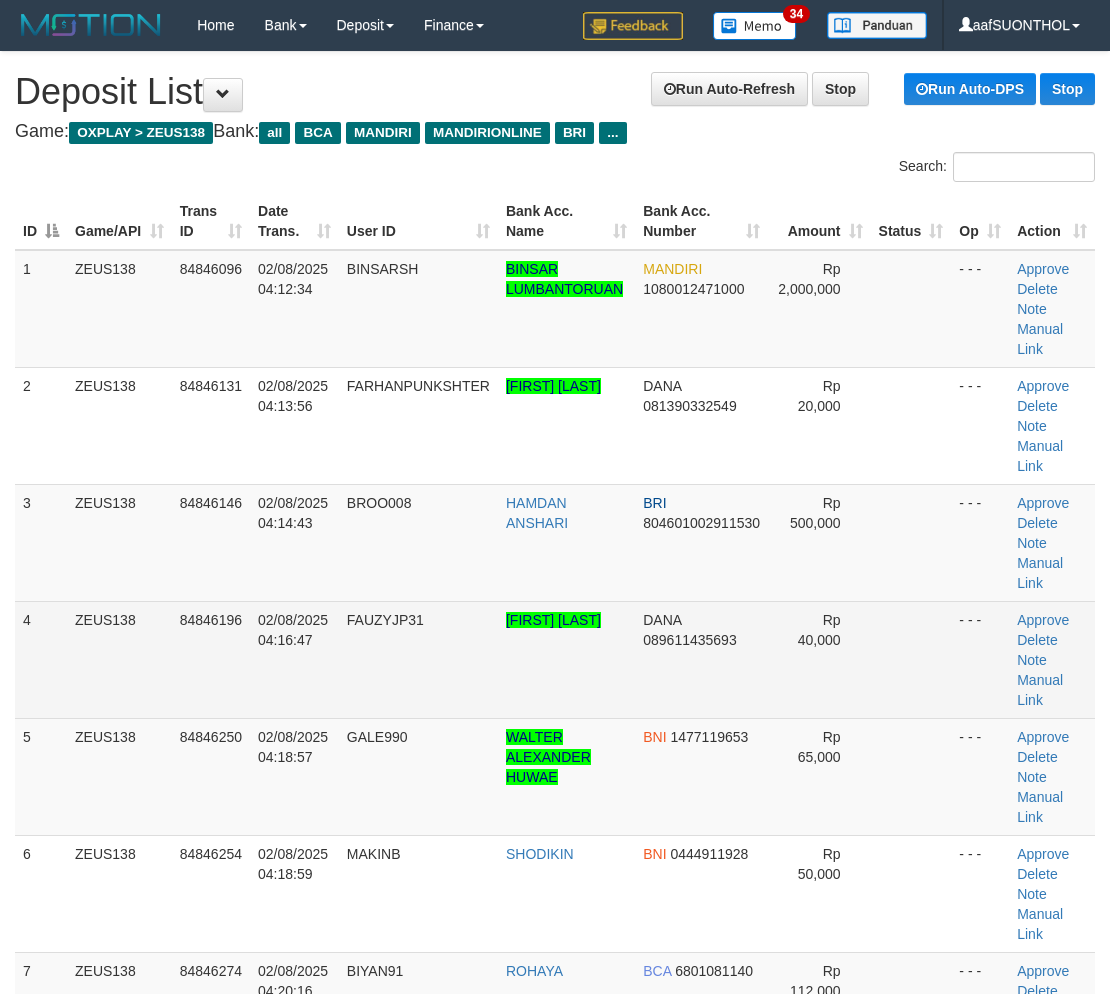 click on "- - -" at bounding box center (980, 659) 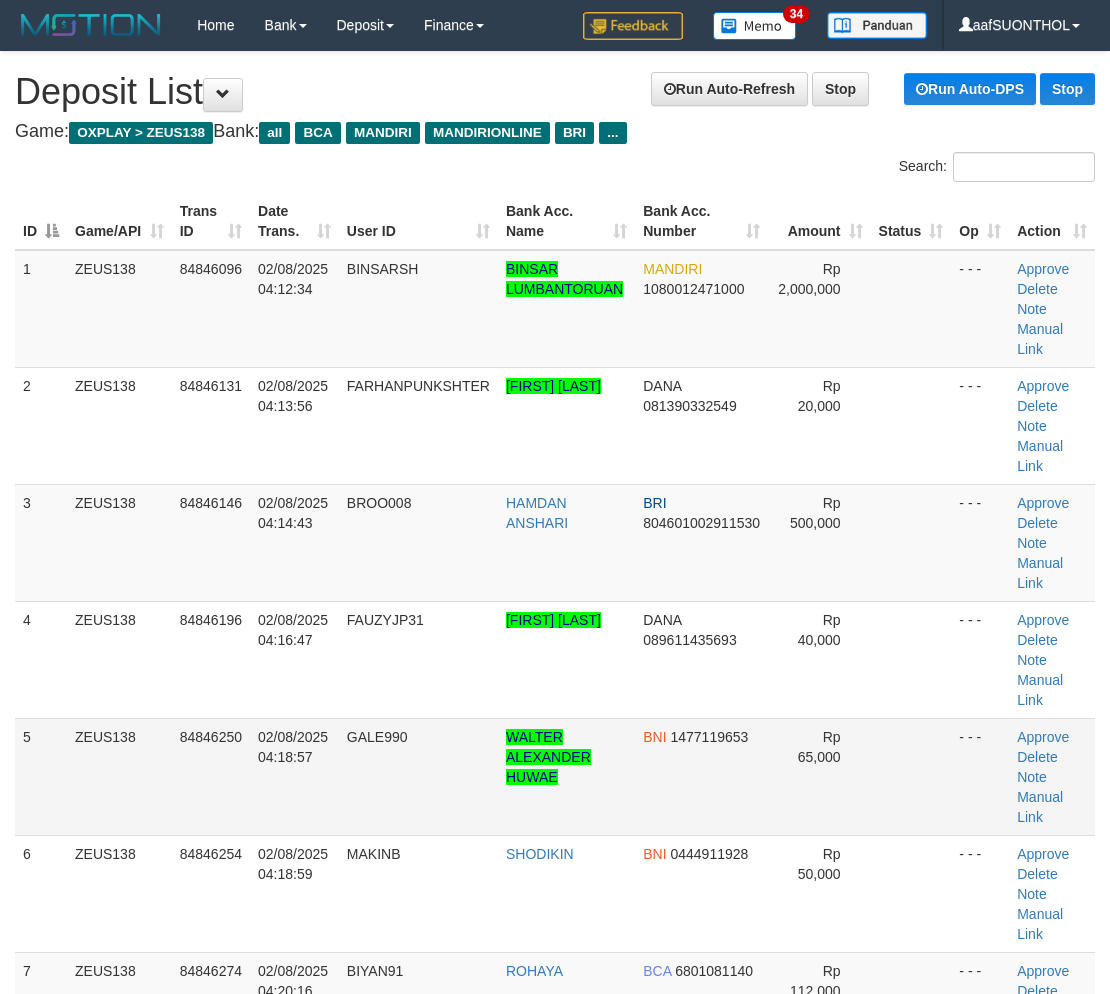 click on "- - -" at bounding box center [980, 776] 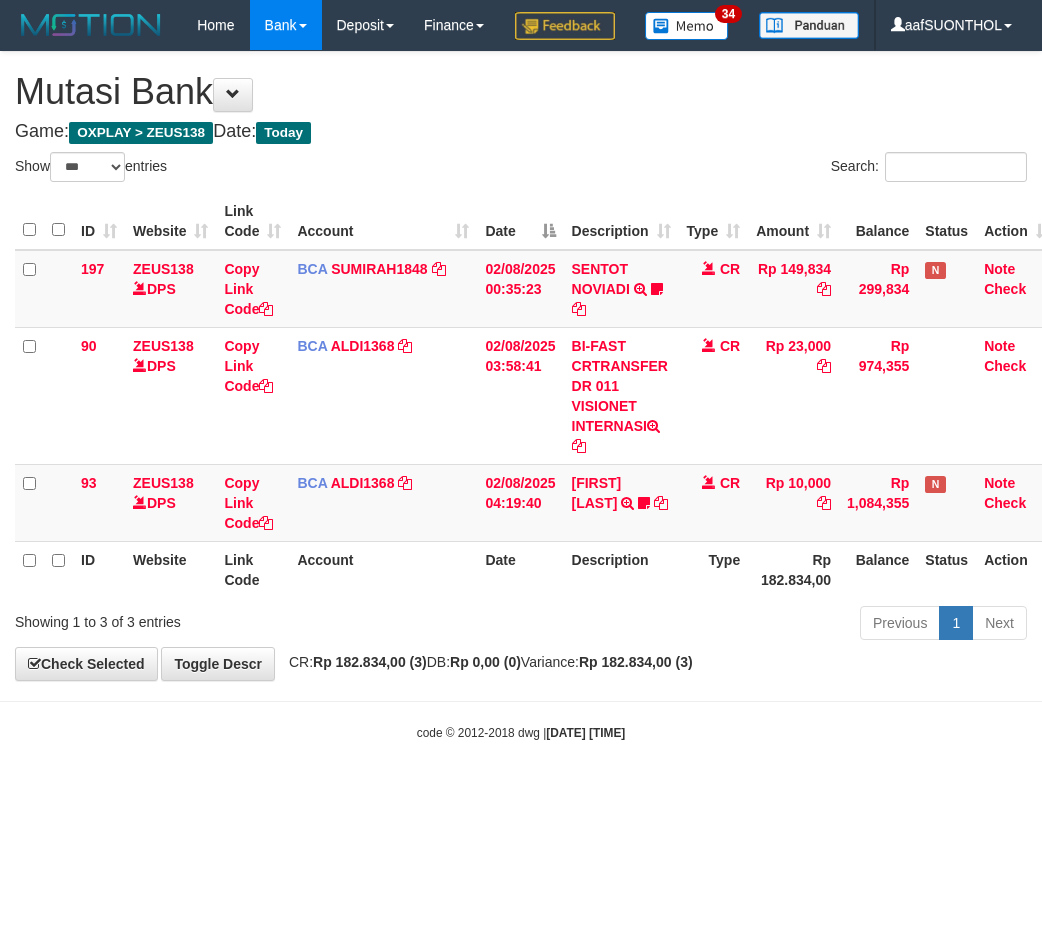 select on "***" 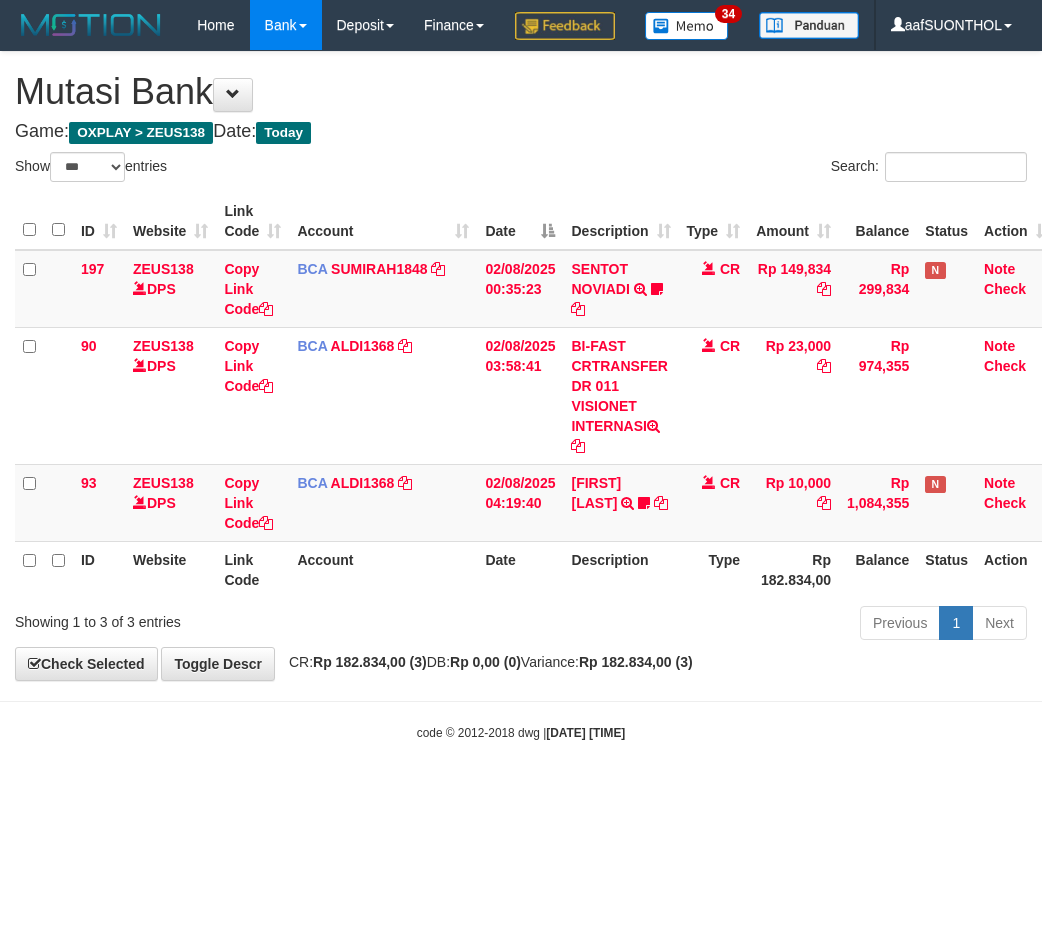 scroll, scrollTop: 0, scrollLeft: 0, axis: both 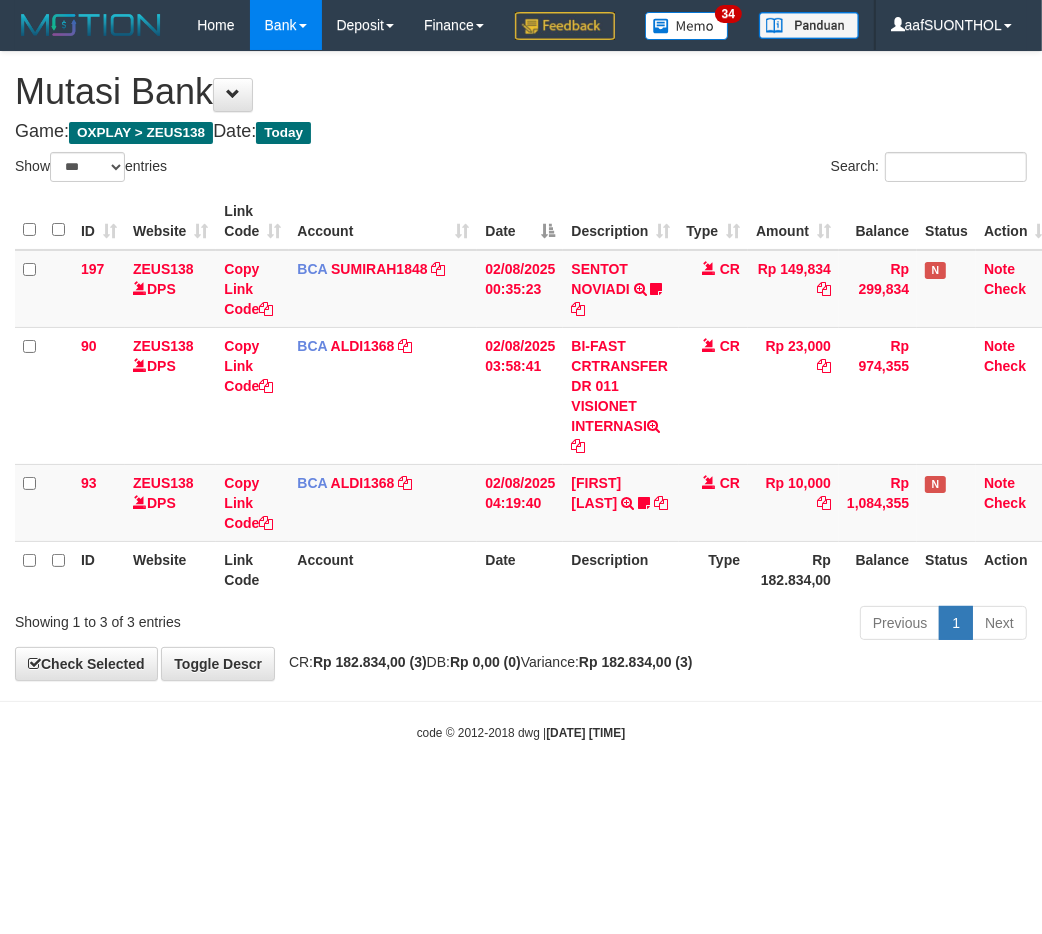 click on "Toggle navigation
Home
Bank
Account List
Load
By Website
Group
[OXPLAY]													ZEUS138
By Load Group (DPS)" at bounding box center (521, 396) 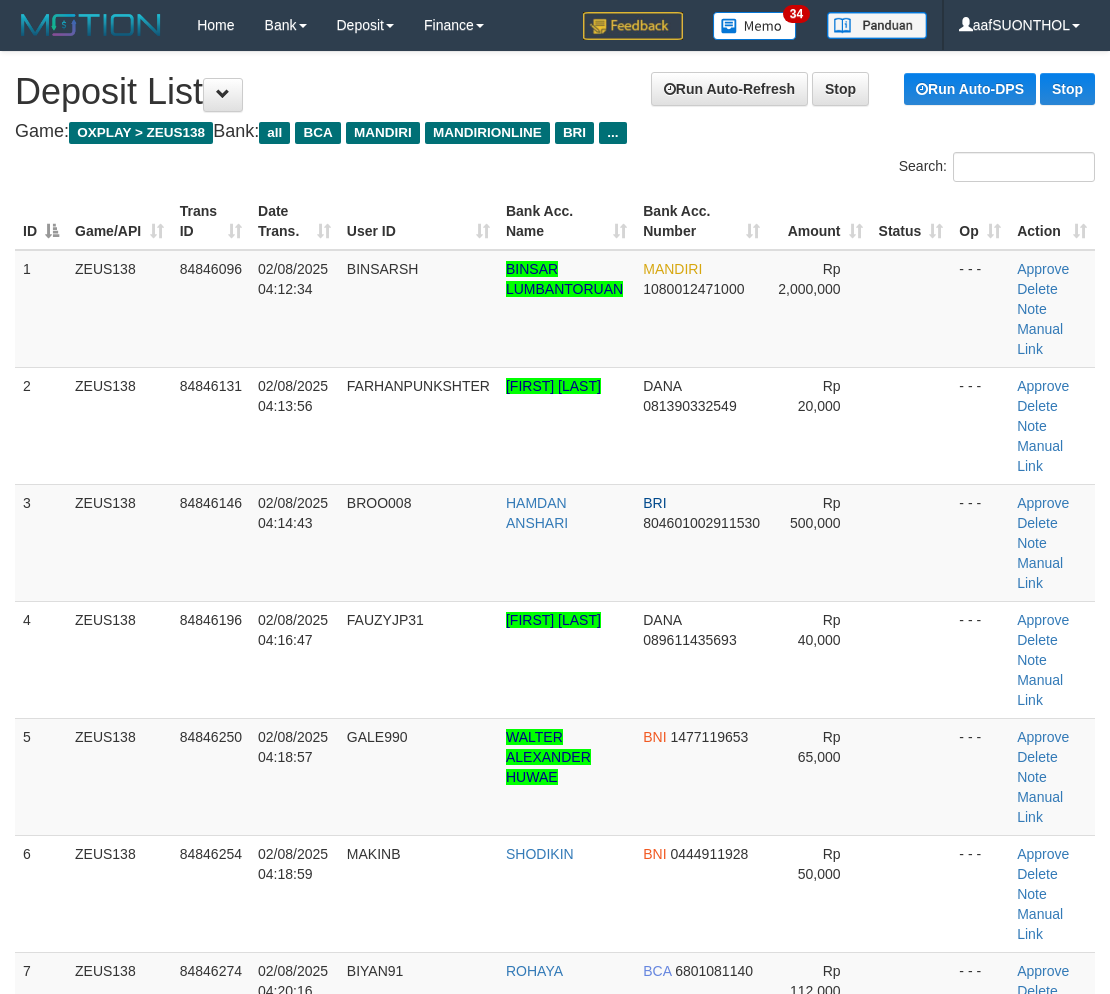 scroll, scrollTop: 0, scrollLeft: 0, axis: both 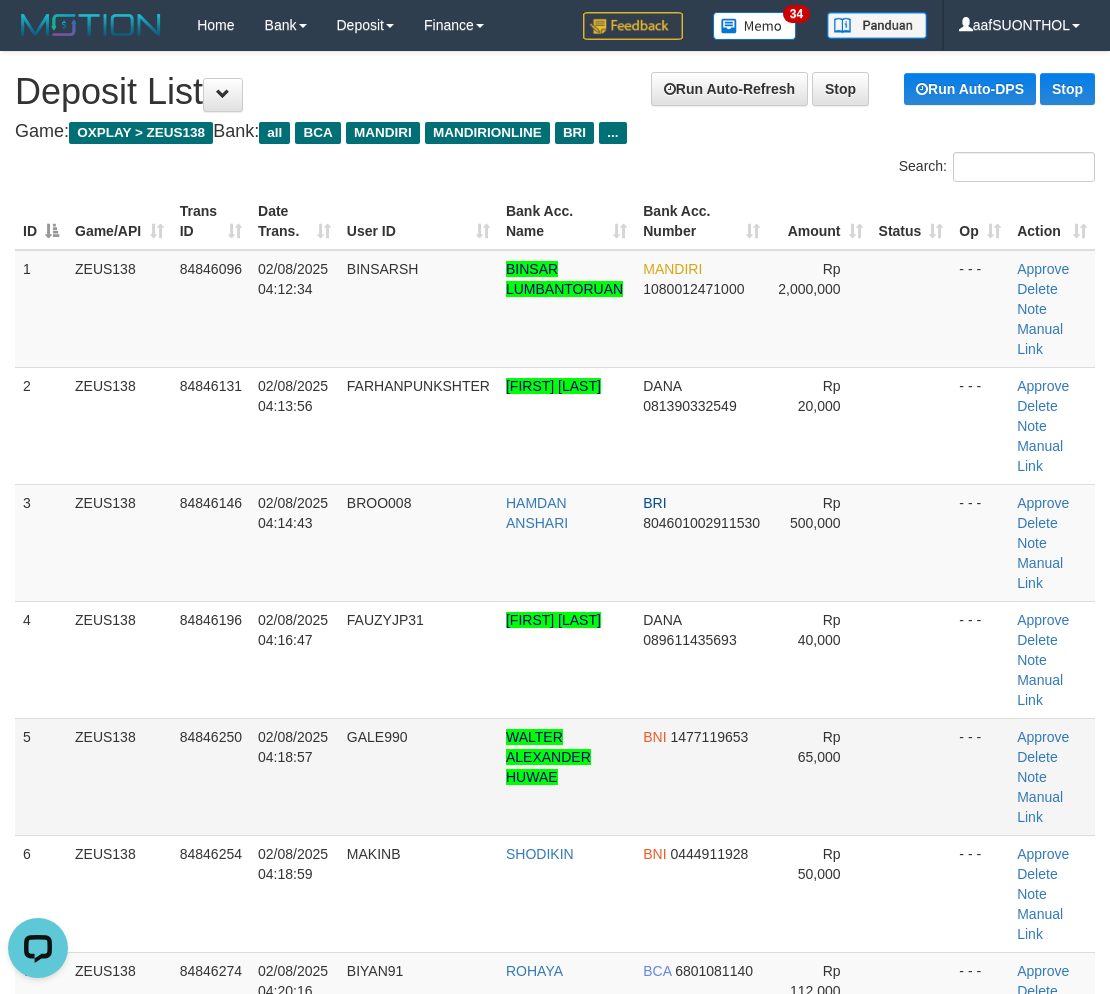 click at bounding box center [911, 776] 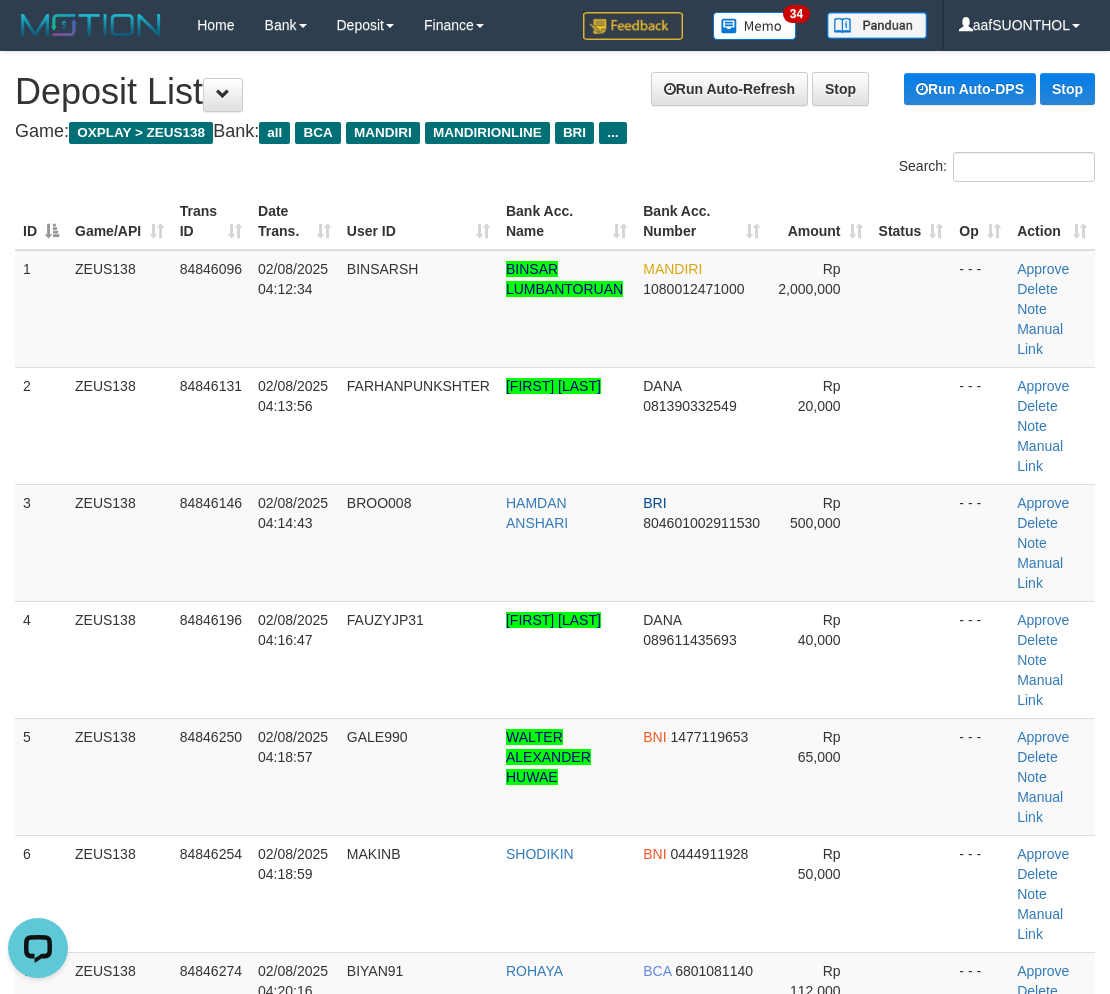 drag, startPoint x: 924, startPoint y: 735, endPoint x: 1118, endPoint y: 725, distance: 194.25757 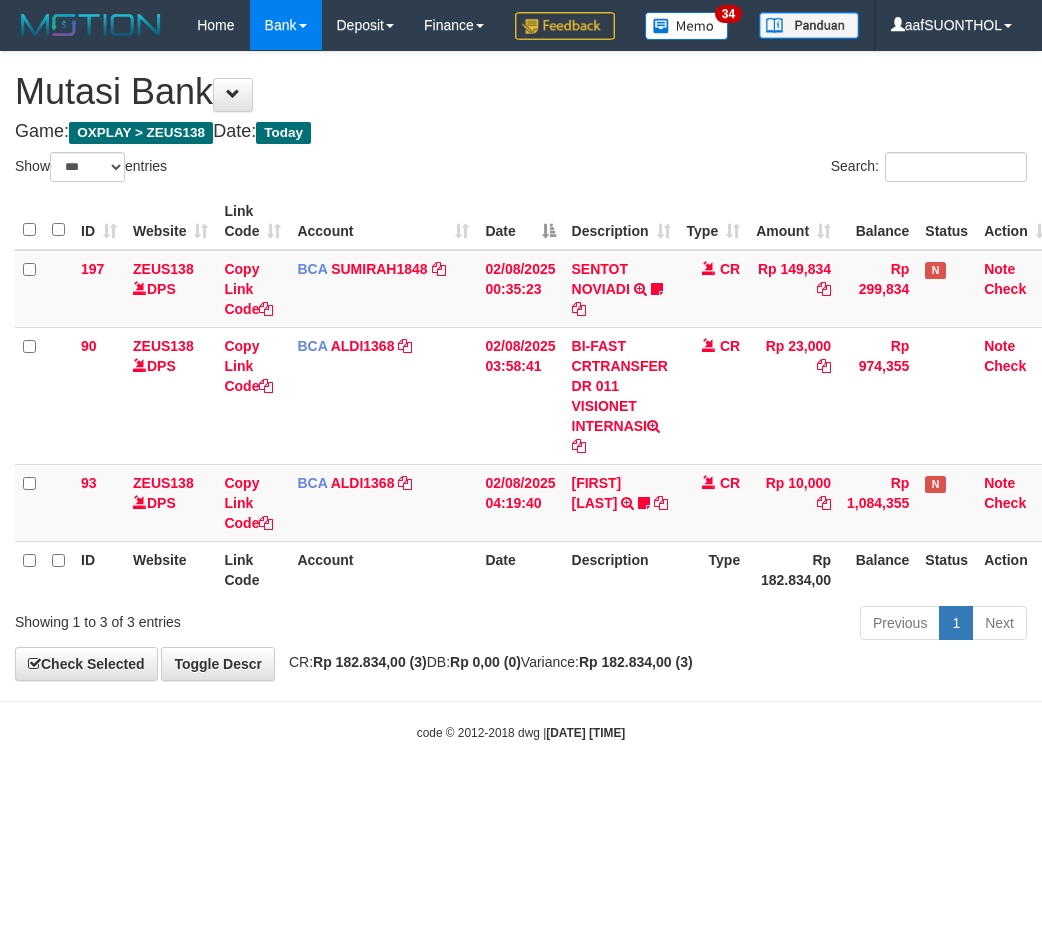 select on "***" 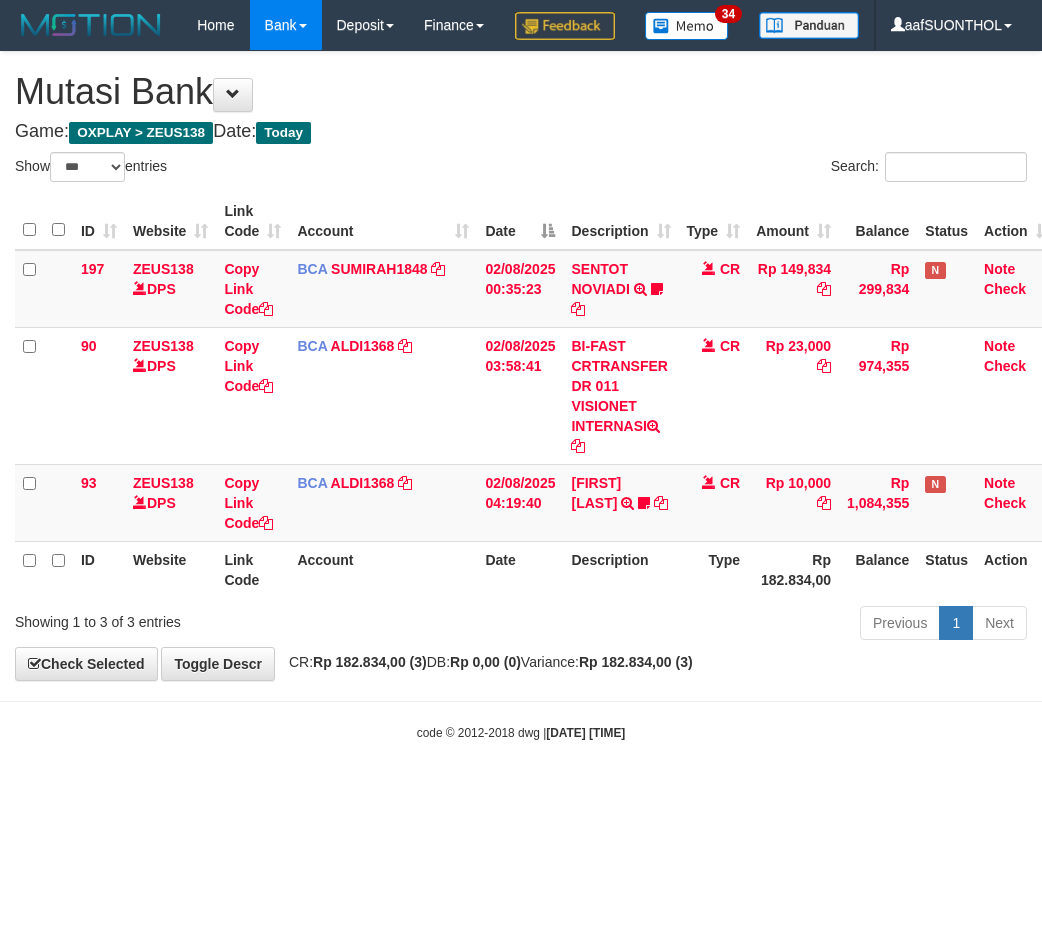 scroll, scrollTop: 0, scrollLeft: 0, axis: both 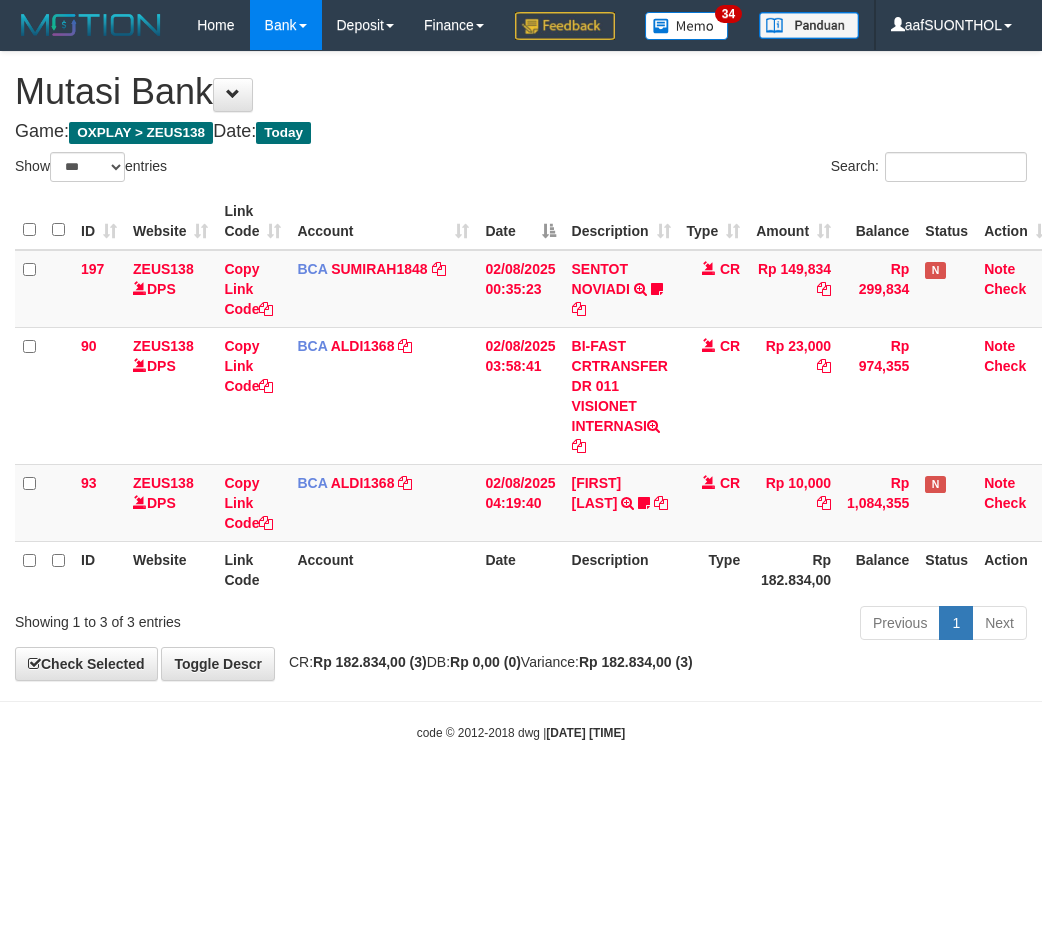 select on "***" 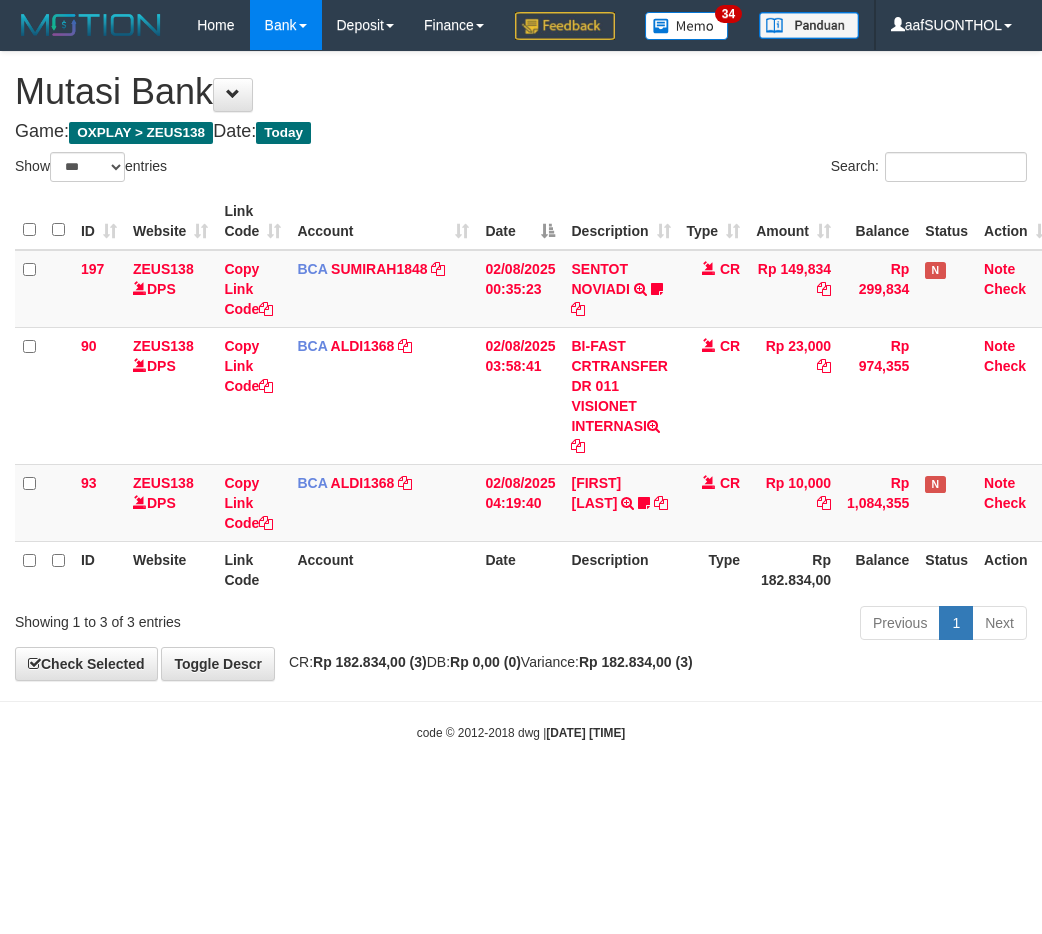 scroll, scrollTop: 0, scrollLeft: 0, axis: both 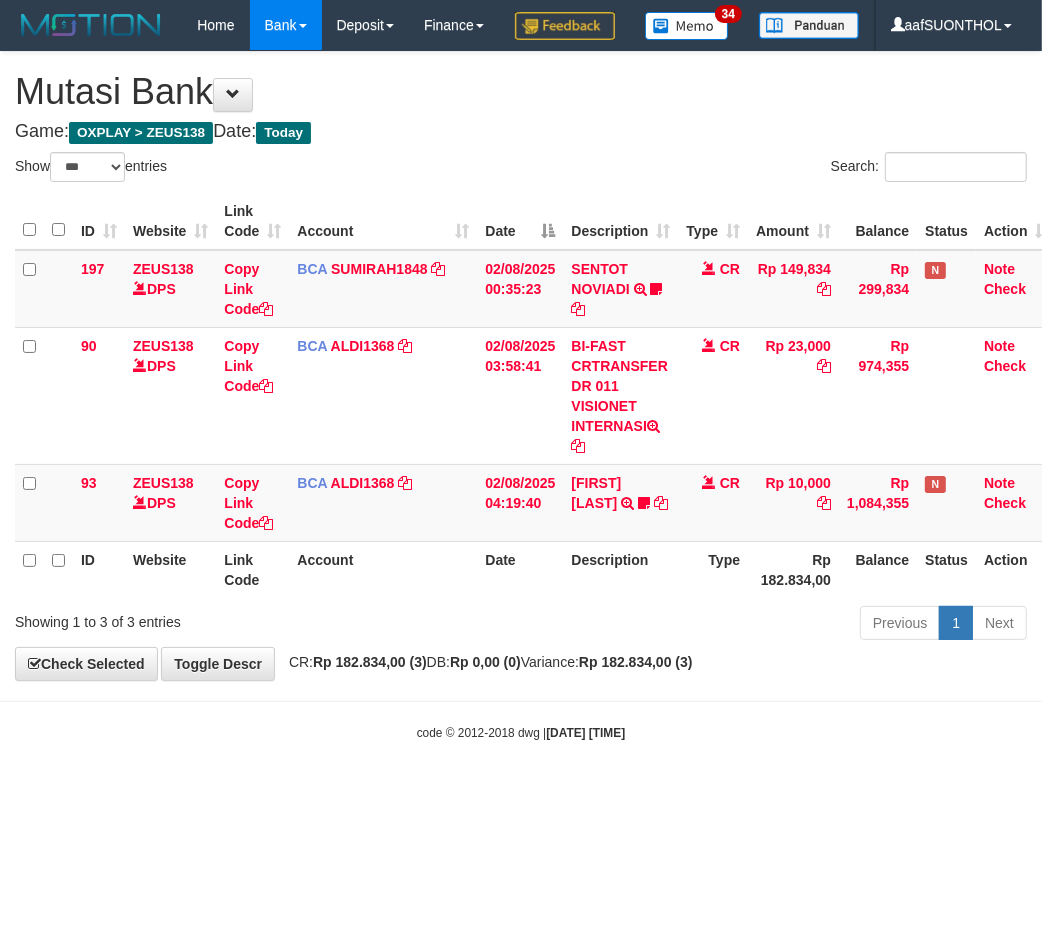 click on "2025/08/02 04:21:41" at bounding box center [585, 733] 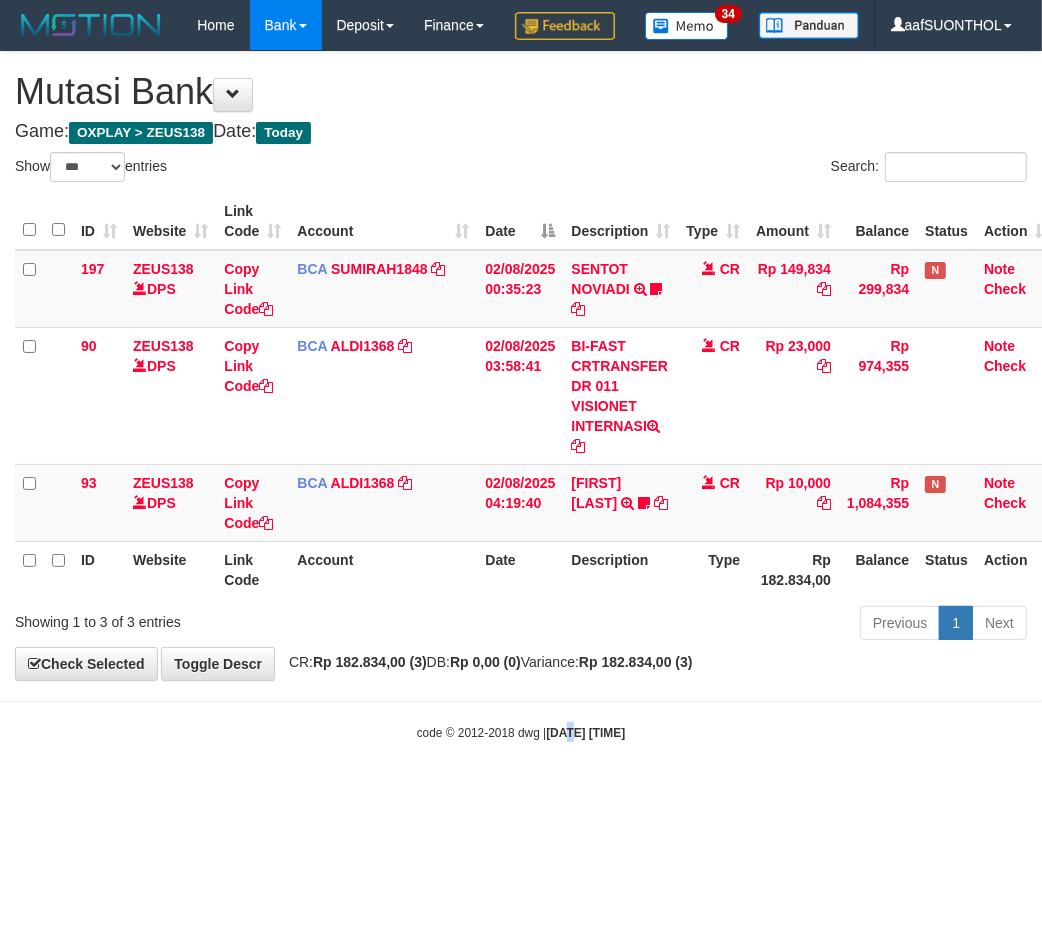 drag, startPoint x: 551, startPoint y: 803, endPoint x: 540, endPoint y: 803, distance: 11 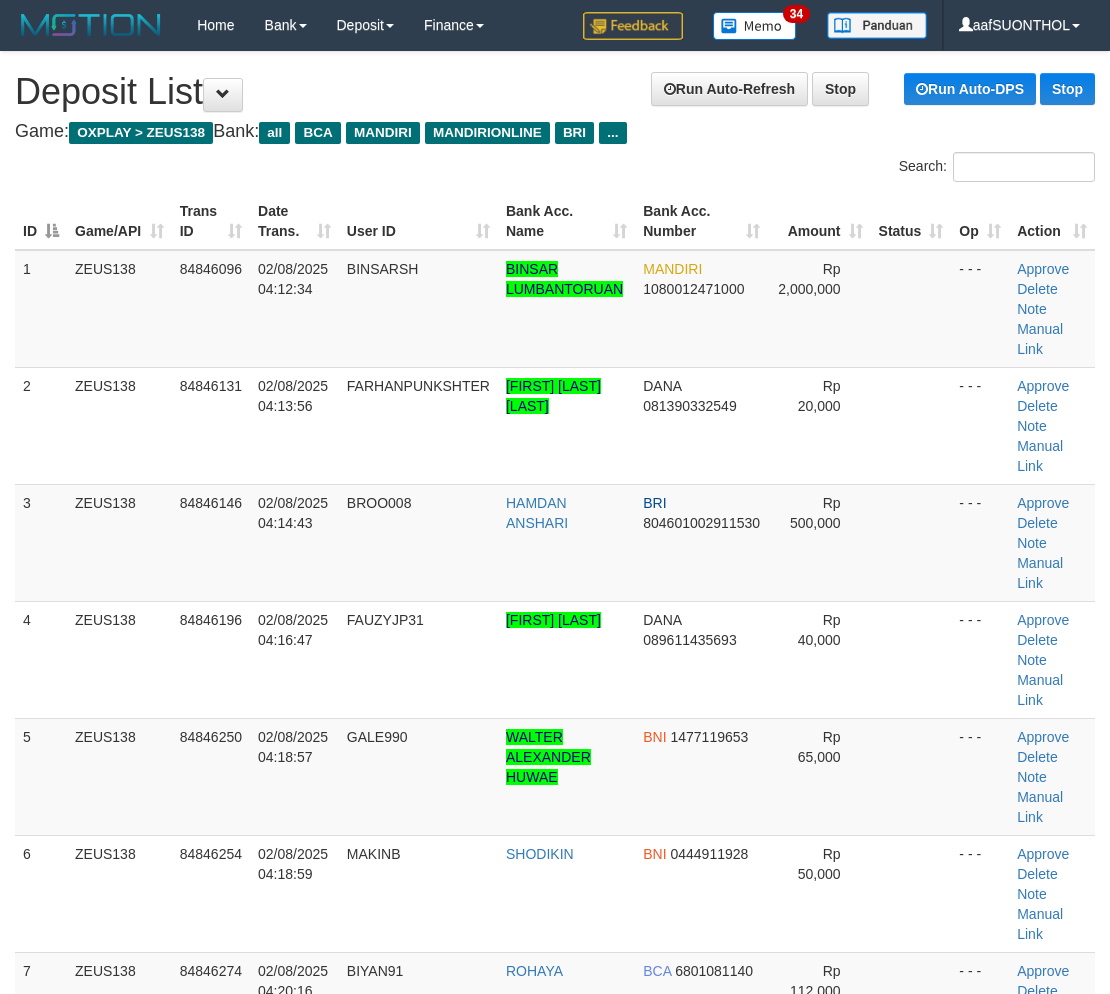 scroll, scrollTop: 0, scrollLeft: 0, axis: both 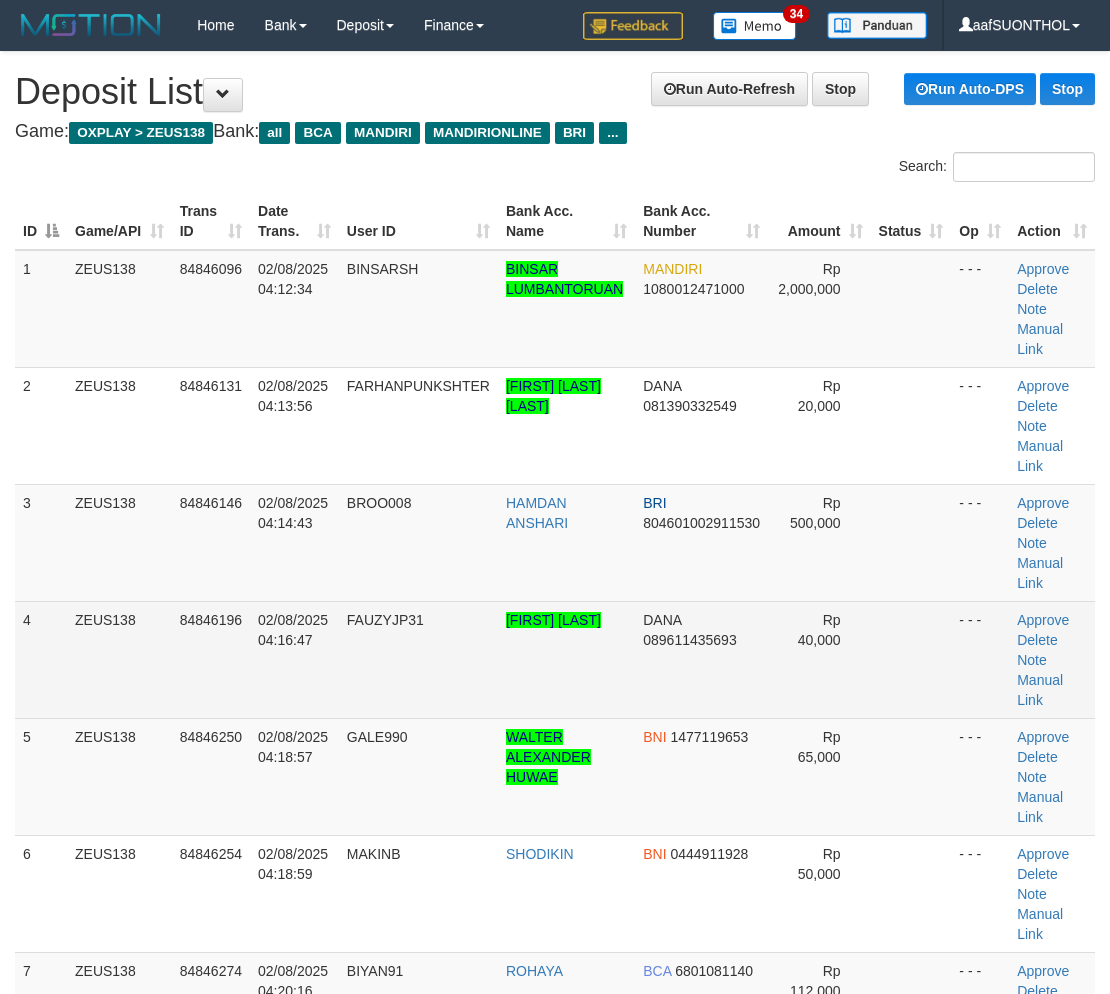 click at bounding box center [911, 659] 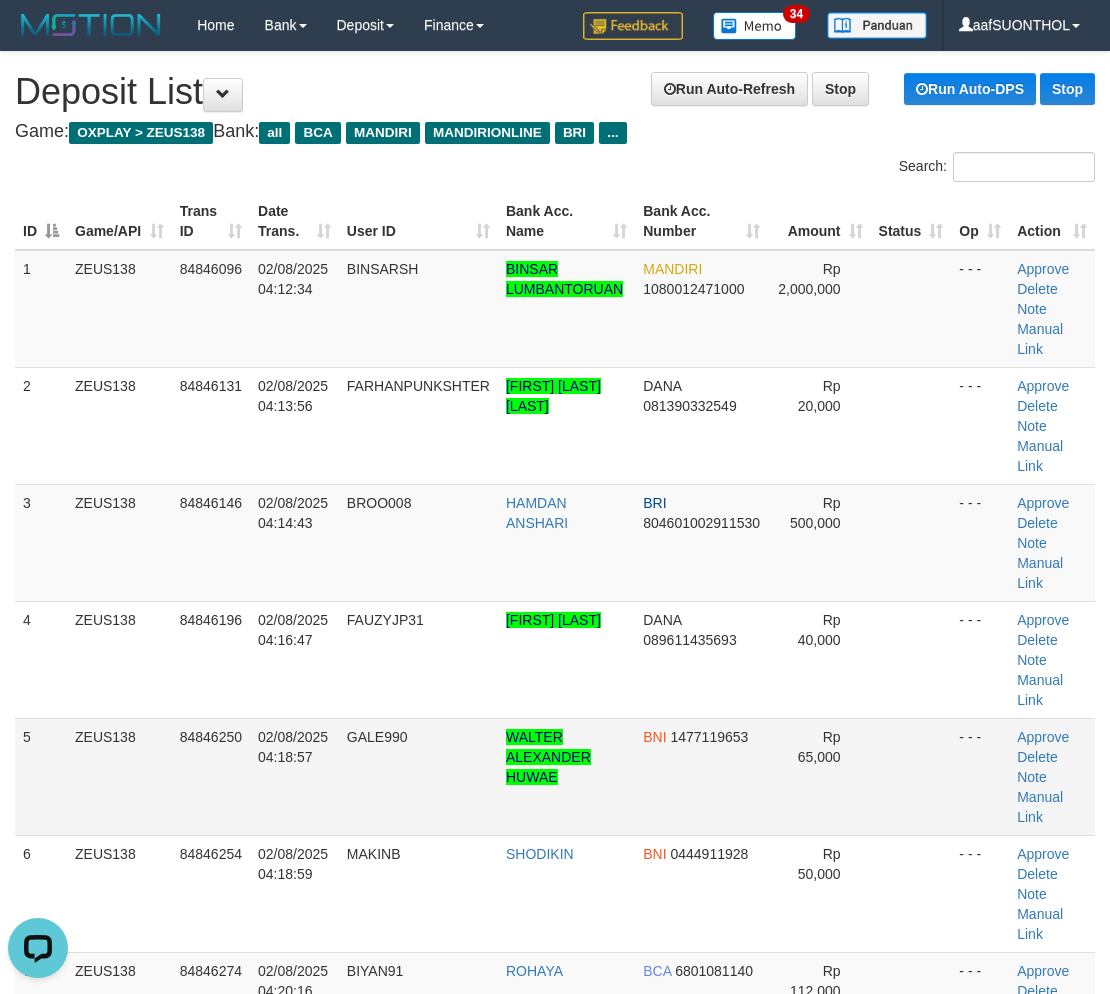 scroll, scrollTop: 0, scrollLeft: 0, axis: both 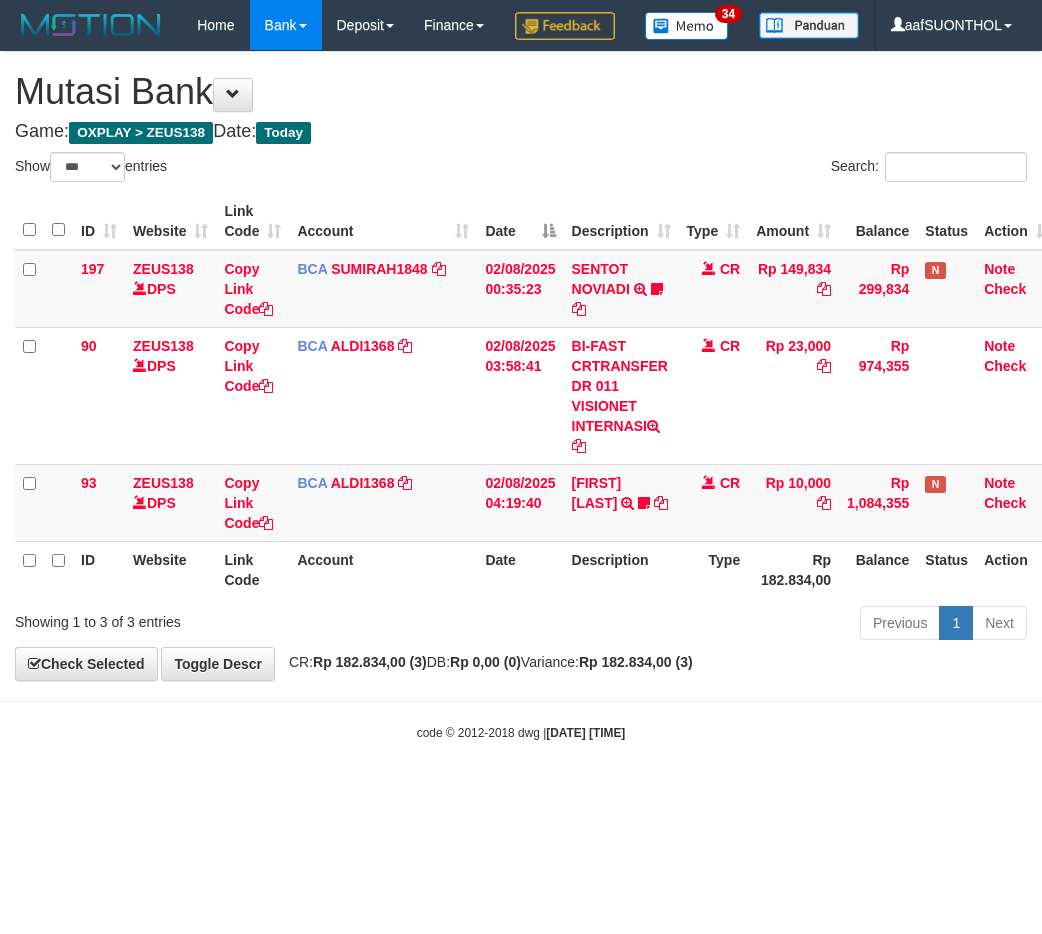 select on "***" 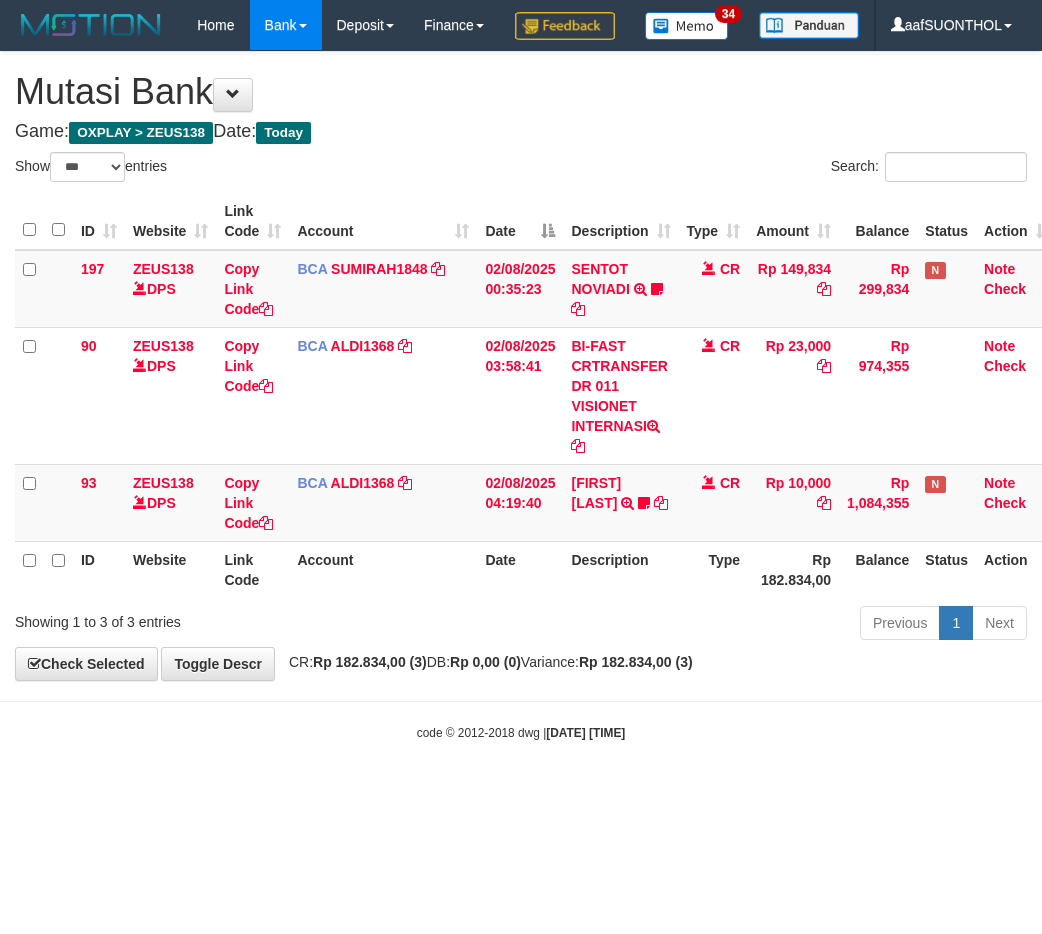 scroll, scrollTop: 0, scrollLeft: 0, axis: both 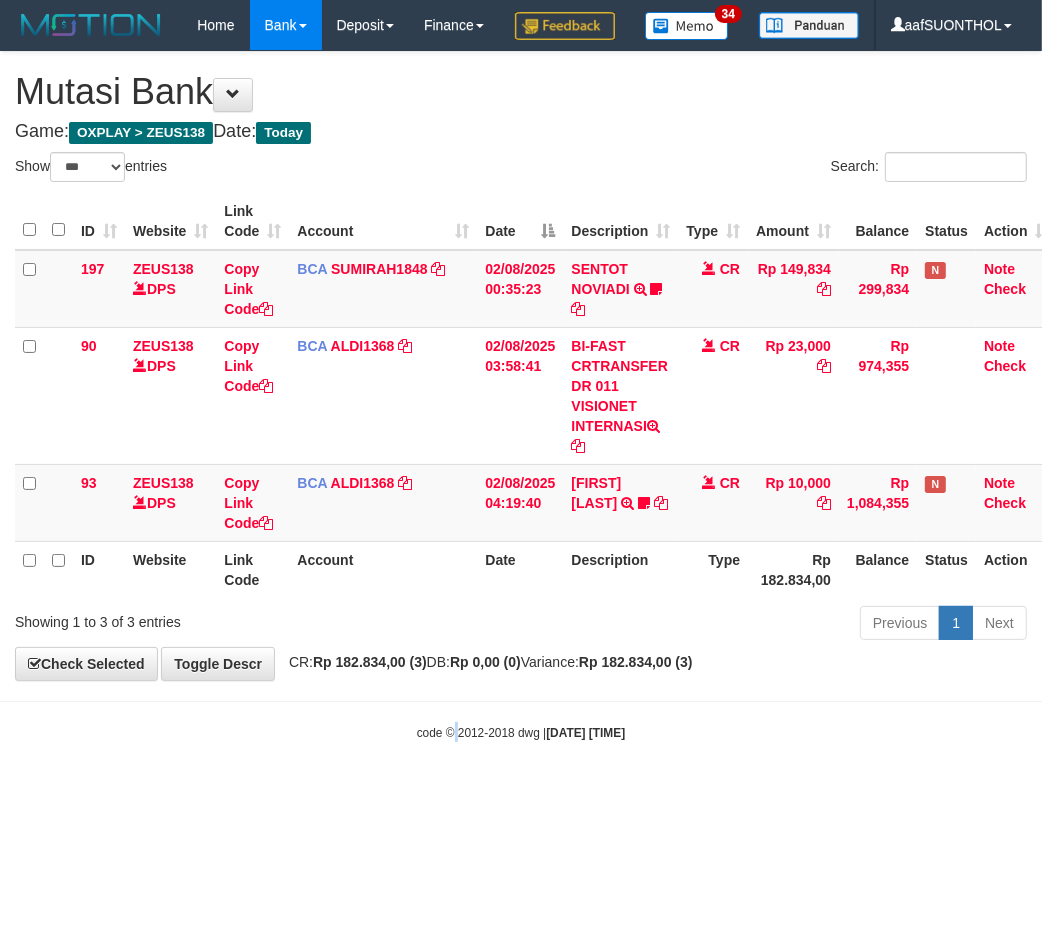 click on "Toggle navigation
Home
Bank
Account List
Load
By Website
Group
[OXPLAY]													ZEUS138
By Load Group (DPS)" at bounding box center (521, 396) 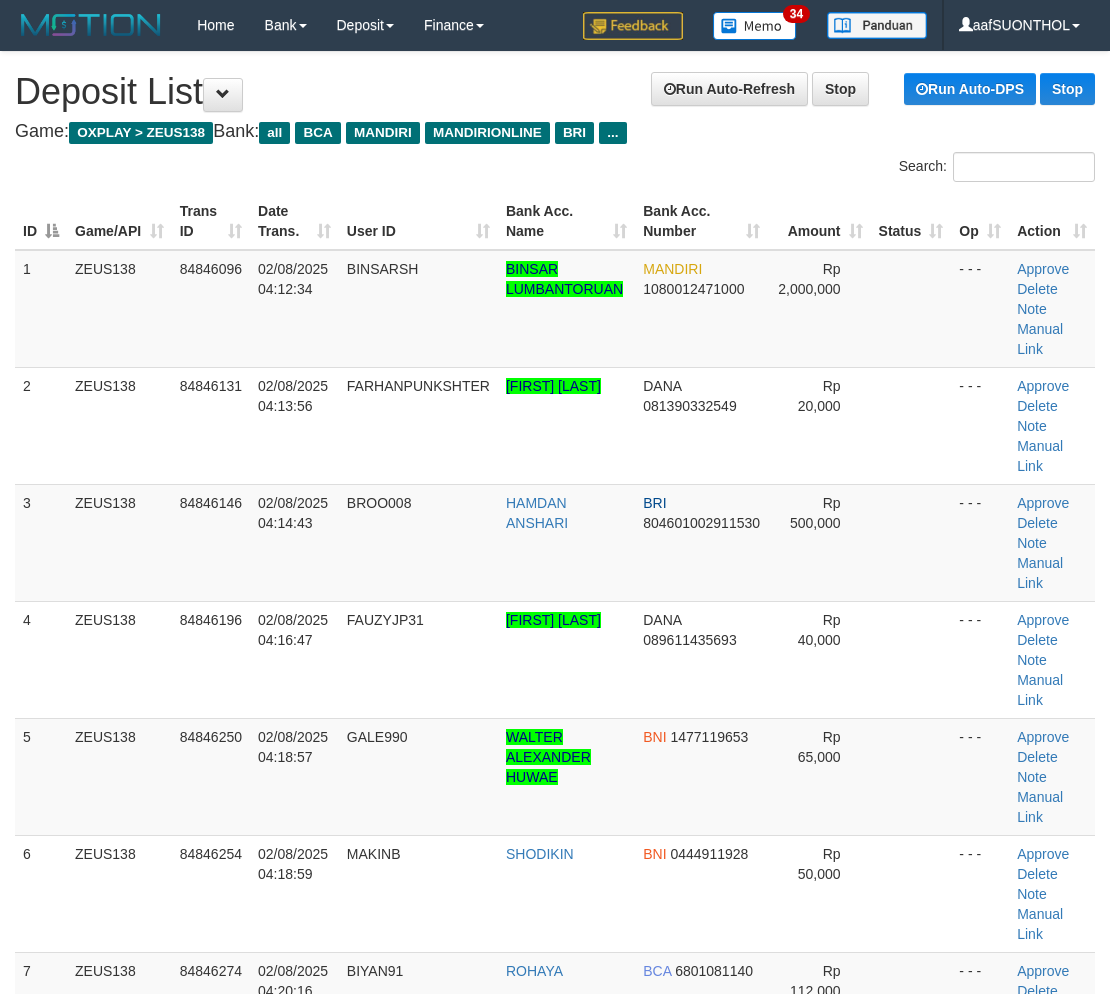 scroll, scrollTop: 0, scrollLeft: 0, axis: both 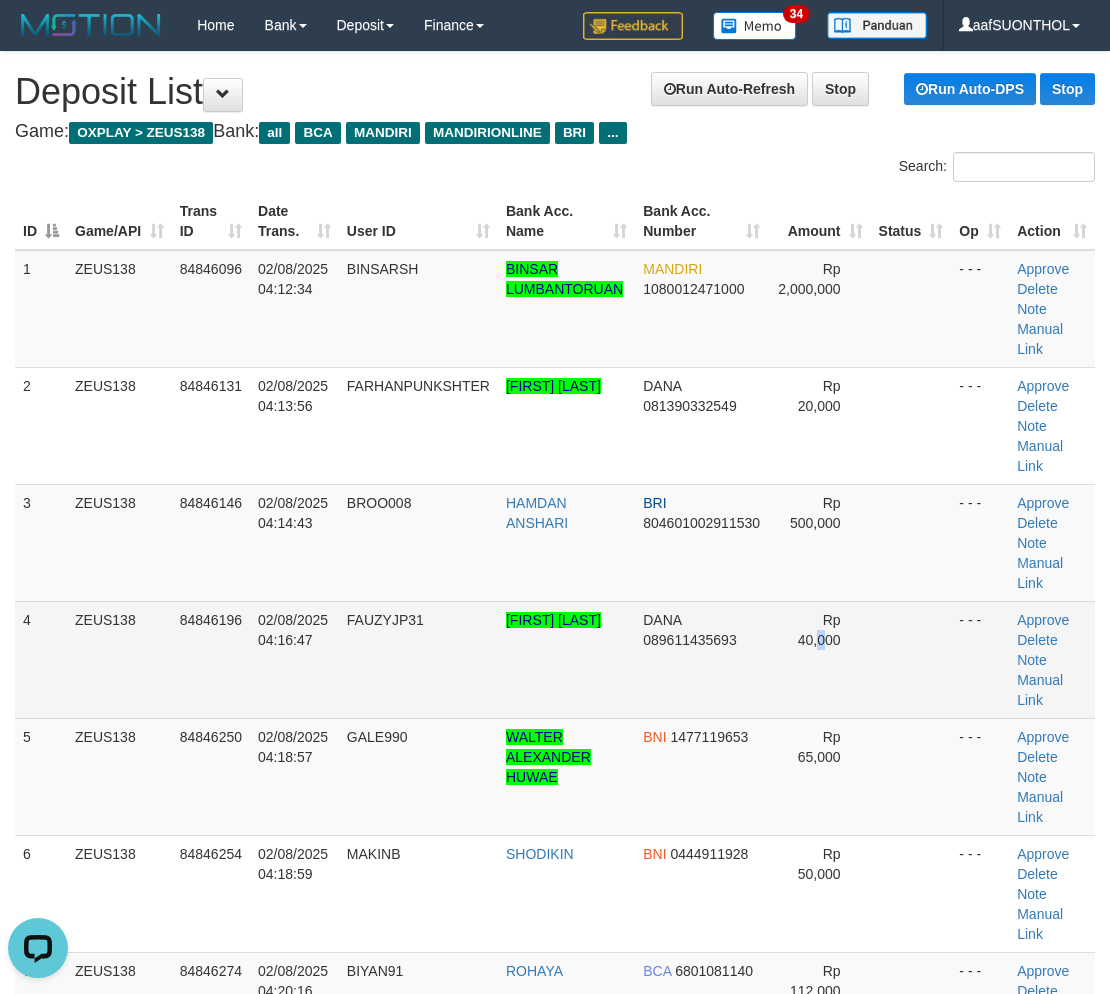 click on "Rp 40,000" at bounding box center [819, 659] 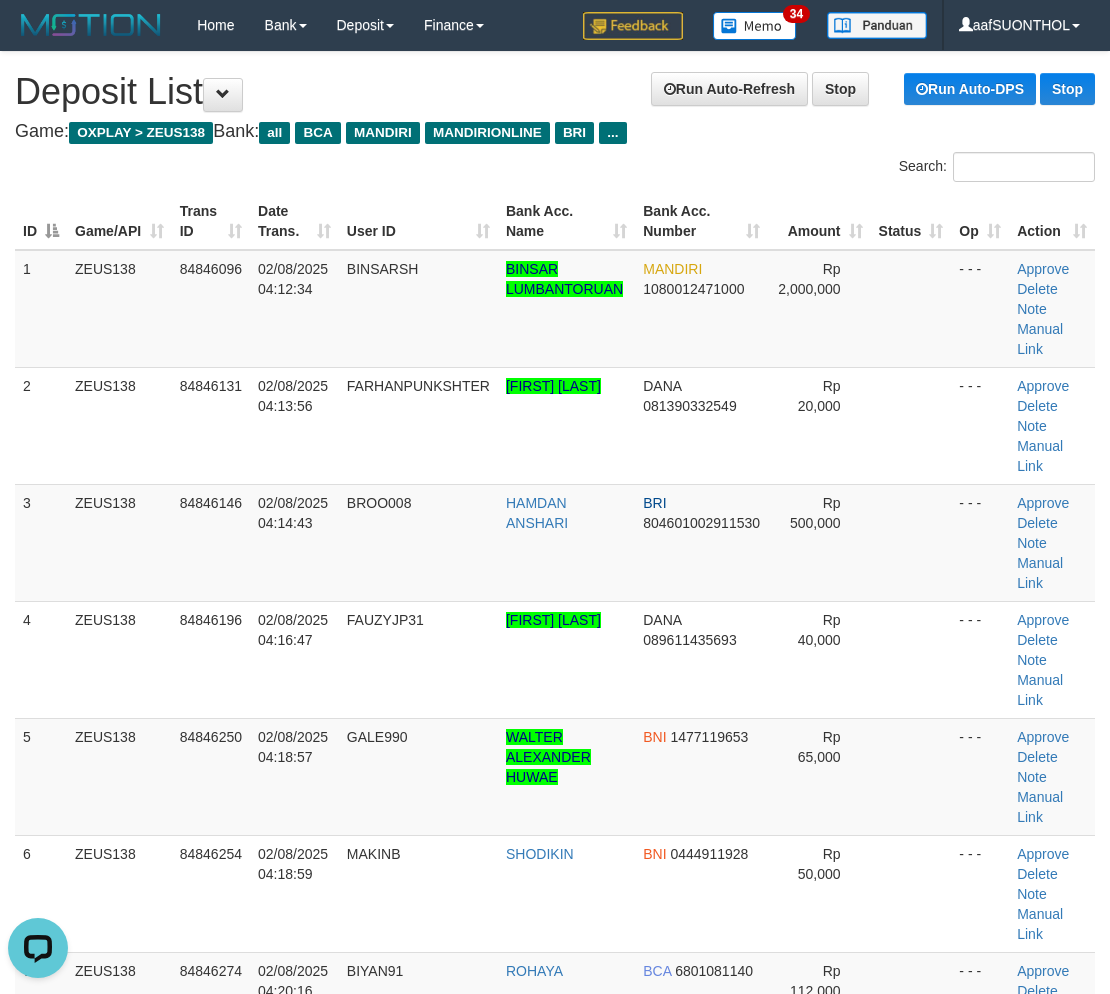 drag, startPoint x: 845, startPoint y: 723, endPoint x: 1125, endPoint y: 731, distance: 280.11426 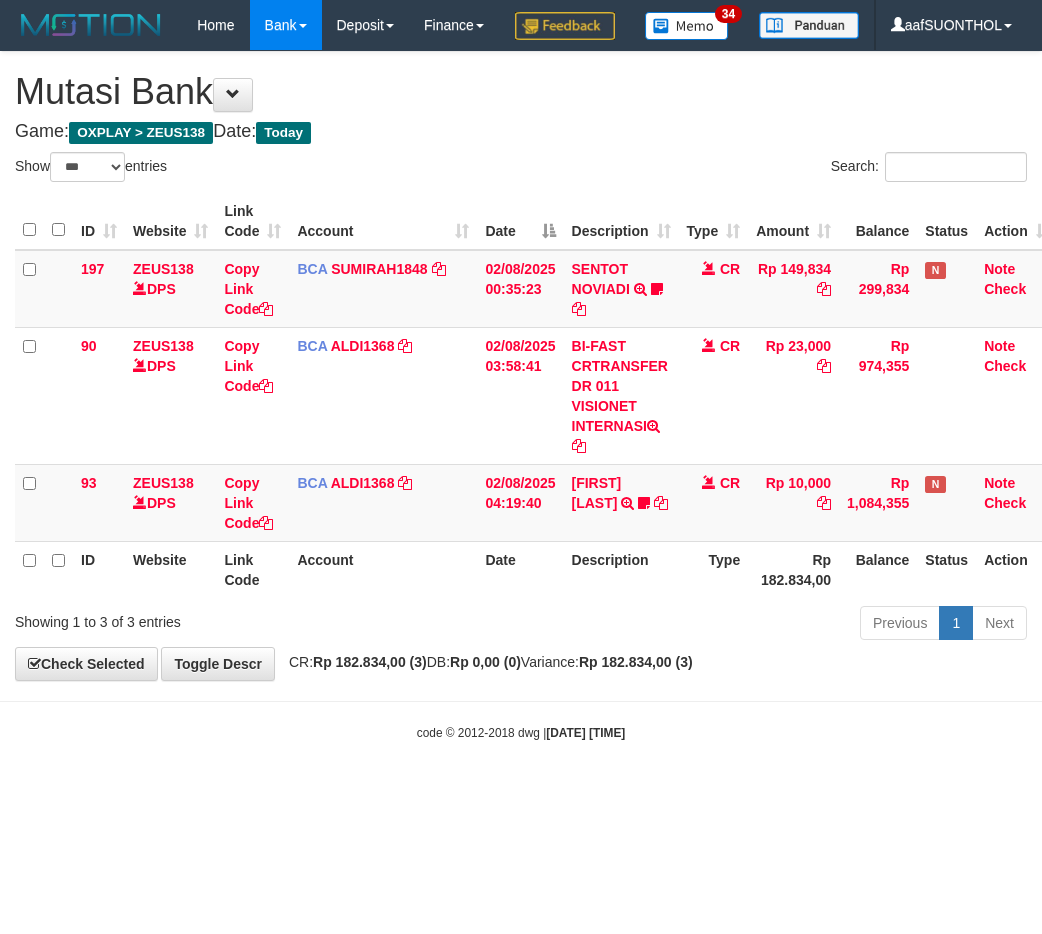 select on "***" 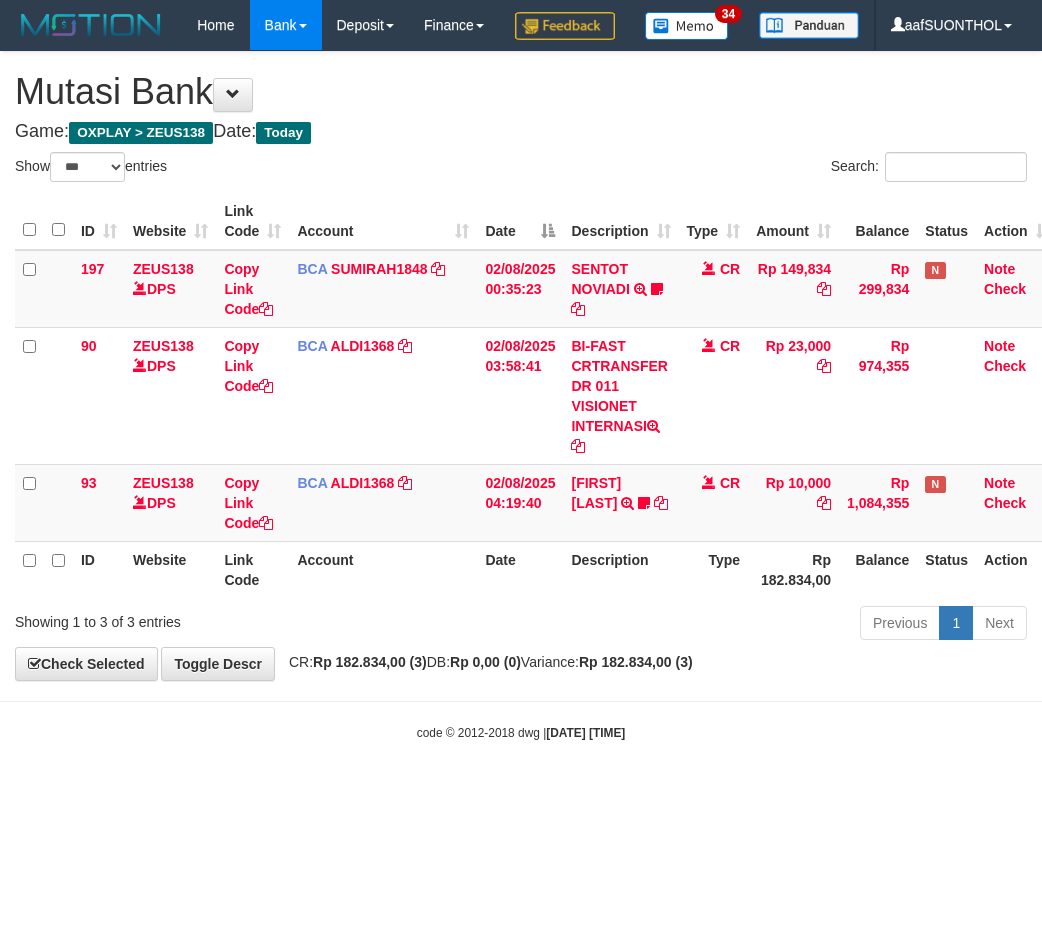 scroll, scrollTop: 0, scrollLeft: 0, axis: both 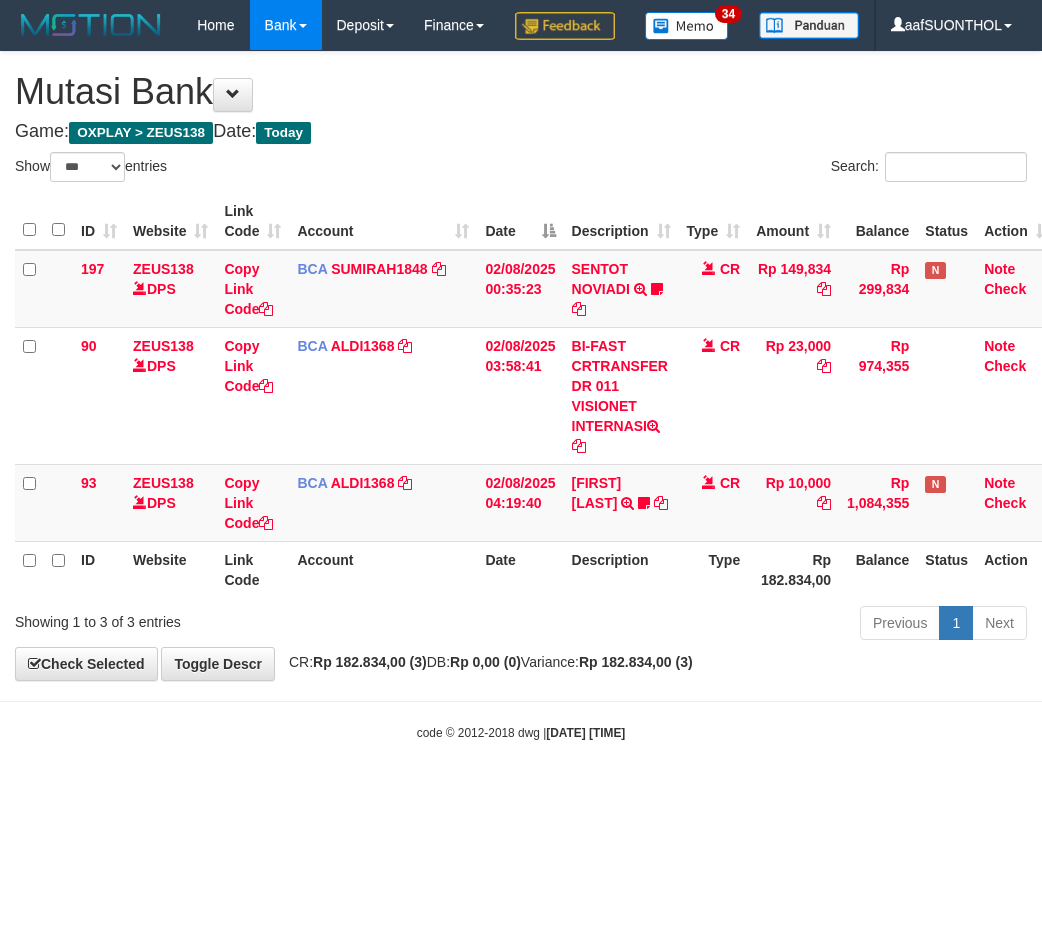 select on "***" 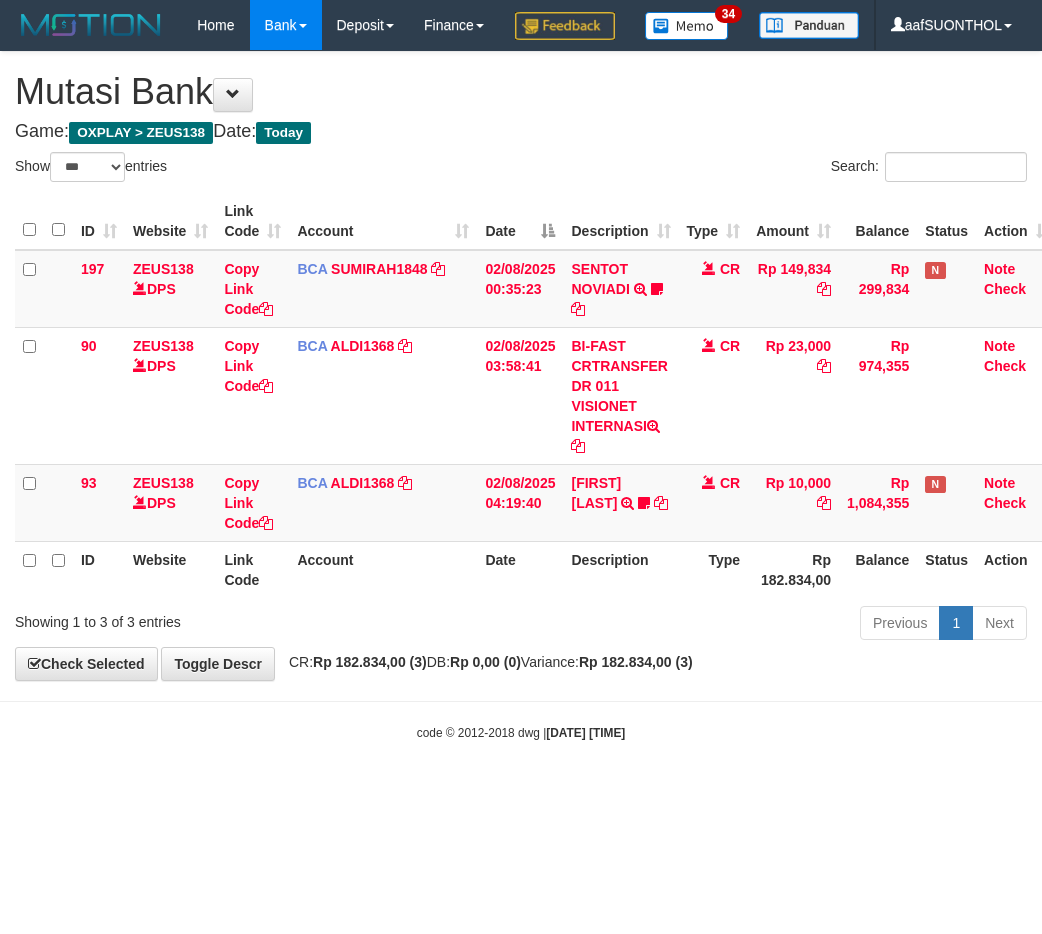 scroll, scrollTop: 0, scrollLeft: 0, axis: both 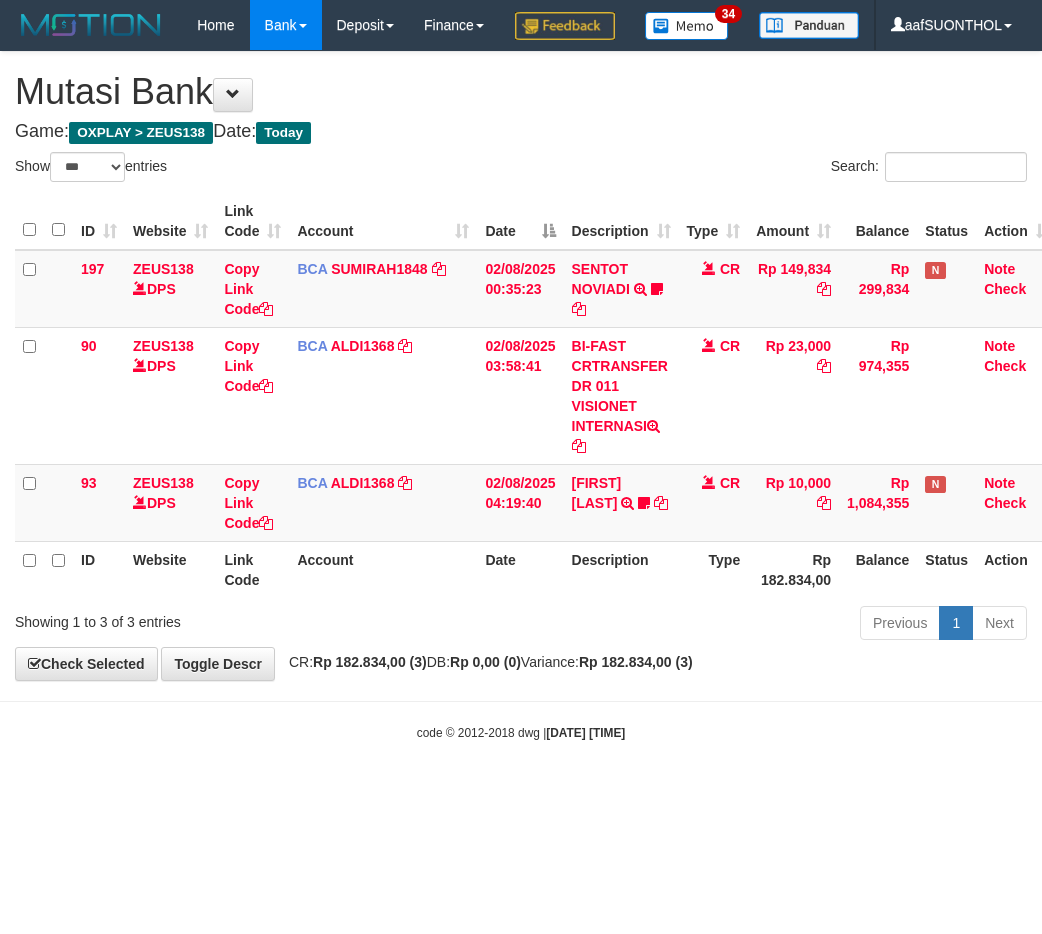select on "***" 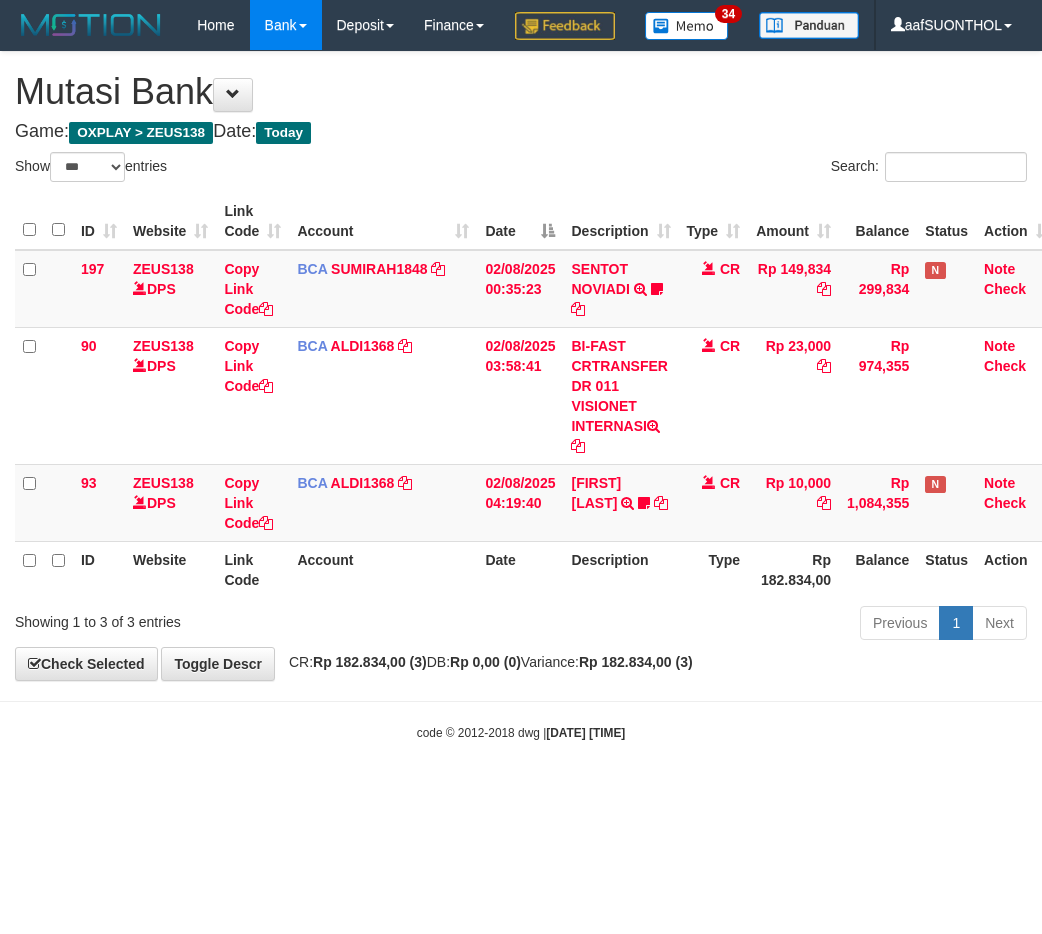 scroll, scrollTop: 0, scrollLeft: 0, axis: both 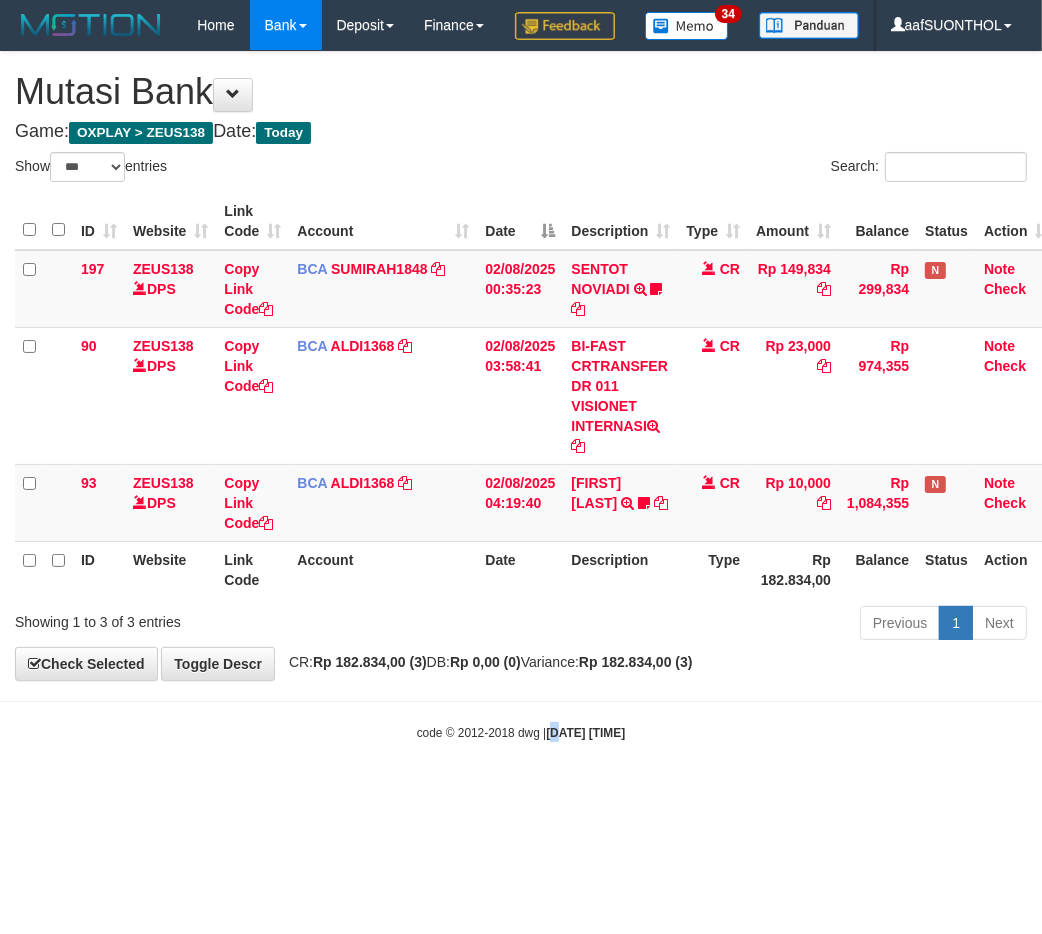 drag, startPoint x: 544, startPoint y: 838, endPoint x: 518, endPoint y: 847, distance: 27.513634 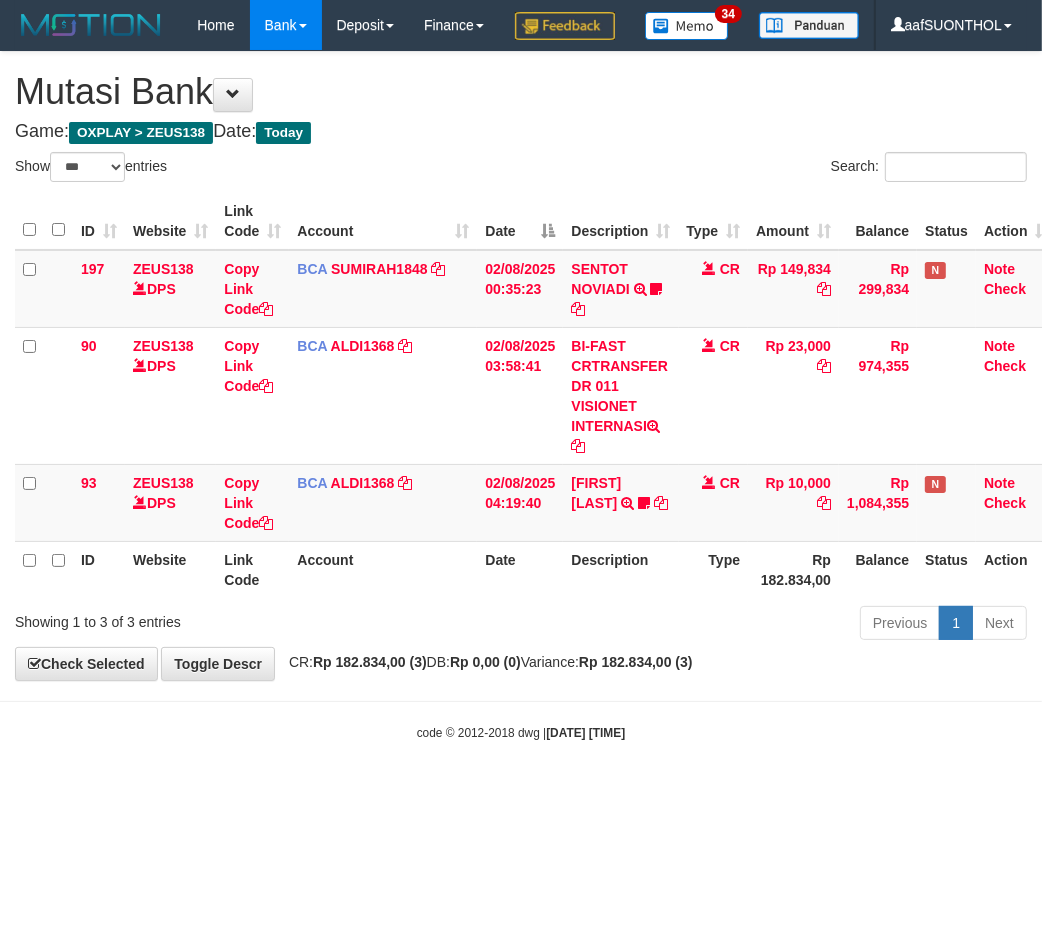 drag, startPoint x: 502, startPoint y: 842, endPoint x: 558, endPoint y: 834, distance: 56.568542 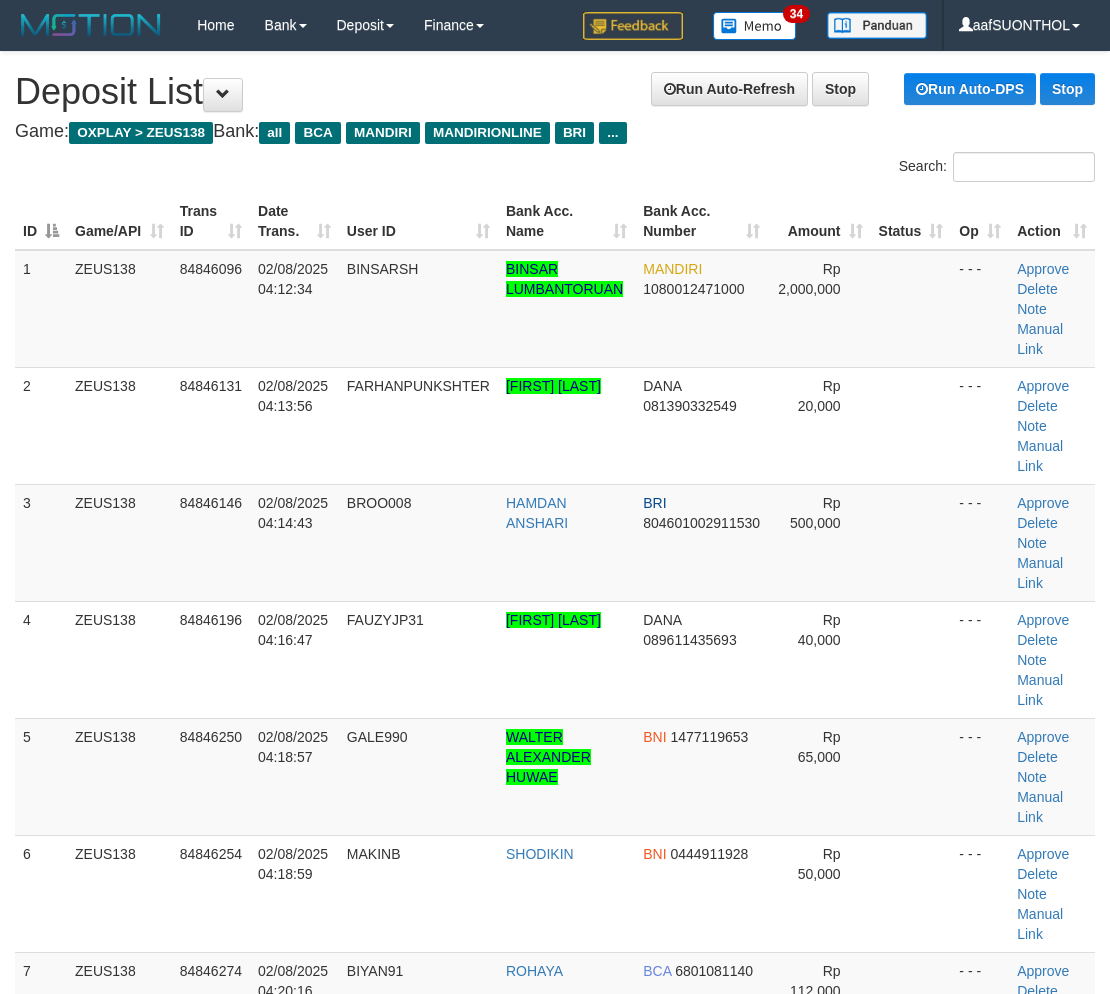 scroll, scrollTop: 0, scrollLeft: 0, axis: both 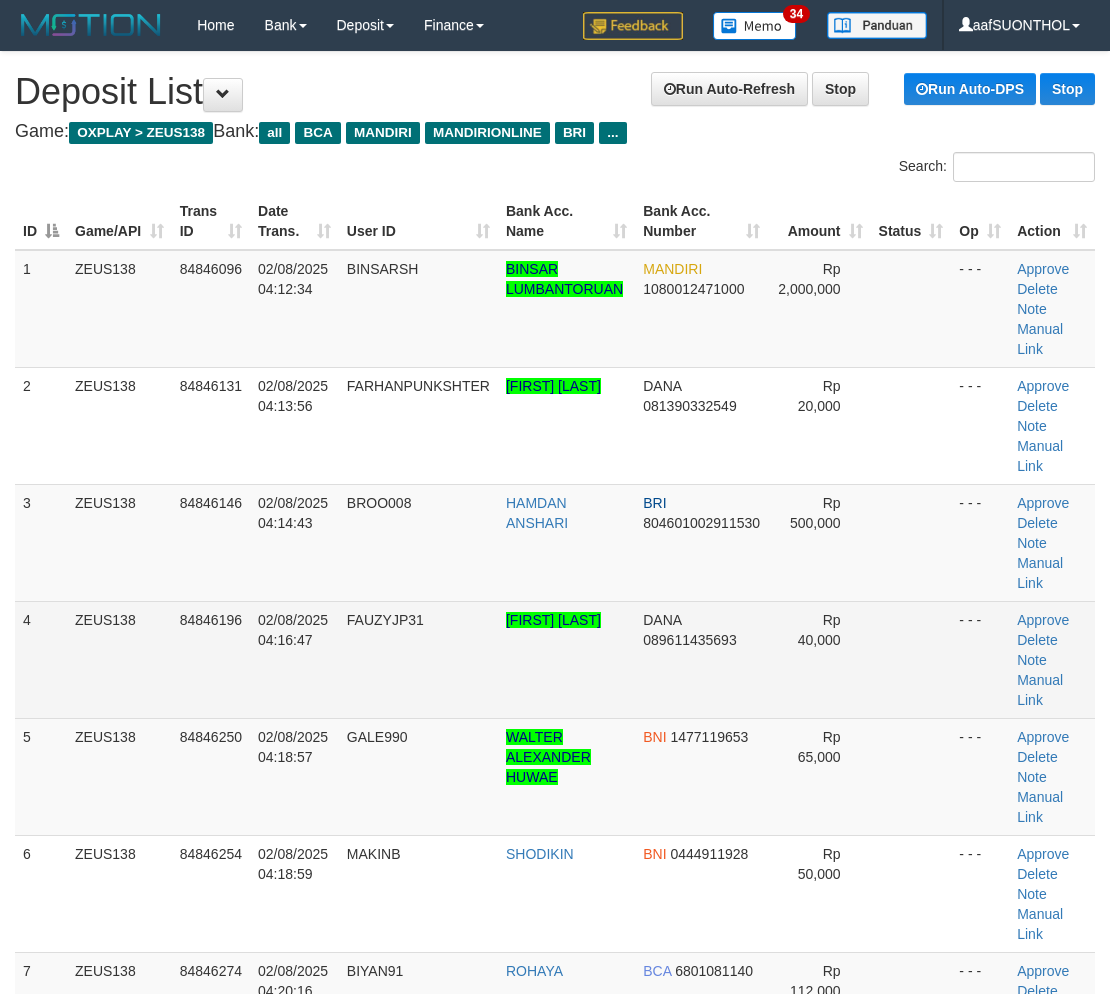 click at bounding box center (911, 659) 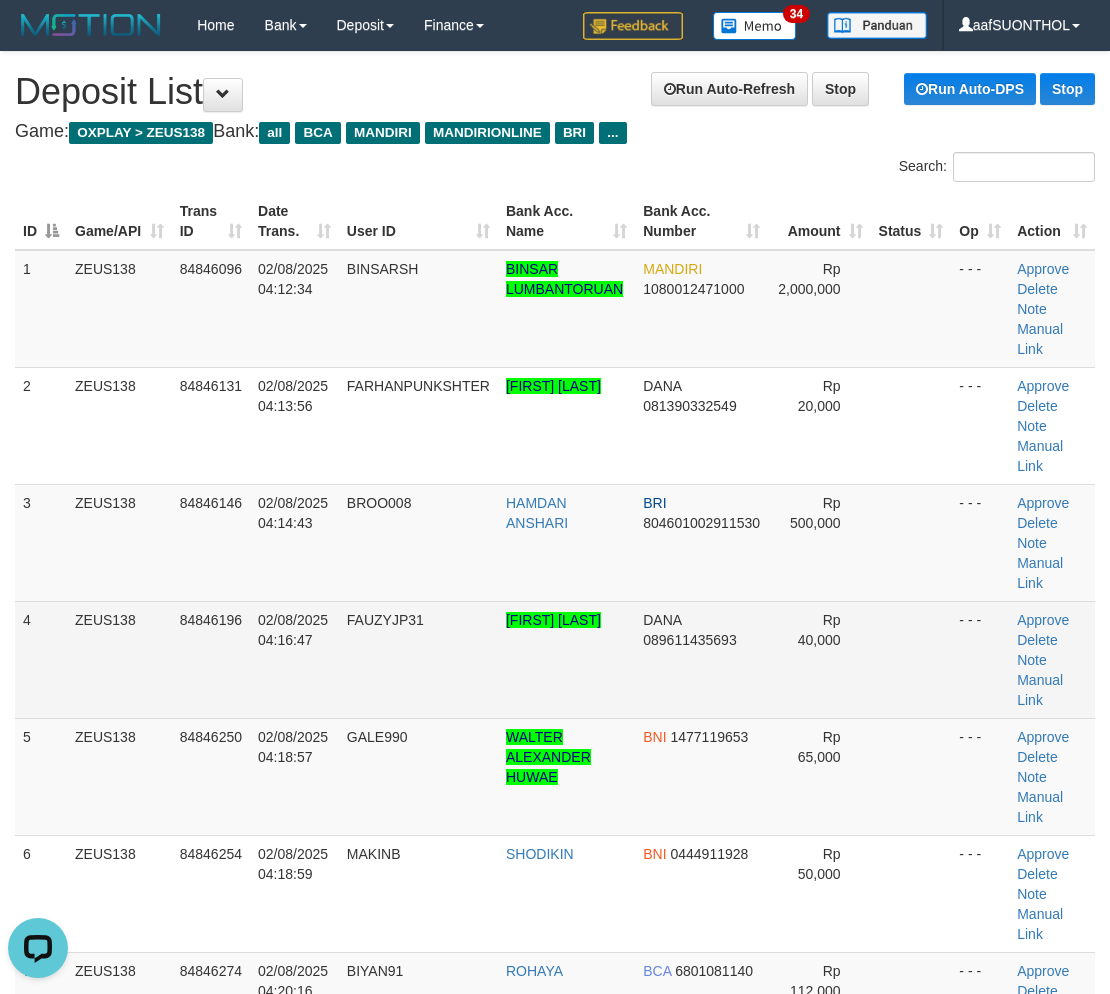scroll, scrollTop: 0, scrollLeft: 0, axis: both 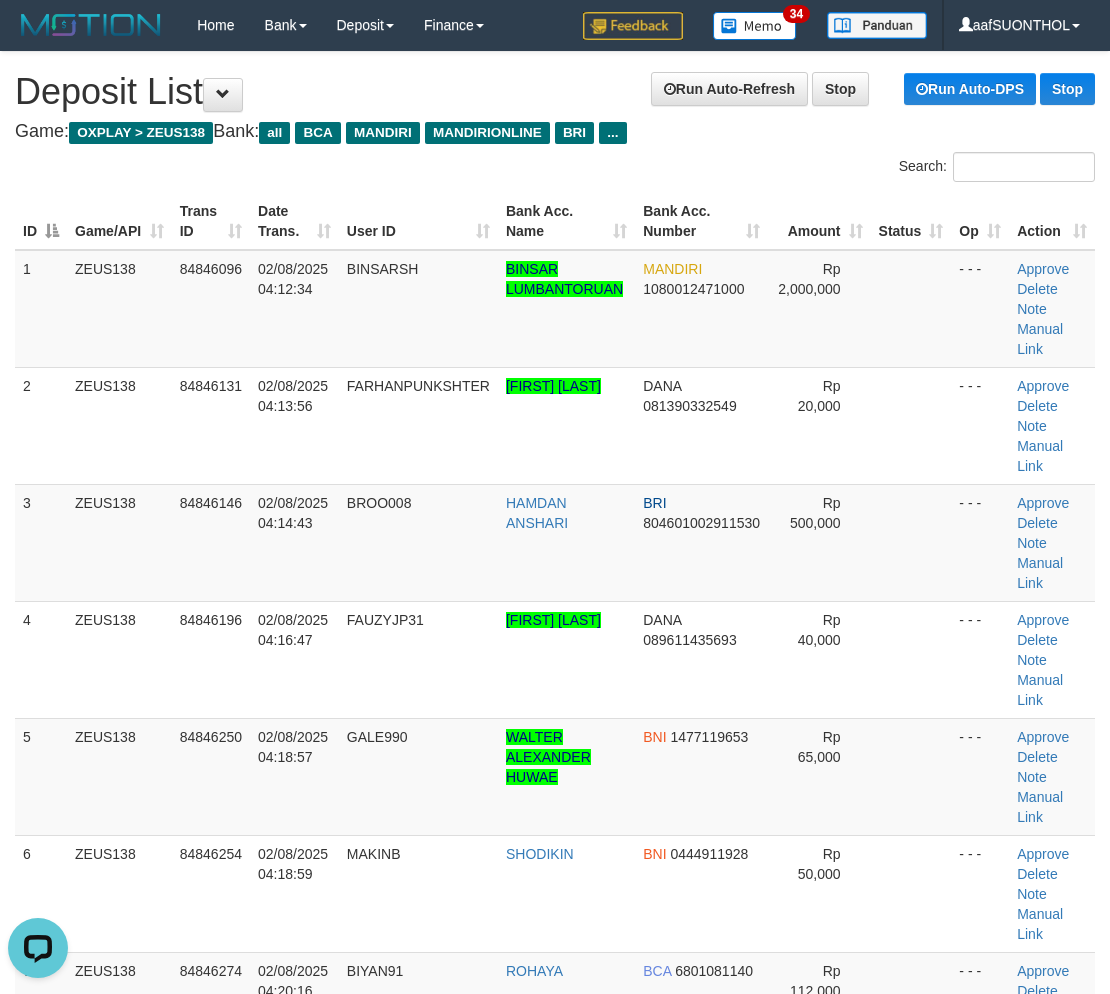 click on "ID Game/API Trans ID Date Trans. User ID Bank Acc. Name Bank Acc. Number Amount Status Op Action
1
ZEUS138
84846096
[DATE] [TIME]
[NAME]
[FIRST] [LAST]
DANA
081390332549" at bounding box center [555, 893] 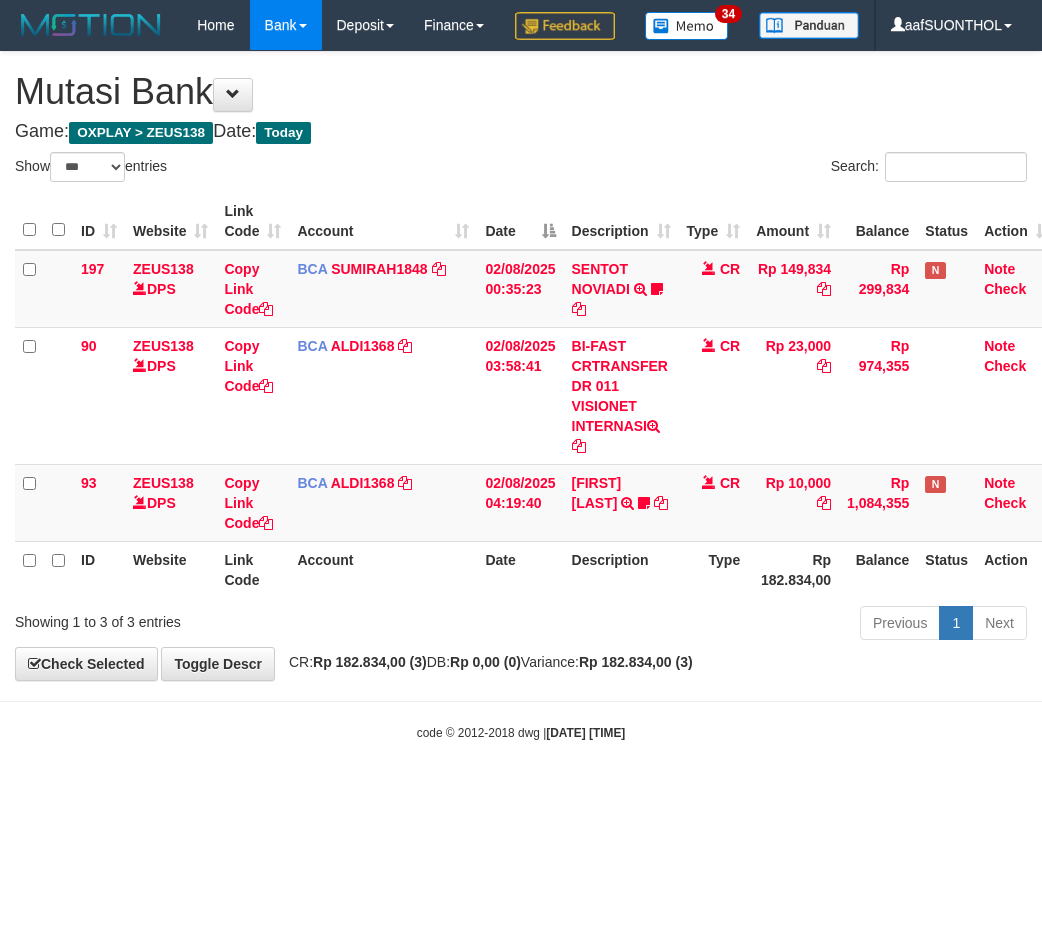select on "***" 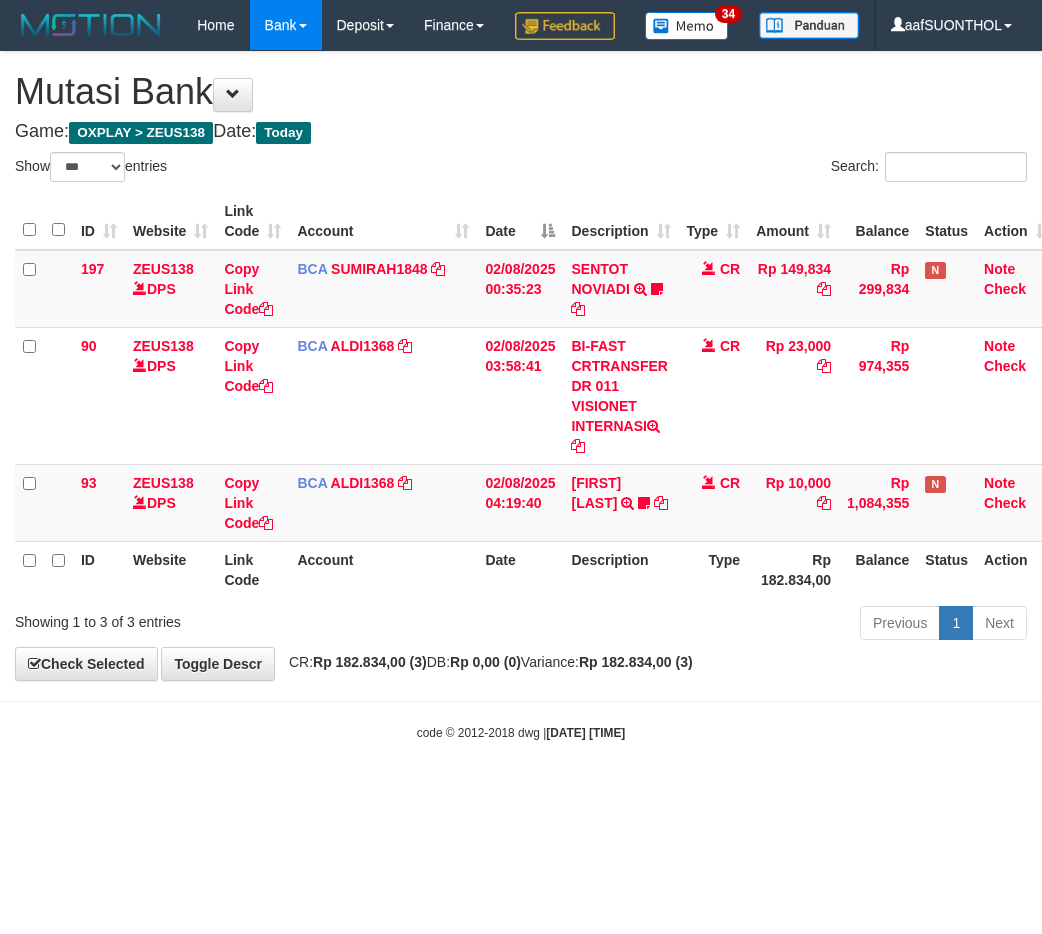 scroll, scrollTop: 0, scrollLeft: 0, axis: both 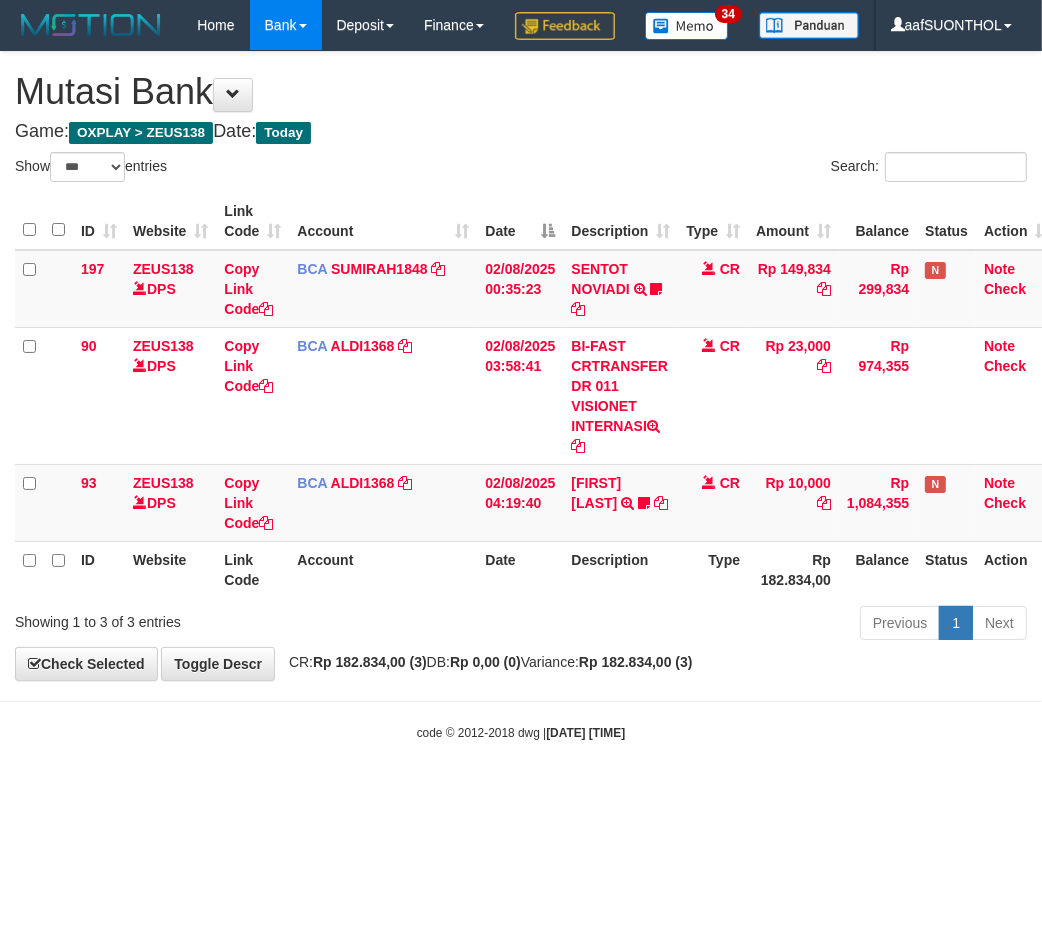 click on "Toggle navigation
Home
Bank
Account List
Load
By Website
Group
[OXPLAY]													ZEUS138
By Load Group (DPS)" at bounding box center [521, 396] 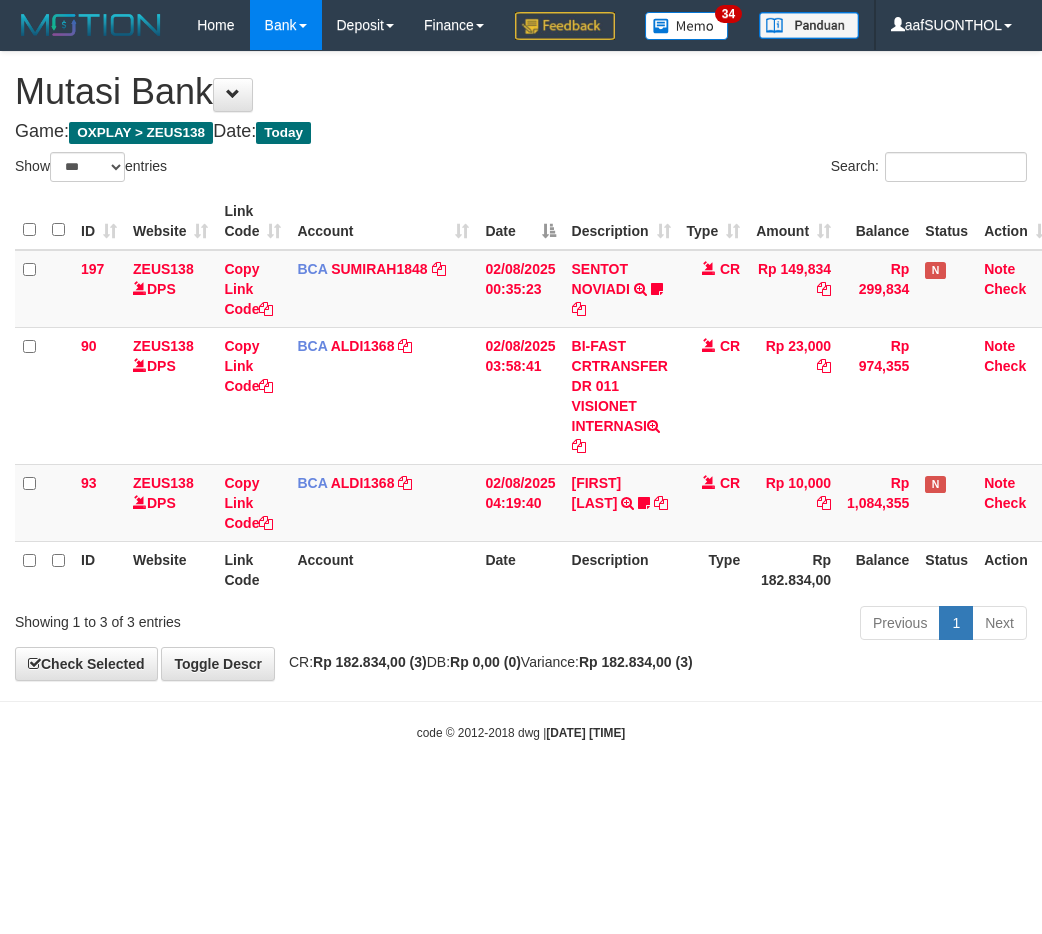 select on "***" 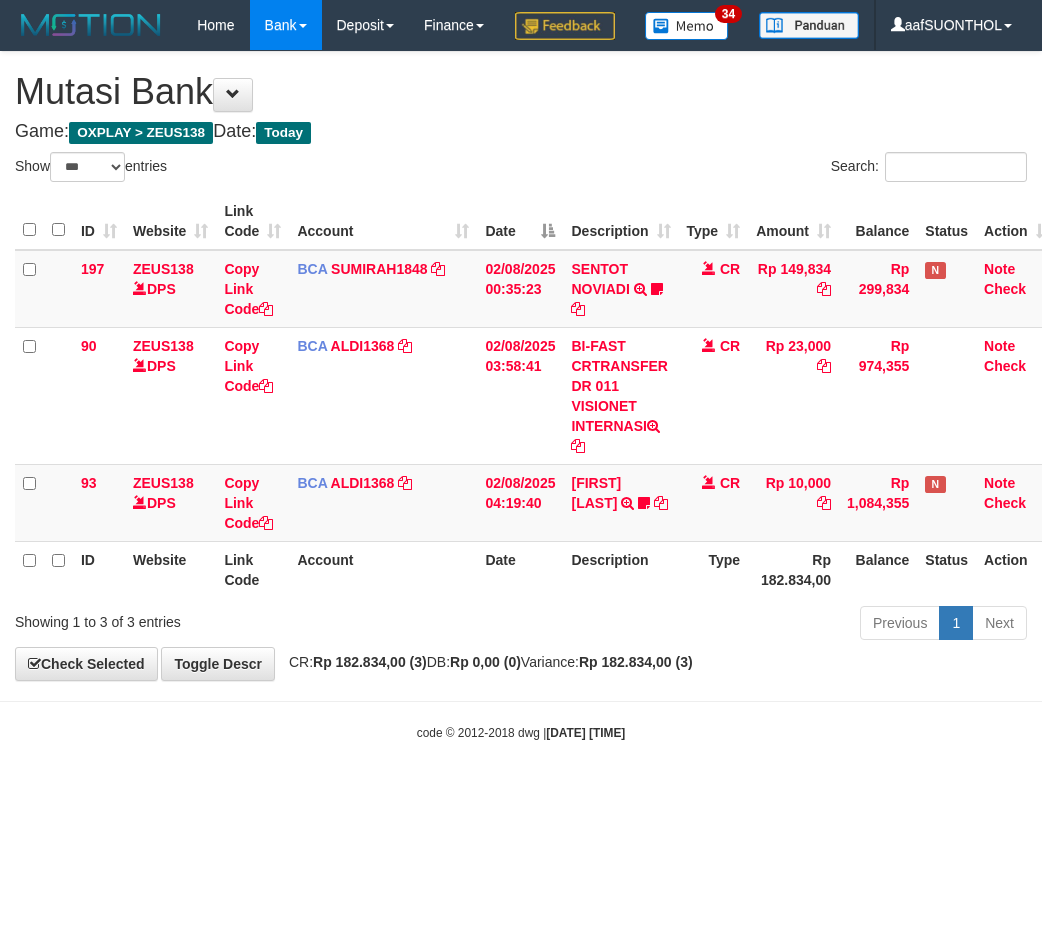 scroll, scrollTop: 0, scrollLeft: 0, axis: both 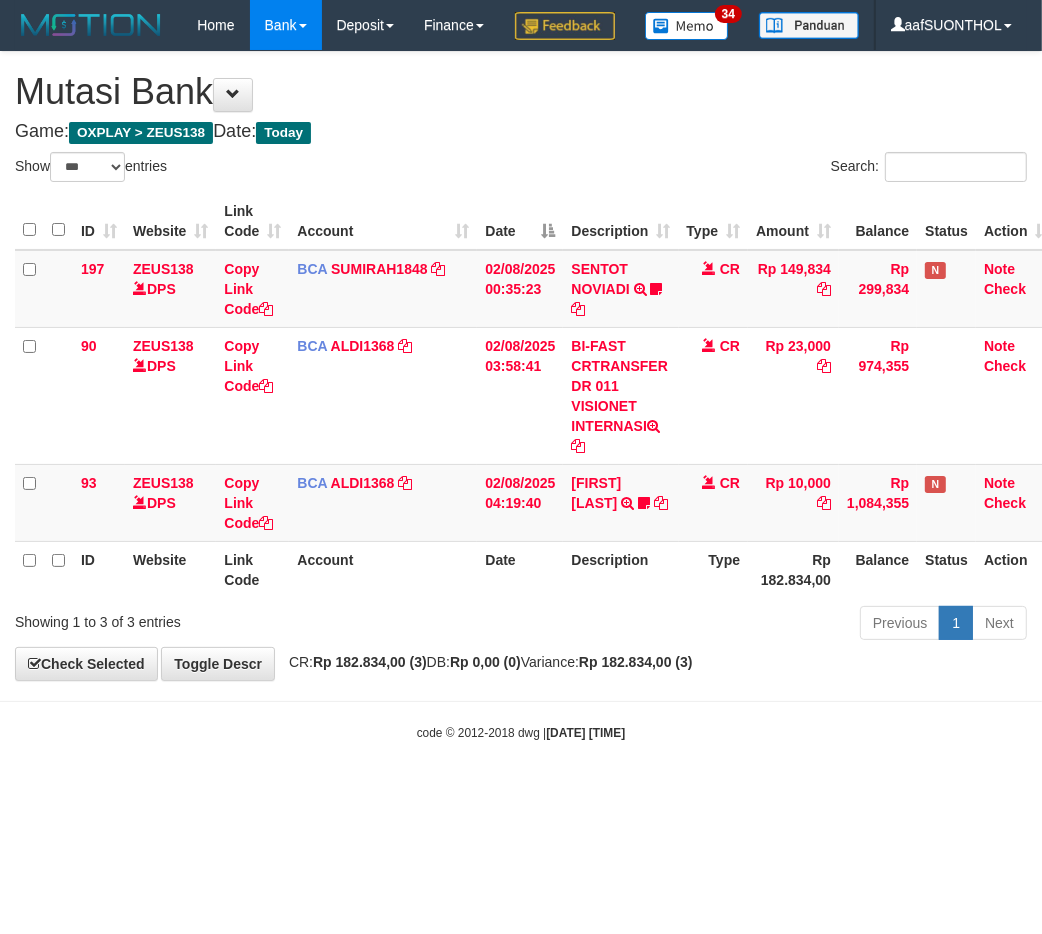 drag, startPoint x: 172, startPoint y: 762, endPoint x: 151, endPoint y: 766, distance: 21.377558 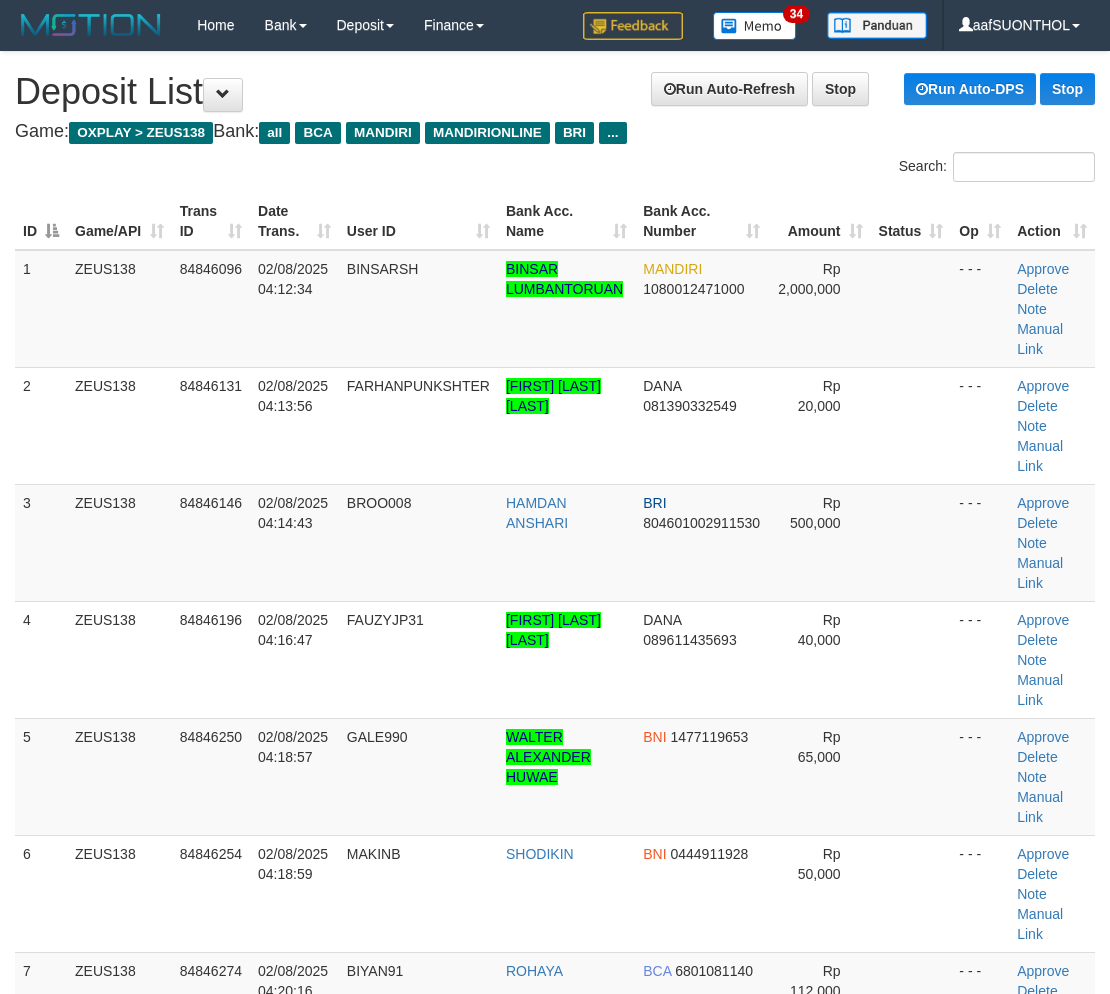 scroll, scrollTop: 0, scrollLeft: 0, axis: both 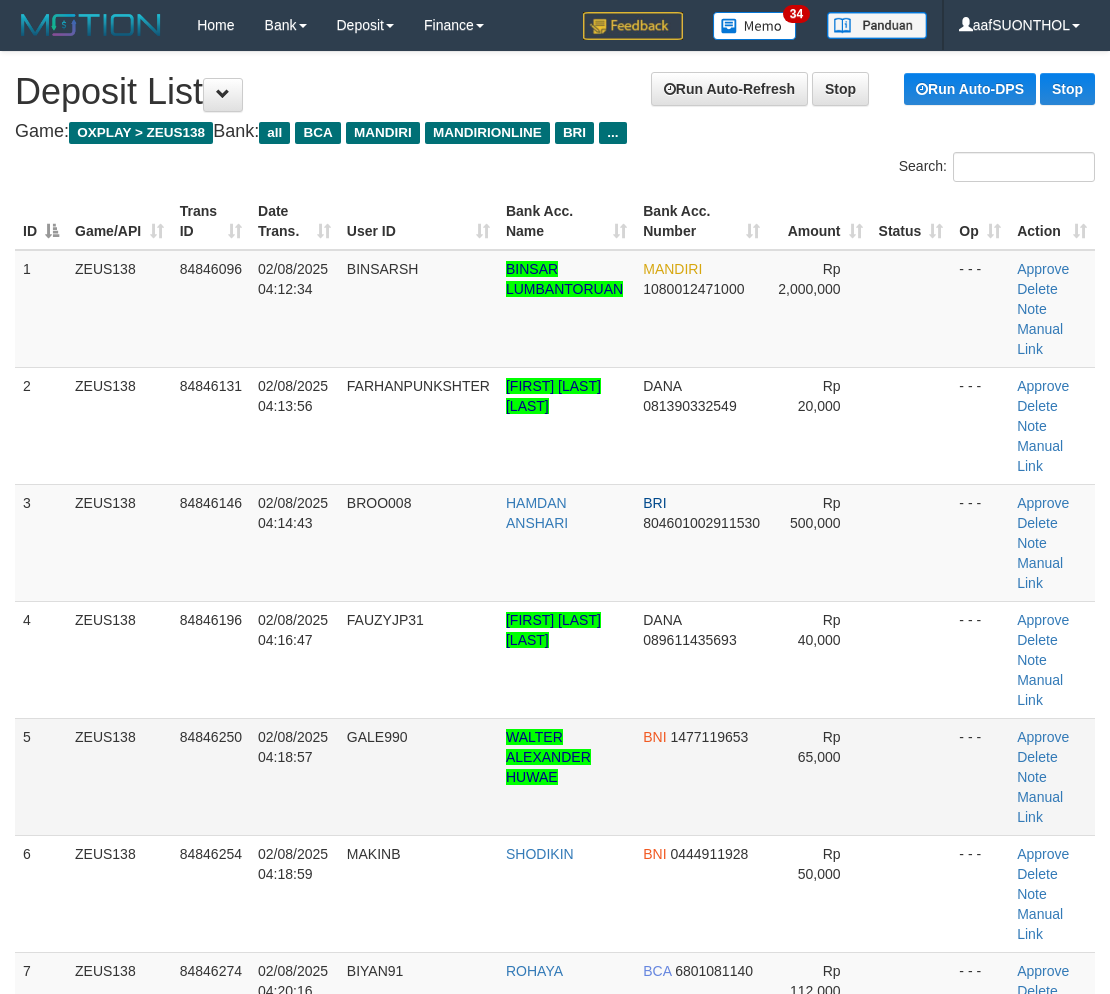 click on "Rp 65,000" at bounding box center [819, 776] 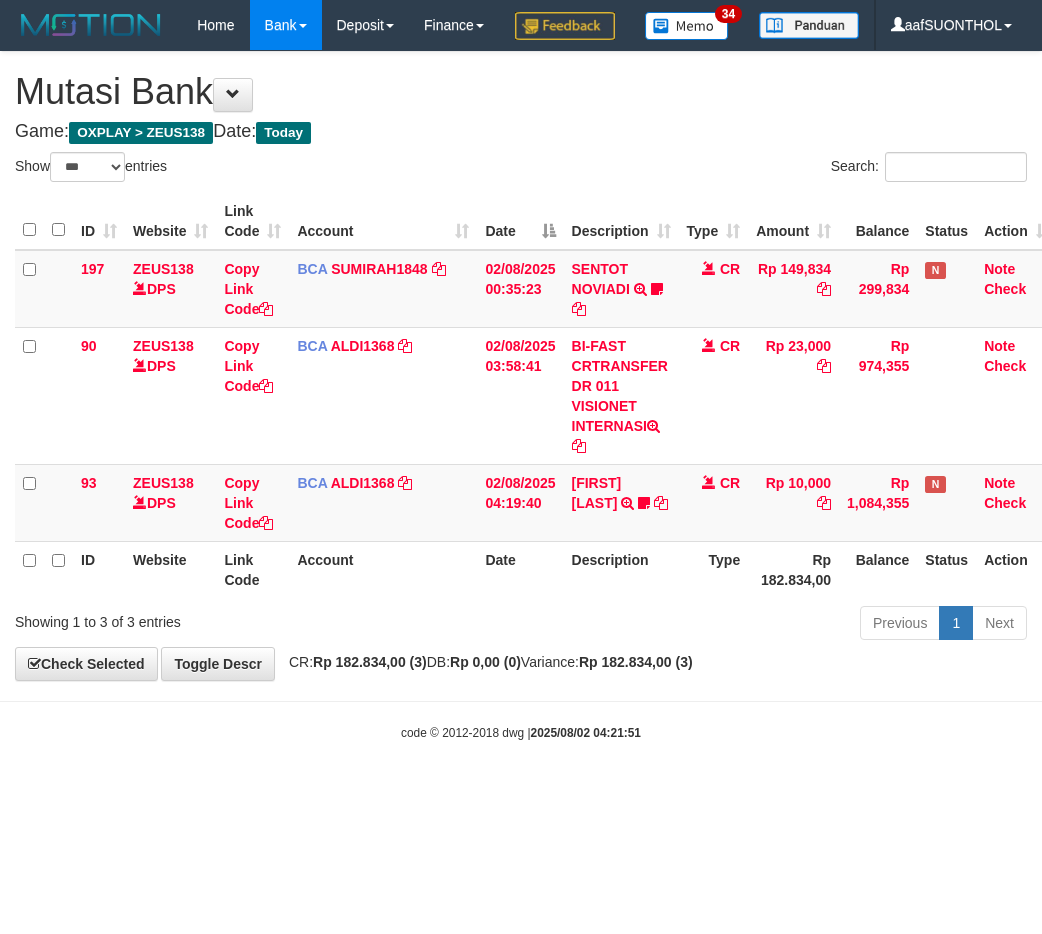 select on "***" 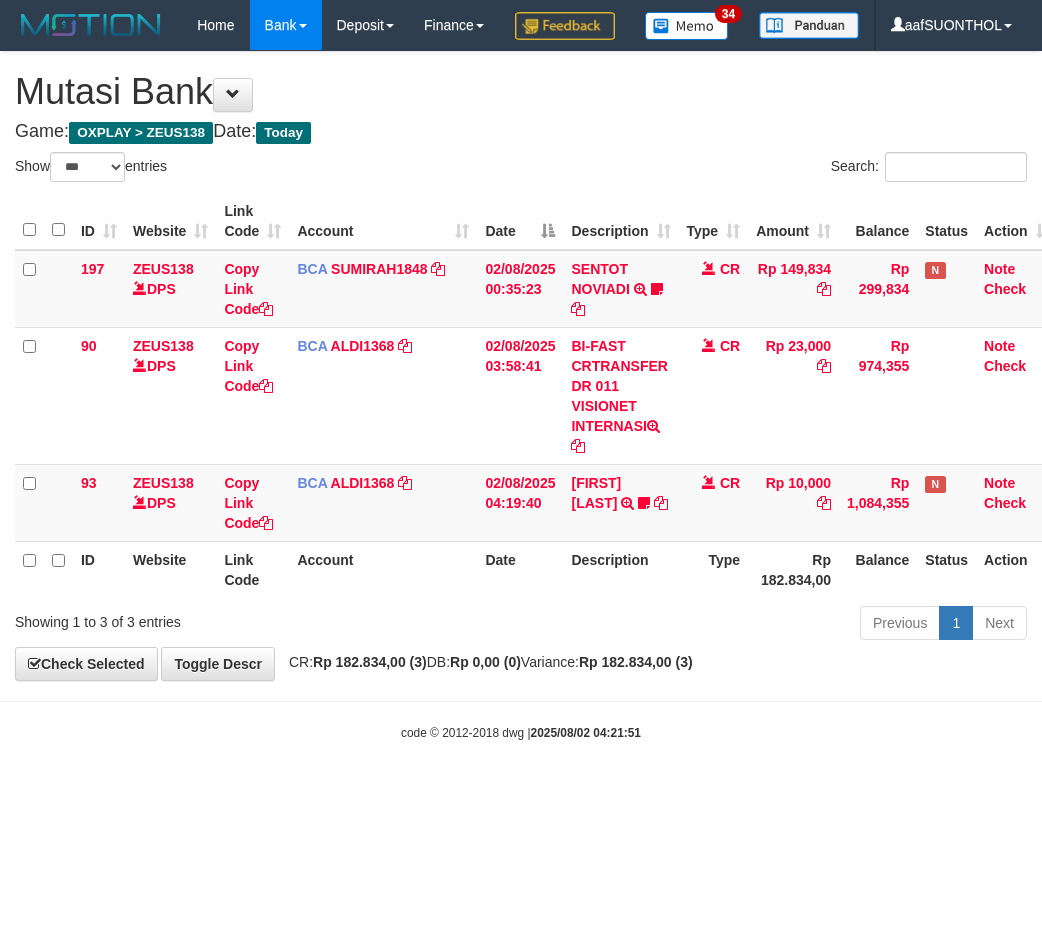 scroll, scrollTop: 0, scrollLeft: 0, axis: both 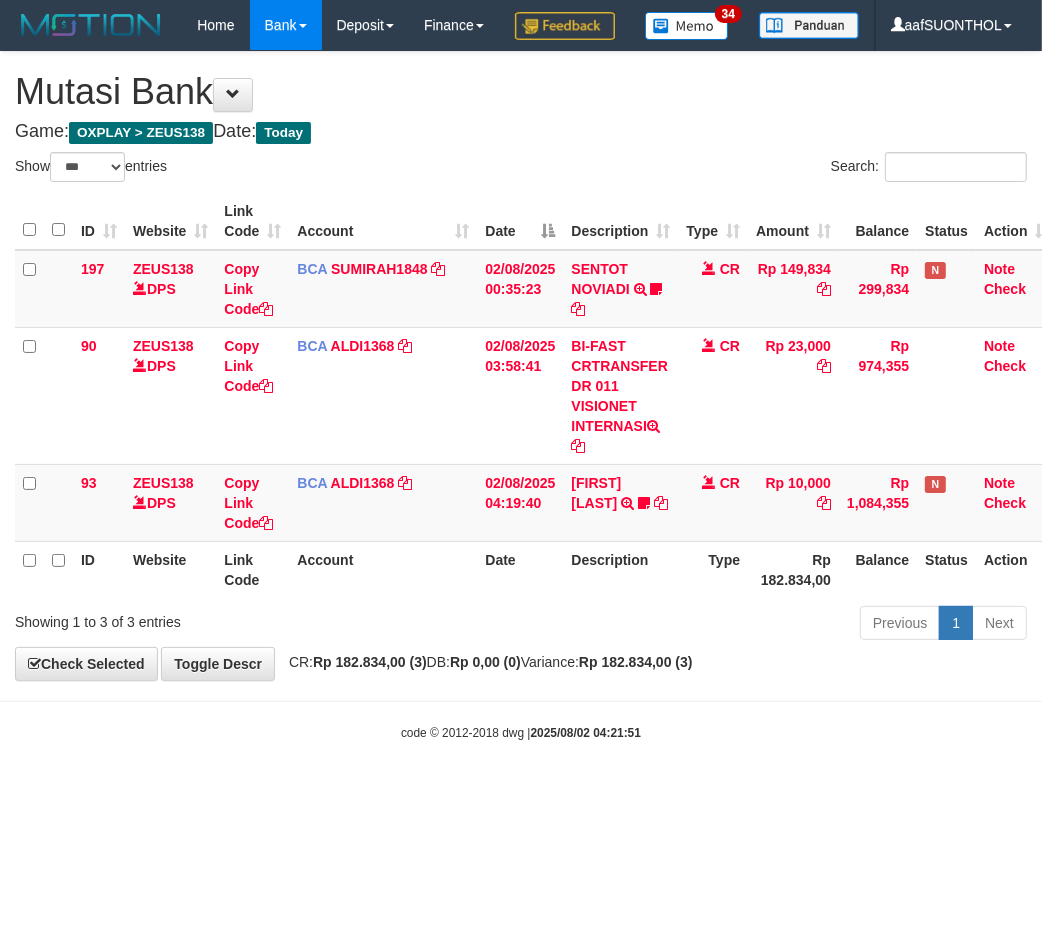 drag, startPoint x: 345, startPoint y: 784, endPoint x: 335, endPoint y: 781, distance: 10.440307 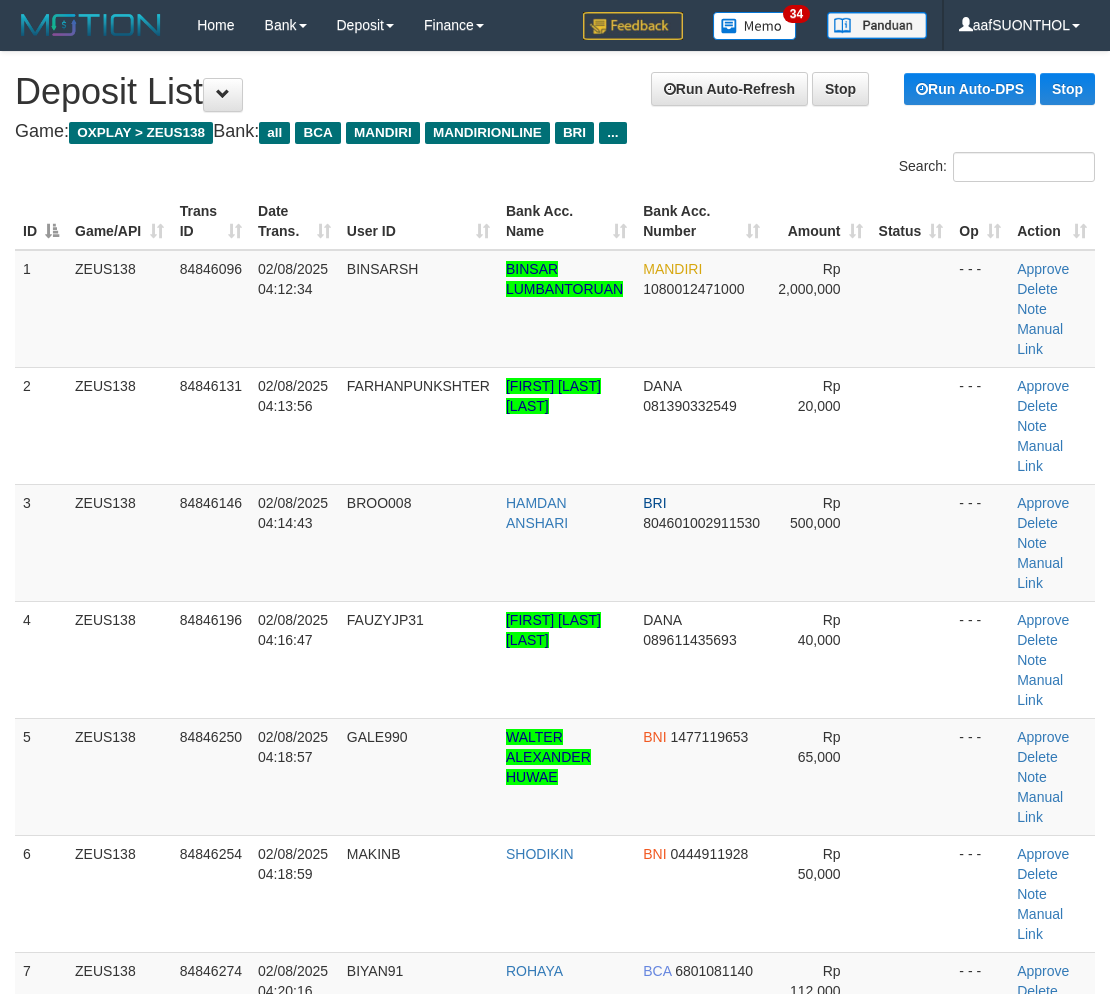 scroll, scrollTop: 0, scrollLeft: 0, axis: both 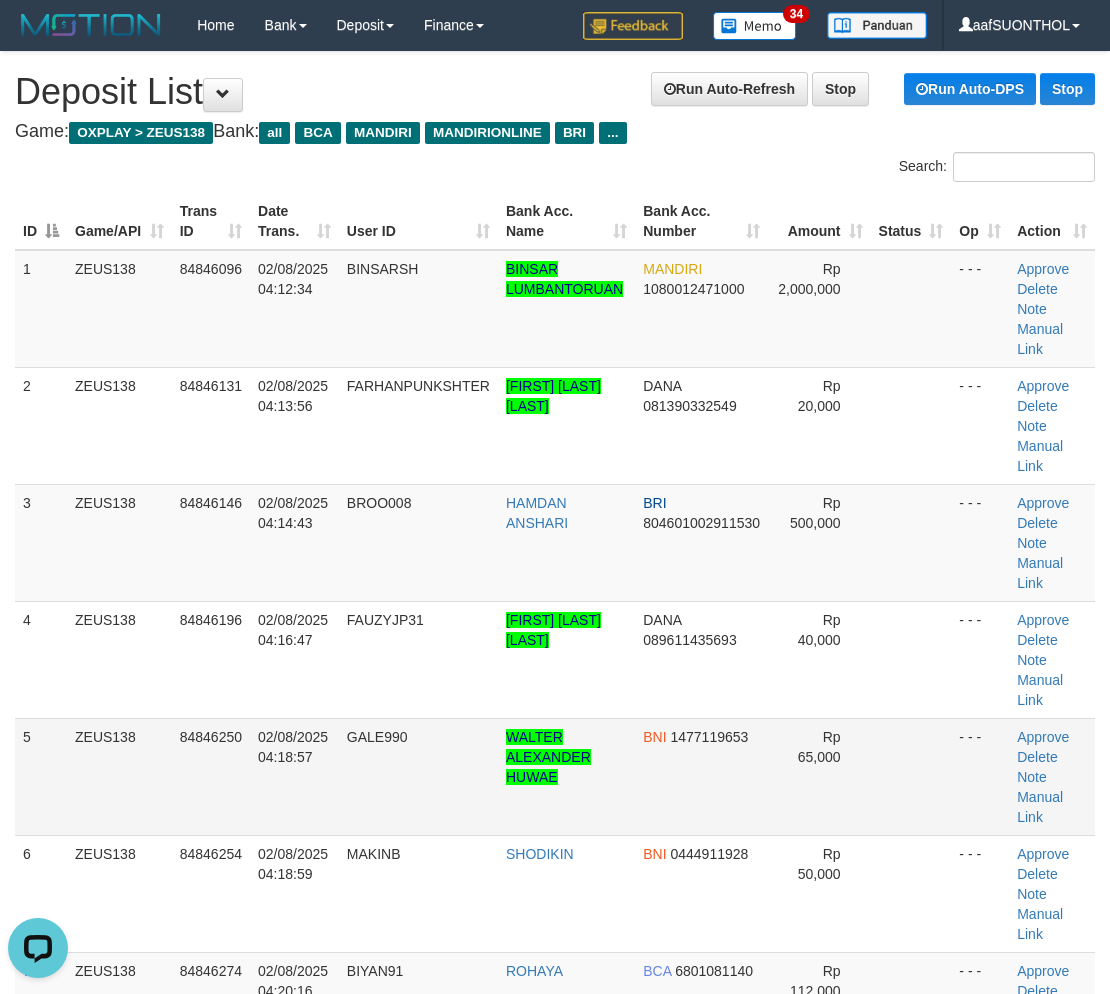 drag, startPoint x: 946, startPoint y: 725, endPoint x: 930, endPoint y: 723, distance: 16.124516 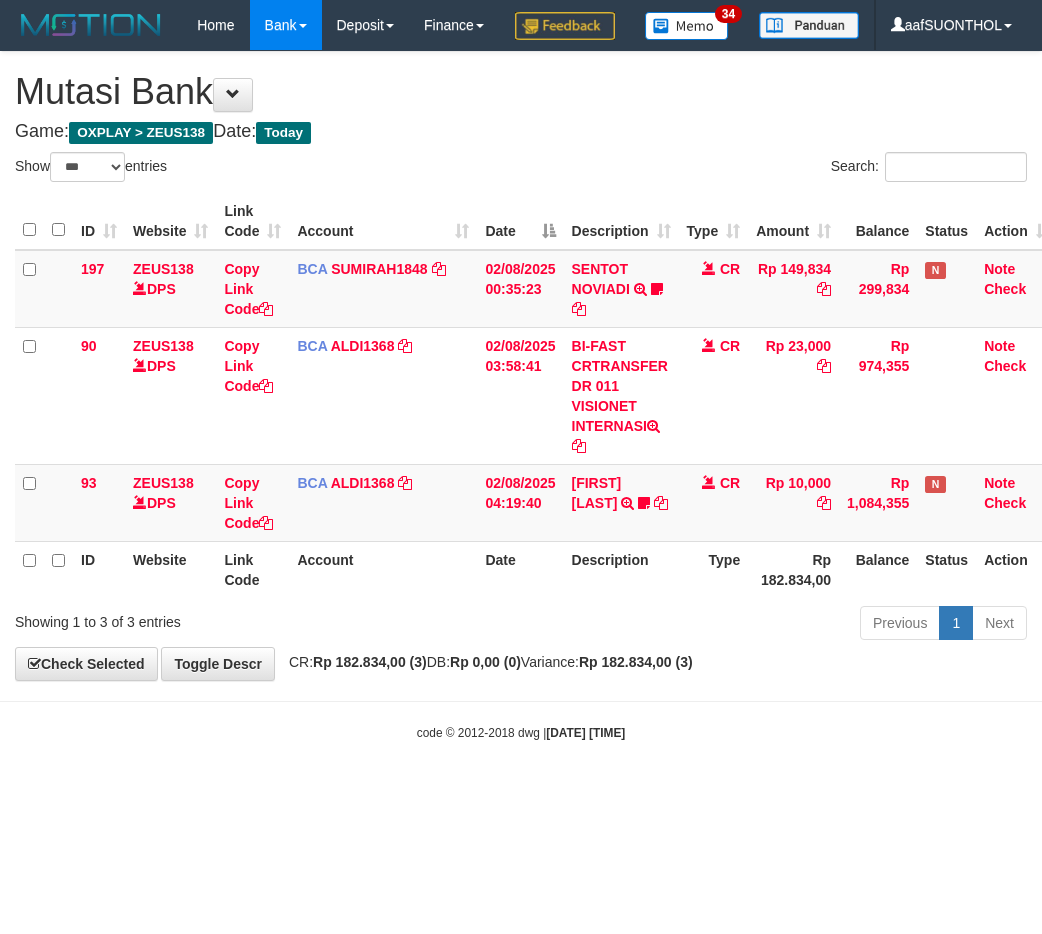 select on "***" 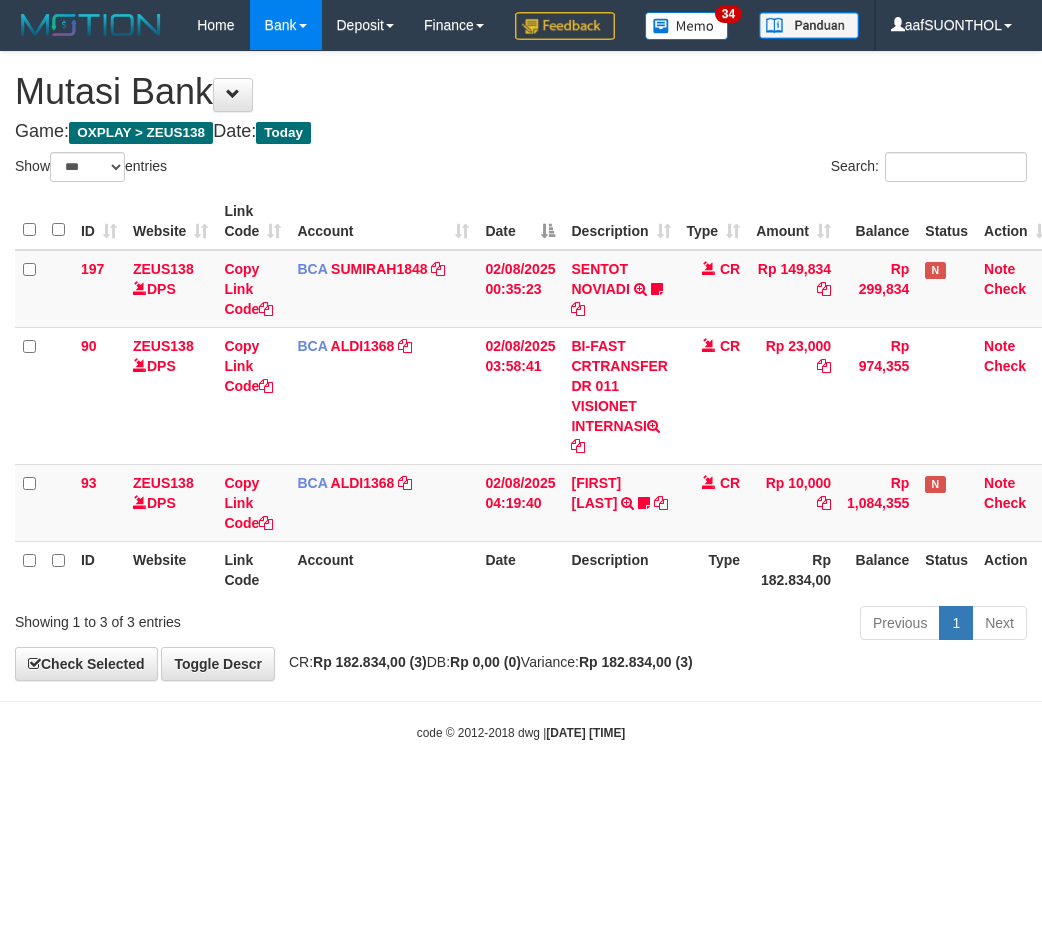 scroll, scrollTop: 0, scrollLeft: 0, axis: both 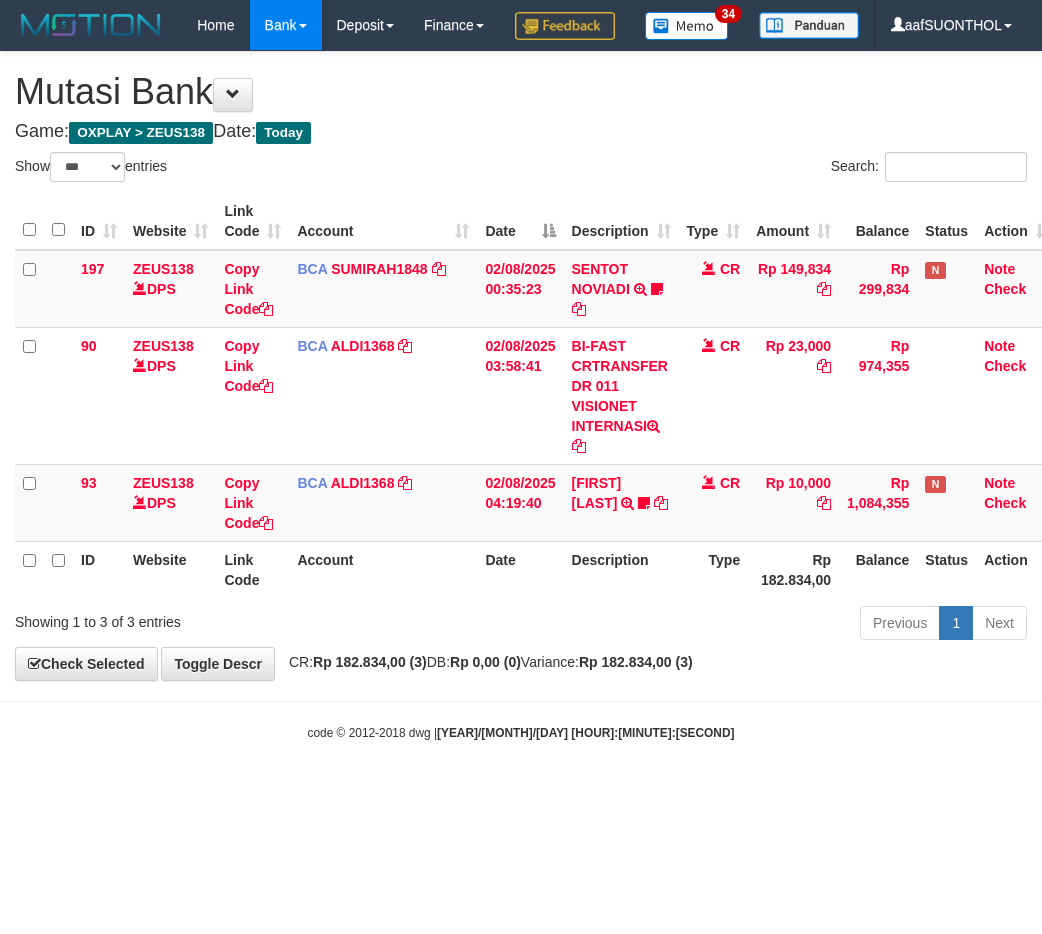 select on "***" 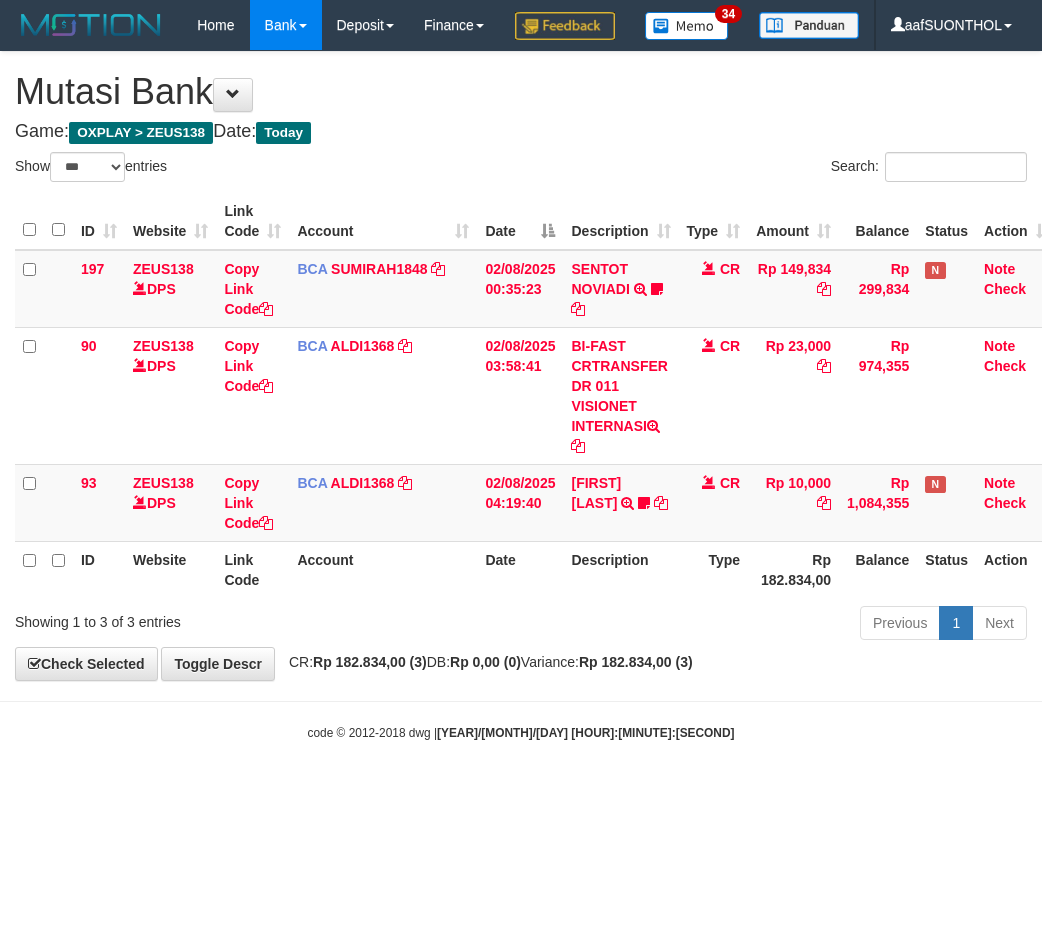 scroll, scrollTop: 0, scrollLeft: 0, axis: both 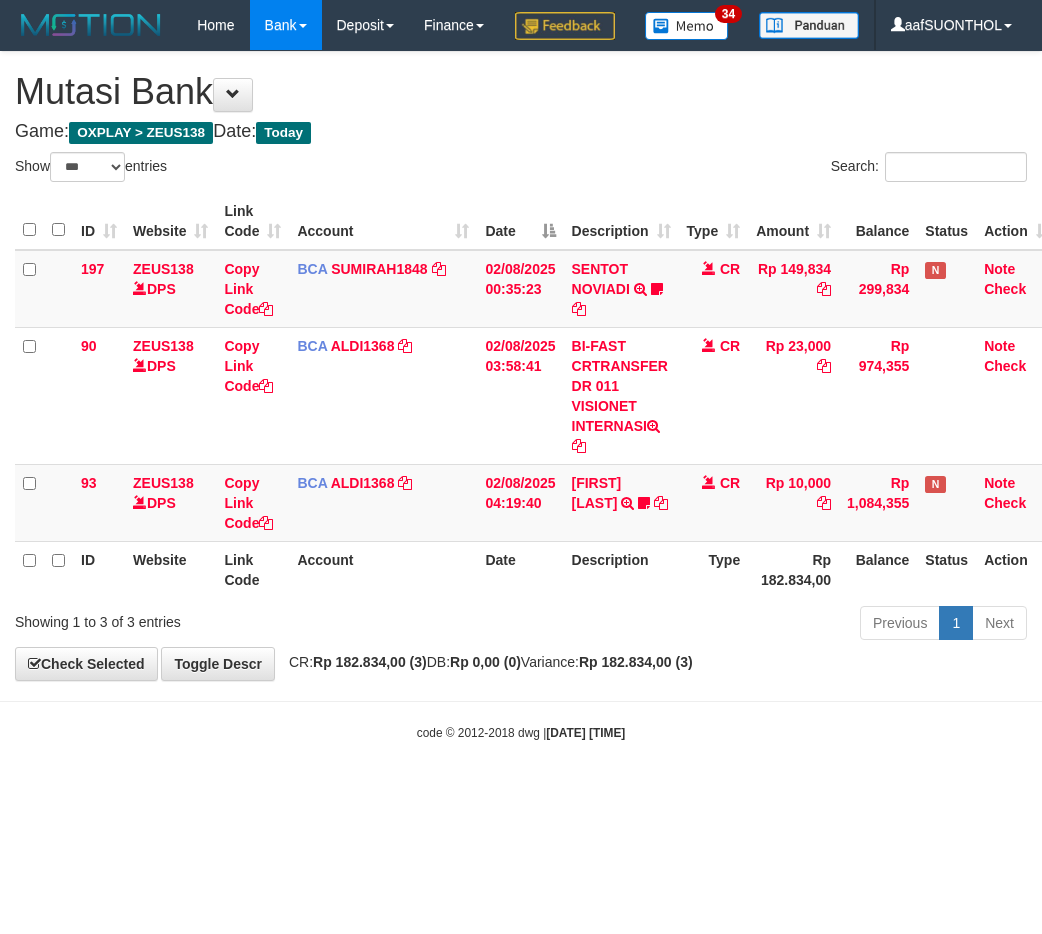 select on "***" 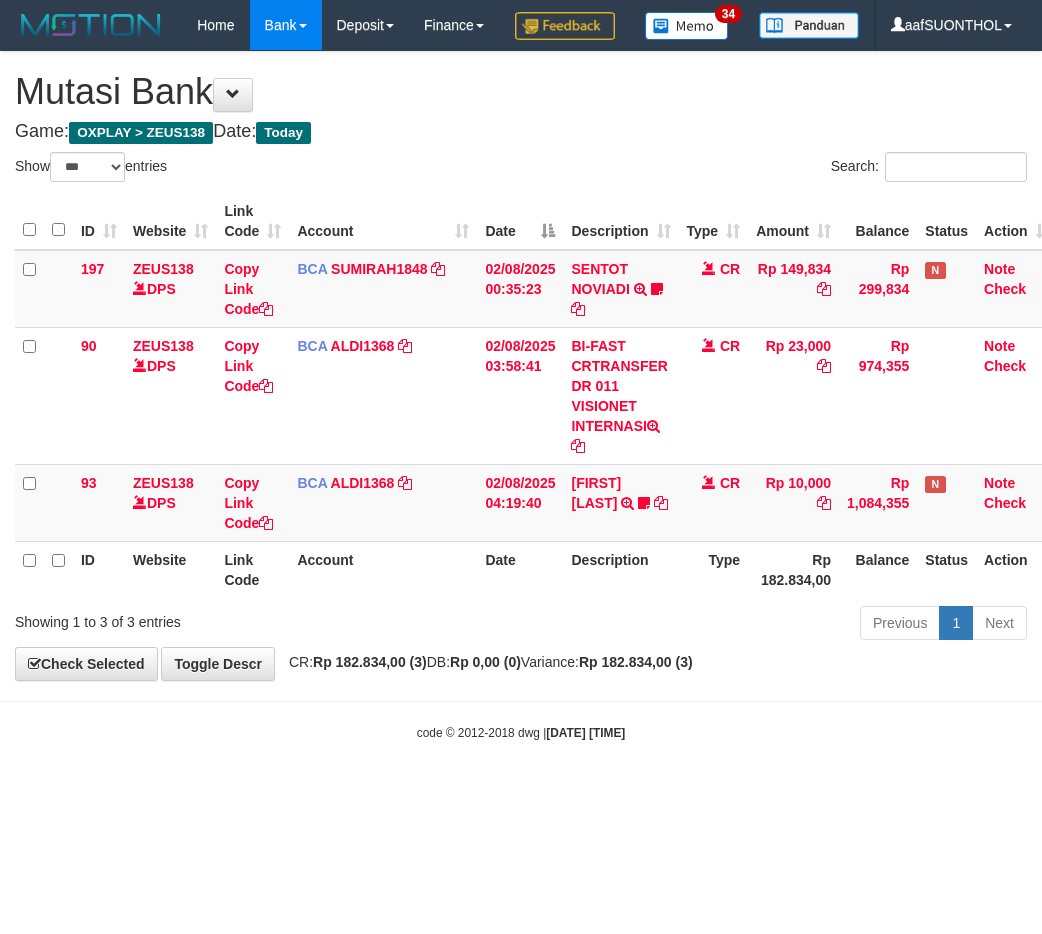 scroll, scrollTop: 0, scrollLeft: 0, axis: both 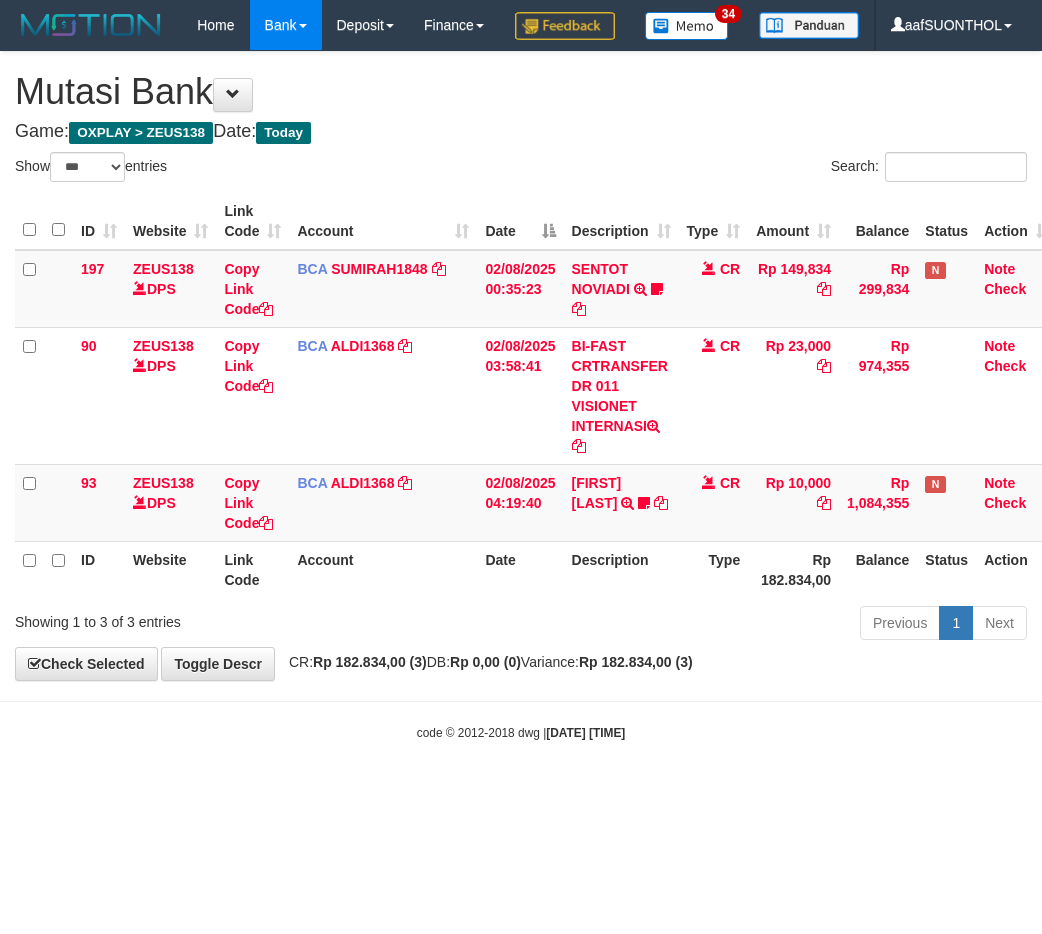 select on "***" 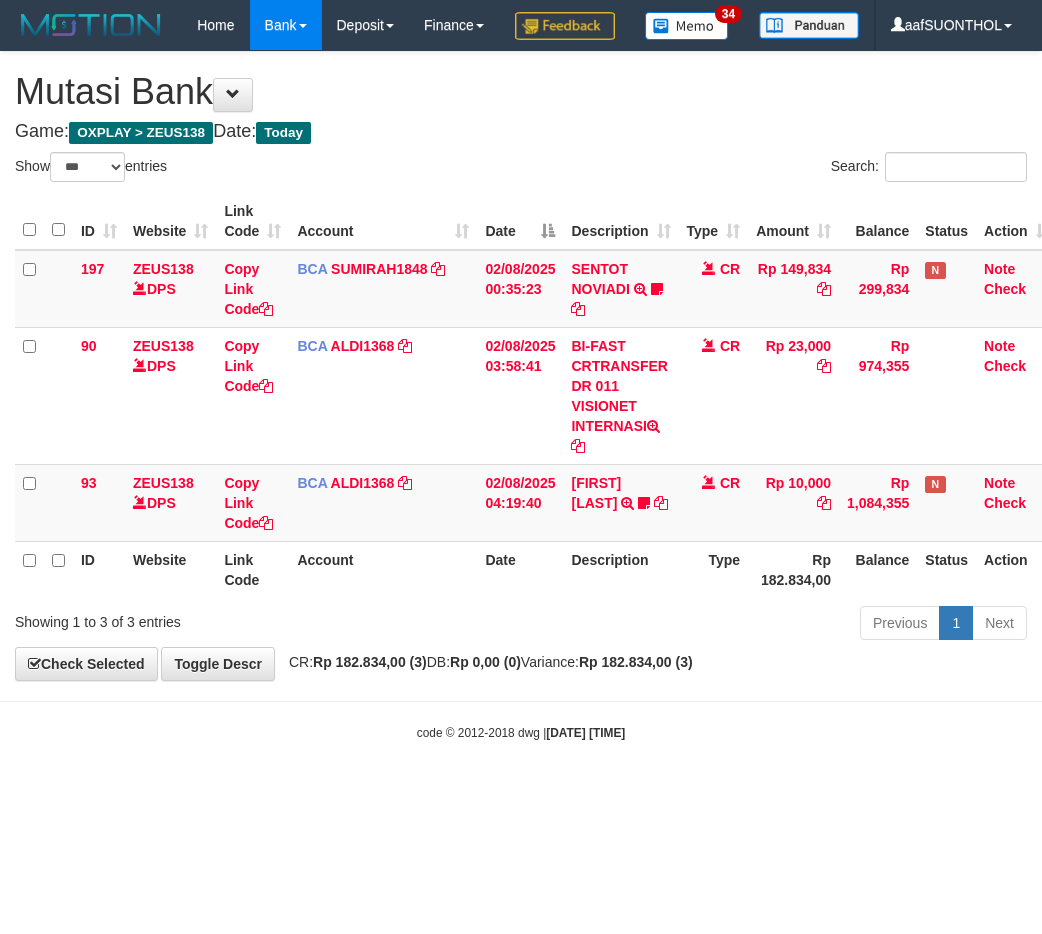 scroll, scrollTop: 0, scrollLeft: 0, axis: both 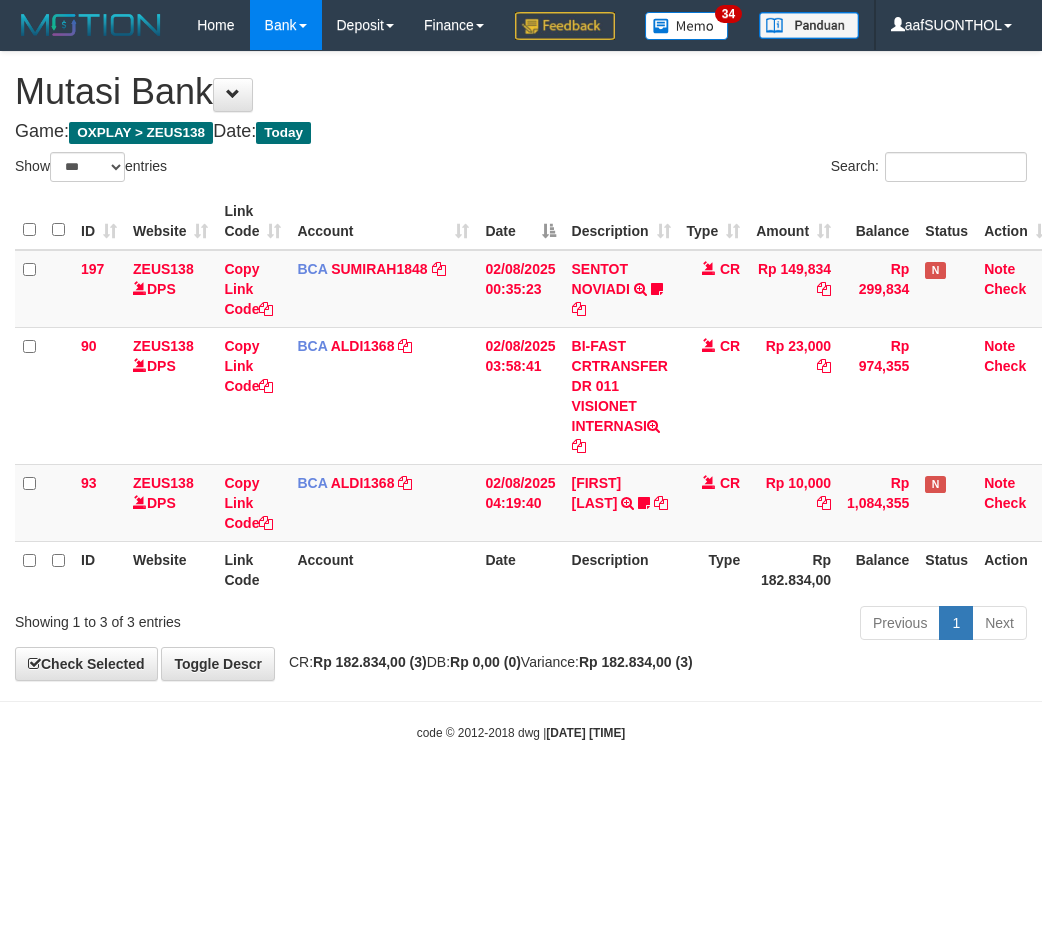 select on "***" 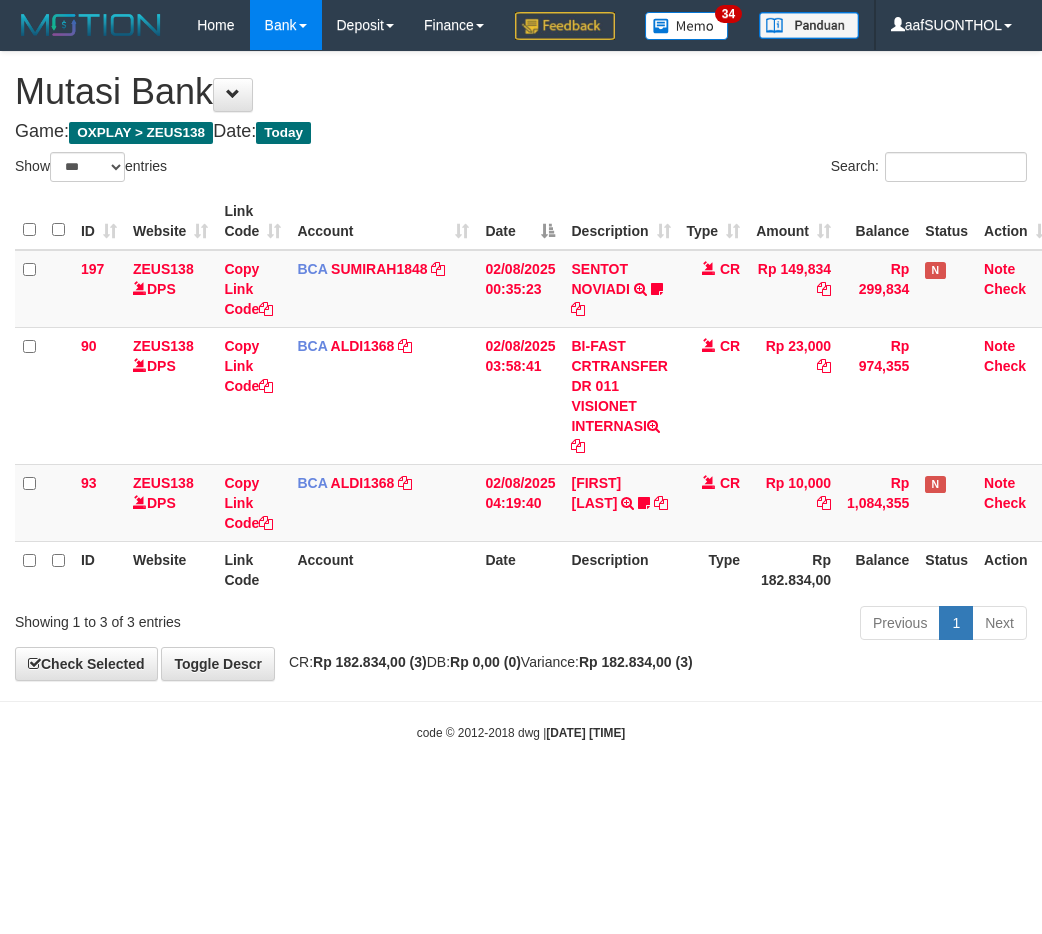 scroll, scrollTop: 0, scrollLeft: 0, axis: both 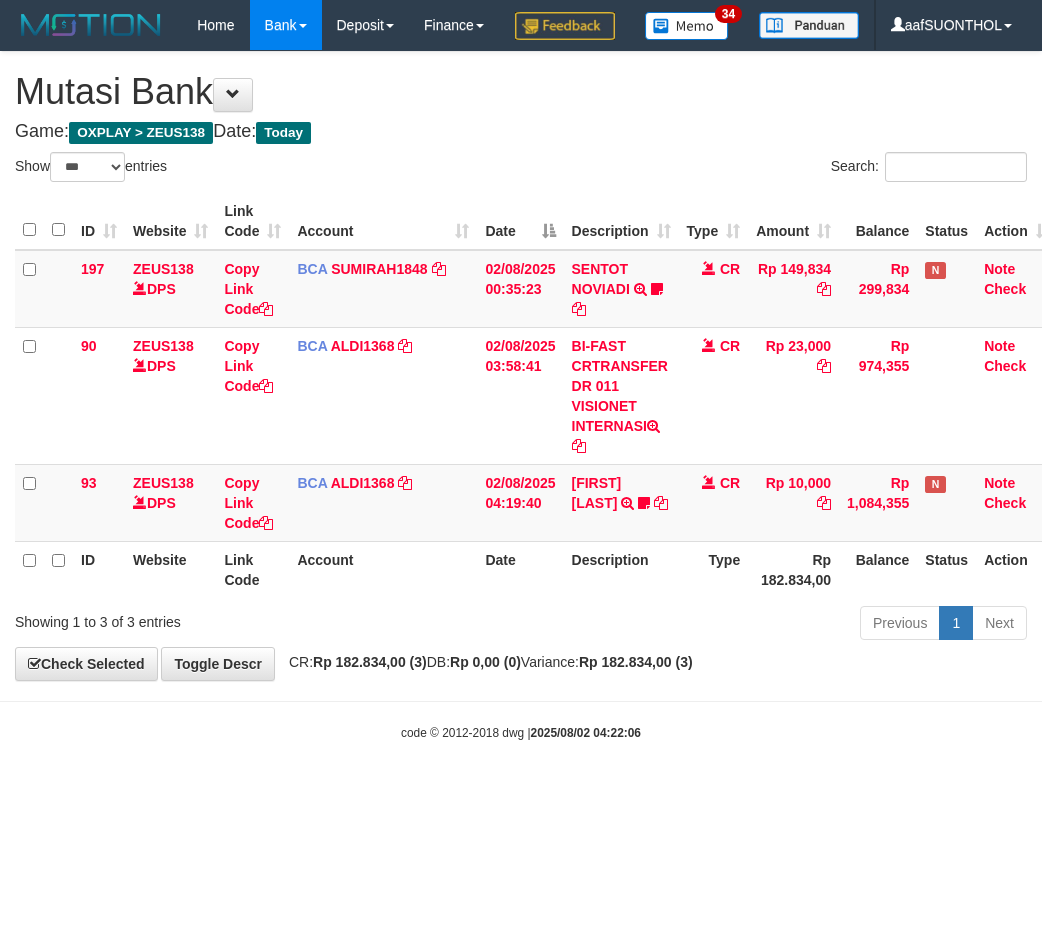select on "***" 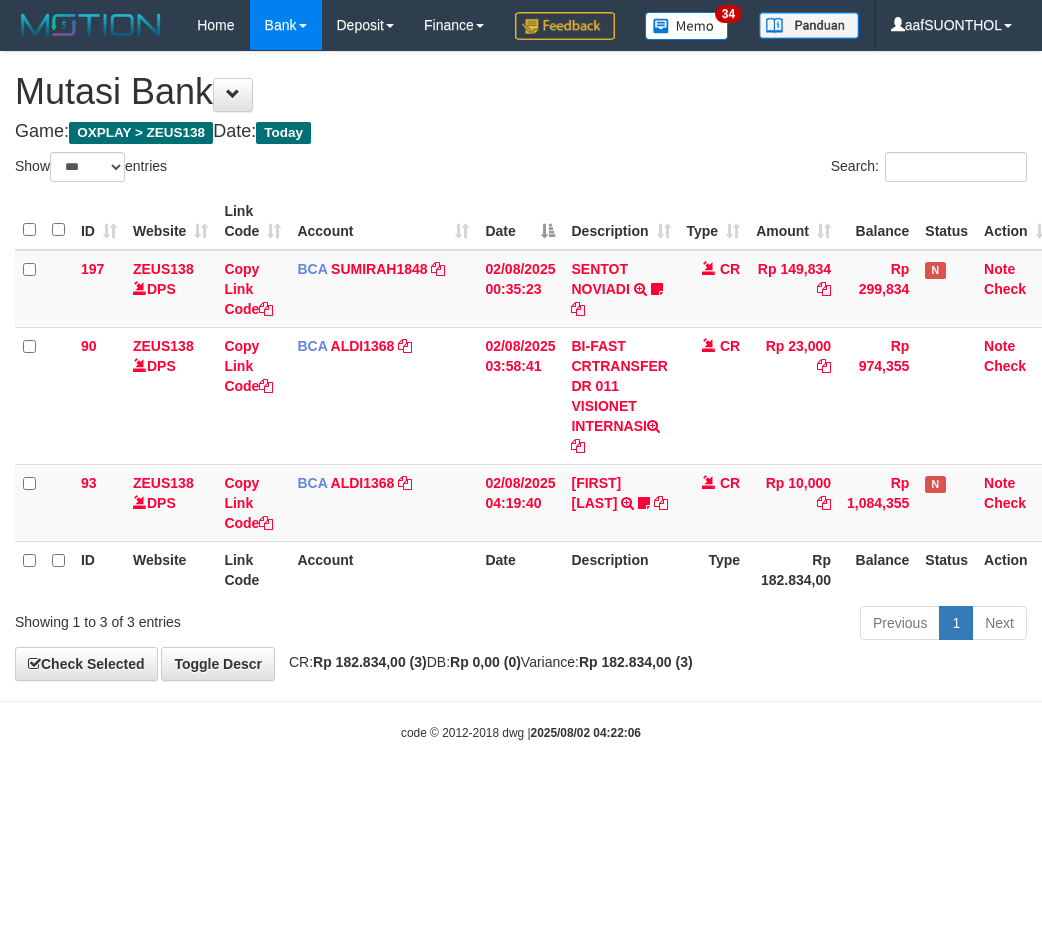 scroll, scrollTop: 0, scrollLeft: 0, axis: both 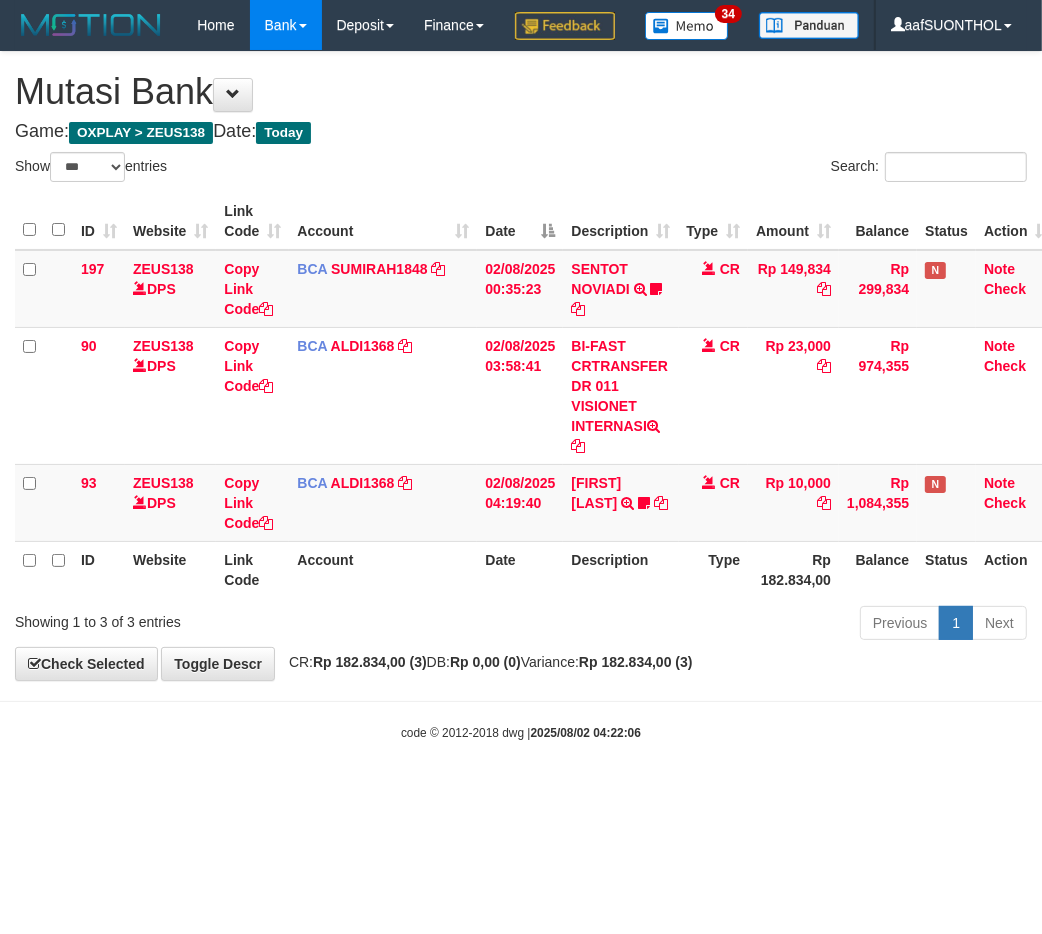 drag, startPoint x: 370, startPoint y: 761, endPoint x: 355, endPoint y: 764, distance: 15.297058 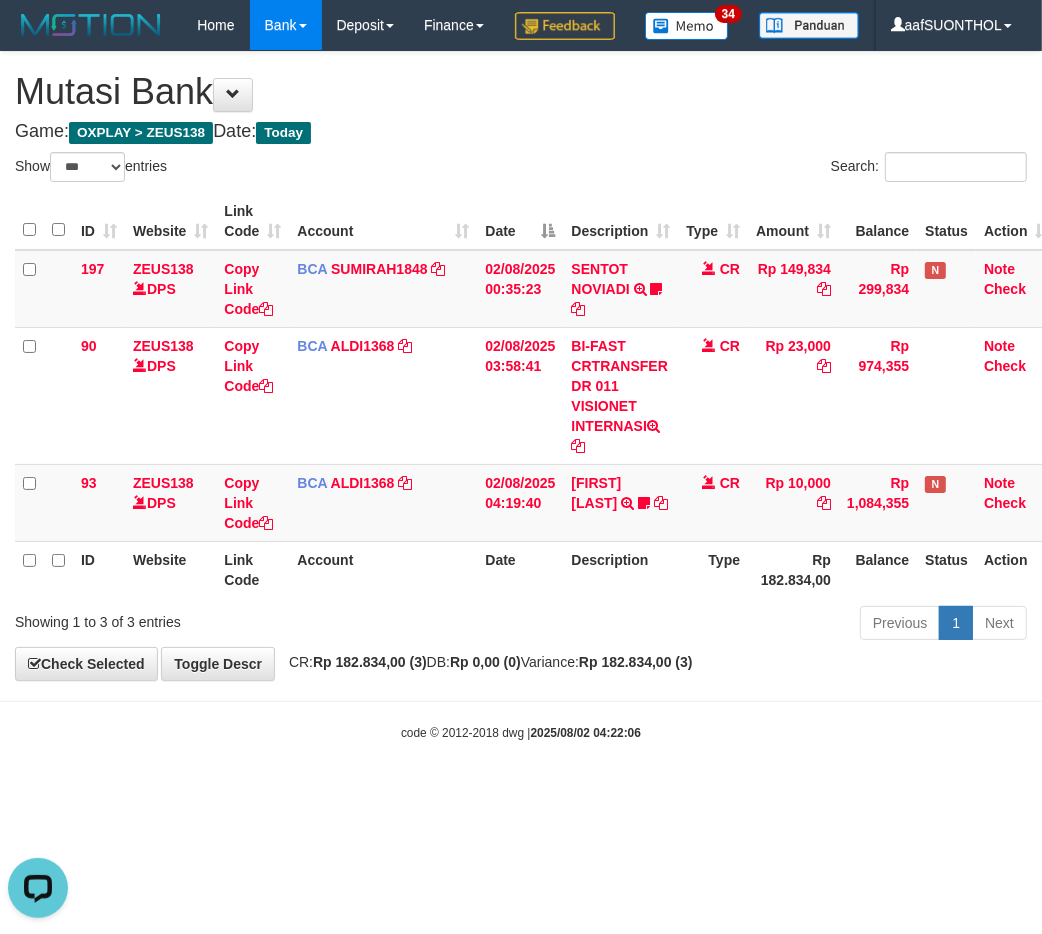 scroll, scrollTop: 0, scrollLeft: 0, axis: both 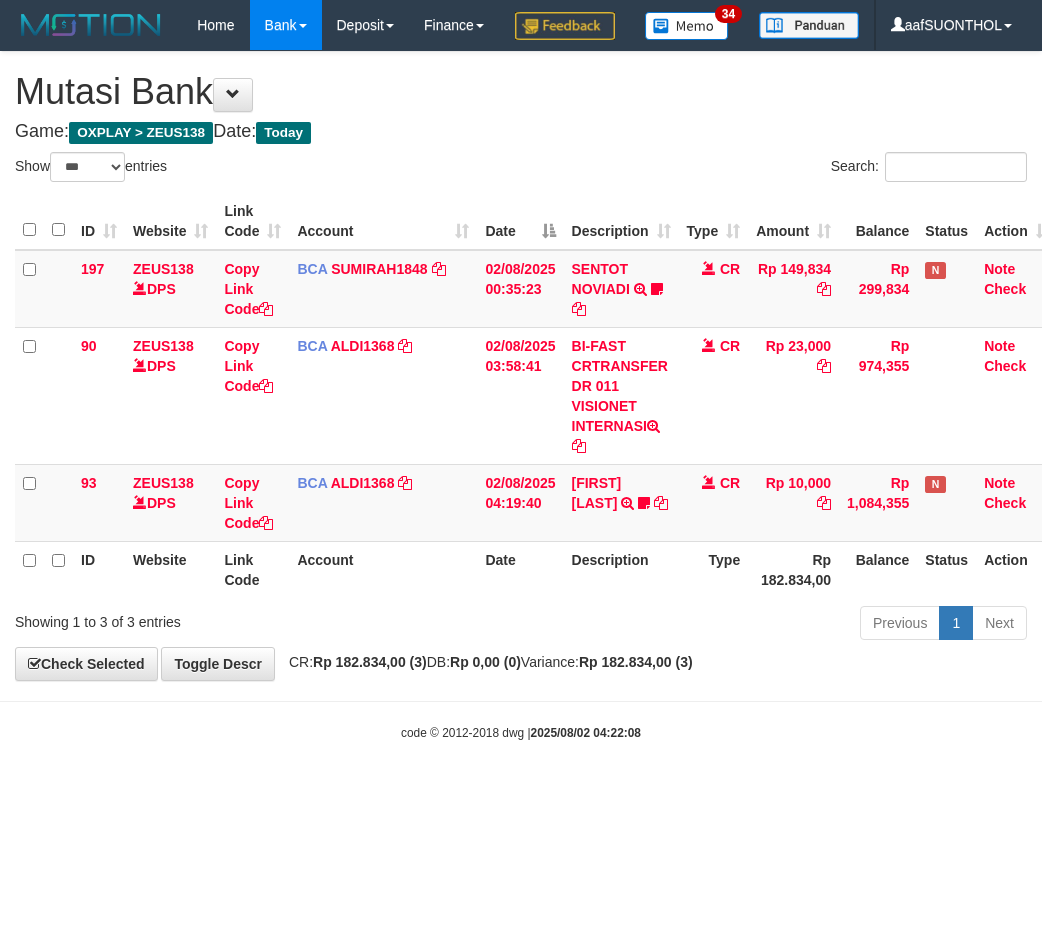 select on "***" 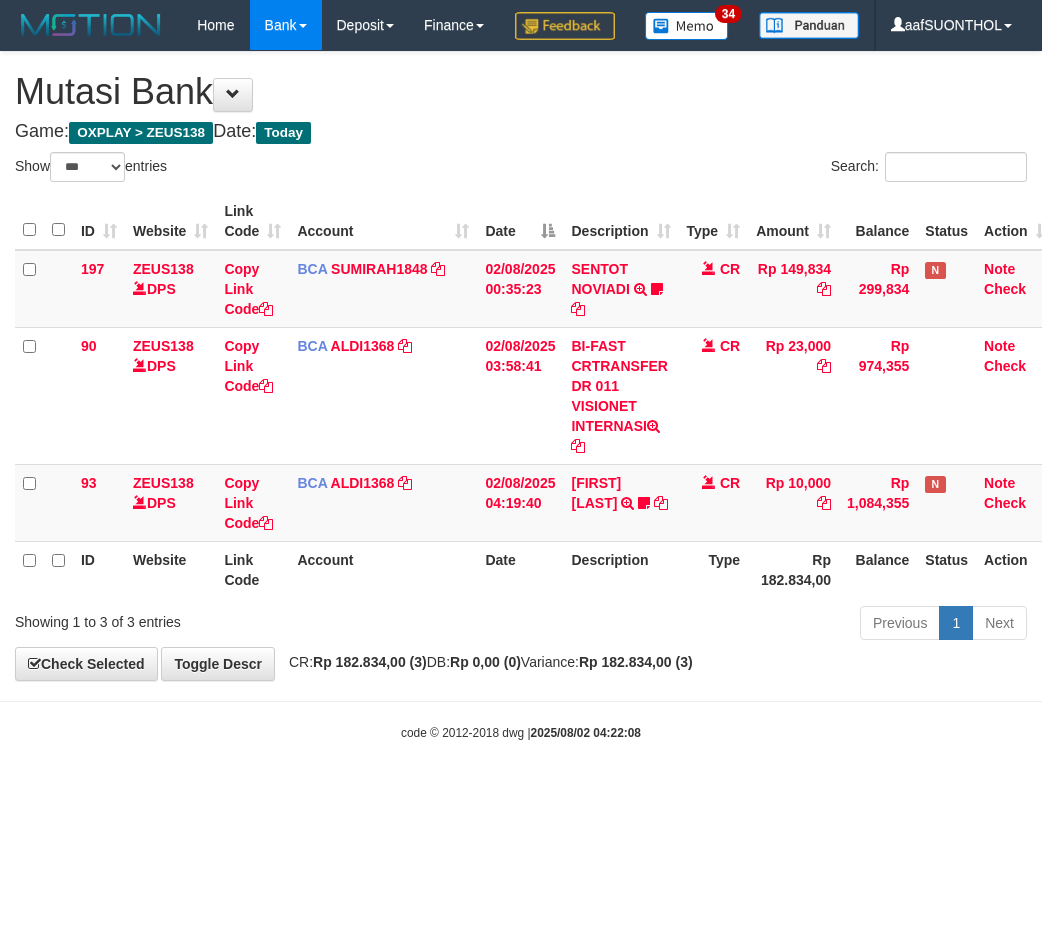 scroll, scrollTop: 0, scrollLeft: 0, axis: both 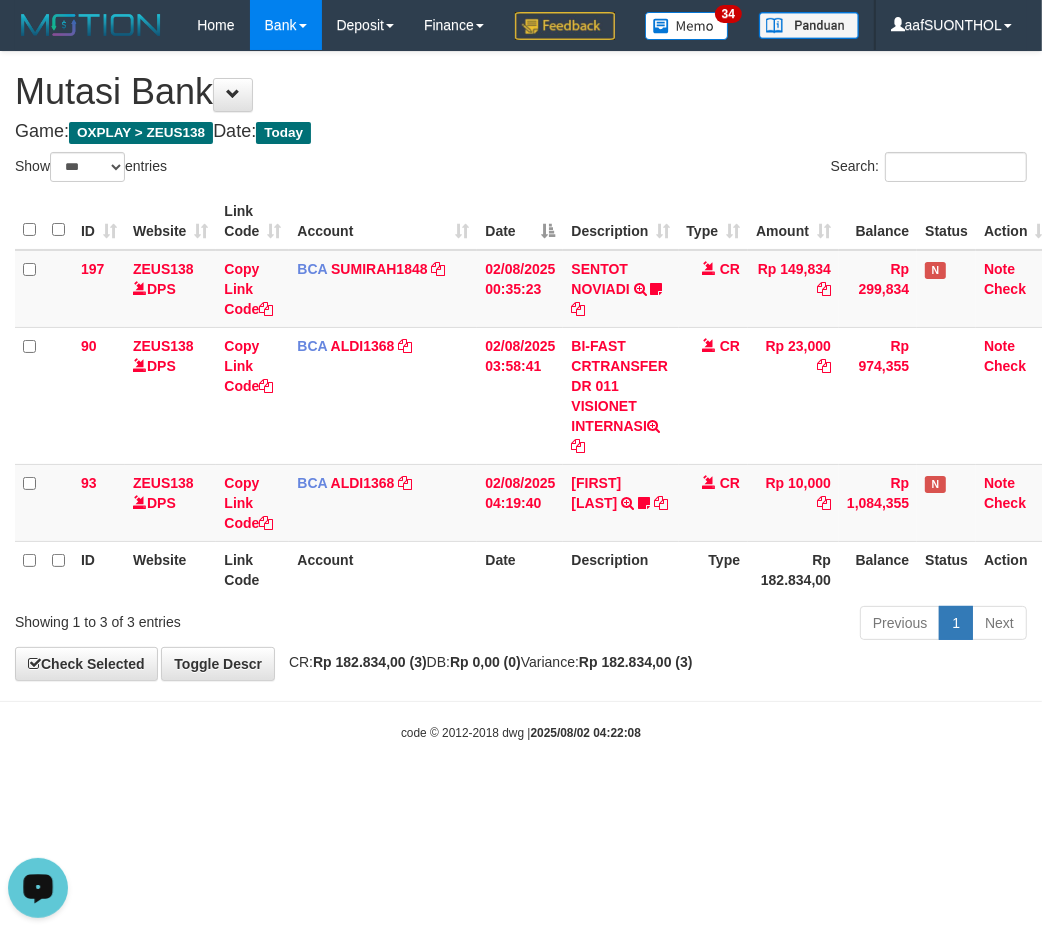 drag, startPoint x: 282, startPoint y: 894, endPoint x: 247, endPoint y: 885, distance: 36.138622 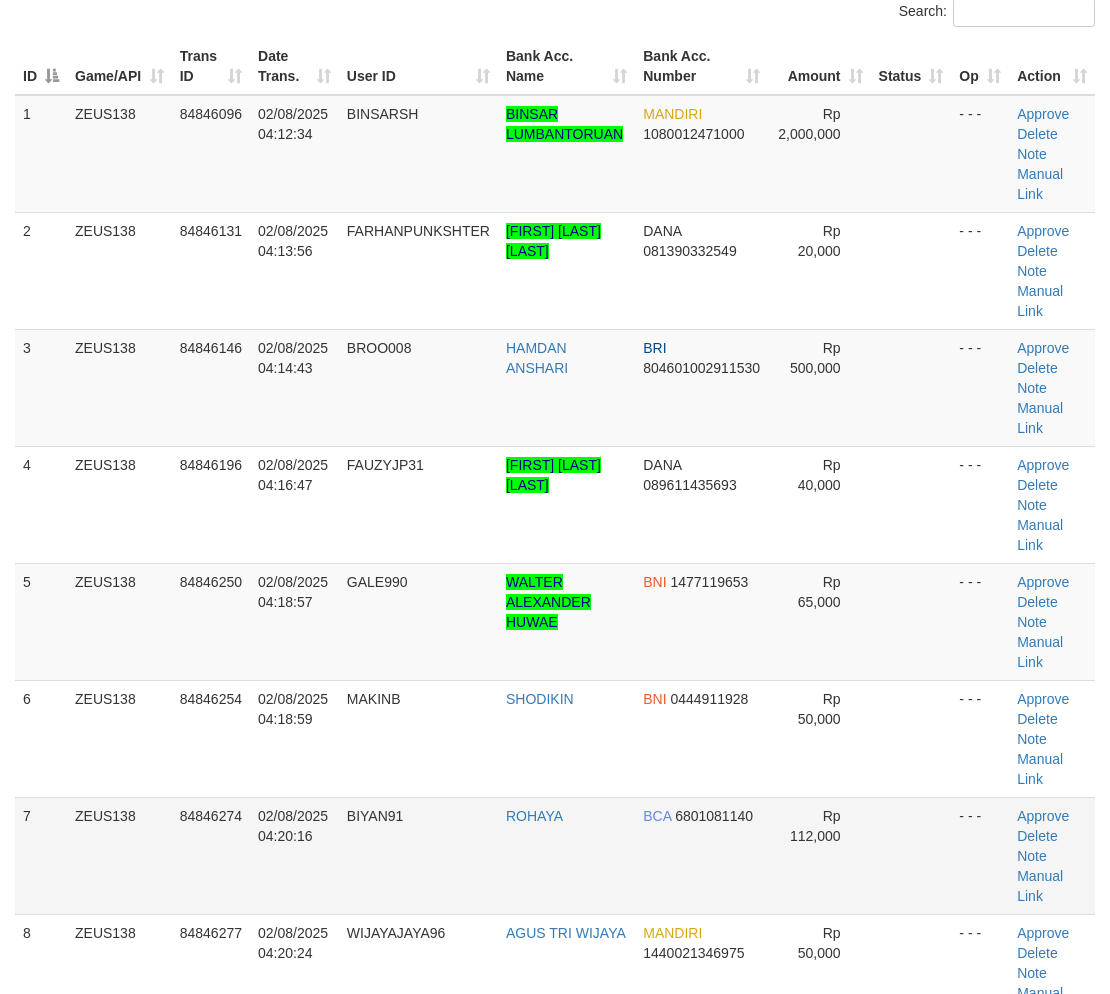 scroll, scrollTop: 222, scrollLeft: 0, axis: vertical 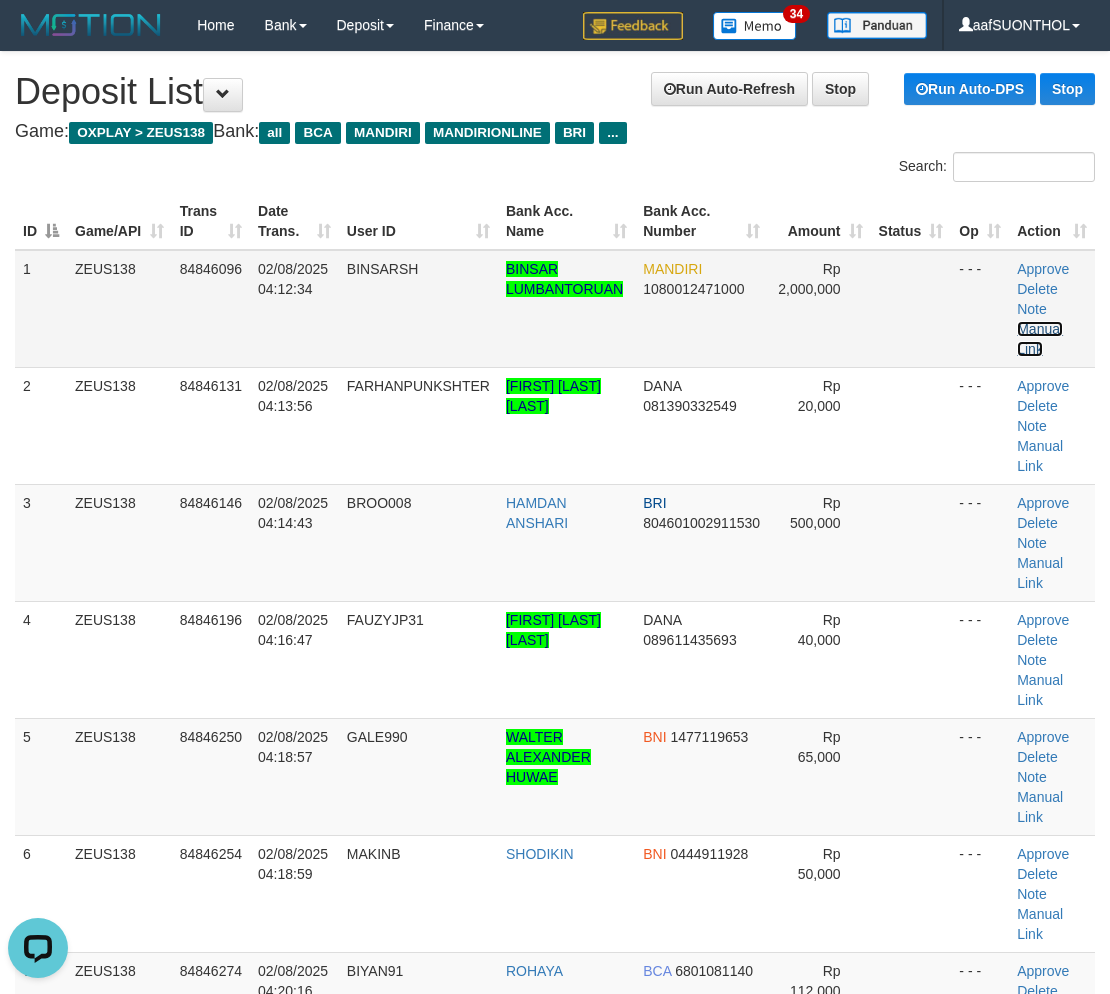 click on "Manual Link" at bounding box center [1040, 339] 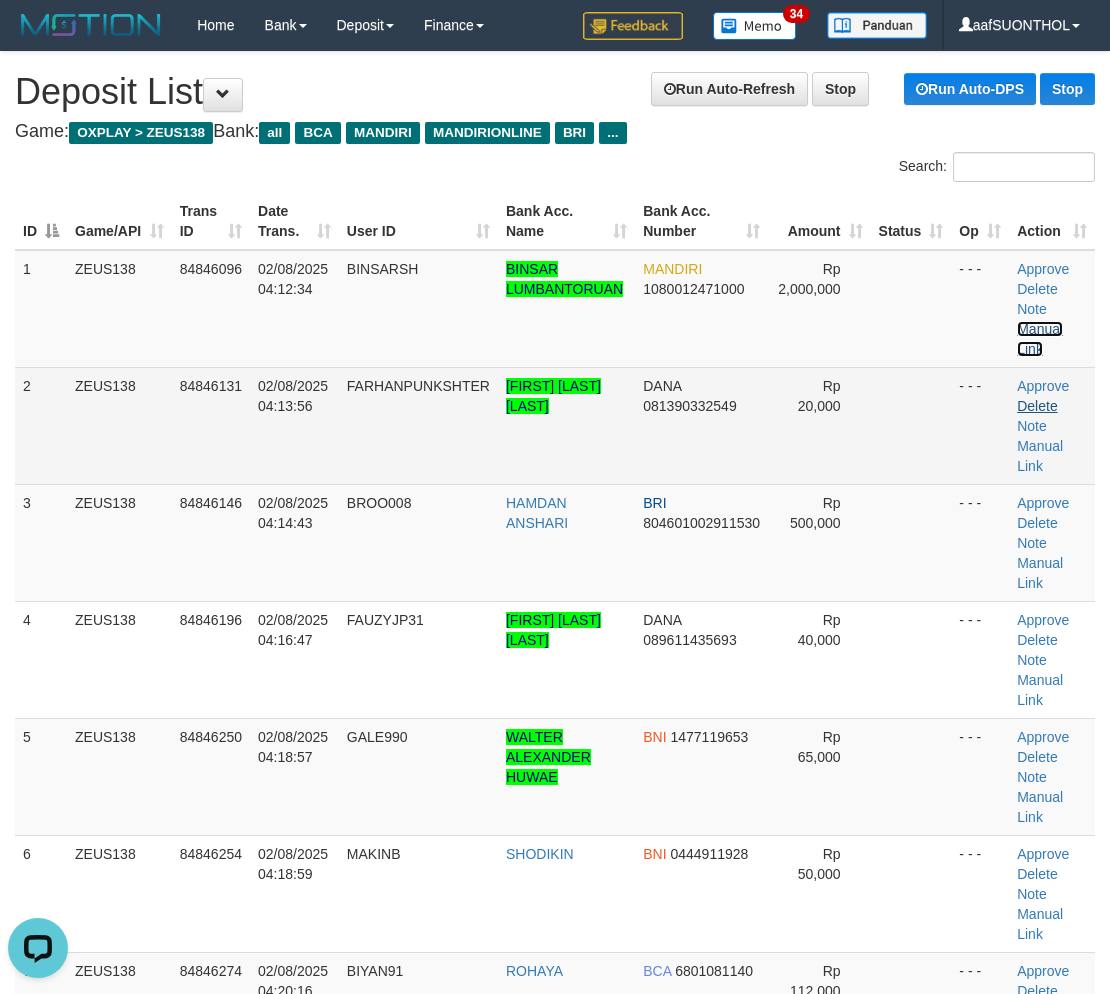 click on "Manual Link" at bounding box center (1040, 339) 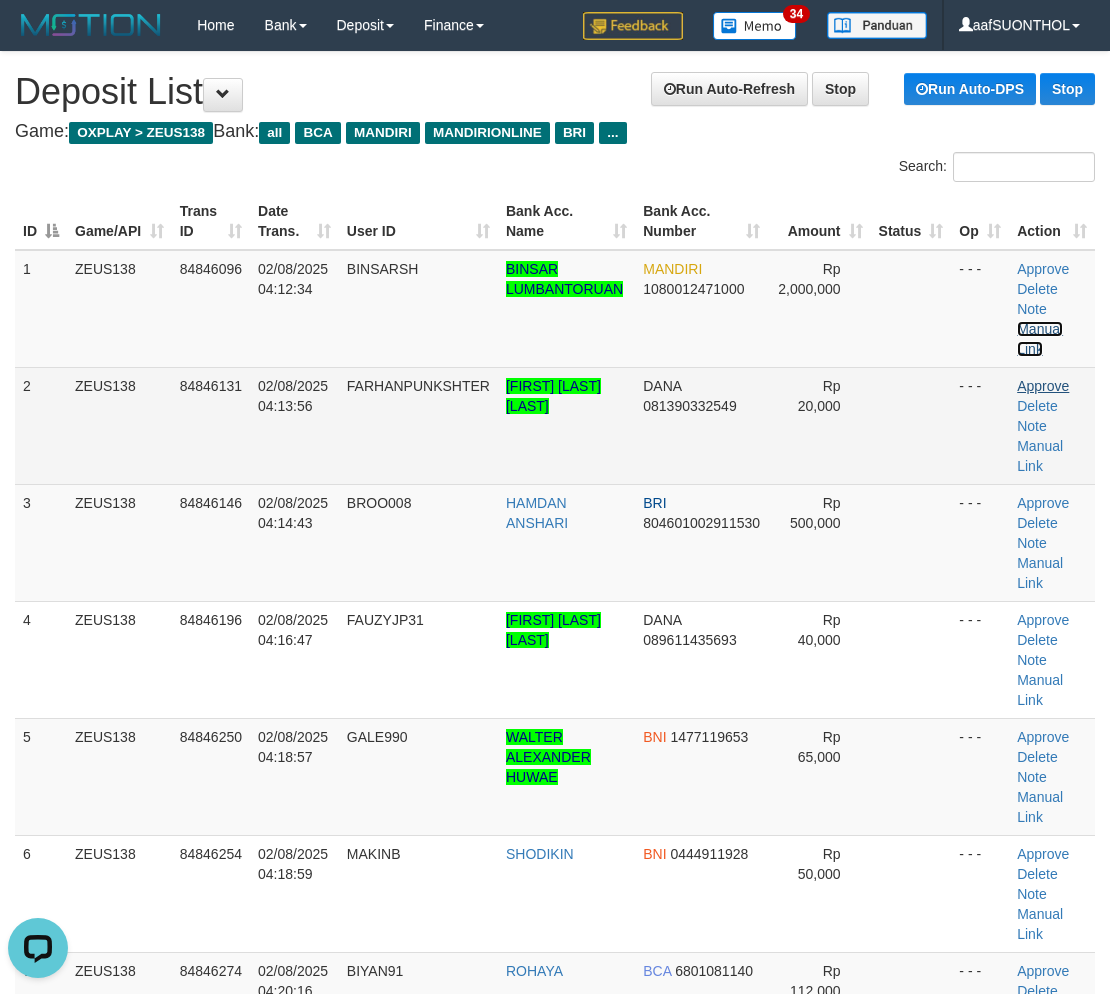 click on "Manual Link" at bounding box center [1040, 339] 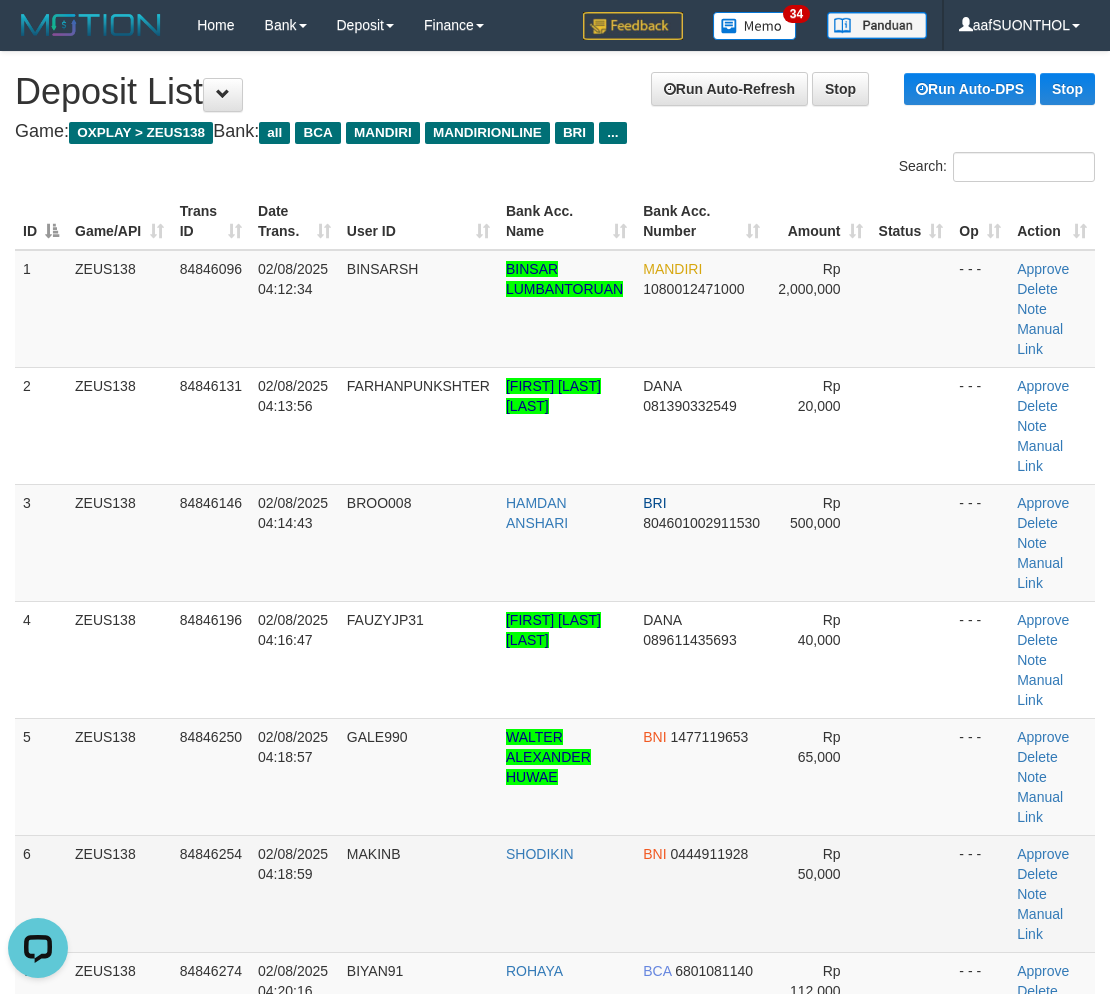 click on "- - -" at bounding box center (980, 893) 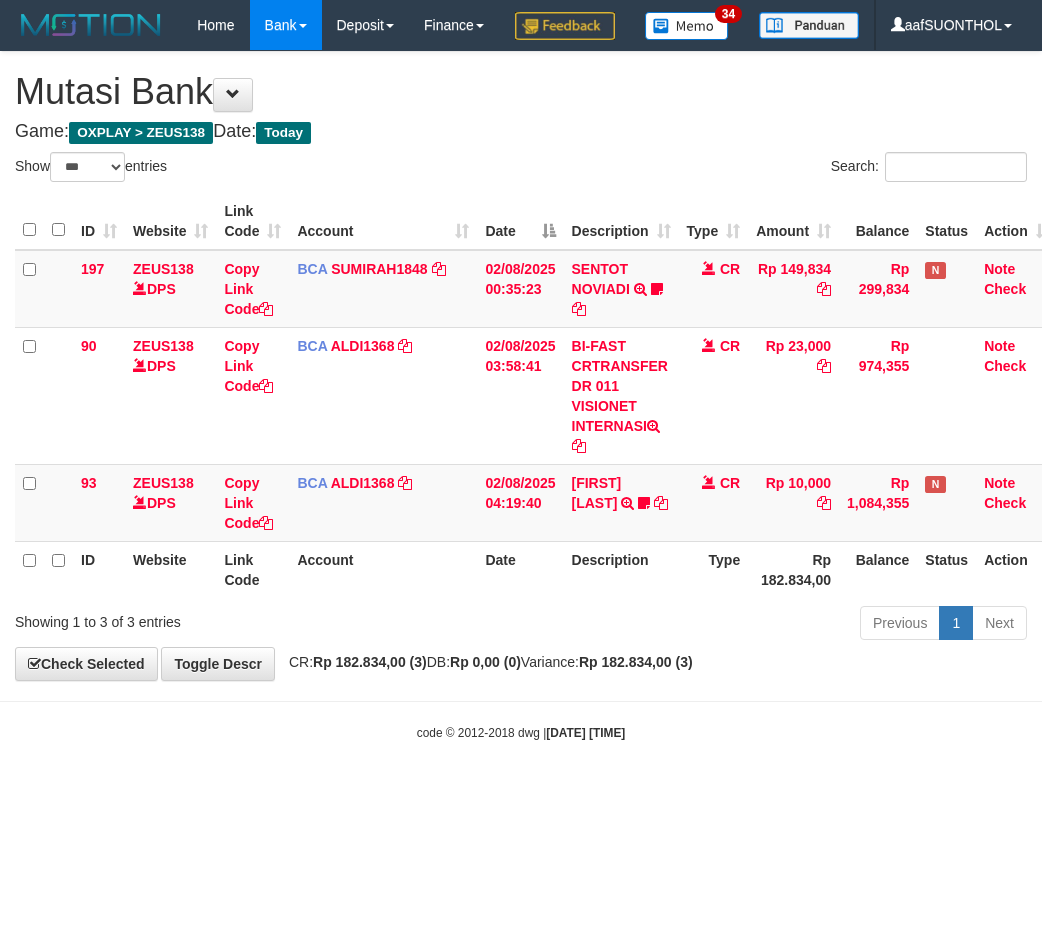 select on "***" 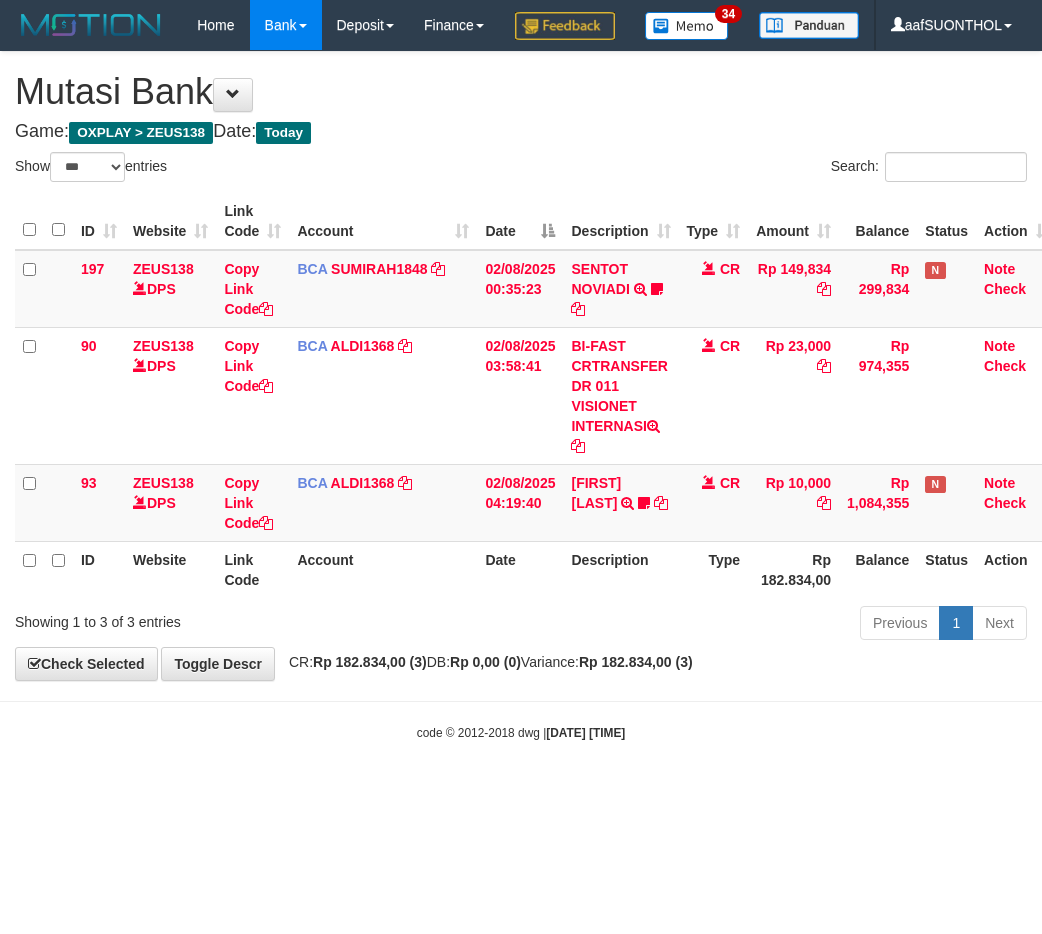 scroll, scrollTop: 0, scrollLeft: 0, axis: both 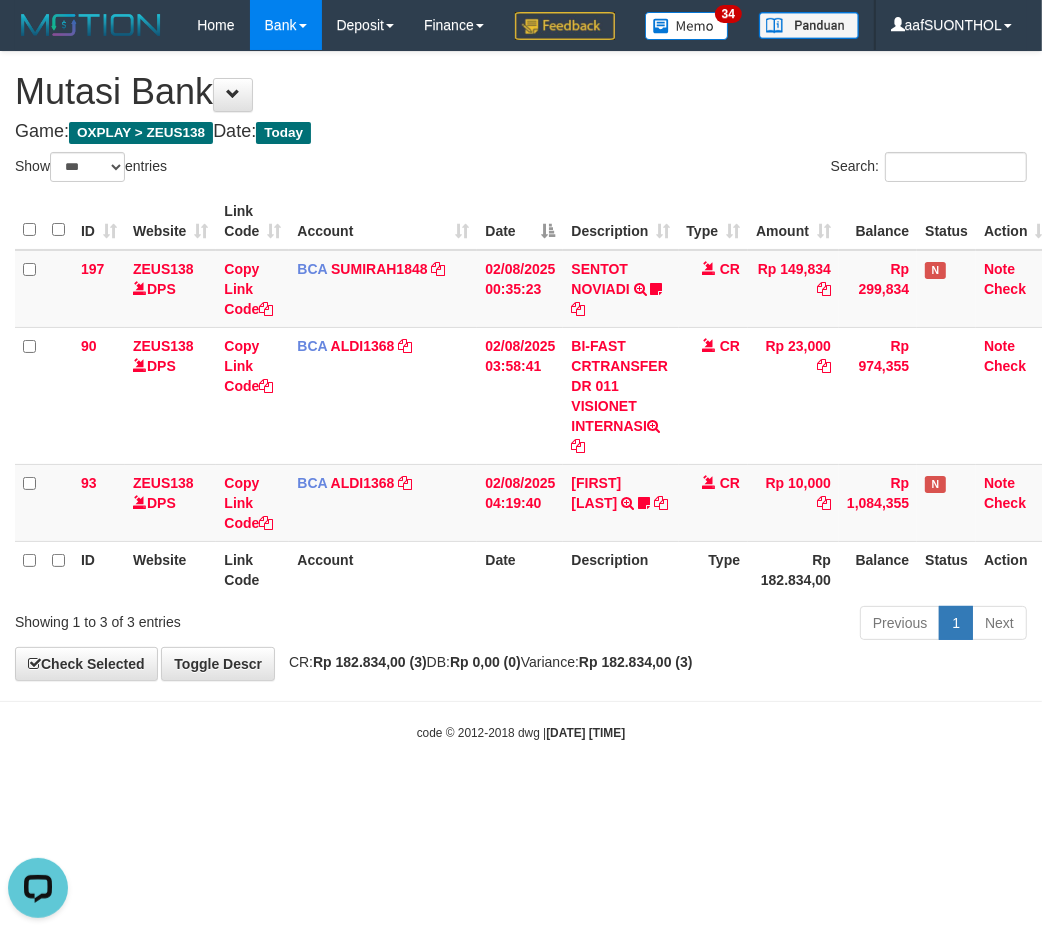 click on "Previous 1 Next" at bounding box center [738, 625] 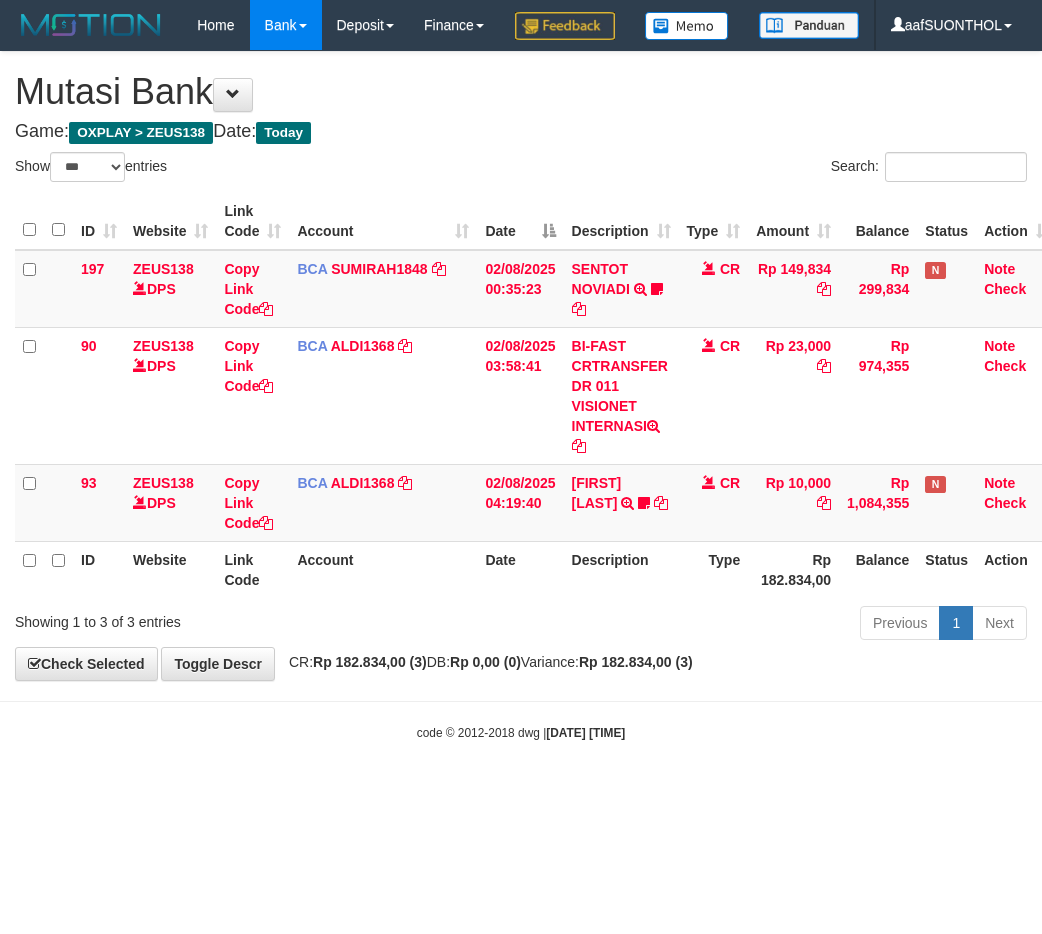 select on "***" 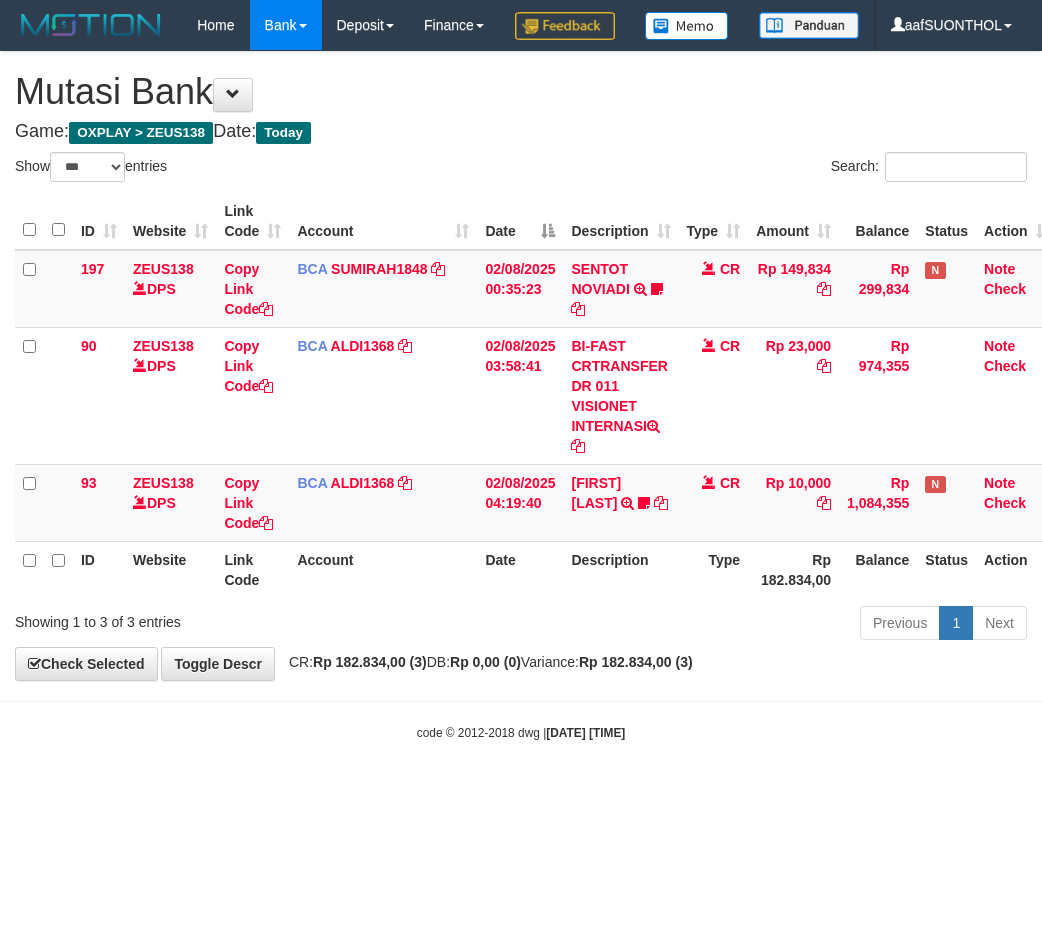 scroll, scrollTop: 0, scrollLeft: 0, axis: both 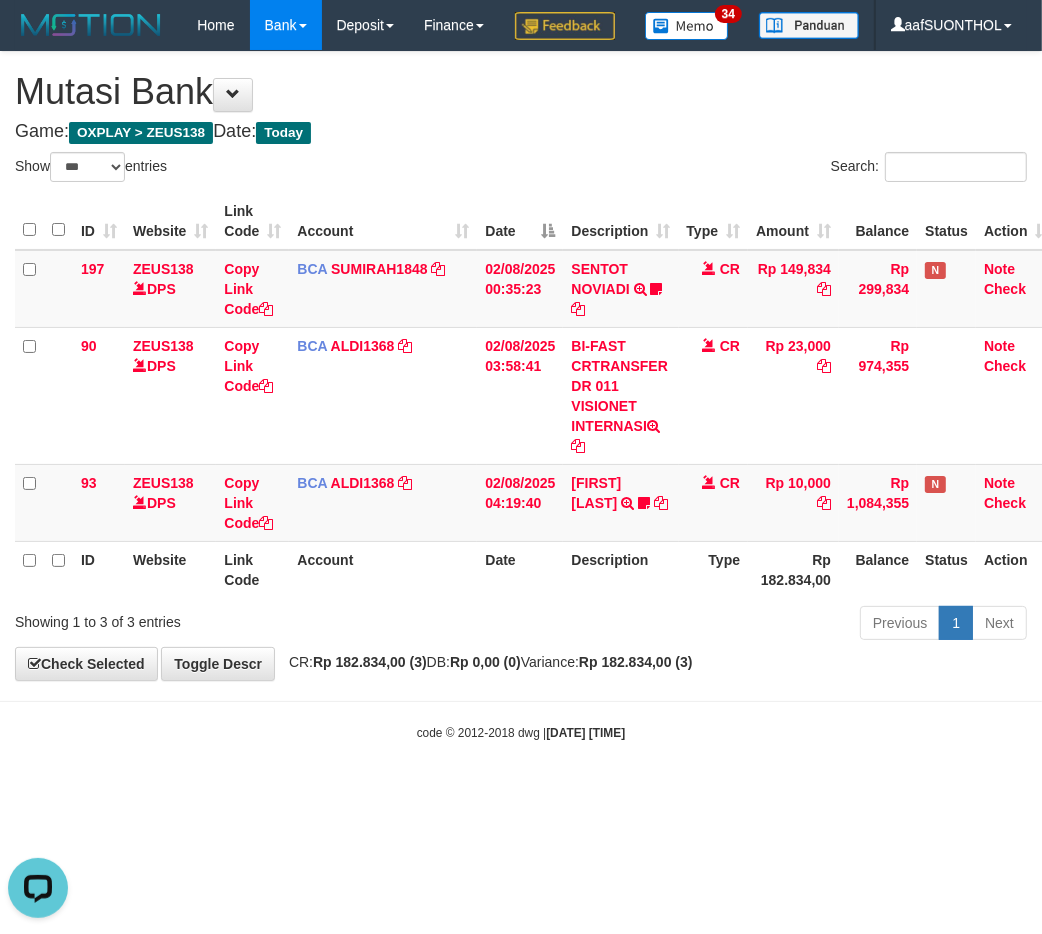 drag, startPoint x: 484, startPoint y: 841, endPoint x: 483, endPoint y: 853, distance: 12.0415945 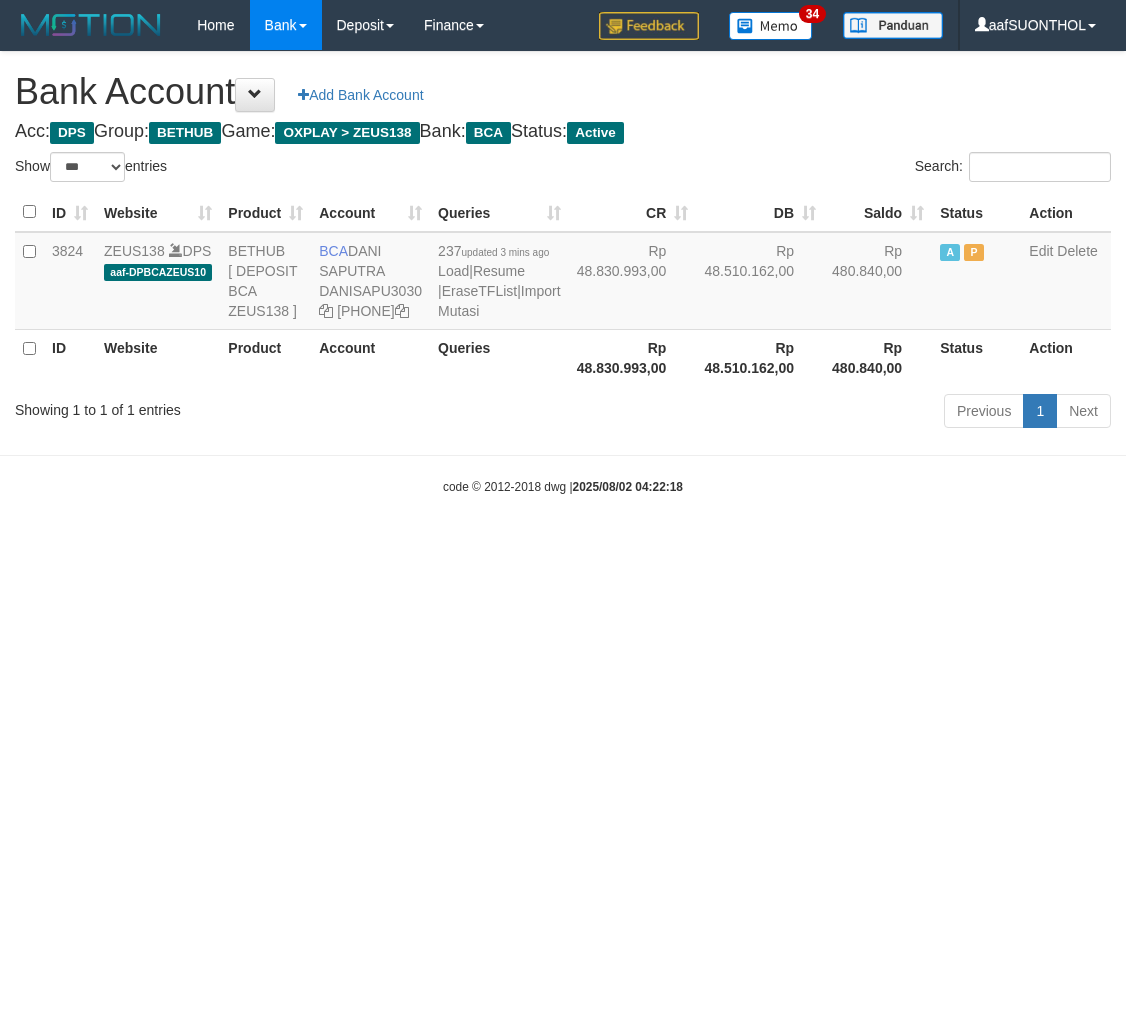 select on "***" 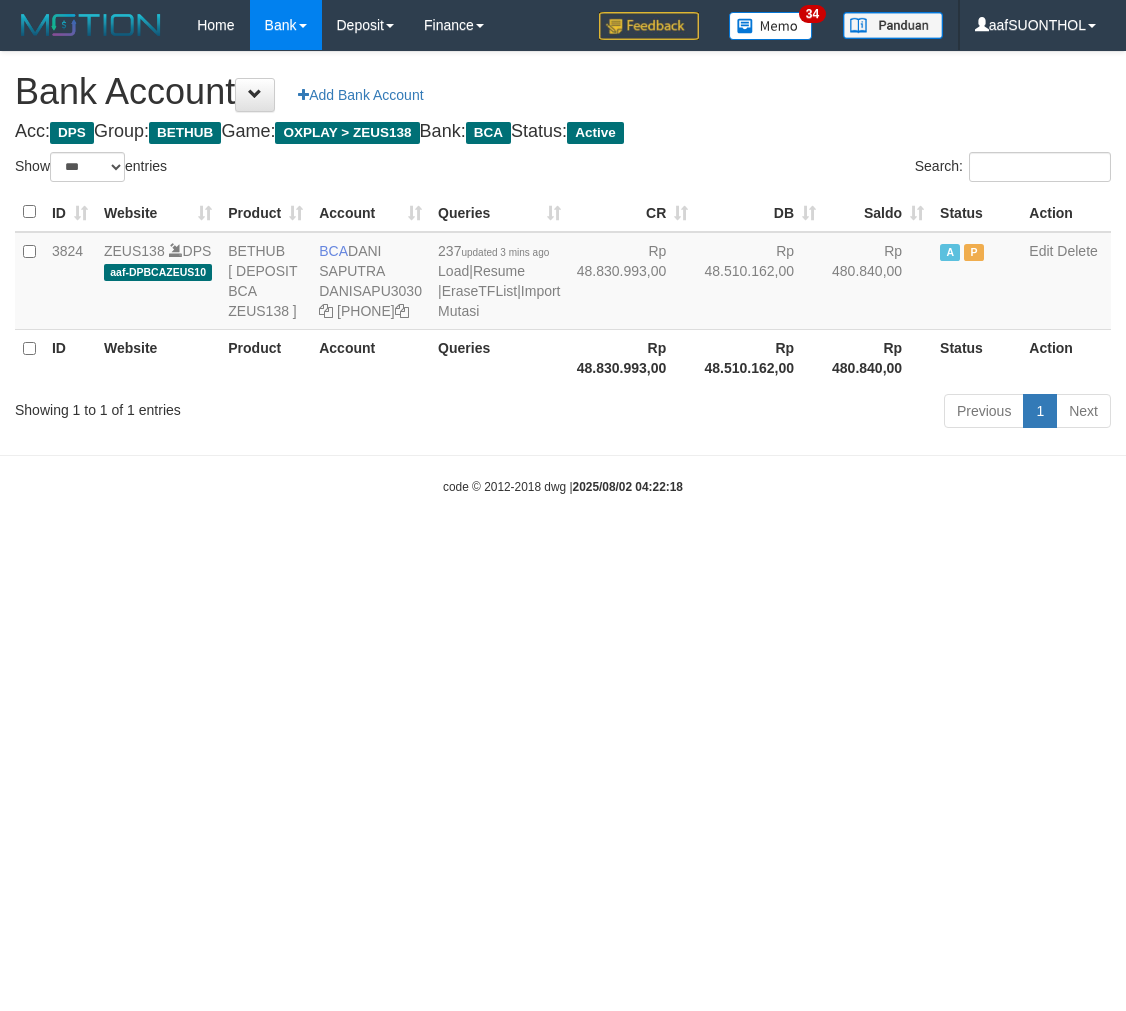 scroll, scrollTop: 0, scrollLeft: 0, axis: both 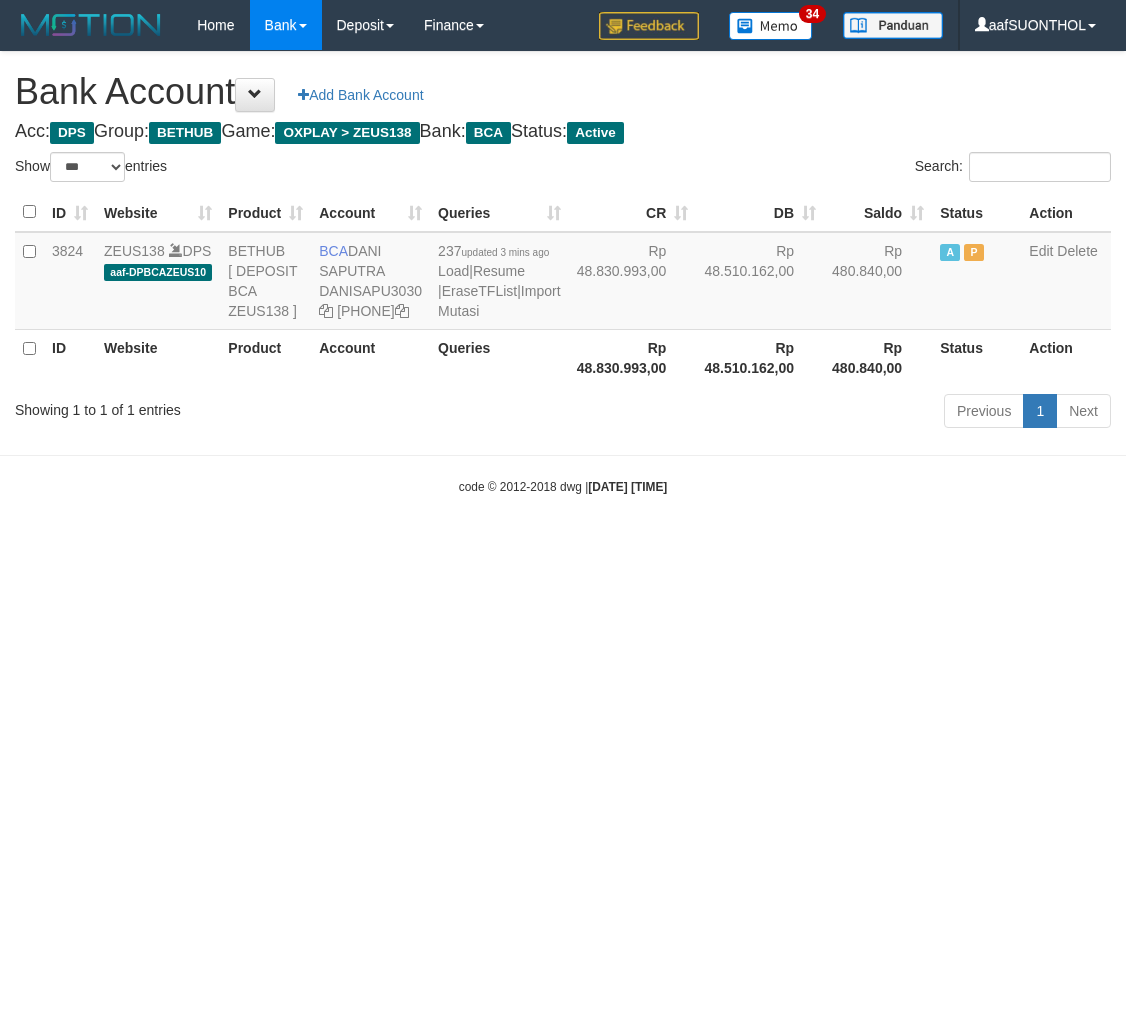select on "***" 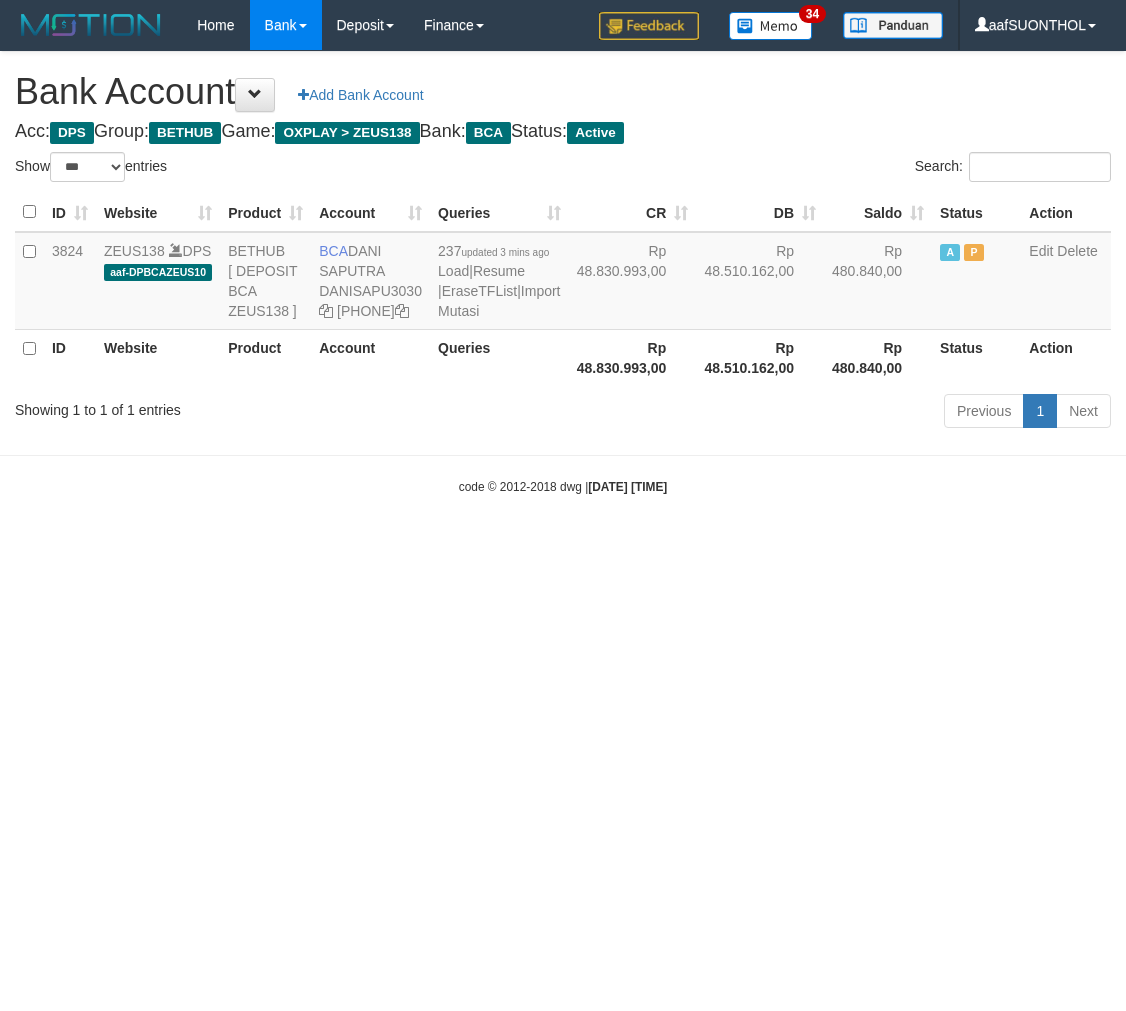 scroll, scrollTop: 0, scrollLeft: 0, axis: both 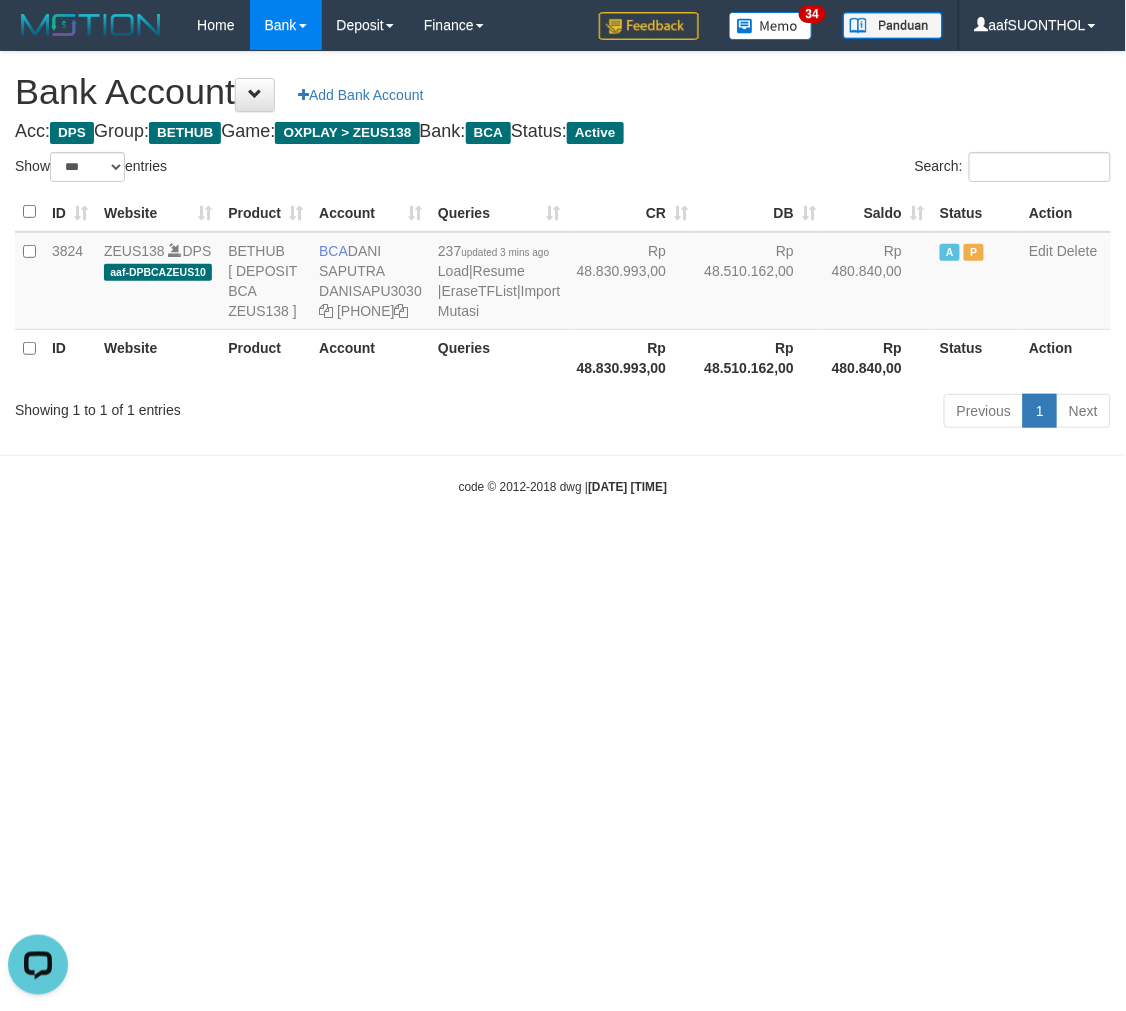 click on "Toggle navigation
Home
Bank
Account List
Load
By Website
Group
[OXPLAY]													ZEUS138
By Load Group (DPS)" at bounding box center (563, 273) 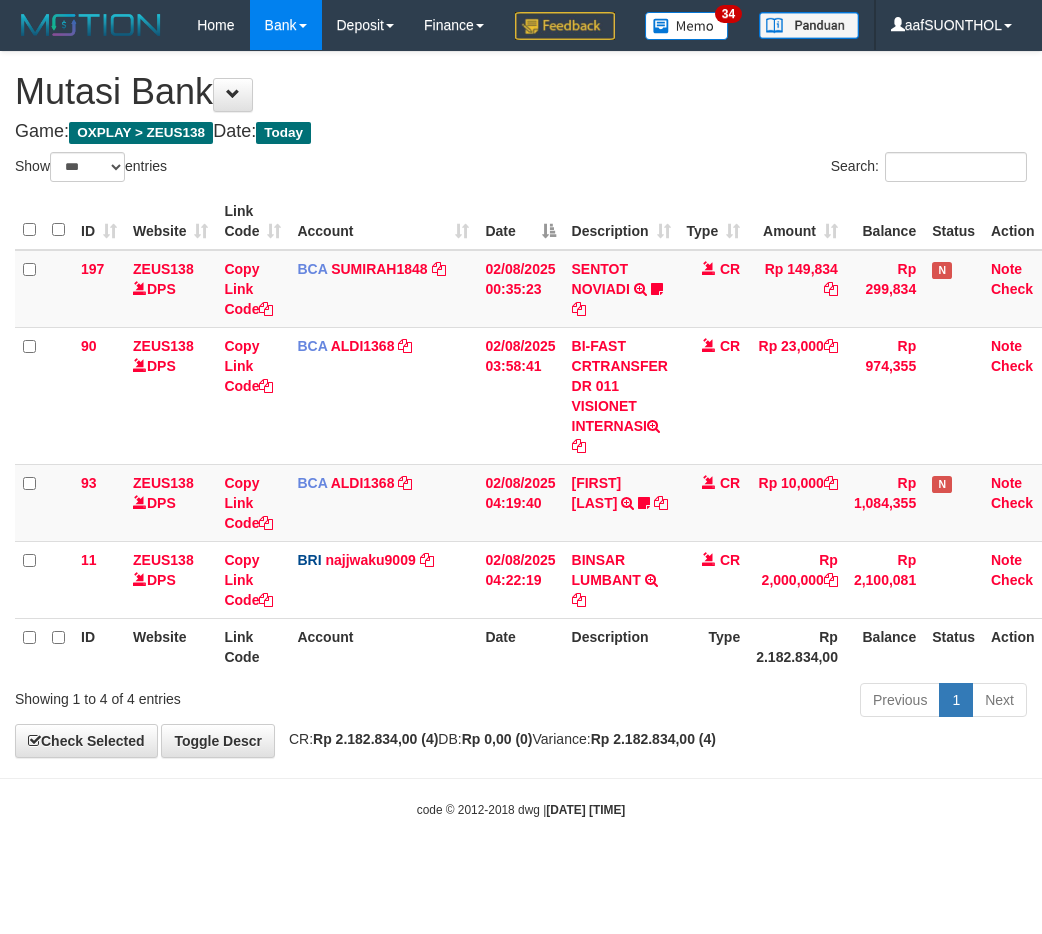 select on "***" 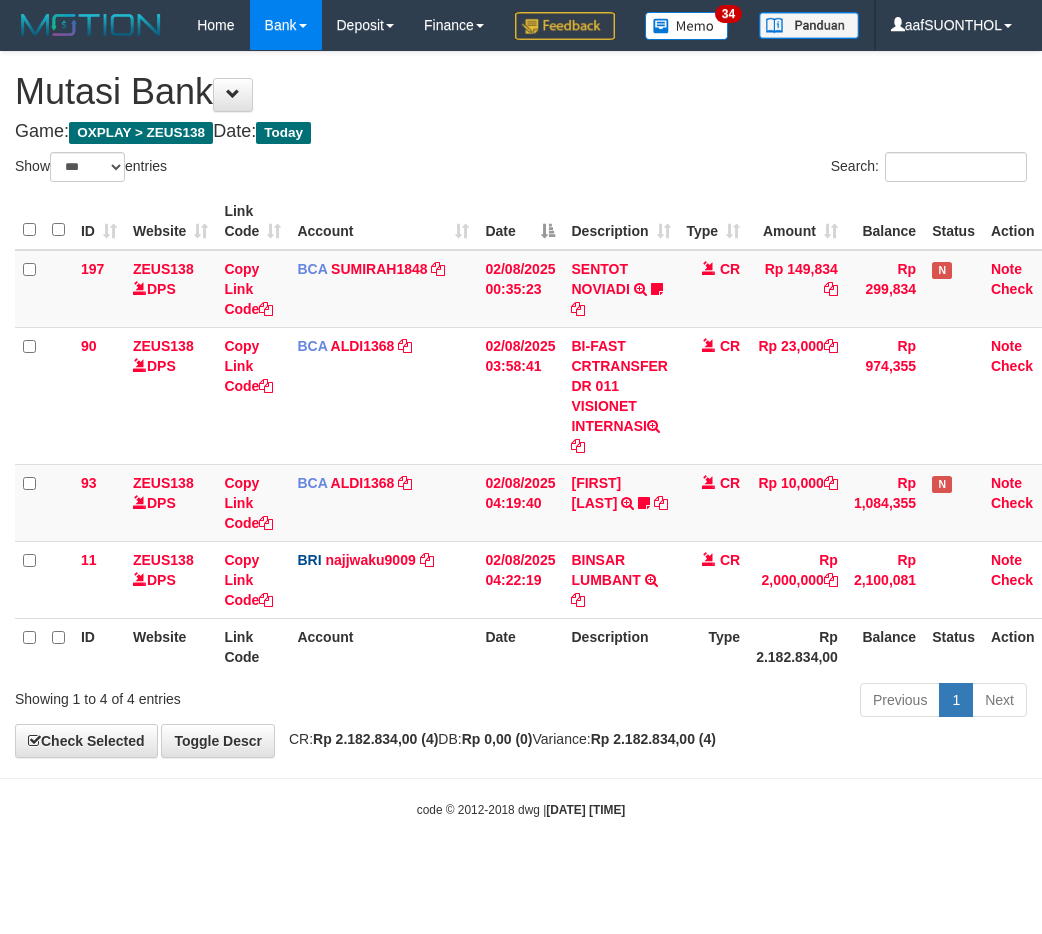 scroll, scrollTop: 0, scrollLeft: 0, axis: both 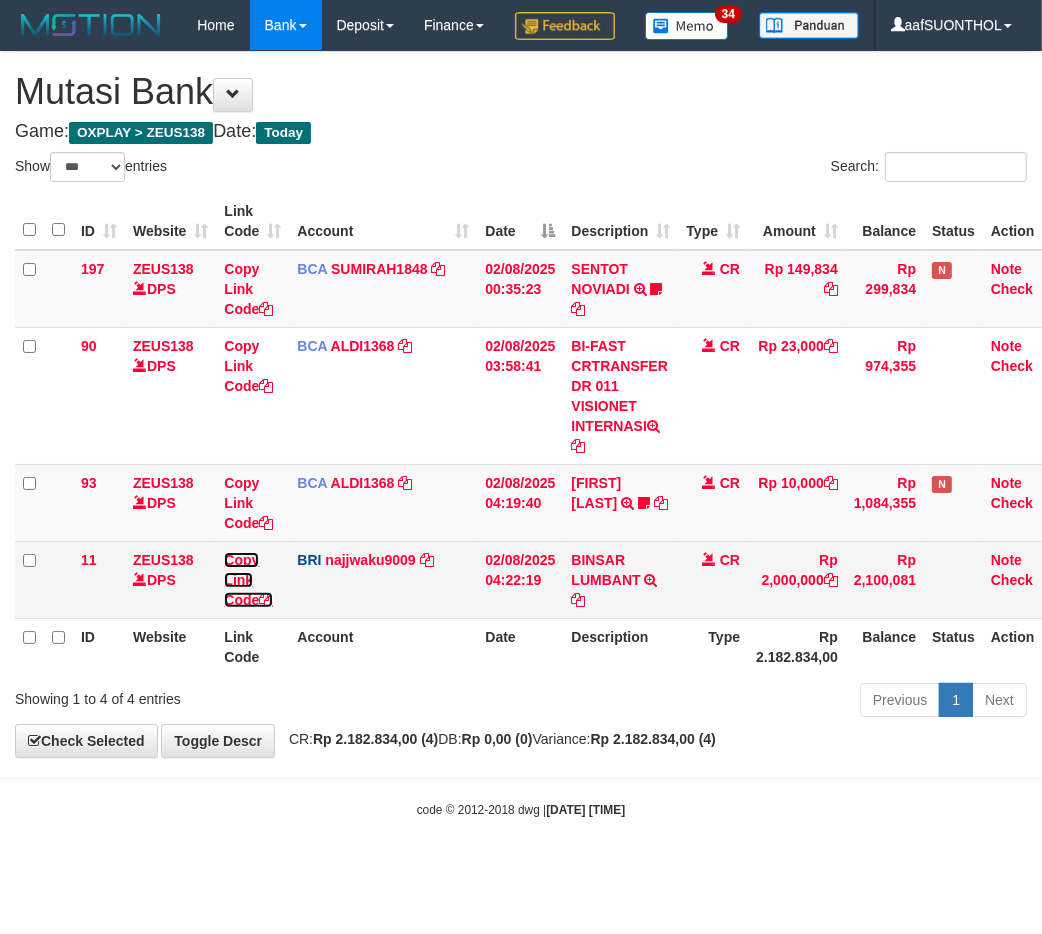 click on "Copy Link Code" at bounding box center (248, 580) 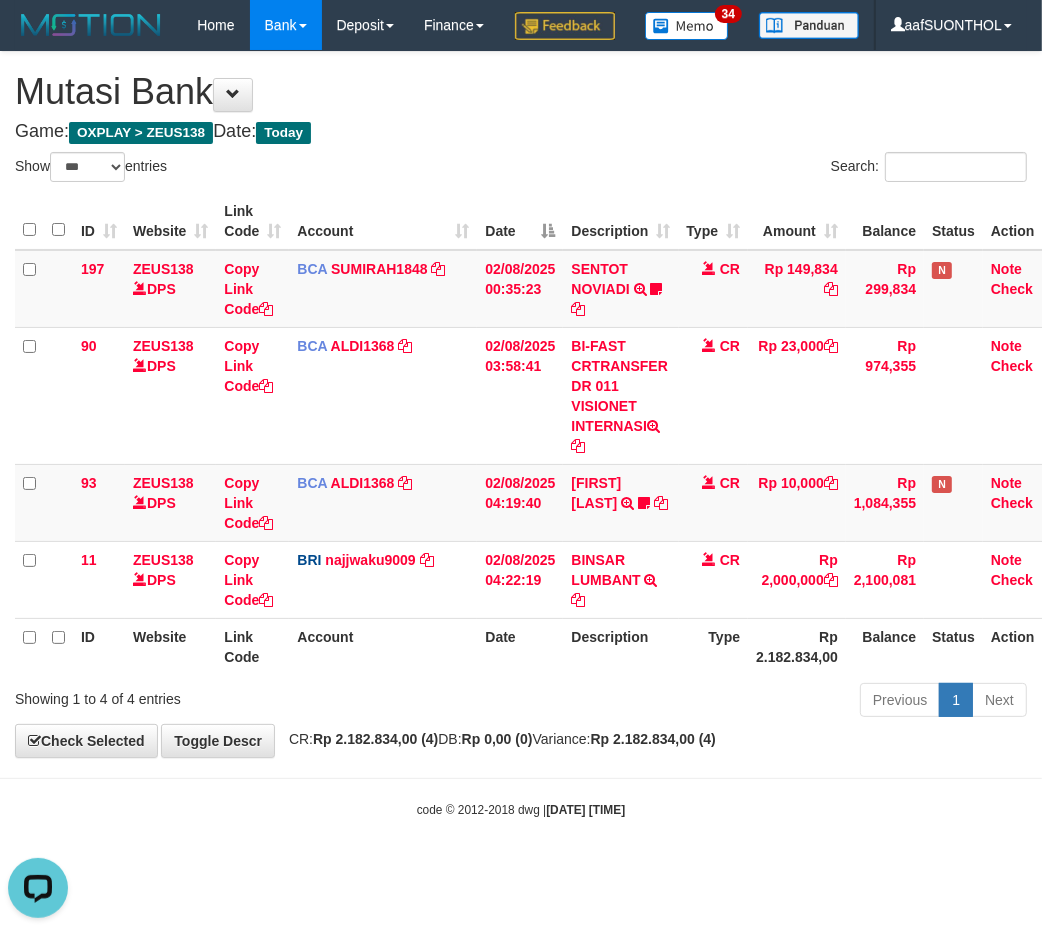 scroll, scrollTop: 0, scrollLeft: 0, axis: both 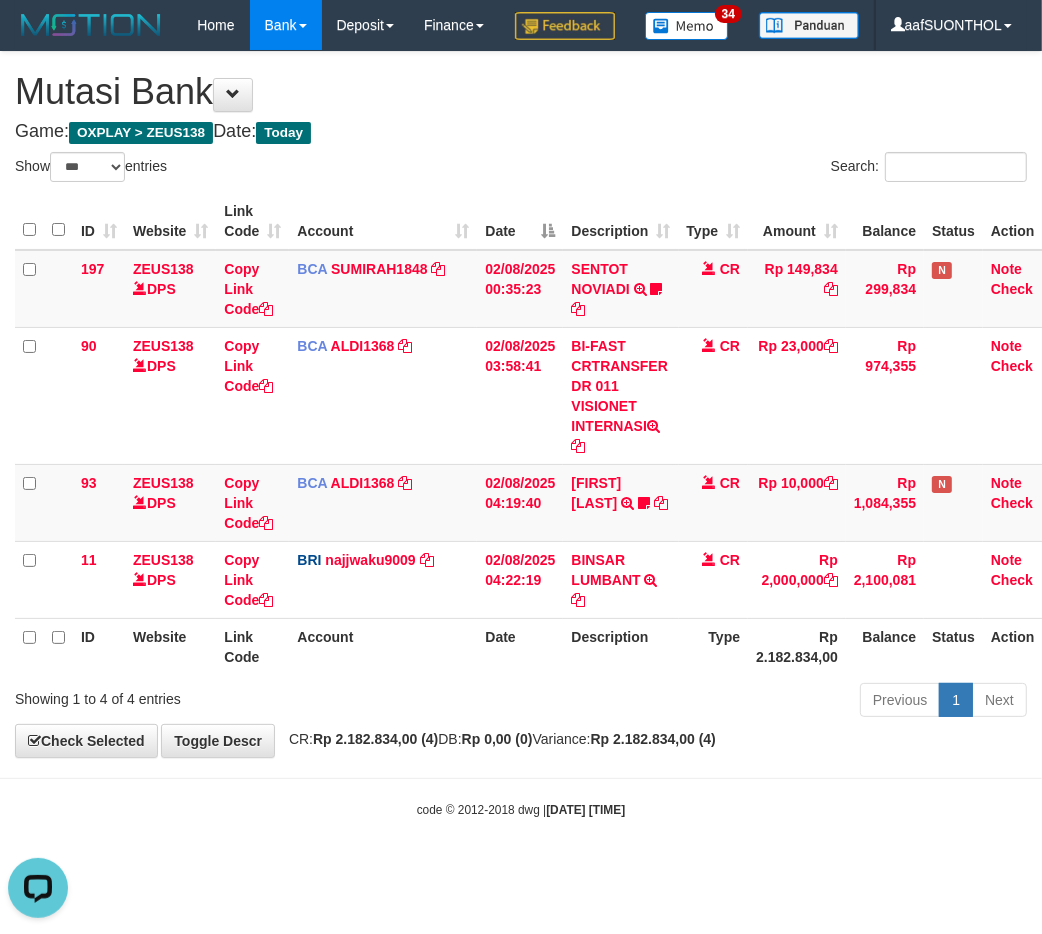 drag, startPoint x: 721, startPoint y: 826, endPoint x: 706, endPoint y: 822, distance: 15.524175 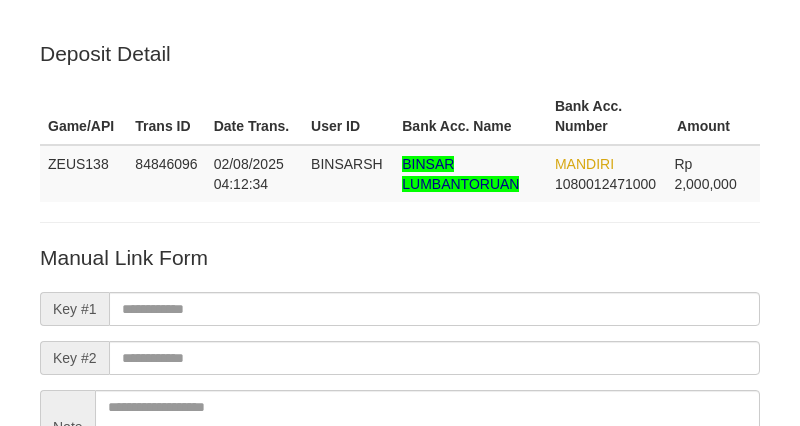 scroll, scrollTop: 223, scrollLeft: 0, axis: vertical 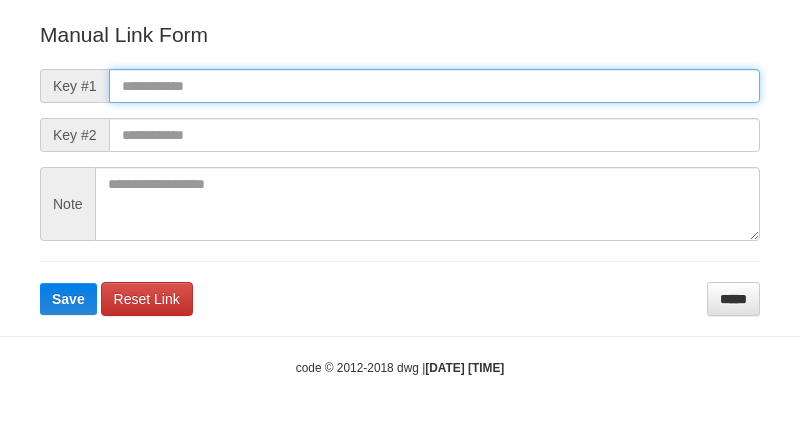 click at bounding box center [434, 86] 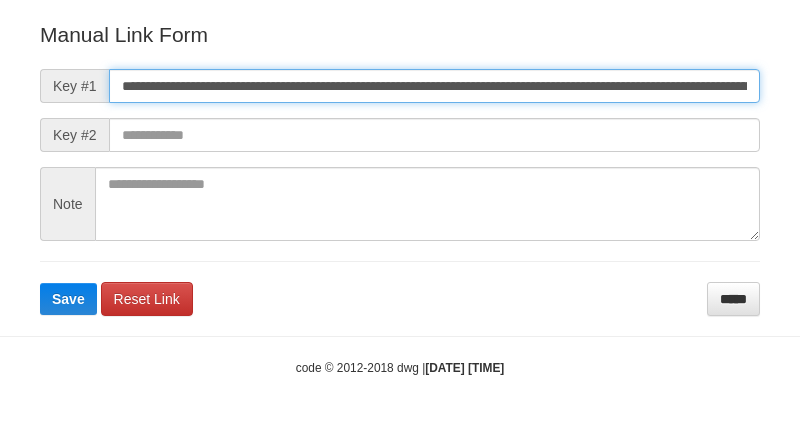 scroll, scrollTop: 0, scrollLeft: 1160, axis: horizontal 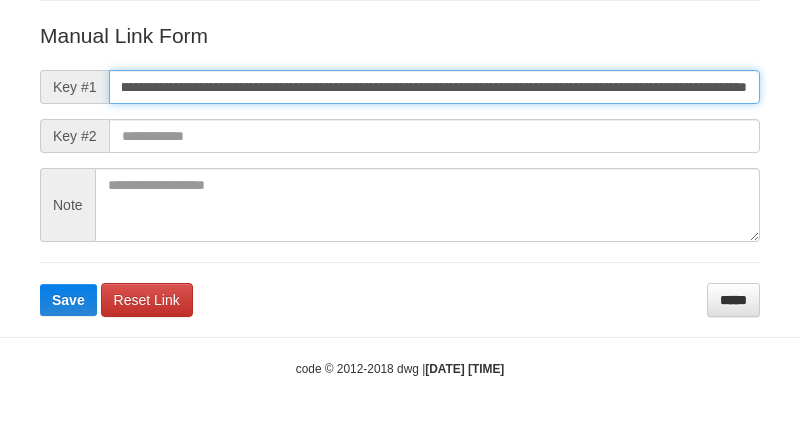 type on "**********" 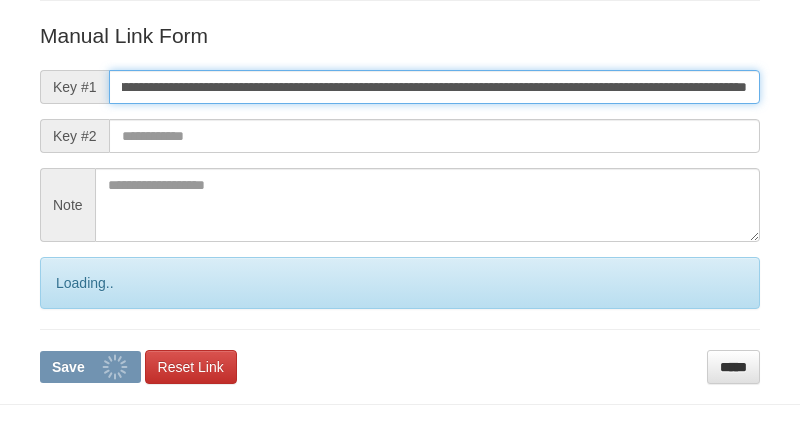 click on "Save" at bounding box center [90, 367] 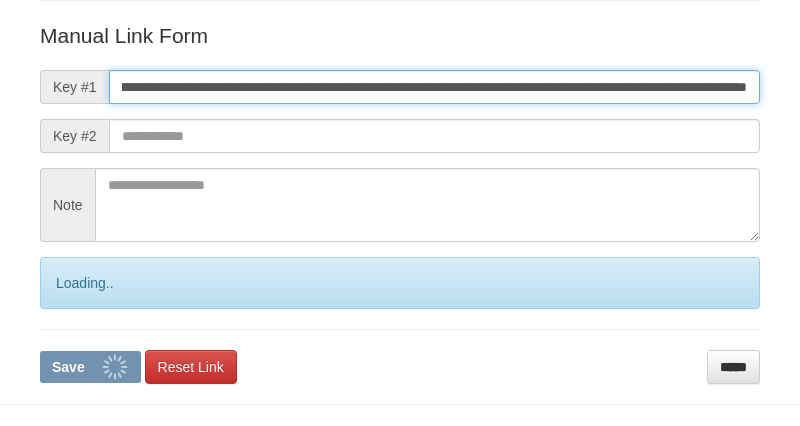 click on "Save" at bounding box center [90, 367] 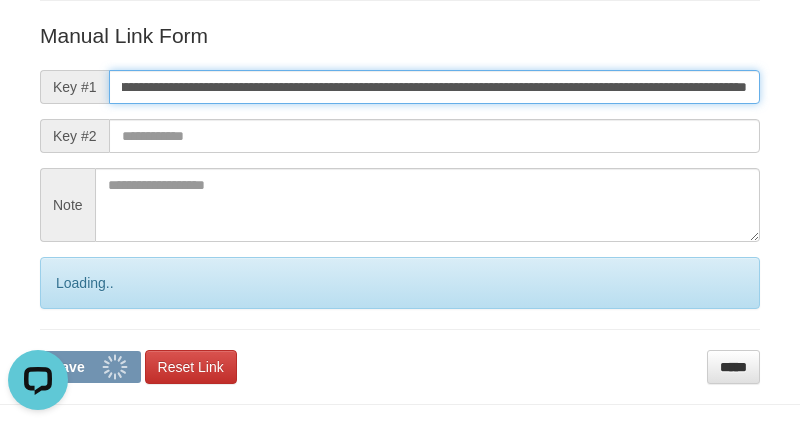 click on "Save" at bounding box center [90, 367] 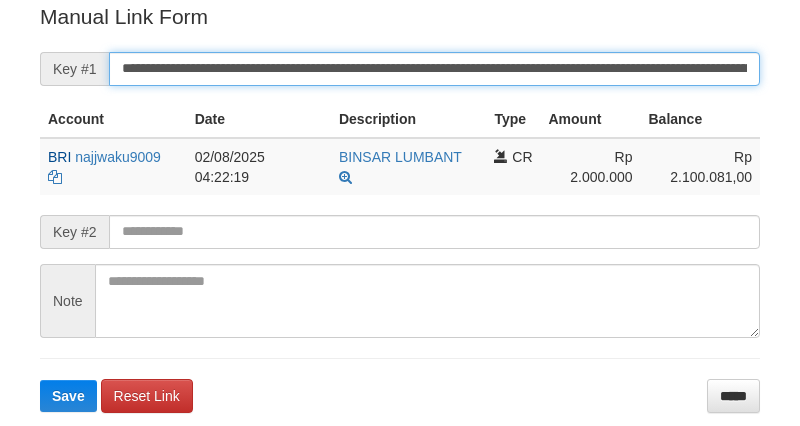 click on "Save" at bounding box center [68, 396] 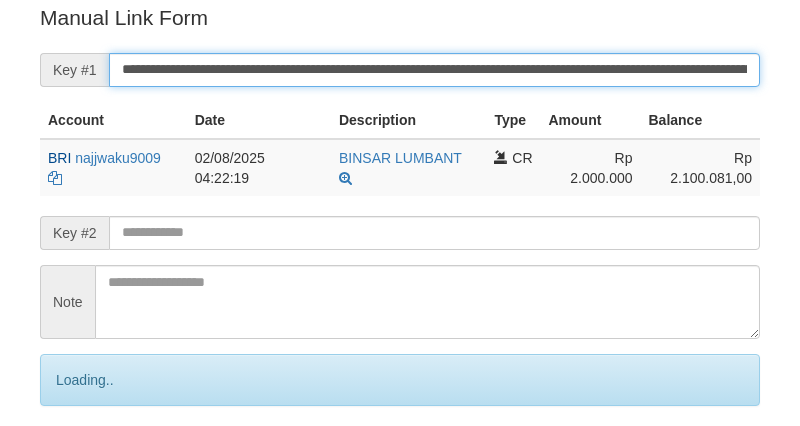 click on "Save" at bounding box center [90, 464] 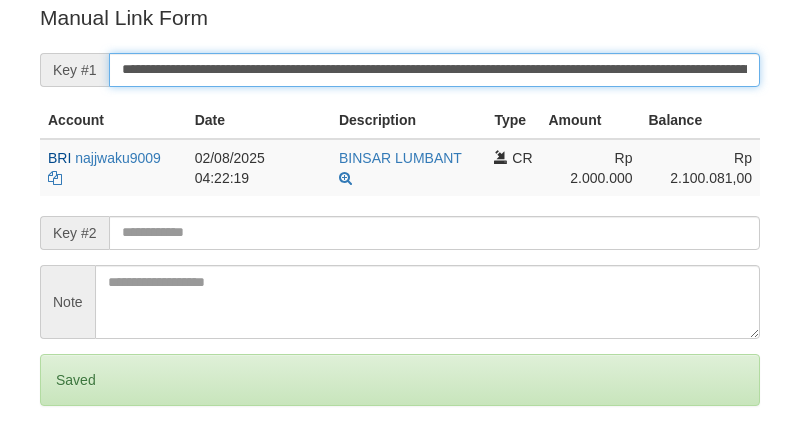 click on "Save" at bounding box center (68, 464) 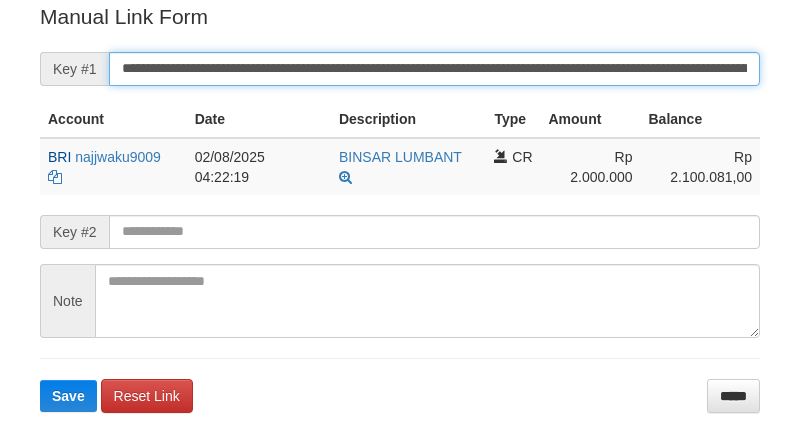 click on "Save" at bounding box center [68, 396] 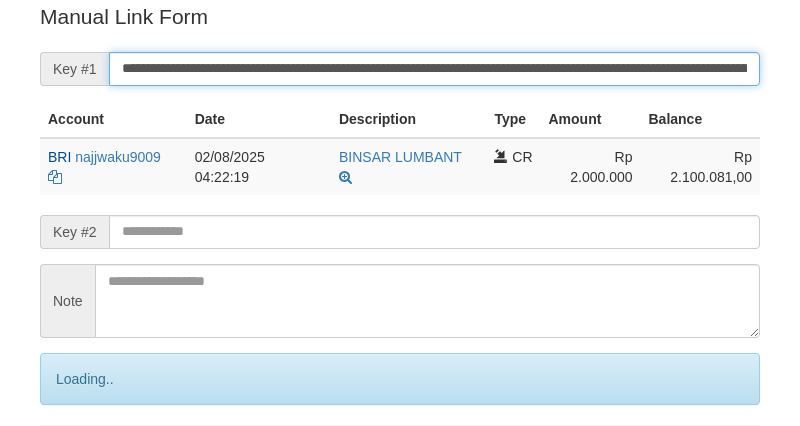 click on "Save" at bounding box center [90, 463] 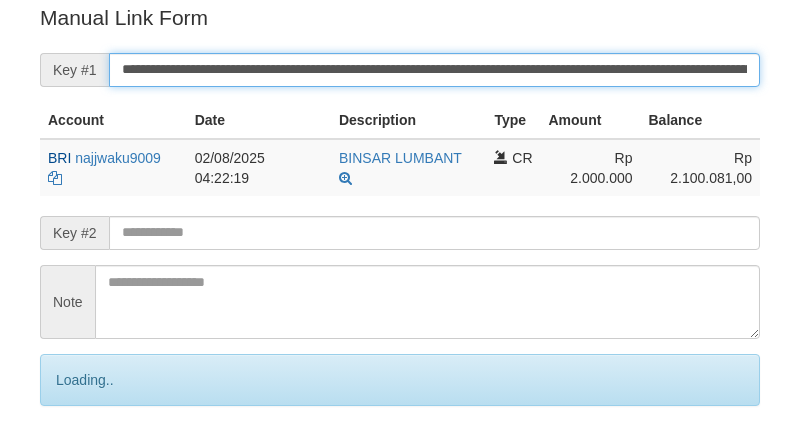 click on "Save" at bounding box center (90, 464) 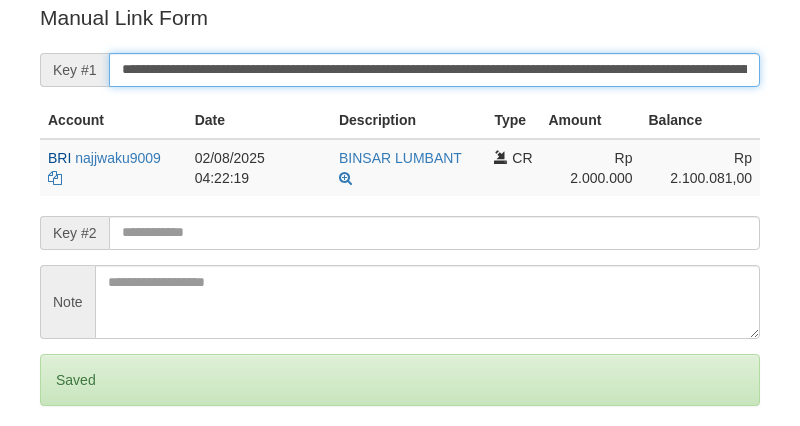 click on "Save" at bounding box center [68, 464] 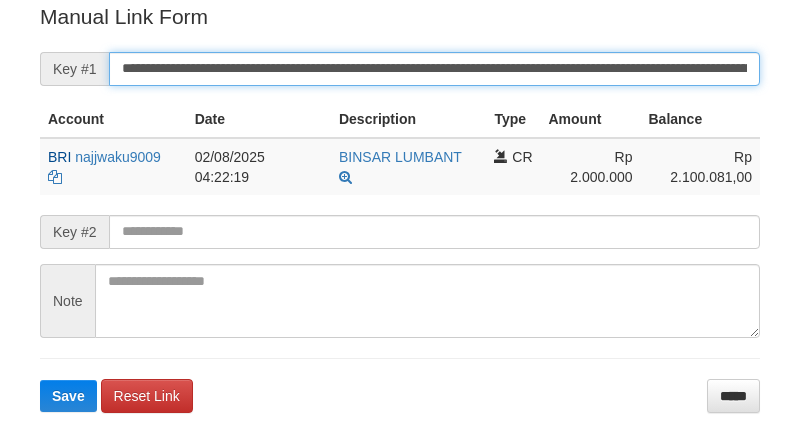 click on "Save" at bounding box center (68, 396) 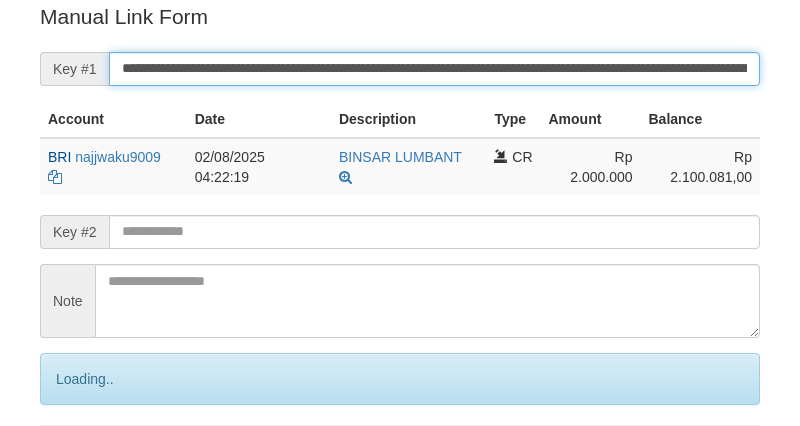 click on "Save" at bounding box center [90, 463] 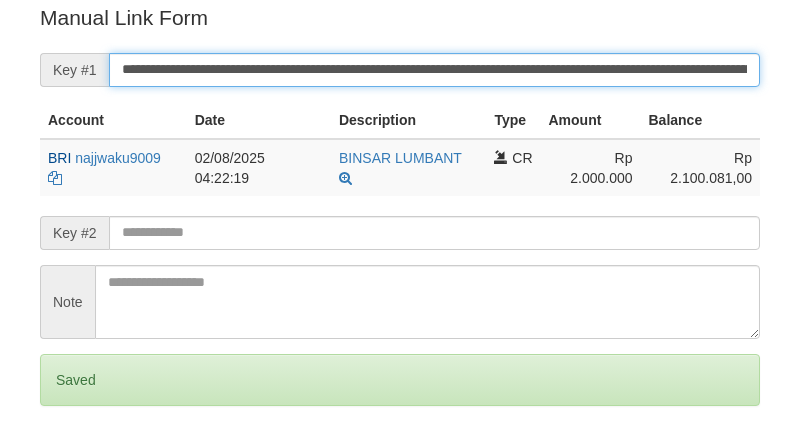 click on "Save" at bounding box center (68, 464) 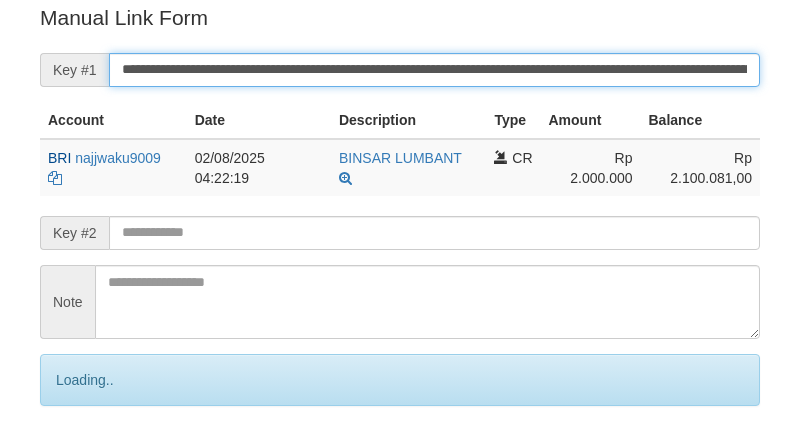 click on "Save" at bounding box center [90, 464] 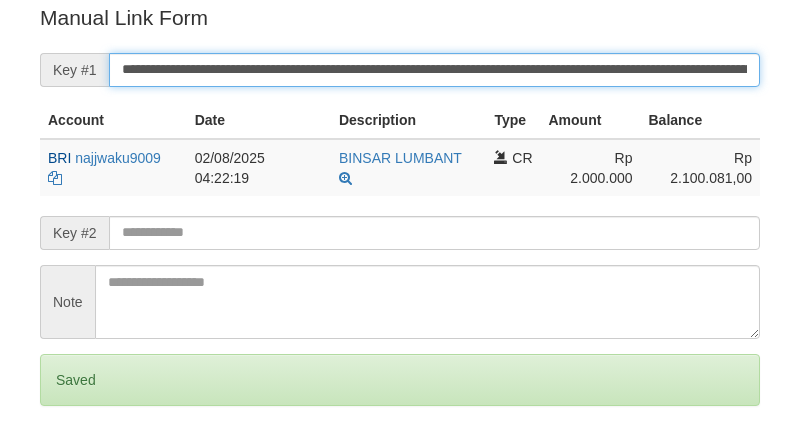 click on "Save" at bounding box center [68, 464] 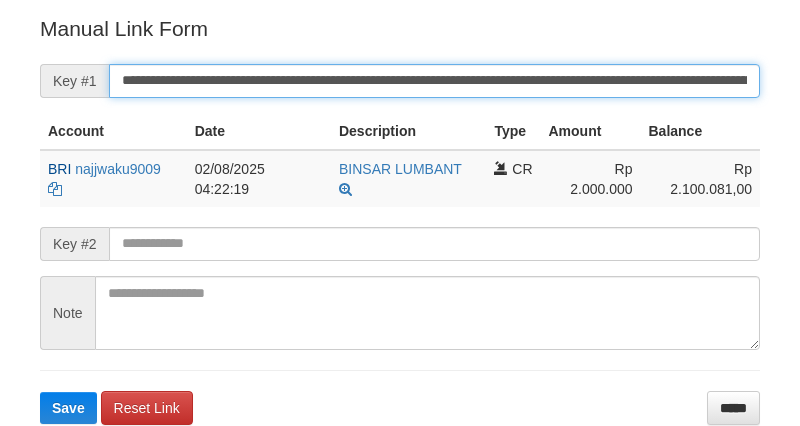 click on "Save" at bounding box center [68, 408] 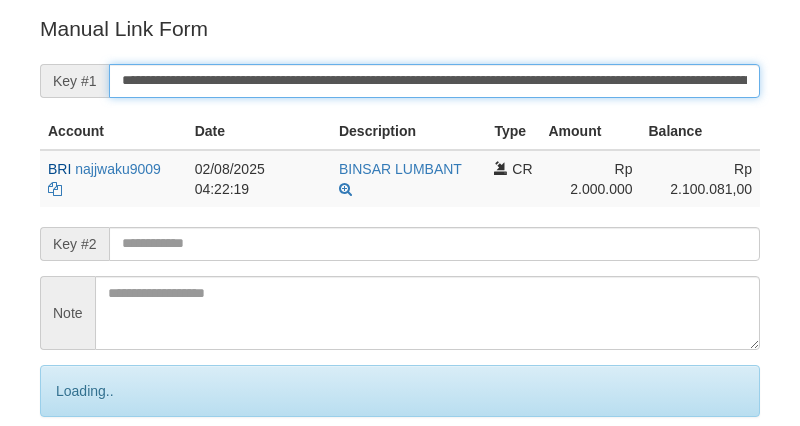 click on "Save" at bounding box center (90, 475) 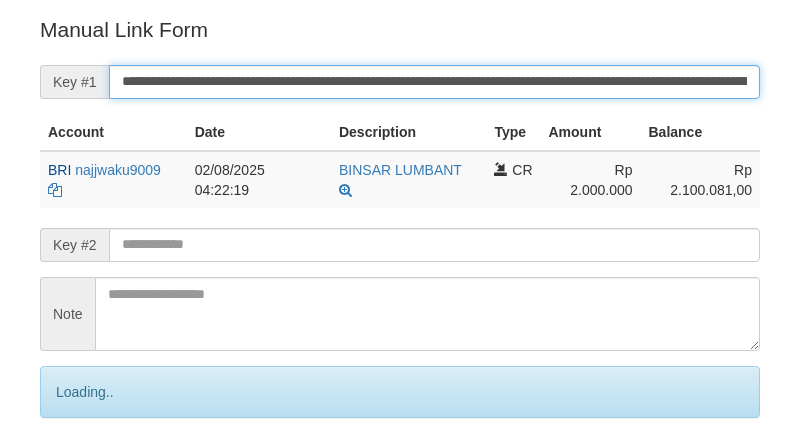 click on "Save" at bounding box center [90, 476] 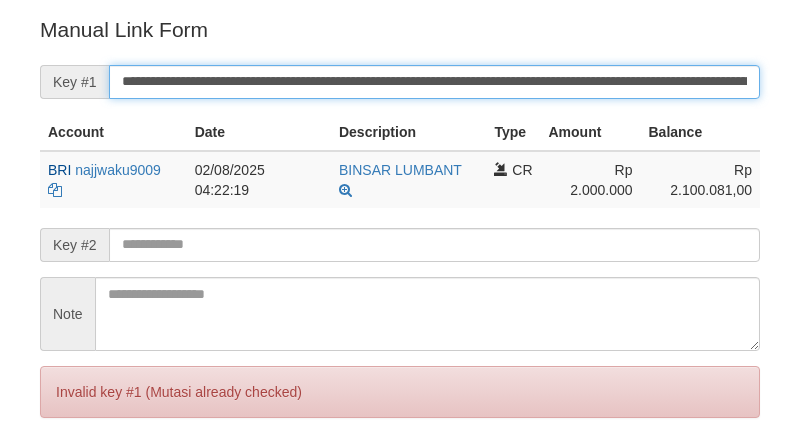click on "Save" at bounding box center (68, 476) 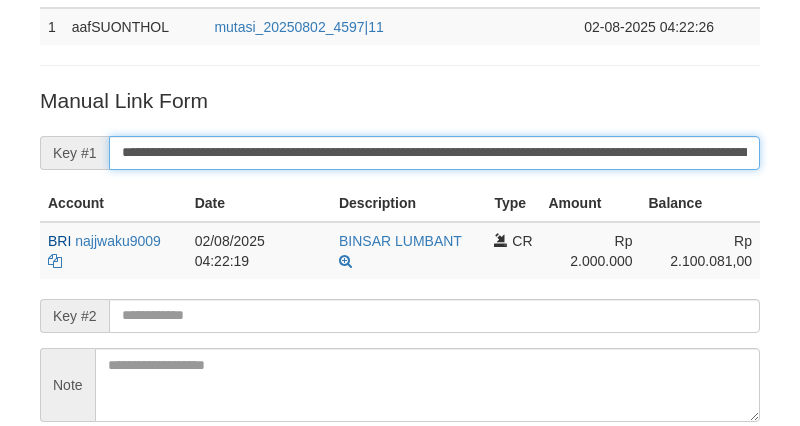 scroll, scrollTop: 281, scrollLeft: 0, axis: vertical 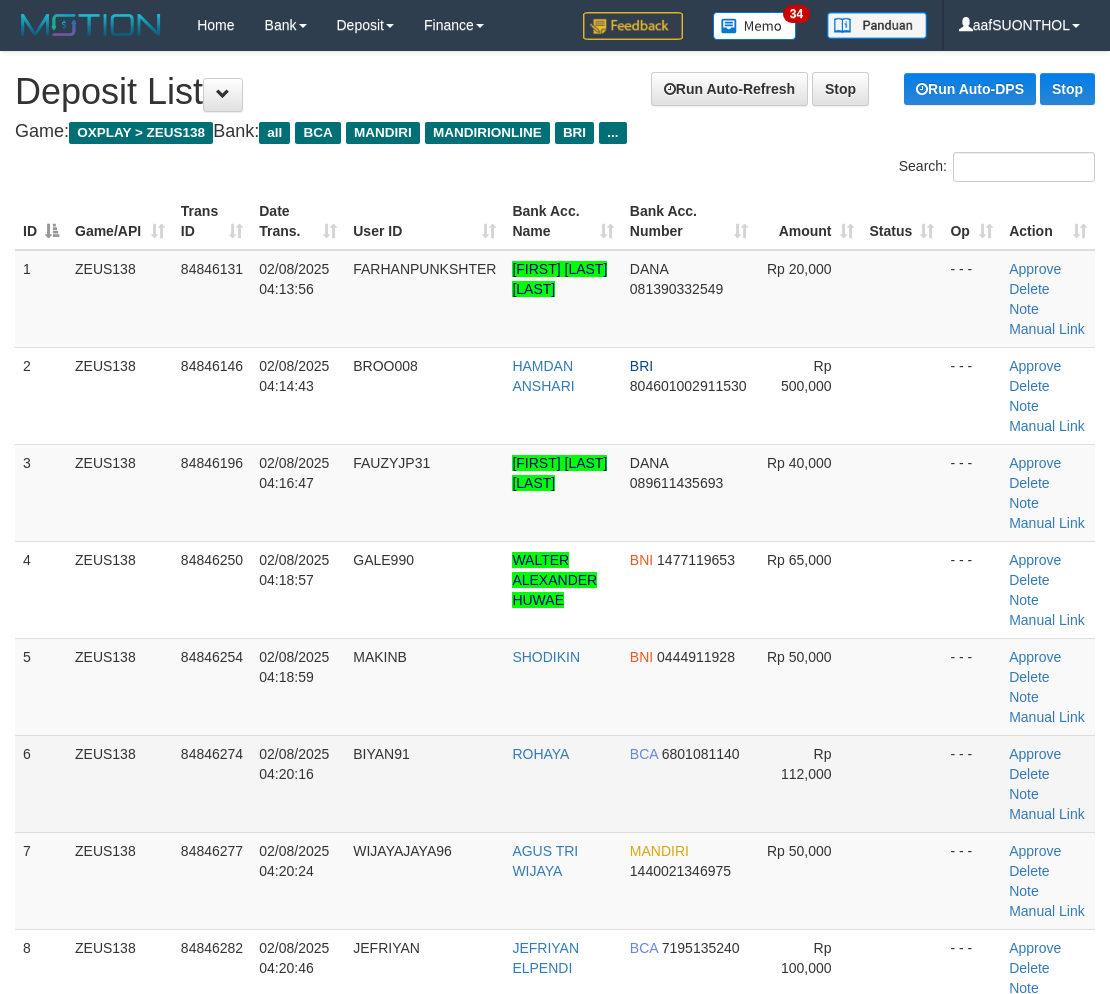 click at bounding box center [902, 783] 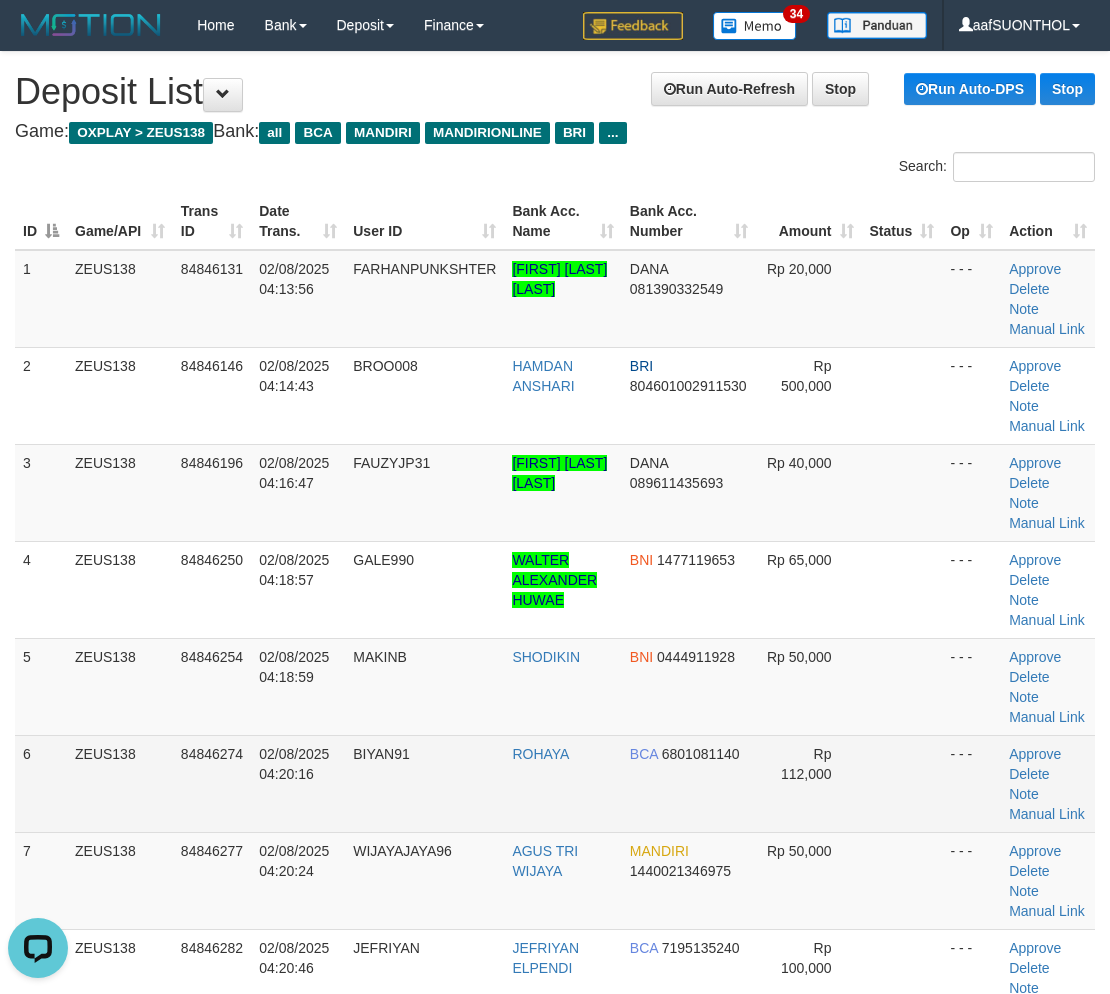 scroll, scrollTop: 0, scrollLeft: 0, axis: both 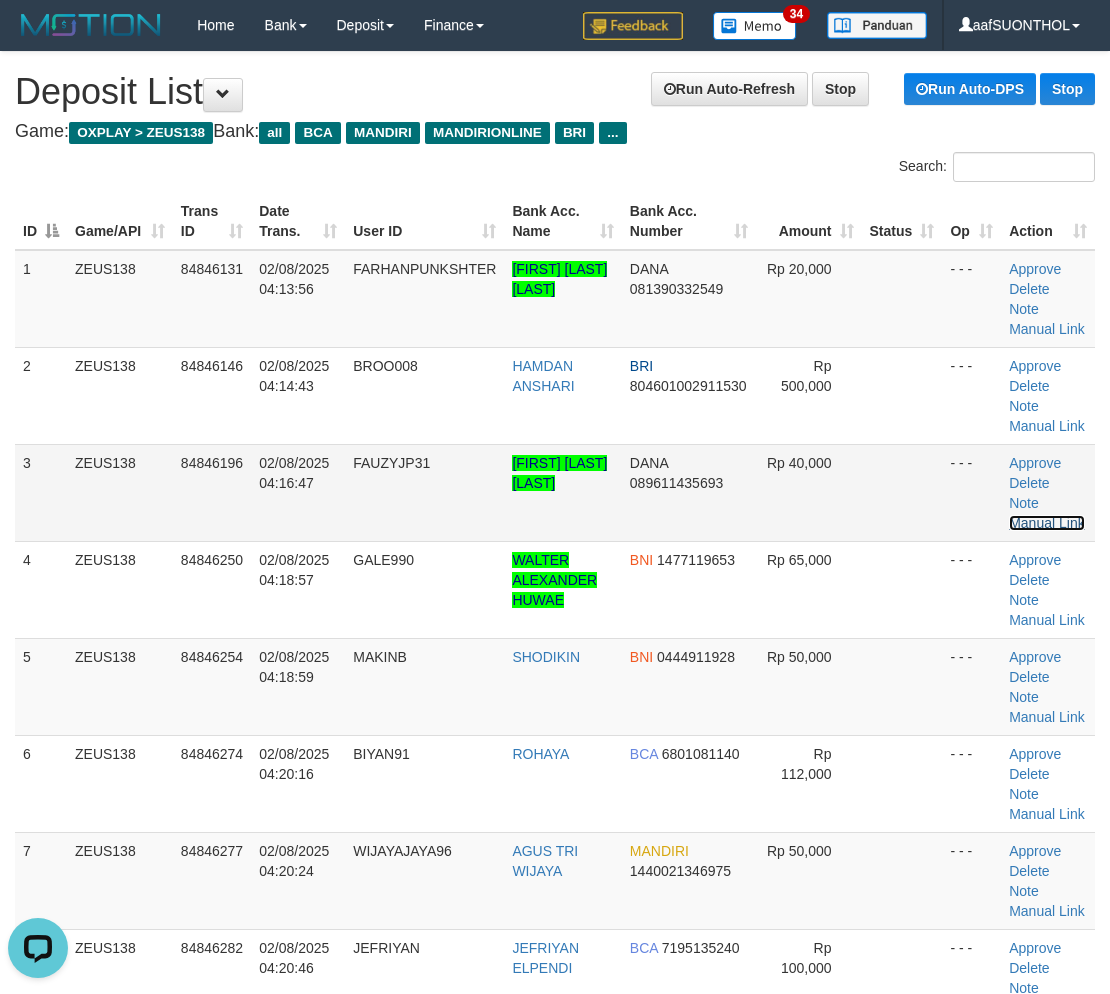 click on "Manual Link" at bounding box center [1047, 523] 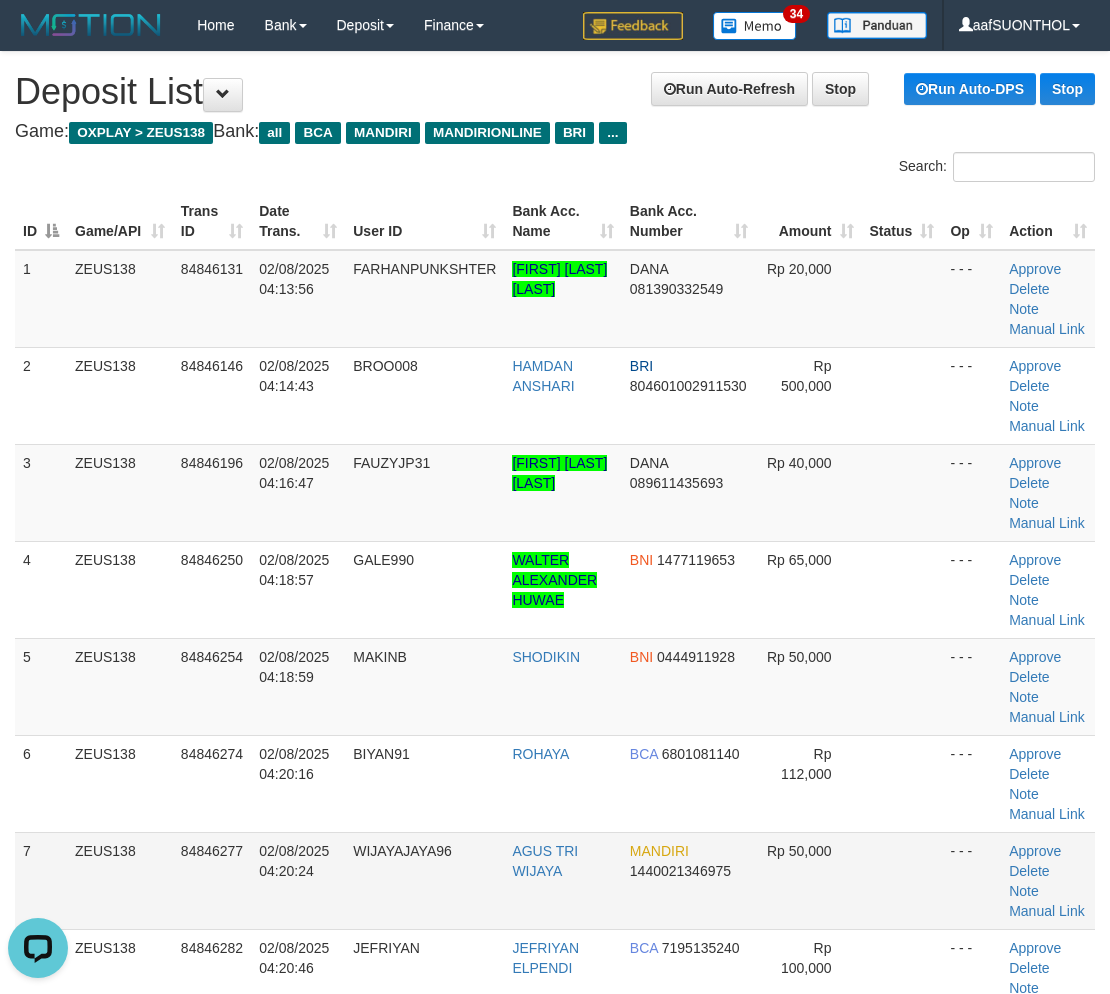 click at bounding box center (902, 880) 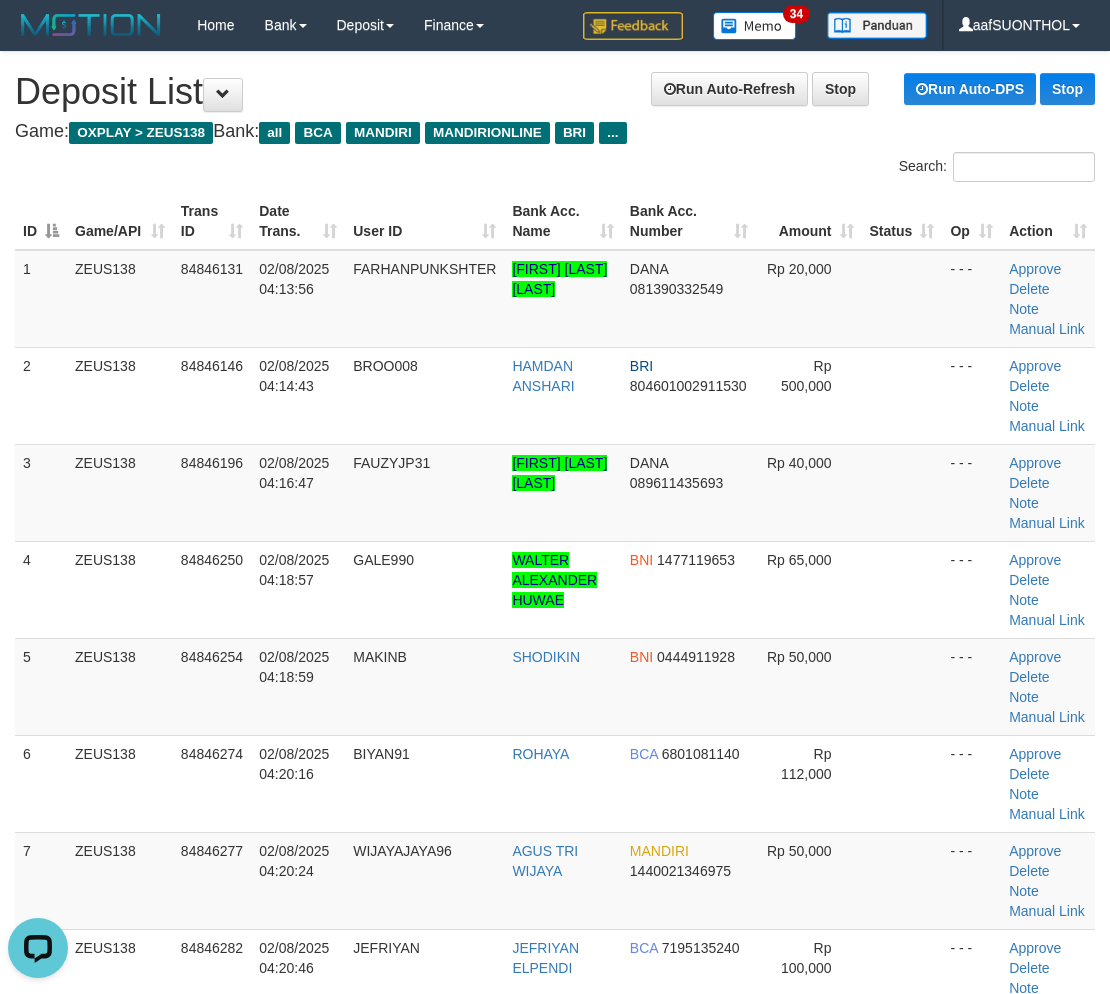 drag, startPoint x: 913, startPoint y: 914, endPoint x: 1117, endPoint y: 882, distance: 206.49455 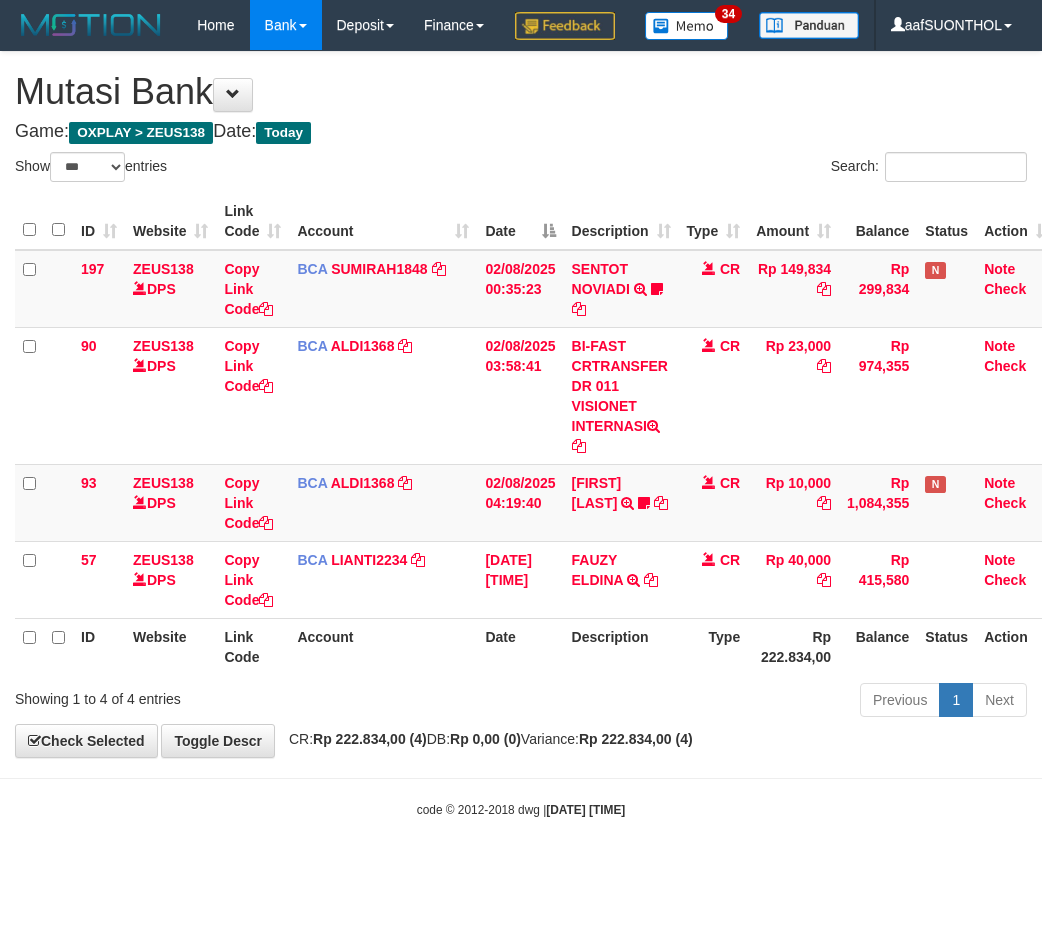 select on "***" 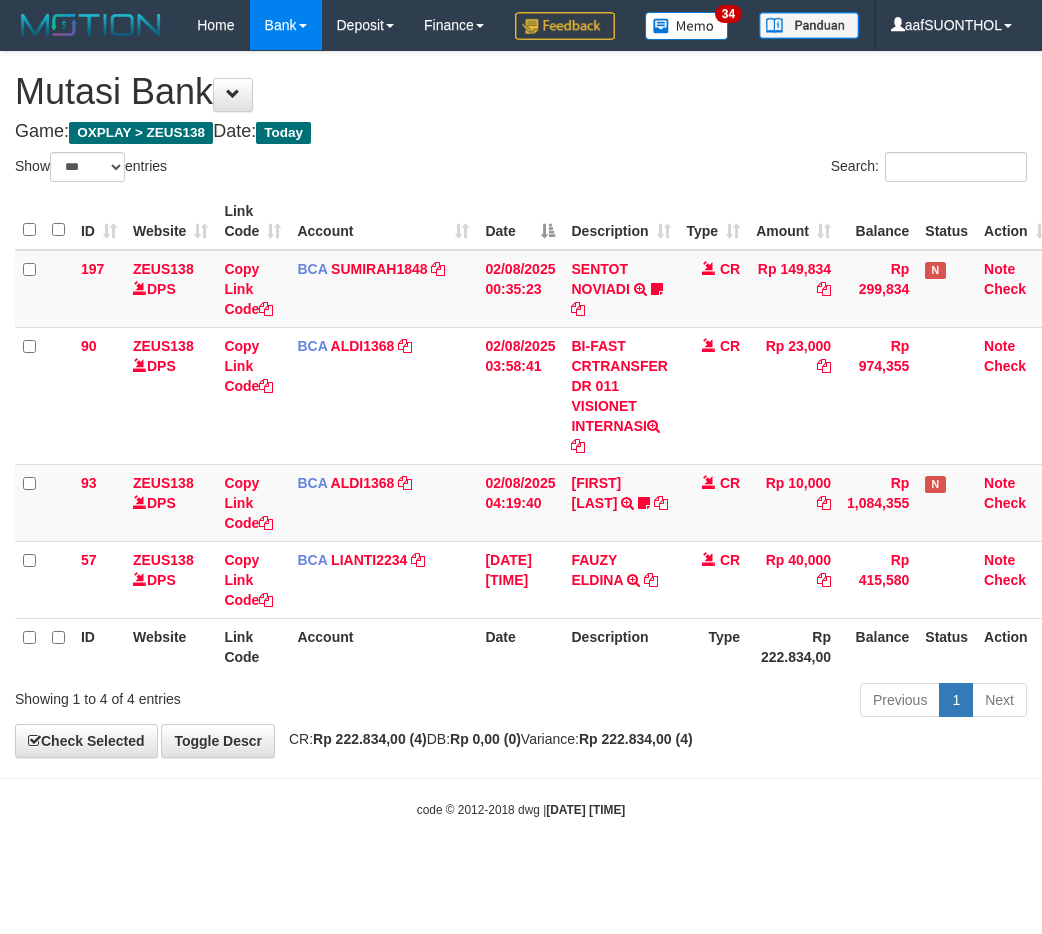 scroll, scrollTop: 0, scrollLeft: 0, axis: both 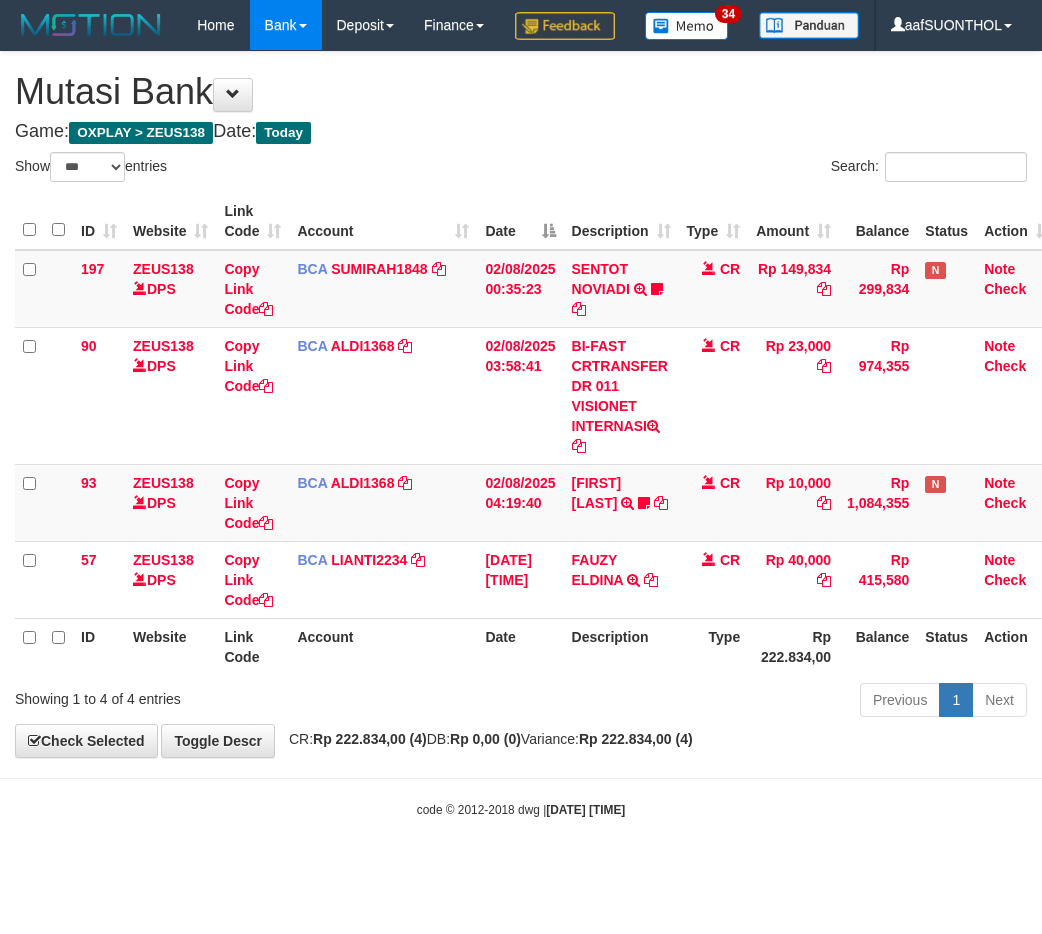 select on "***" 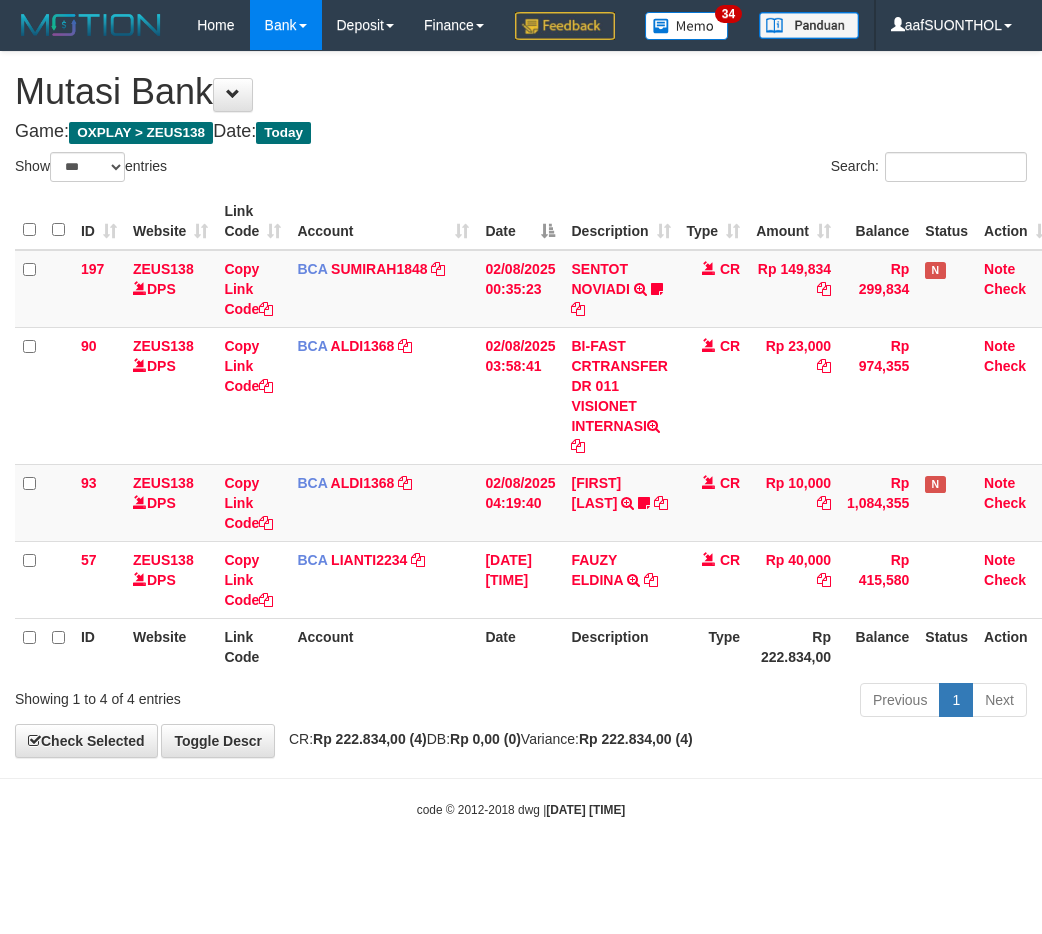 scroll, scrollTop: 0, scrollLeft: 0, axis: both 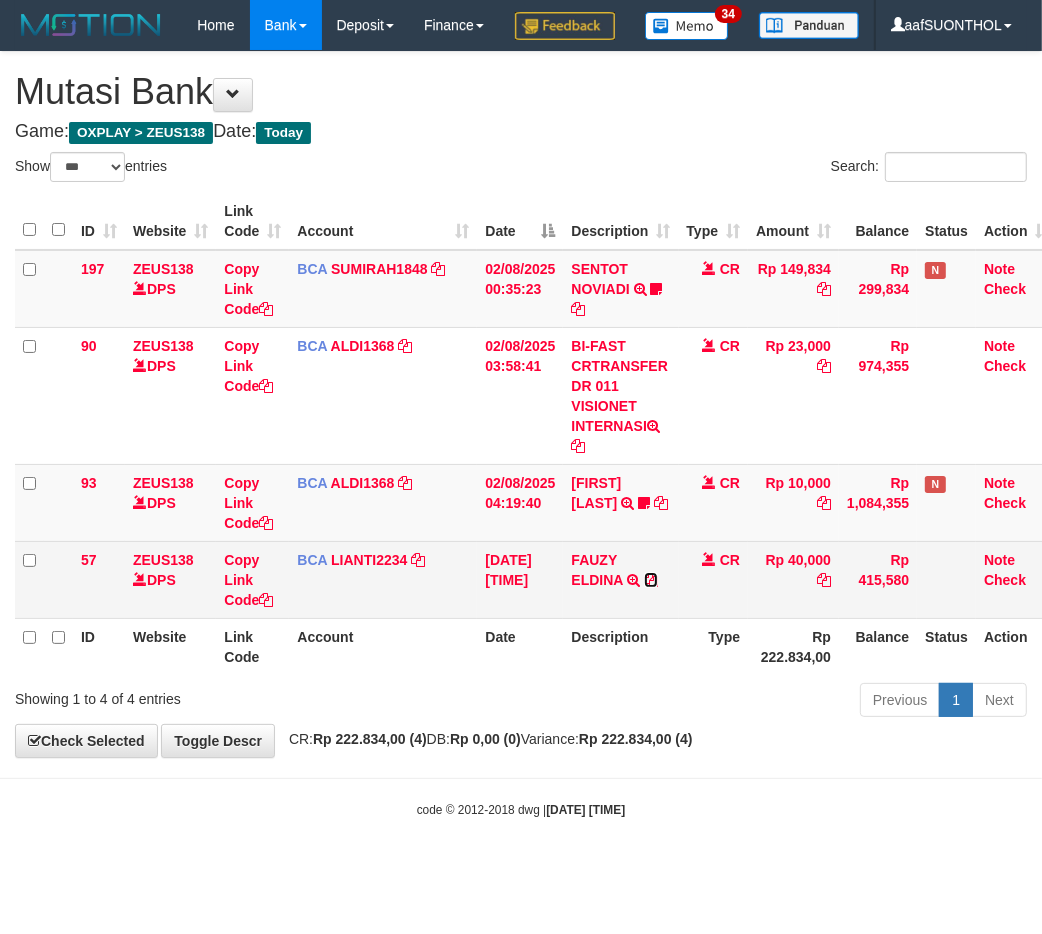 click at bounding box center [651, 580] 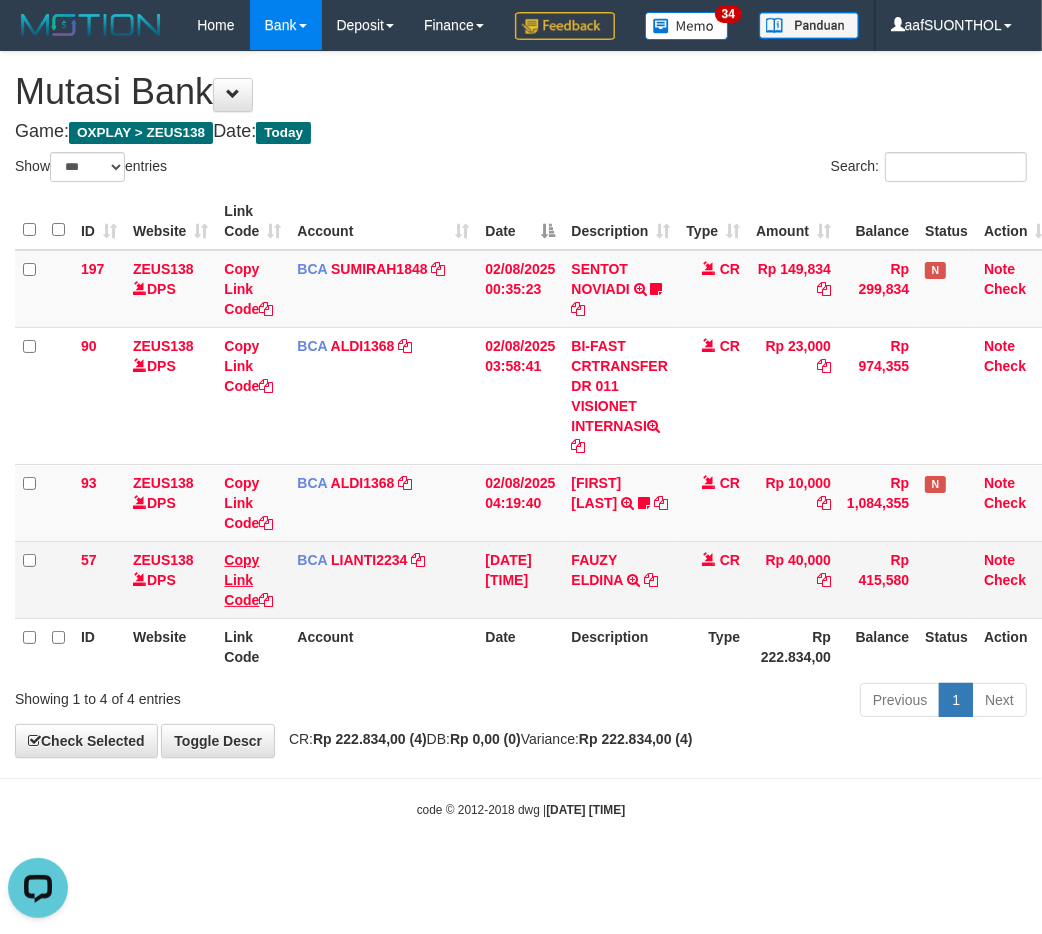 scroll, scrollTop: 0, scrollLeft: 0, axis: both 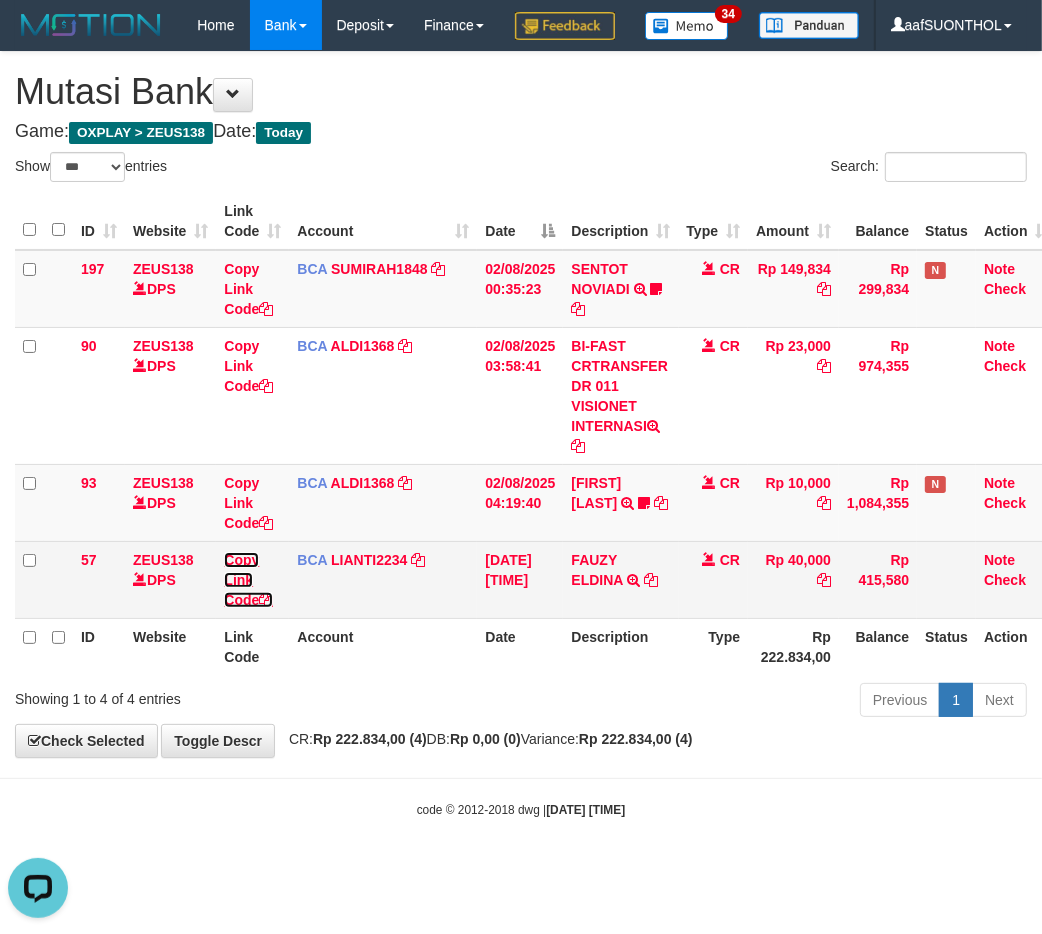 click on "Copy Link Code" at bounding box center [248, 580] 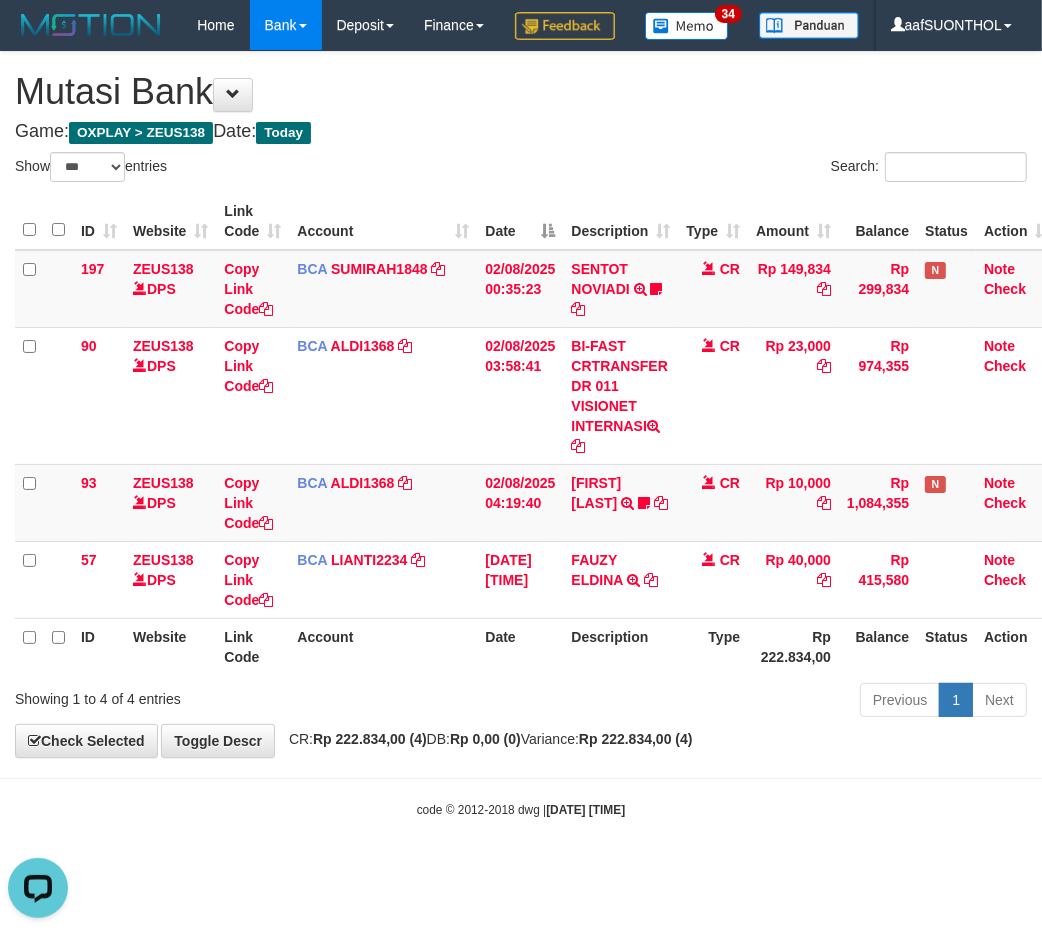 scroll, scrollTop: 274, scrollLeft: 0, axis: vertical 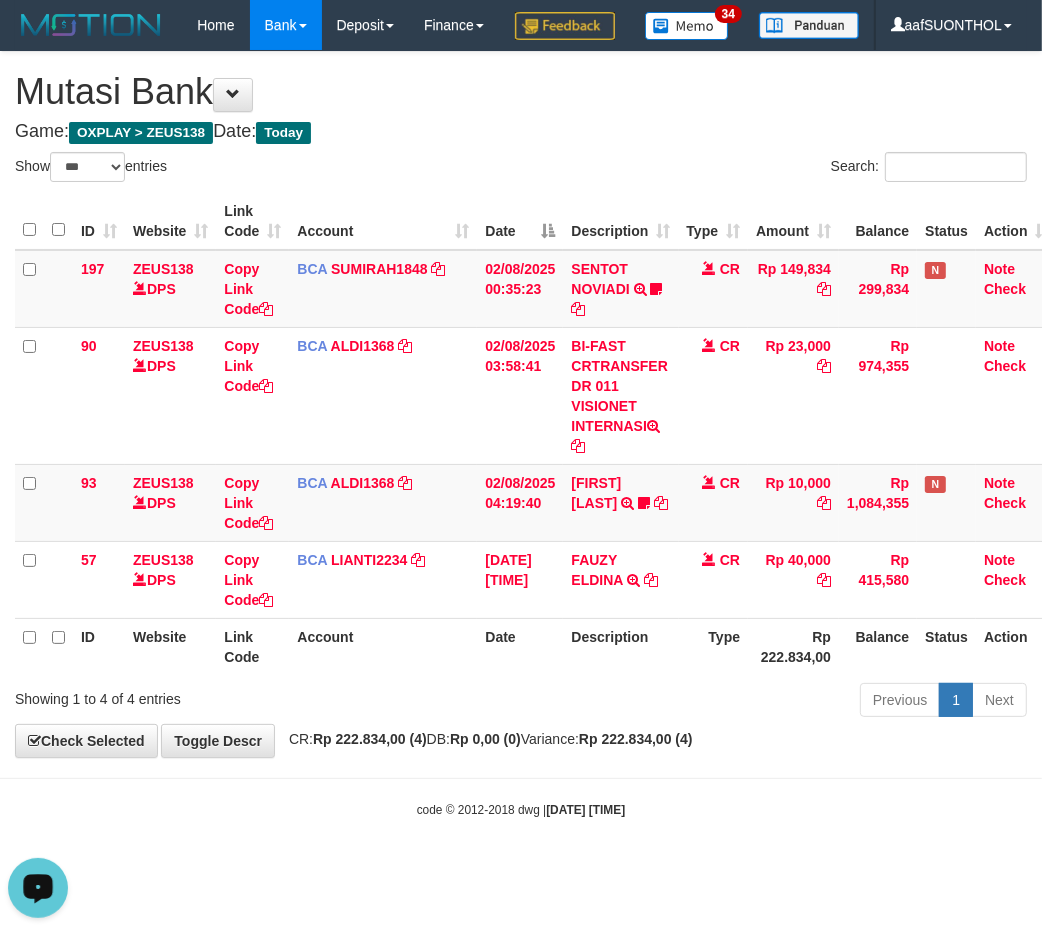 click on "Toggle navigation
Home
Bank
Account List
Load
By Website
Group
[OXPLAY]													ZEUS138
By Load Group (DPS)" at bounding box center [521, 434] 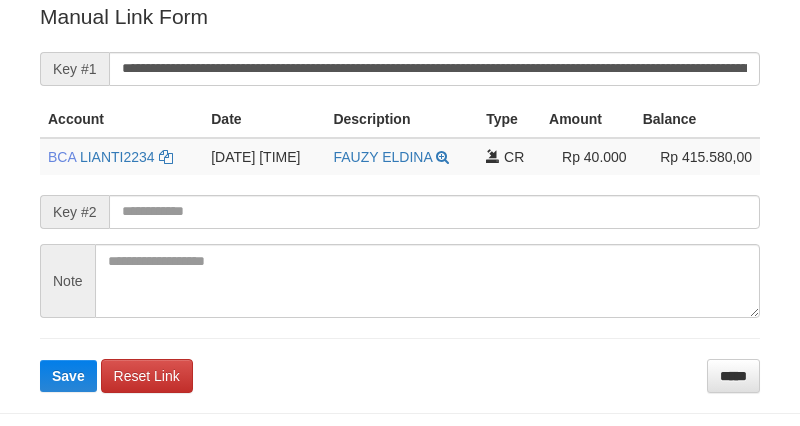 scroll, scrollTop: 404, scrollLeft: 0, axis: vertical 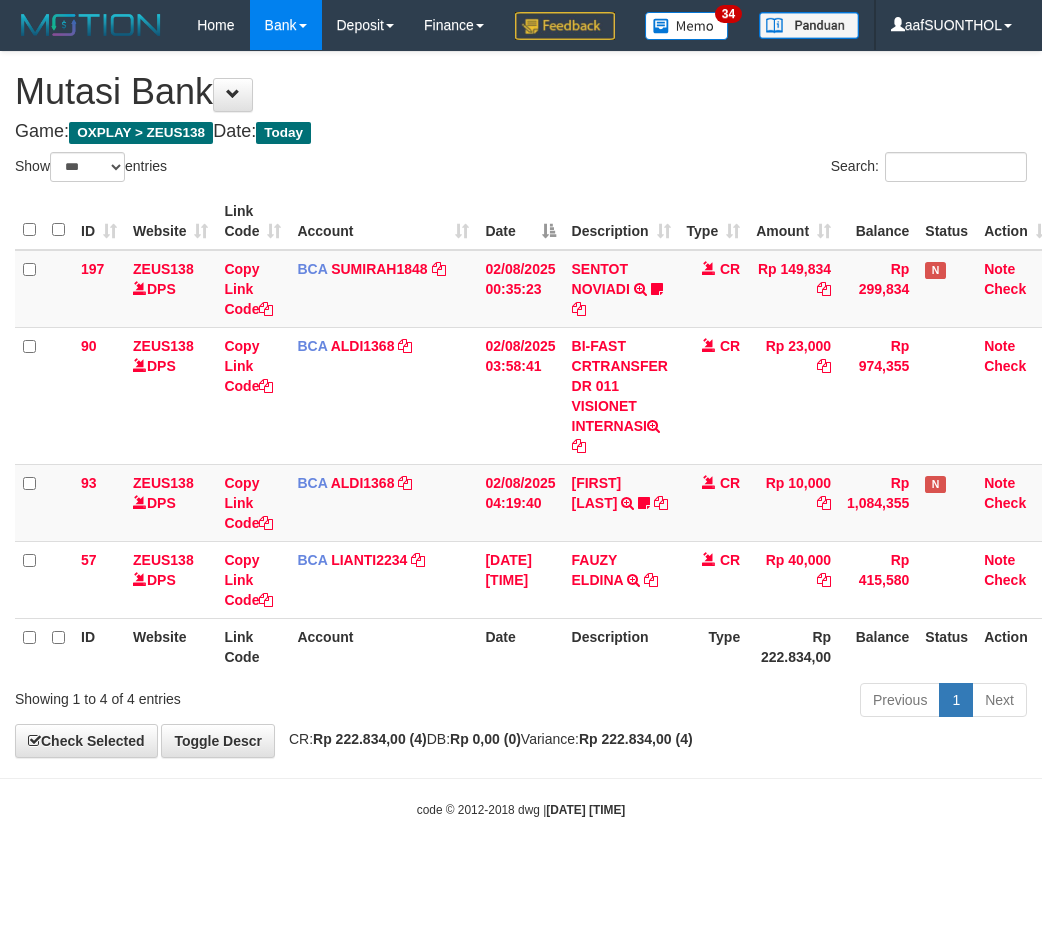 select on "***" 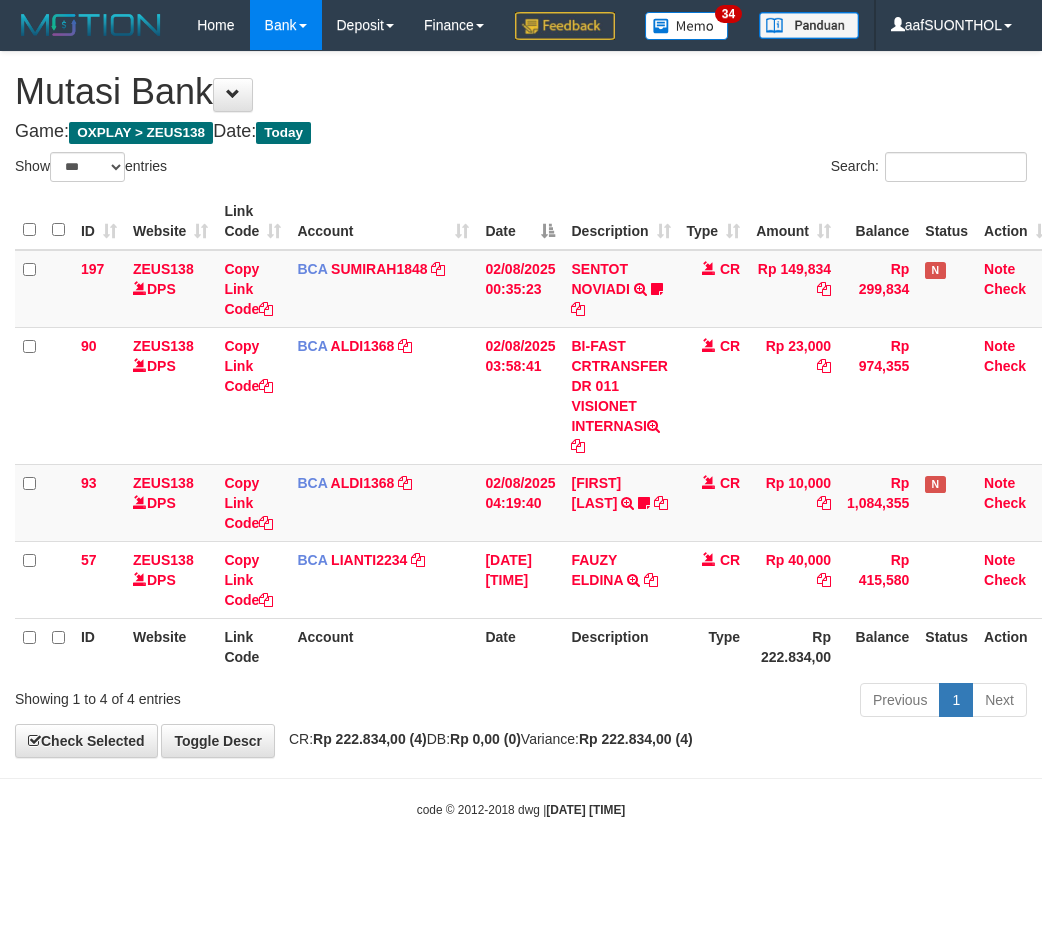 scroll, scrollTop: 0, scrollLeft: 0, axis: both 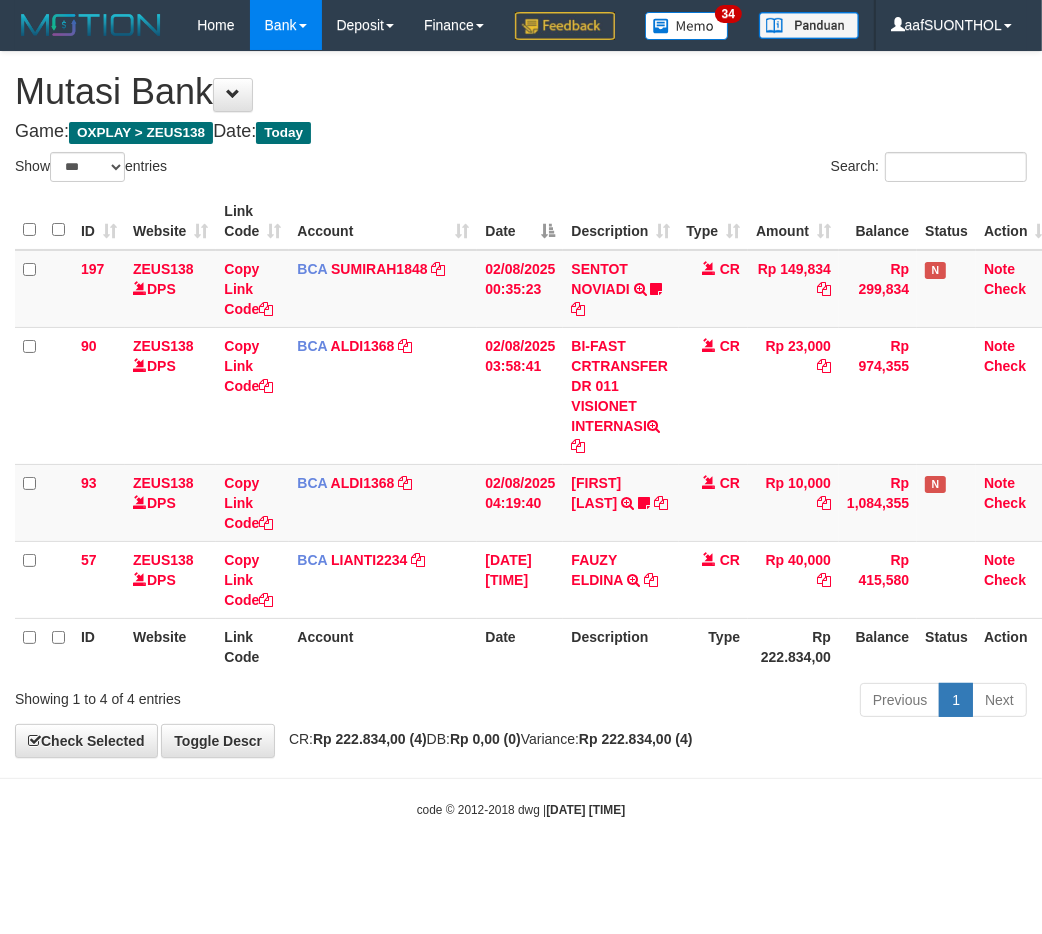 click on "Rp 222.834,00 (4)" at bounding box center (636, 739) 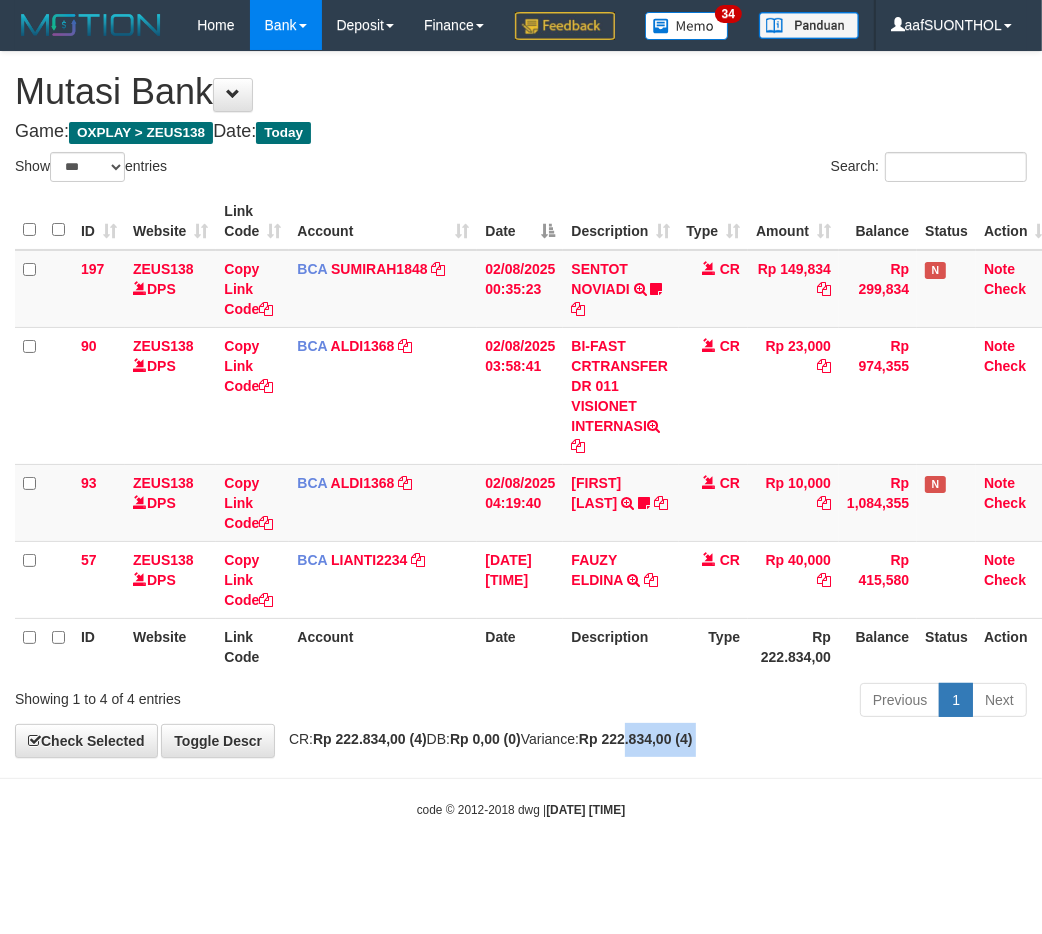 drag, startPoint x: 682, startPoint y: 808, endPoint x: 665, endPoint y: 821, distance: 21.400934 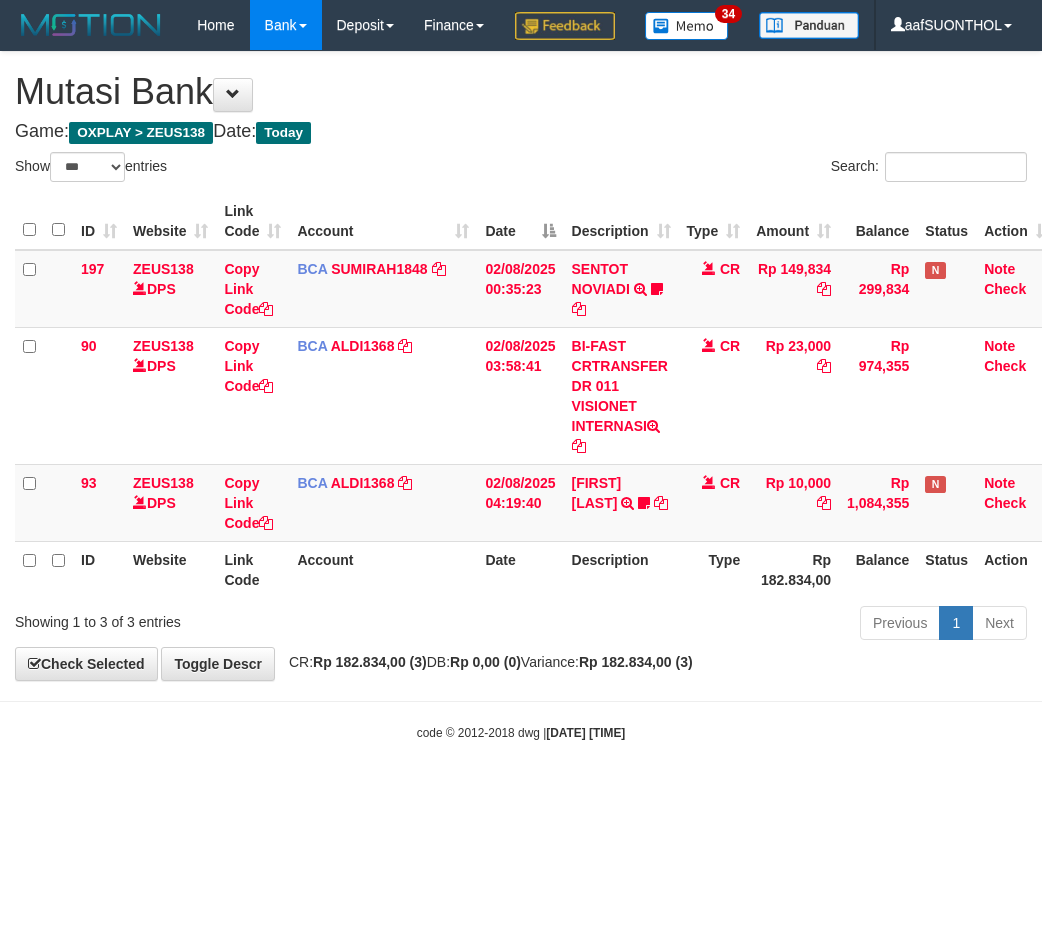 select on "***" 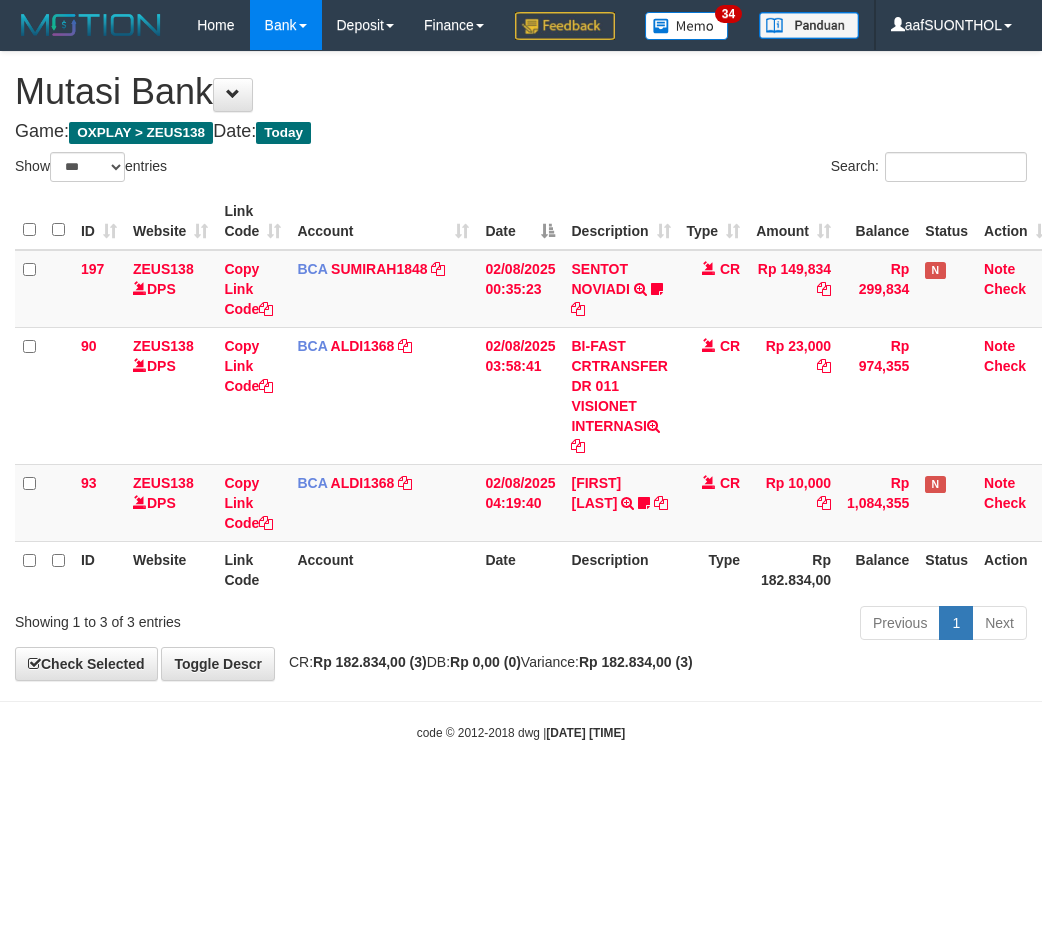 scroll, scrollTop: 0, scrollLeft: 0, axis: both 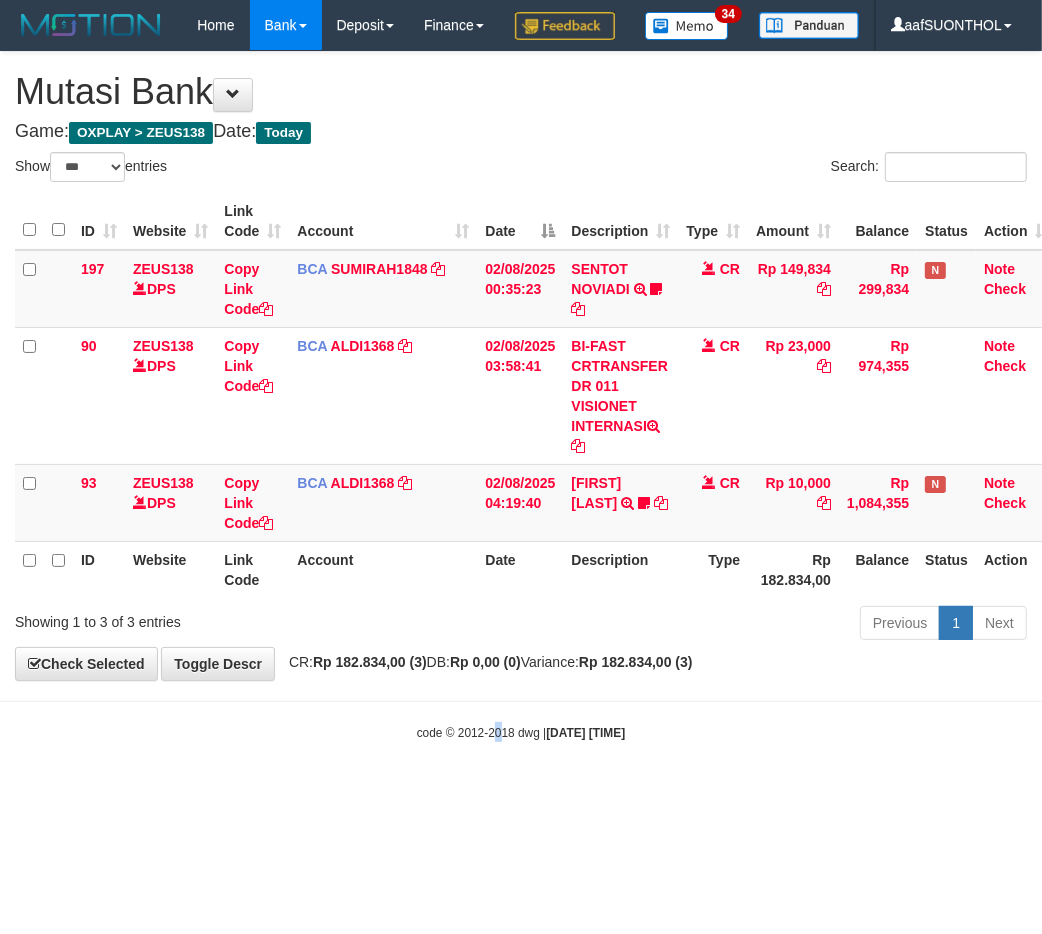 click on "Toggle navigation
Home
Bank
Account List
Load
By Website
Group
[OXPLAY]													ZEUS138
By Load Group (DPS)
Sync" at bounding box center [521, 396] 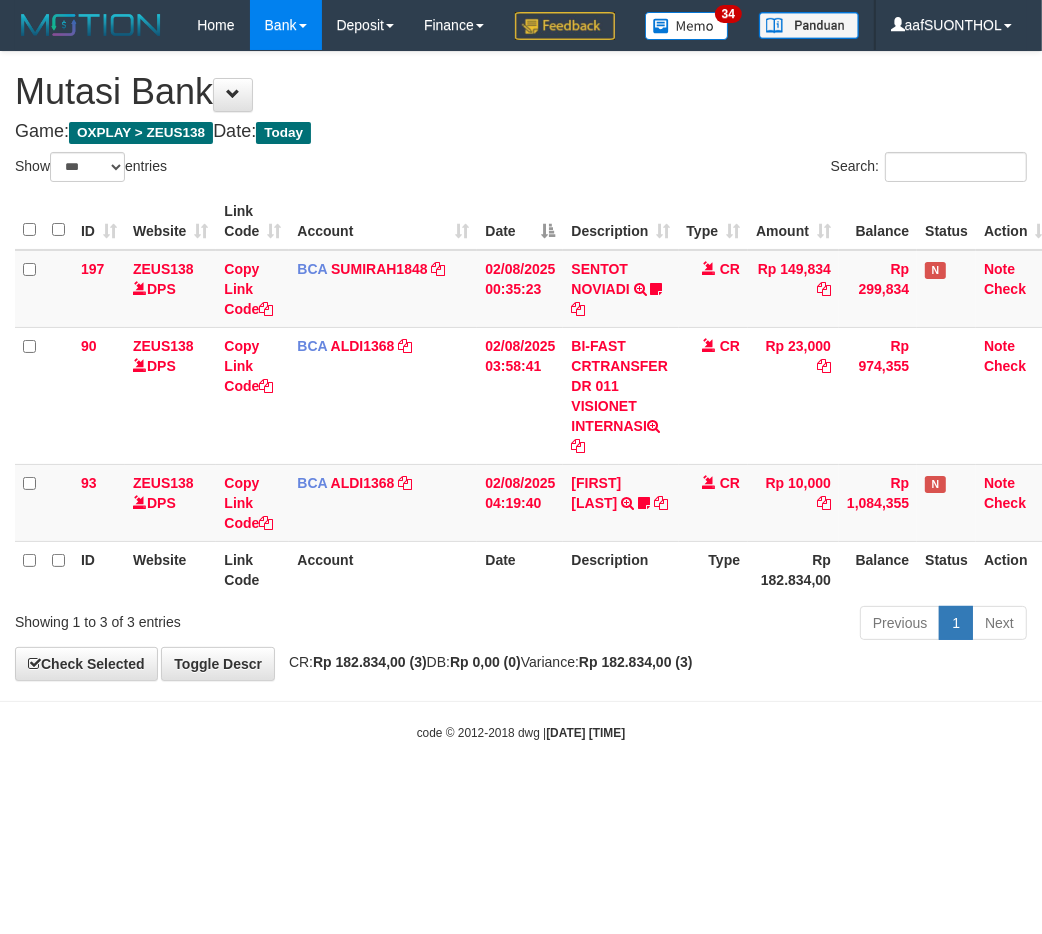 click on "Toggle navigation
Home
Bank
Account List
Load
By Website
Group
[OXPLAY]													ZEUS138
By Load Group (DPS)
Sync" at bounding box center [521, 396] 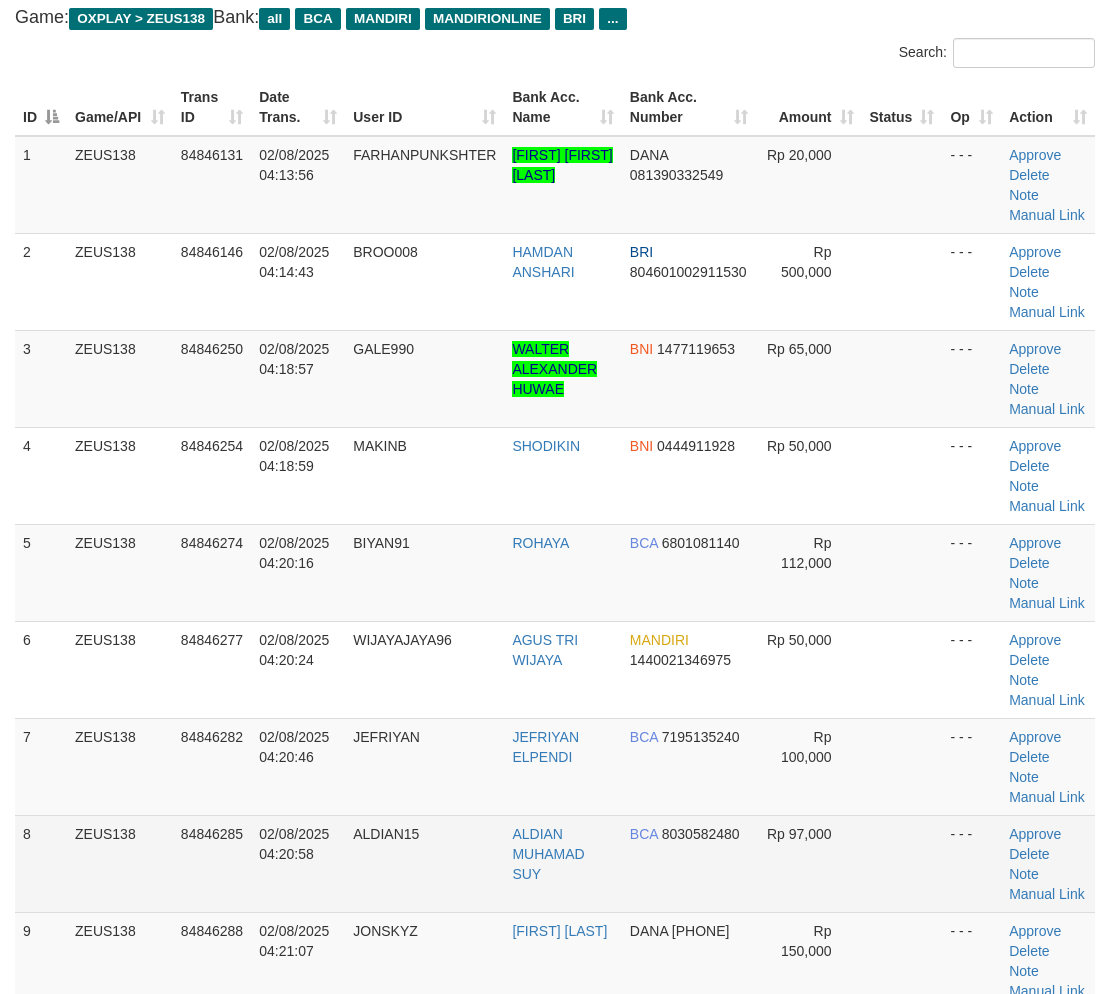 scroll, scrollTop: 222, scrollLeft: 0, axis: vertical 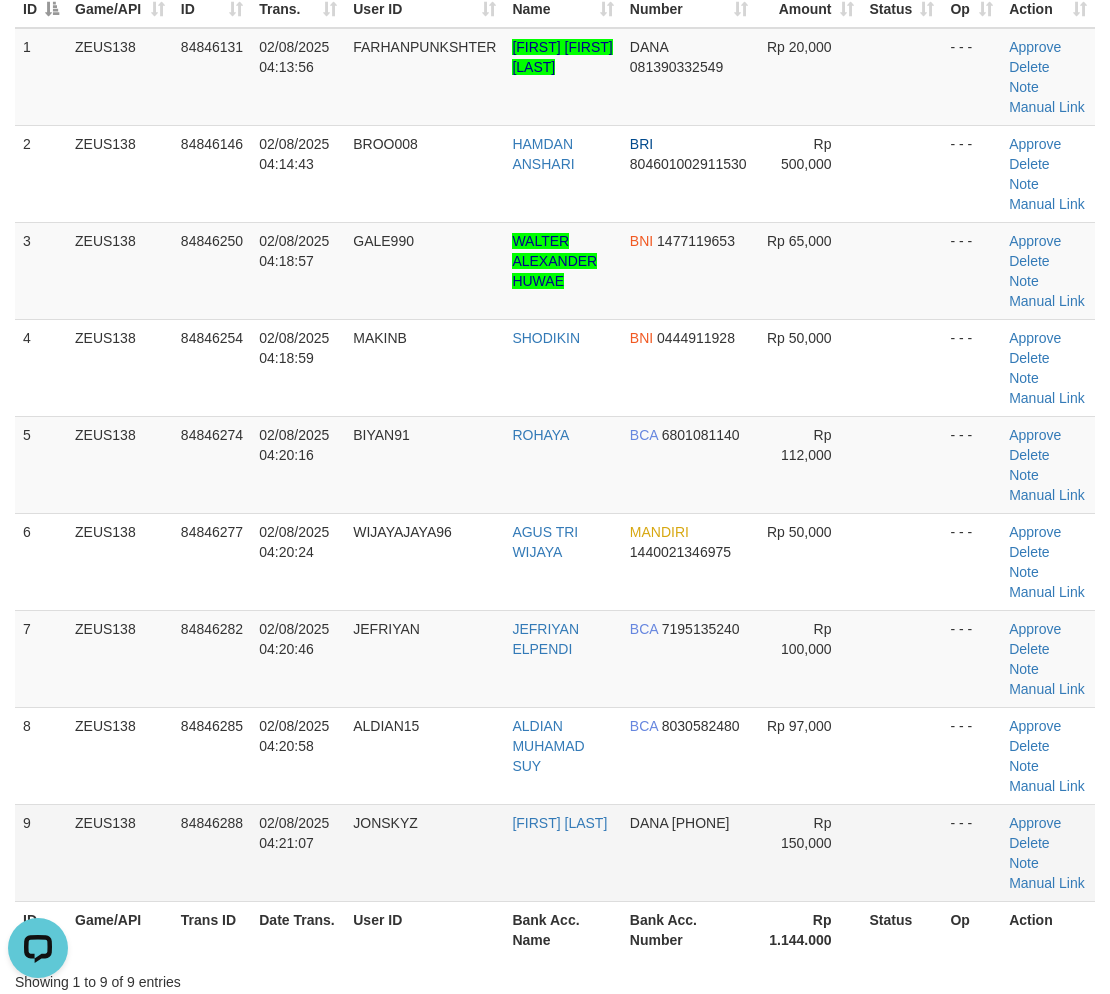 drag, startPoint x: 891, startPoint y: 830, endPoint x: 1078, endPoint y: 807, distance: 188.40913 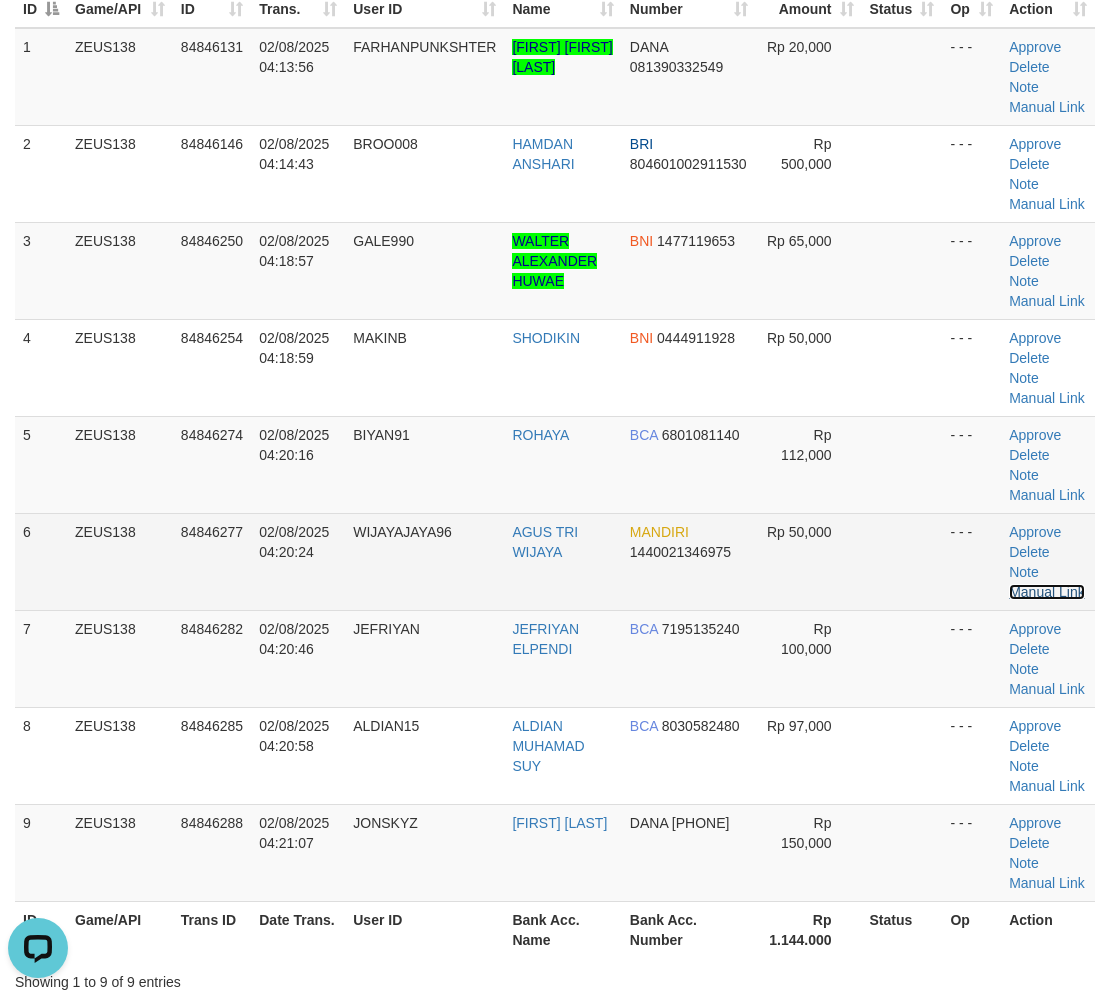 click on "Manual Link" at bounding box center [1047, 592] 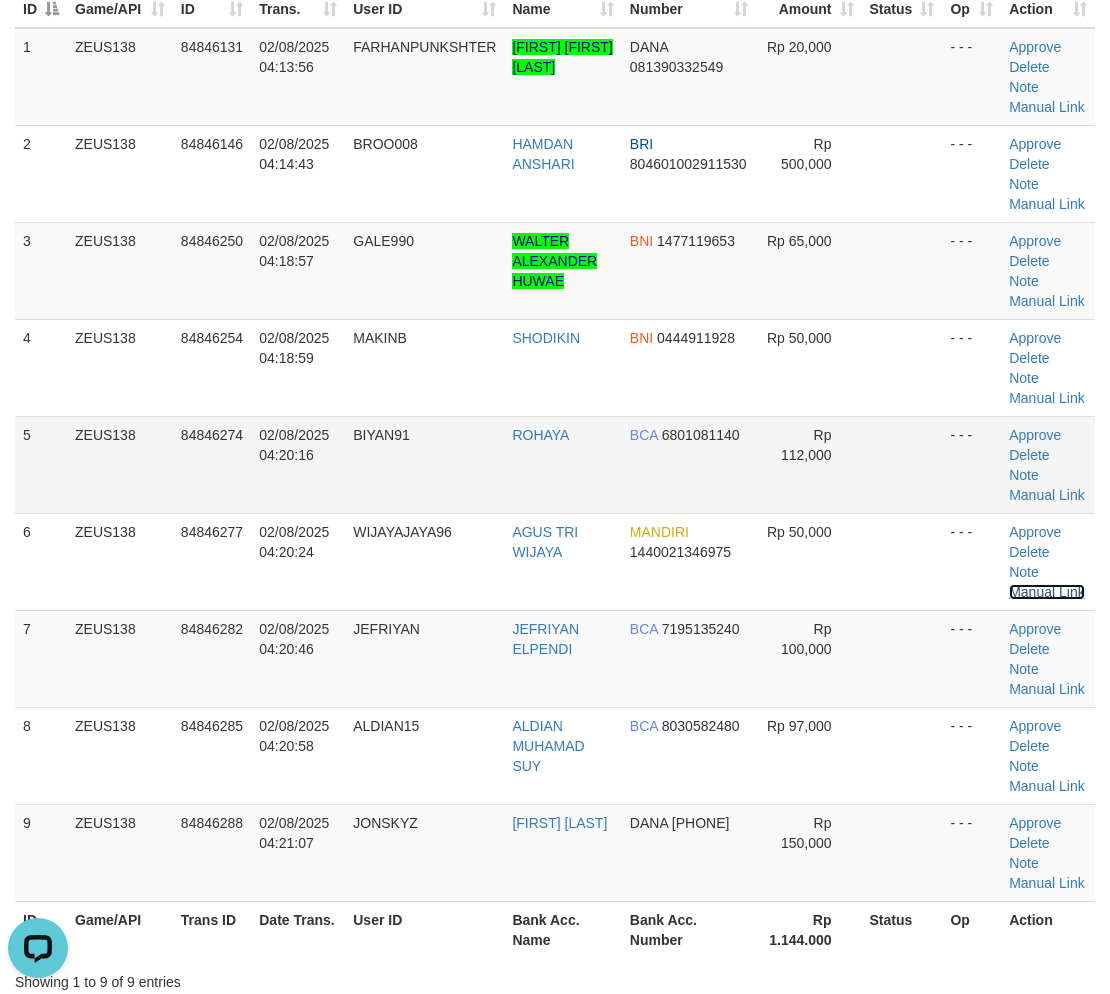 click on "Manual Link" at bounding box center (1047, 592) 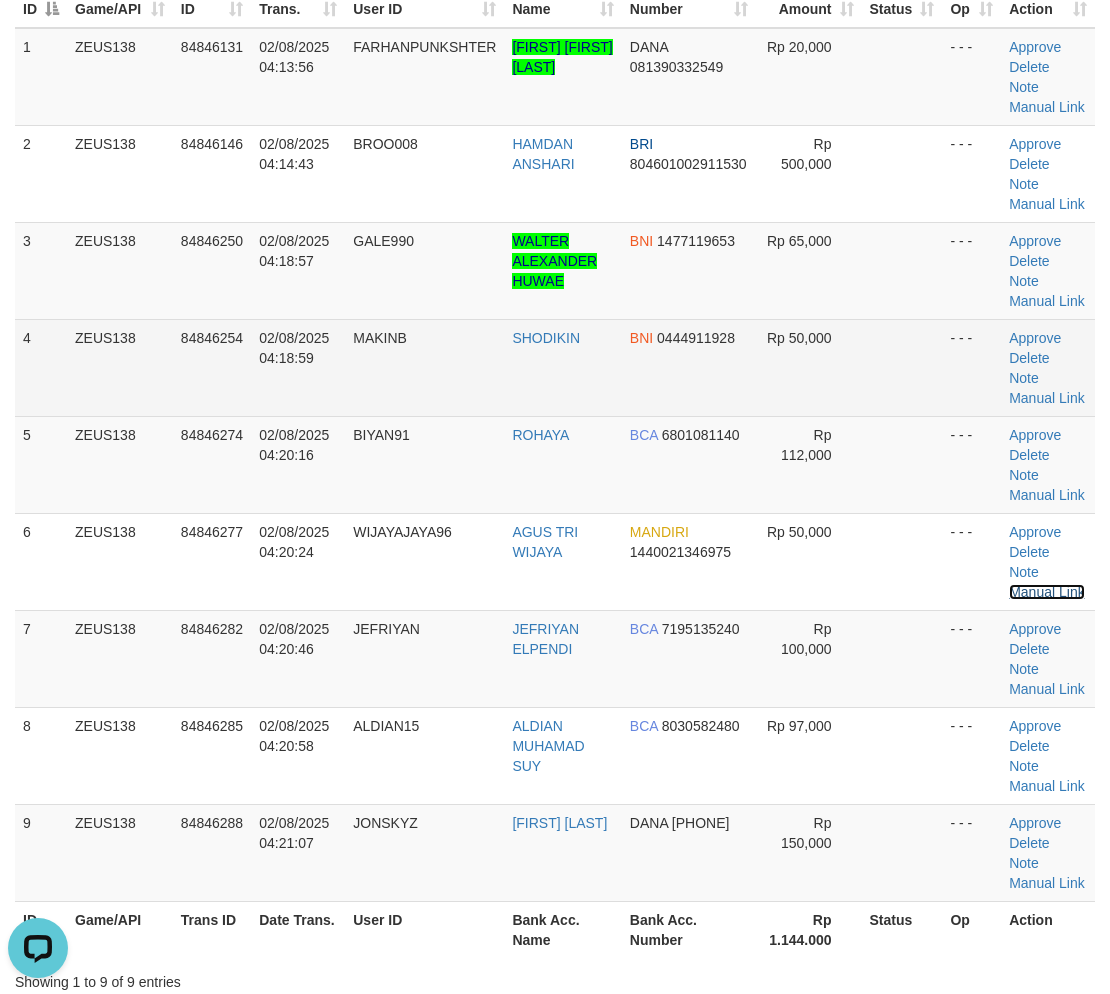 click on "Manual Link" at bounding box center [1047, 592] 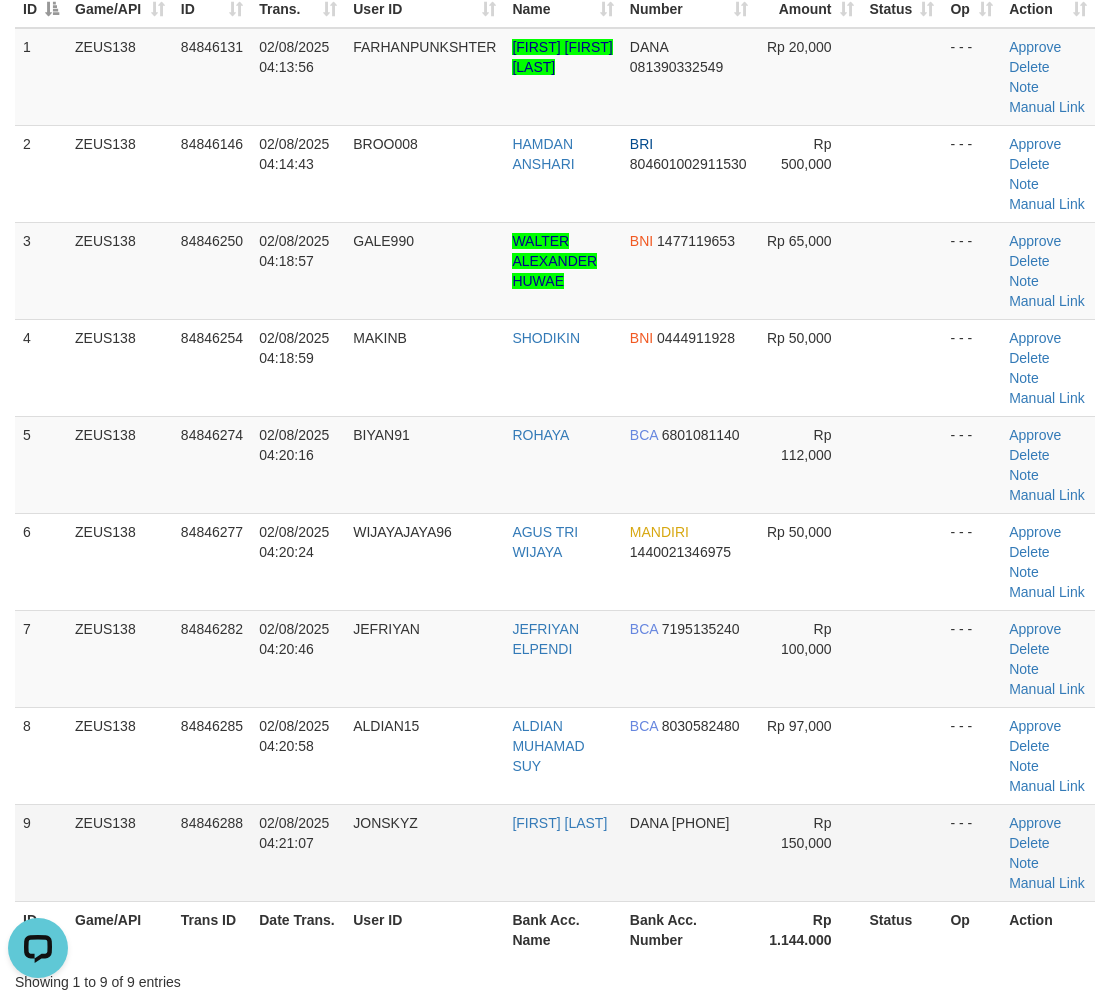 click at bounding box center [902, 852] 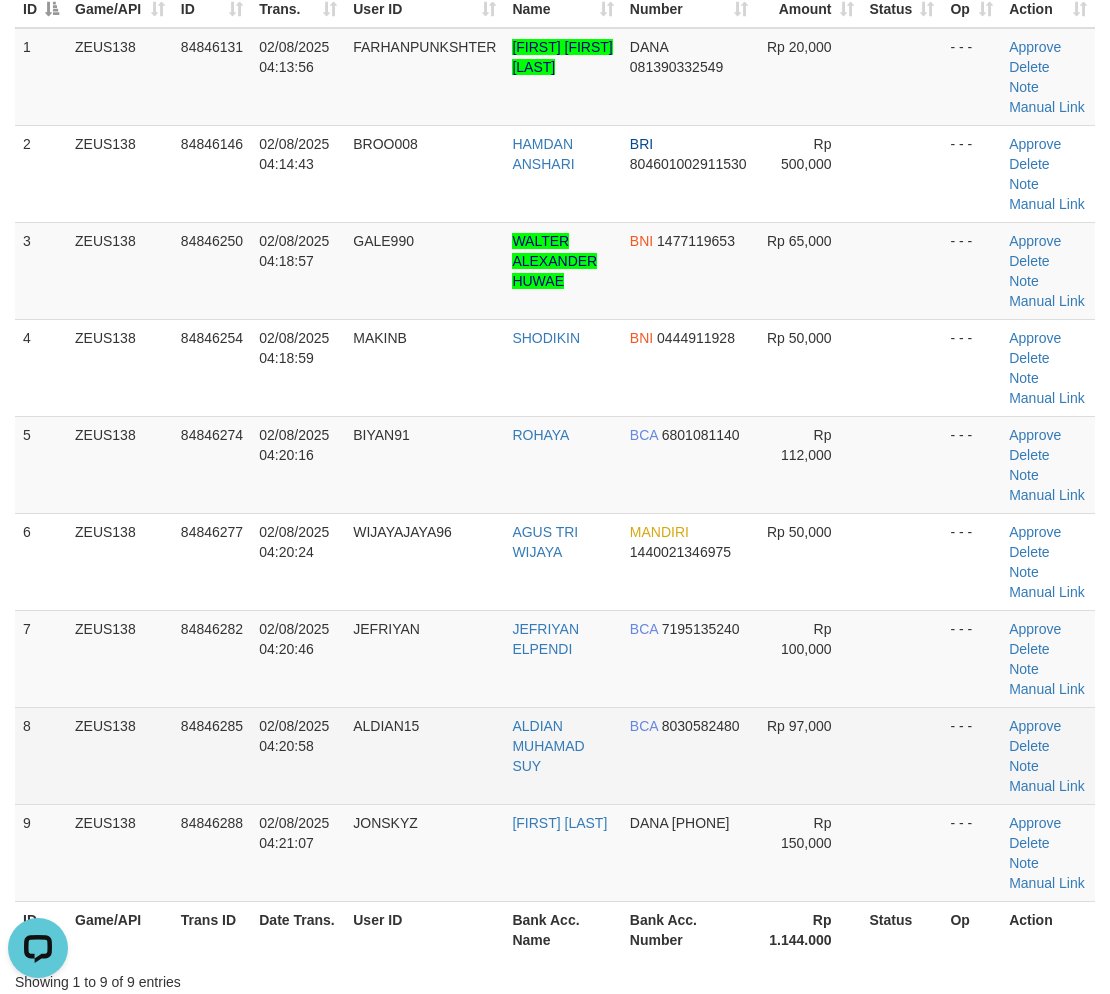 click at bounding box center [902, 755] 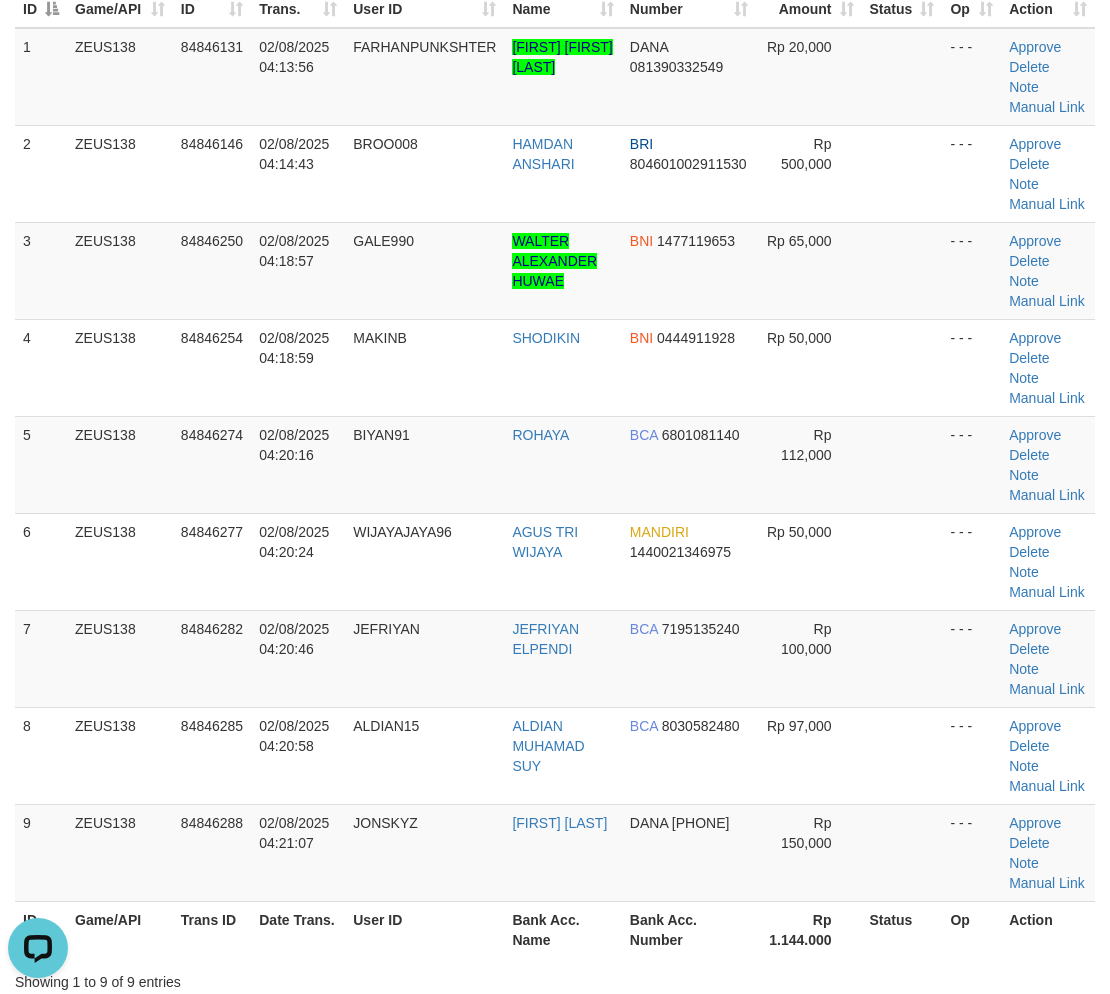 drag, startPoint x: 903, startPoint y: 780, endPoint x: 1121, endPoint y: 773, distance: 218.11235 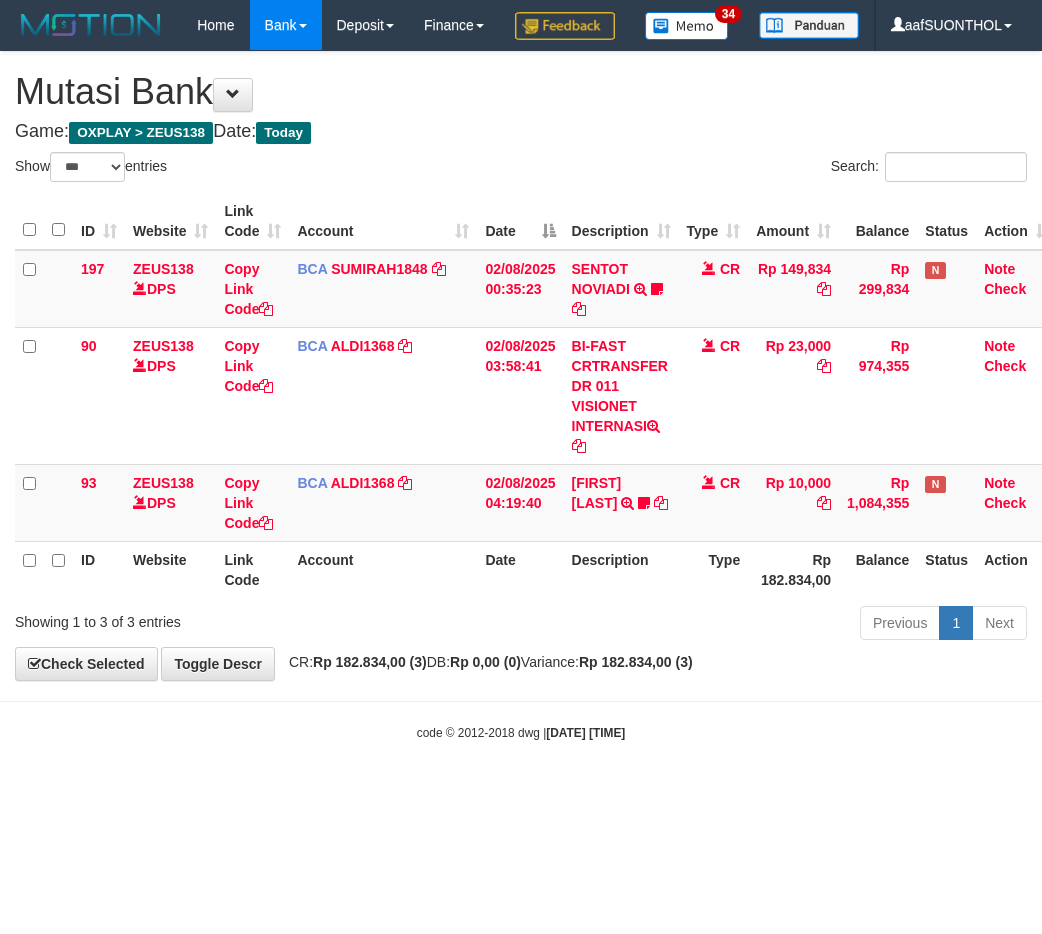 select on "***" 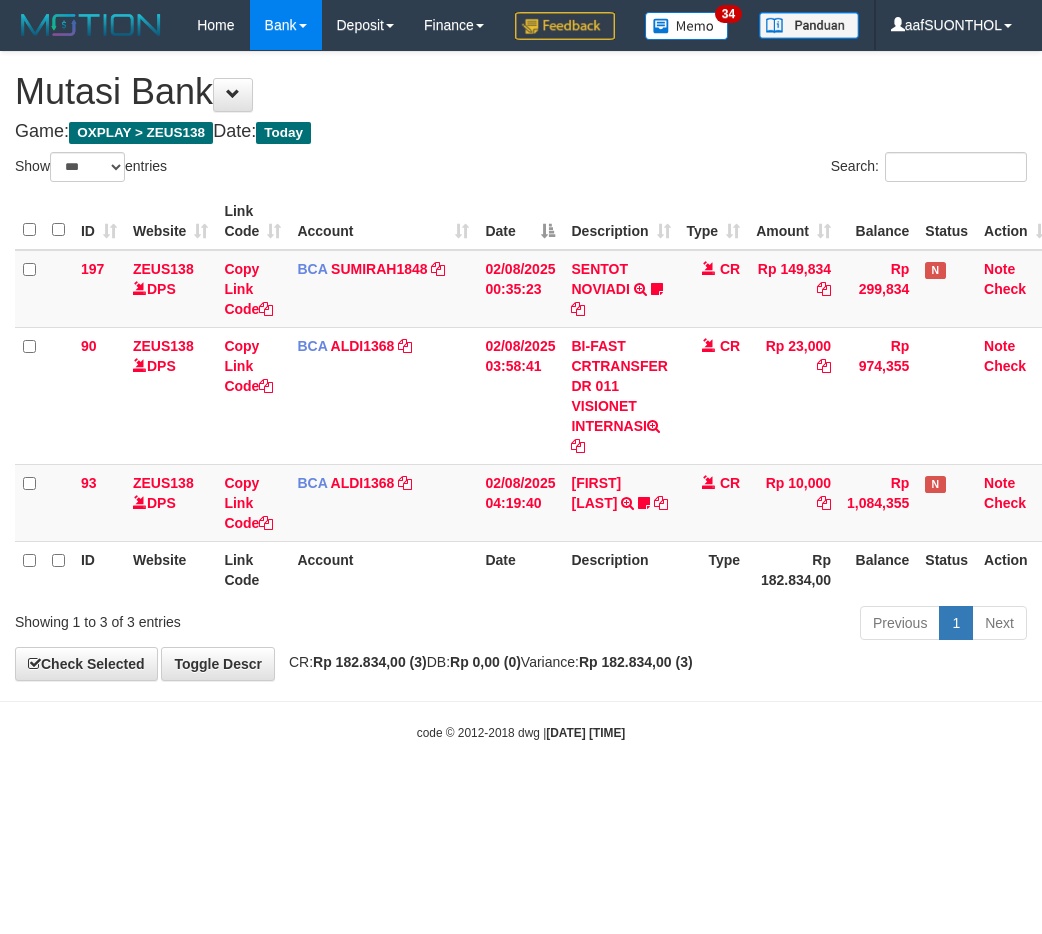 scroll, scrollTop: 0, scrollLeft: 0, axis: both 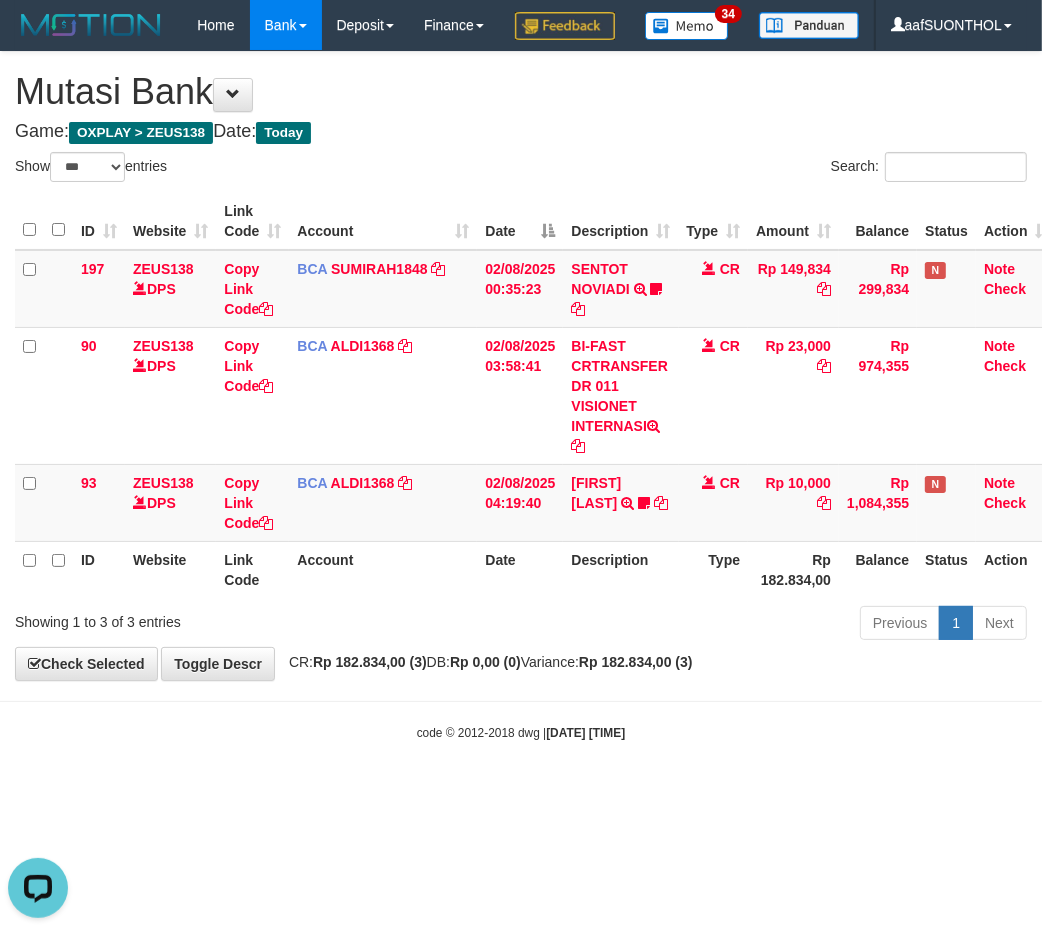 click on "Toggle navigation
Home
Bank
Account List
Load
By Website
Group
[OXPLAY]													ZEUS138
By Load Group (DPS)" at bounding box center [521, 396] 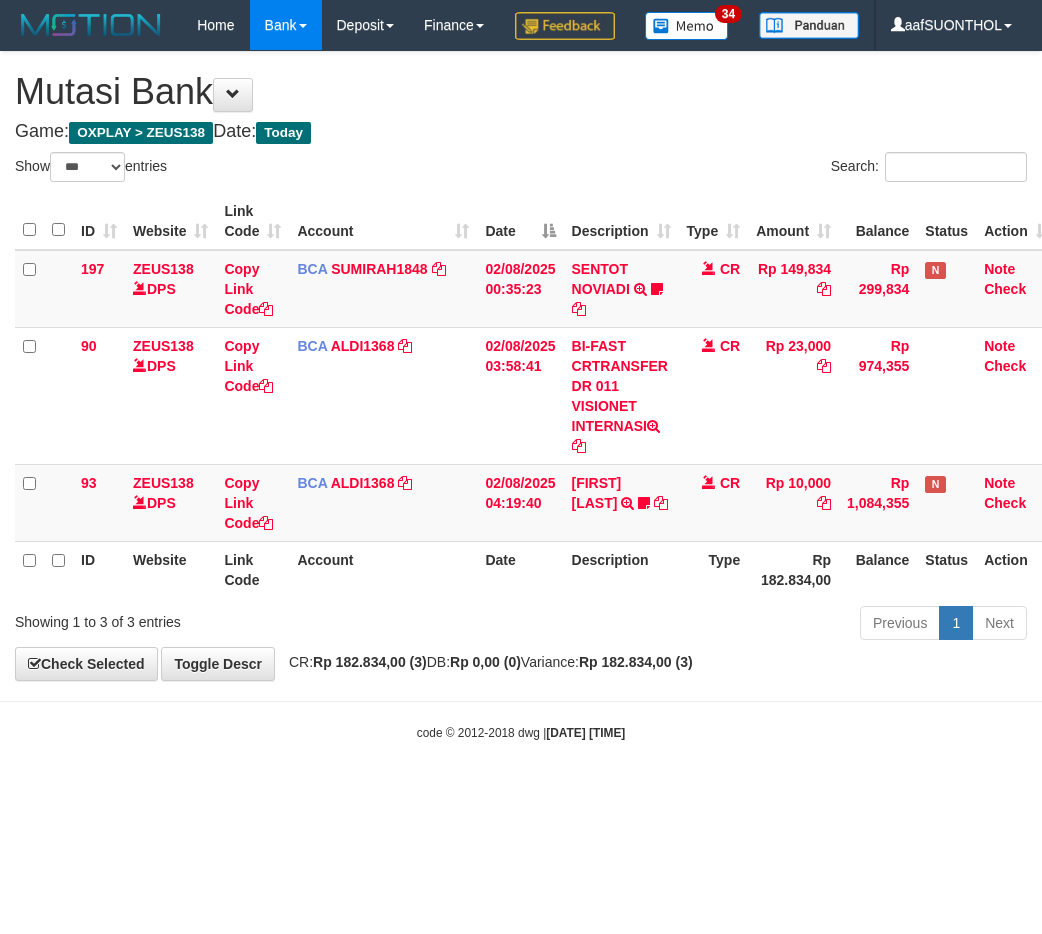 select on "***" 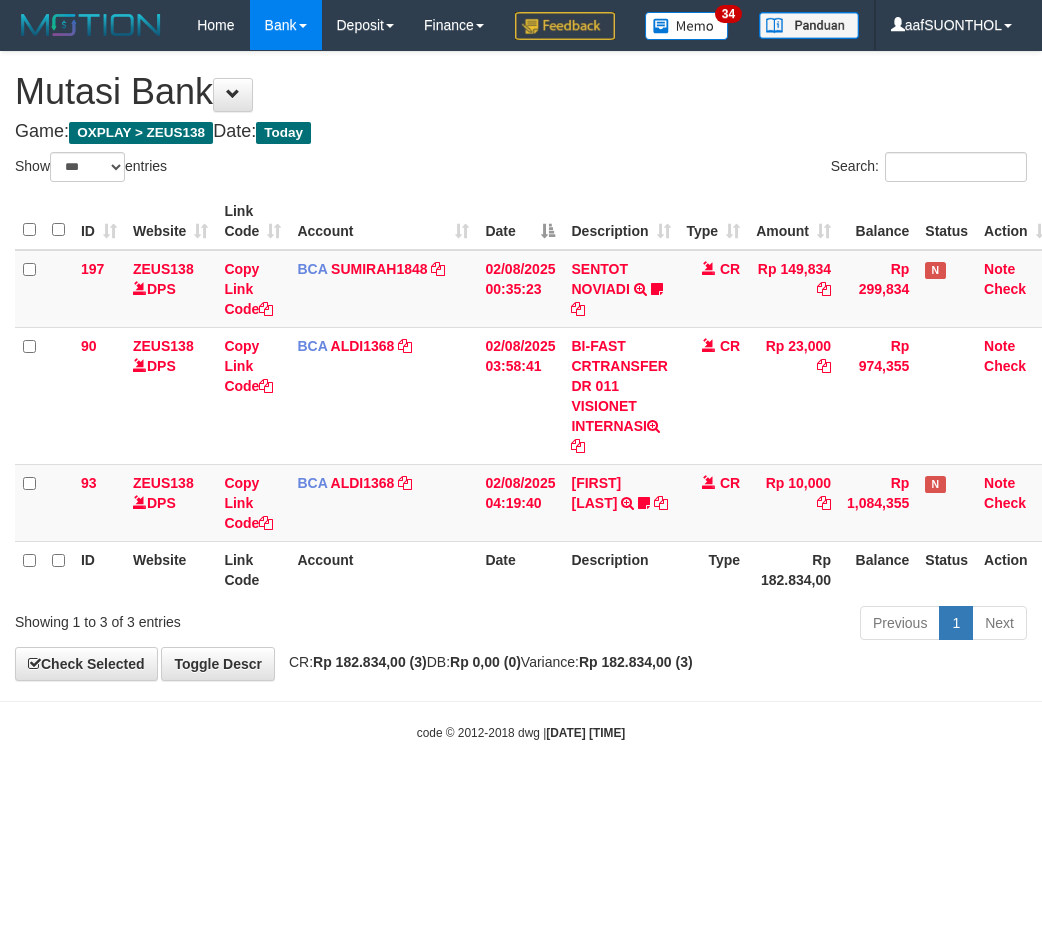 scroll, scrollTop: 0, scrollLeft: 0, axis: both 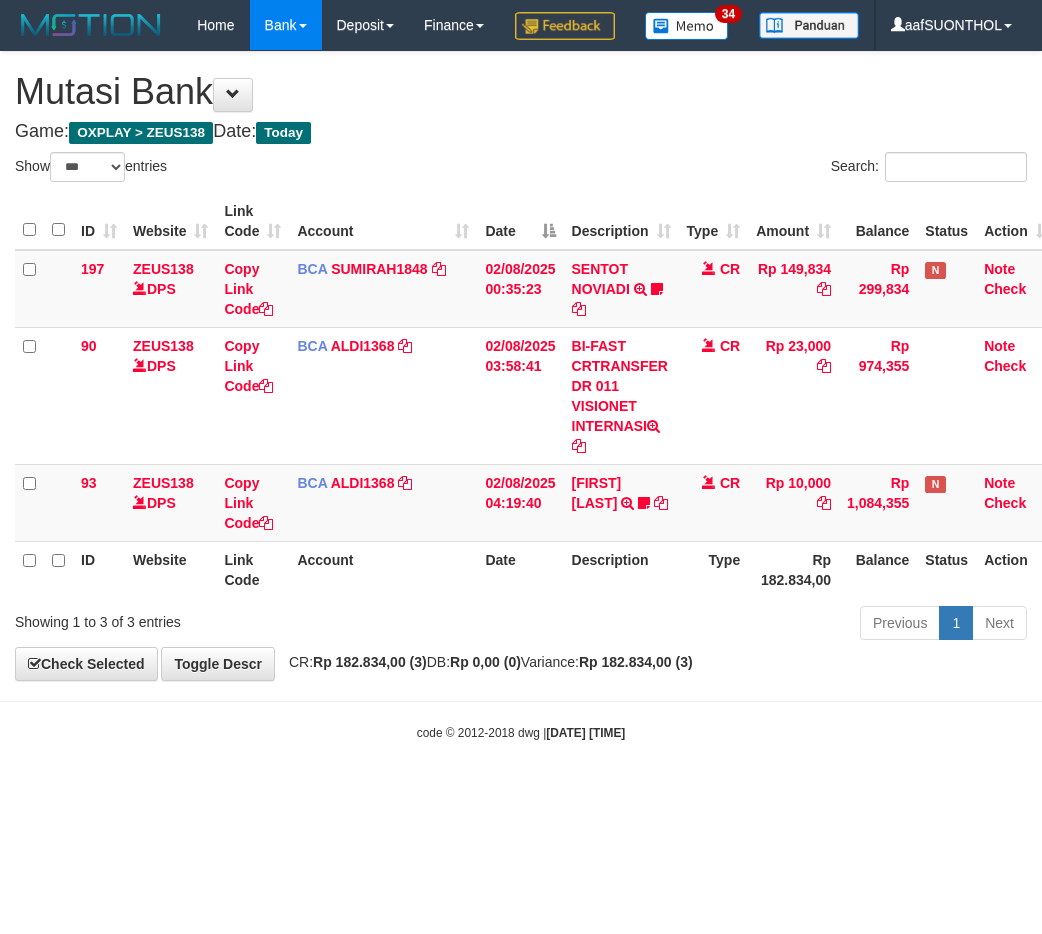 select on "***" 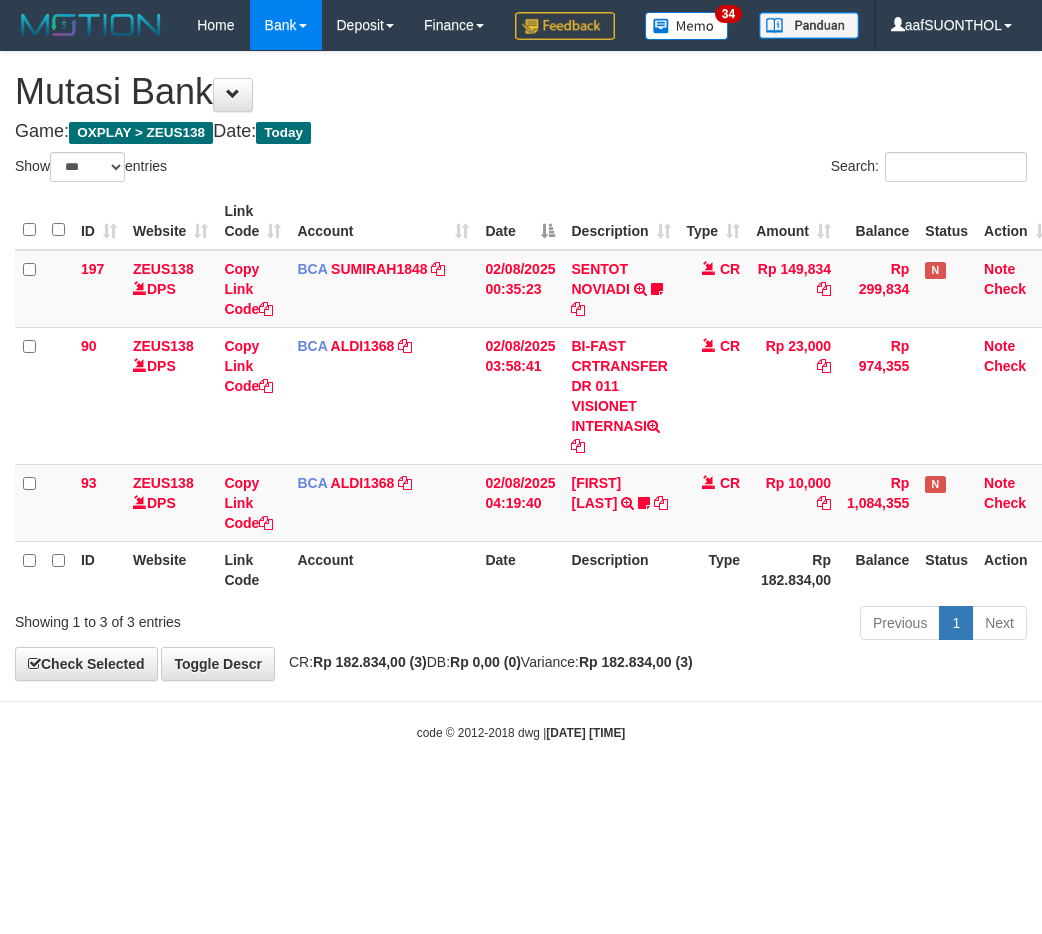scroll, scrollTop: 0, scrollLeft: 0, axis: both 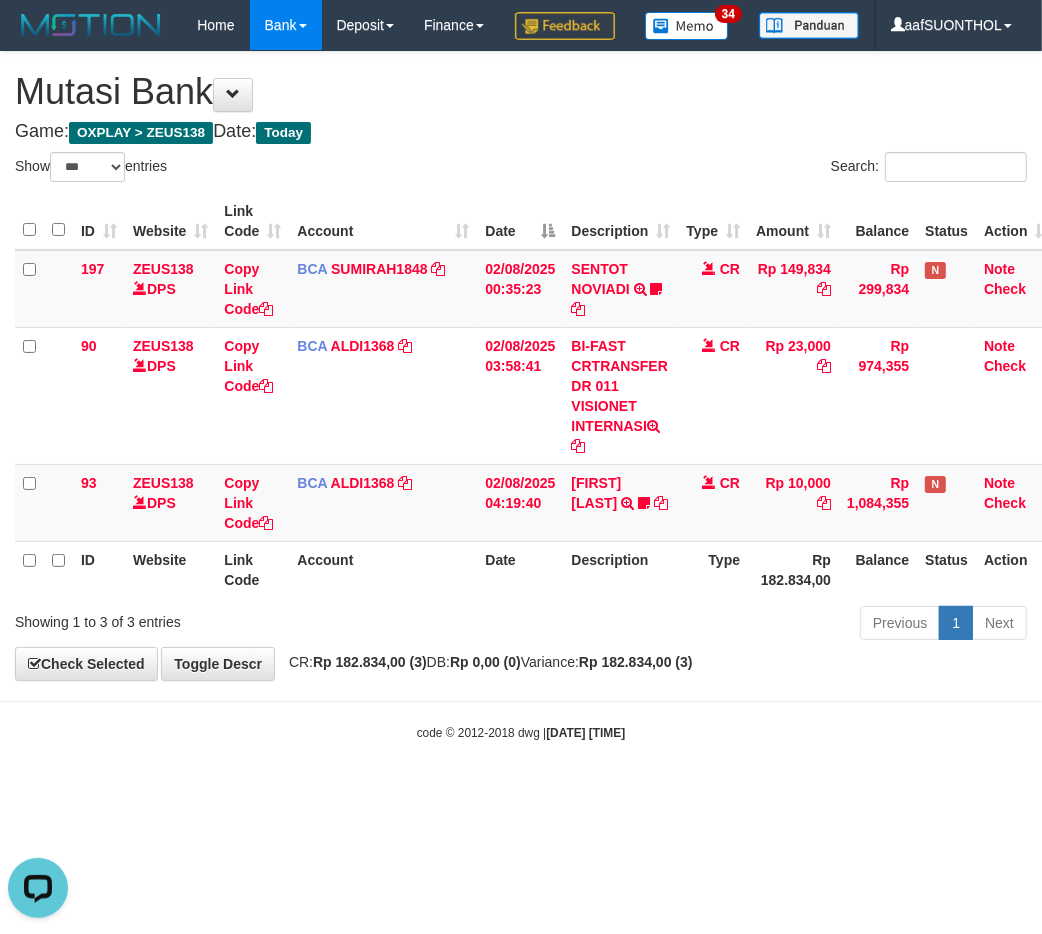 click on "Toggle navigation
Home
Bank
Account List
Load
By Website
Group
[OXPLAY]													ZEUS138
By Load Group (DPS)" at bounding box center [521, 396] 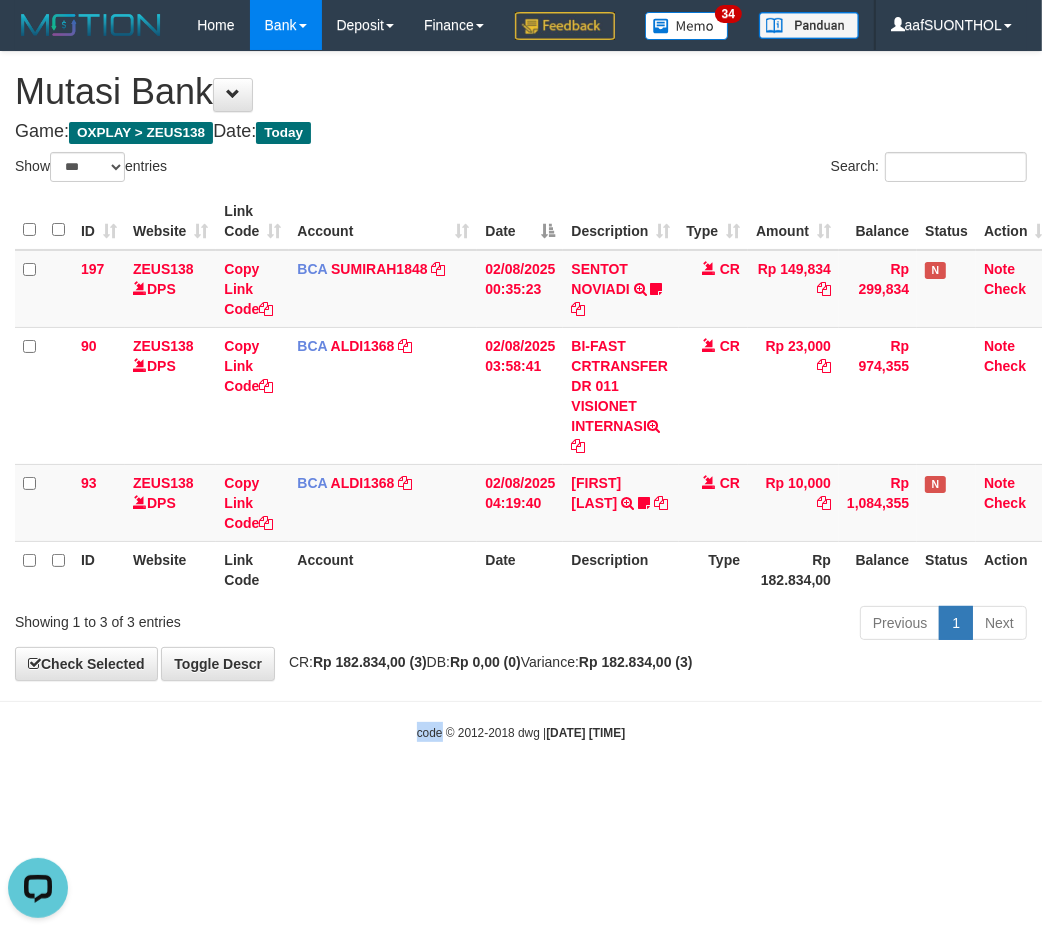 click on "Toggle navigation
Home
Bank
Account List
Load
By Website
Group
[OXPLAY]													ZEUS138
By Load Group (DPS)" at bounding box center (521, 396) 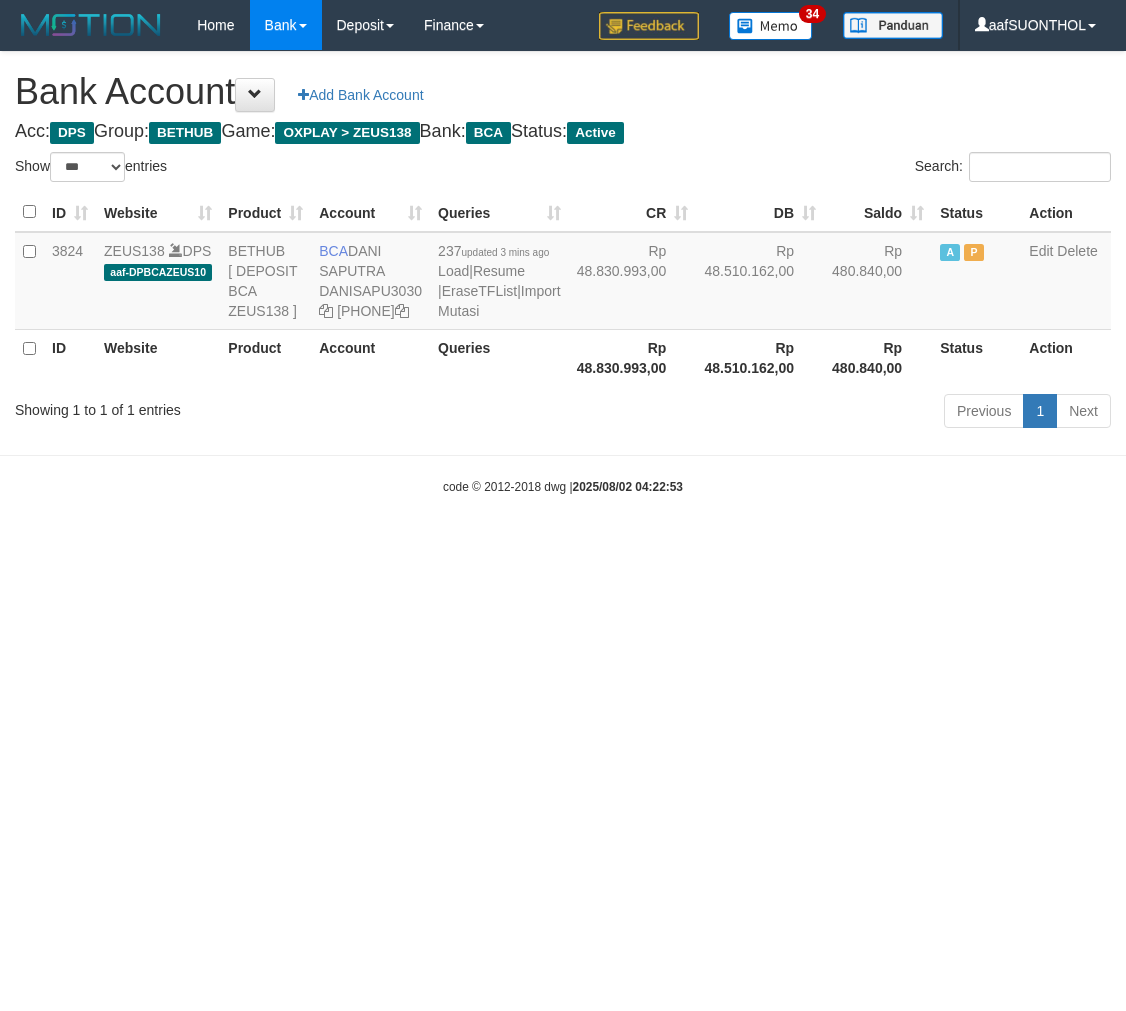 select on "***" 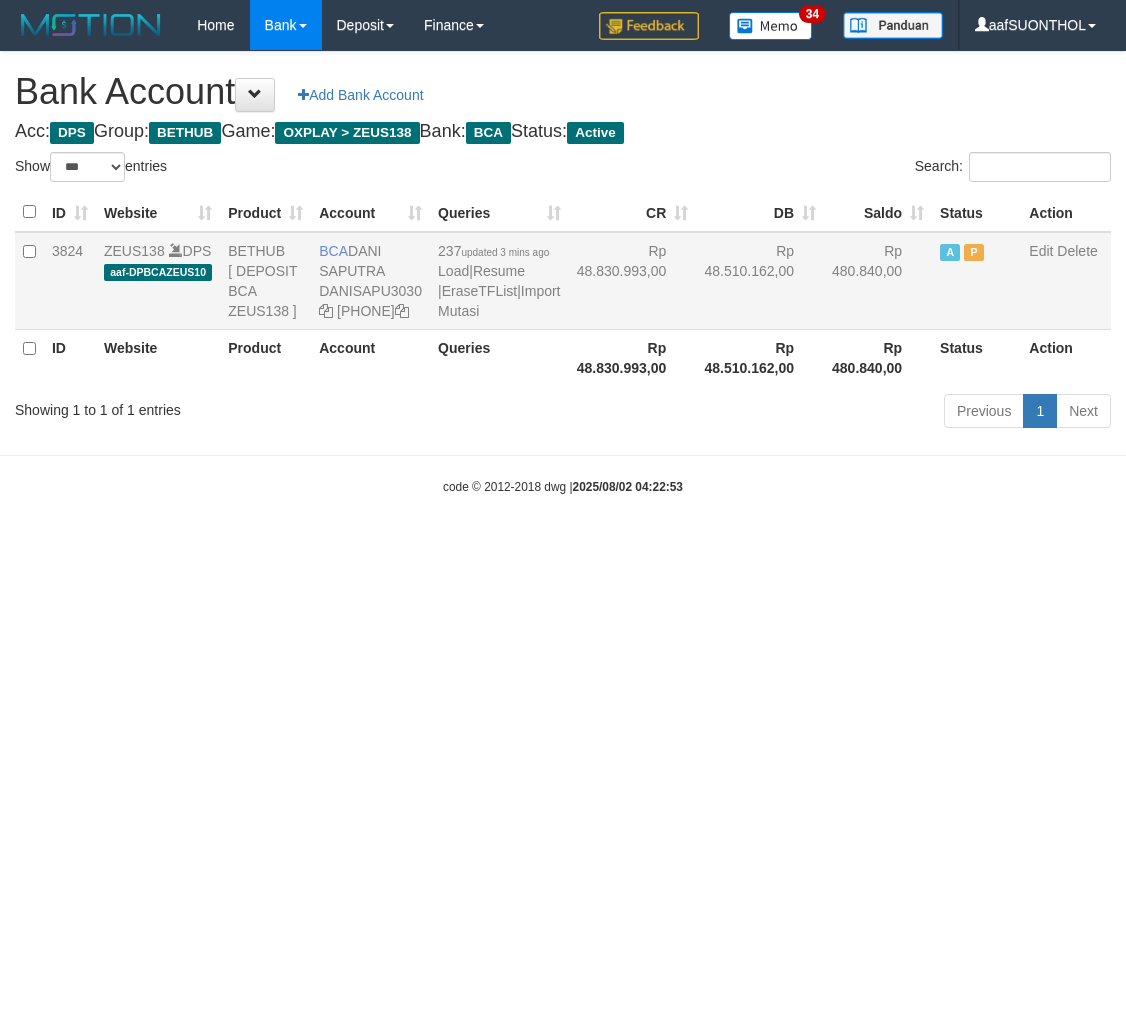 scroll, scrollTop: 0, scrollLeft: 0, axis: both 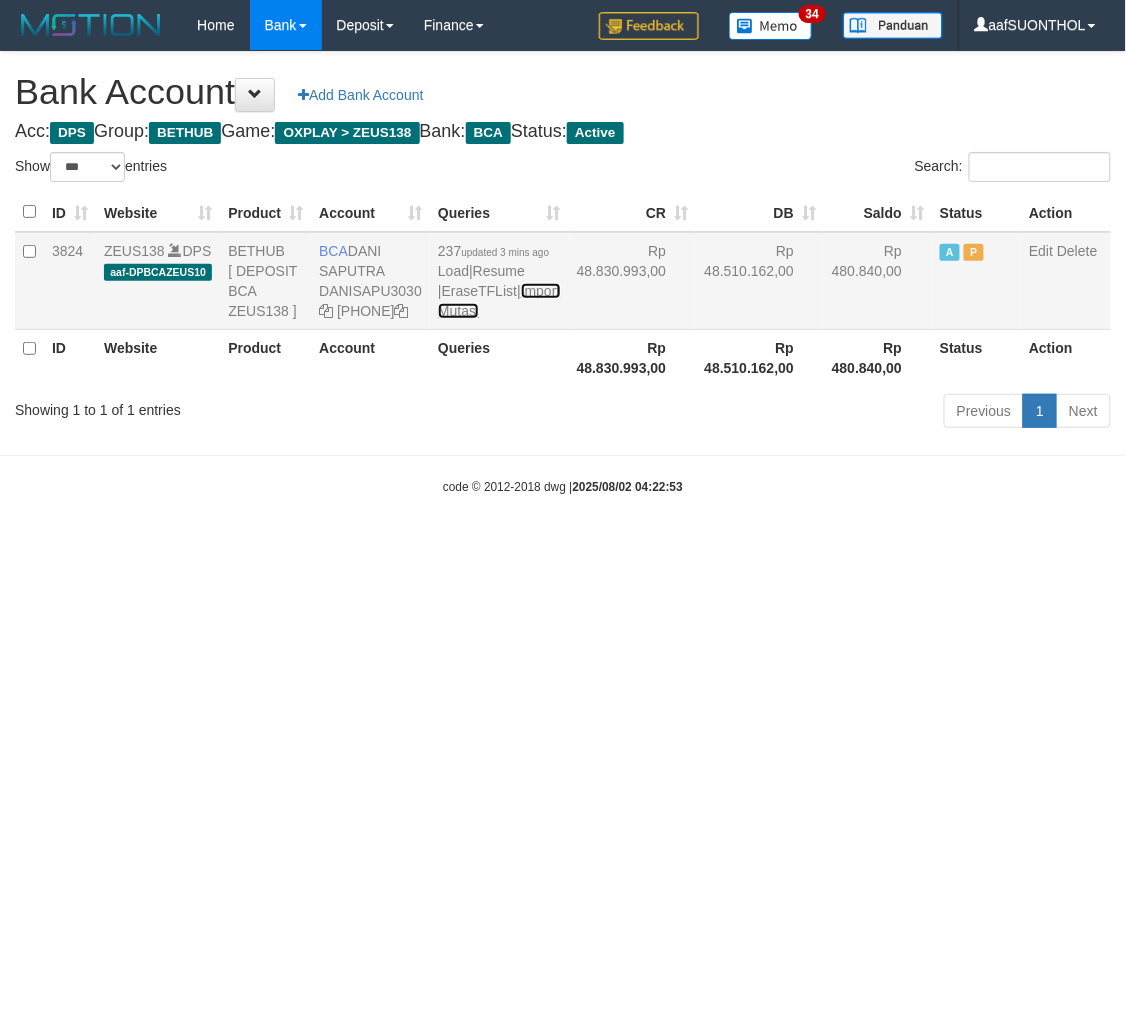 click on "Import Mutasi" at bounding box center (499, 301) 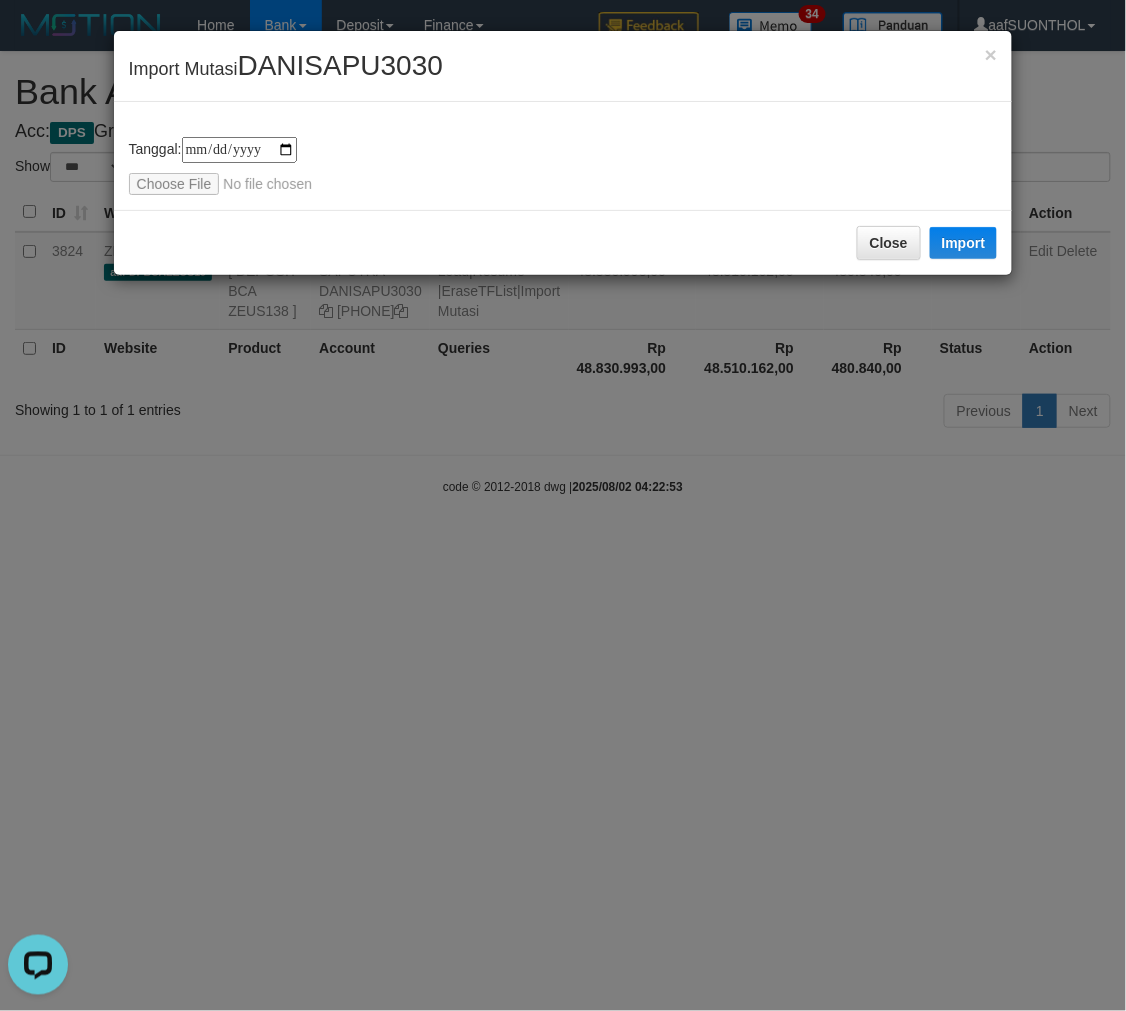 scroll, scrollTop: 0, scrollLeft: 0, axis: both 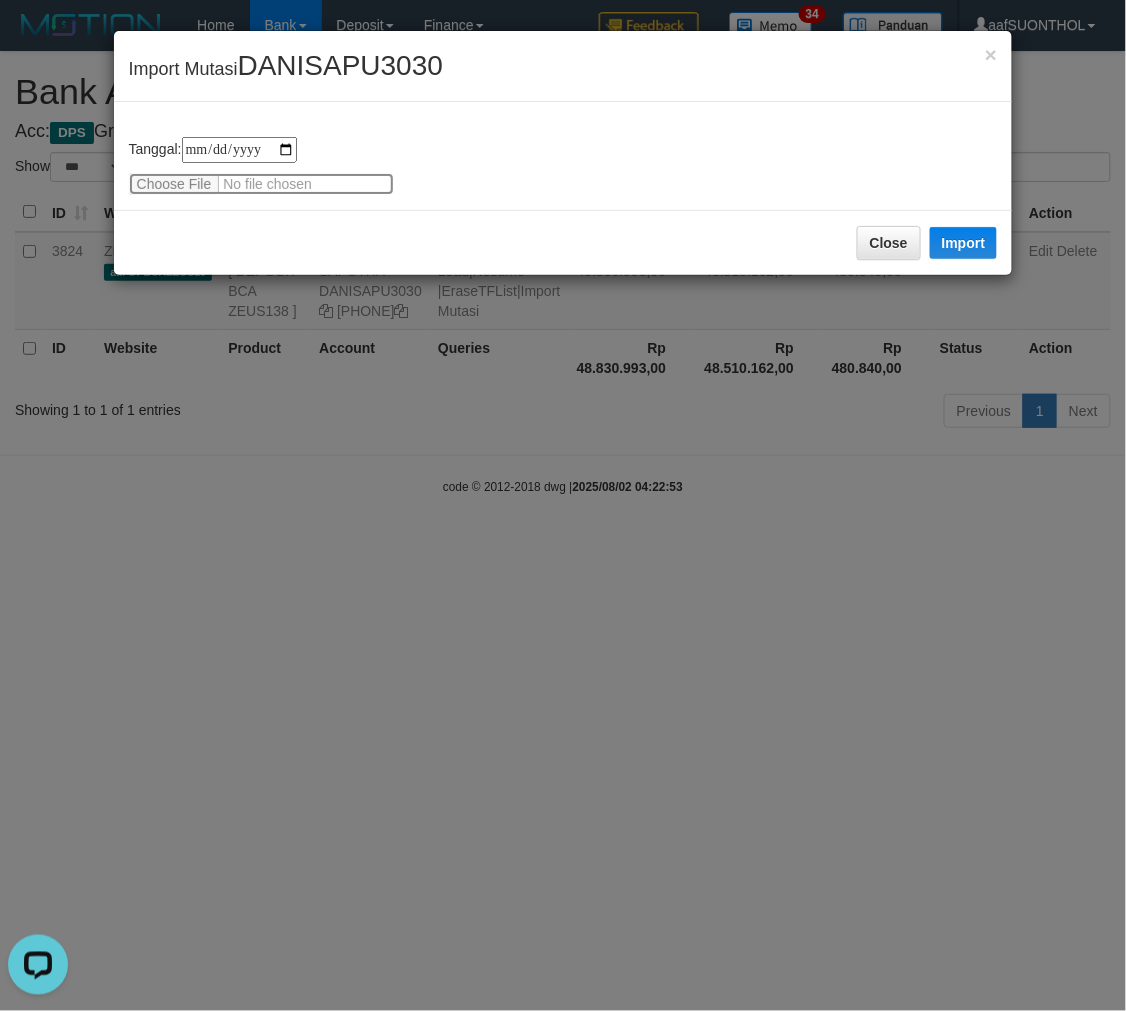 click at bounding box center (261, 184) 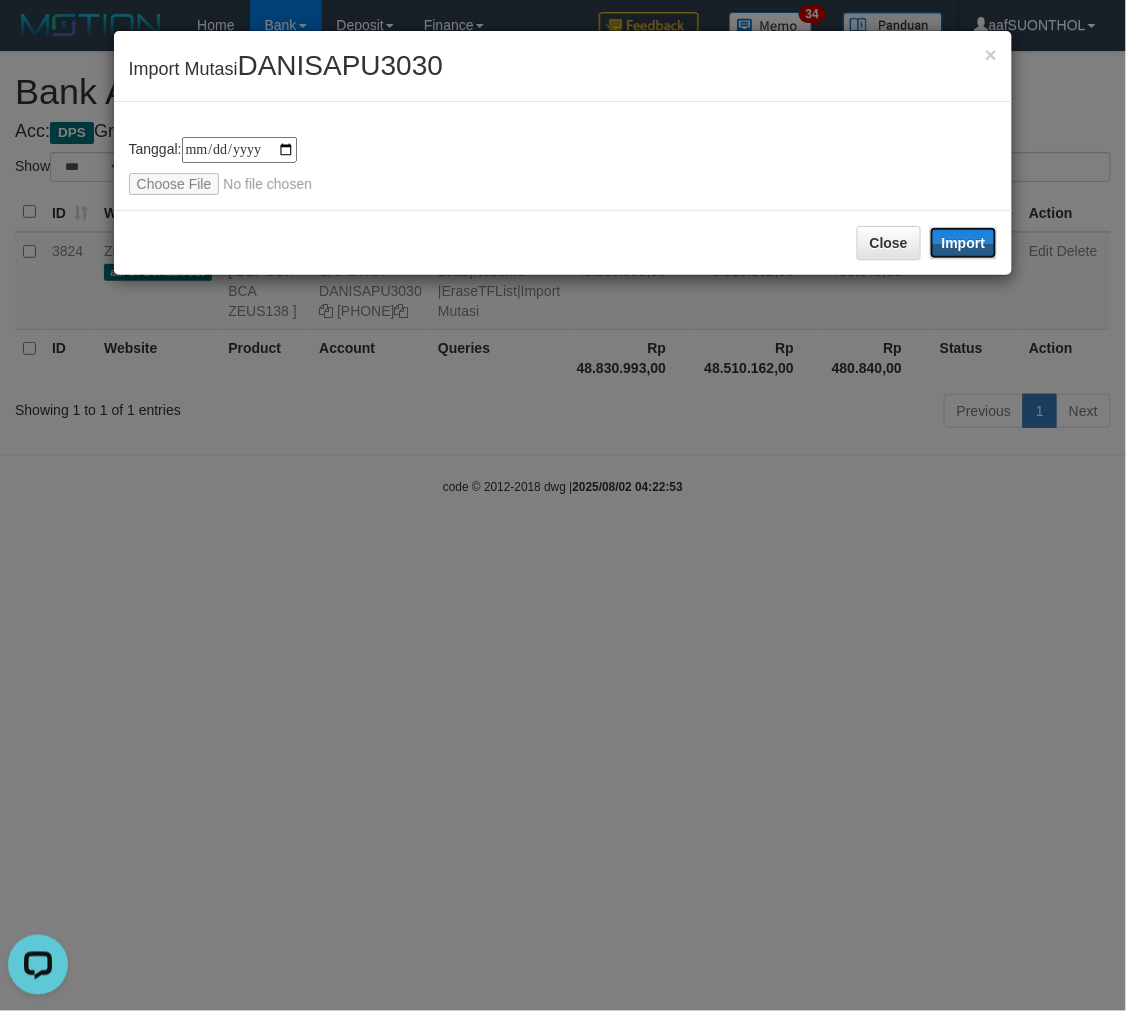 drag, startPoint x: 976, startPoint y: 232, endPoint x: 483, endPoint y: 0, distance: 544.86053 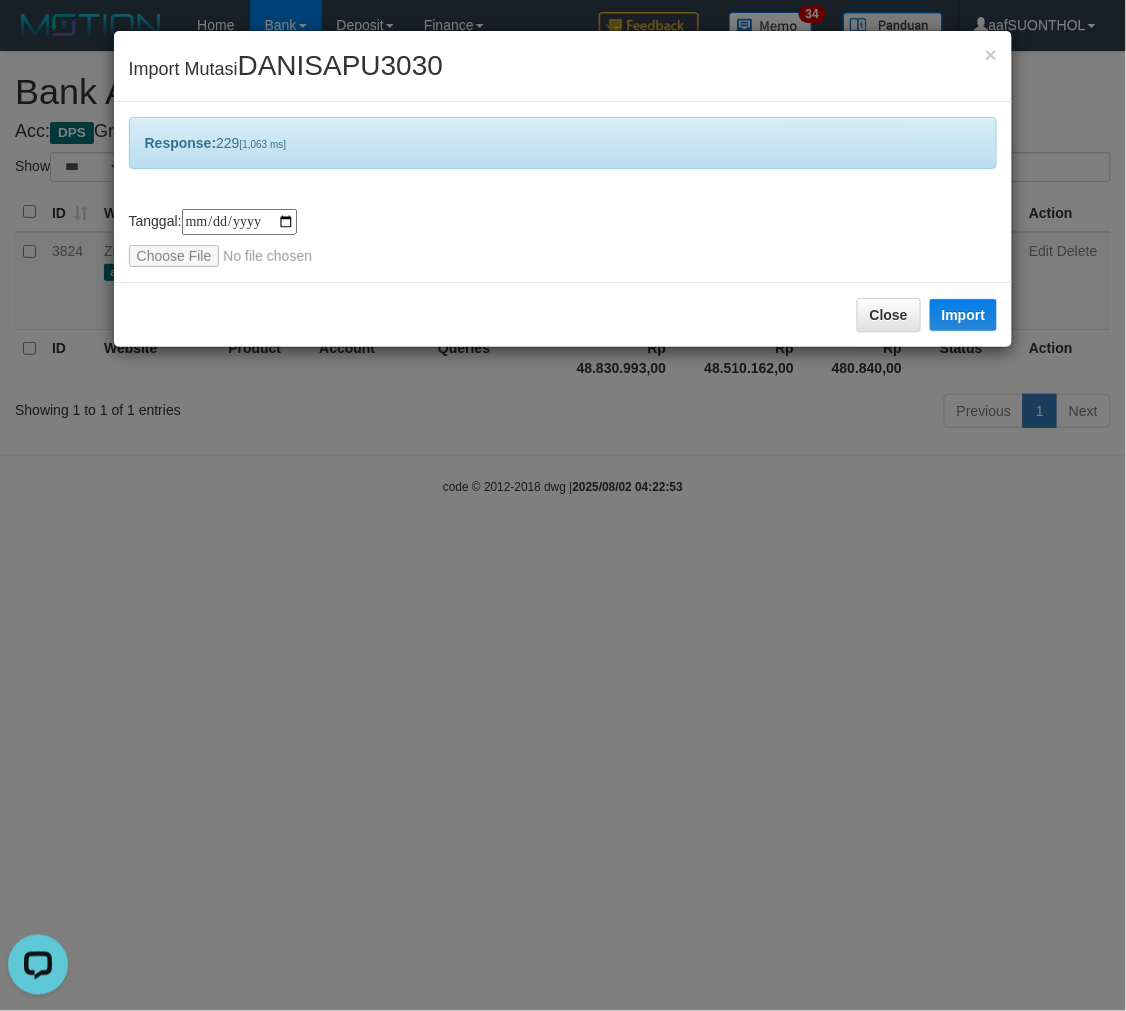 click on "**********" at bounding box center (563, 505) 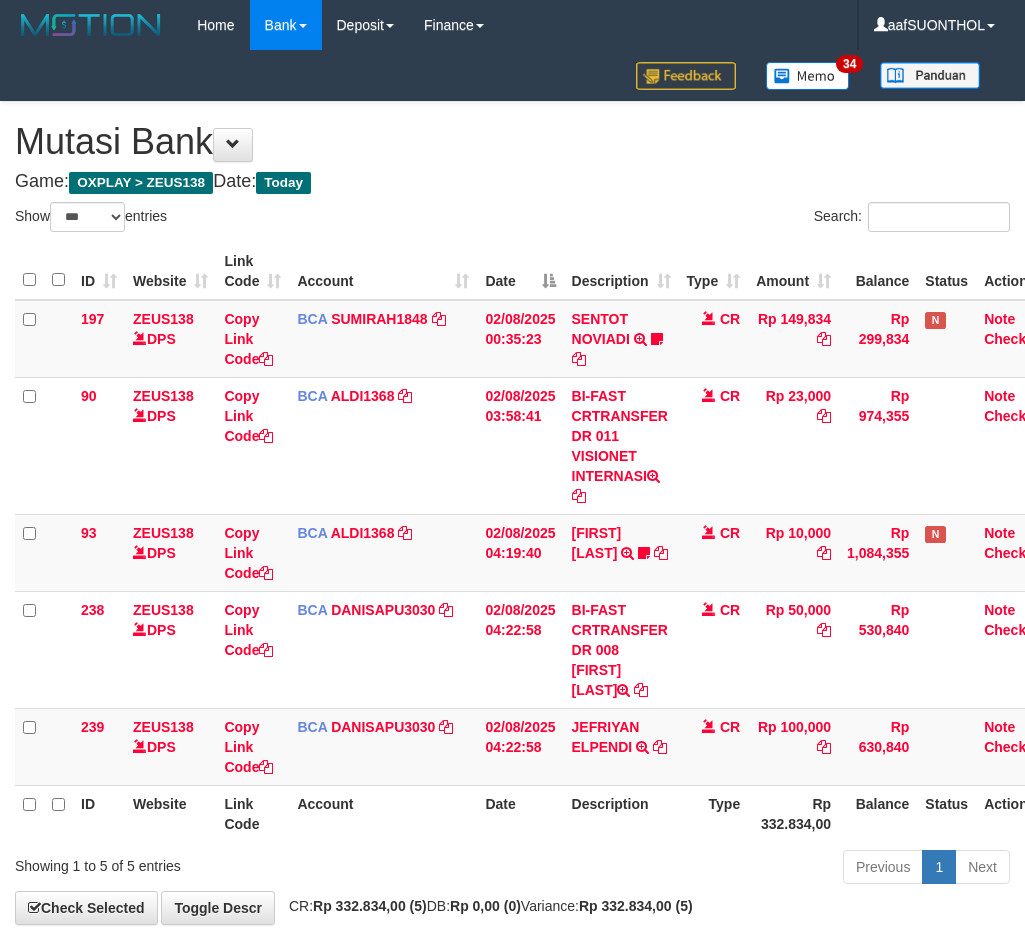select on "***" 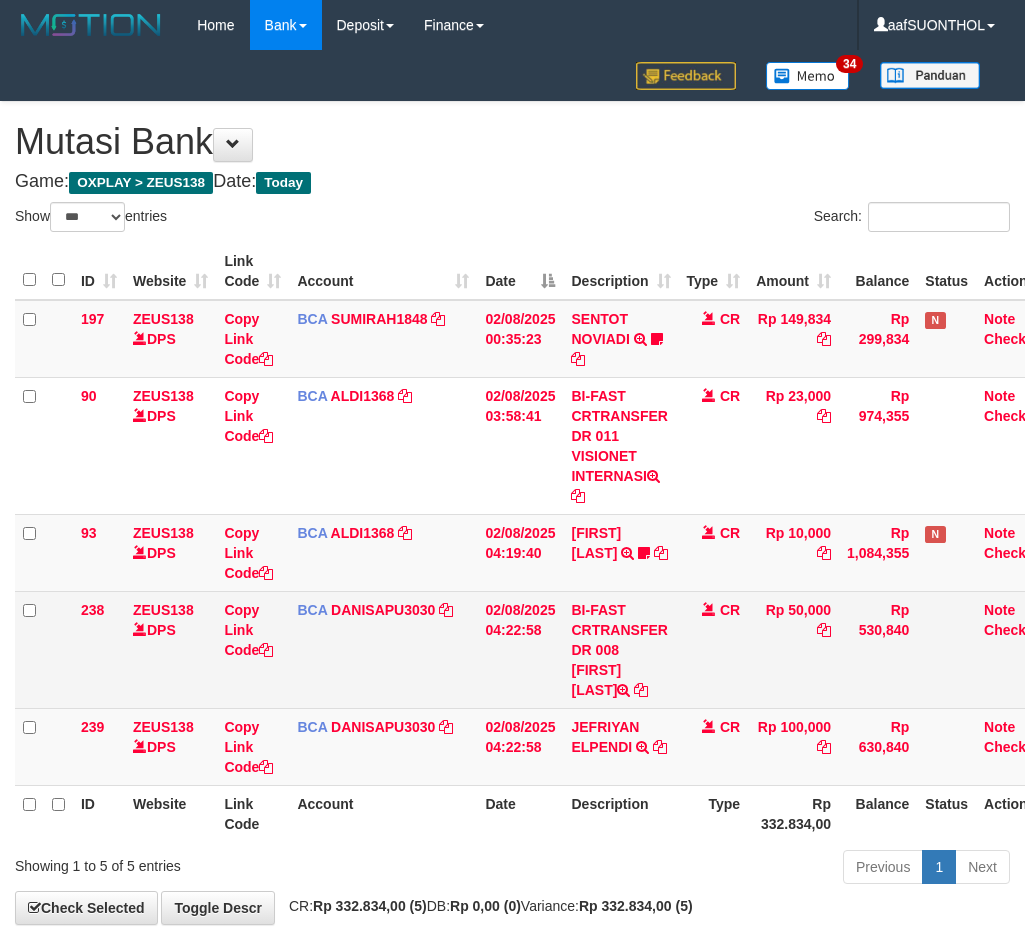 scroll, scrollTop: 0, scrollLeft: 0, axis: both 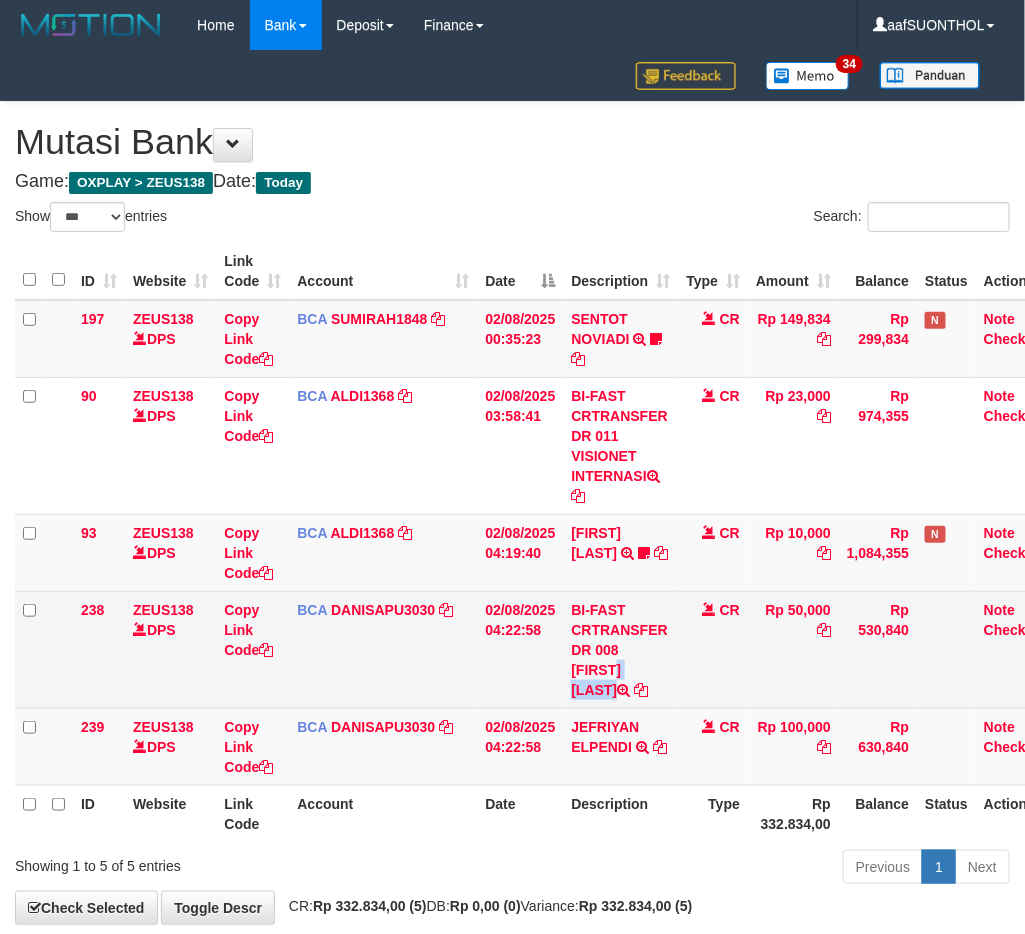 drag, startPoint x: 625, startPoint y: 646, endPoint x: 642, endPoint y: 673, distance: 31.906113 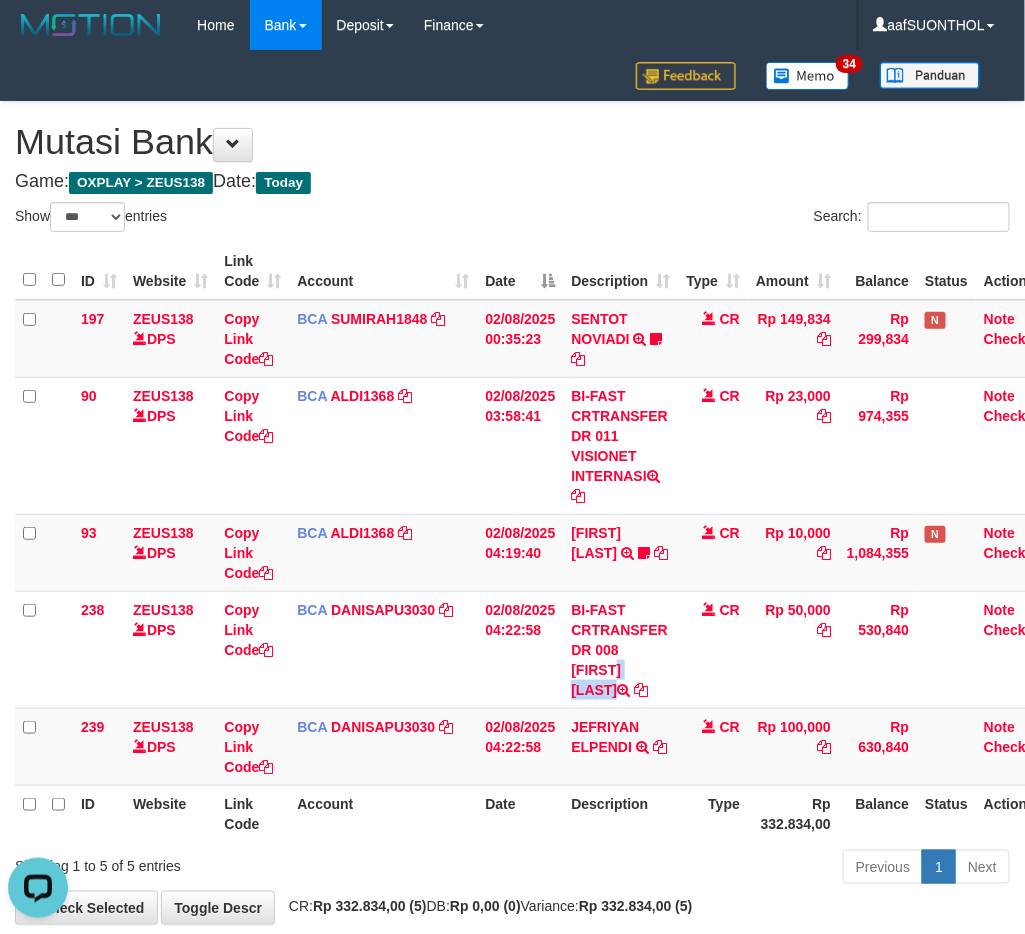 scroll, scrollTop: 0, scrollLeft: 0, axis: both 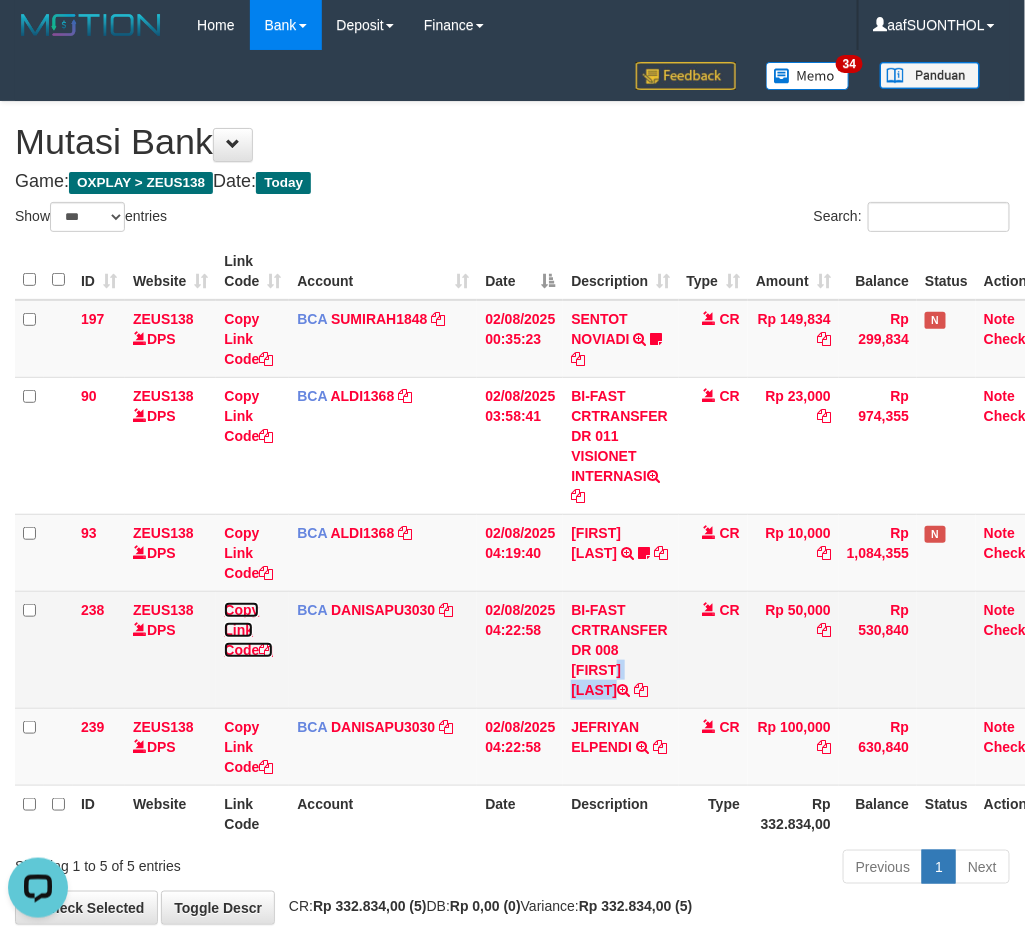click on "Copy Link Code" at bounding box center (248, 630) 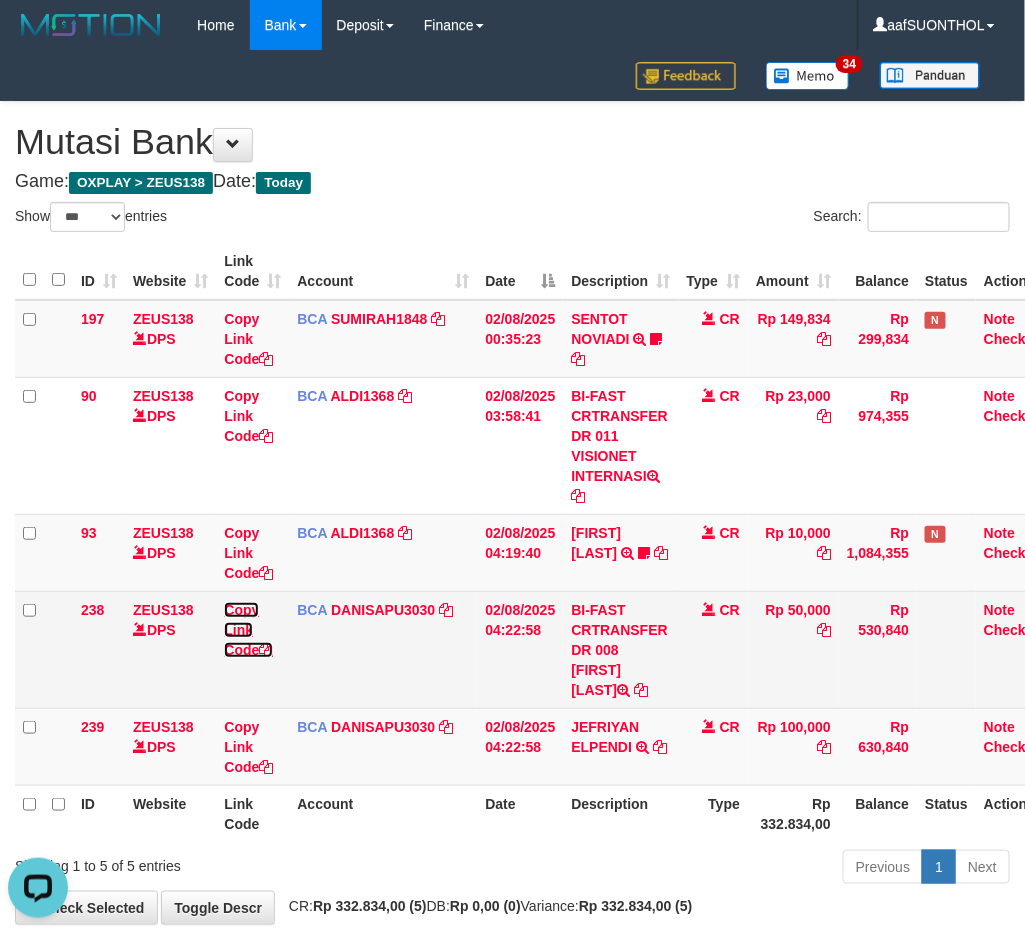 drag, startPoint x: 241, startPoint y: 643, endPoint x: 1, endPoint y: 648, distance: 240.05208 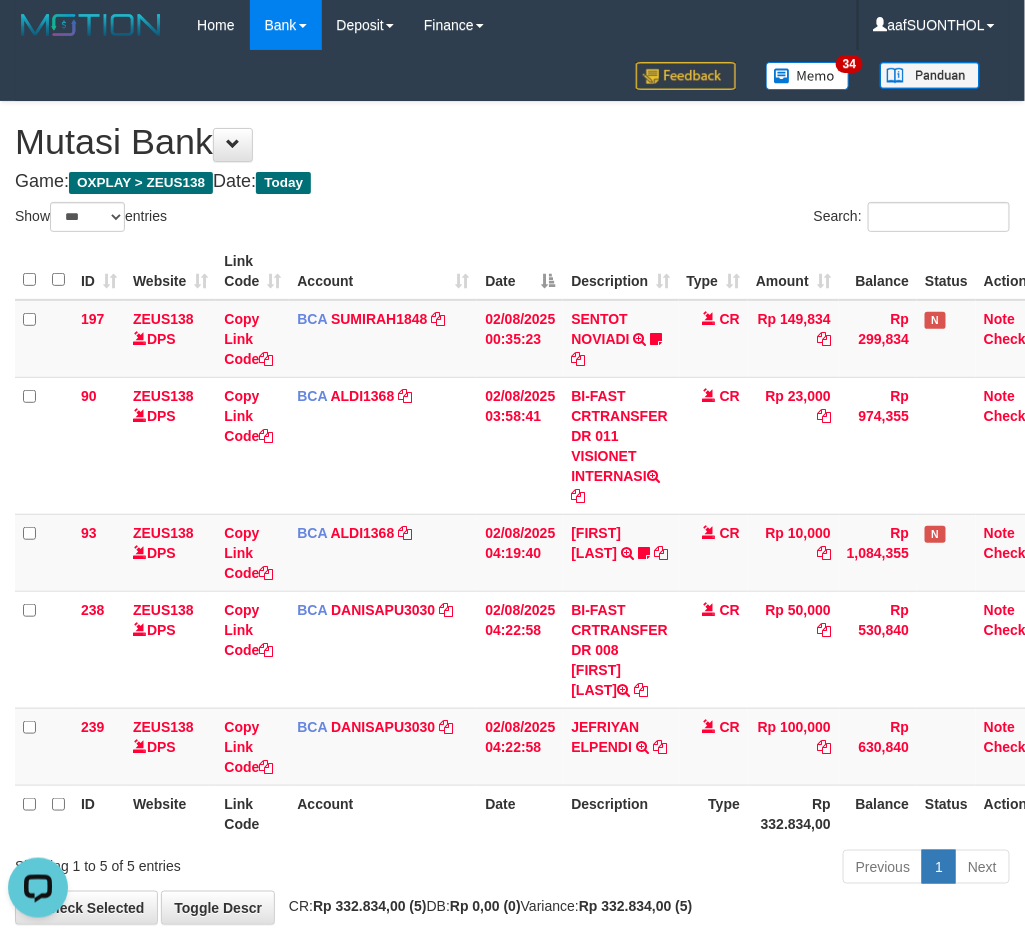 scroll, scrollTop: 297, scrollLeft: 0, axis: vertical 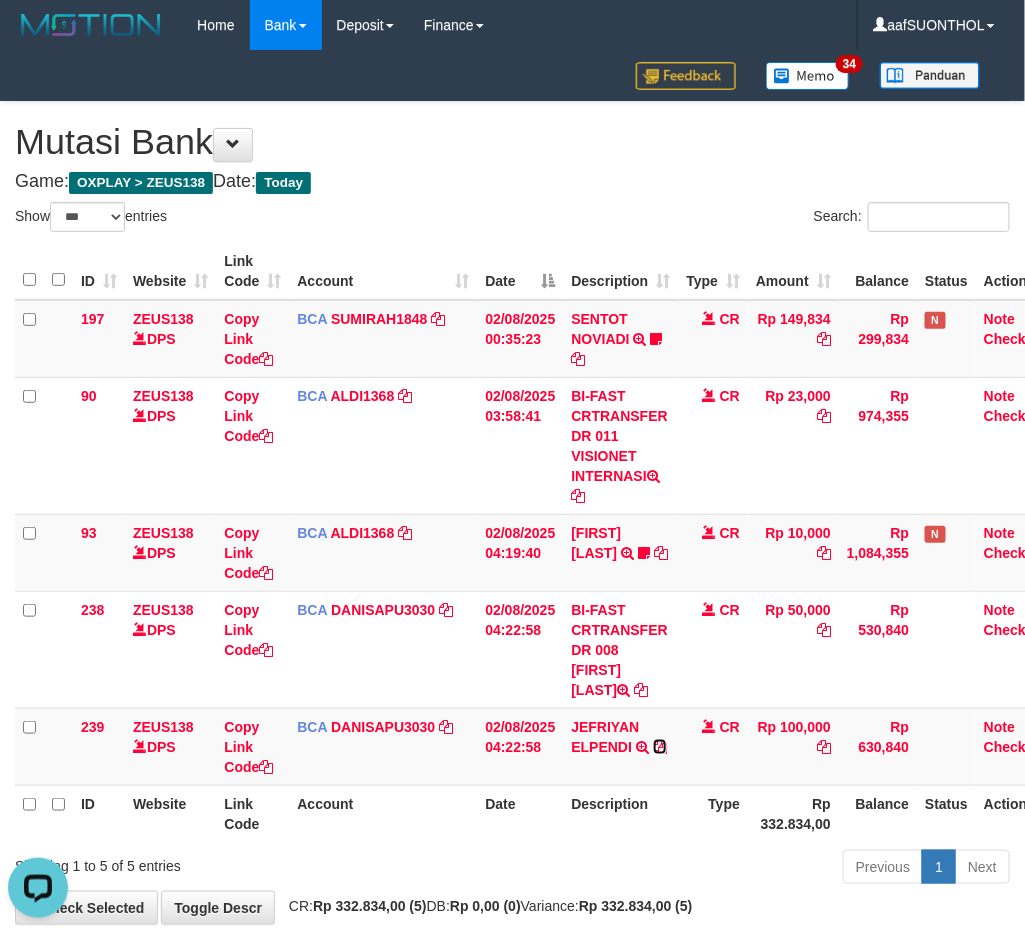 drag, startPoint x: 657, startPoint y: 744, endPoint x: 235, endPoint y: 878, distance: 442.76404 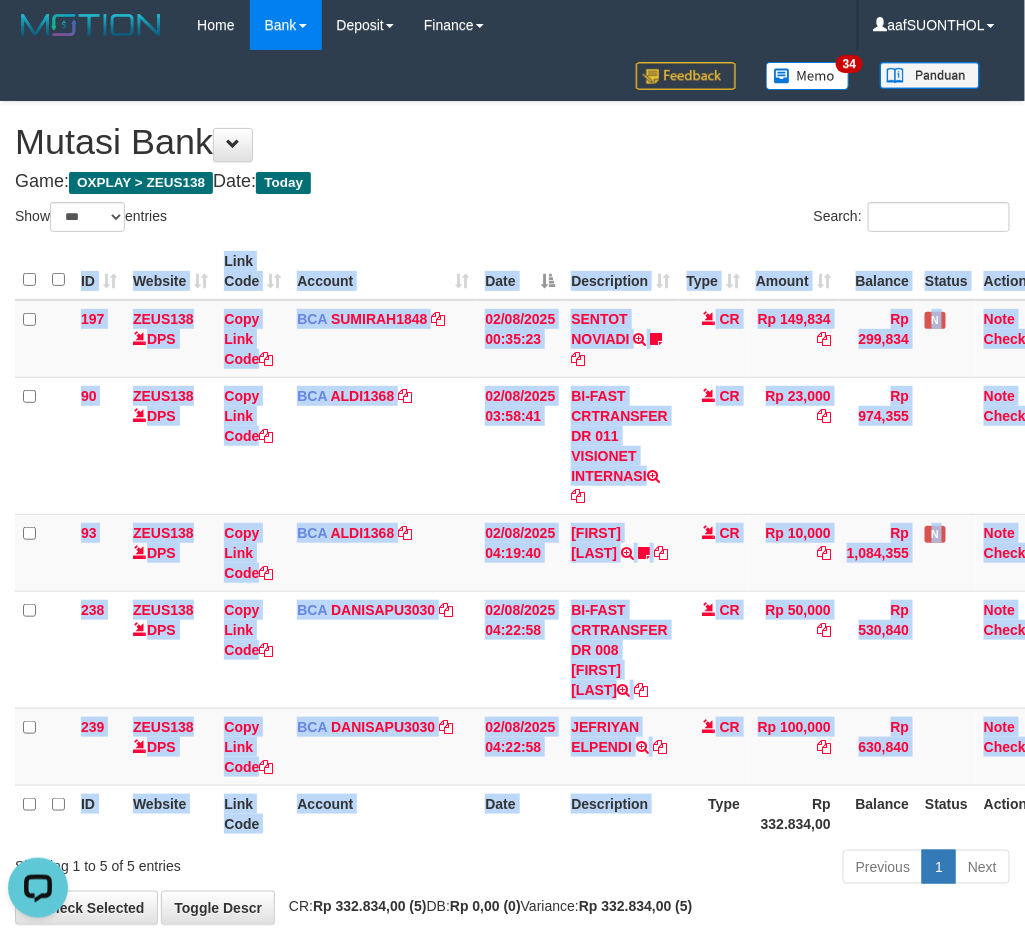 click on "ID Website Link Code Account Date Description Type Amount Balance Status Action
197
ZEUS138    DPS
Copy Link Code
BCA
SUMIRAH1848
DPS
SUMIRAH
mutasi_20250802_4156 | 197
mutasi_20250802_4156 | 197
02/08/2025 00:35:23
SENTOT NOVIADI            TRSF E-BANKING CR 0208/FTSCY/WS95271
149834.00SENTOT NOVIADI    Seno2023
CR
Rp 149,834
Rp 299,834
N
Note
Check
90
ZEUS138    DPS
Copy Link Code
BCA
ALDI1368
DPS" at bounding box center [512, 542] 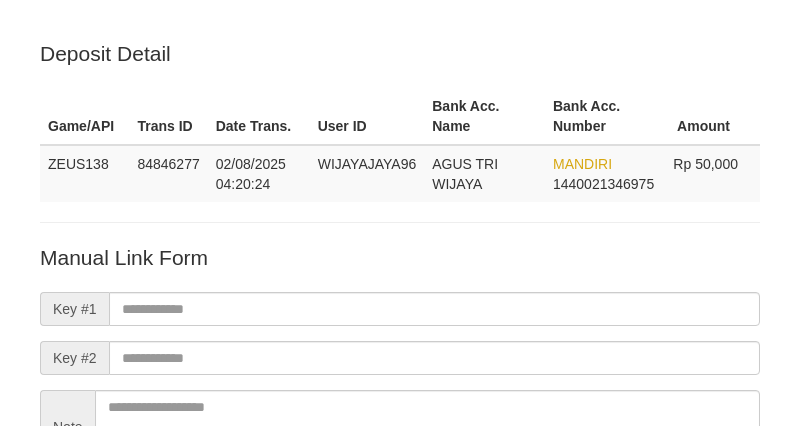 scroll, scrollTop: 223, scrollLeft: 0, axis: vertical 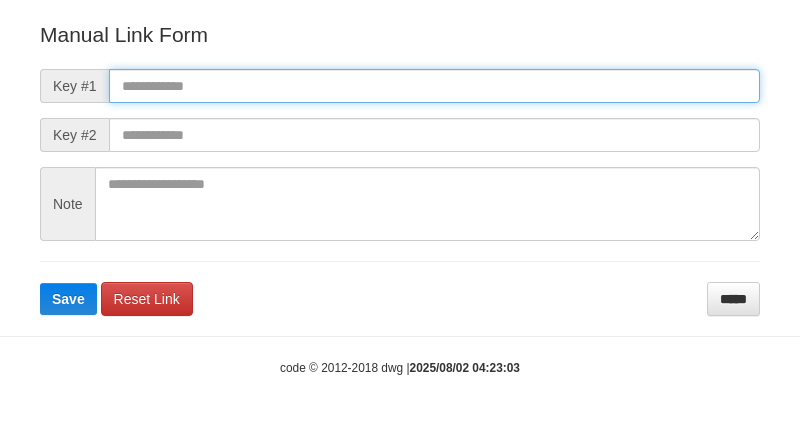 click at bounding box center [434, 86] 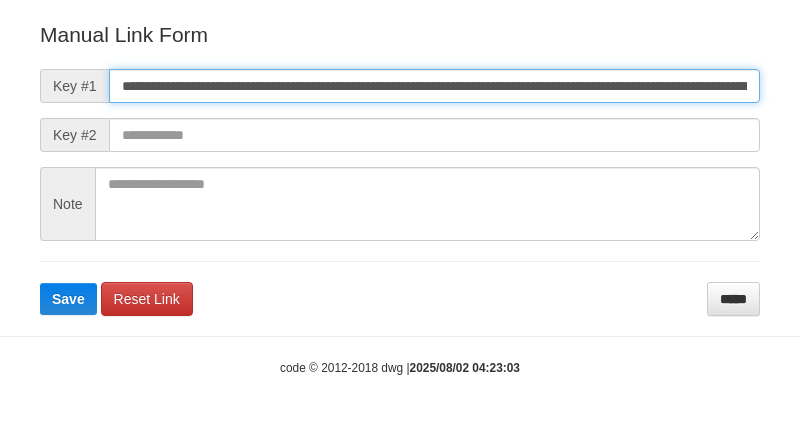 scroll, scrollTop: 0, scrollLeft: 1372, axis: horizontal 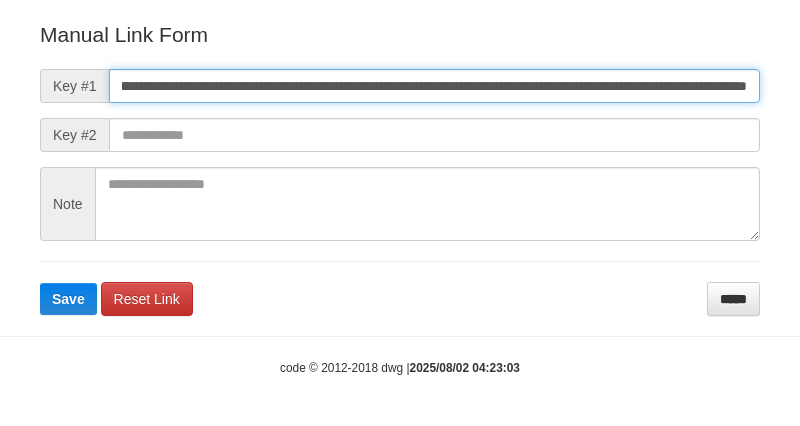 type on "**********" 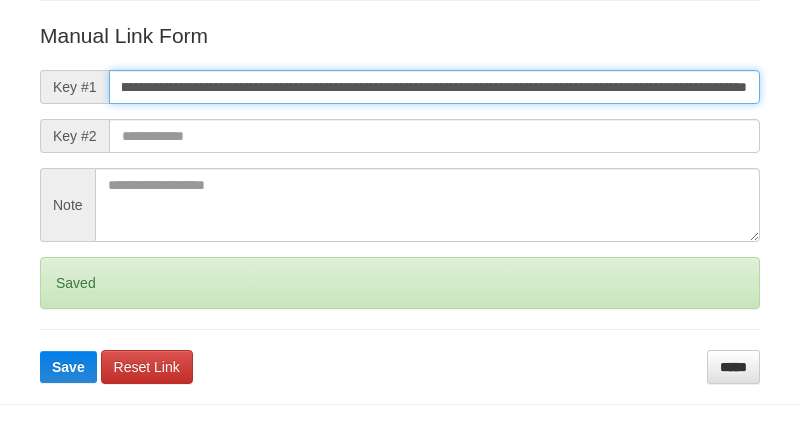 click on "Save" at bounding box center [68, 367] 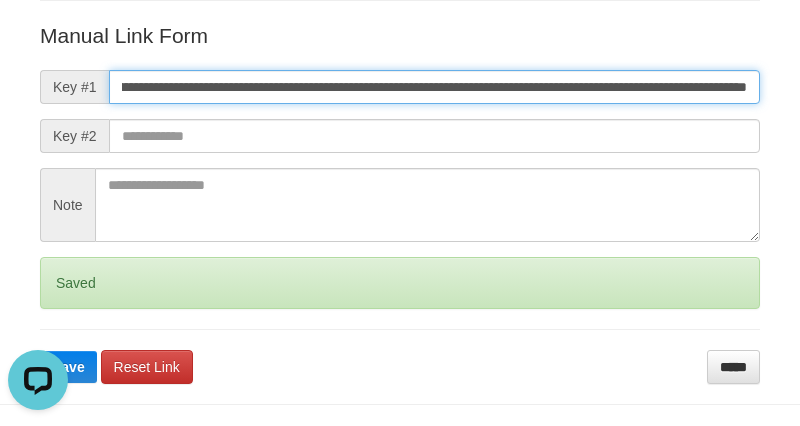 scroll, scrollTop: 0, scrollLeft: 0, axis: both 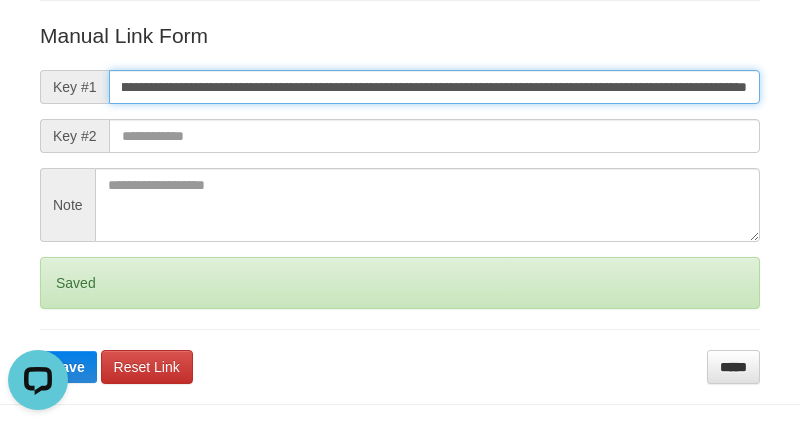 click on "Save" at bounding box center [68, 367] 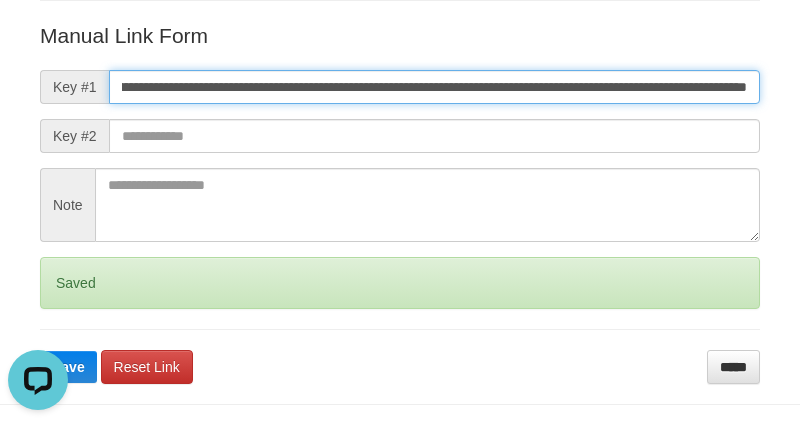 click on "Save" at bounding box center [68, 367] 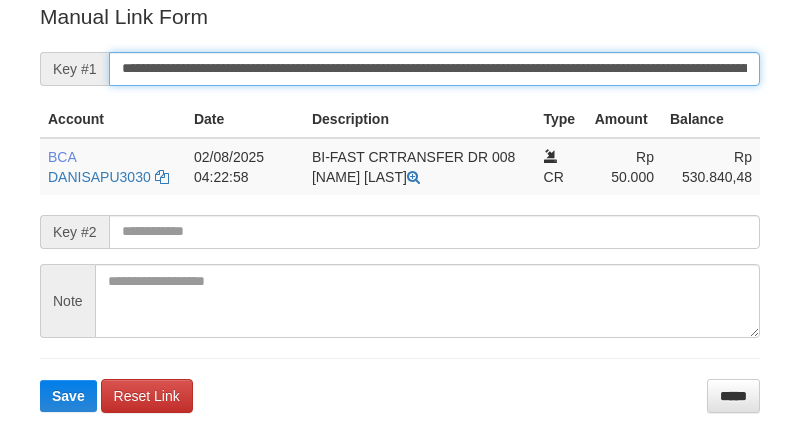click on "Save" at bounding box center (68, 396) 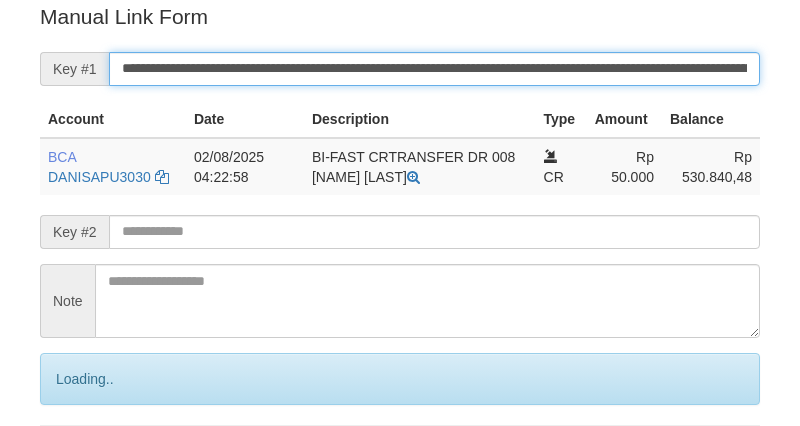 click on "Save" at bounding box center [90, 463] 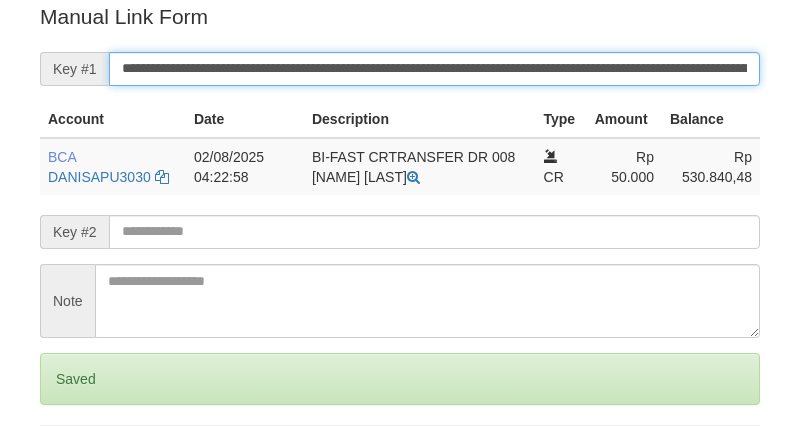 click on "Save" at bounding box center (68, 463) 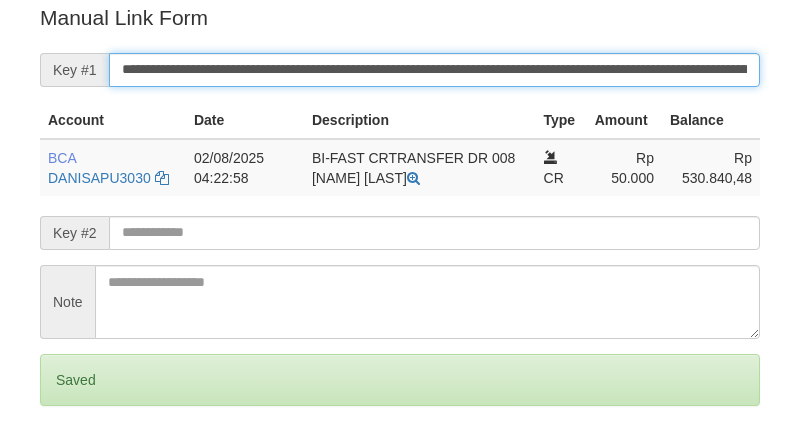 click on "Save" at bounding box center [68, 464] 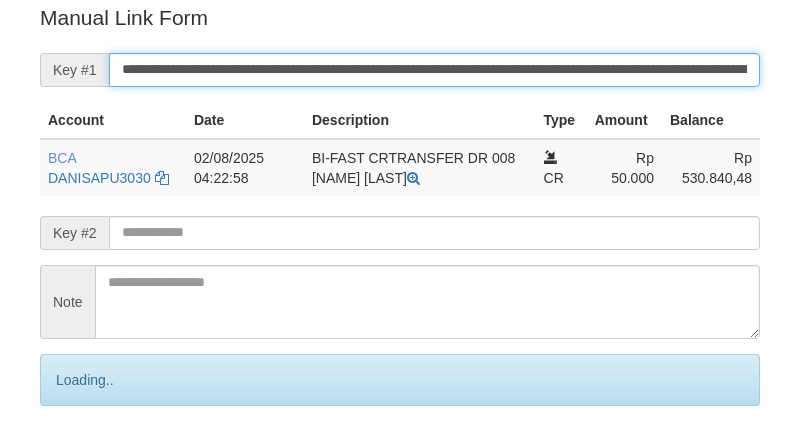 click on "Save" at bounding box center [90, 464] 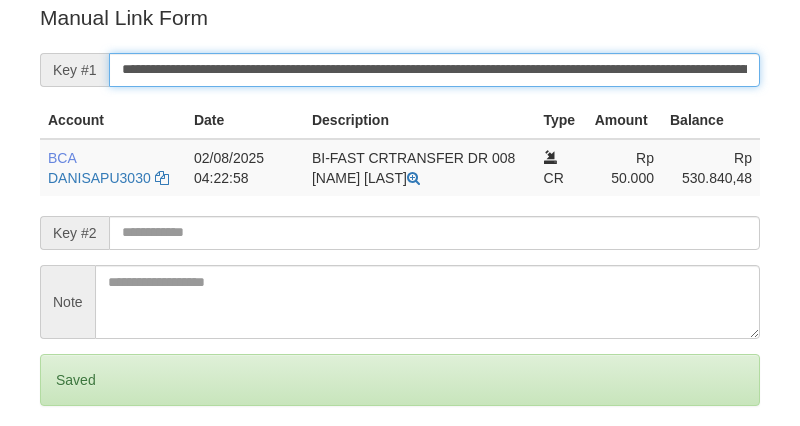 click on "Save" at bounding box center [68, 464] 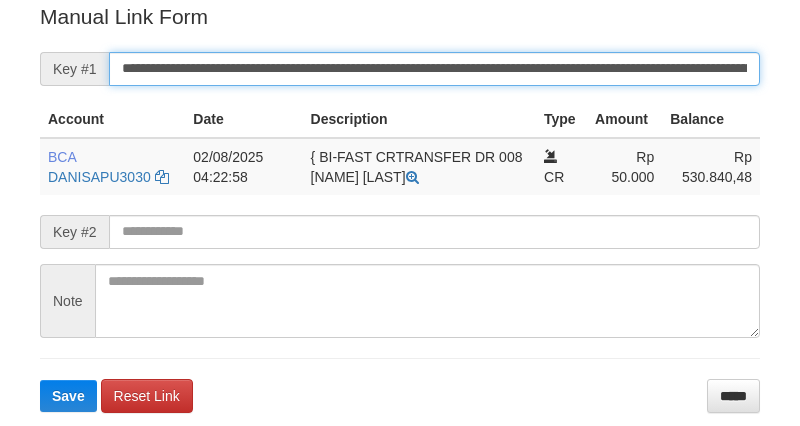 click on "Save" at bounding box center (68, 396) 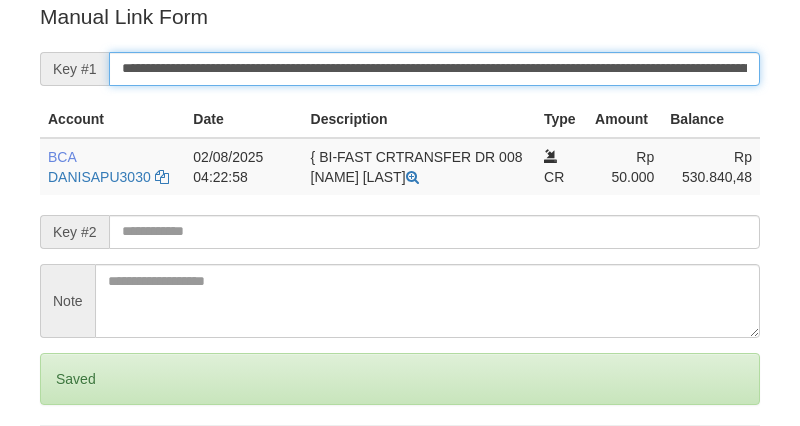 click on "Save" at bounding box center (68, 463) 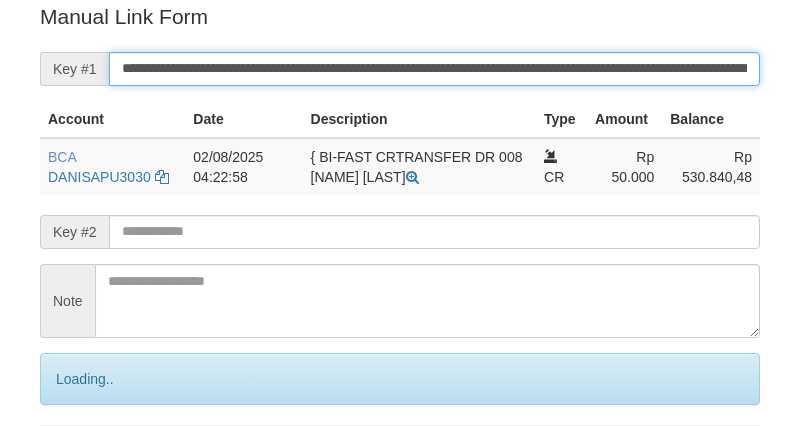click on "Save" at bounding box center [90, 463] 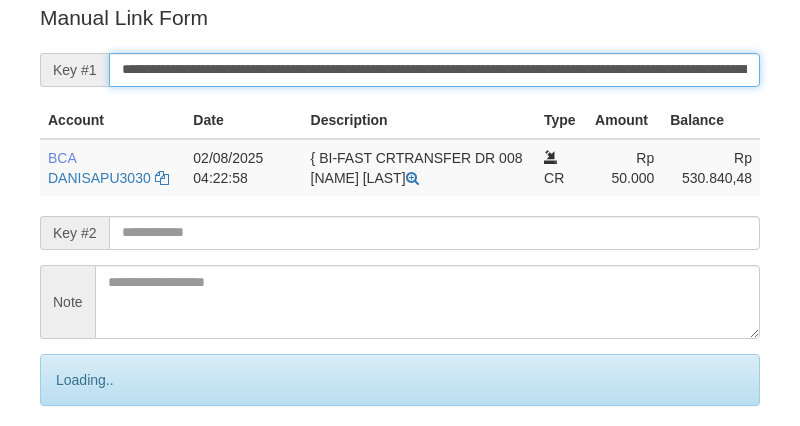 click on "Save" at bounding box center [90, 464] 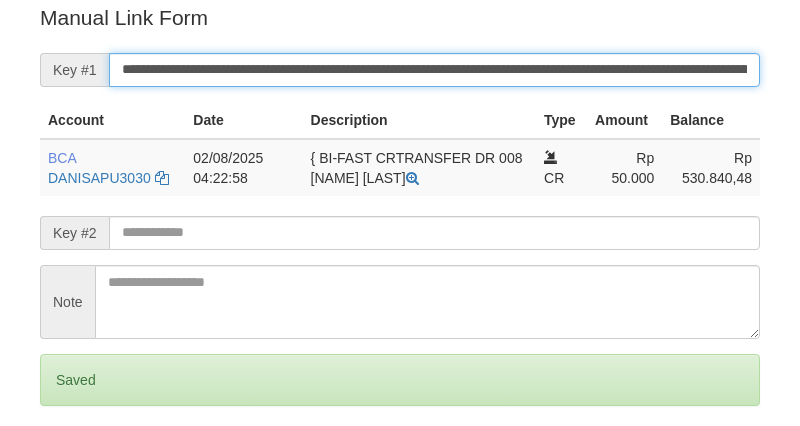 click on "Save" at bounding box center (68, 464) 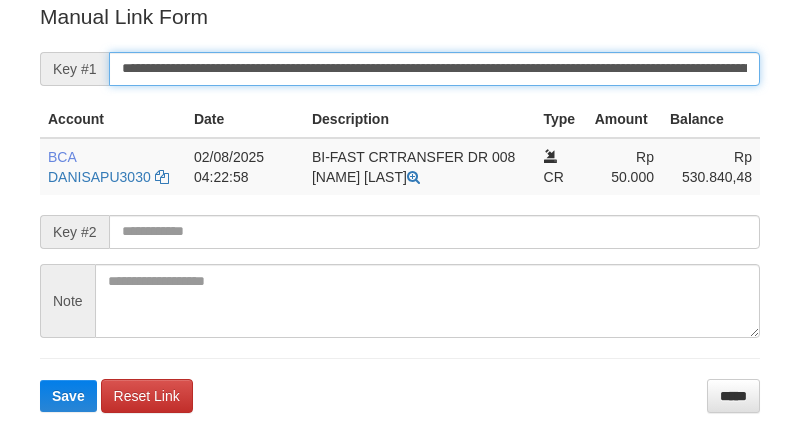 click on "Save" at bounding box center (68, 396) 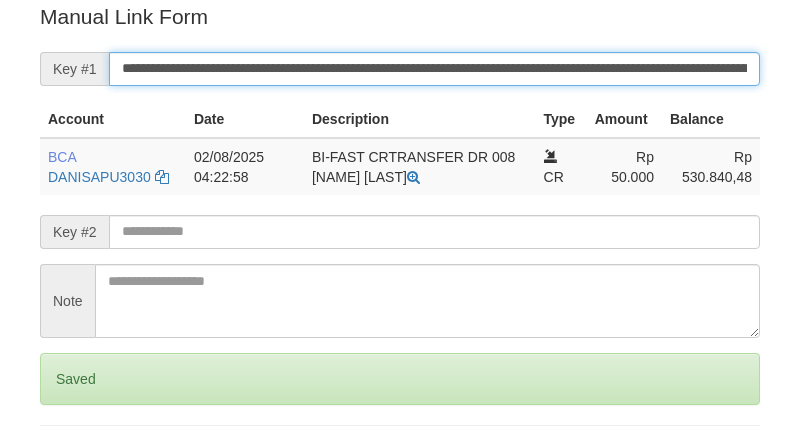 click on "Save" at bounding box center (68, 463) 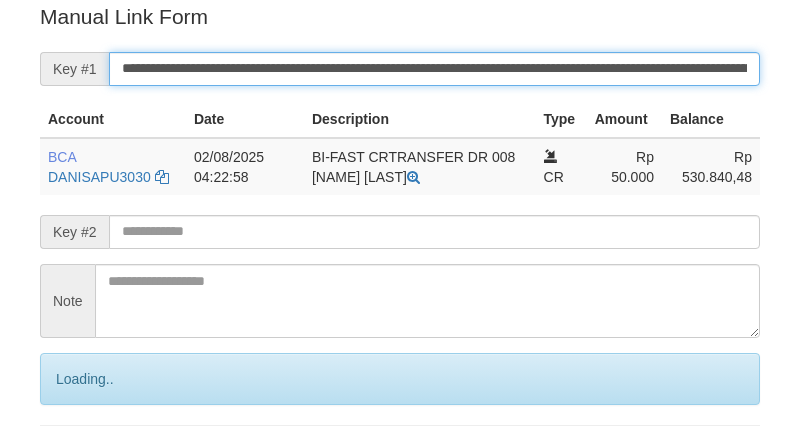 click on "Save" at bounding box center (90, 463) 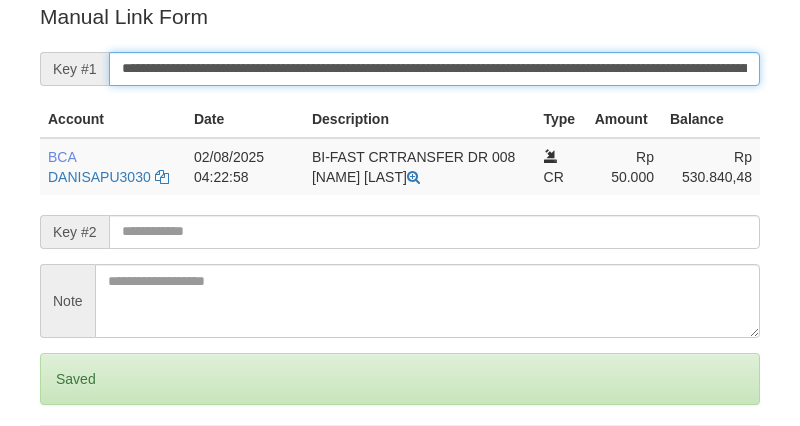 click on "Save" at bounding box center [68, 463] 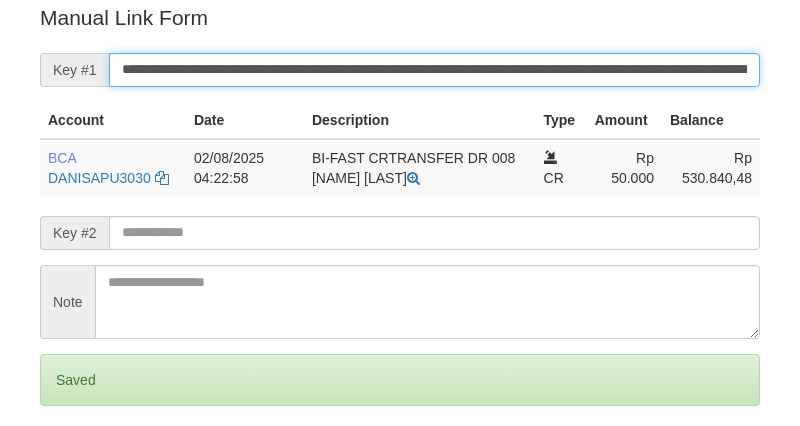 click on "Save" at bounding box center (68, 464) 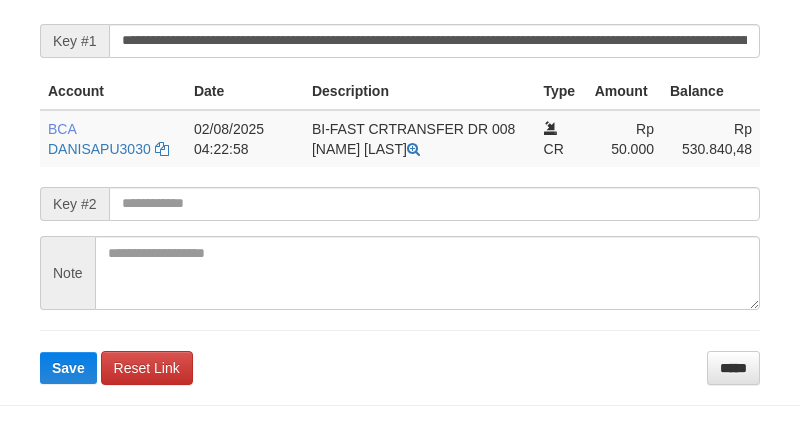 scroll, scrollTop: 432, scrollLeft: 0, axis: vertical 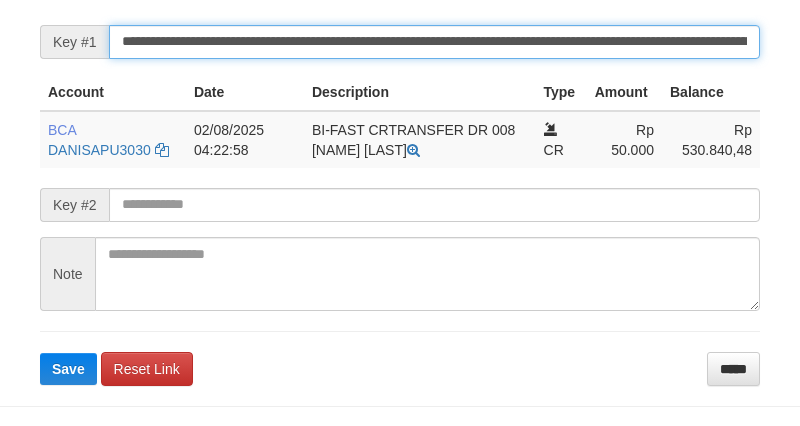 click on "Save" at bounding box center [68, 369] 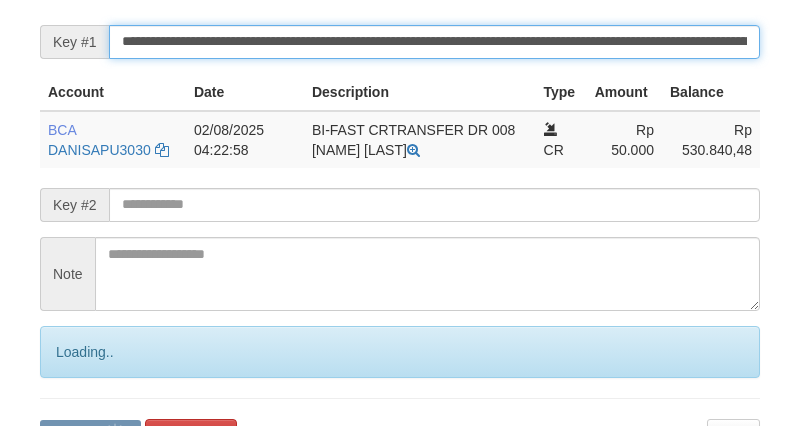click on "Save" at bounding box center [90, 436] 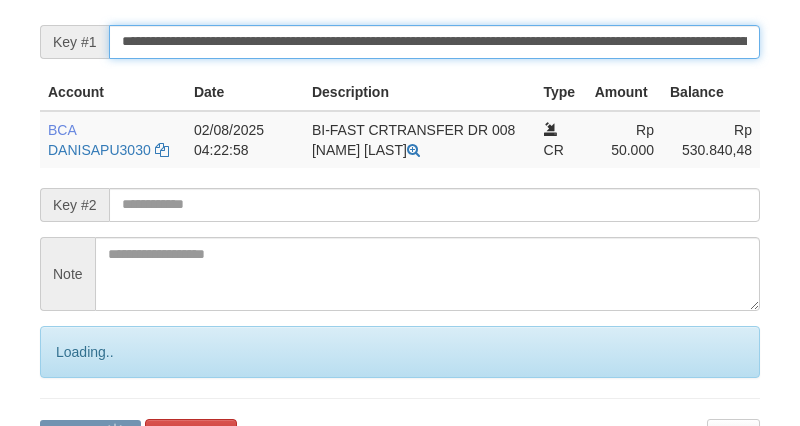 click on "Save" at bounding box center (90, 436) 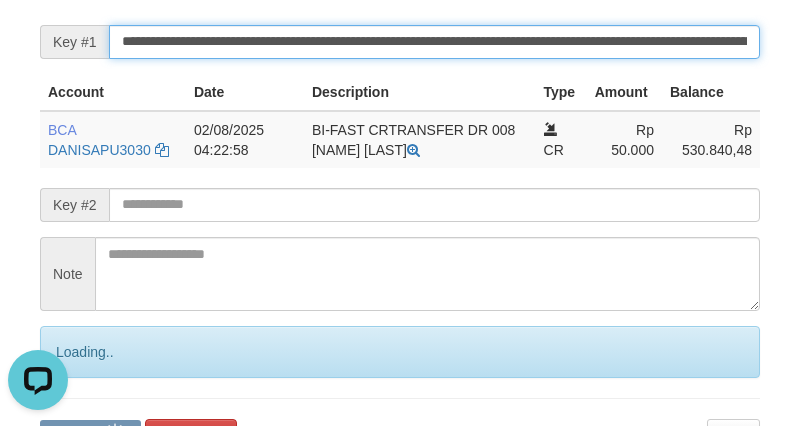 drag, startPoint x: 235, startPoint y: 34, endPoint x: 442, endPoint y: 191, distance: 259.80377 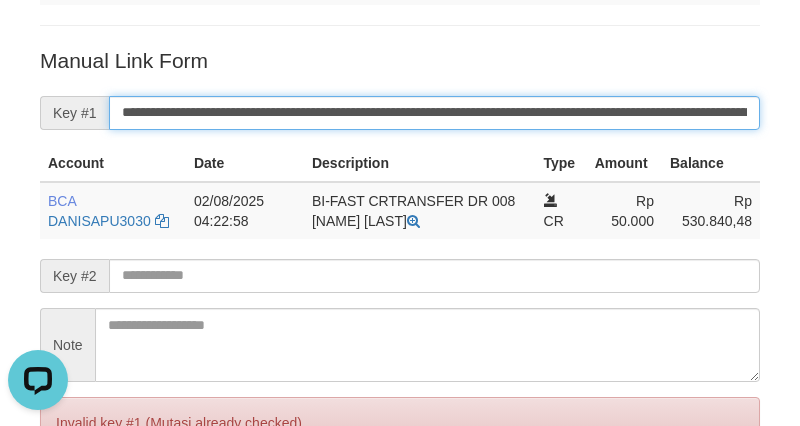 scroll, scrollTop: 321, scrollLeft: 0, axis: vertical 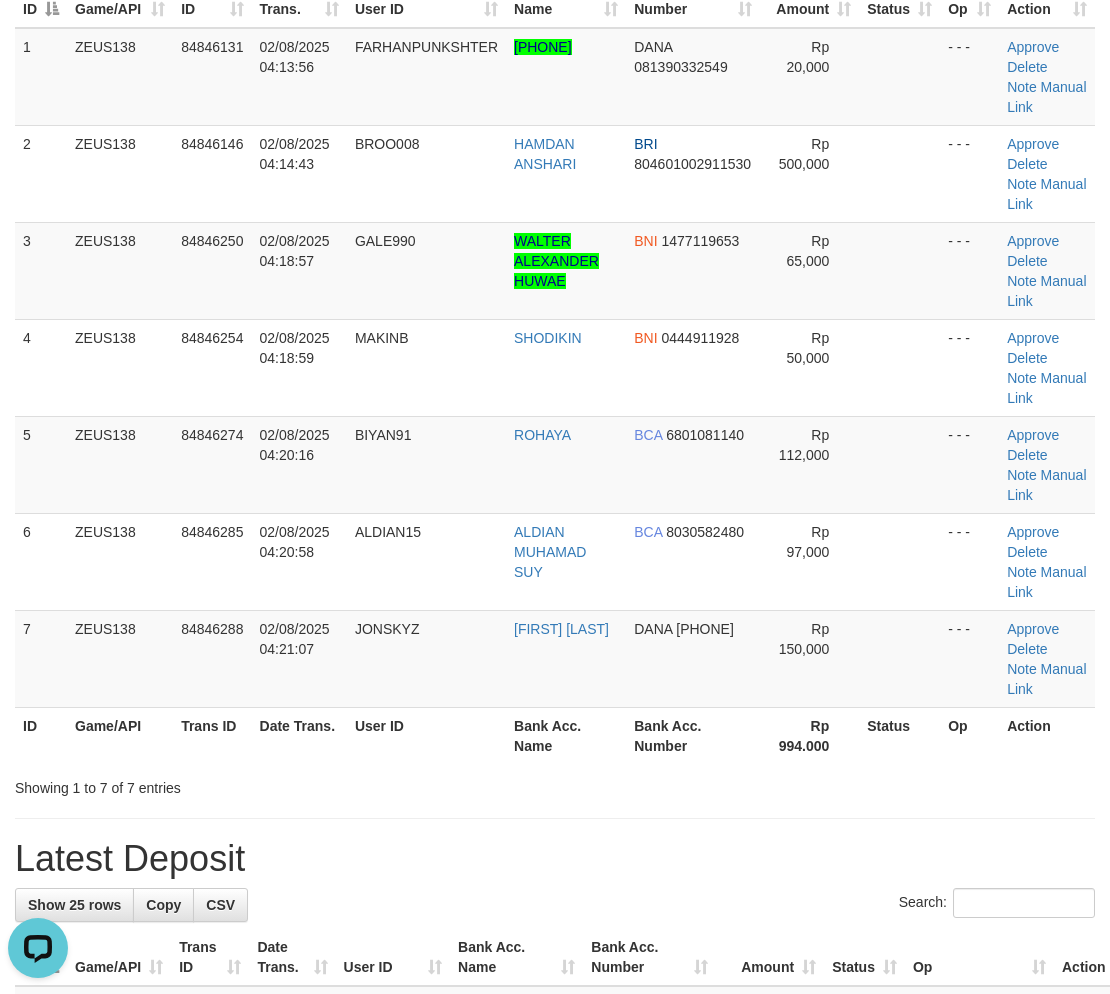 click on "Search:" at bounding box center [555, 905] 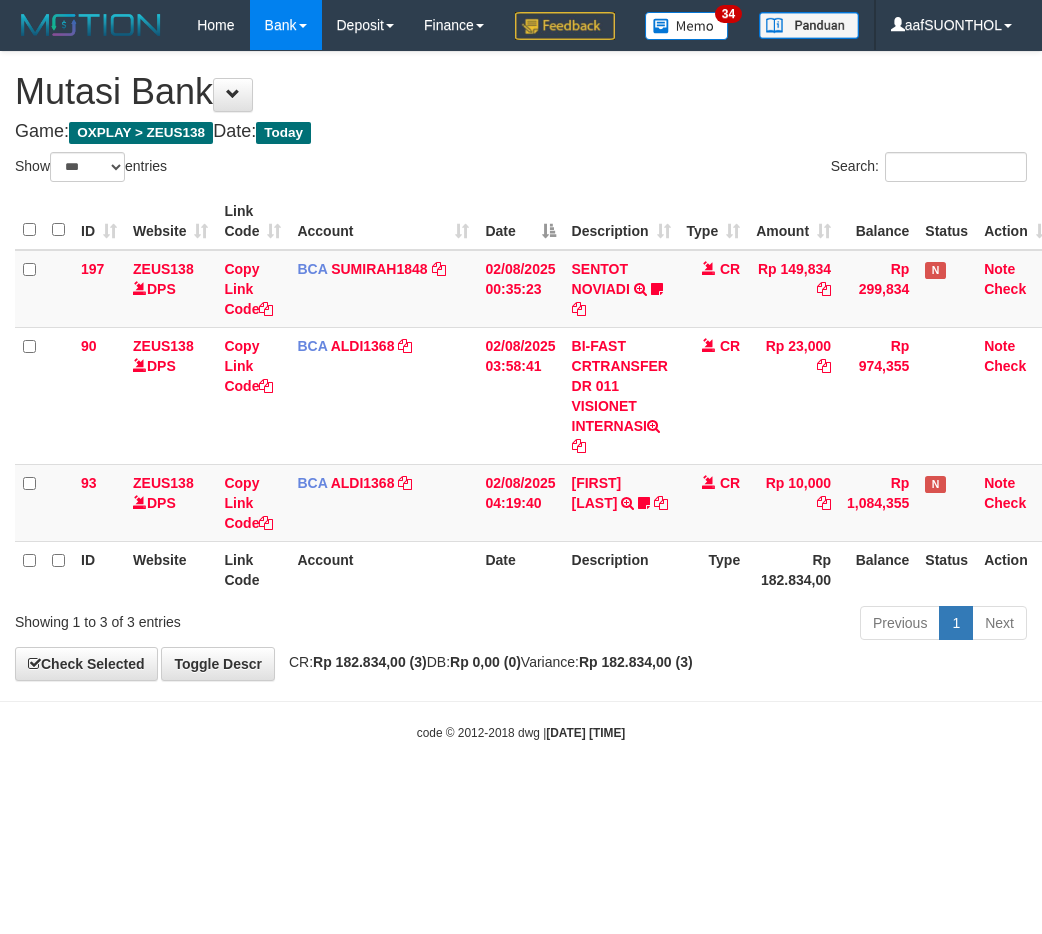 select on "***" 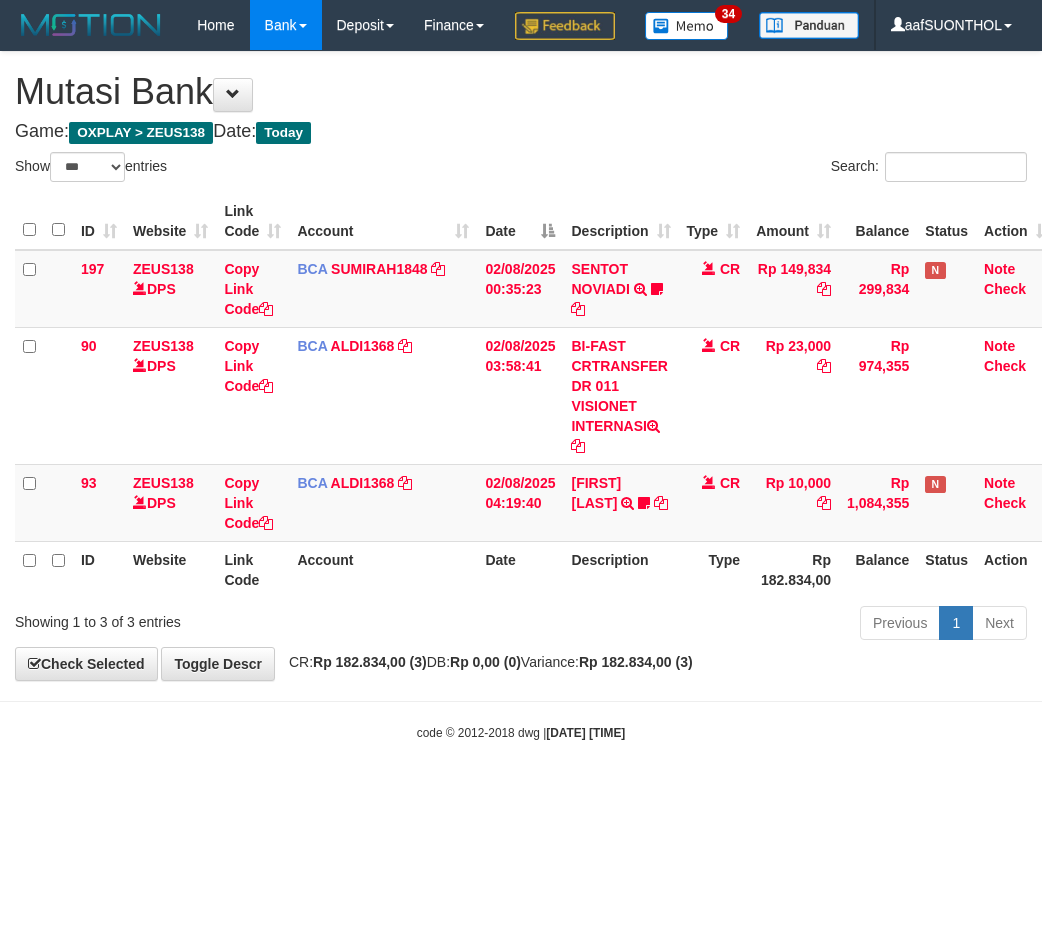 scroll, scrollTop: 0, scrollLeft: 0, axis: both 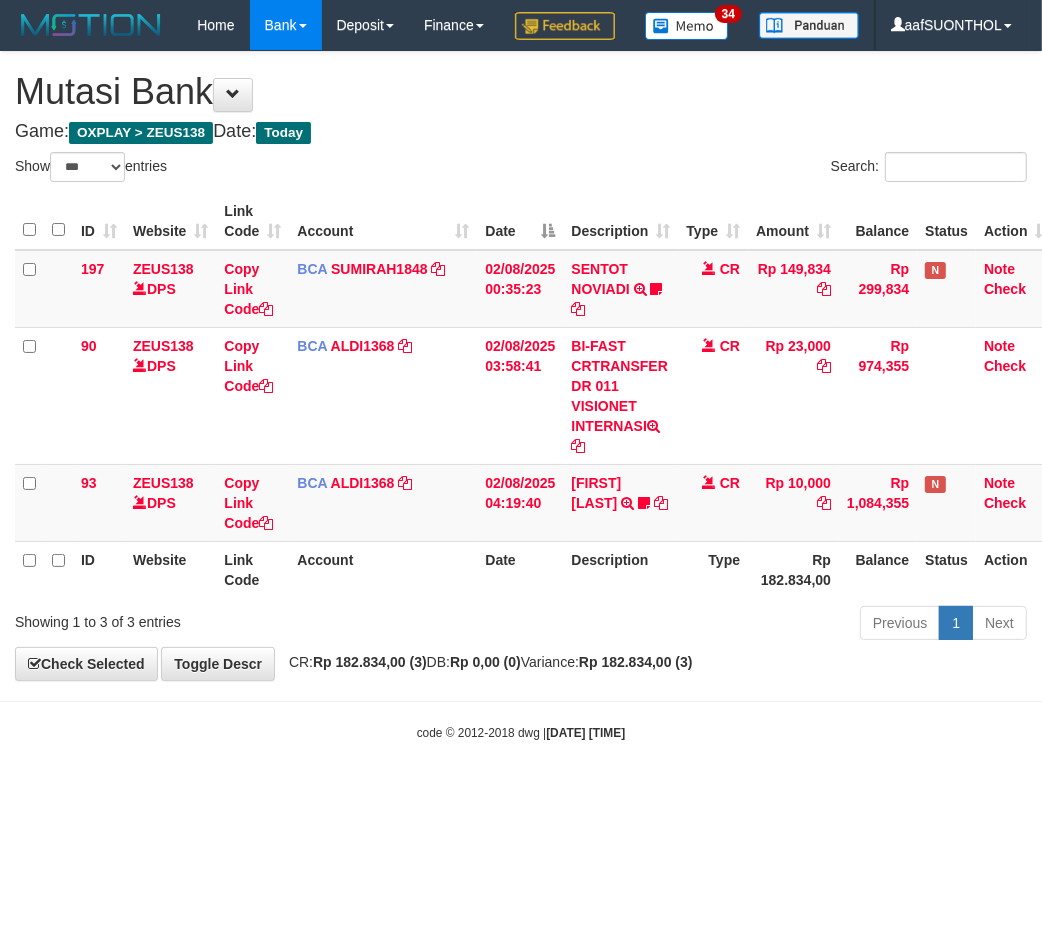 click on "Toggle navigation
Home
Bank
Account List
Load
By Website
Group
[OXPLAY]													ZEUS138
By Load Group (DPS)" at bounding box center [521, 396] 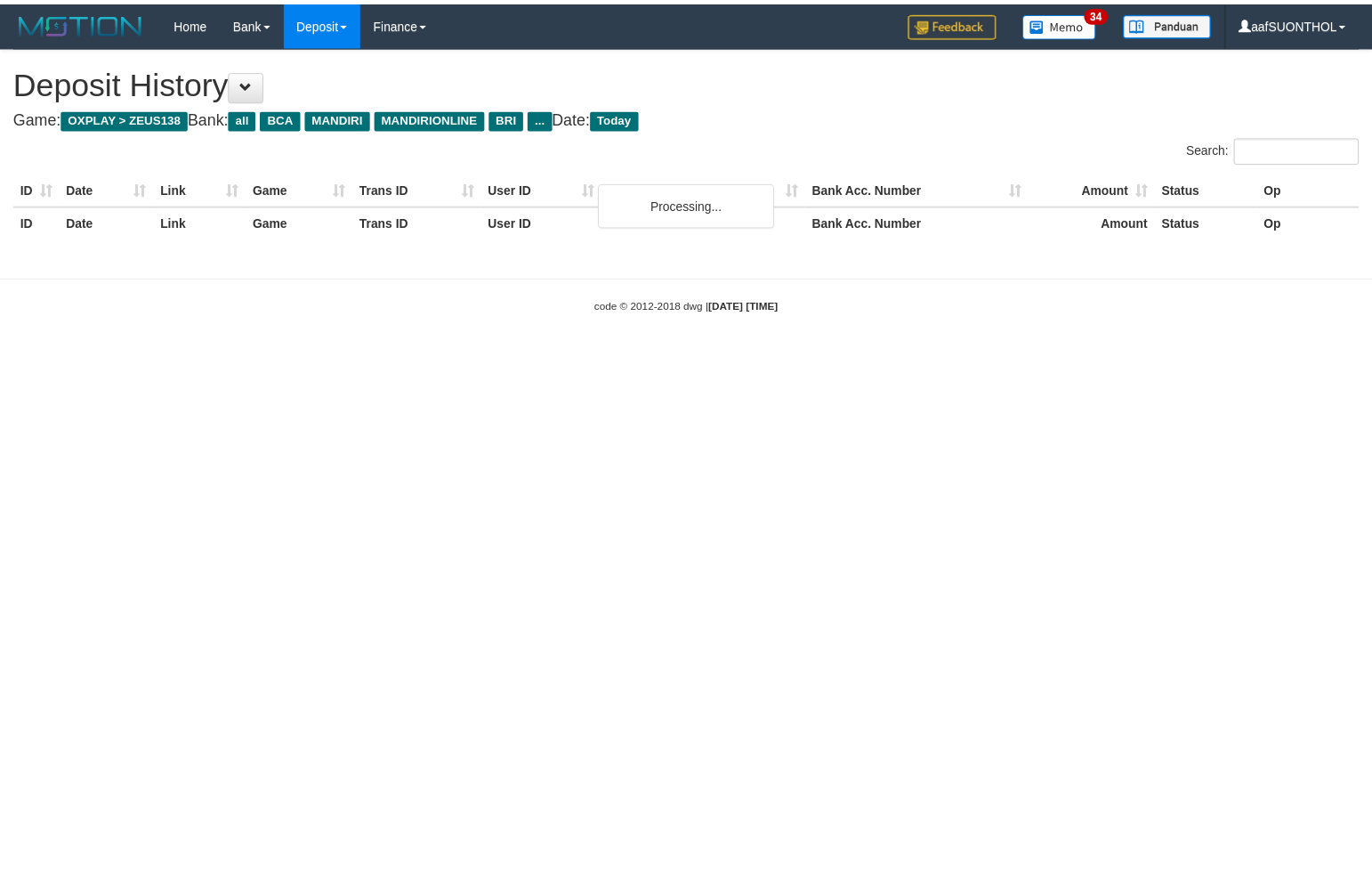 scroll, scrollTop: 0, scrollLeft: 0, axis: both 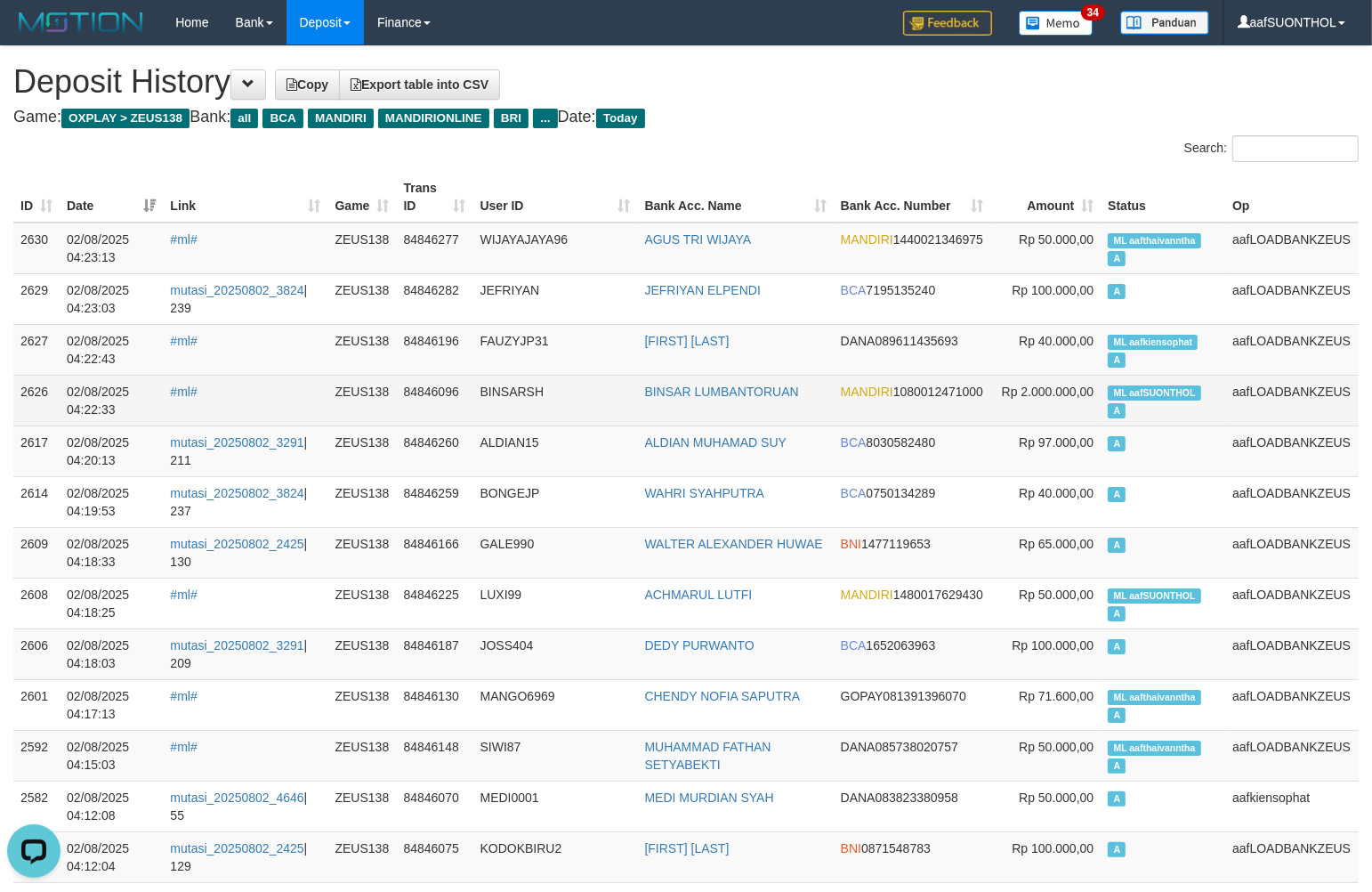 click on "ML aafSUONTHOL" at bounding box center [1154, 393] 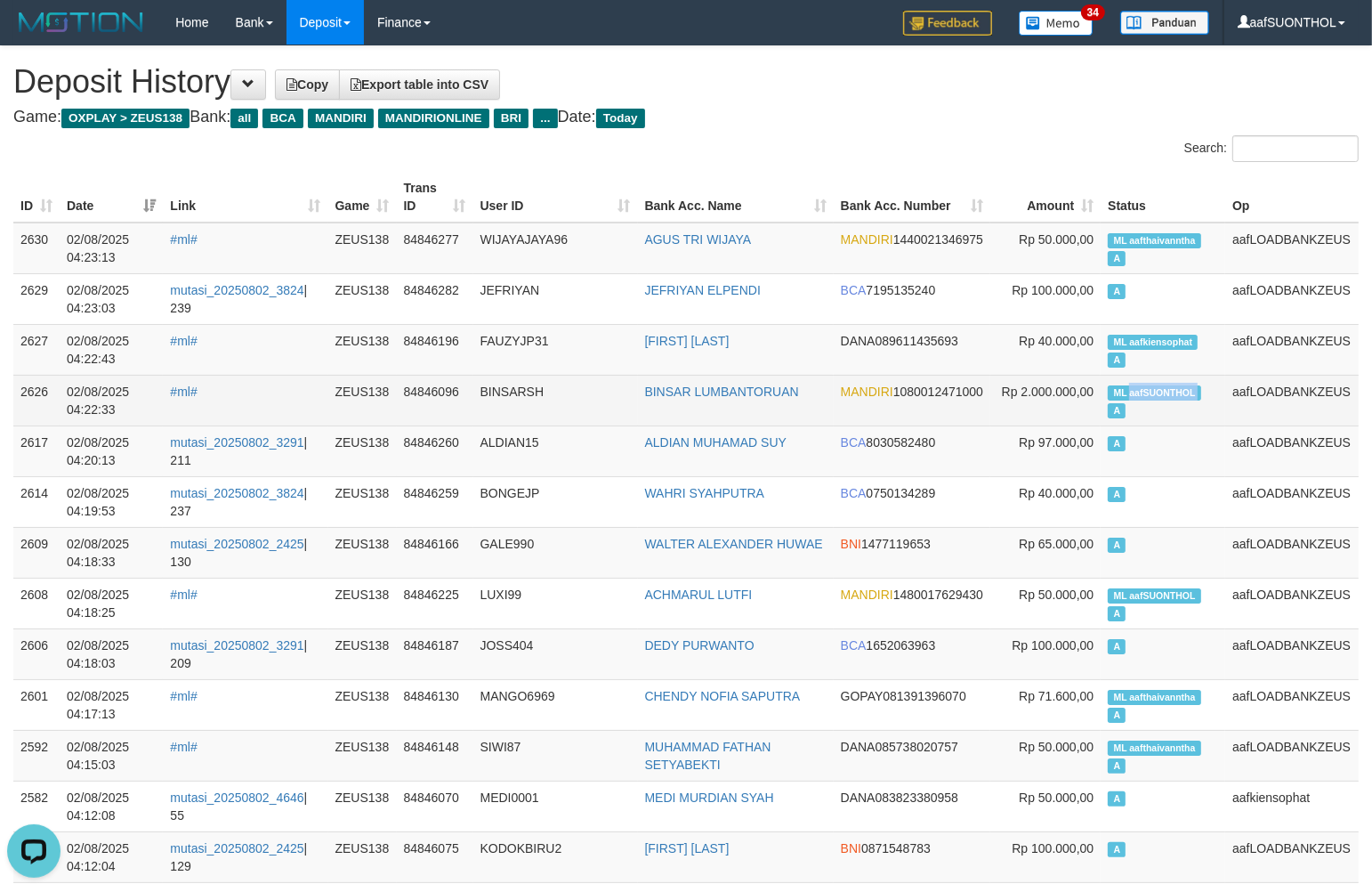 click on "ML aafSUONTHOL" at bounding box center [1154, 393] 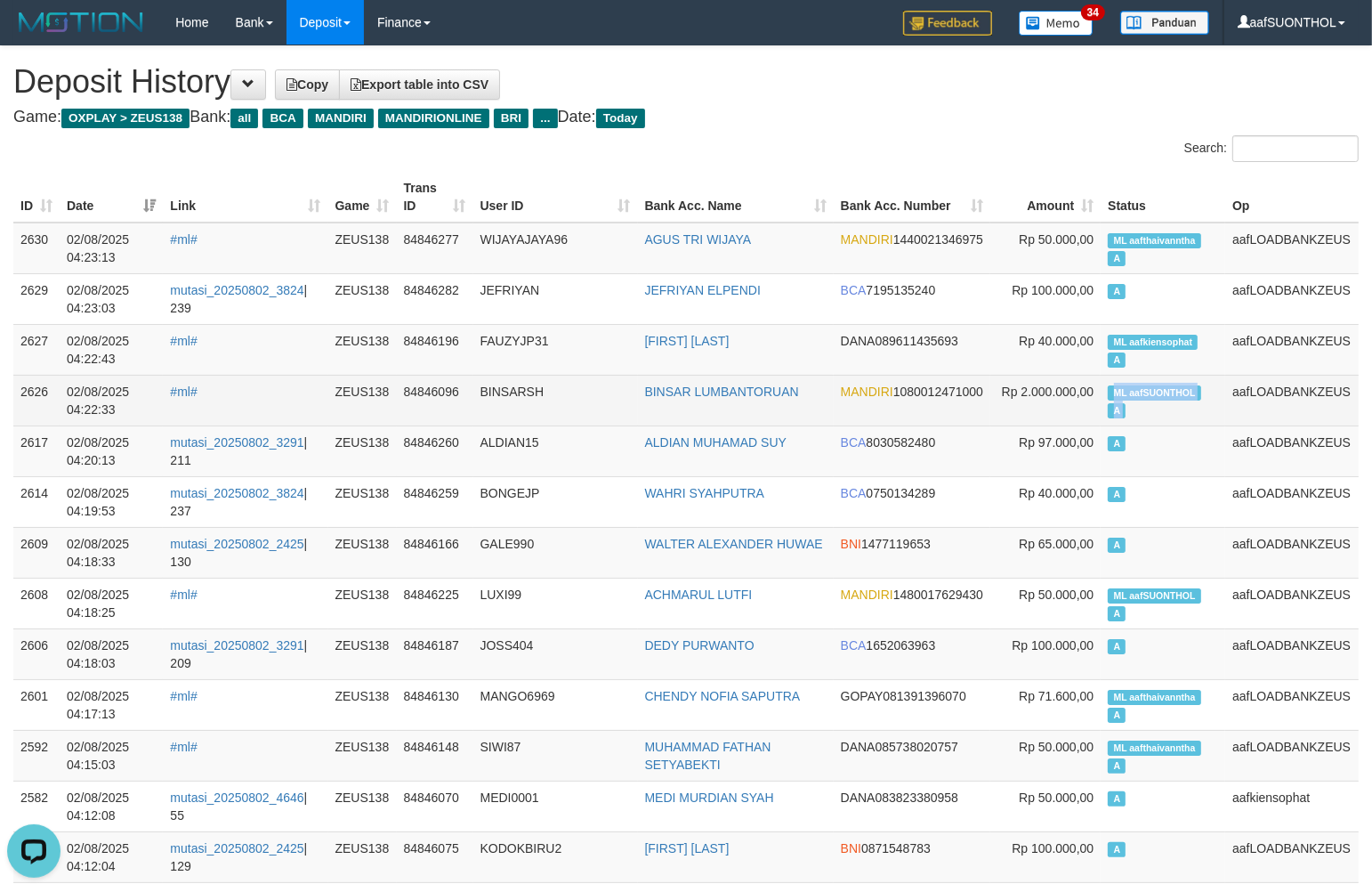 click on "ML aafSUONTHOL" at bounding box center (1154, 393) 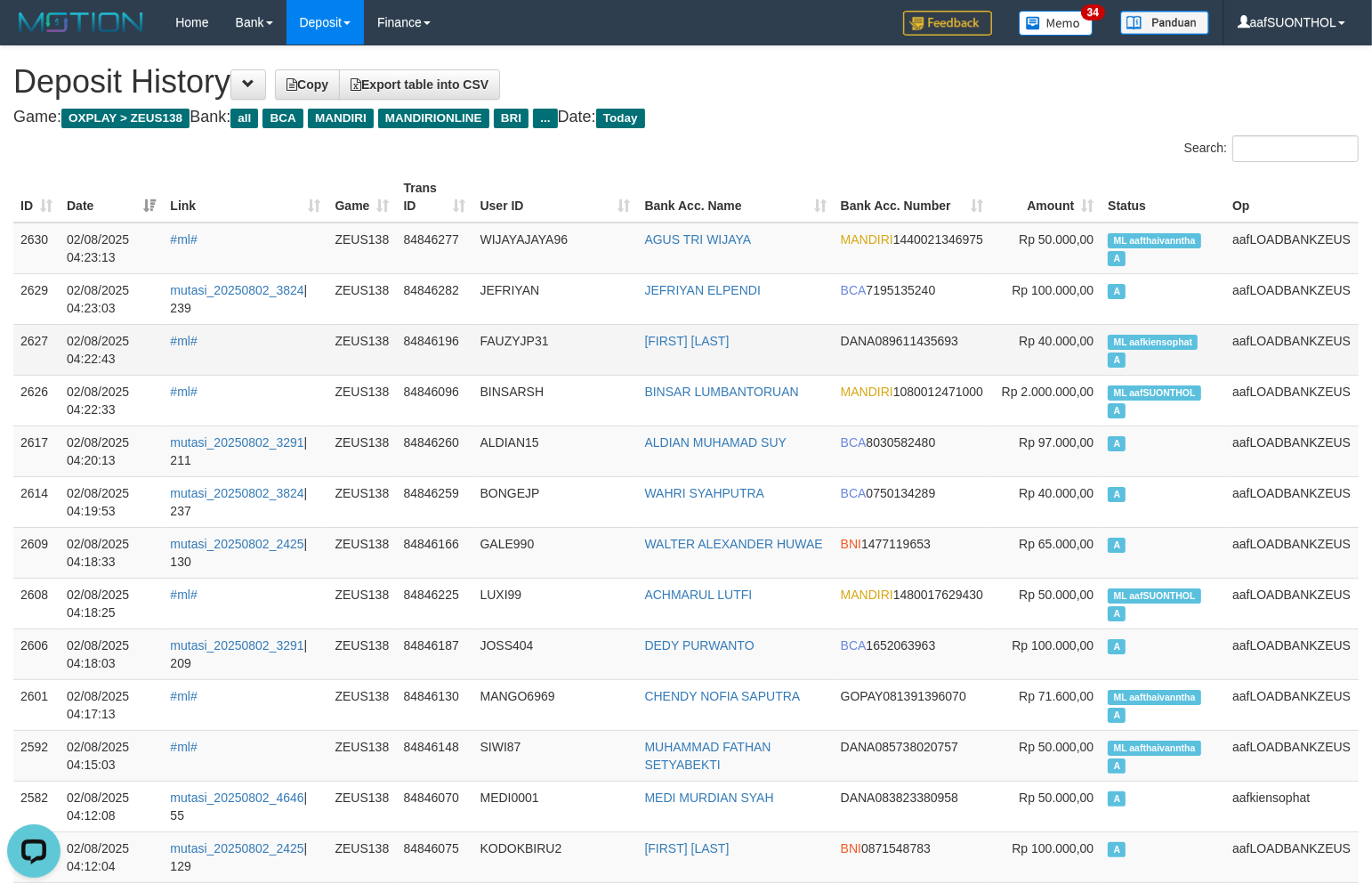 click on "ML aafkiensophat   A" at bounding box center (1163, 349) 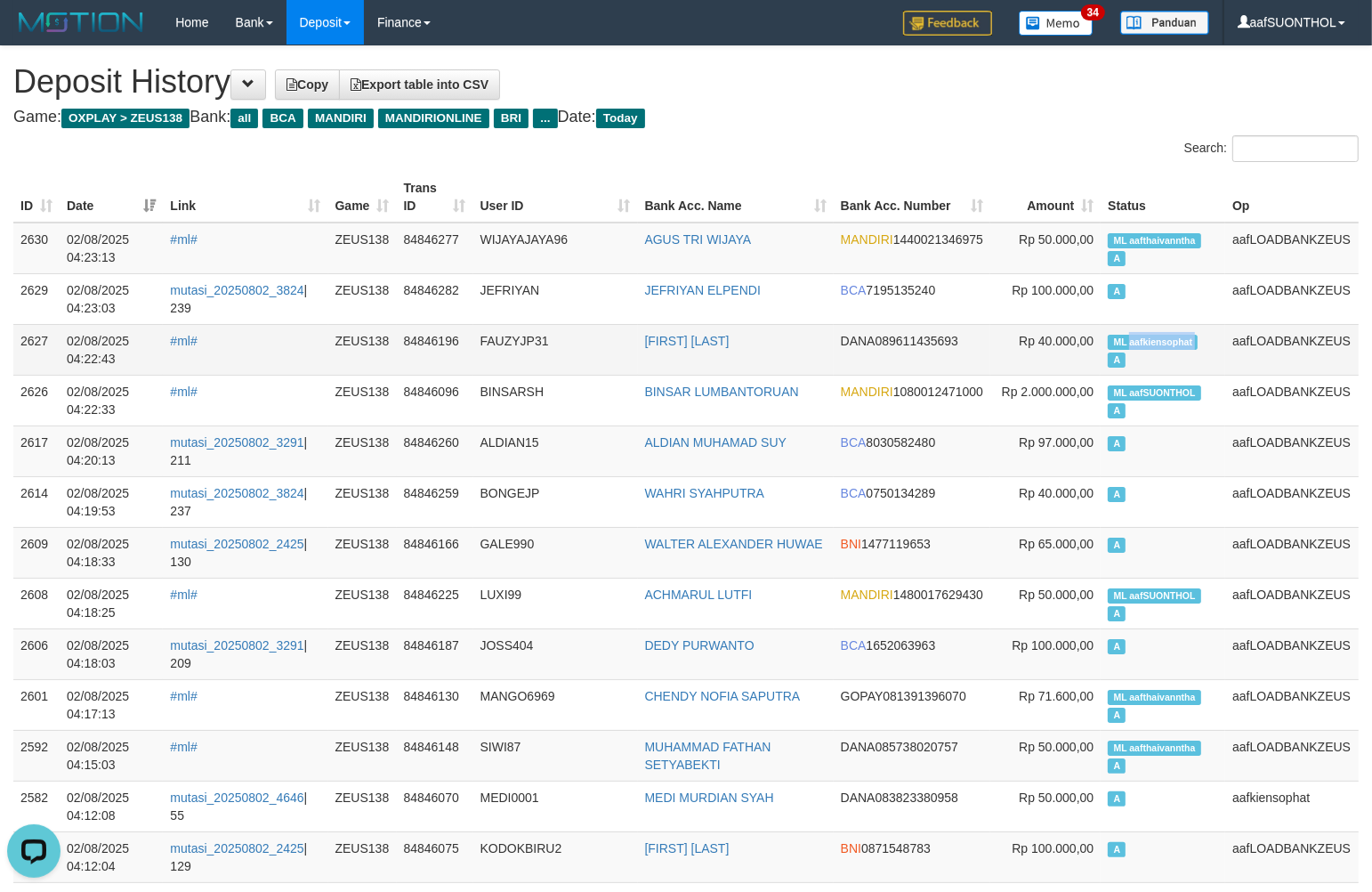 click on "ML aafkiensophat   A" at bounding box center [1163, 349] 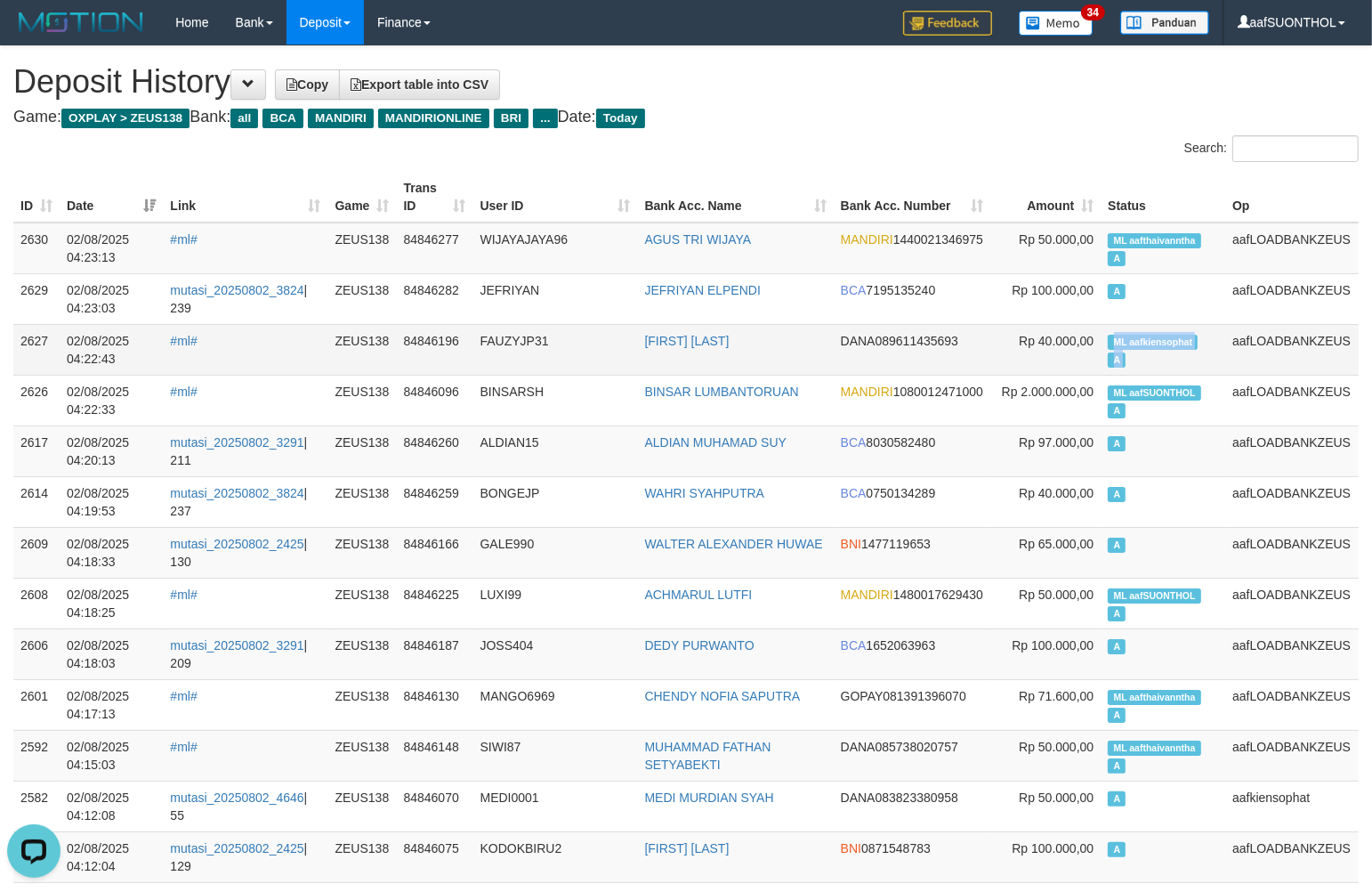 click on "ML aafkiensophat   A" at bounding box center (1163, 349) 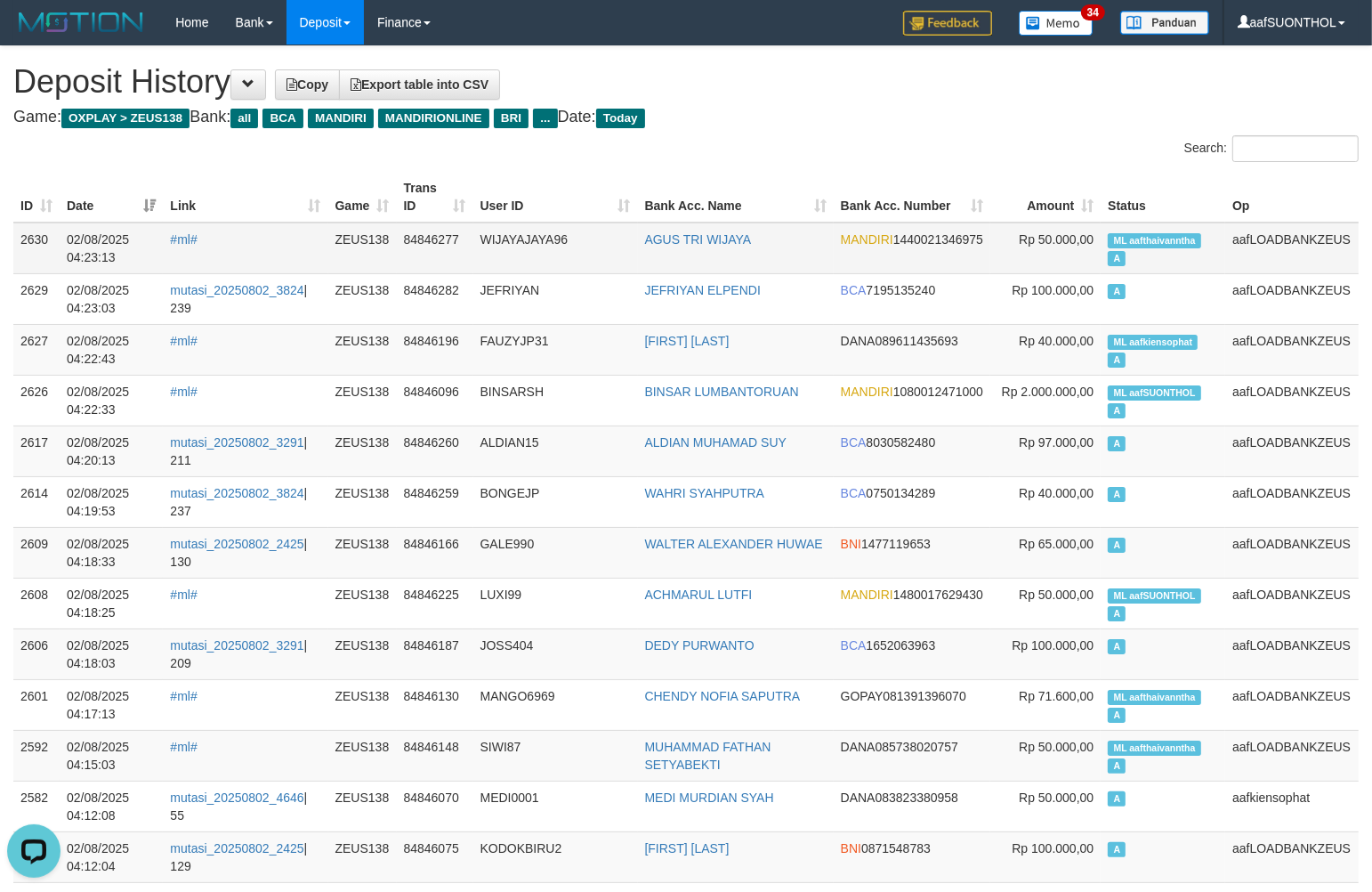 click on "ML aafthaivanntha" at bounding box center [1154, 240] 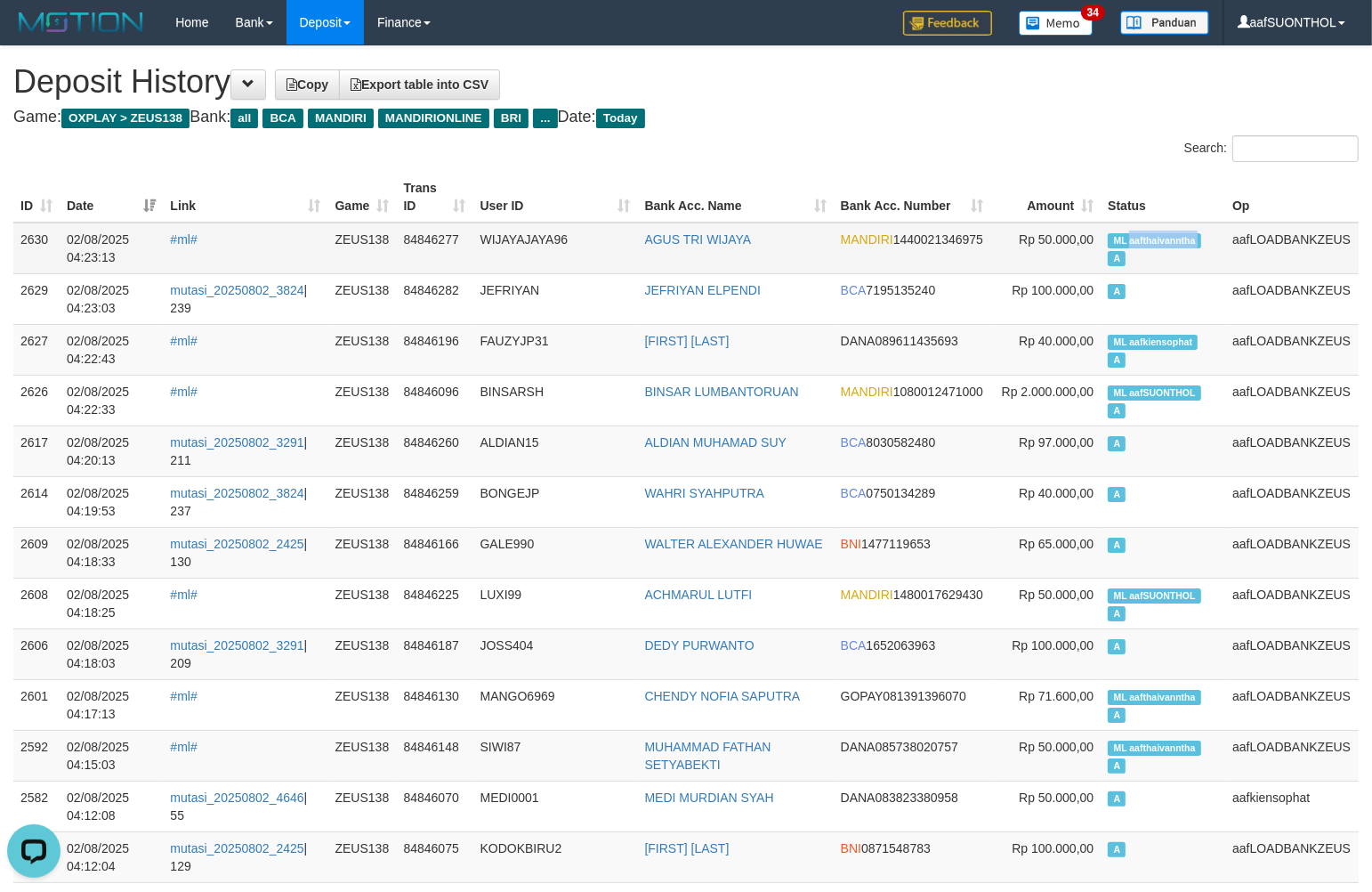 click on "ML aafthaivanntha" at bounding box center (1154, 240) 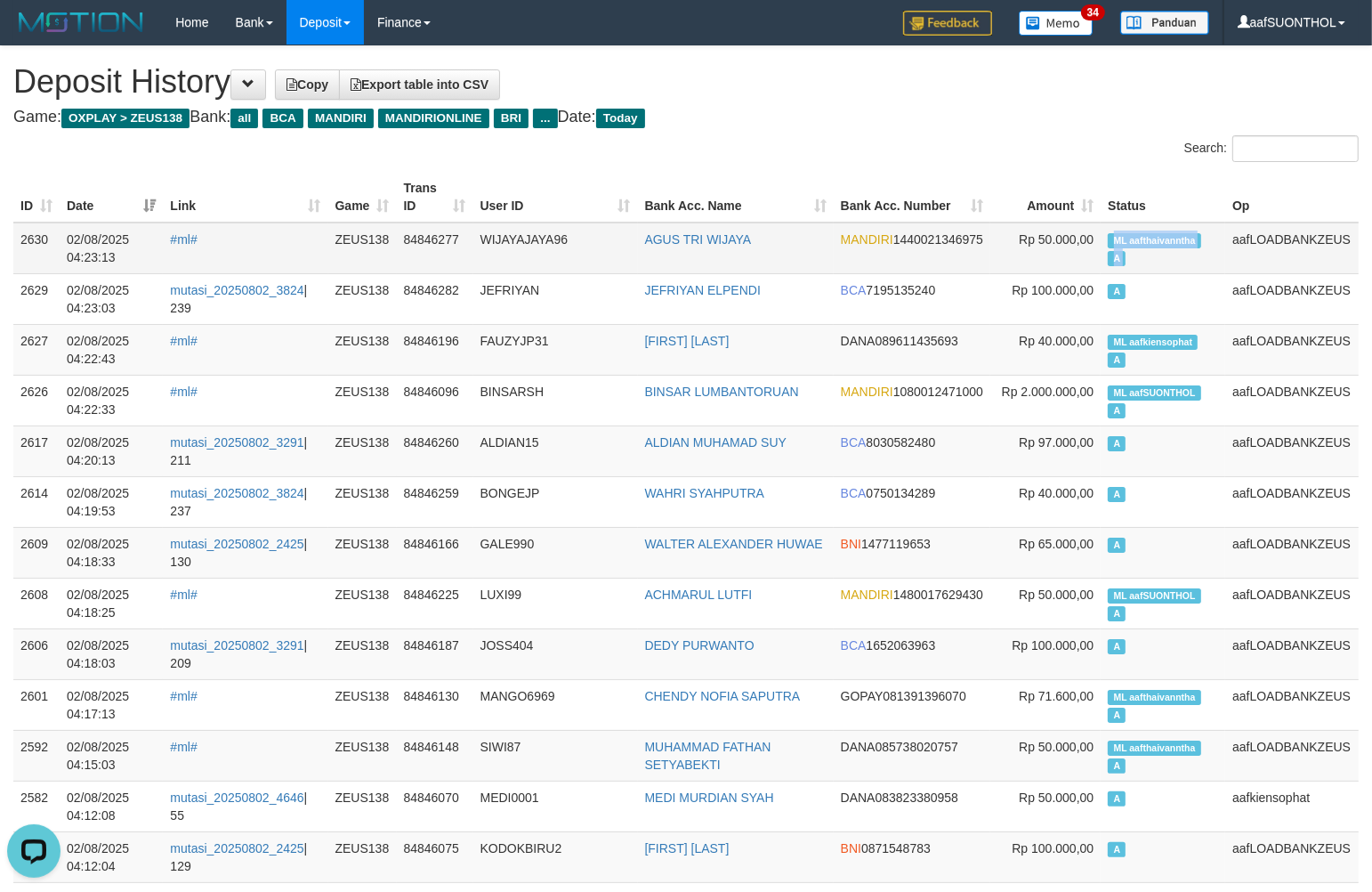click on "ML aafthaivanntha" at bounding box center [1154, 240] 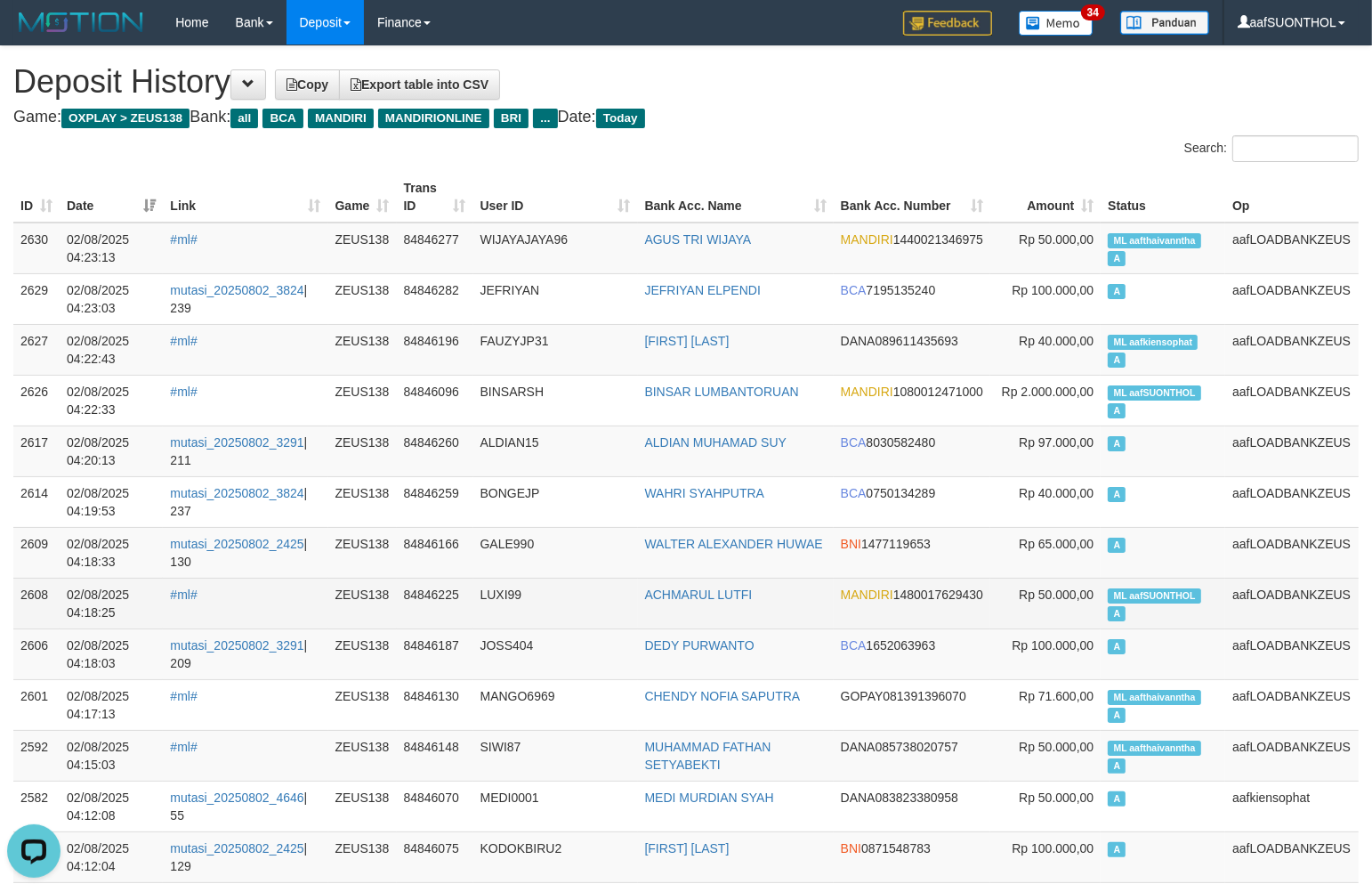 click on "ML aafSUONTHOL" at bounding box center (1154, 596) 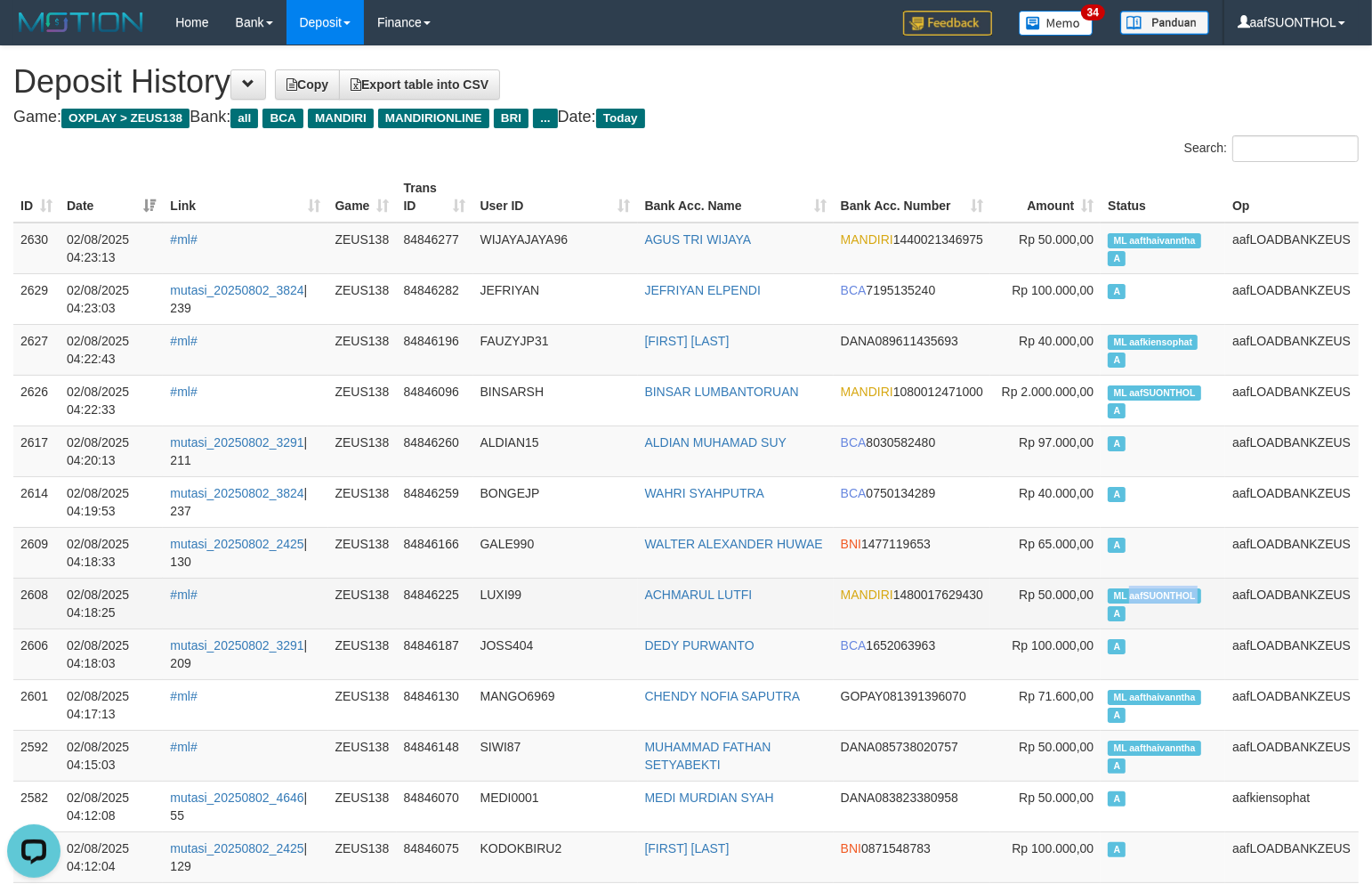 click on "ML aafSUONTHOL" at bounding box center [1154, 596] 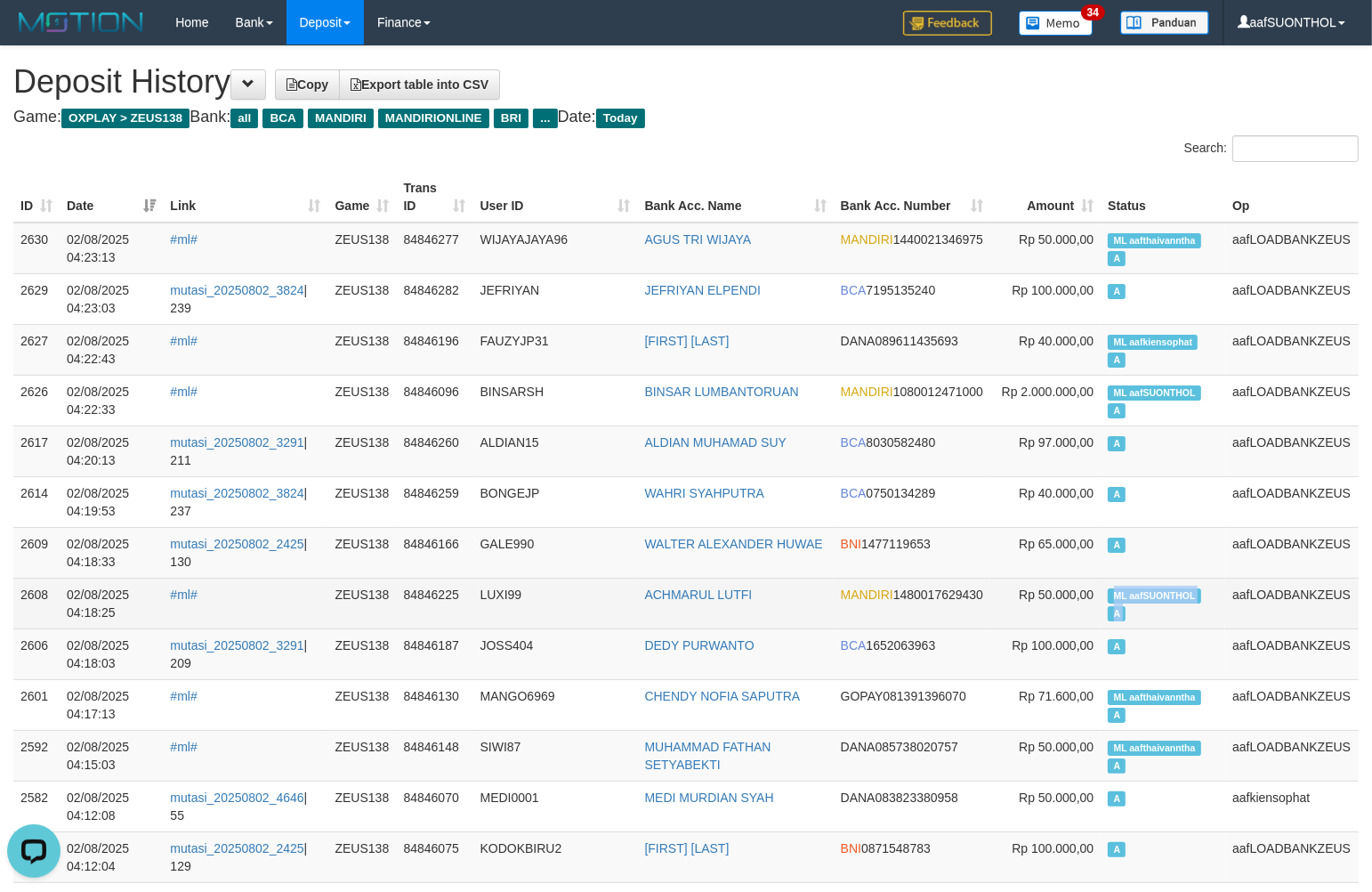 click on "ML aafSUONTHOL" at bounding box center (1154, 596) 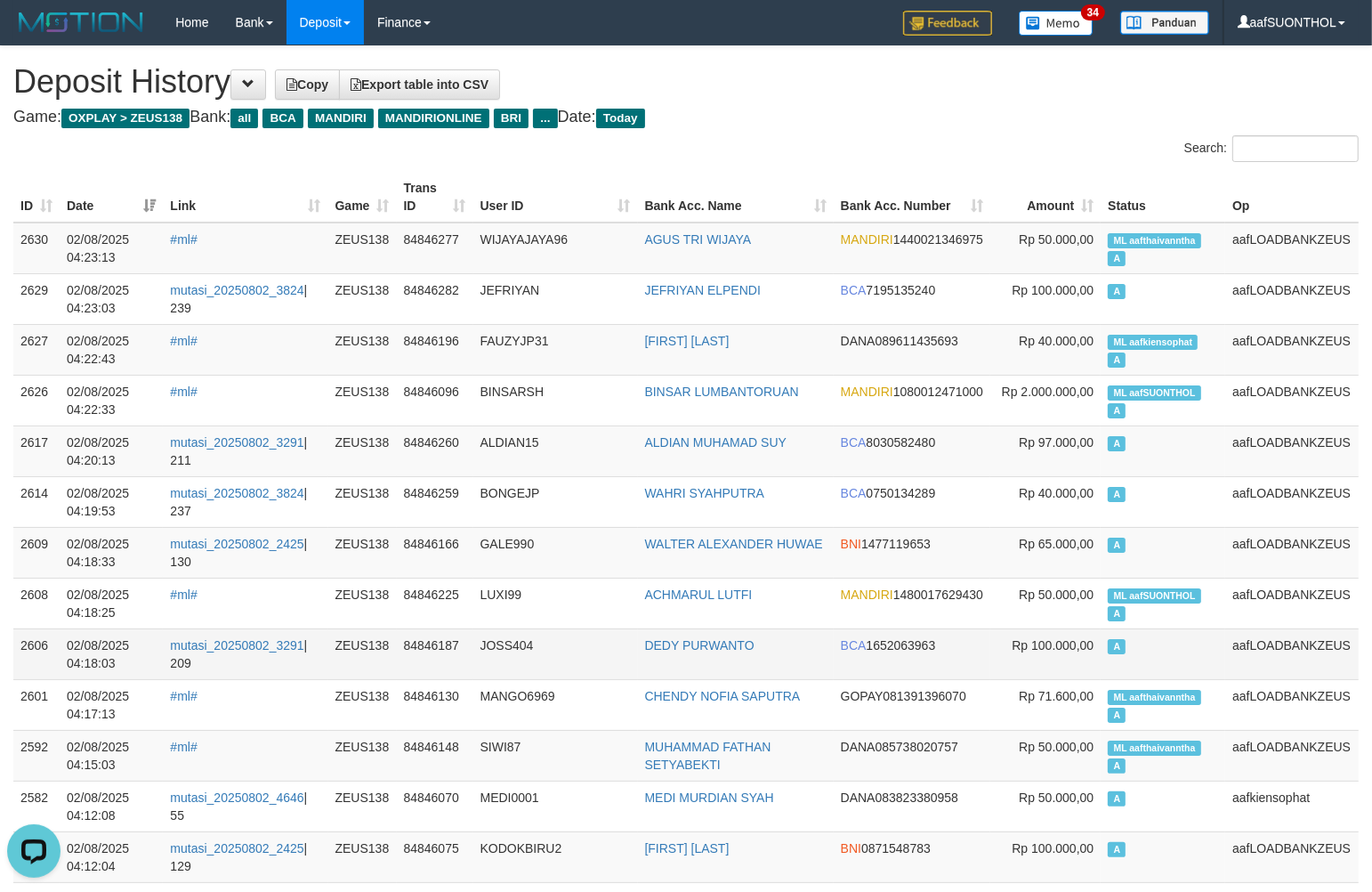 click on "JOSS404" at bounding box center (555, 653) 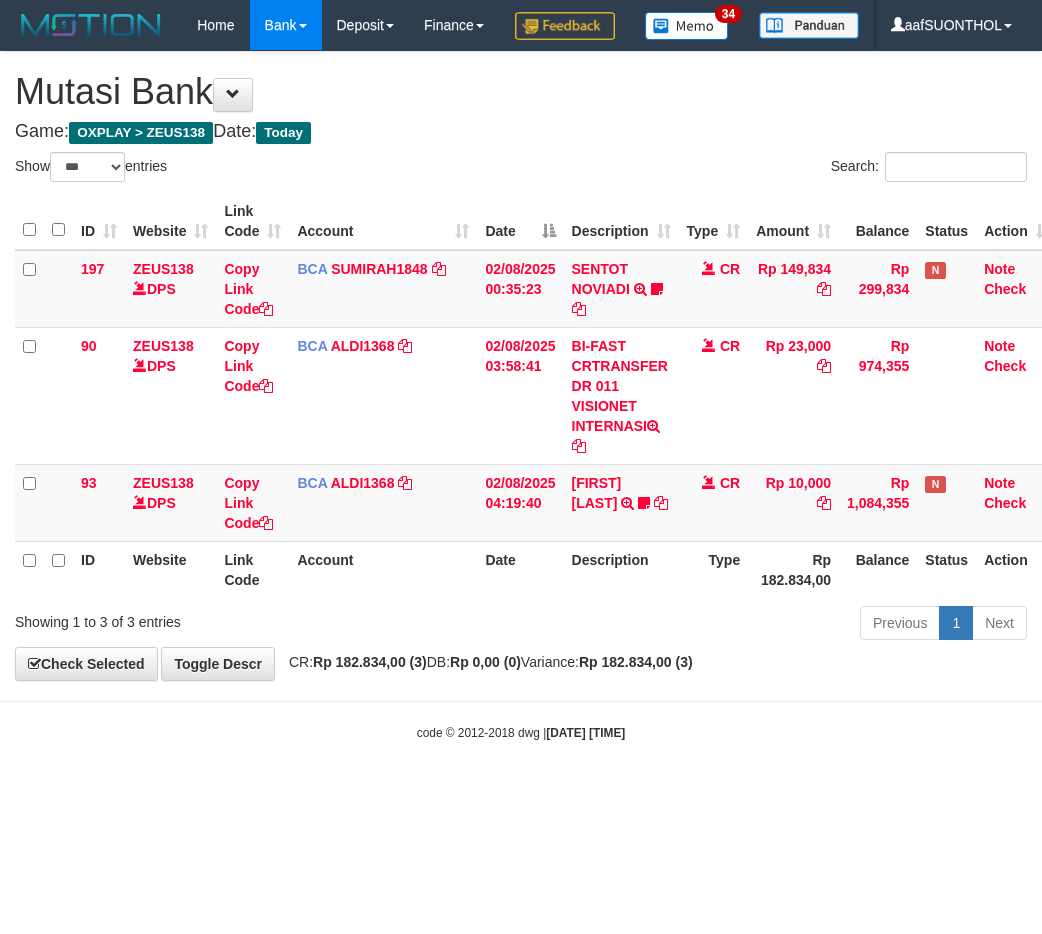 select on "***" 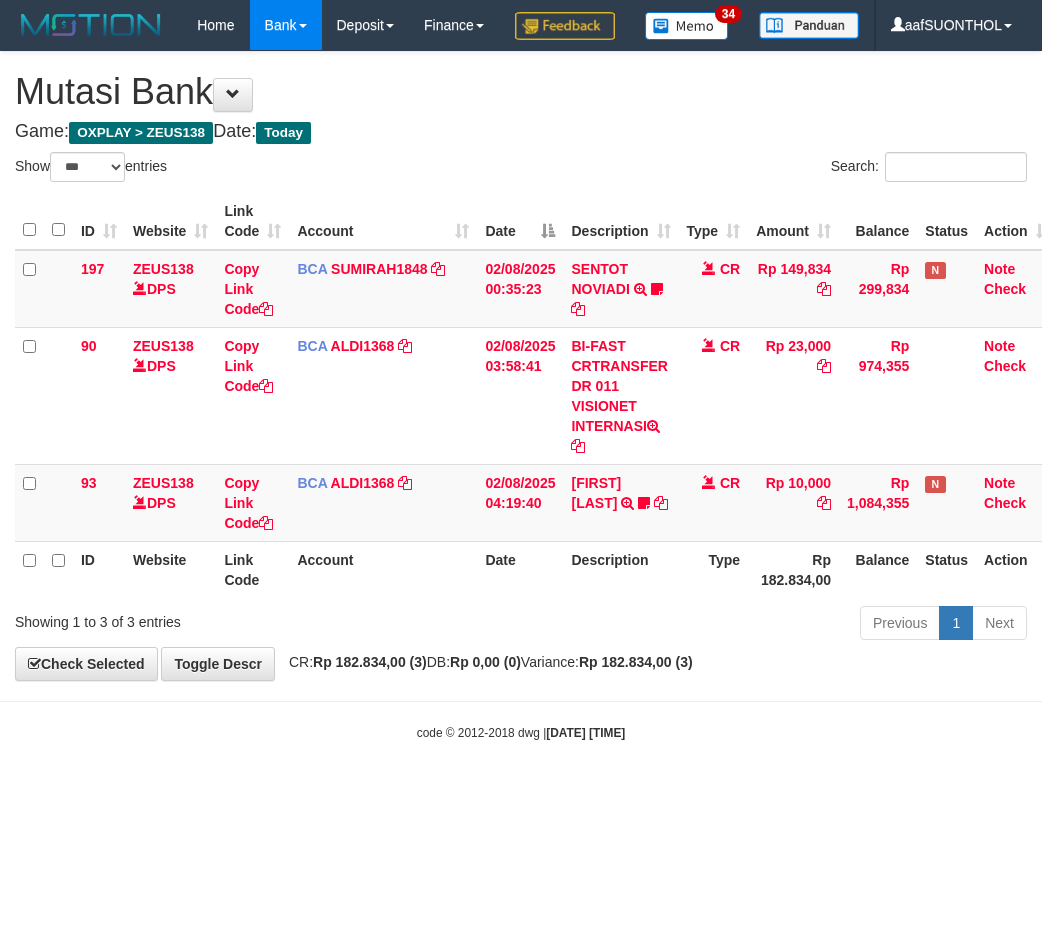 scroll, scrollTop: 0, scrollLeft: 0, axis: both 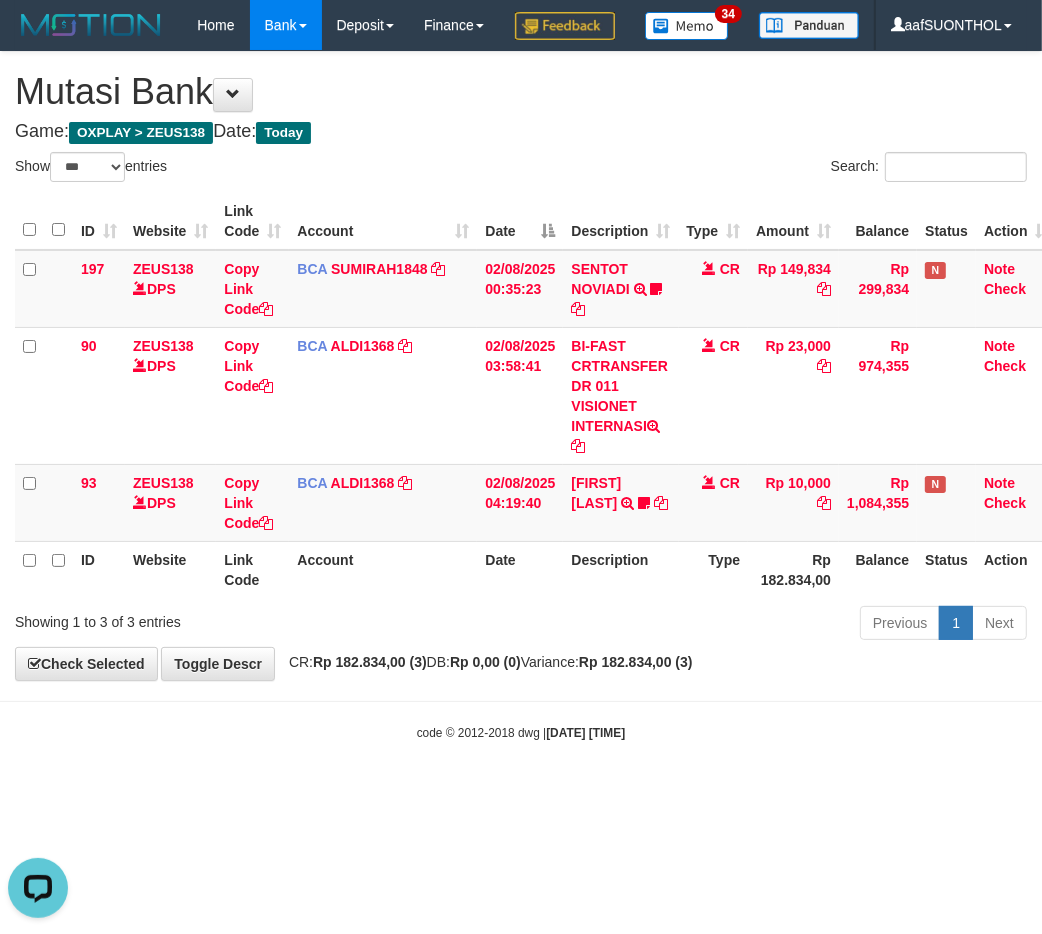 click on "Toggle navigation
Home
Bank
Account List
Load
By Website
Group
[OXPLAY]													ZEUS138
By Load Group (DPS)" at bounding box center [521, 396] 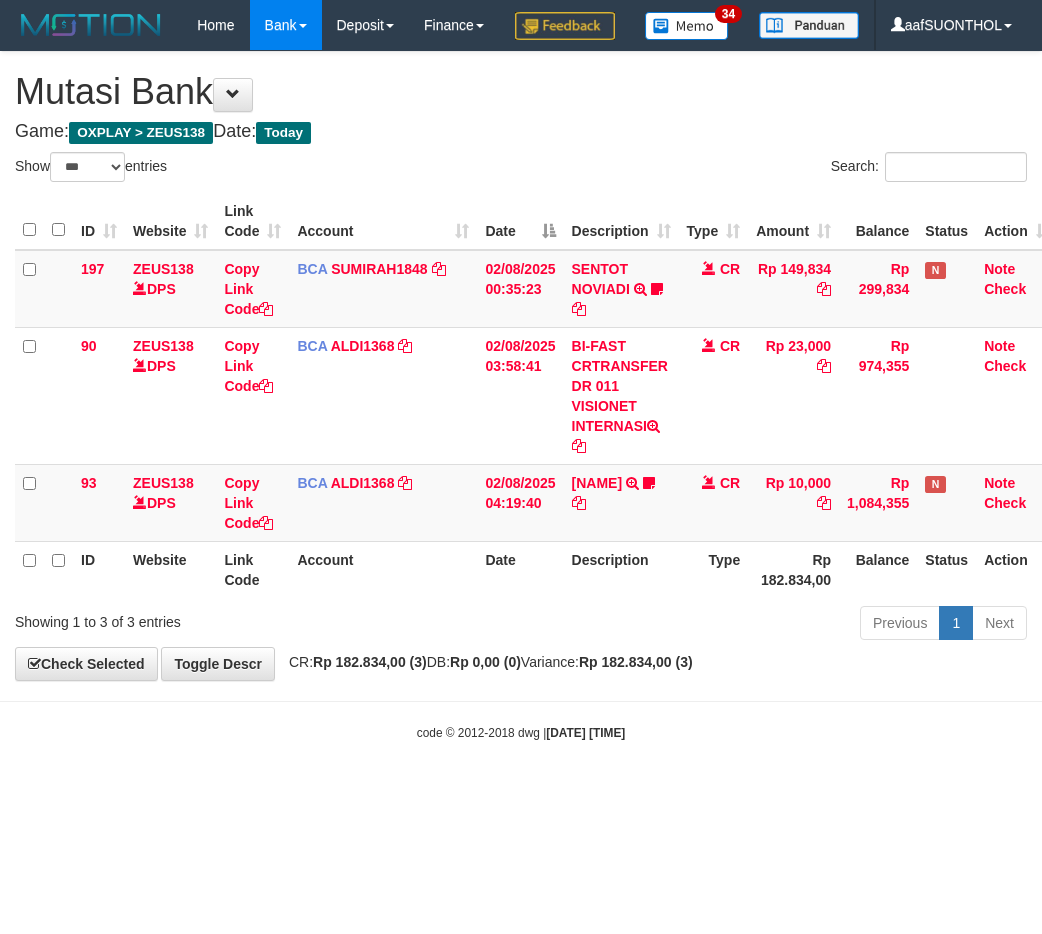 select on "***" 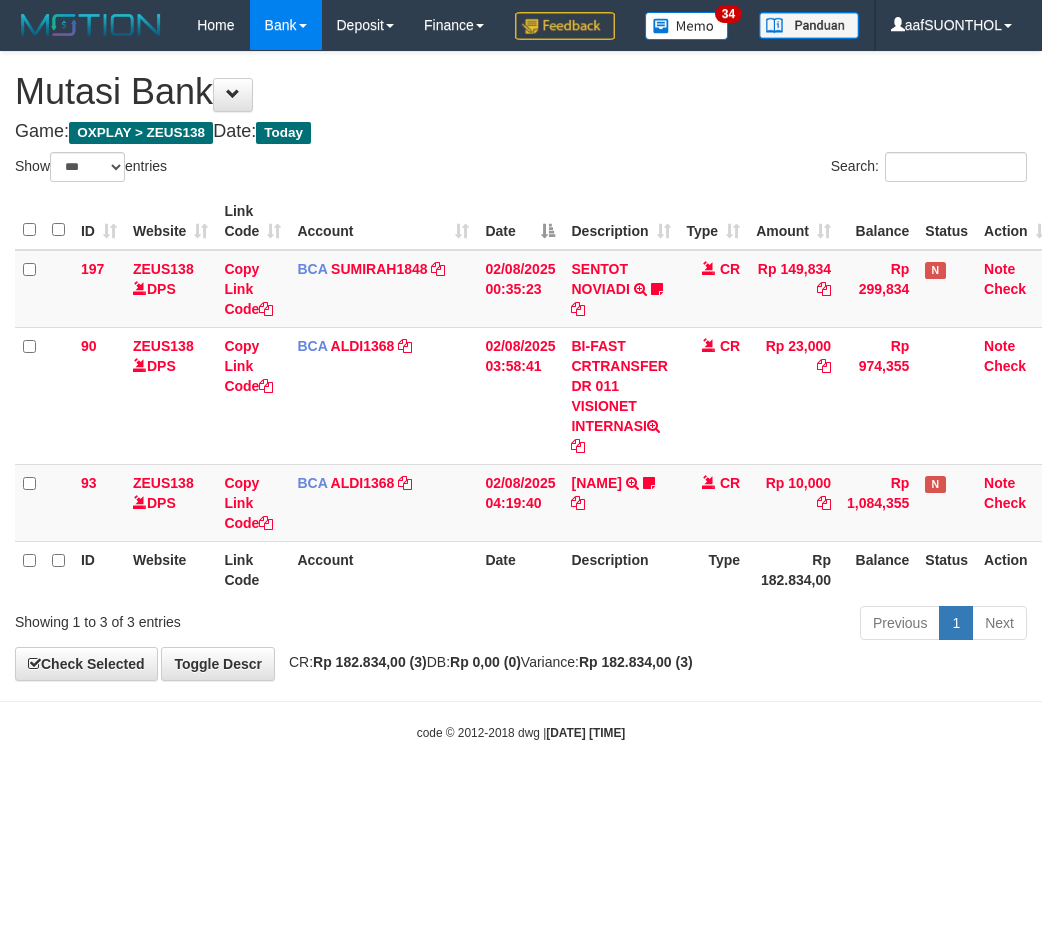 scroll, scrollTop: 0, scrollLeft: 0, axis: both 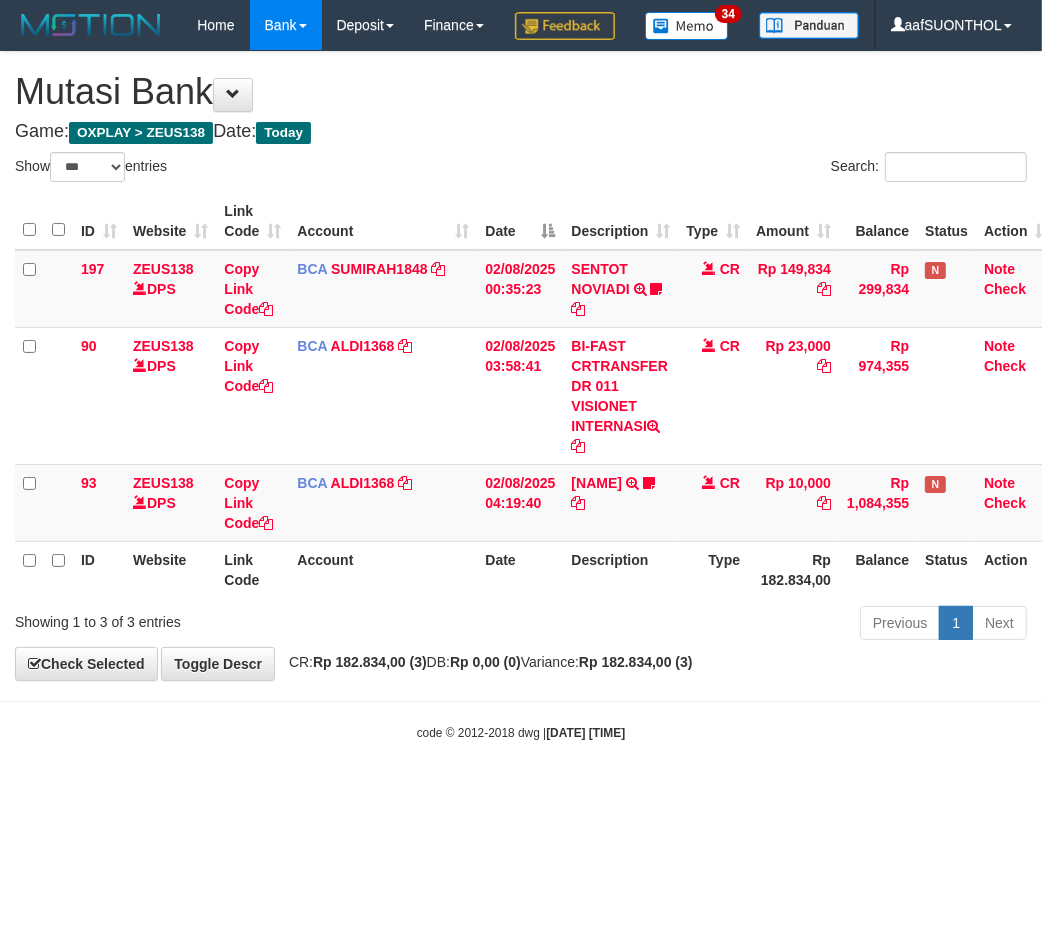 click on "Toggle navigation
Home
Bank
Account List
Load
By Website
Group
[OXPLAY]													ZEUS138
By Load Group (DPS)
Sync" at bounding box center (521, 396) 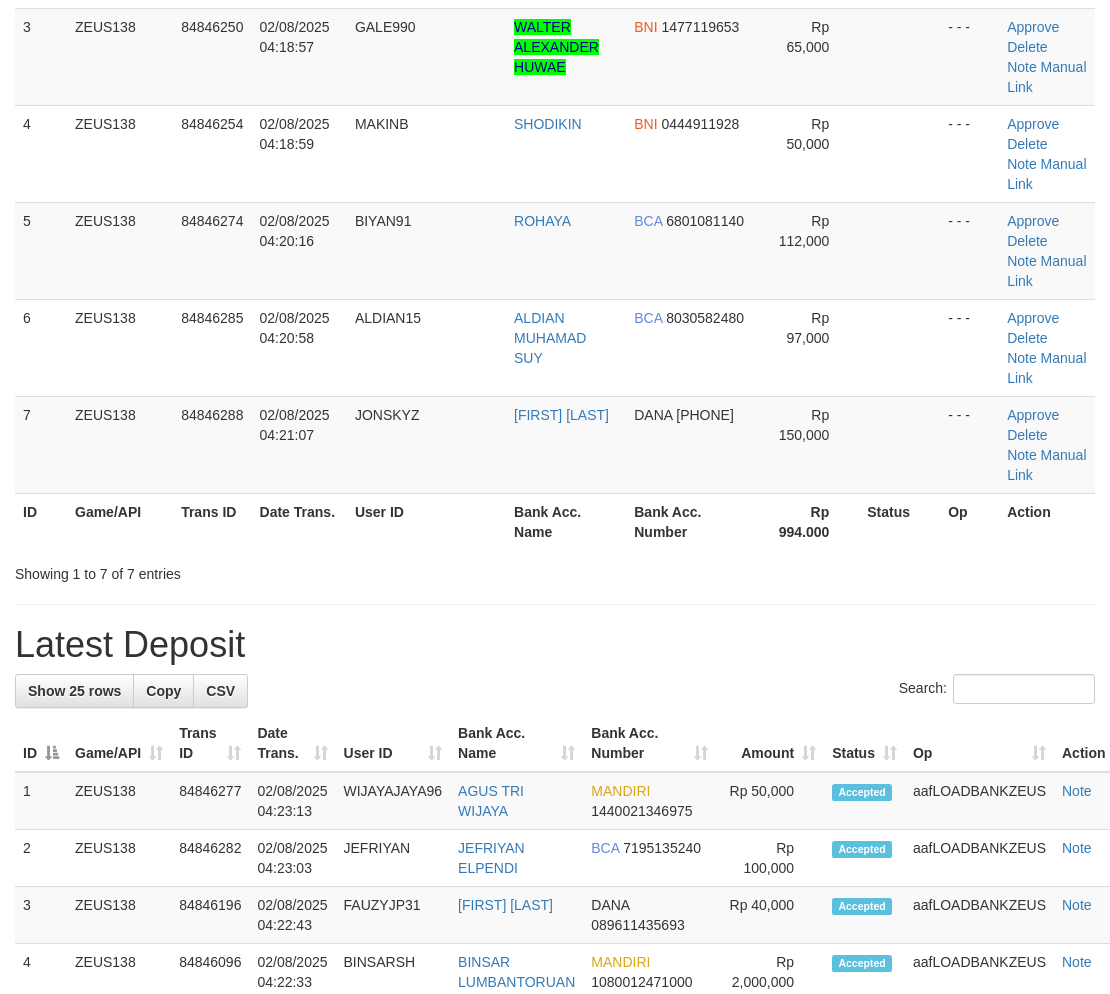 scroll, scrollTop: 222, scrollLeft: 0, axis: vertical 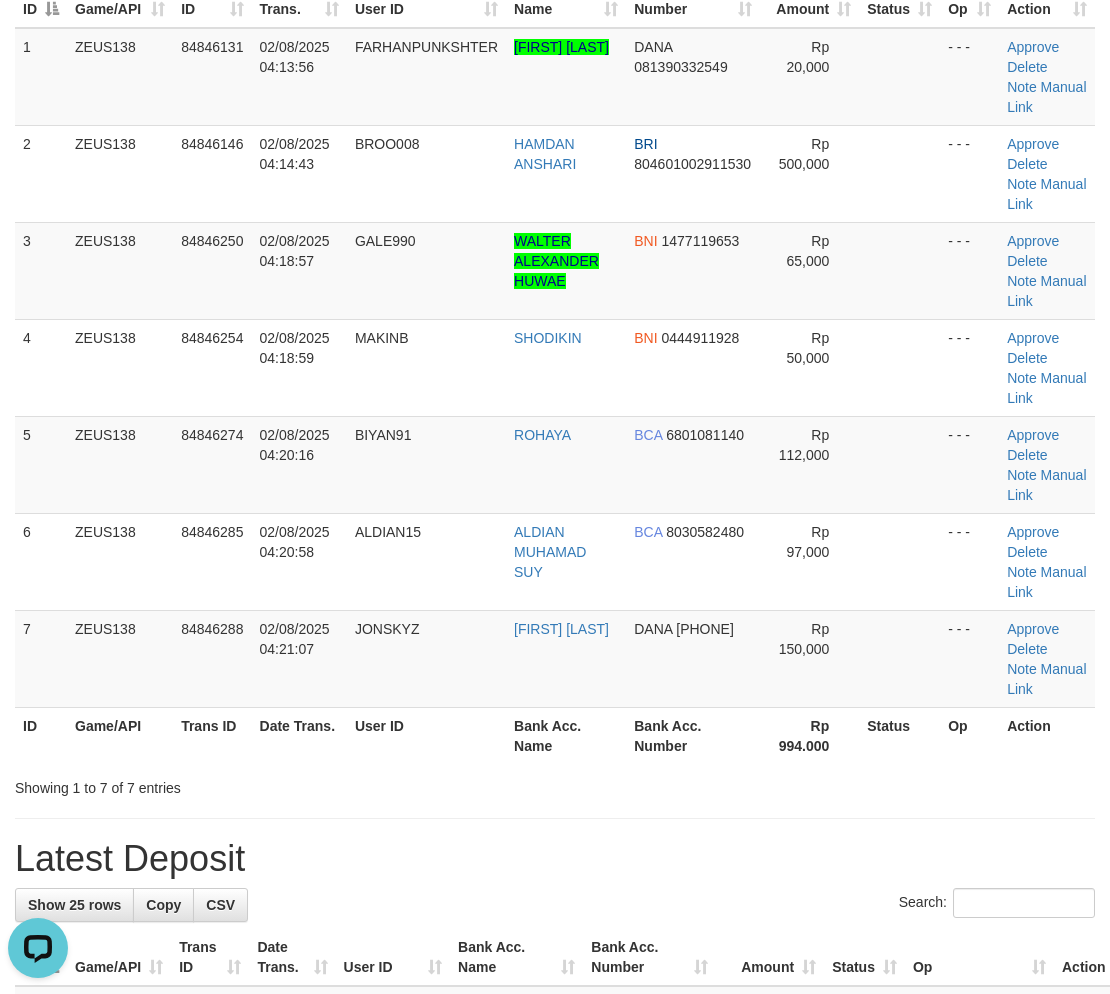 click on "**********" at bounding box center [555, 1207] 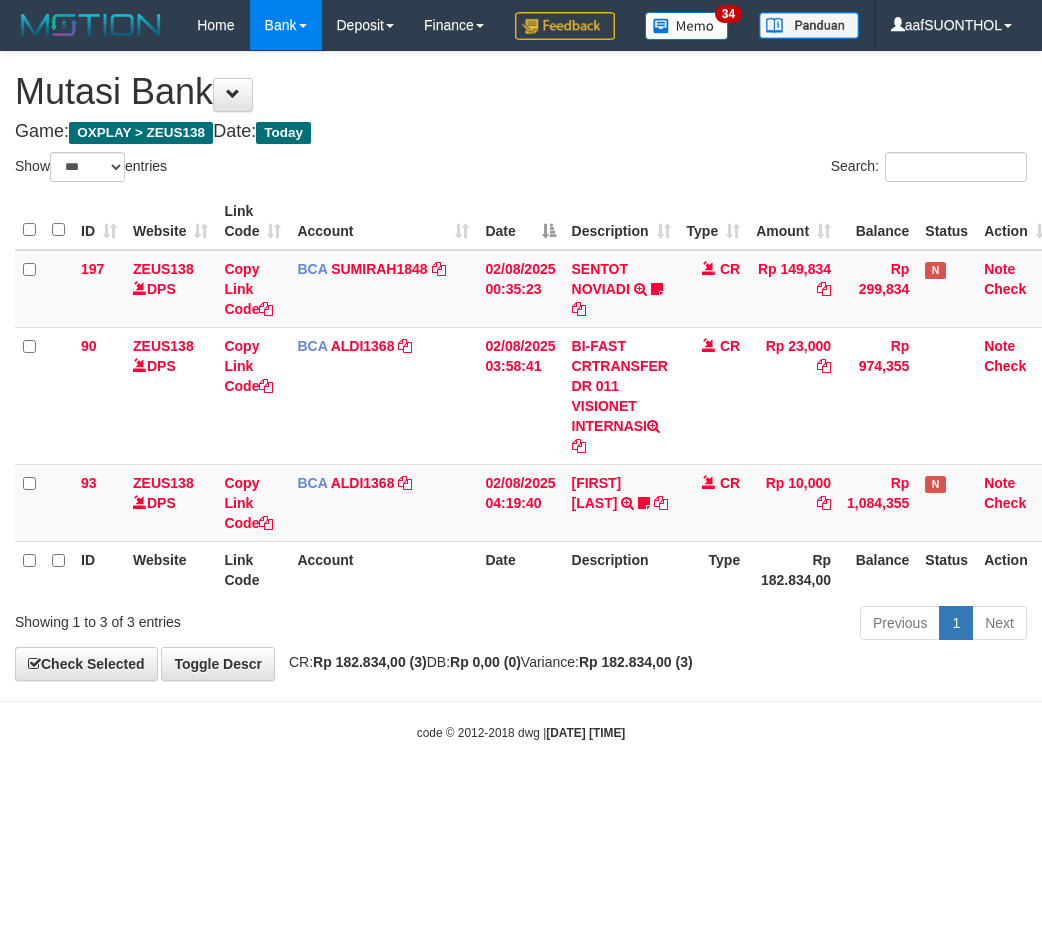 select on "***" 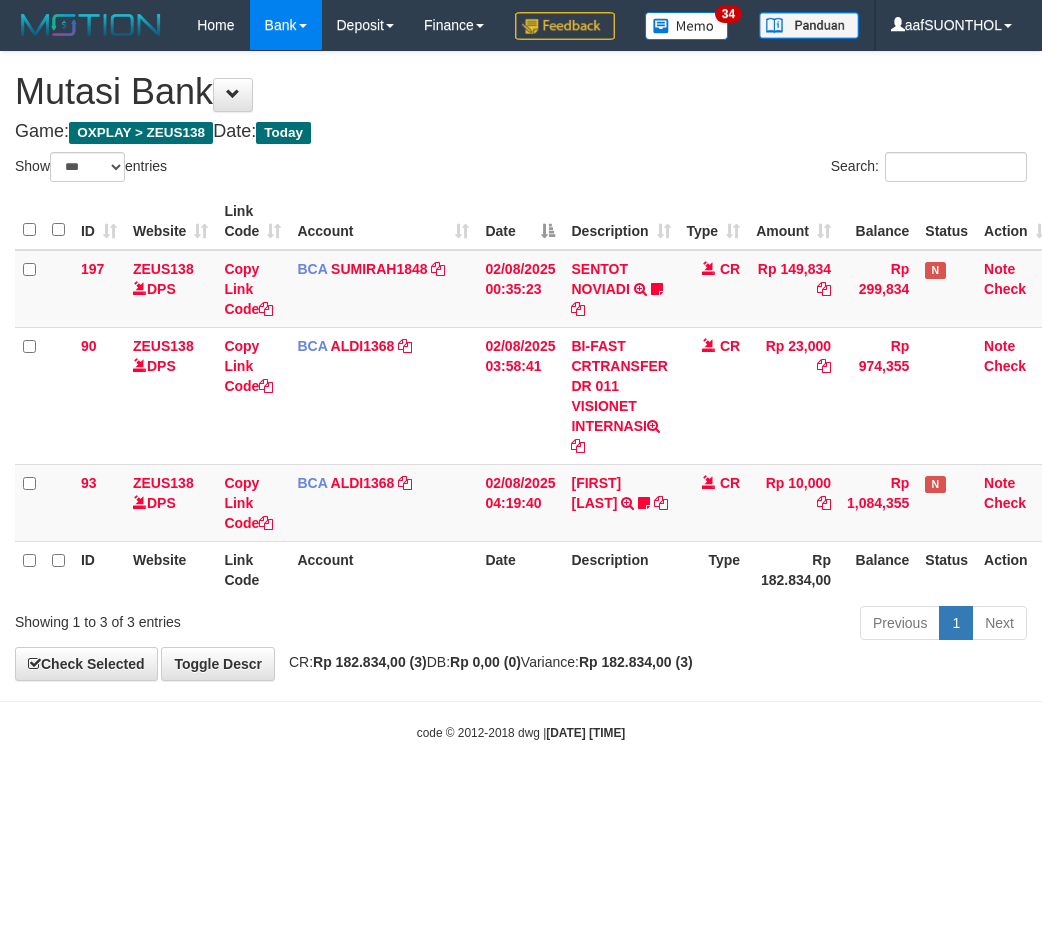 scroll, scrollTop: 0, scrollLeft: 0, axis: both 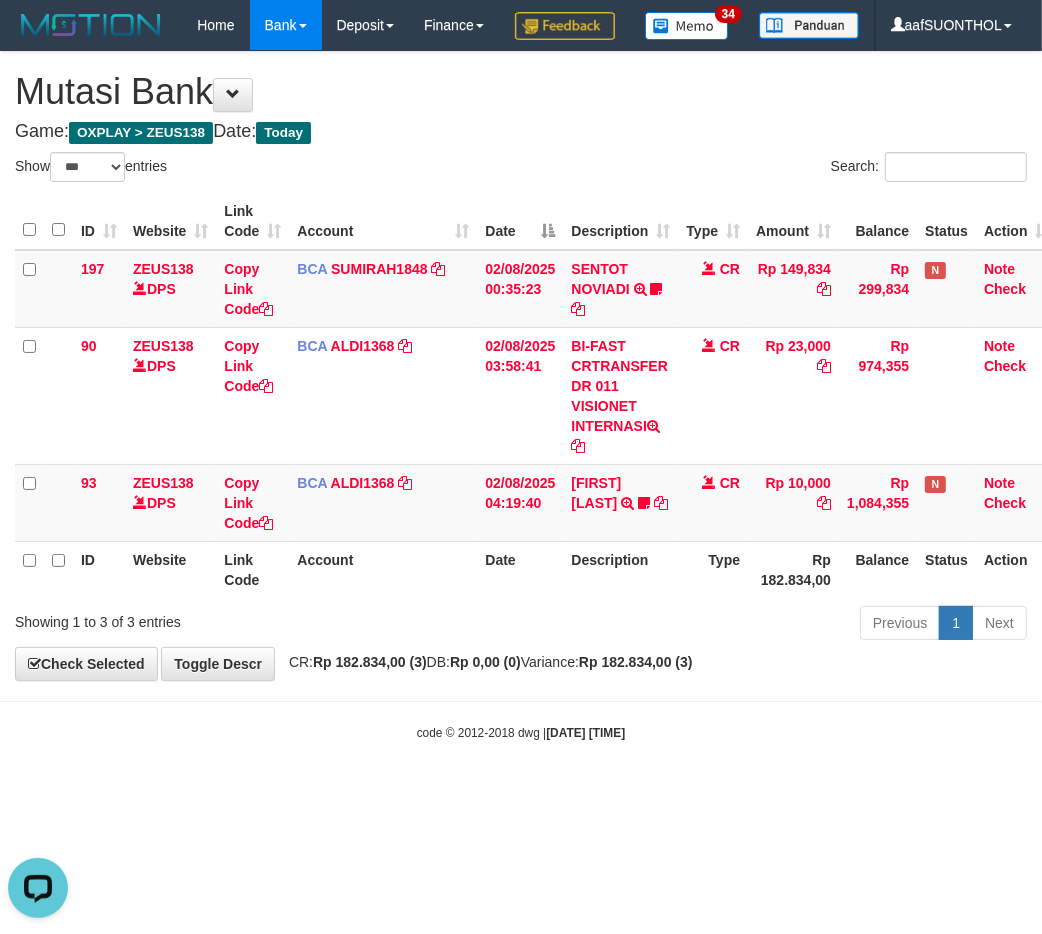 click on "Toggle navigation
Home
Bank
Account List
Load
By Website
Group
[OXPLAY]													ZEUS138
By Load Group (DPS)" at bounding box center (521, 396) 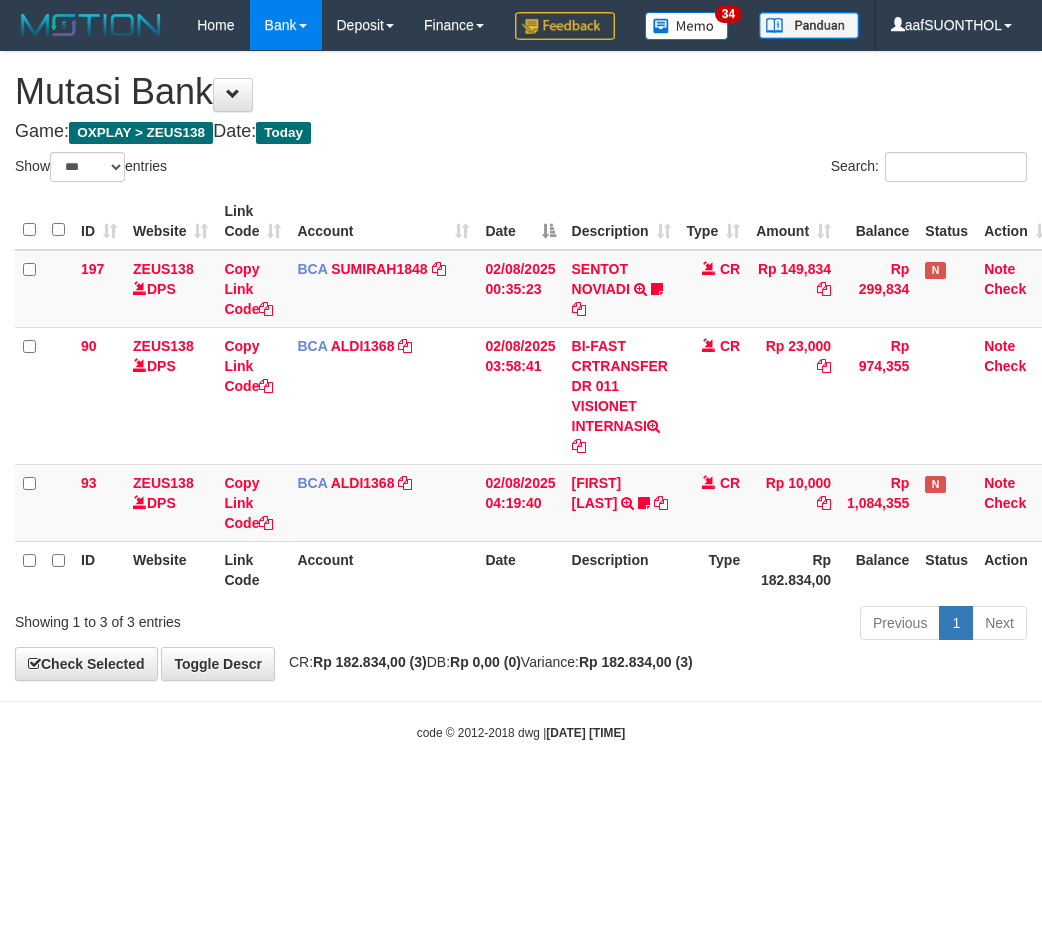 select on "***" 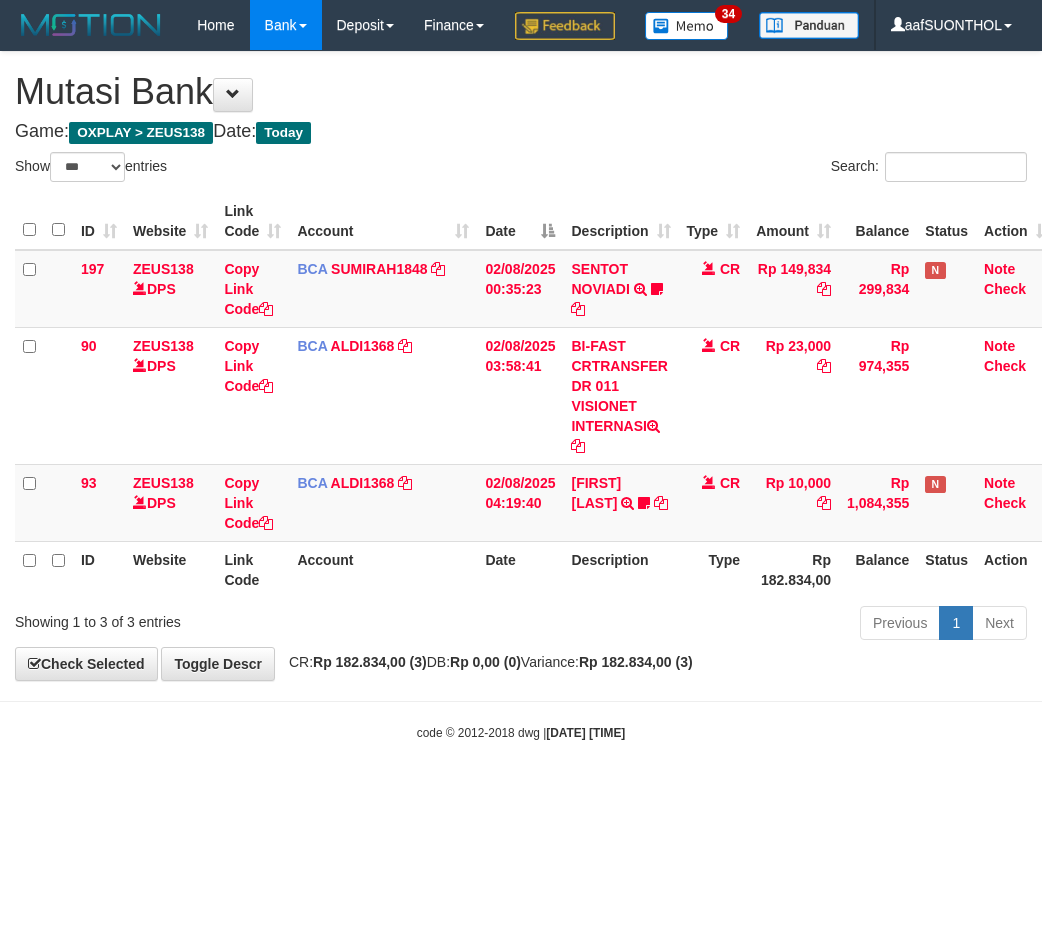 scroll, scrollTop: 0, scrollLeft: 0, axis: both 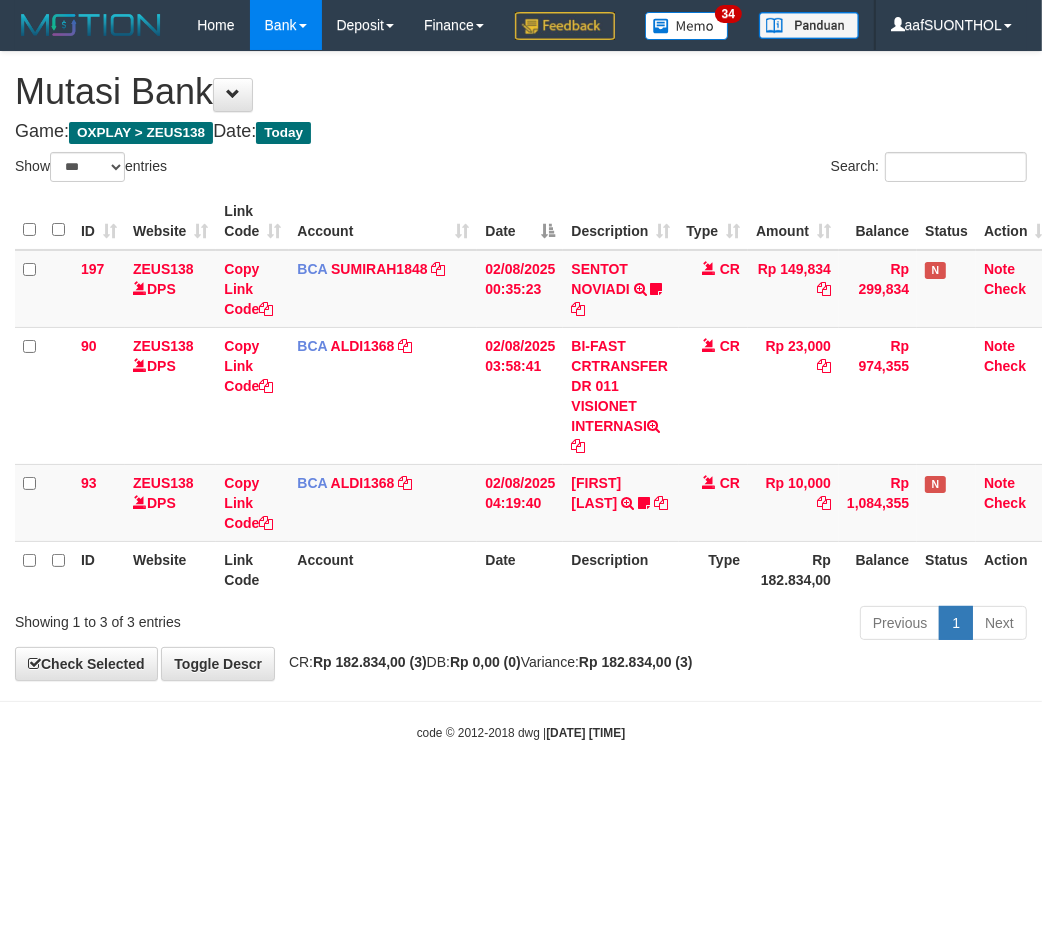 drag, startPoint x: 256, startPoint y: 832, endPoint x: 242, endPoint y: 827, distance: 14.866069 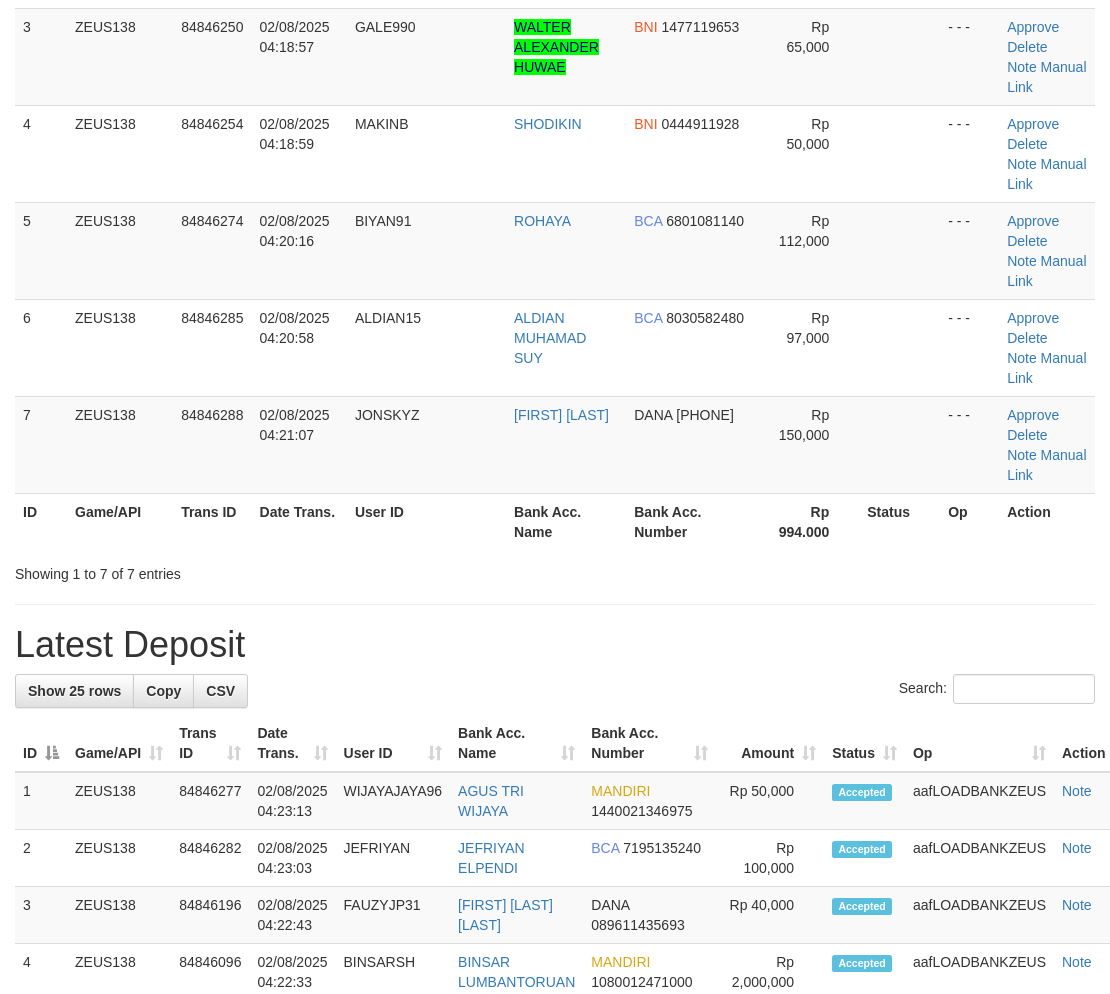 scroll, scrollTop: 222, scrollLeft: 0, axis: vertical 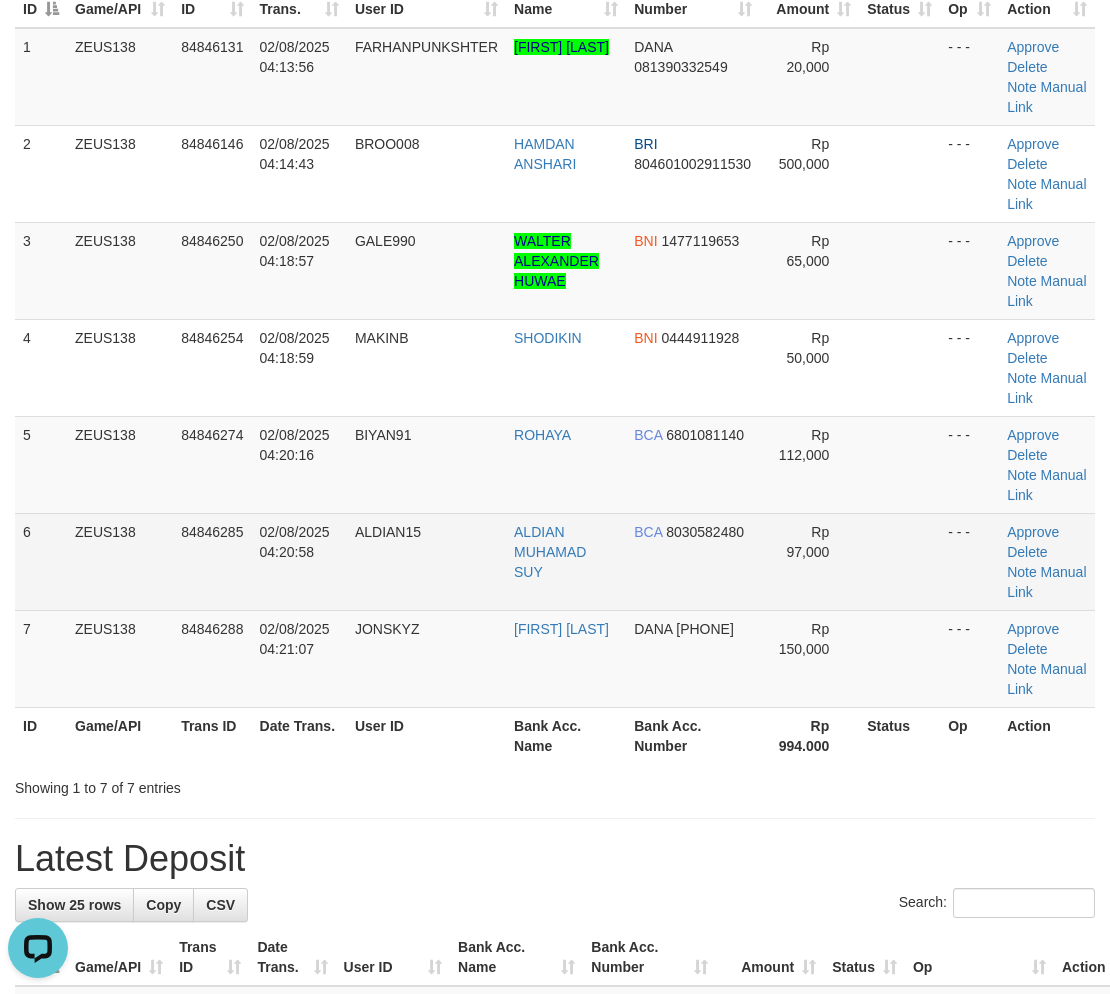 click on "Rp 97,000" at bounding box center [809, 561] 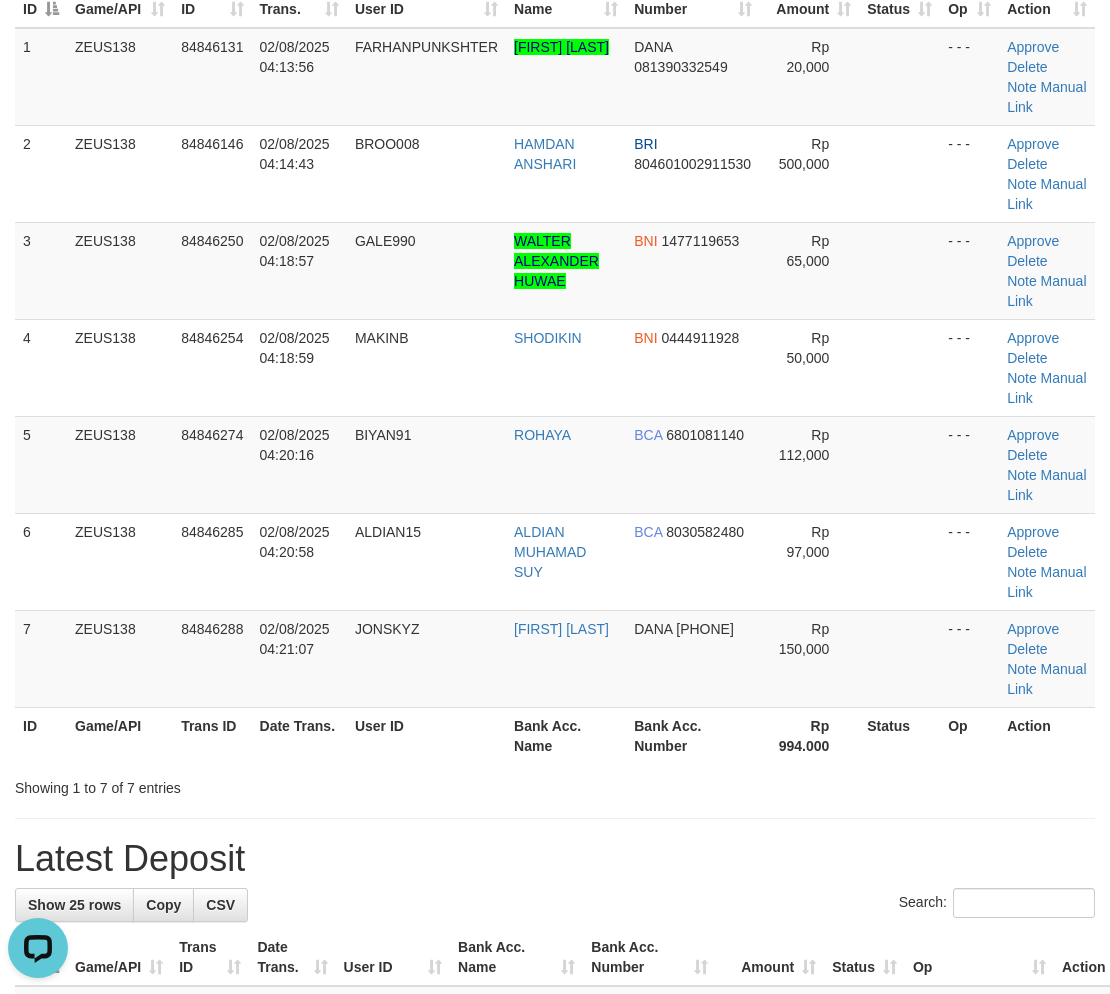 drag, startPoint x: 918, startPoint y: 593, endPoint x: 1120, endPoint y: 683, distance: 221.14249 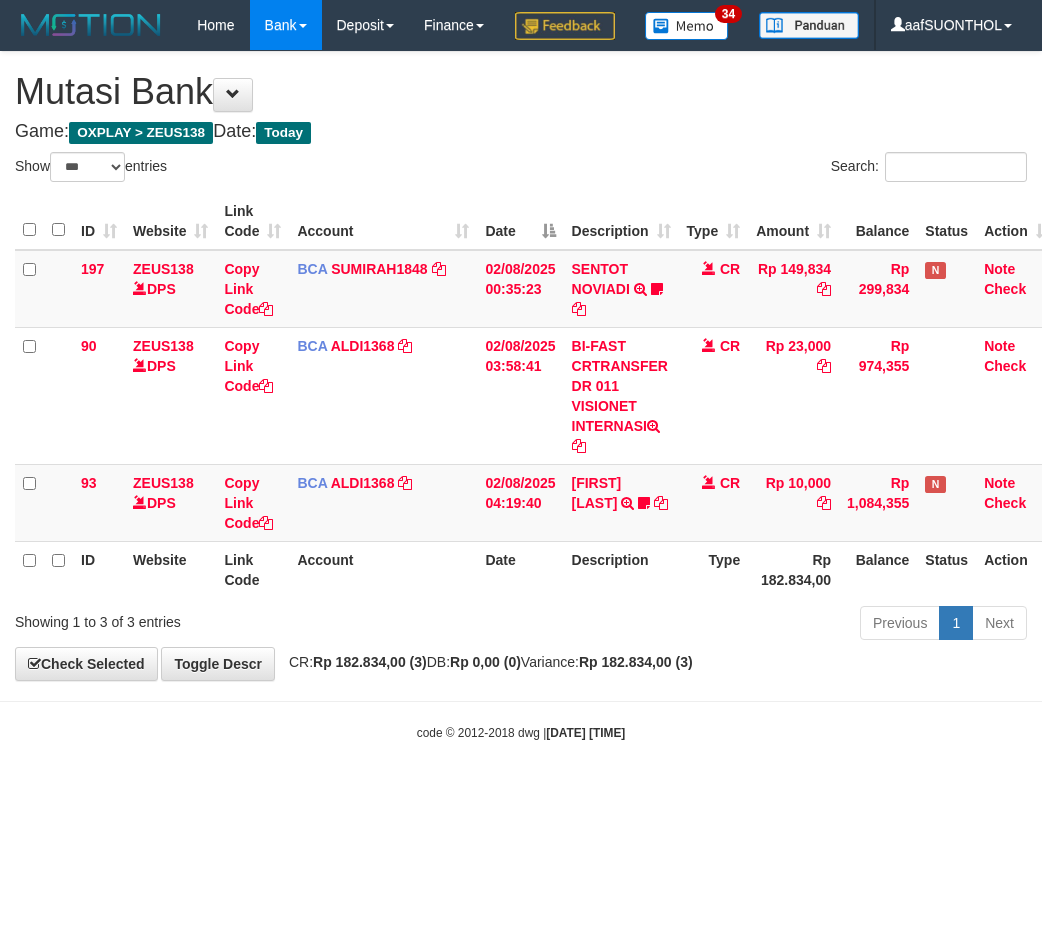 select on "***" 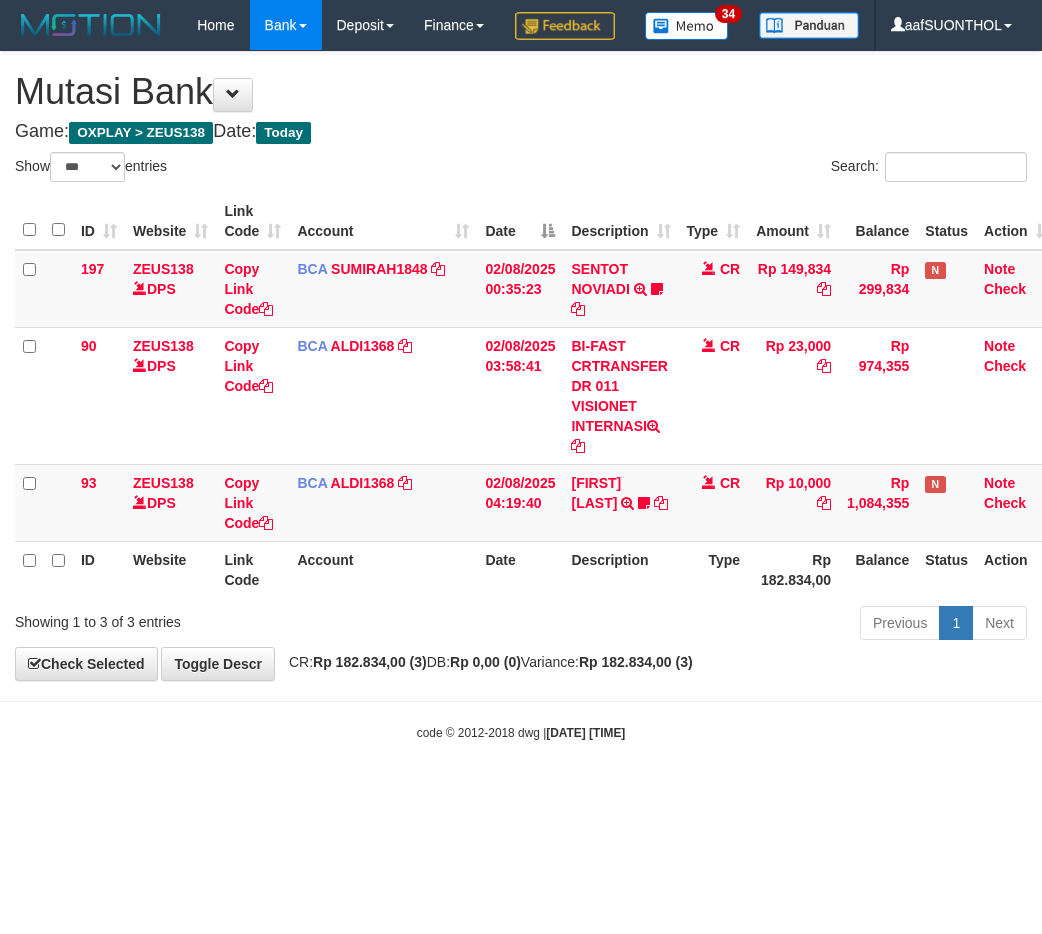 scroll, scrollTop: 0, scrollLeft: 0, axis: both 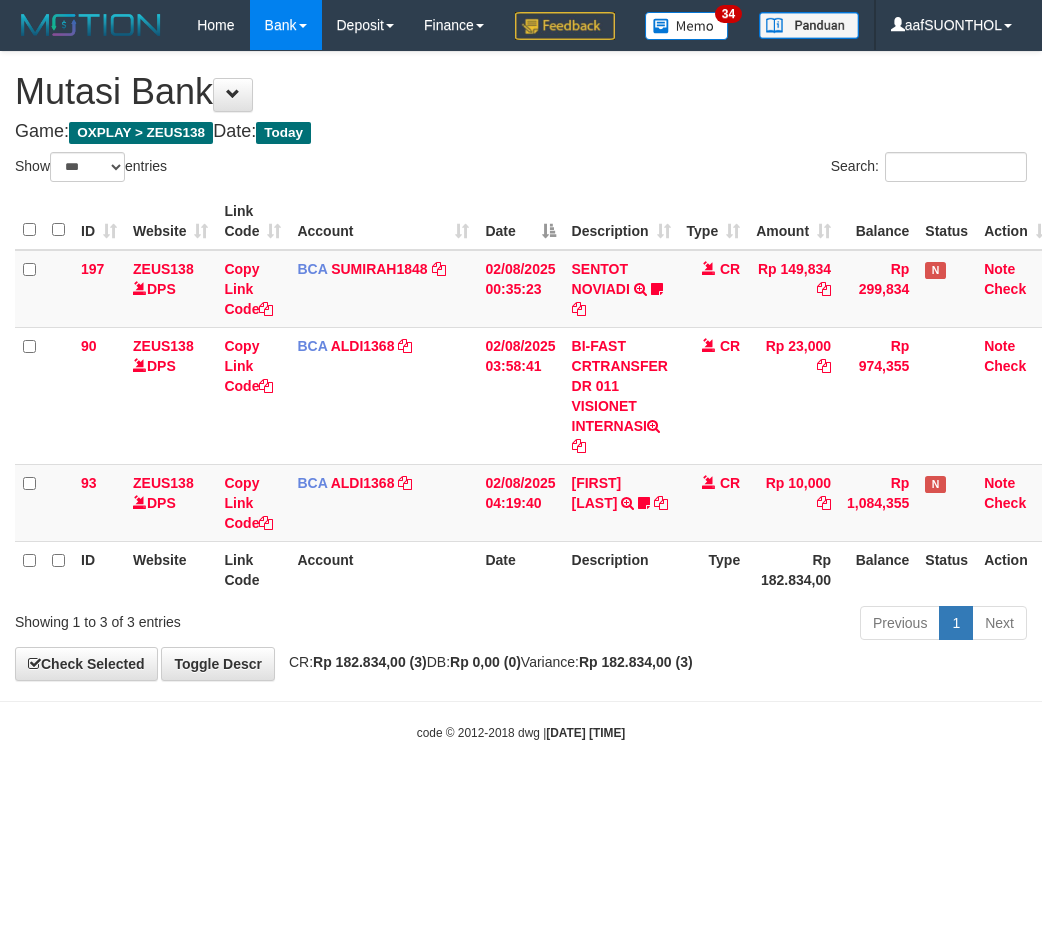 select on "***" 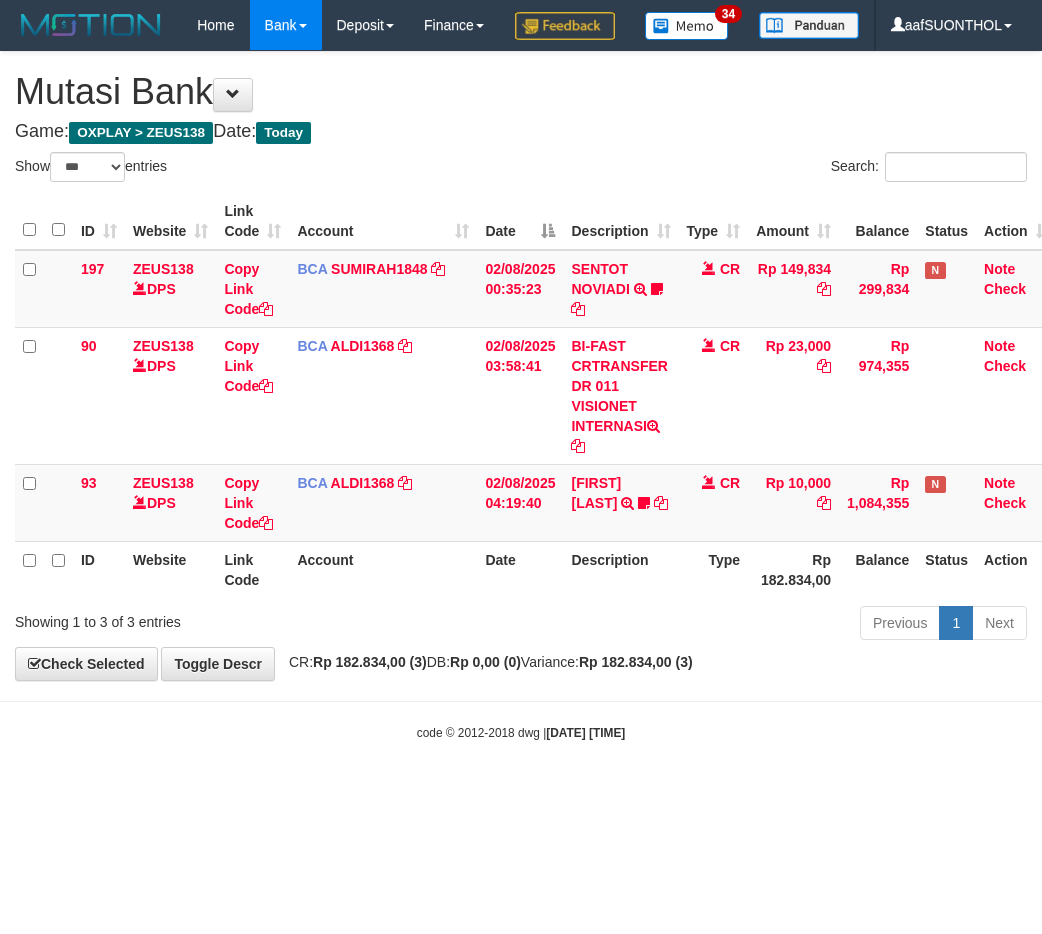 scroll, scrollTop: 0, scrollLeft: 0, axis: both 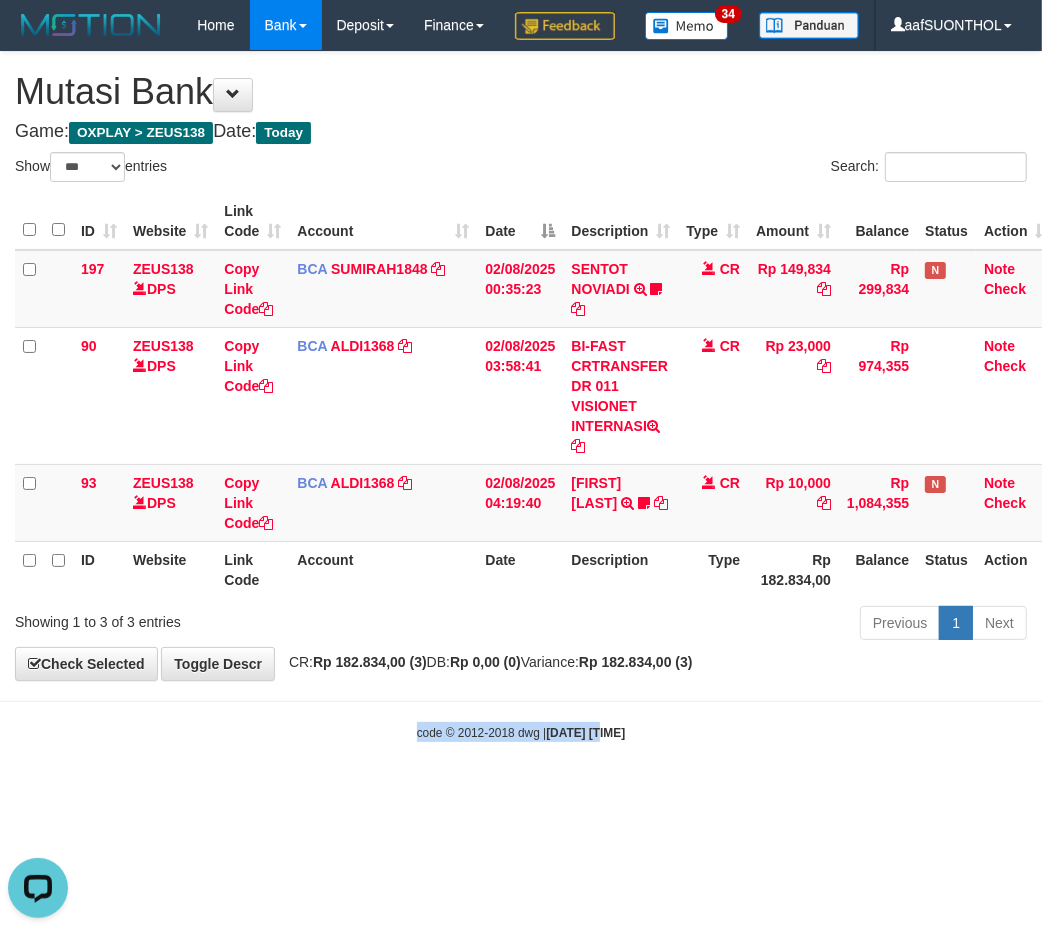 click on "Toggle navigation
Home
Bank
Account List
Load
By Website
Group
[OXPLAY]													ZEUS138
By Load Group (DPS)" at bounding box center [521, 396] 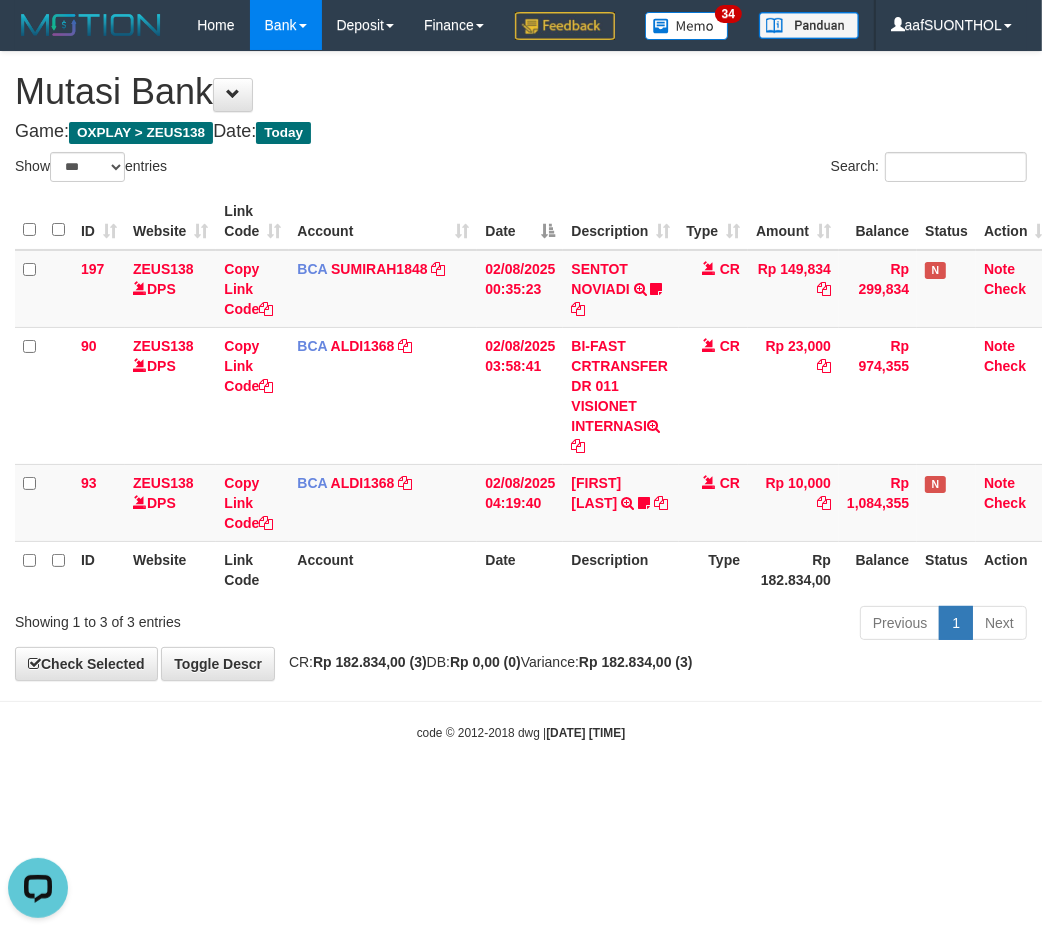 drag, startPoint x: 604, startPoint y: 761, endPoint x: 481, endPoint y: 752, distance: 123.32883 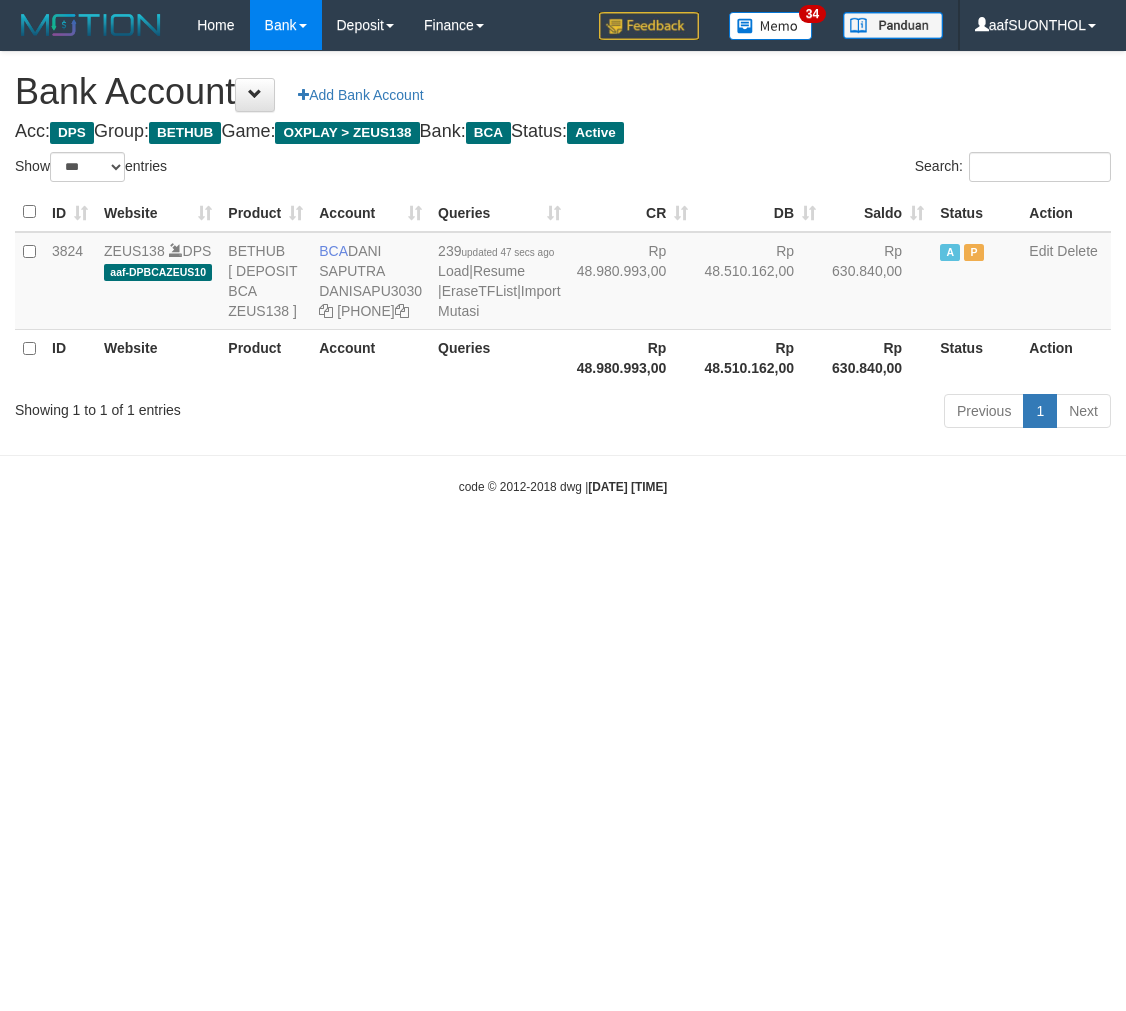 select on "***" 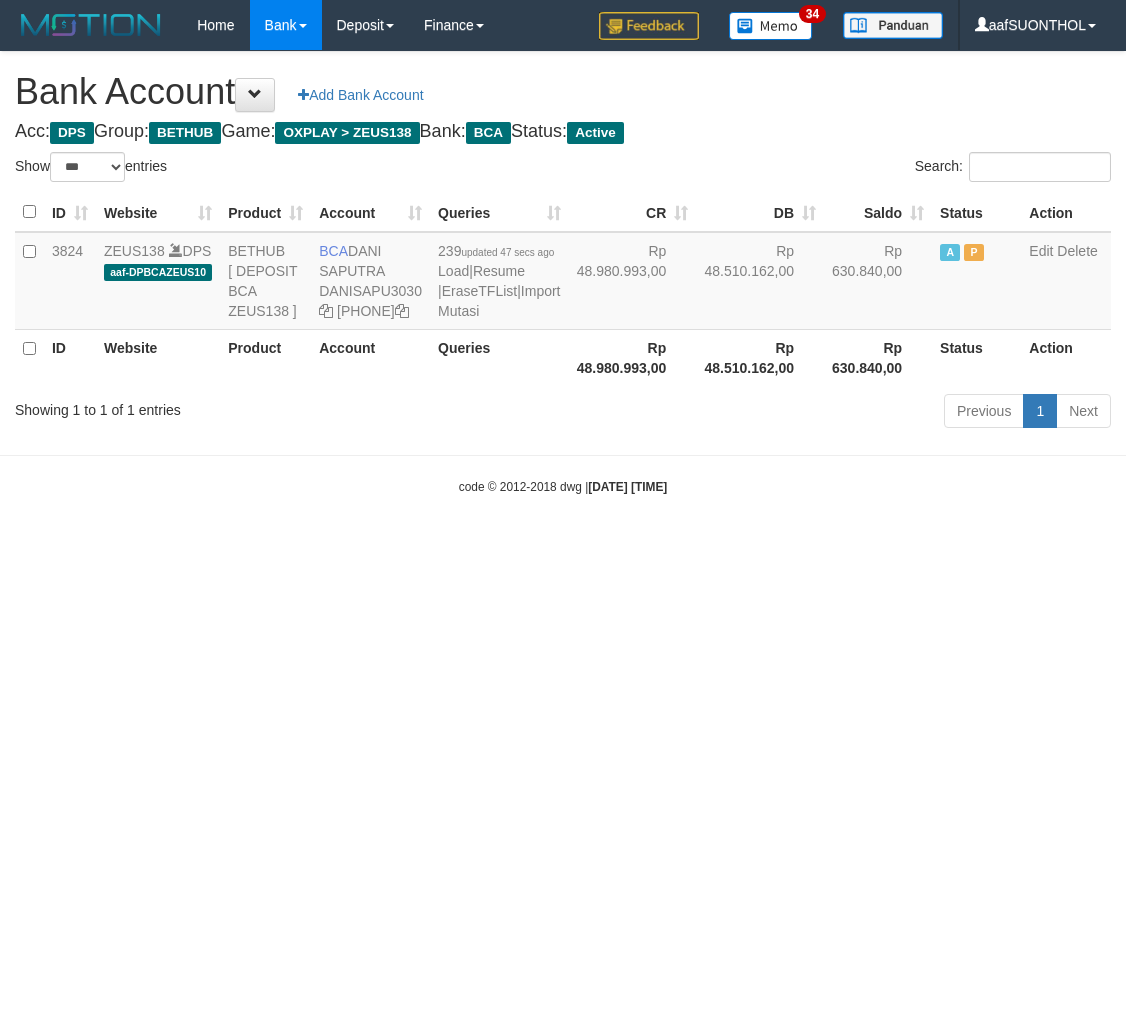 scroll, scrollTop: 0, scrollLeft: 0, axis: both 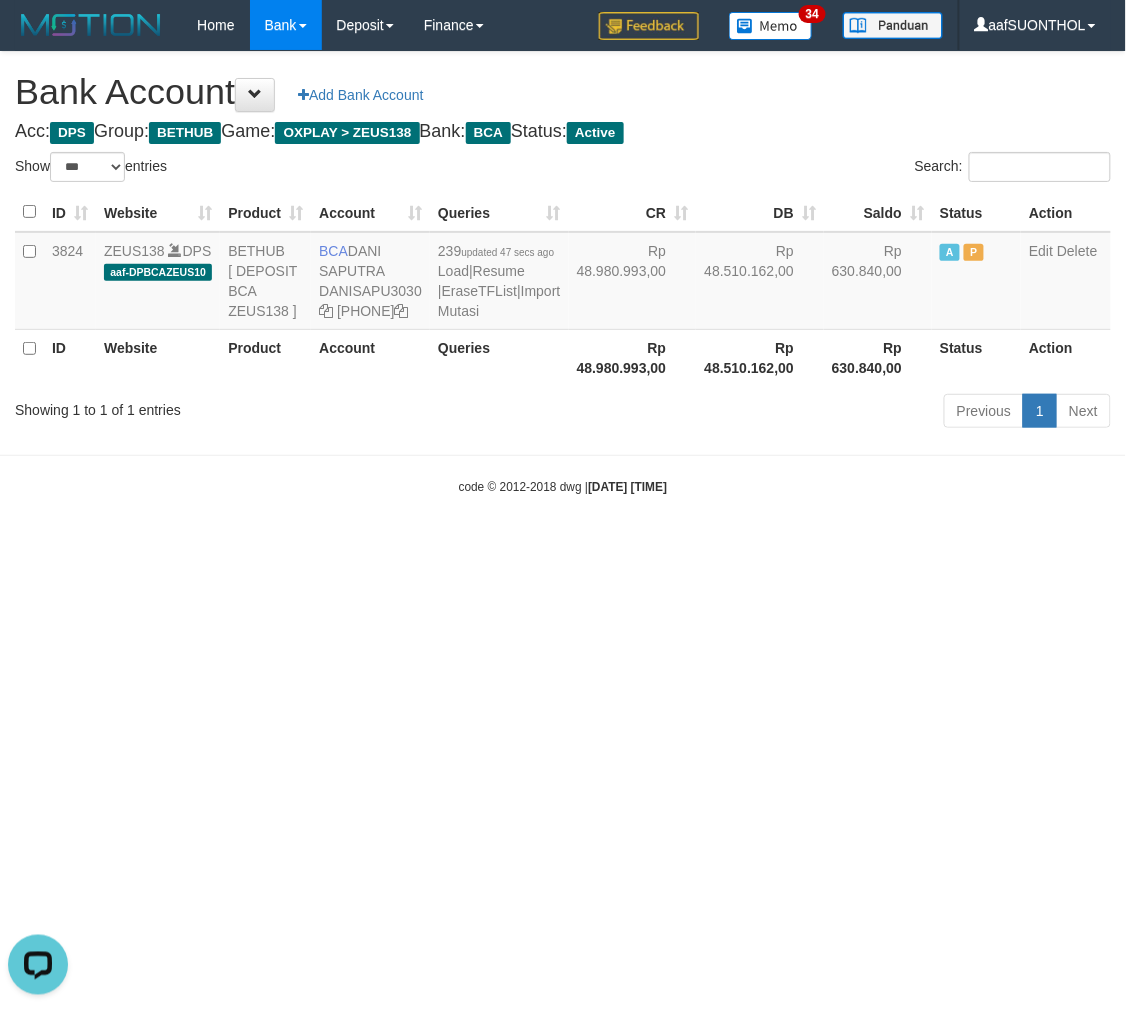 click on "Toggle navigation
Home
Bank
Account List
Load
By Website
Group
[OXPLAY]													ZEUS138
By Load Group (DPS)
Sync" at bounding box center (563, 273) 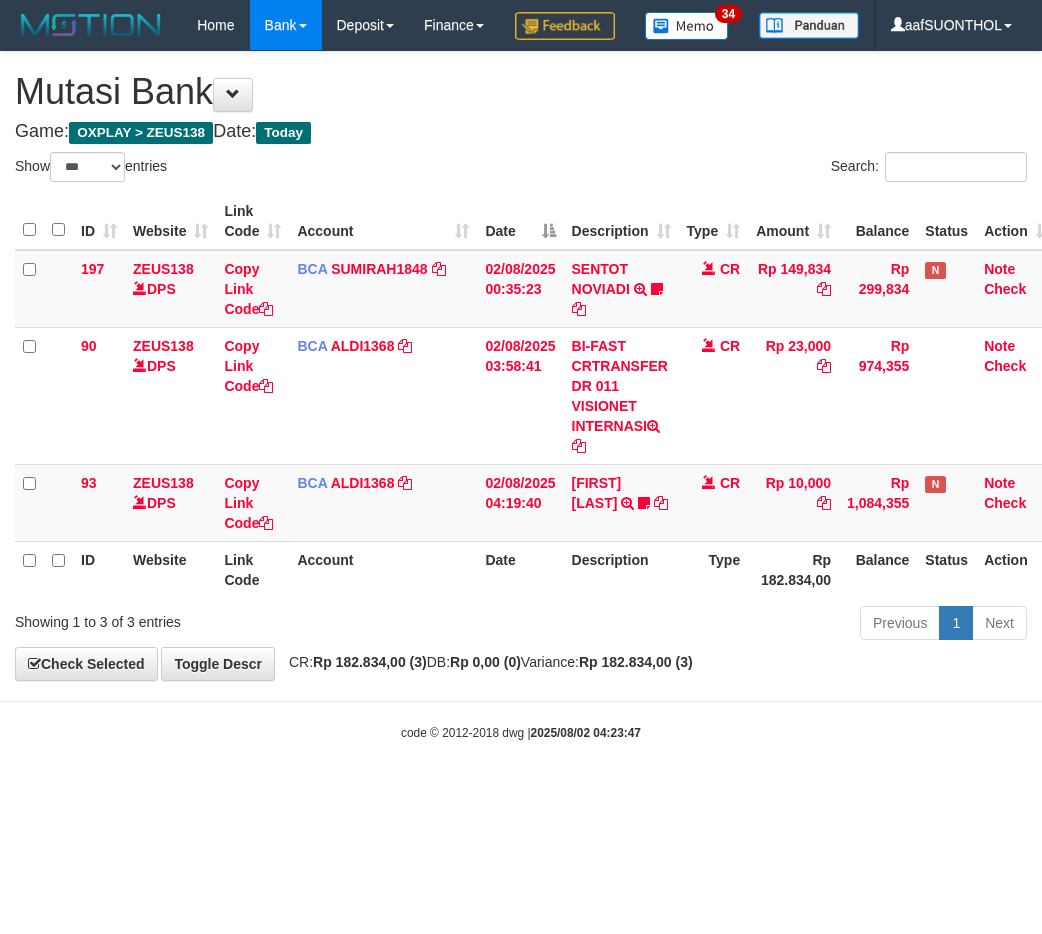 select on "***" 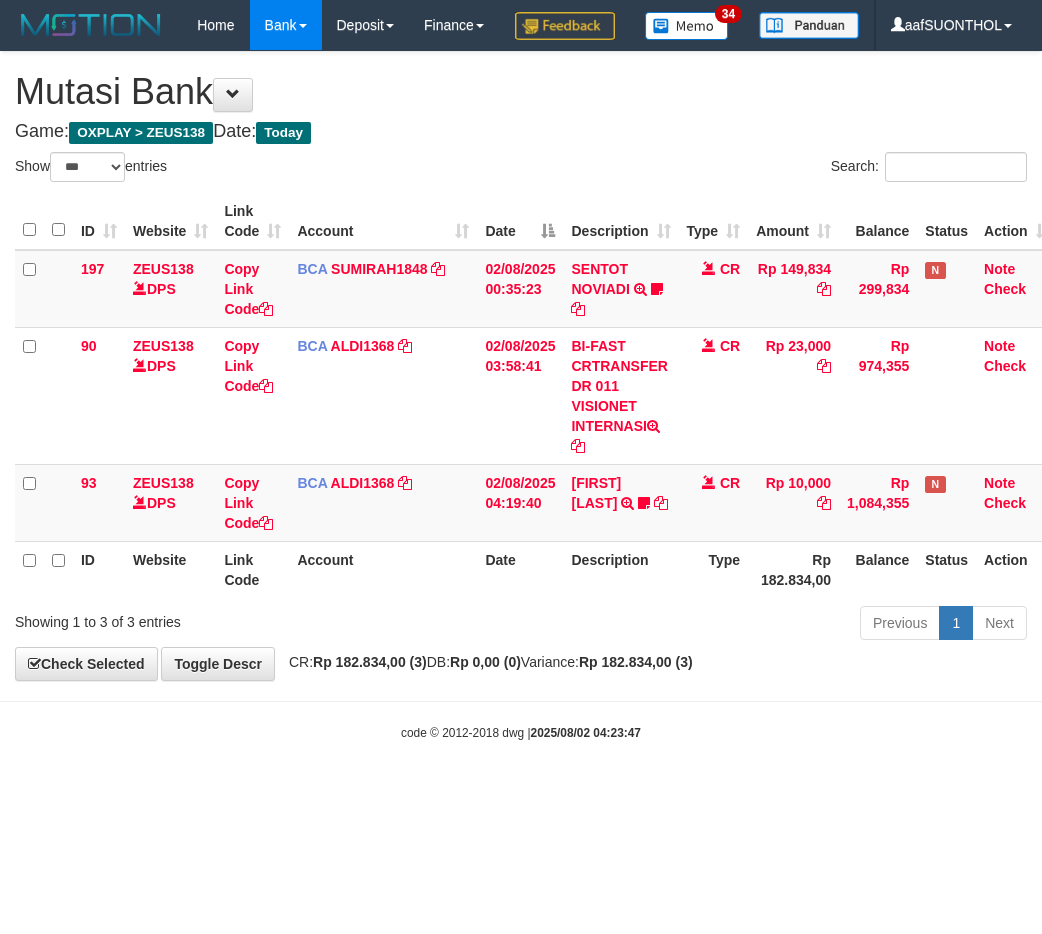 scroll, scrollTop: 0, scrollLeft: 0, axis: both 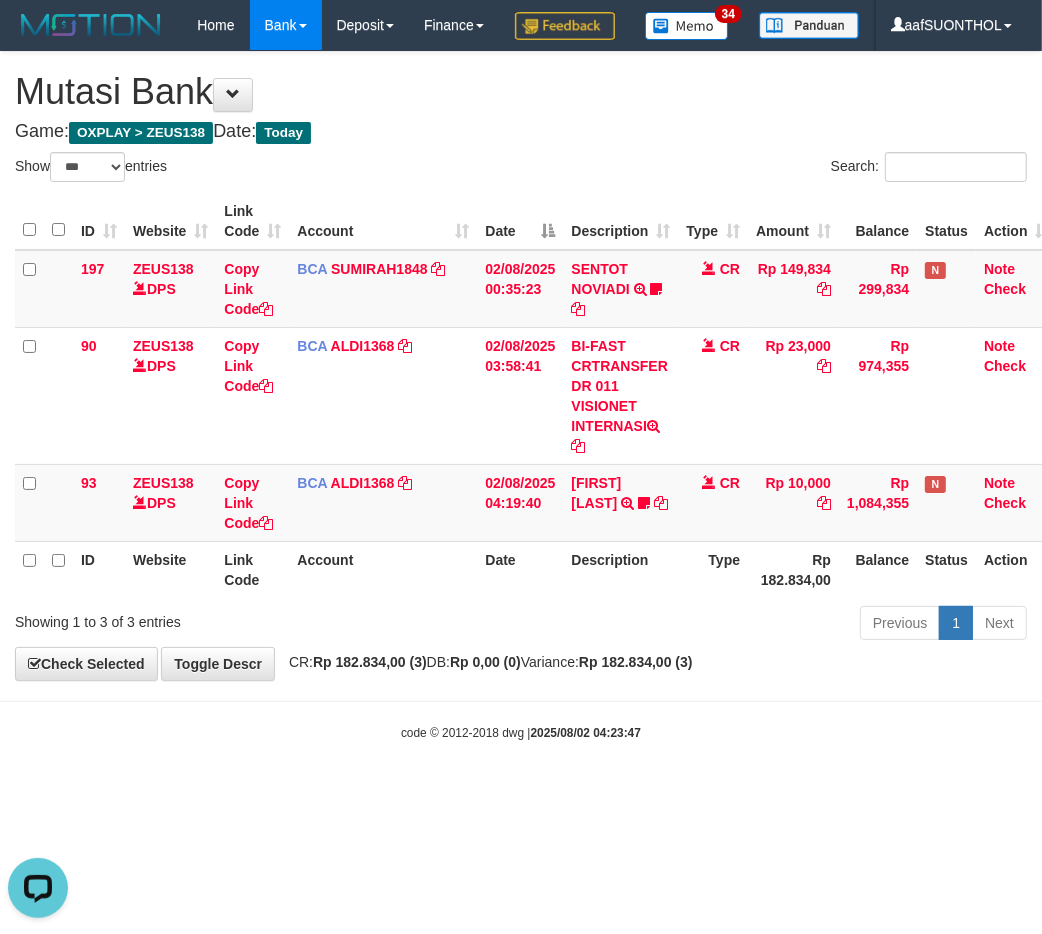 click on "Previous 1 Next" at bounding box center (738, 625) 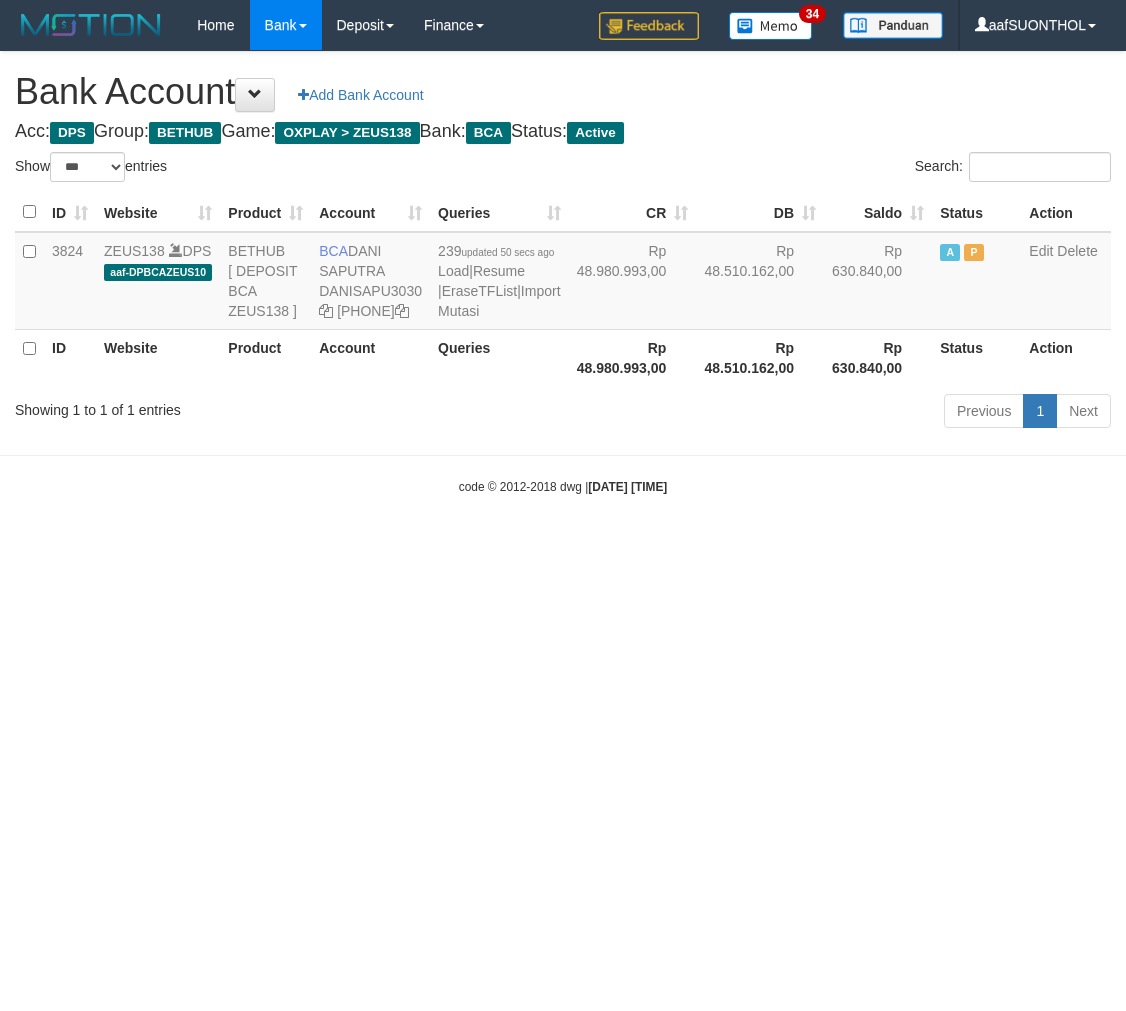 select on "***" 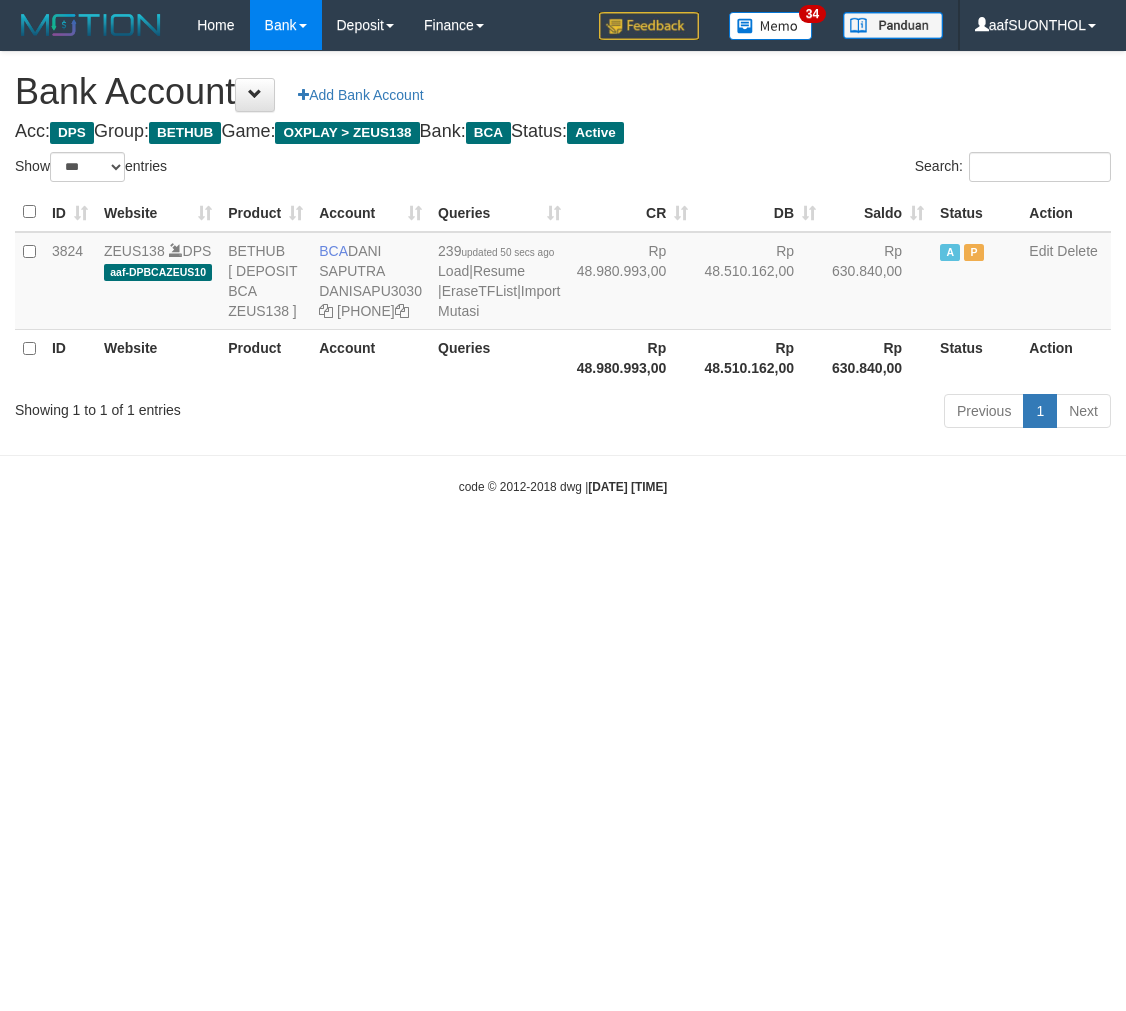 scroll, scrollTop: 0, scrollLeft: 0, axis: both 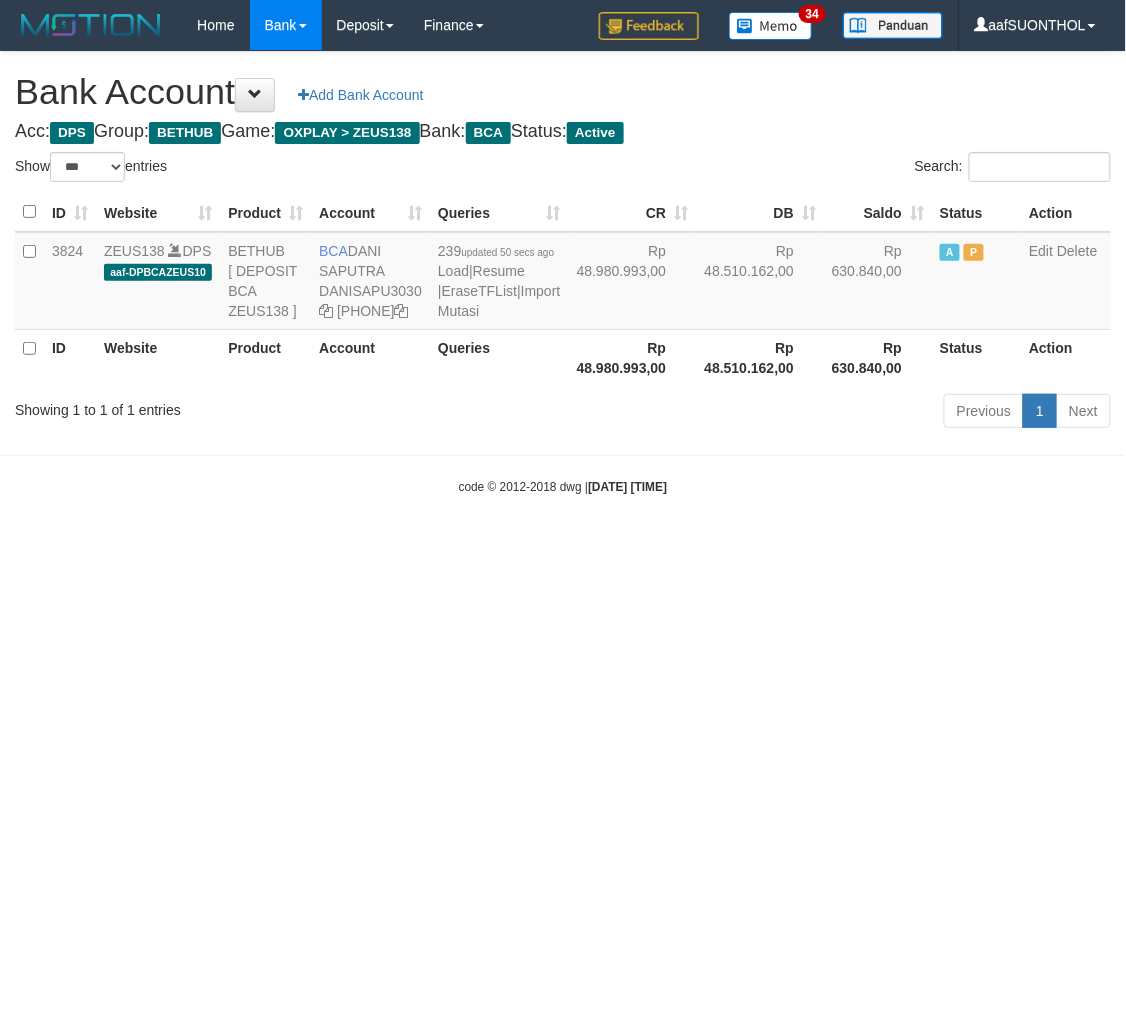 drag, startPoint x: 658, startPoint y: 787, endPoint x: 894, endPoint y: 708, distance: 248.87146 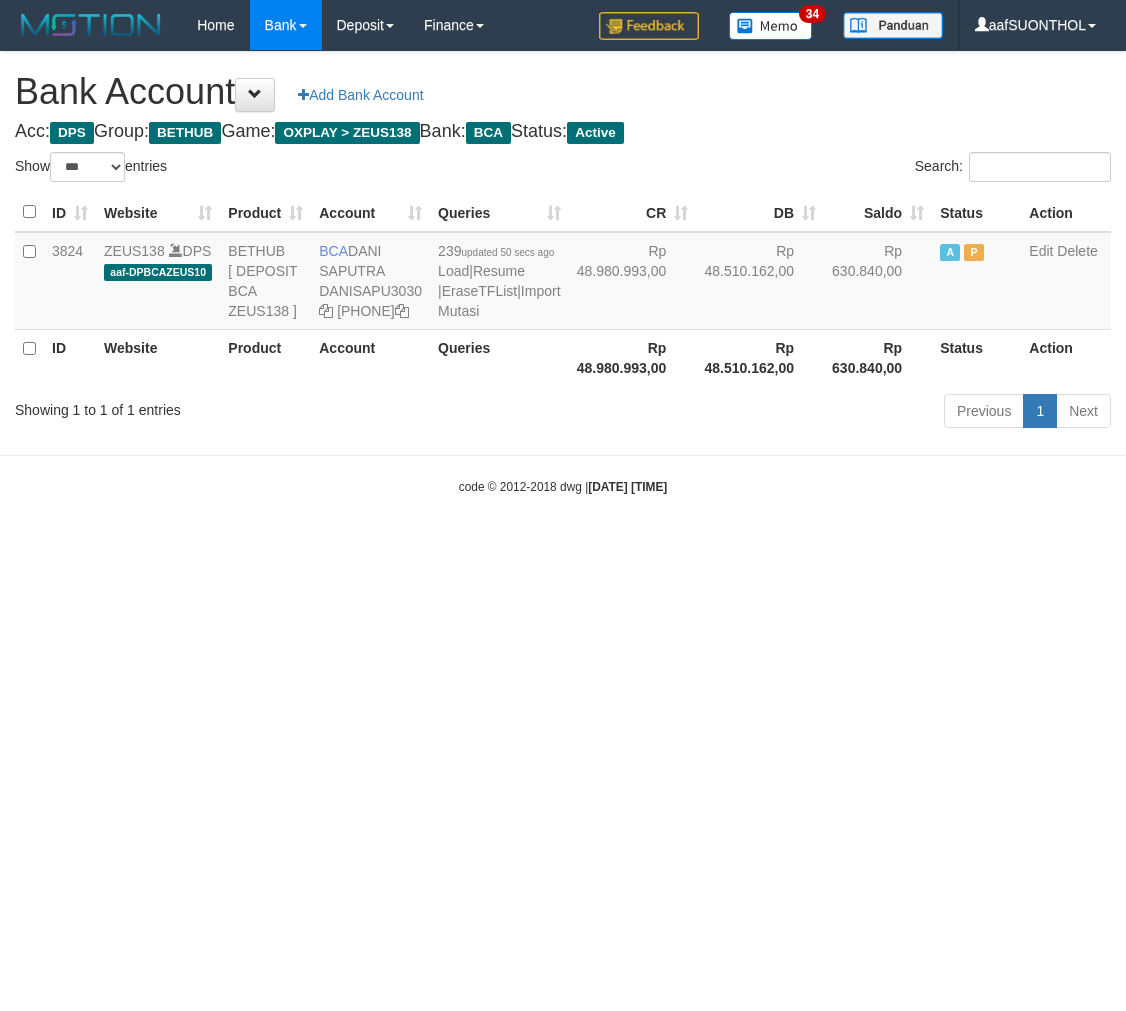 select on "***" 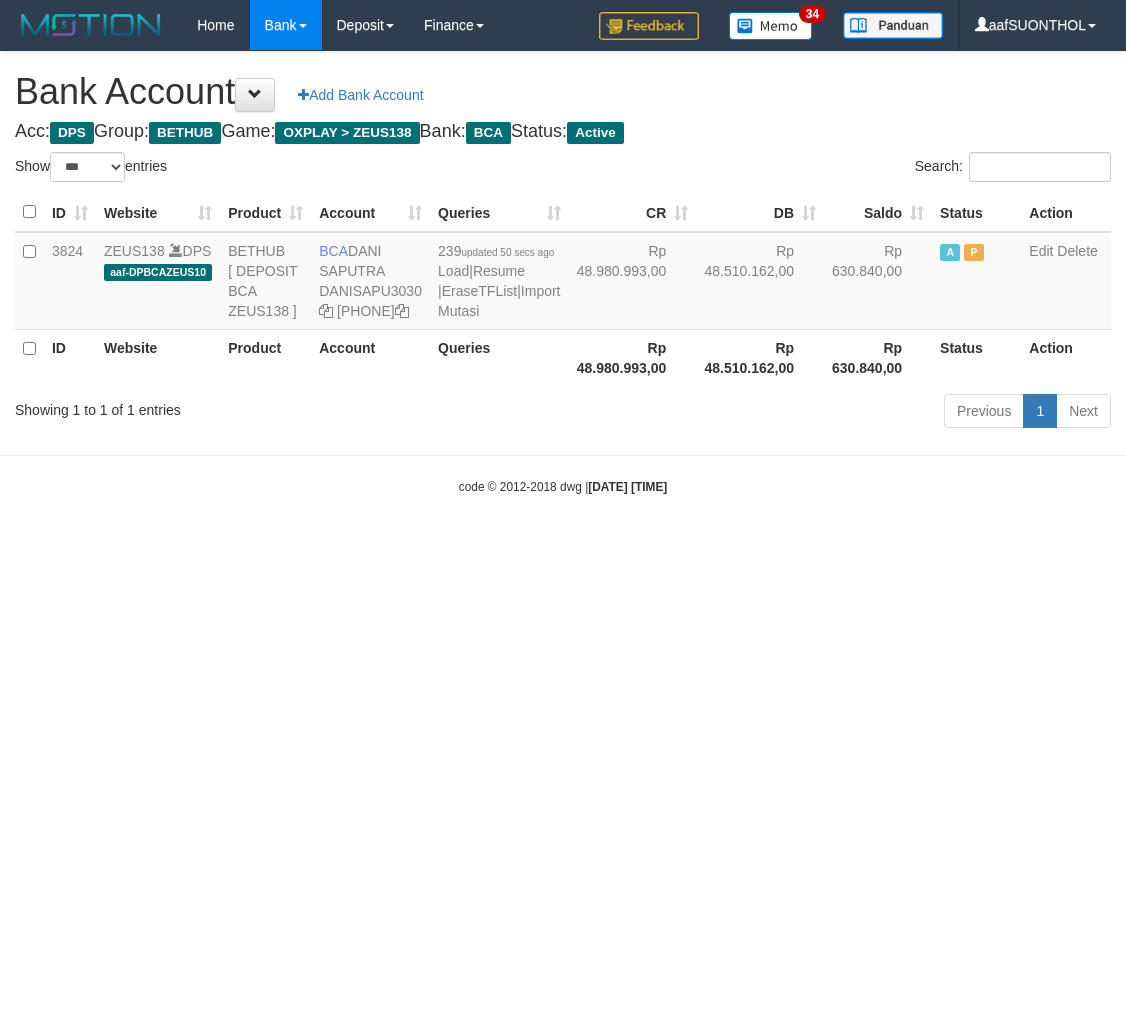scroll, scrollTop: 0, scrollLeft: 0, axis: both 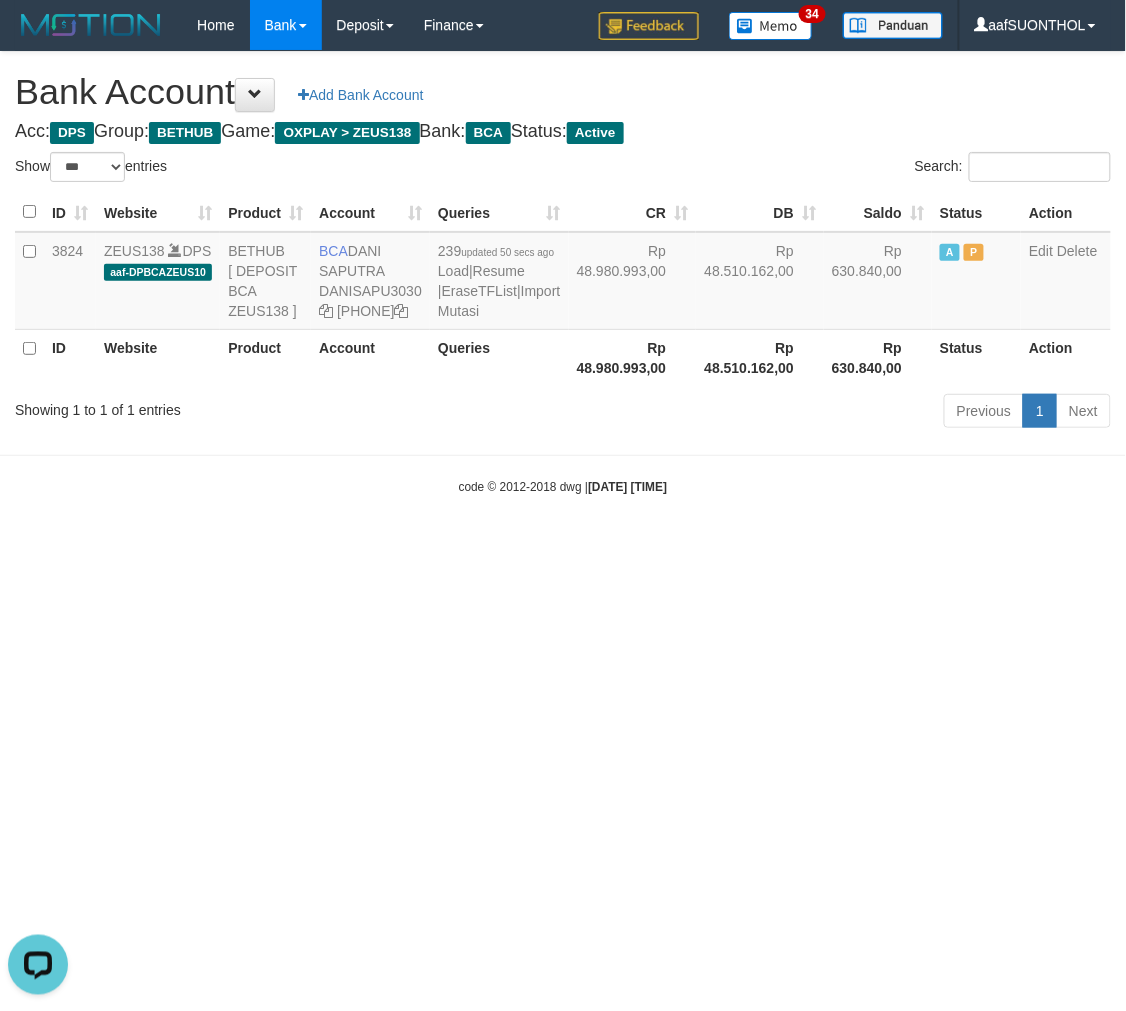 click on "Toggle navigation
Home
Bank
Account List
Load
By Website
Group
[OXPLAY]													ZEUS138
By Load Group (DPS)
Sync" at bounding box center (563, 273) 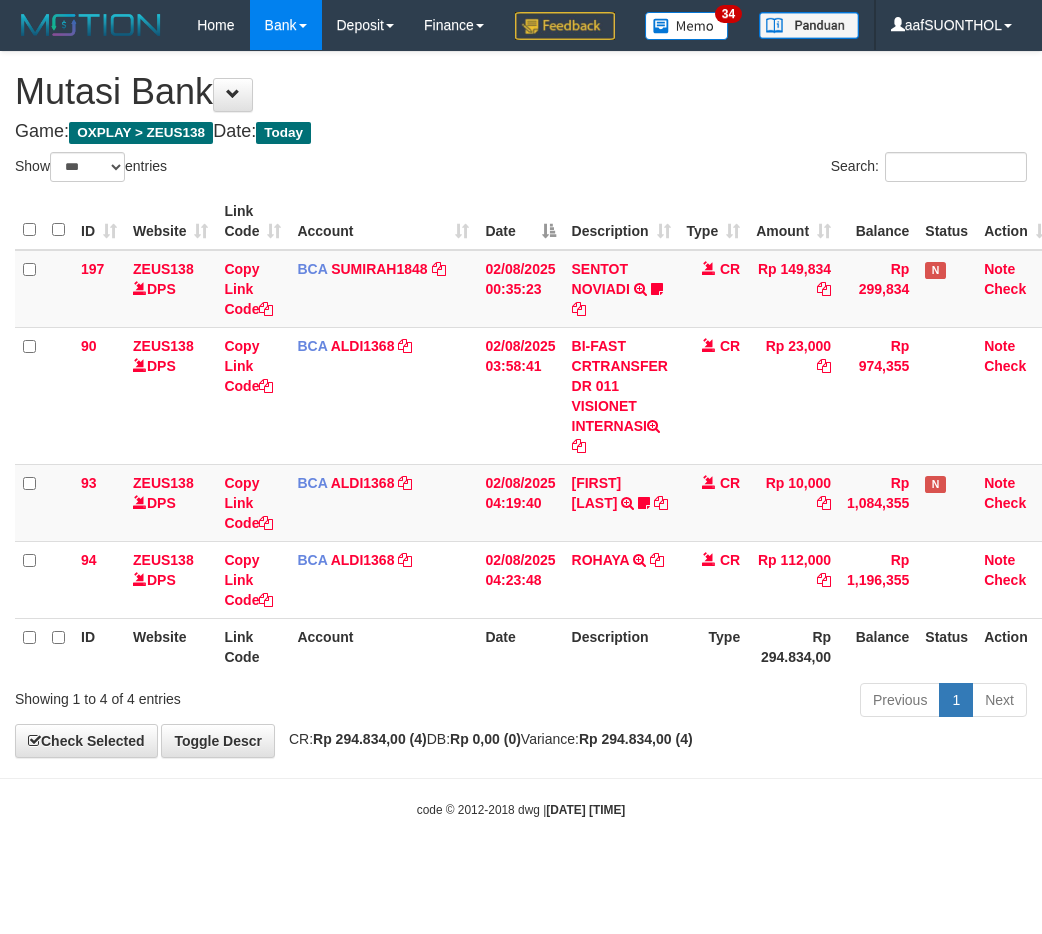 select on "***" 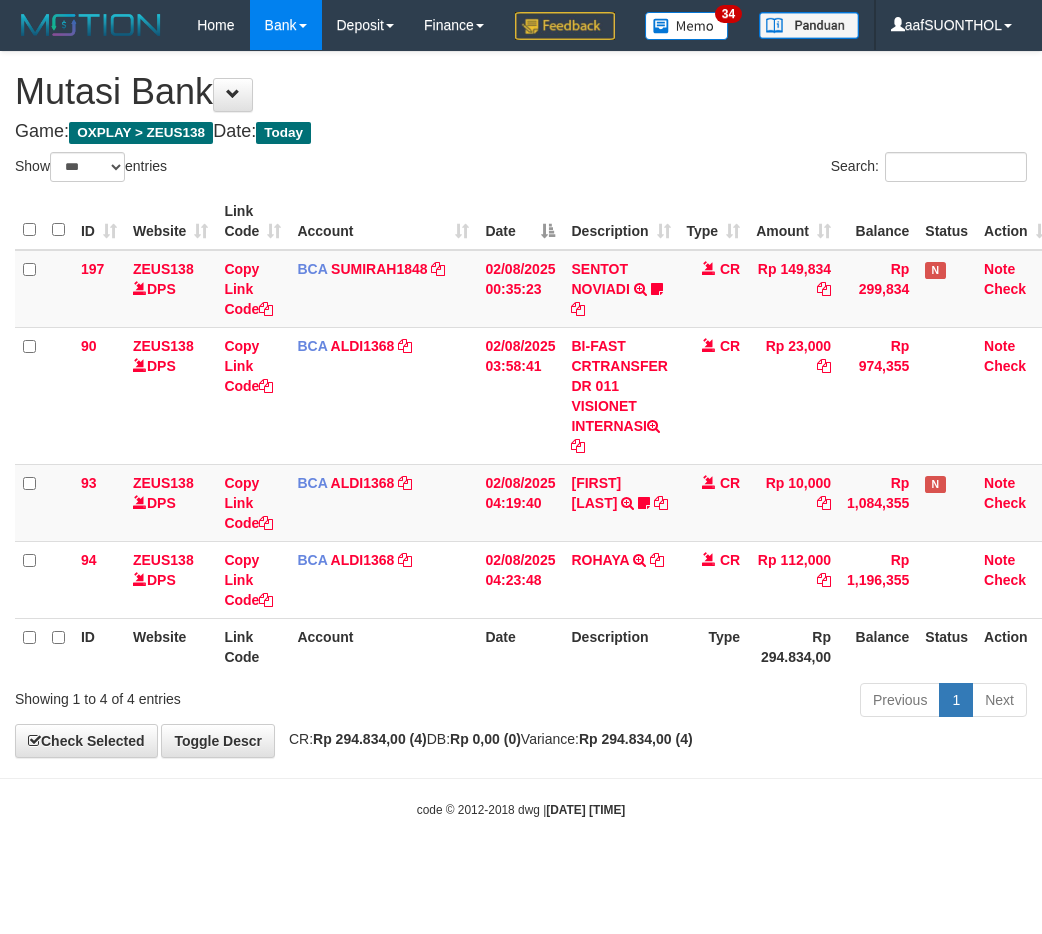 scroll, scrollTop: 0, scrollLeft: 0, axis: both 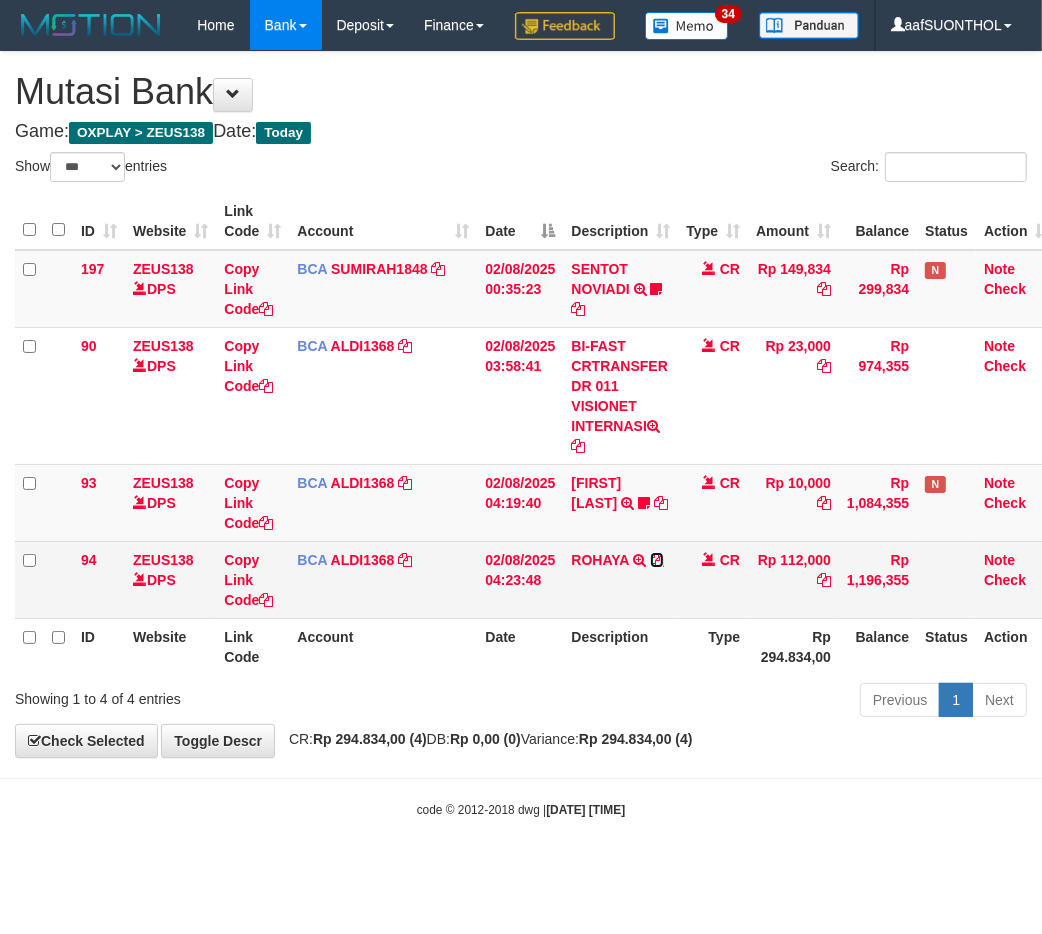 click at bounding box center [657, 560] 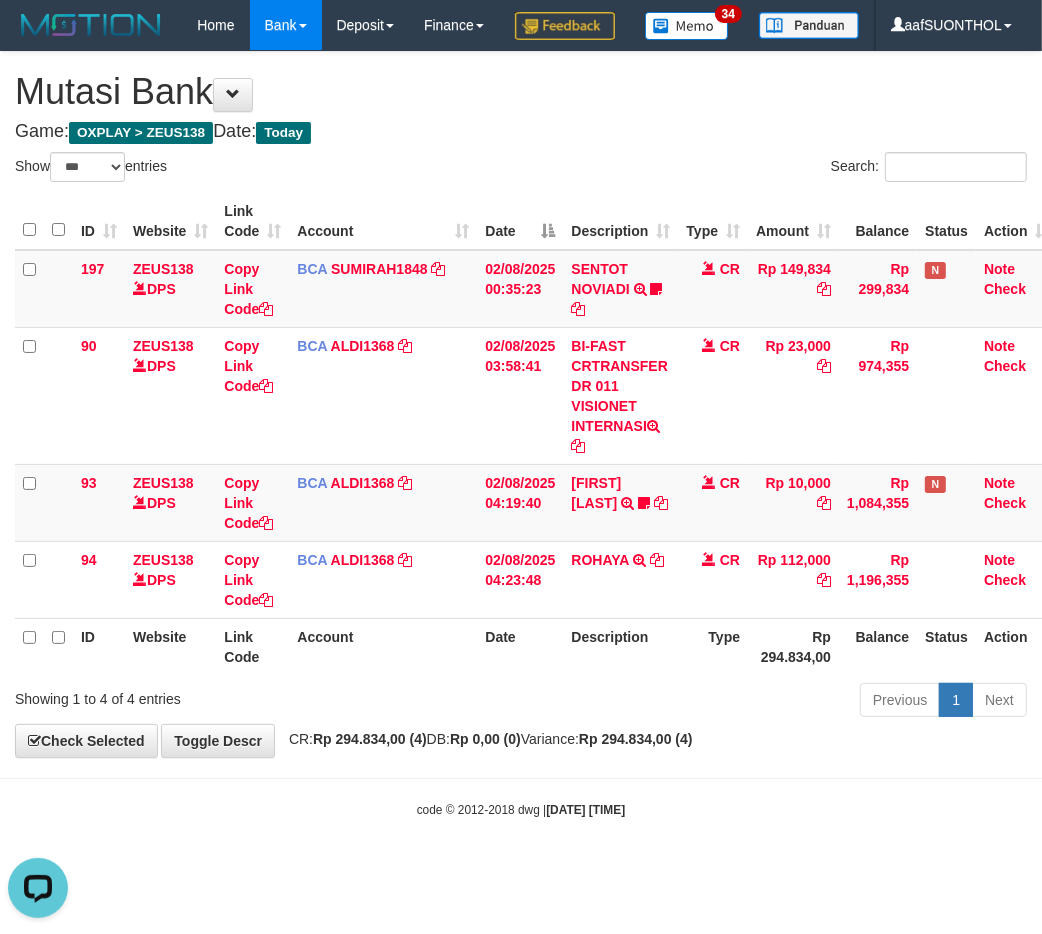 scroll, scrollTop: 0, scrollLeft: 0, axis: both 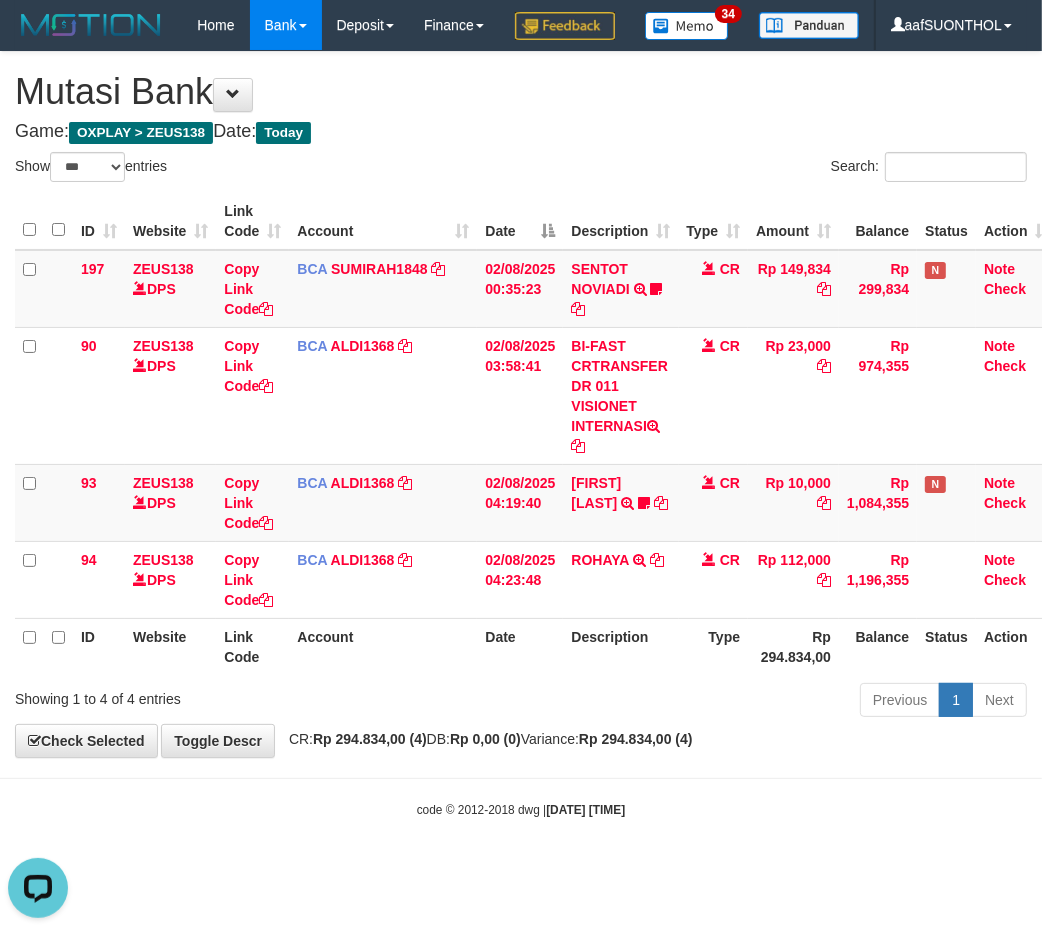 drag, startPoint x: 700, startPoint y: 832, endPoint x: 668, endPoint y: 833, distance: 32.01562 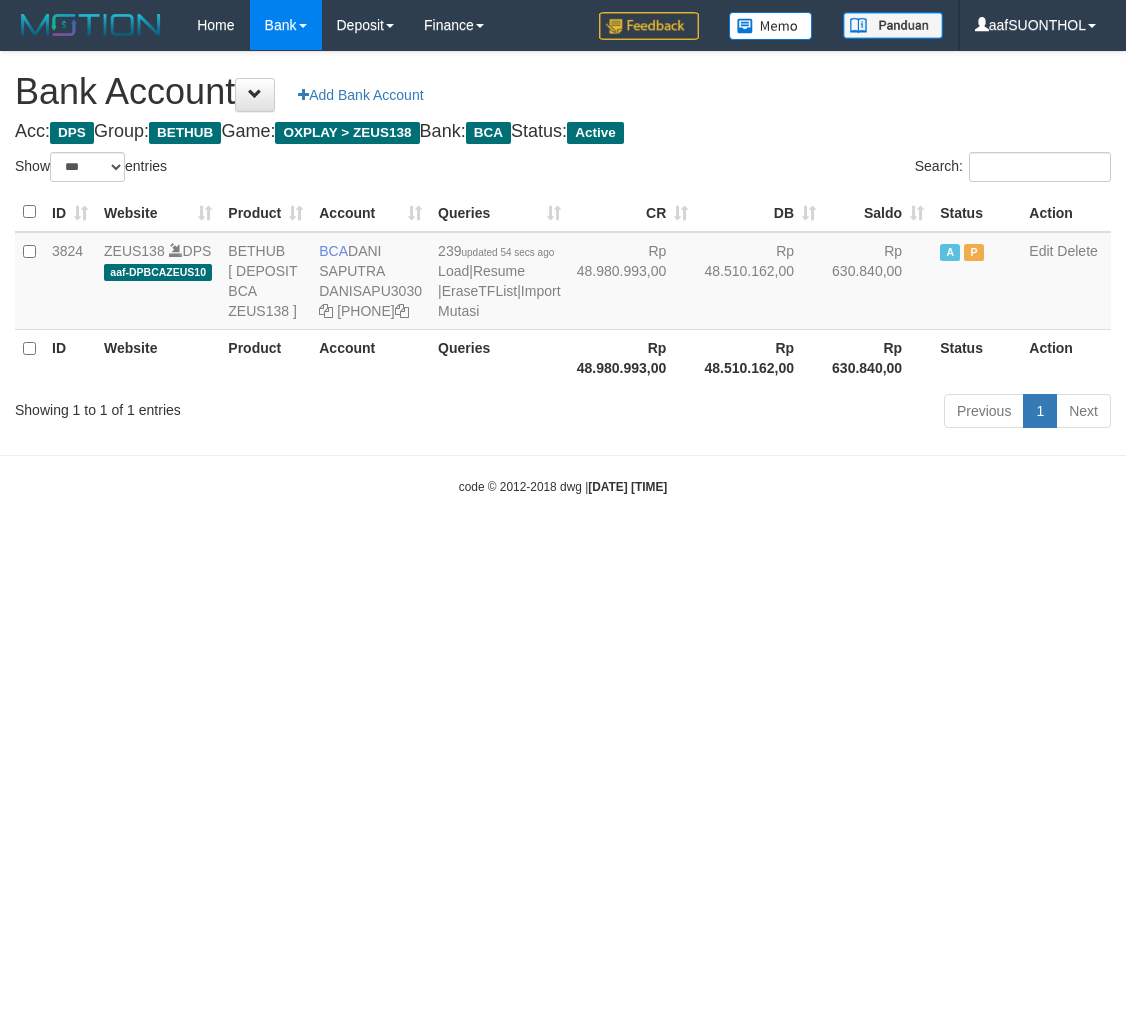 select on "***" 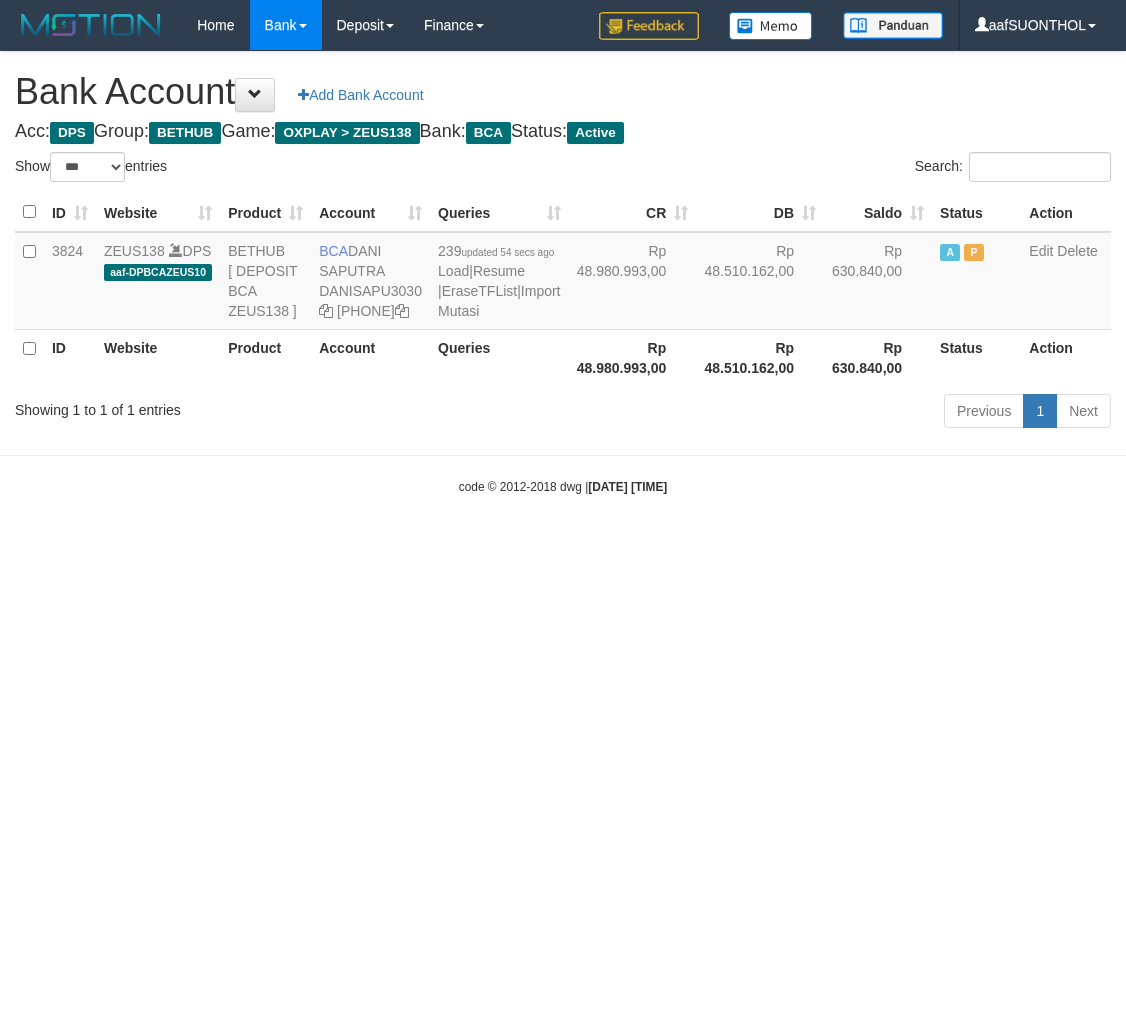 scroll, scrollTop: 0, scrollLeft: 0, axis: both 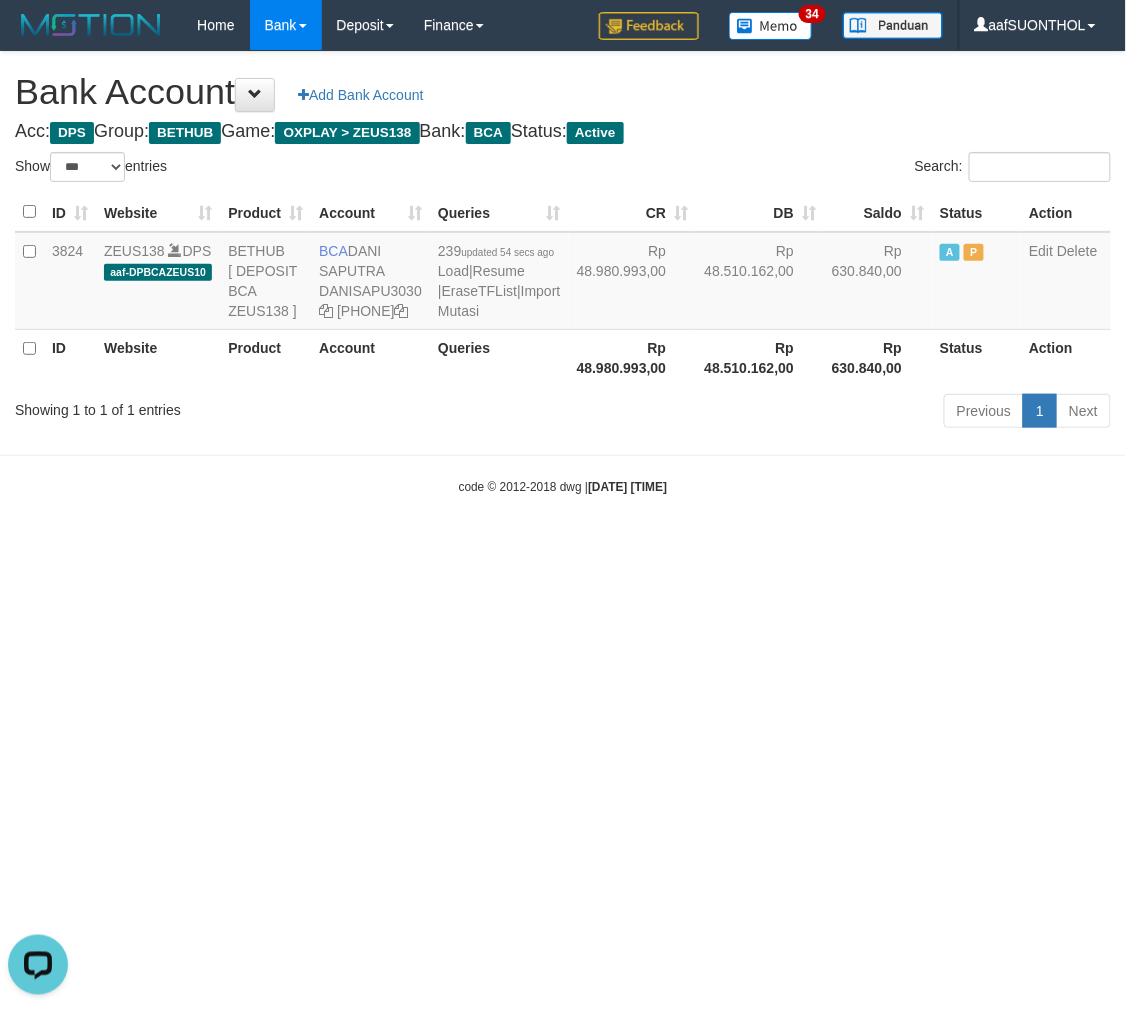 click on "Toggle navigation
Home
Bank
Account List
Load
By Website
Group
[OXPLAY]													ZEUS138
By Load Group (DPS)" at bounding box center [563, 273] 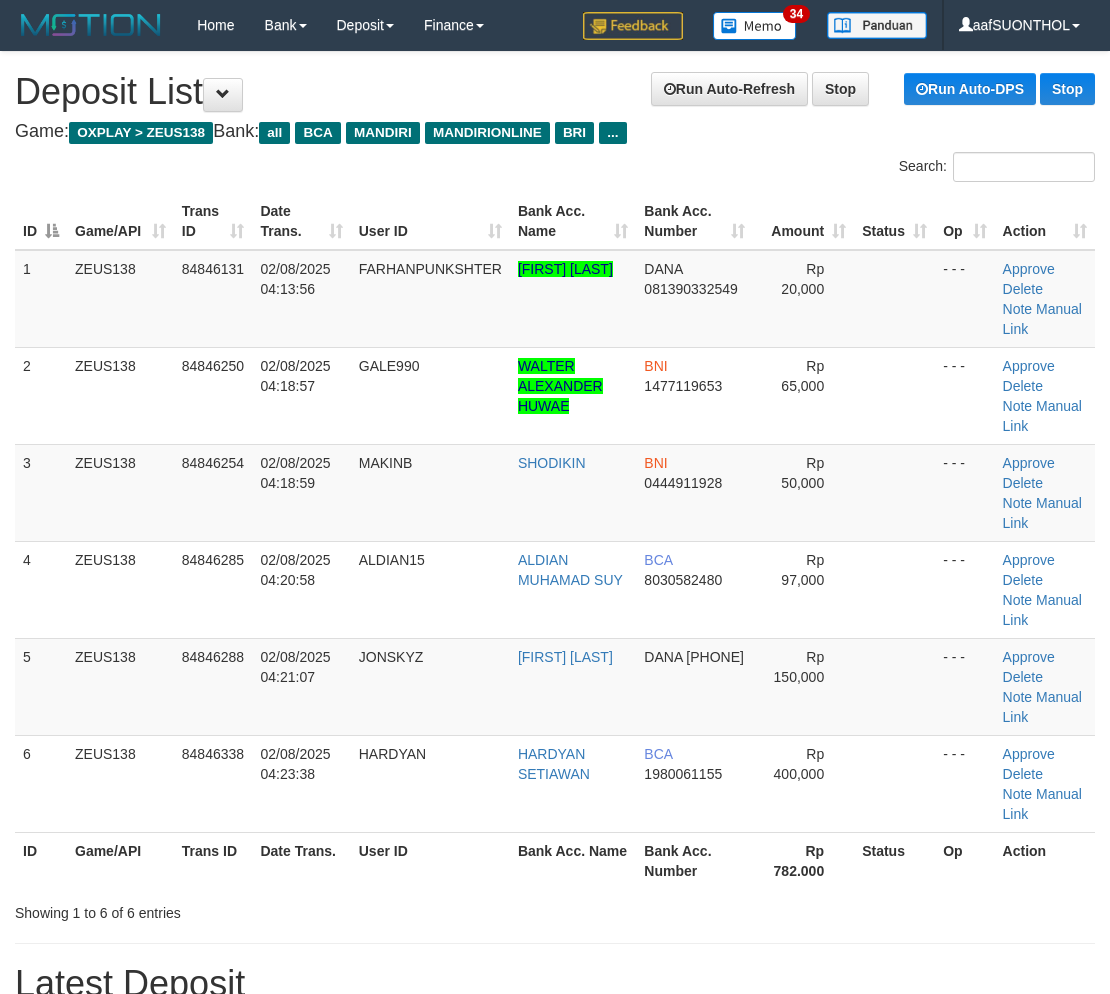 scroll, scrollTop: 417, scrollLeft: 0, axis: vertical 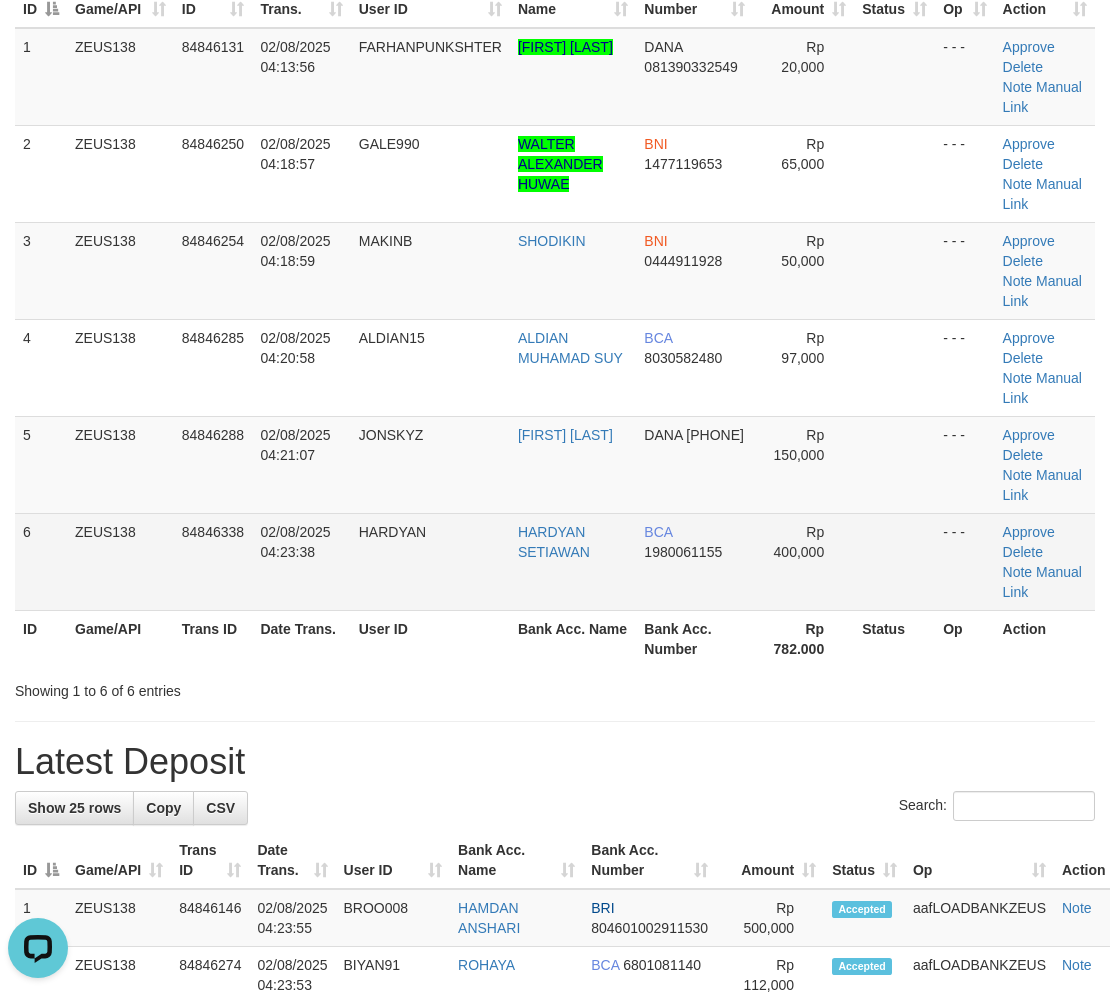 click at bounding box center [894, 561] 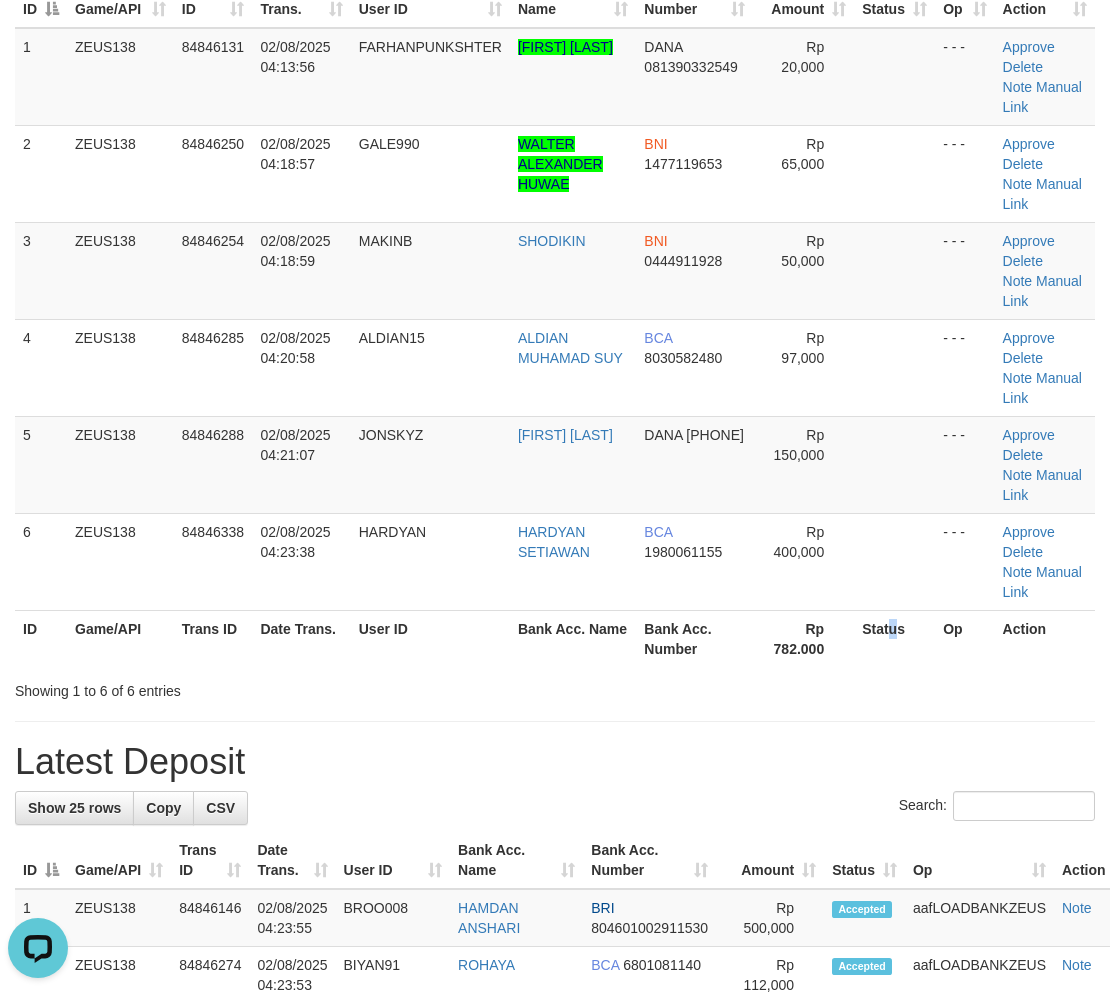 click on "Status" at bounding box center (894, 638) 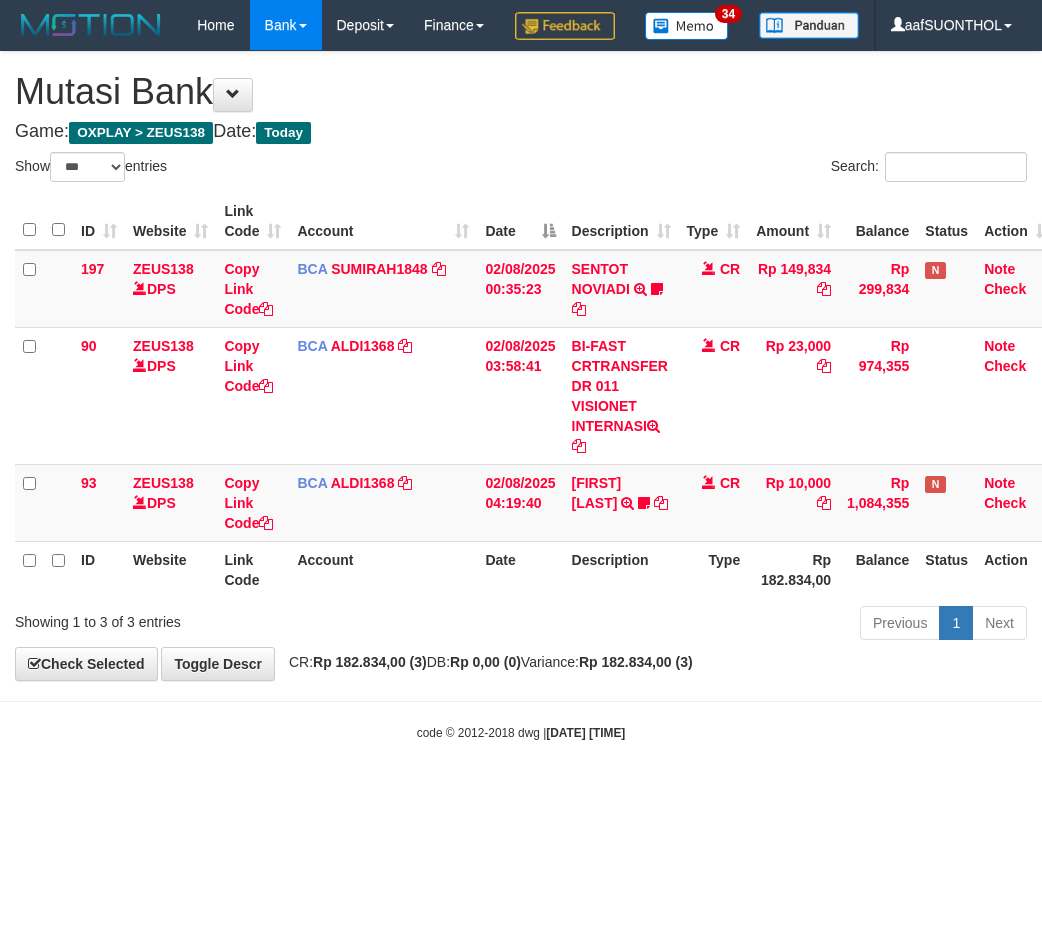 select on "***" 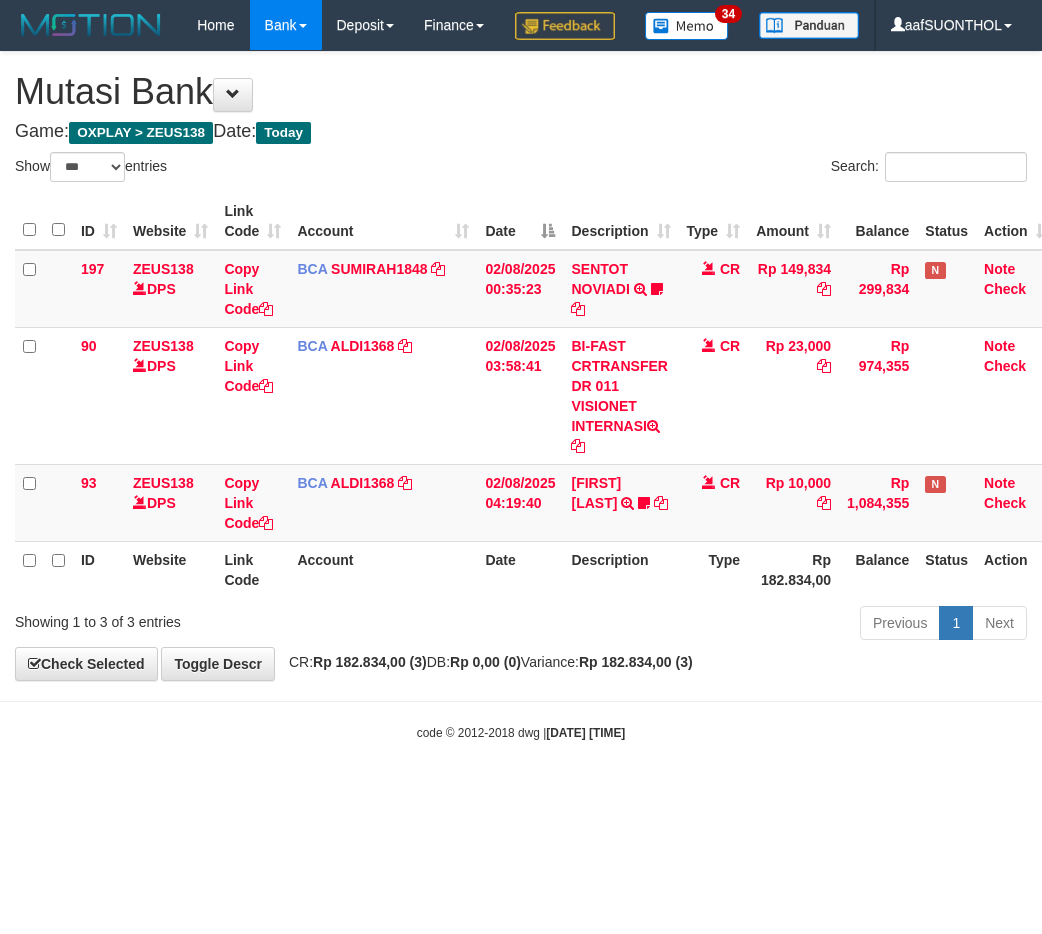scroll, scrollTop: 0, scrollLeft: 0, axis: both 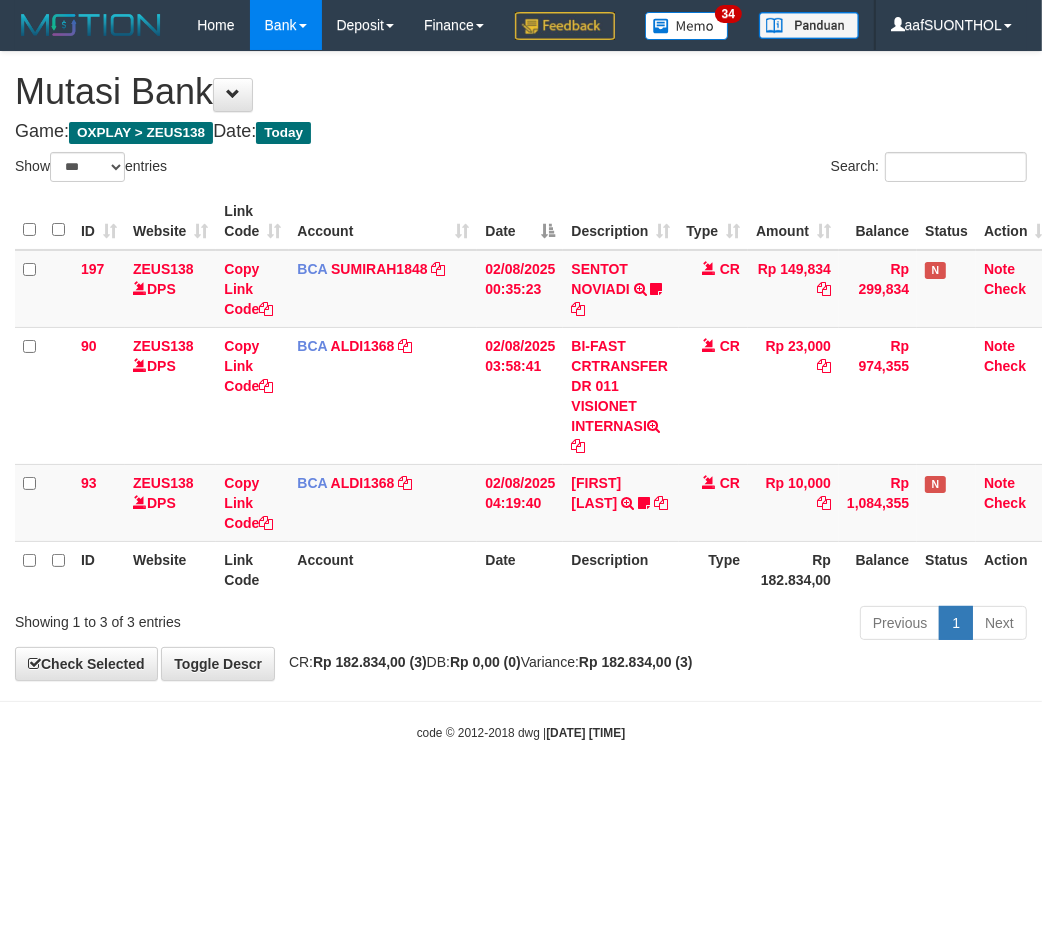 click on "Toggle navigation
Home
Bank
Account List
Load
By Website
Group
[OXPLAY]													ZEUS138
By Load Group (DPS)" at bounding box center [521, 396] 